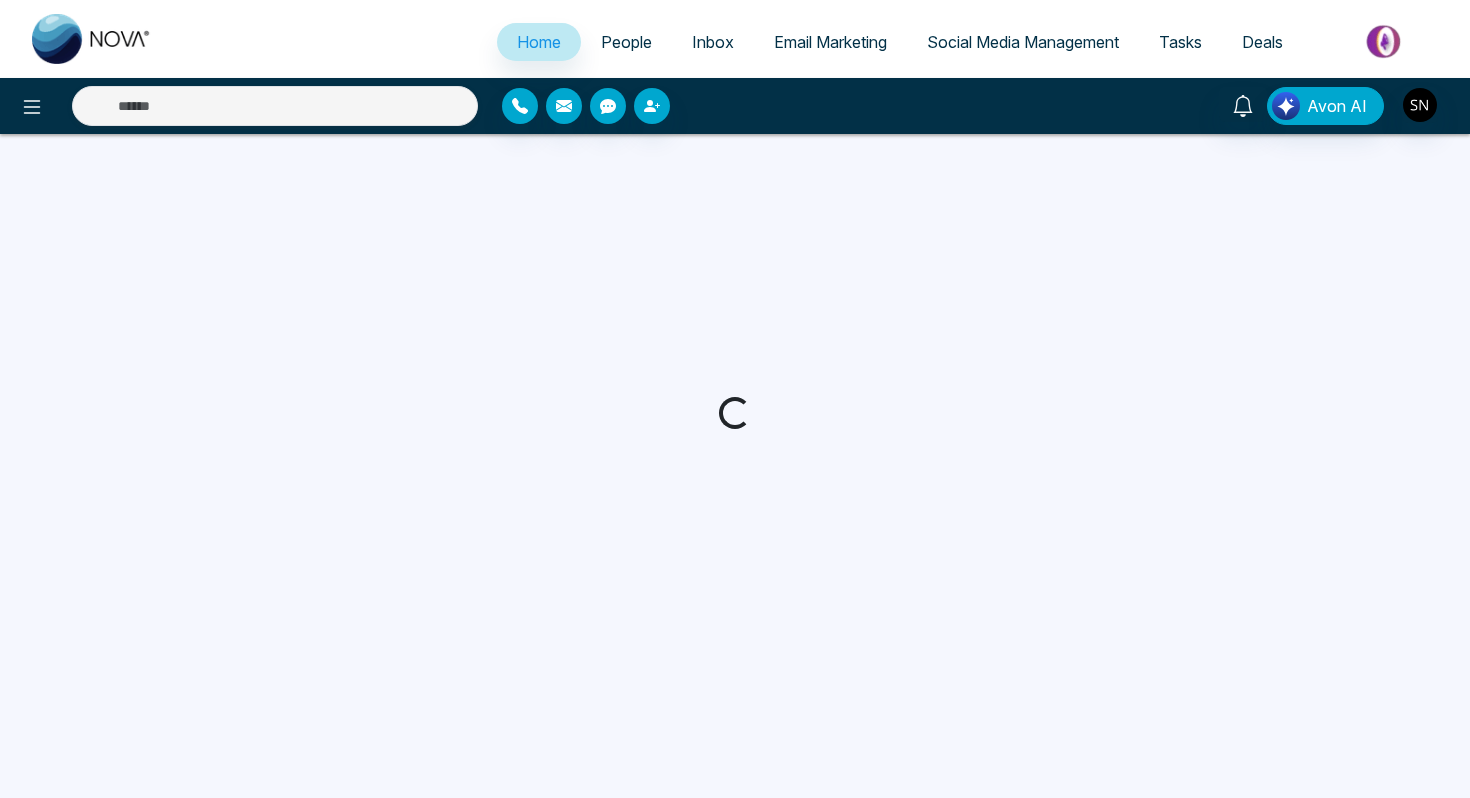 scroll, scrollTop: 0, scrollLeft: 0, axis: both 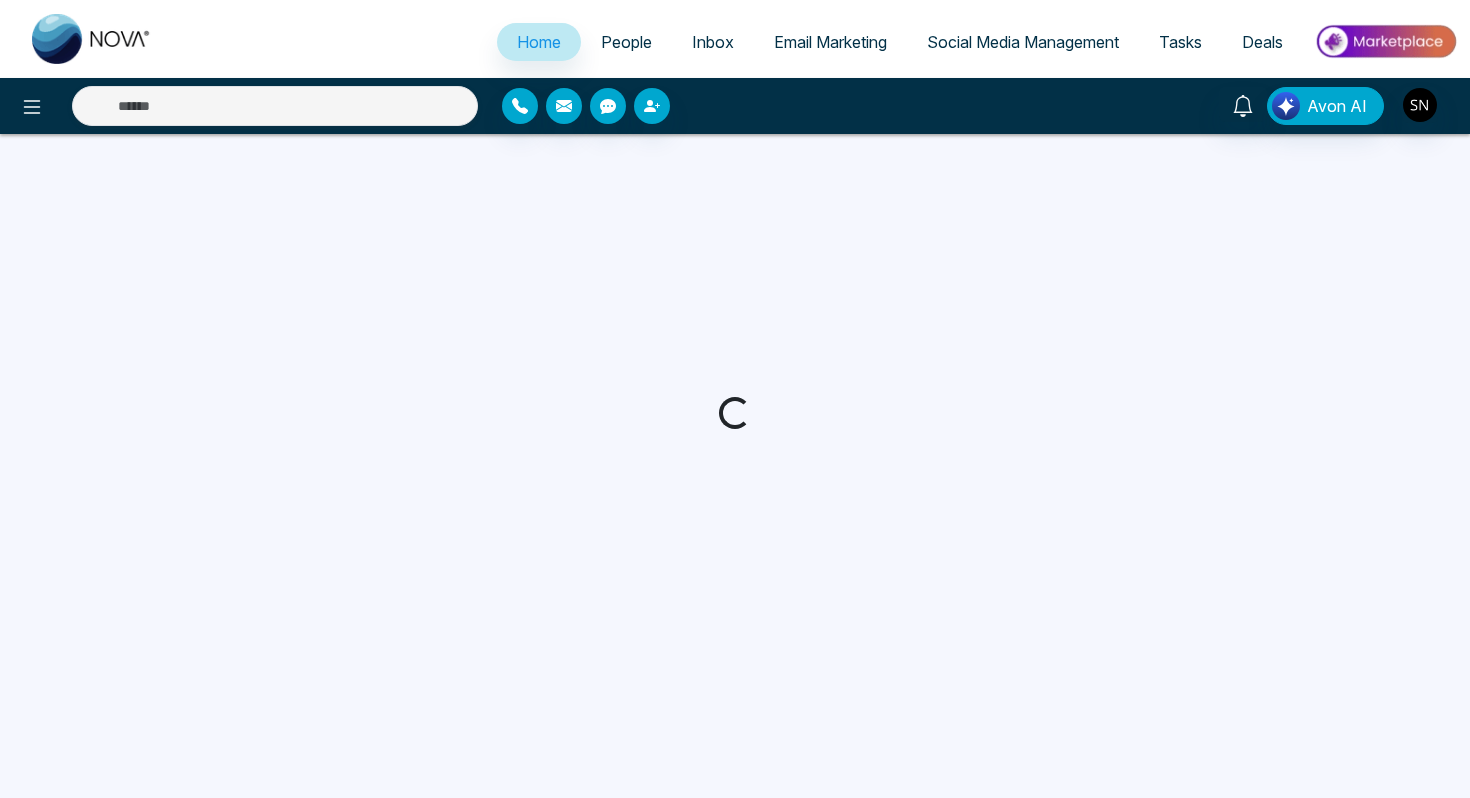 select on "*" 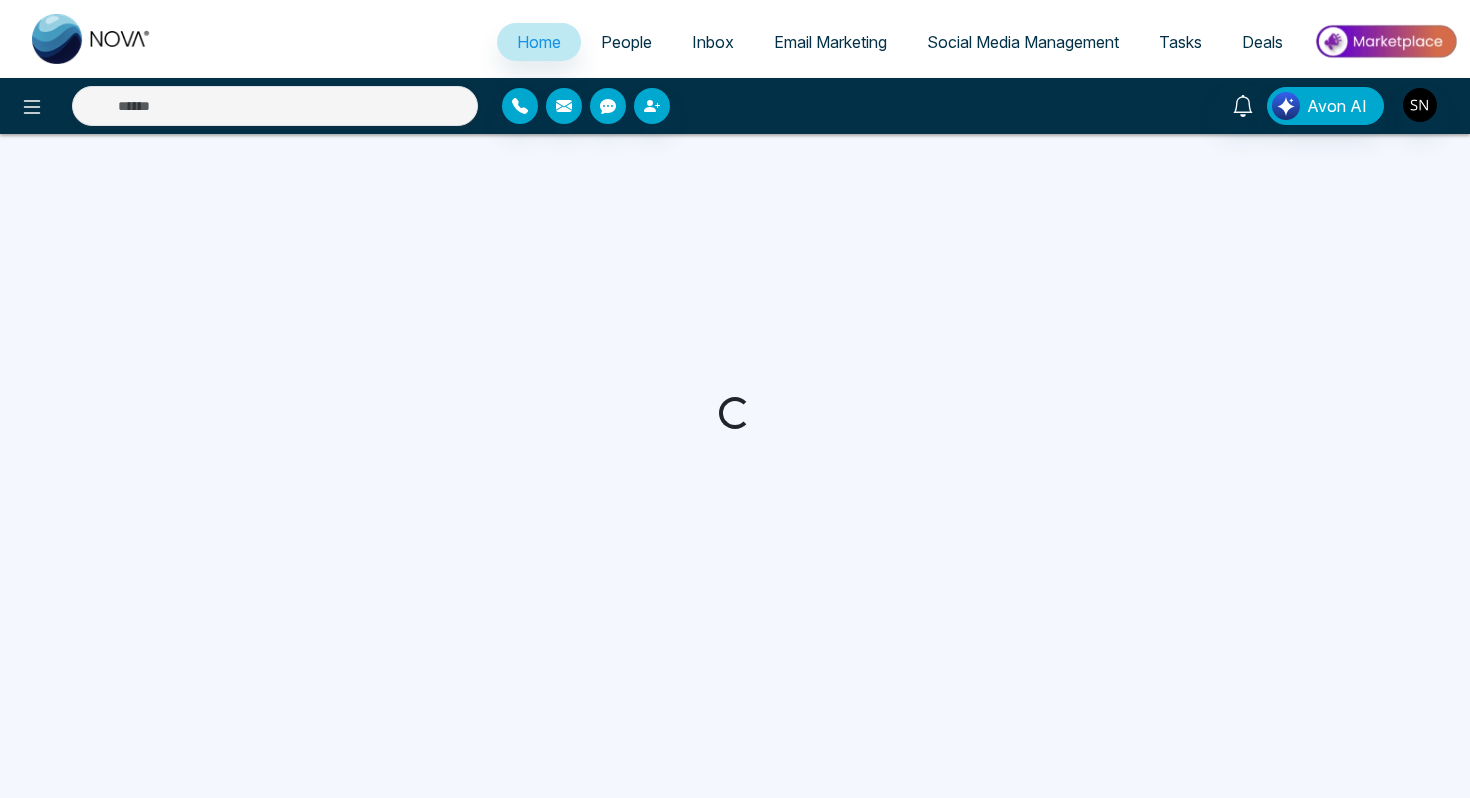 select on "*" 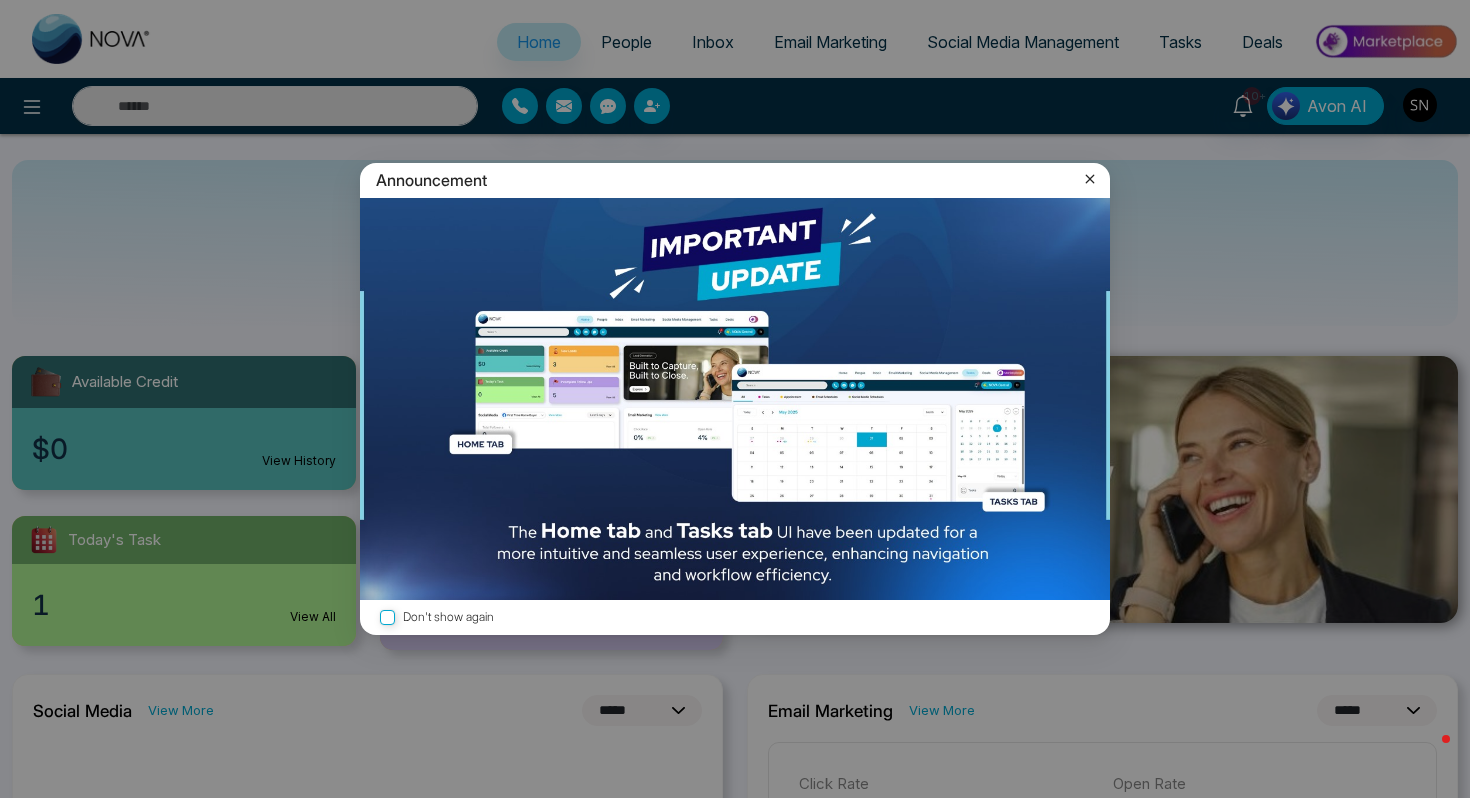 click 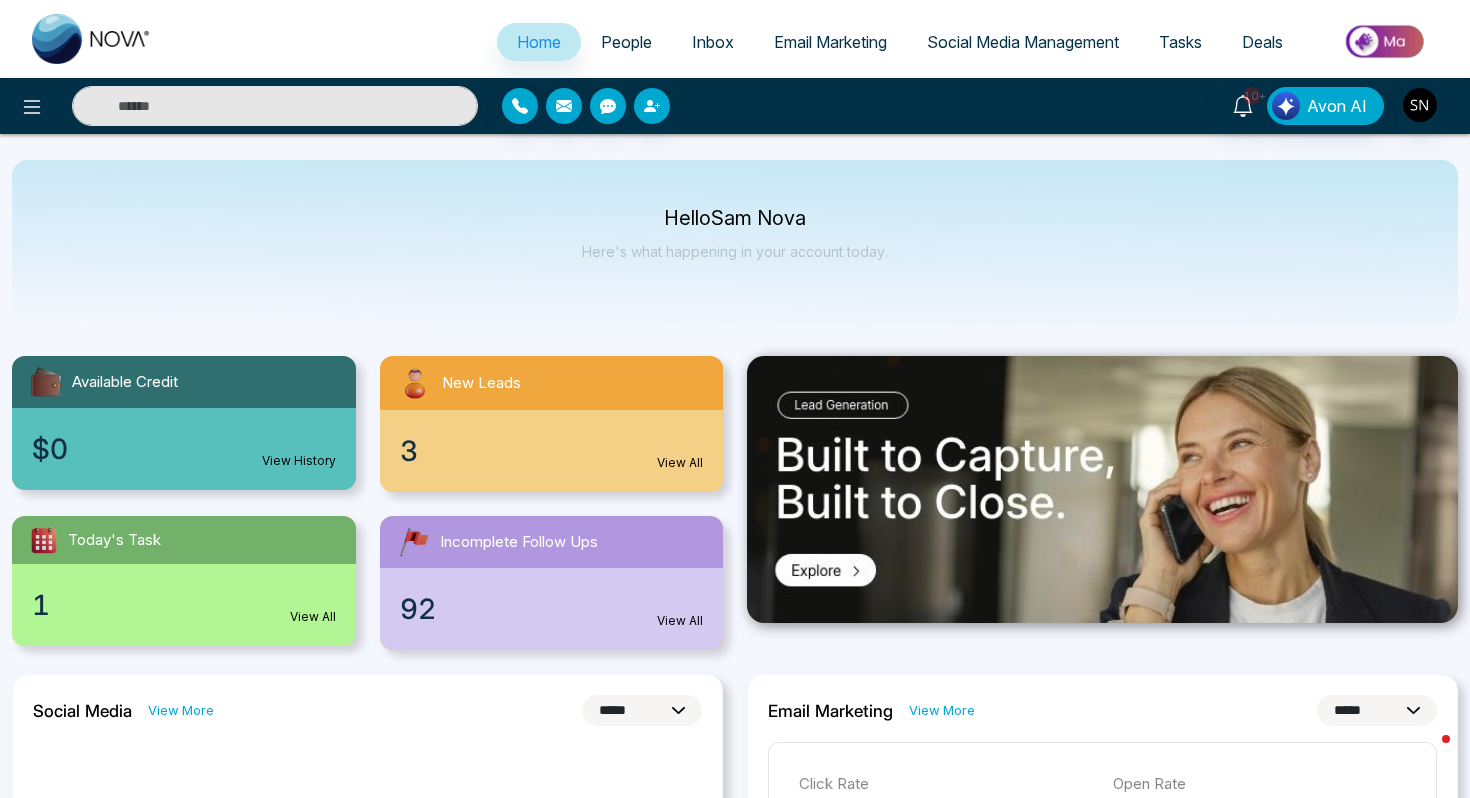 click on "10+ Avon AI" at bounding box center (735, 106) 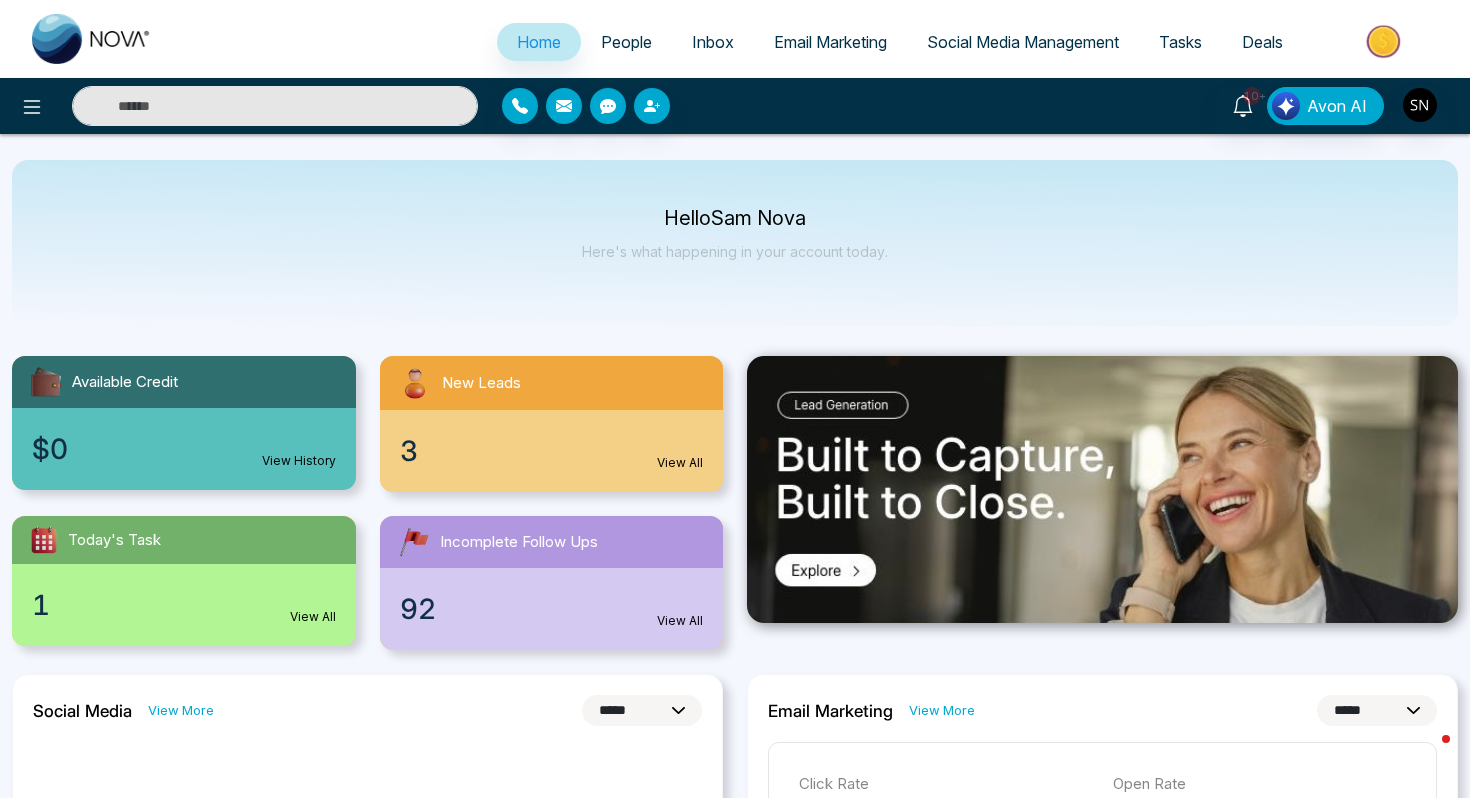 click at bounding box center [275, 106] 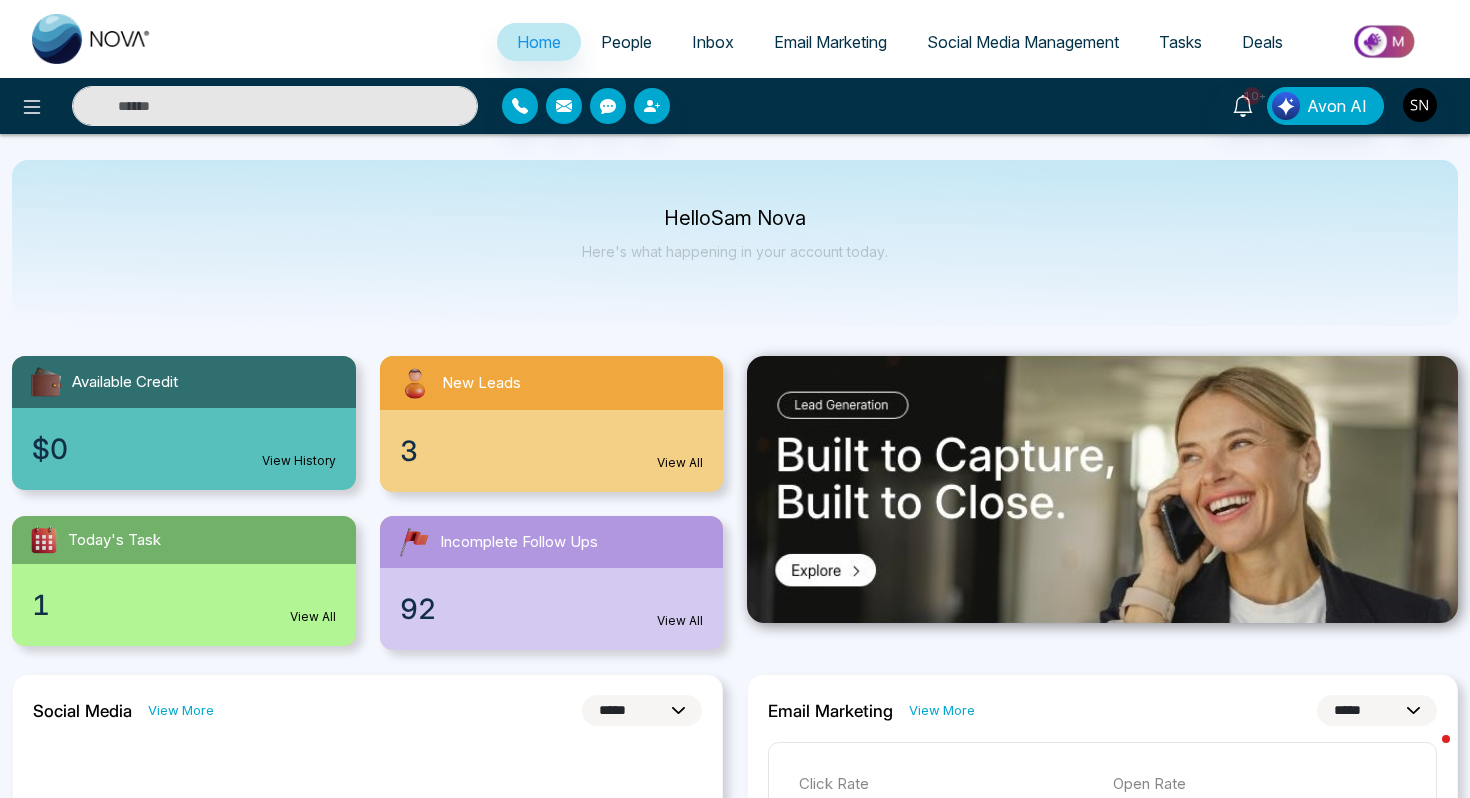paste on "**********" 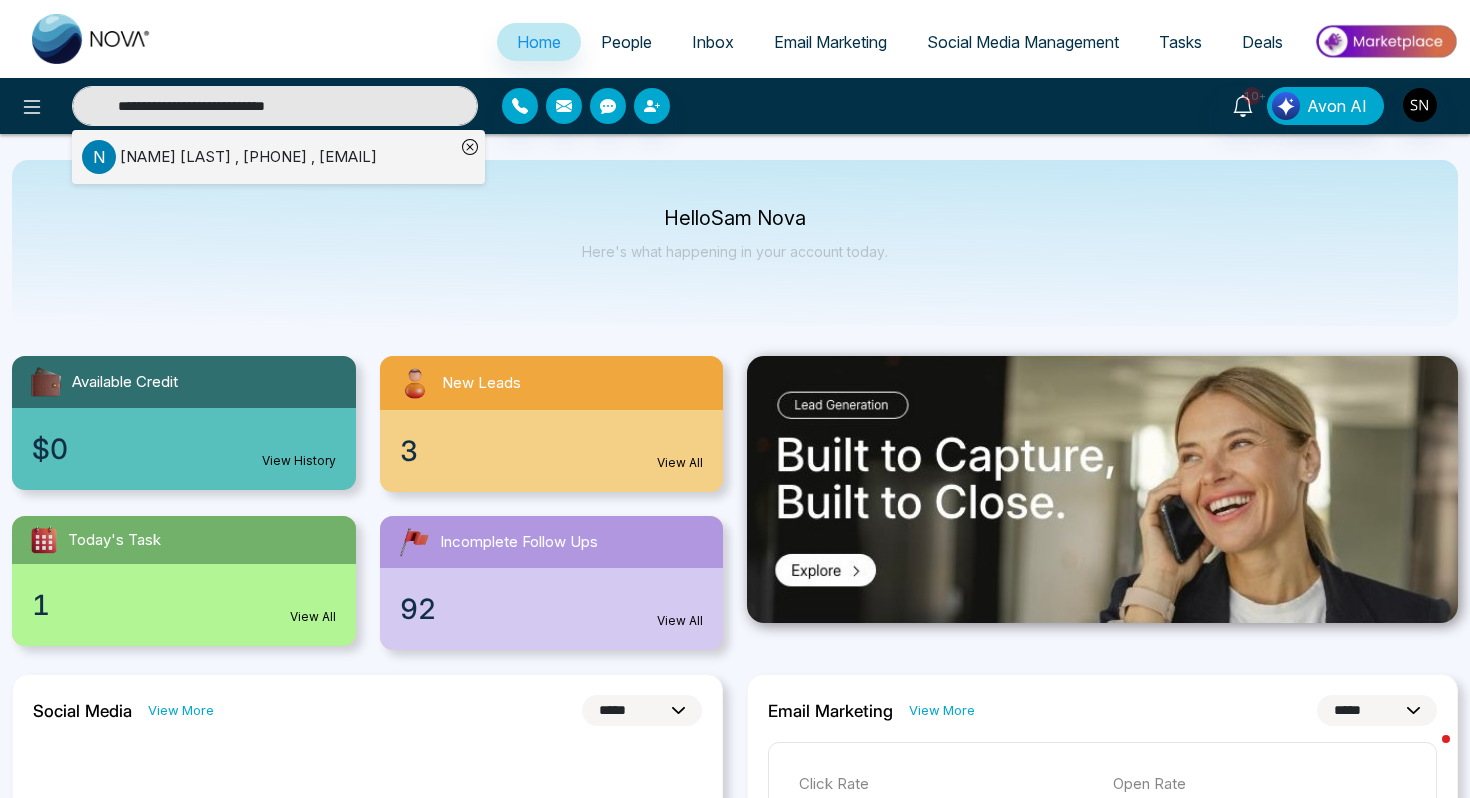 type on "**********" 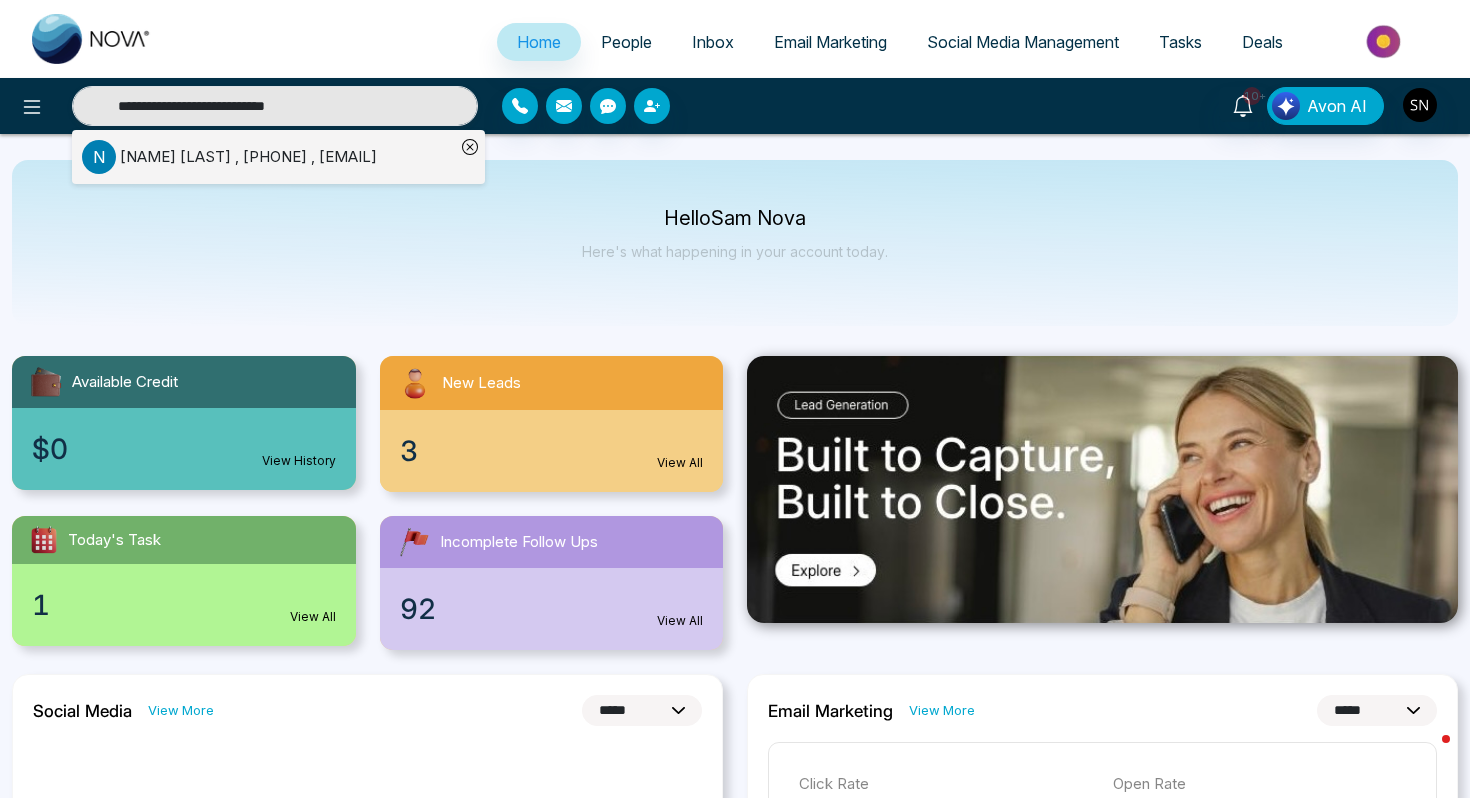 click on "[FIRST] [LAST]     , [PHONE]   , [USERNAME]@[DOMAIN].com" at bounding box center (248, 157) 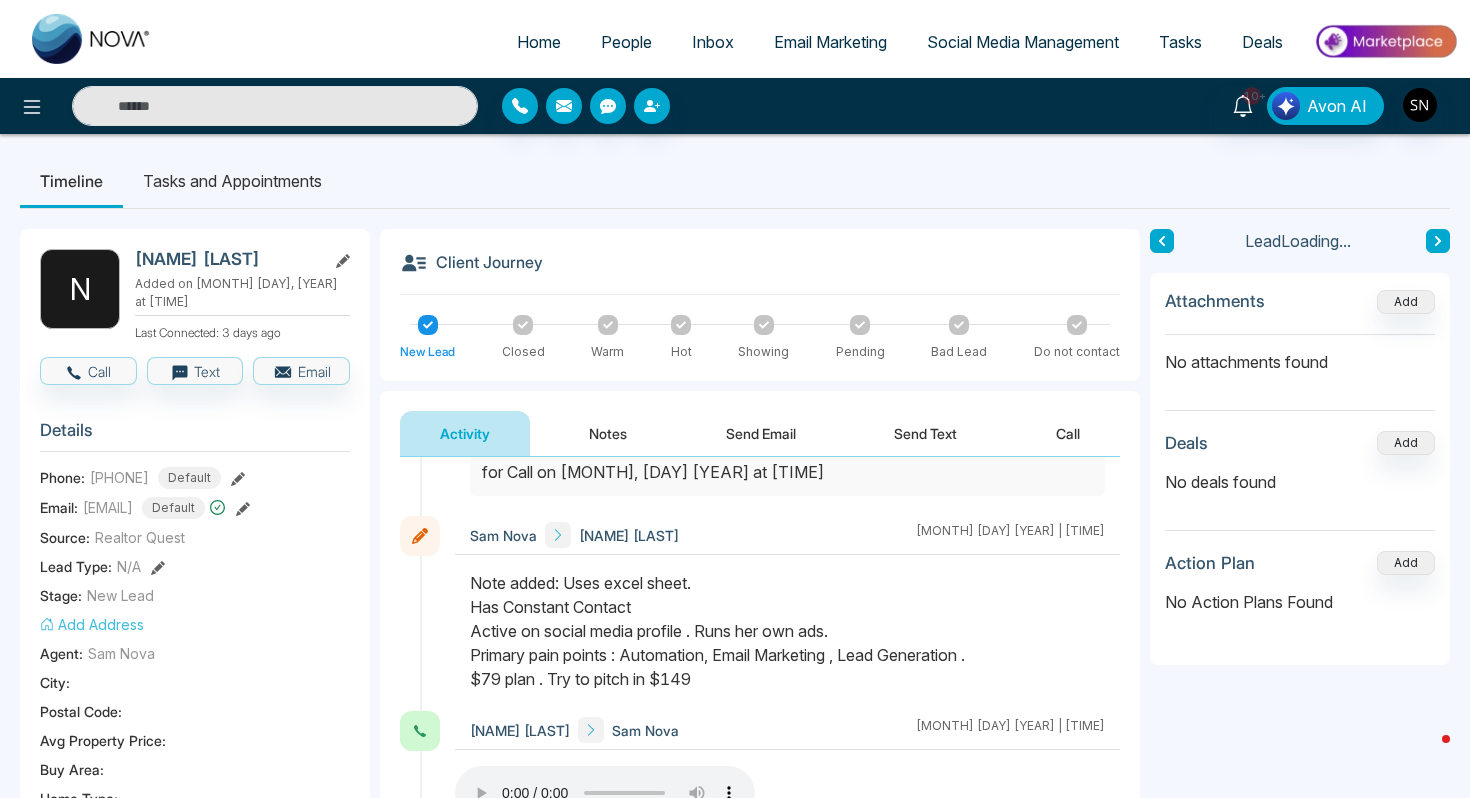 scroll, scrollTop: 137, scrollLeft: 0, axis: vertical 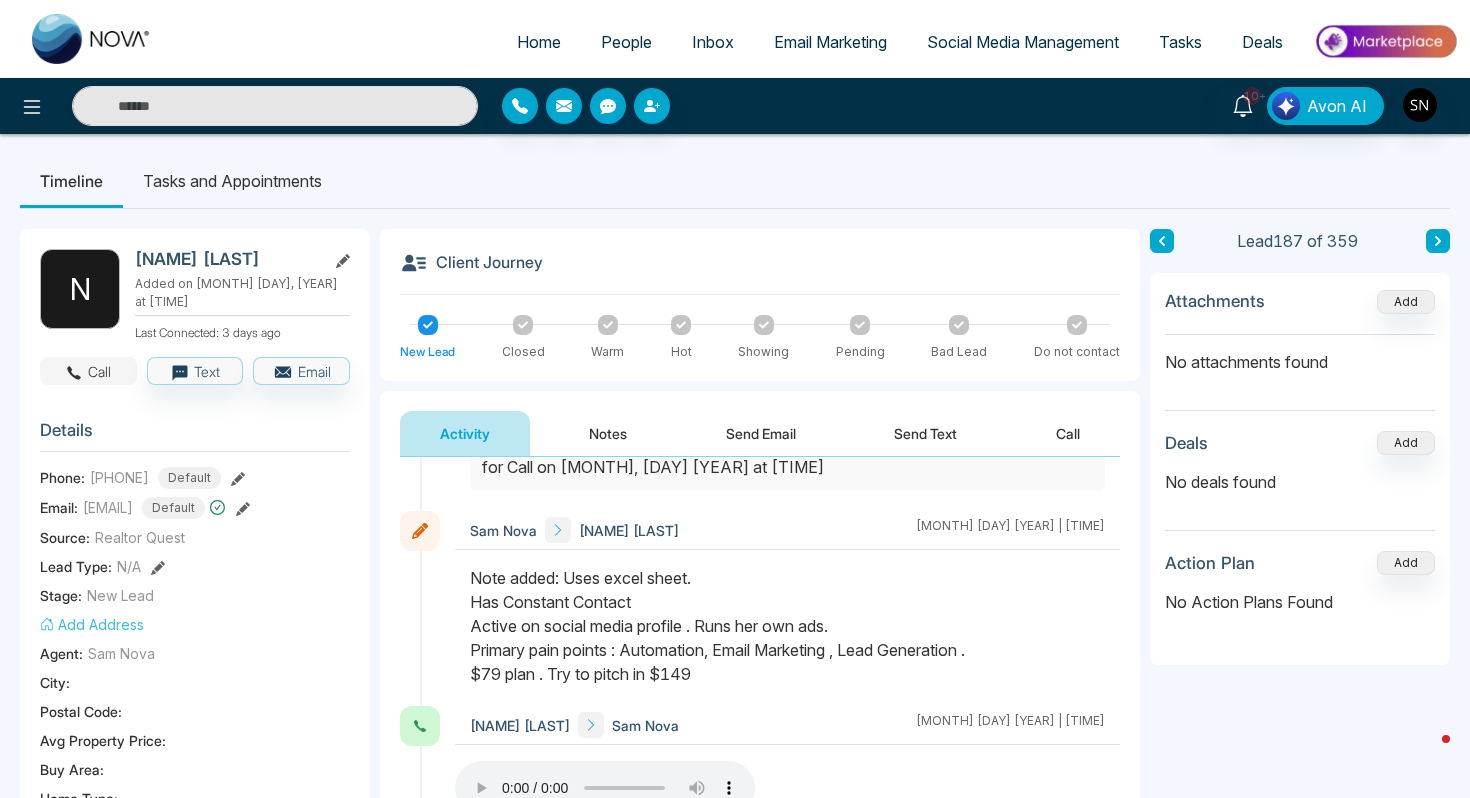 click on "Call" at bounding box center (88, 371) 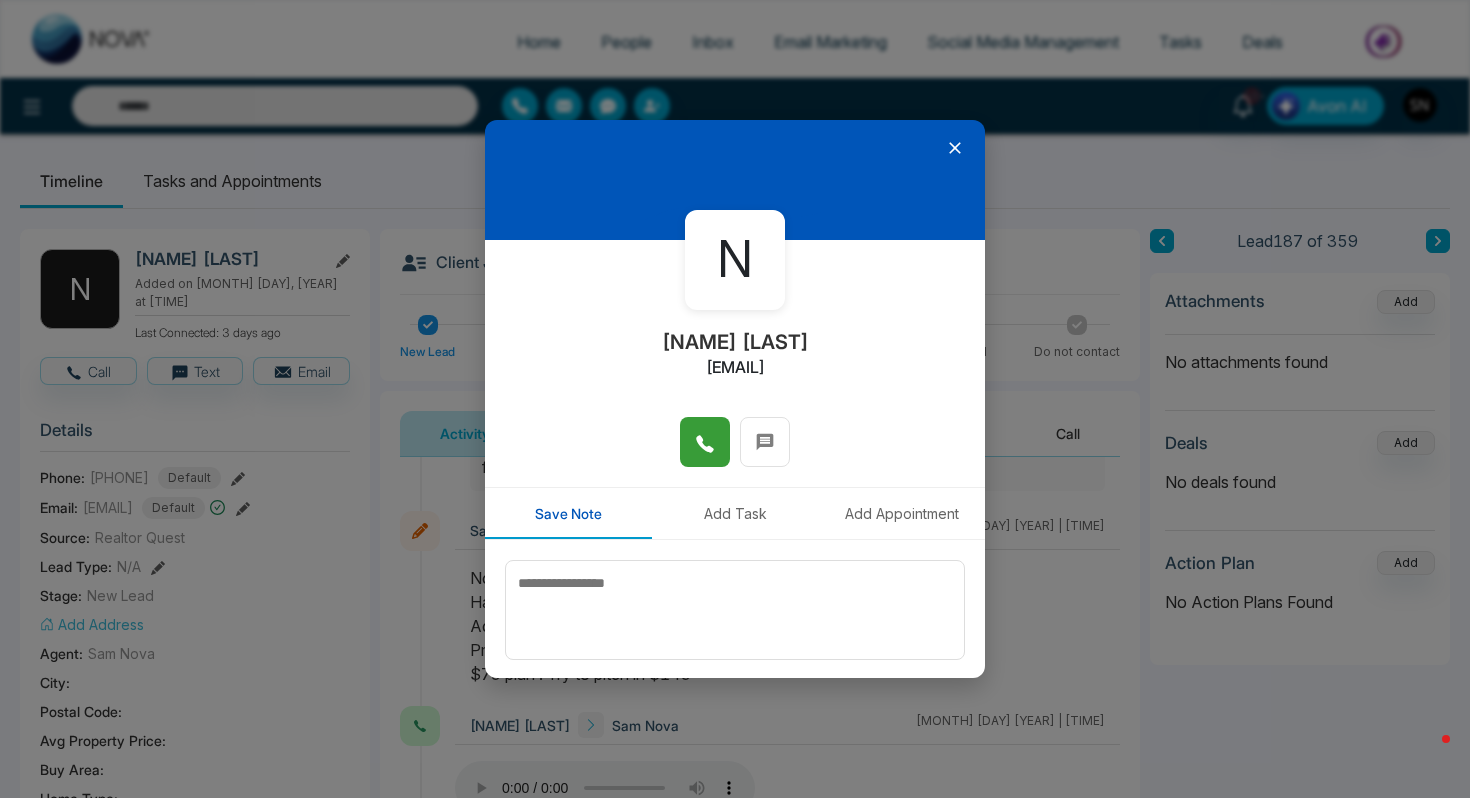 click at bounding box center (705, 442) 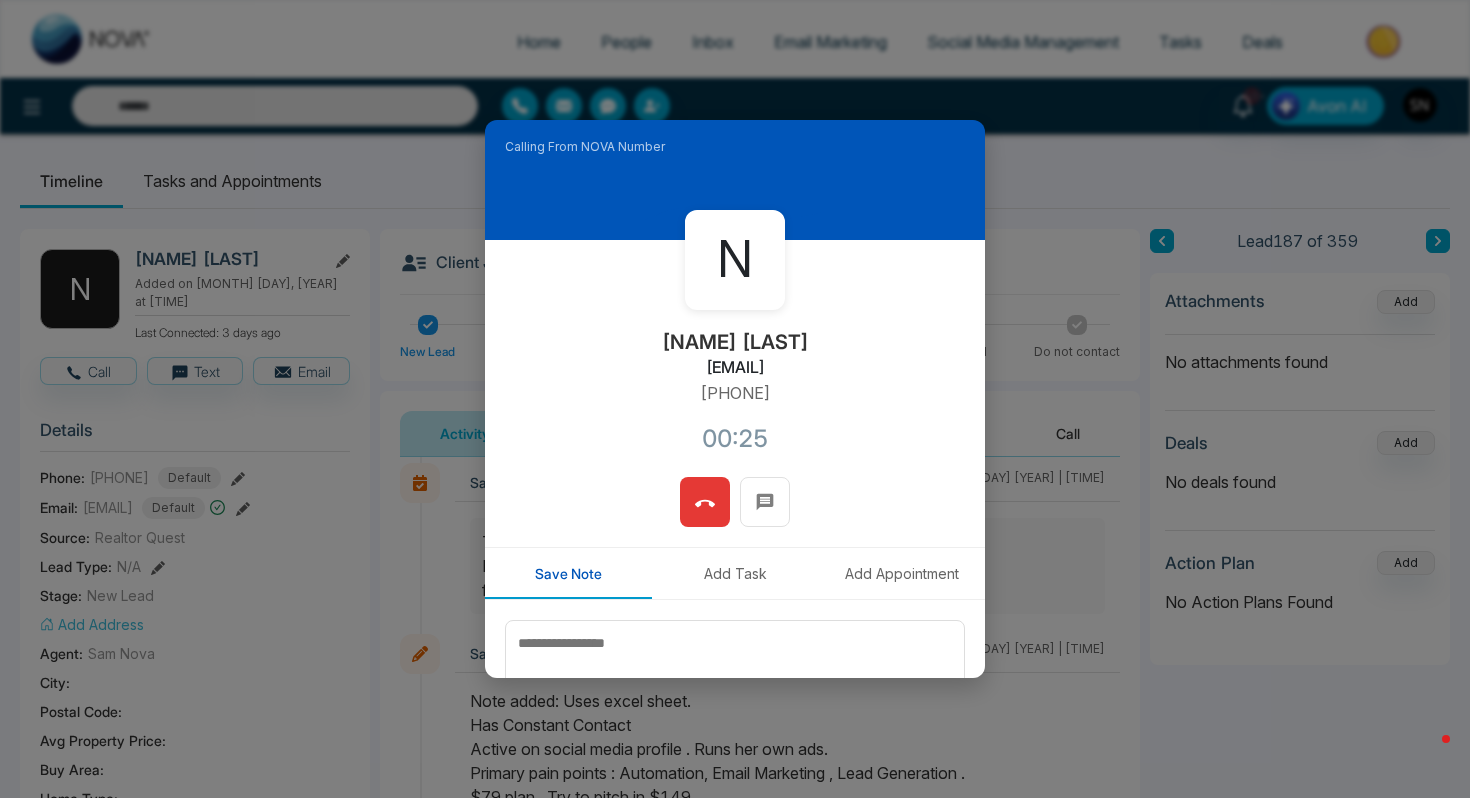 click 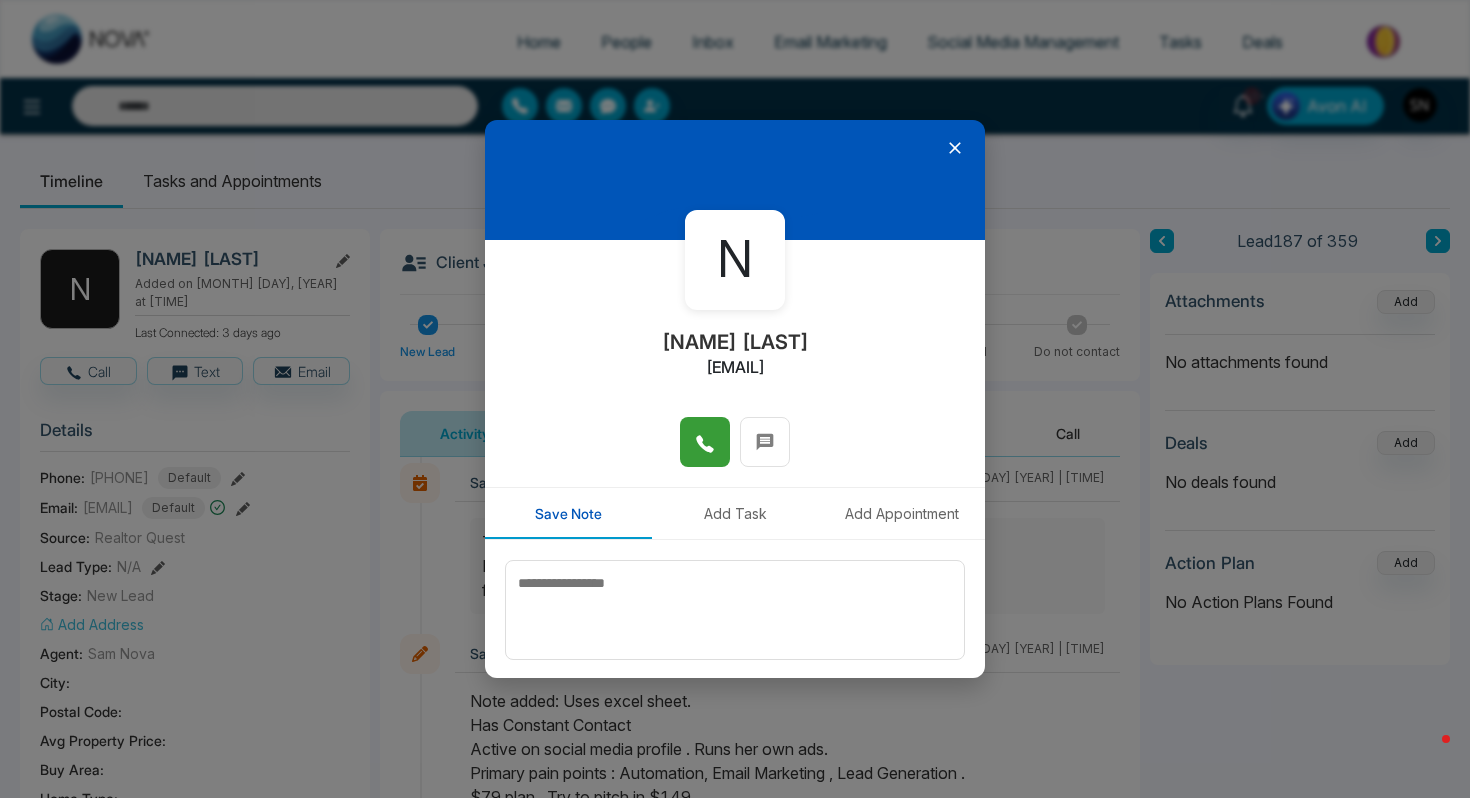click 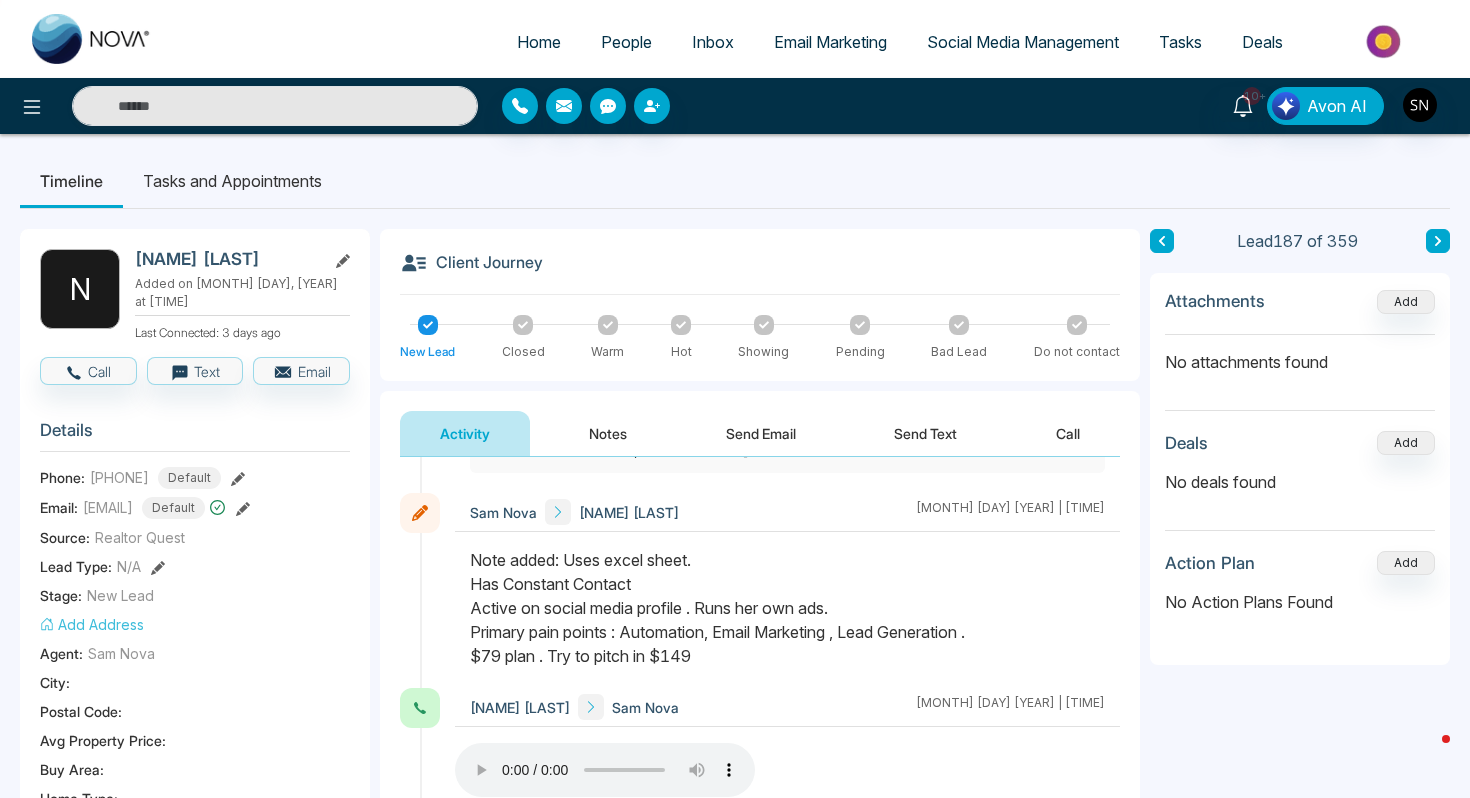 scroll, scrollTop: 333, scrollLeft: 0, axis: vertical 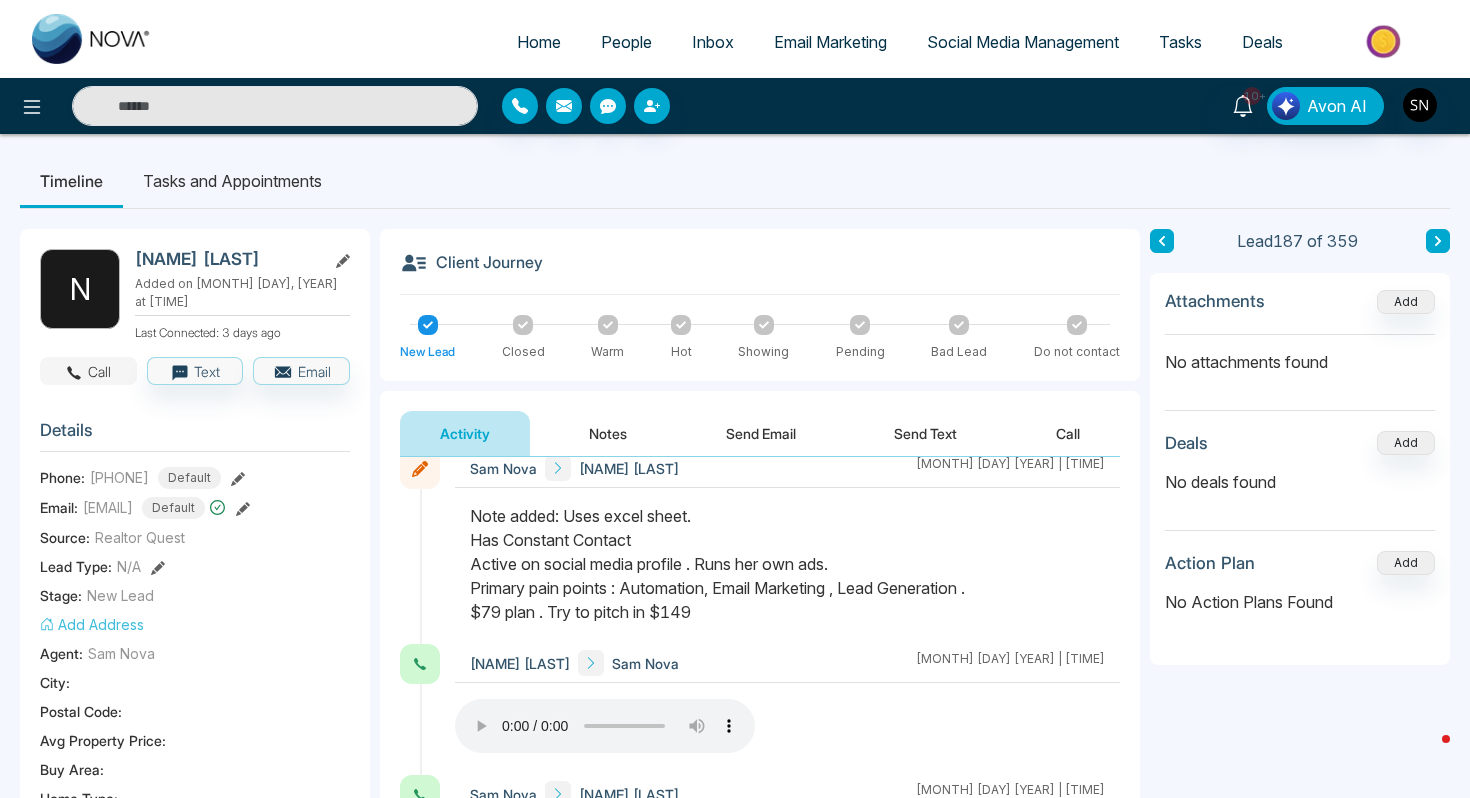 click 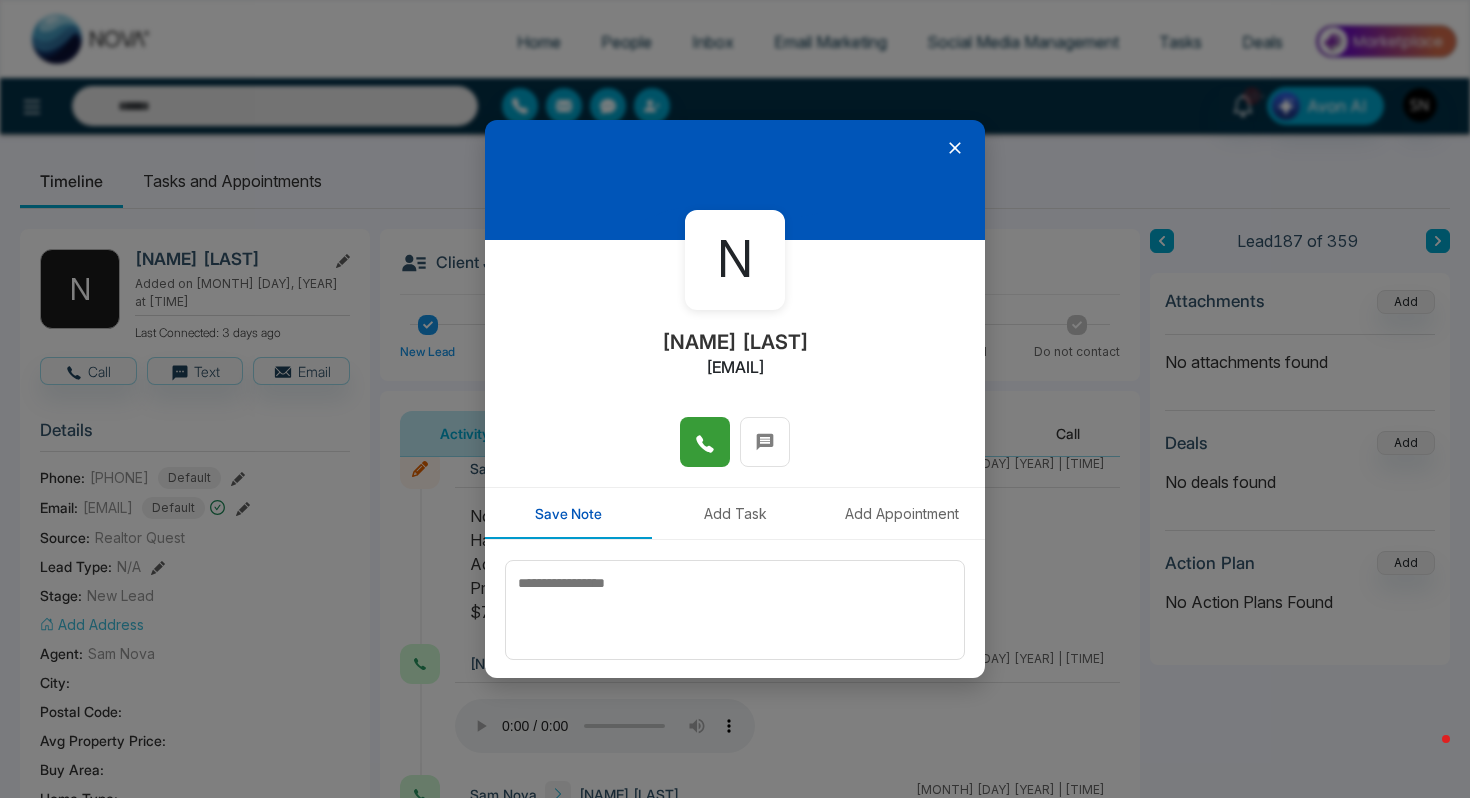 click at bounding box center (705, 442) 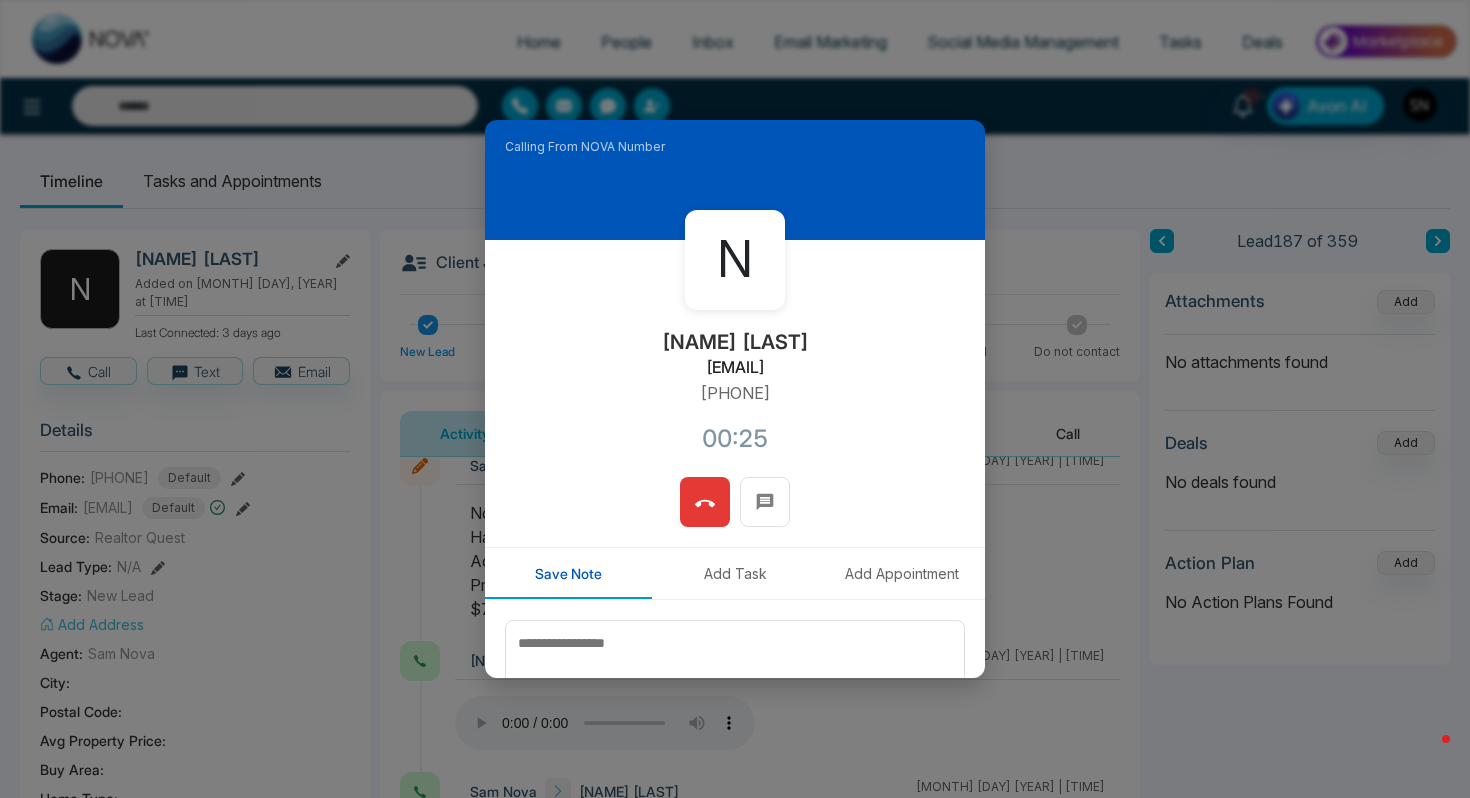 click 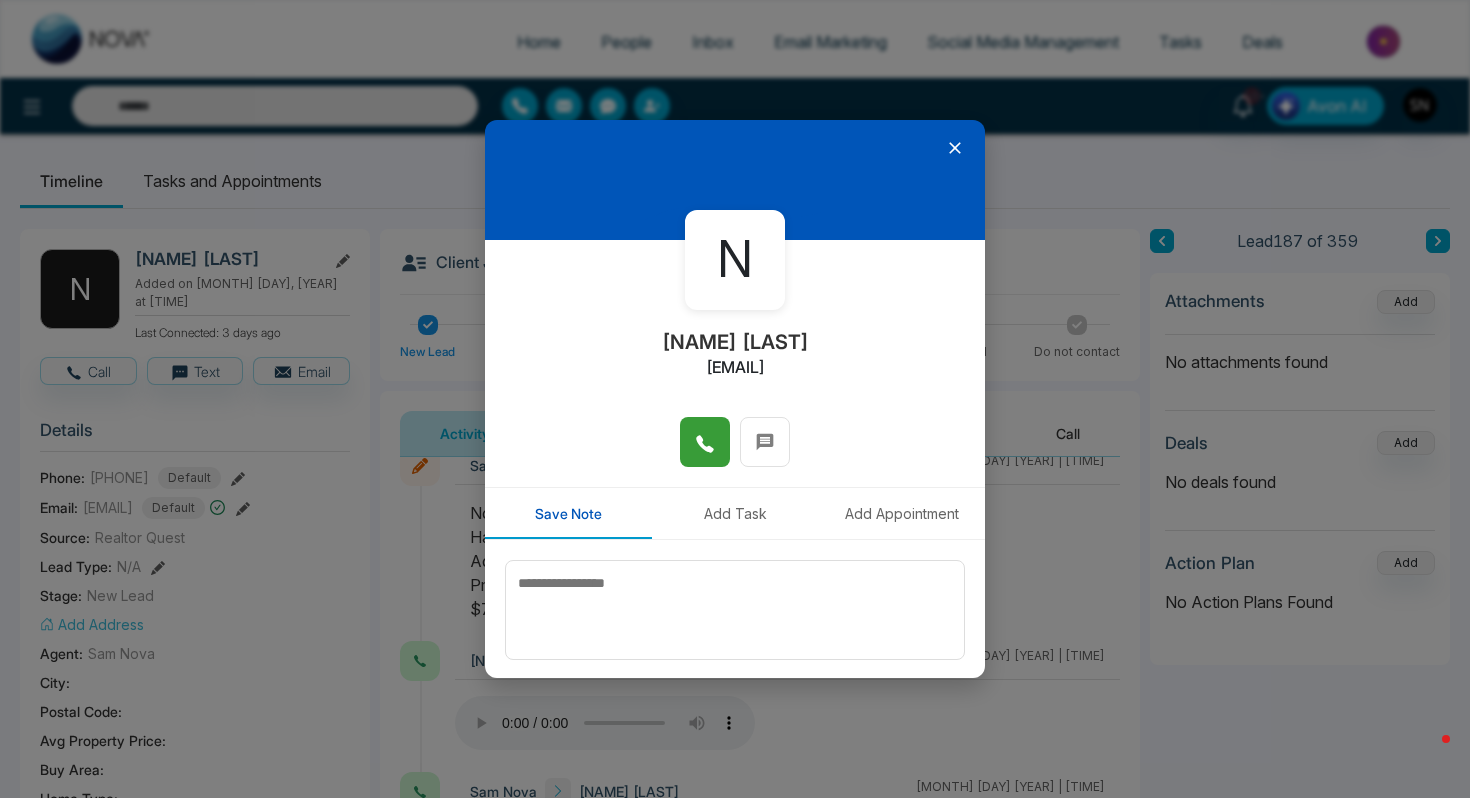 click 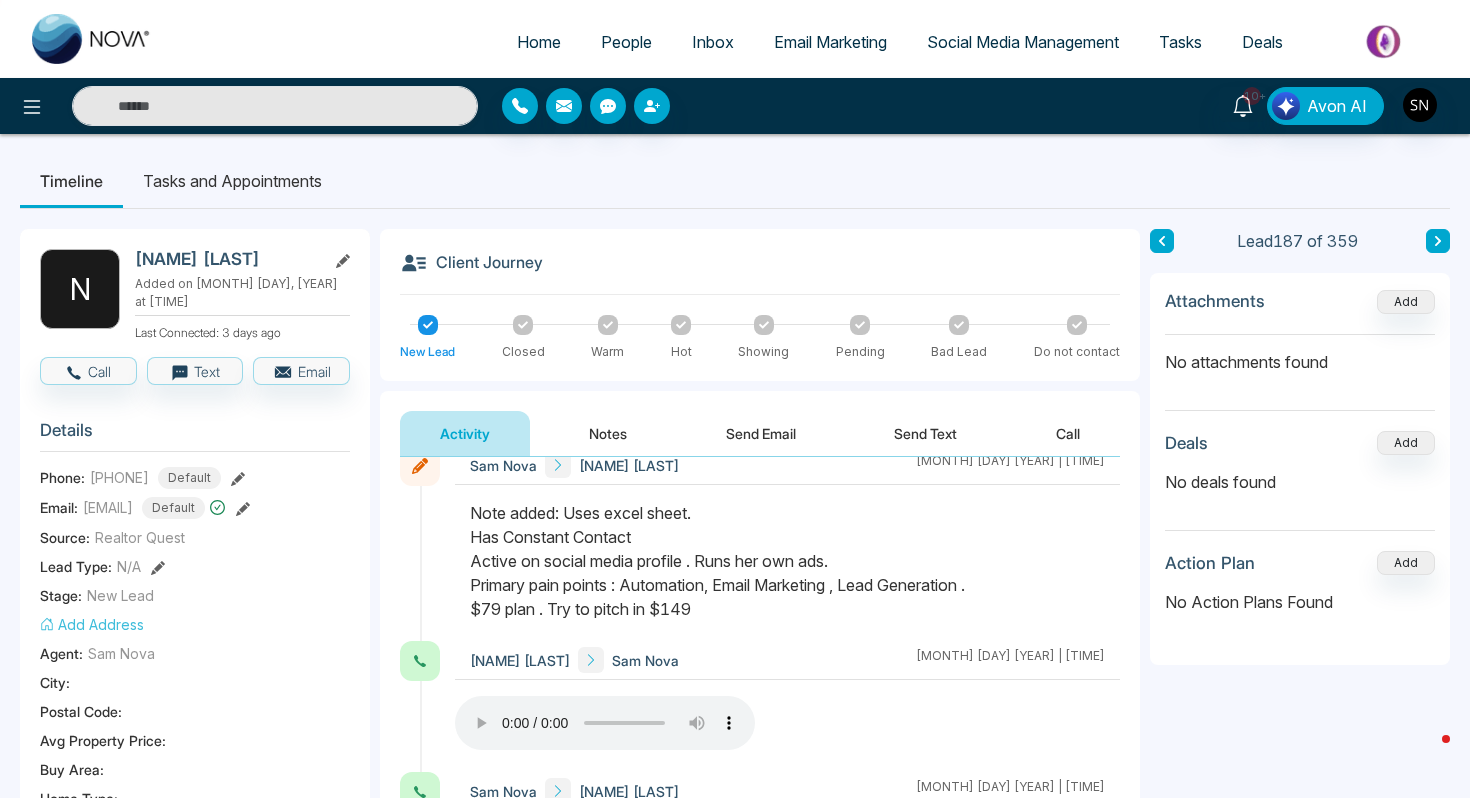 click on "Notes" at bounding box center (608, 433) 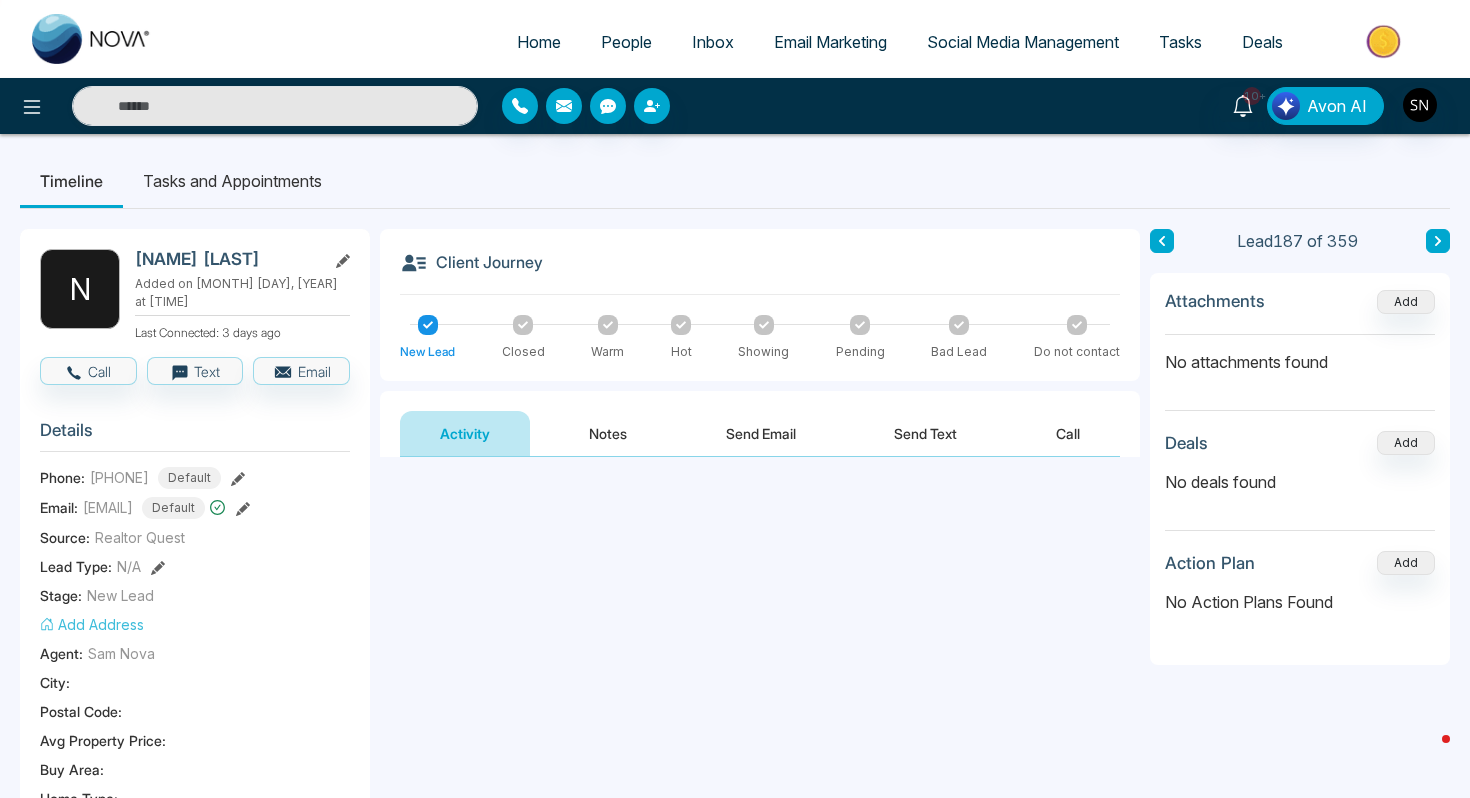 scroll, scrollTop: 0, scrollLeft: 0, axis: both 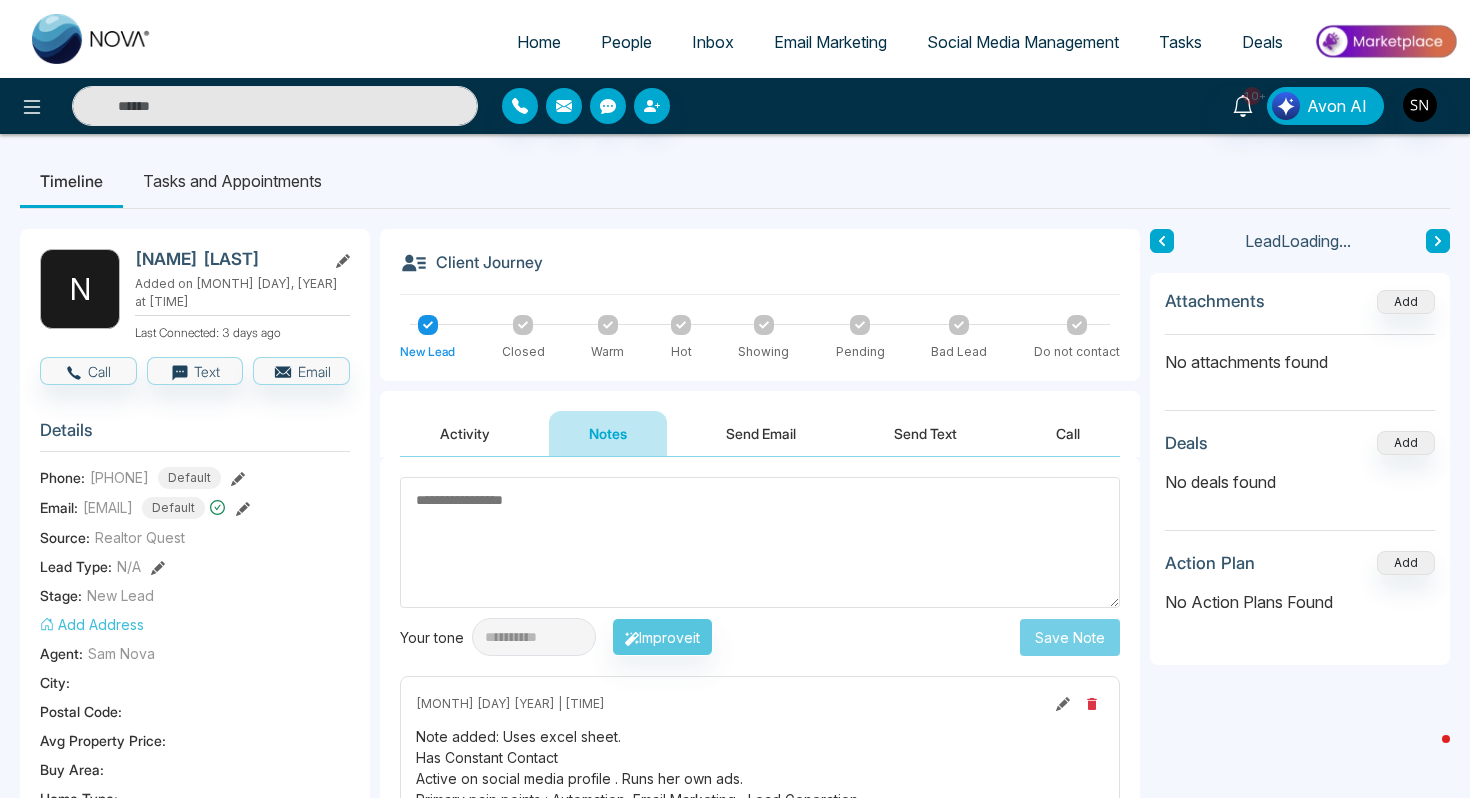 click on "Send Text" at bounding box center [925, 433] 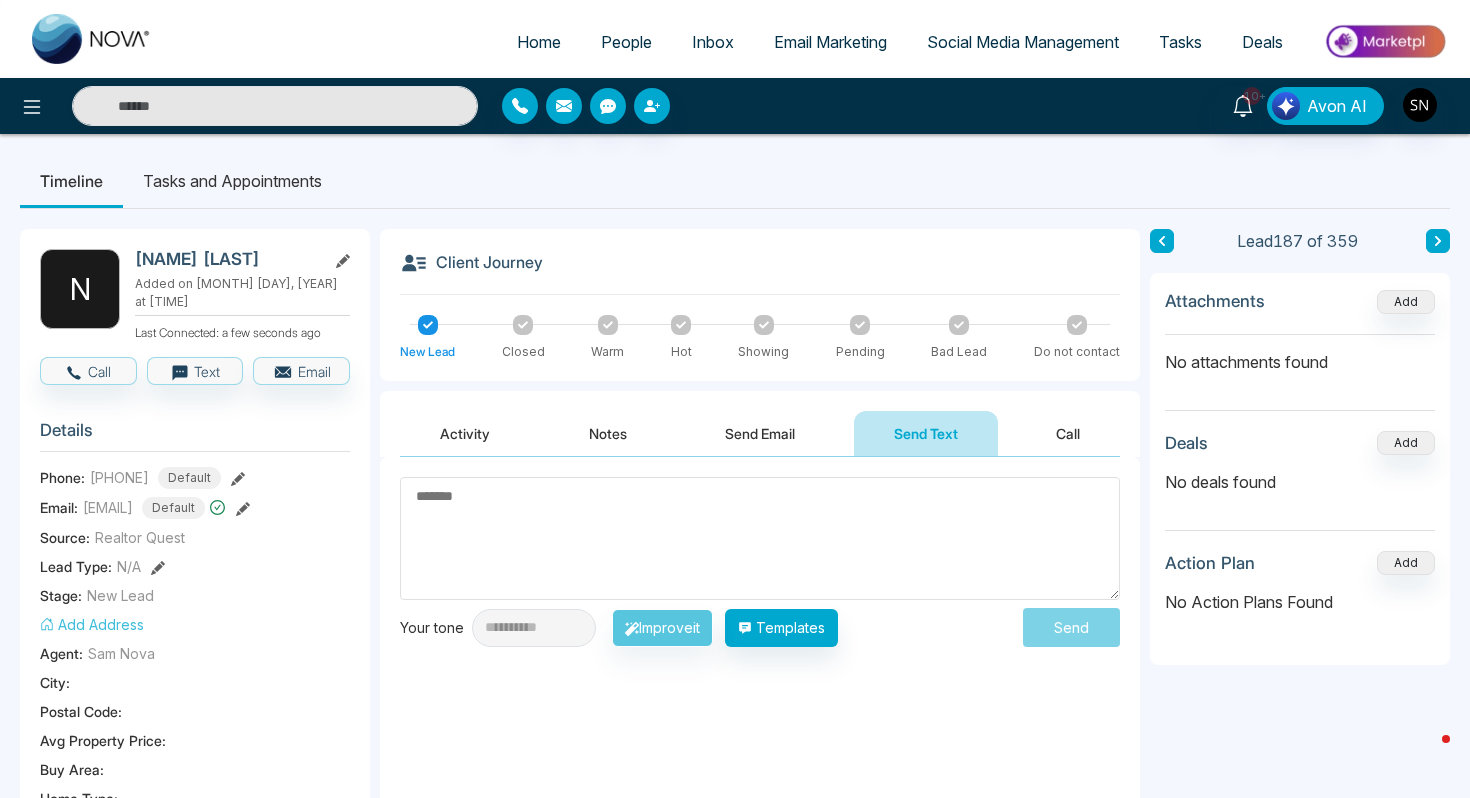 click on "Inbox" at bounding box center (713, 42) 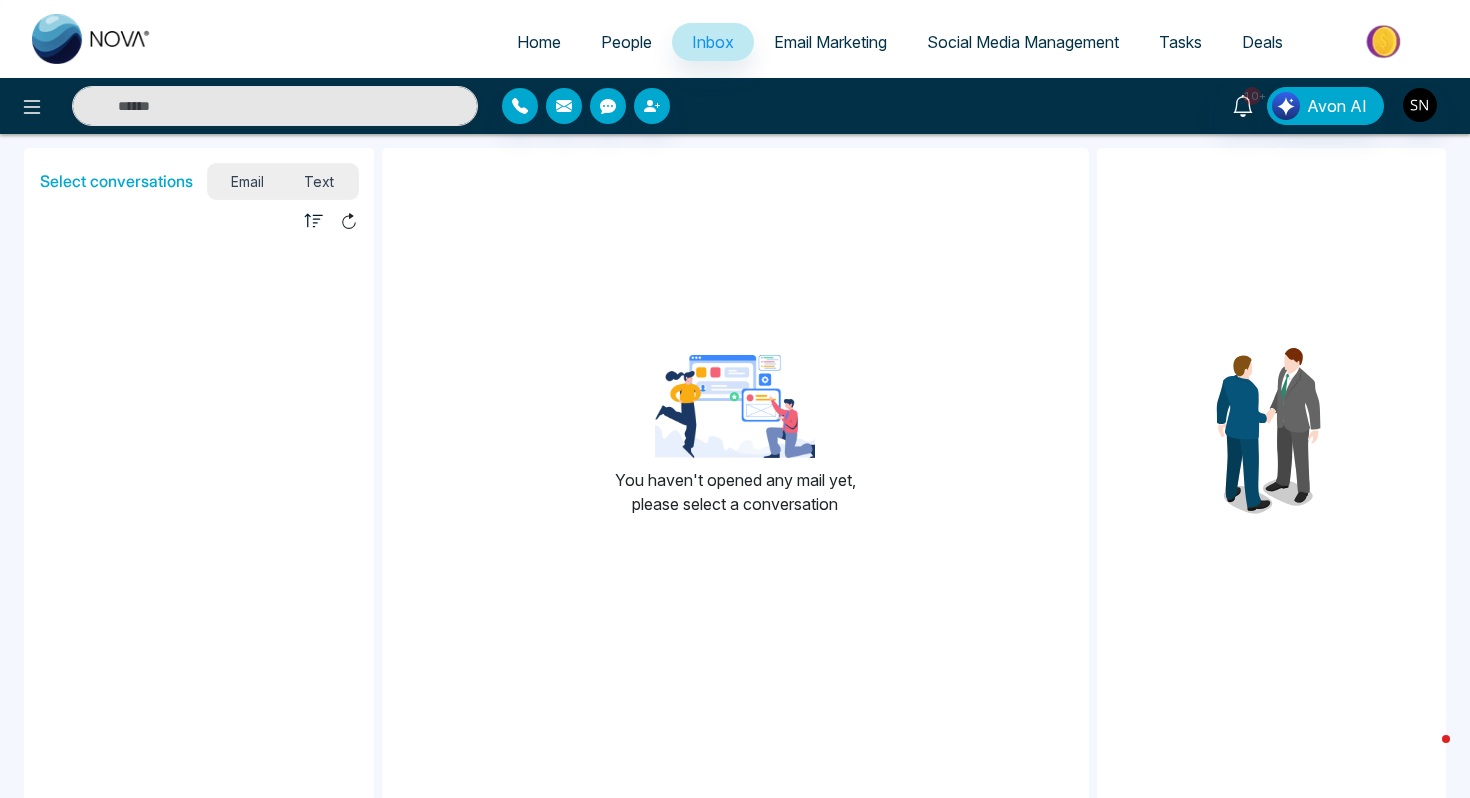 click on "Email Text" at bounding box center [283, 181] 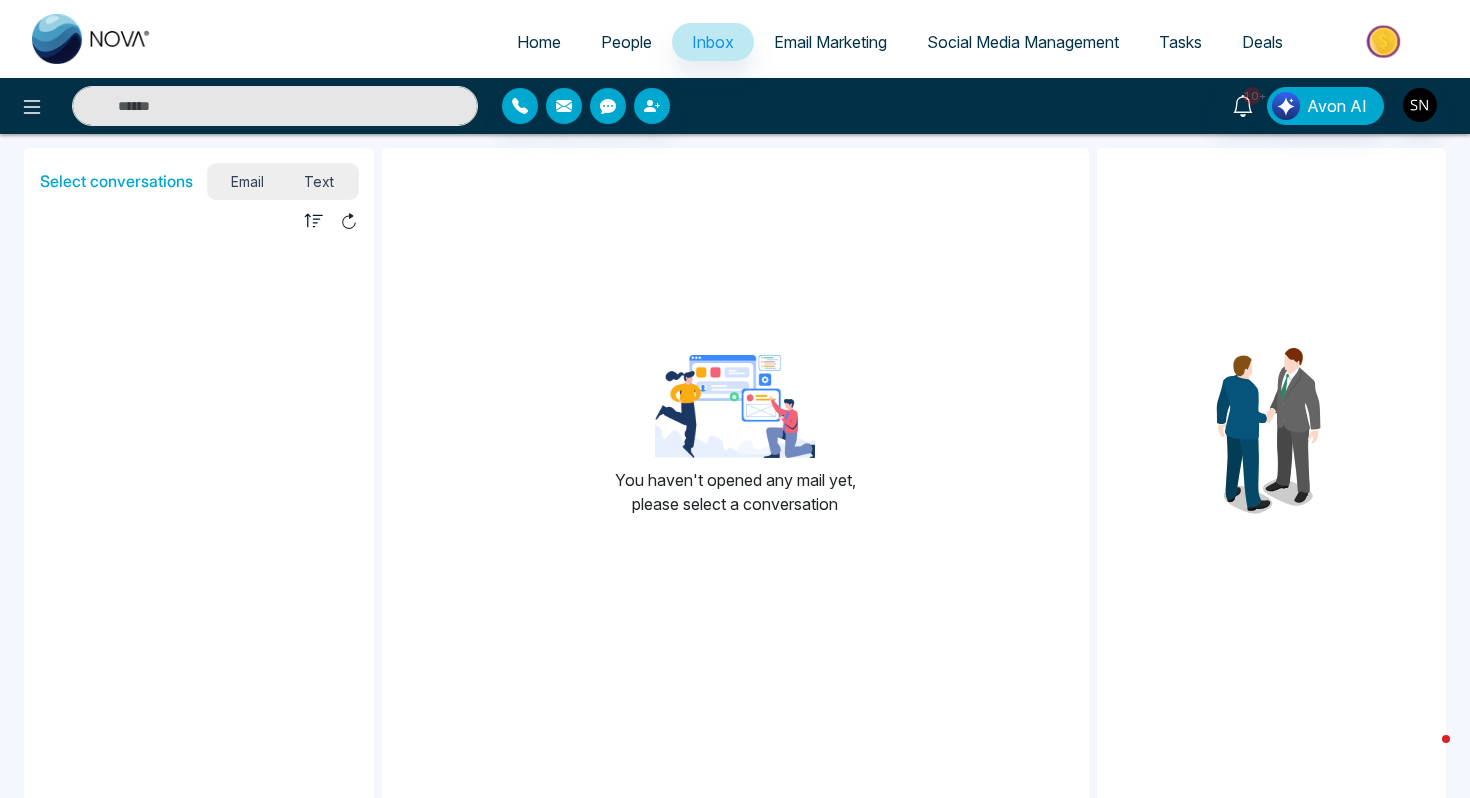 click on "Text" at bounding box center [319, 181] 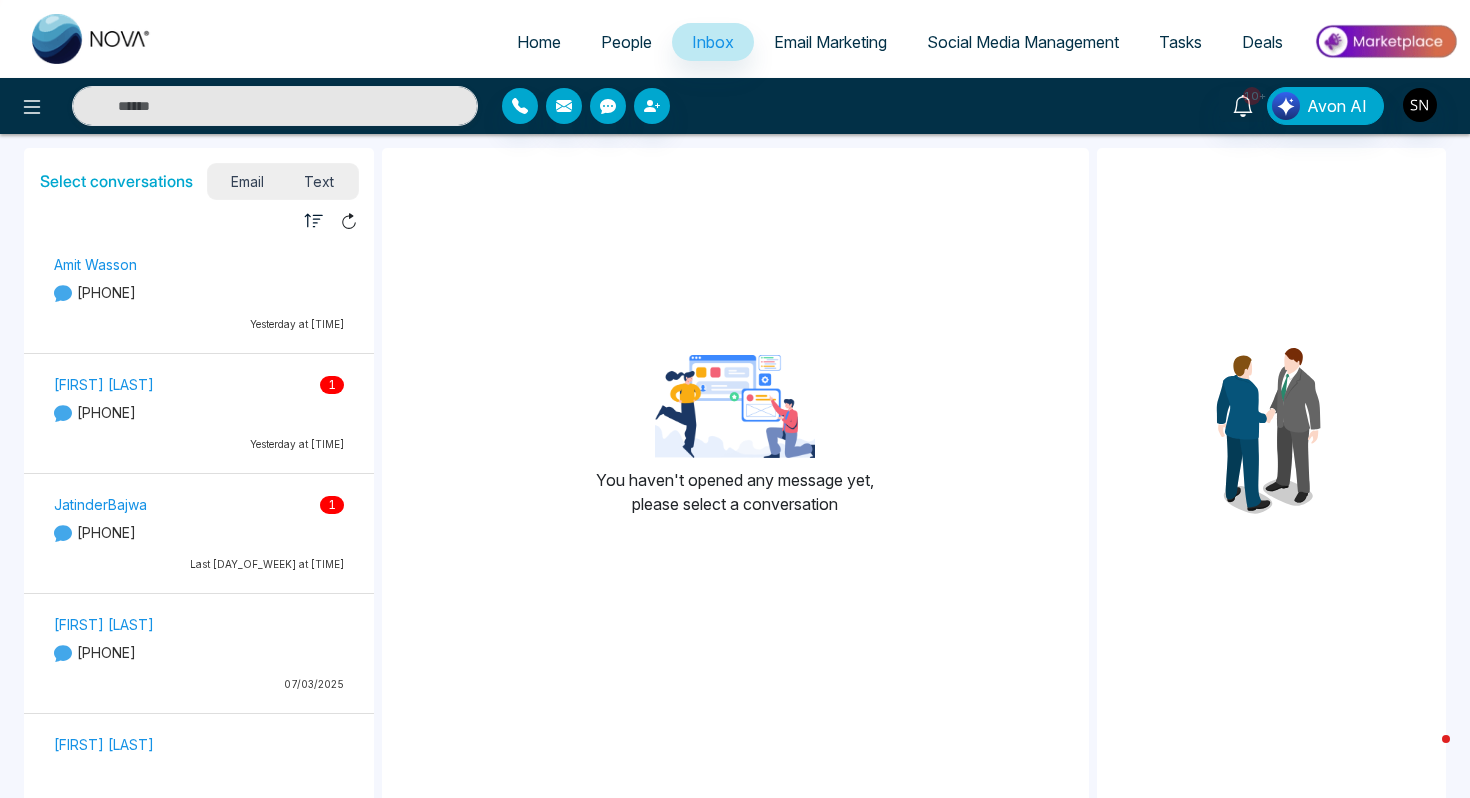 click on "Rajni Dang   1" at bounding box center (199, 384) 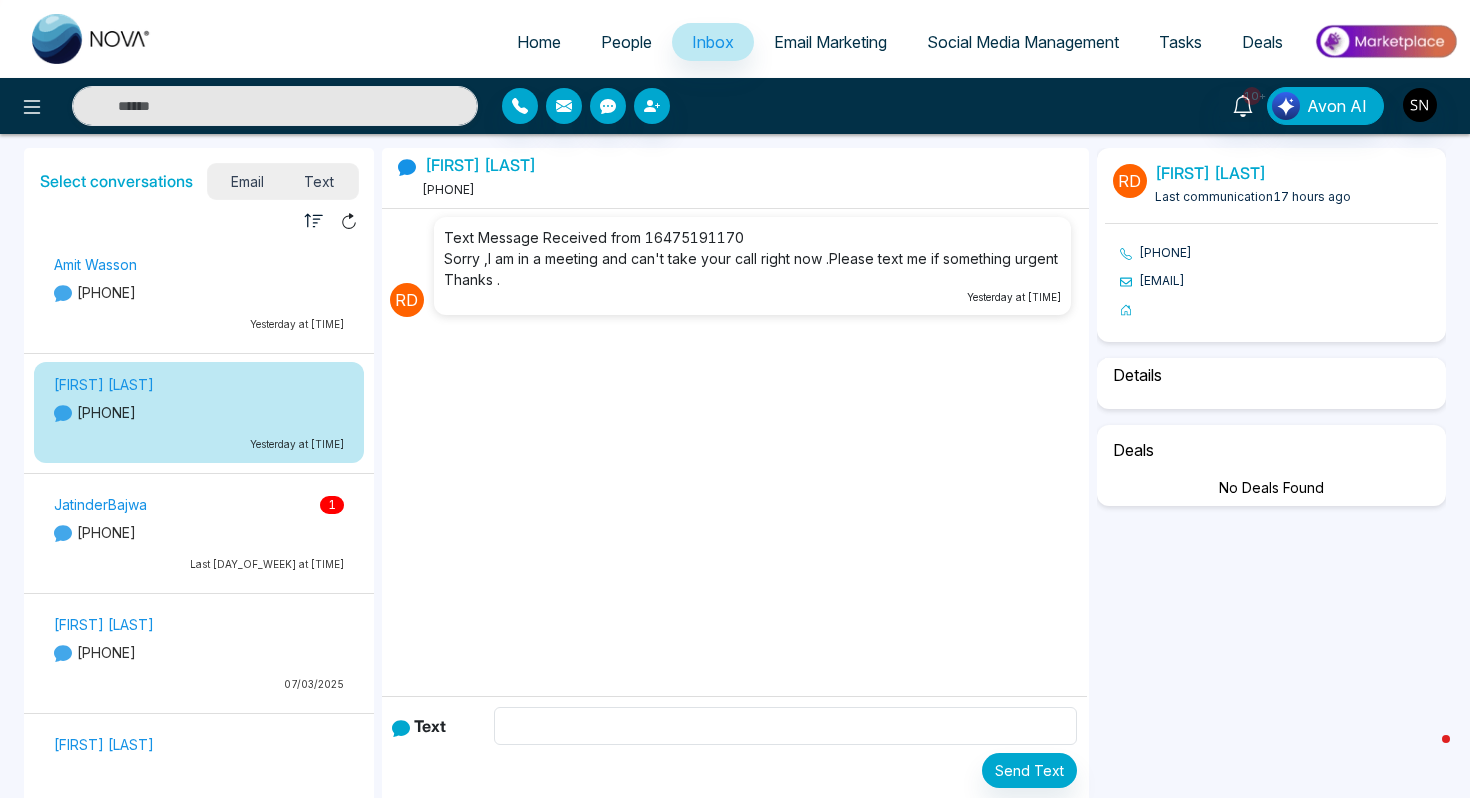 select on "*" 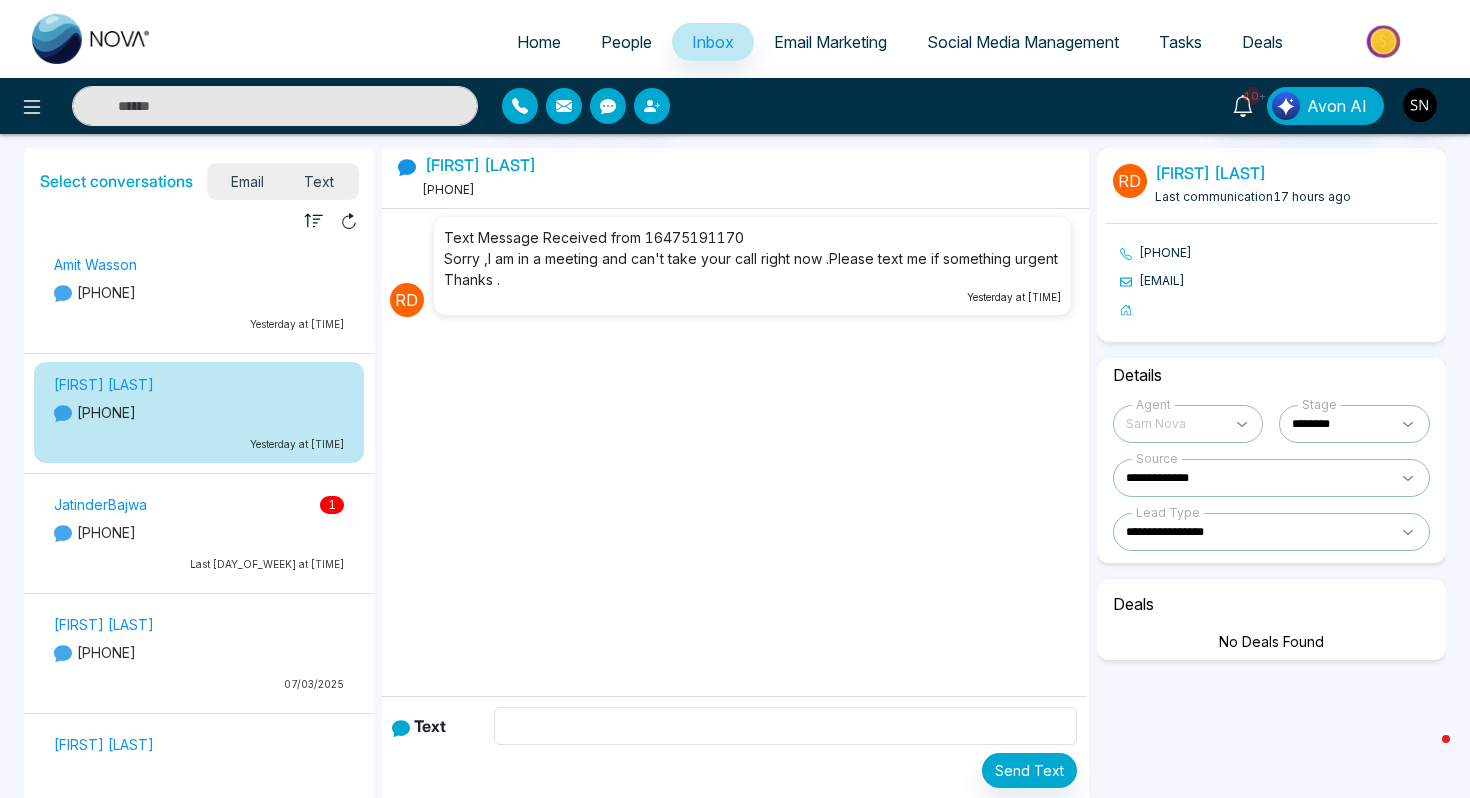 click on "JatinderBajwa    1" at bounding box center (199, 504) 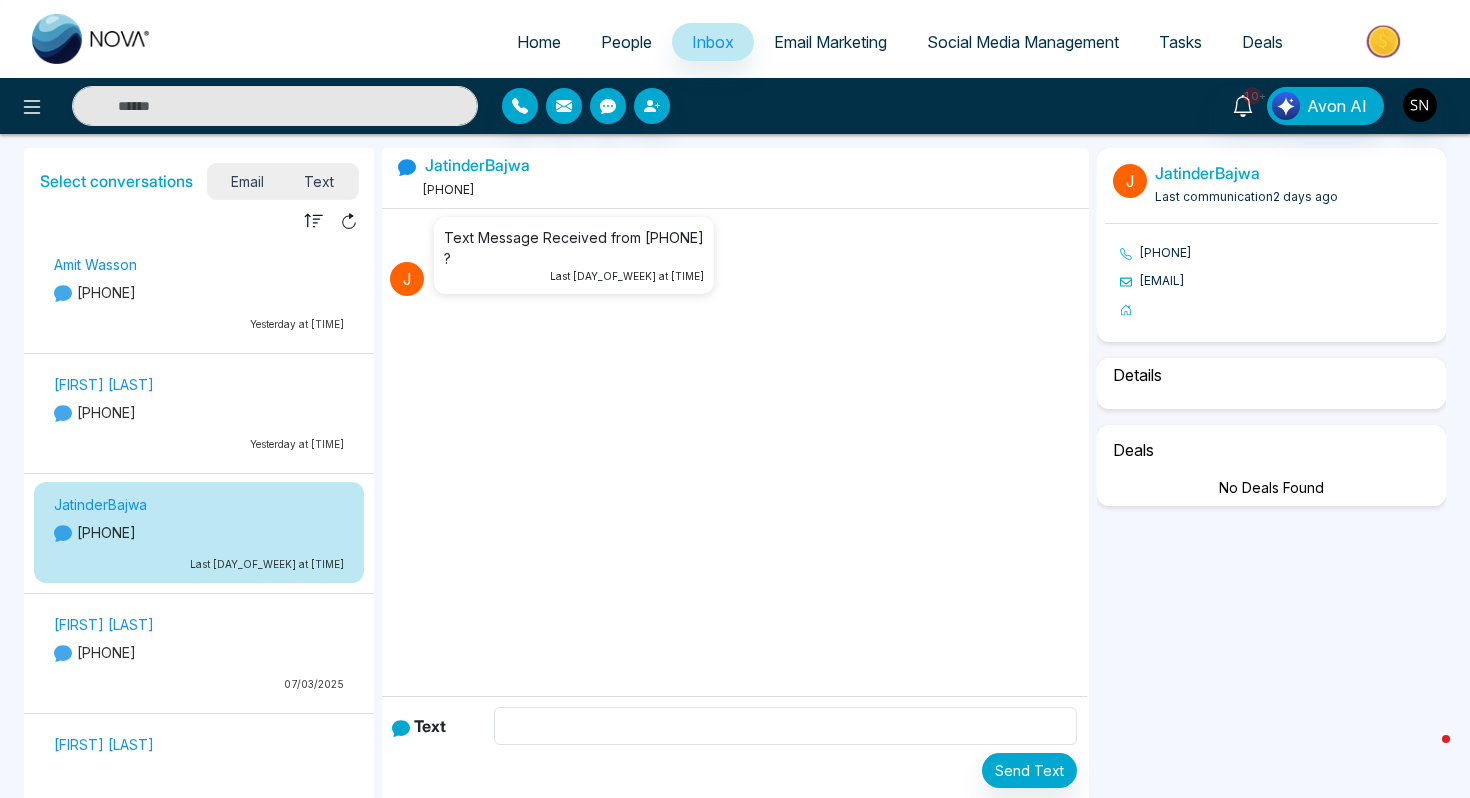 select on "*" 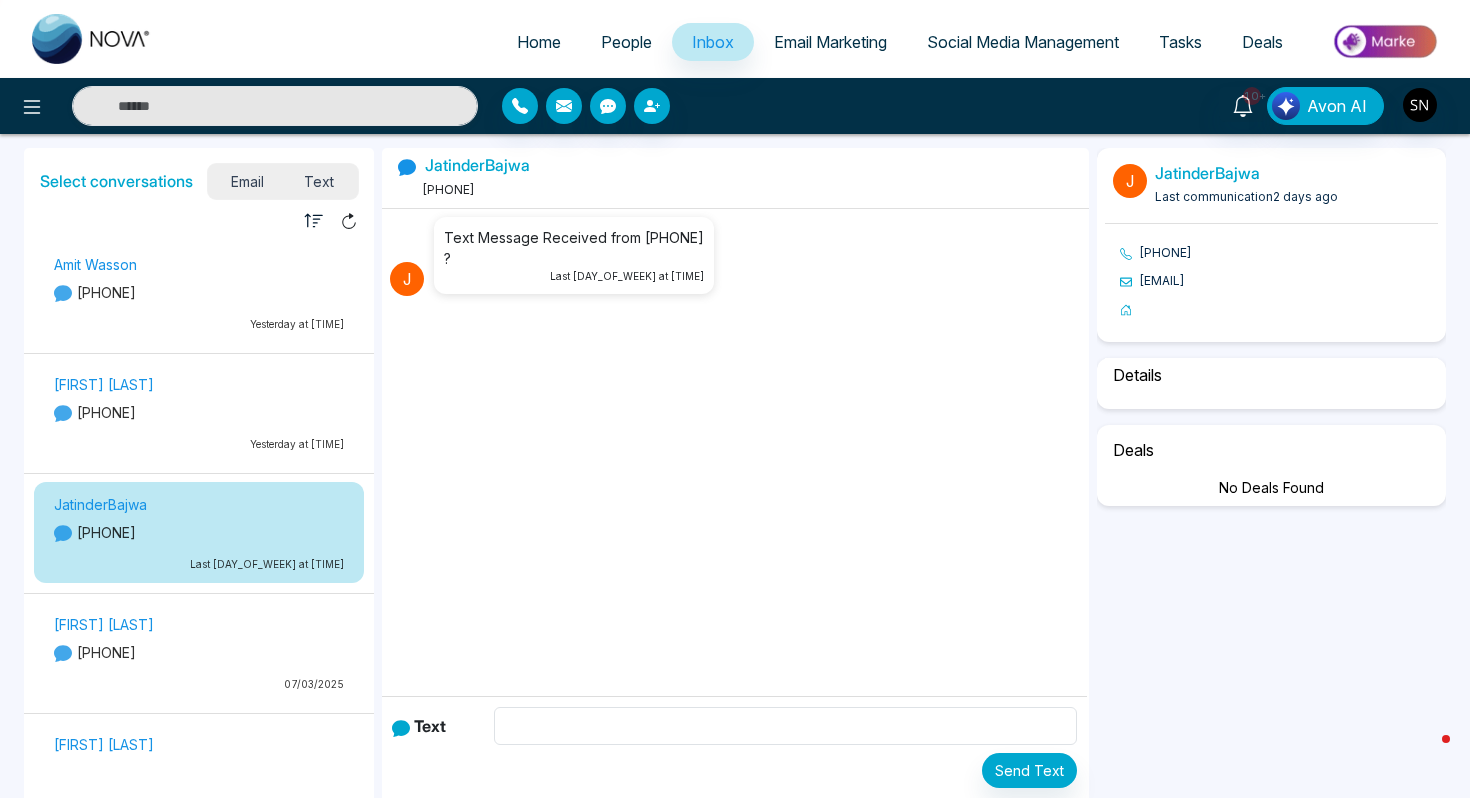 select on "**********" 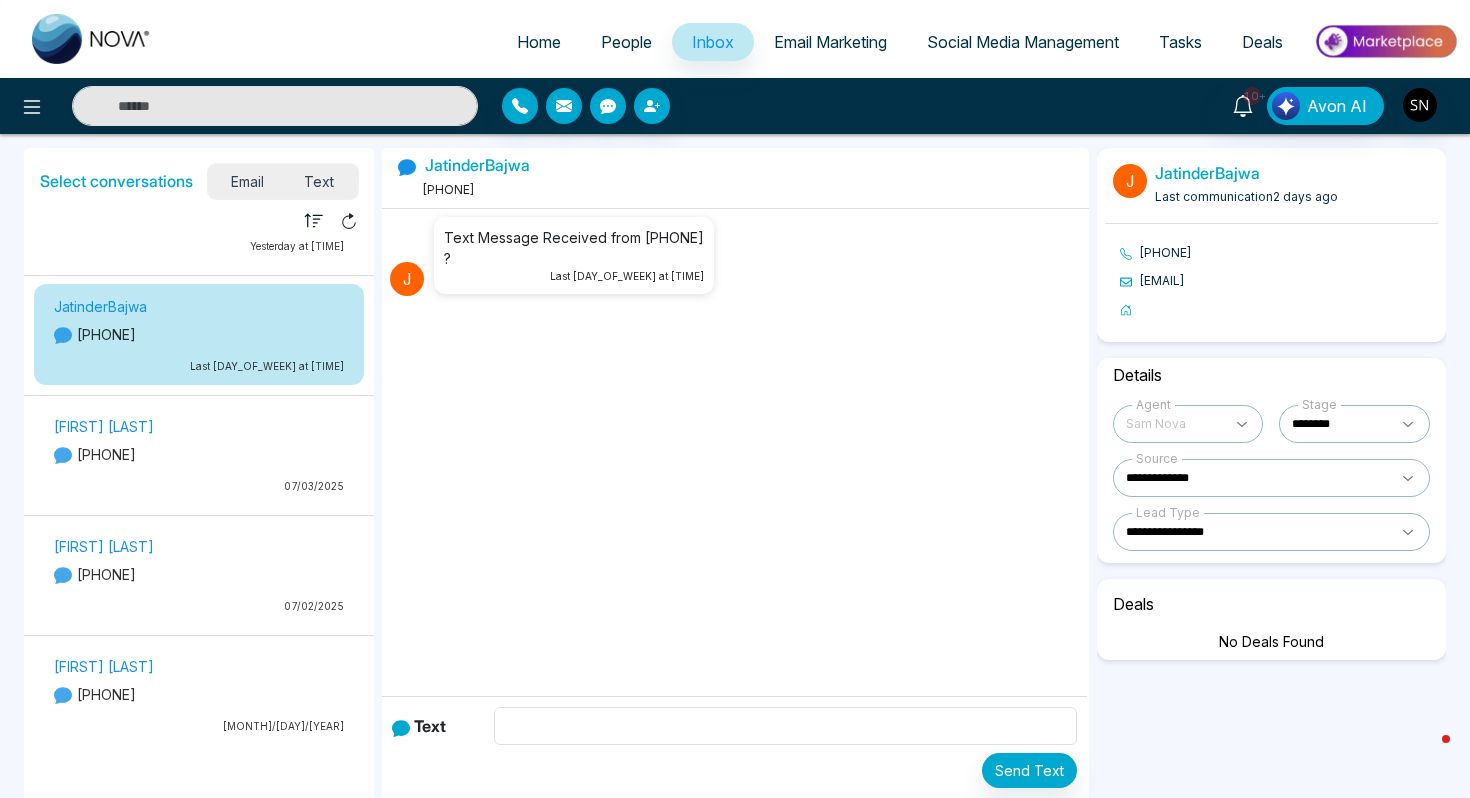 scroll, scrollTop: 205, scrollLeft: 0, axis: vertical 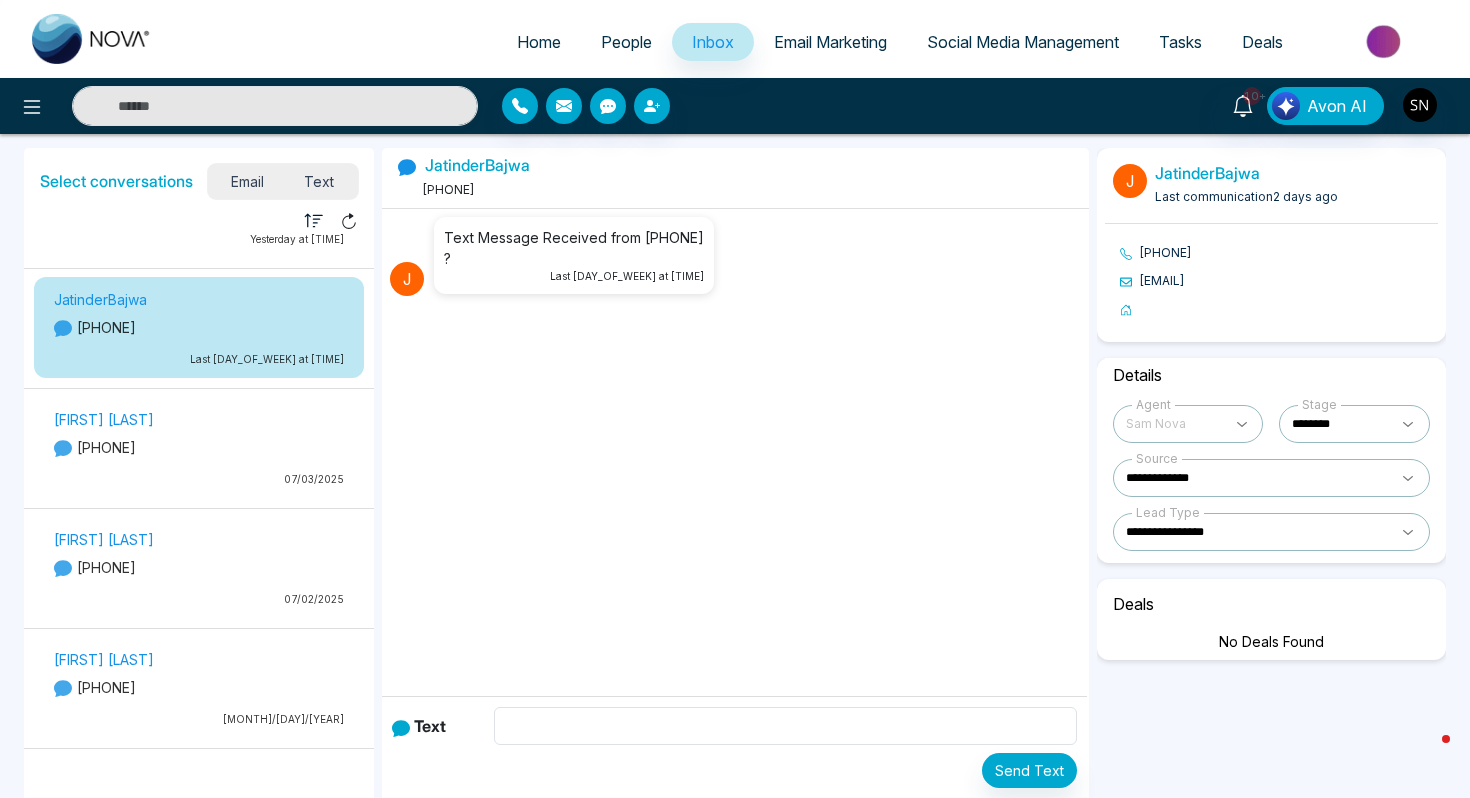 click on "HassanShahid" at bounding box center [199, 539] 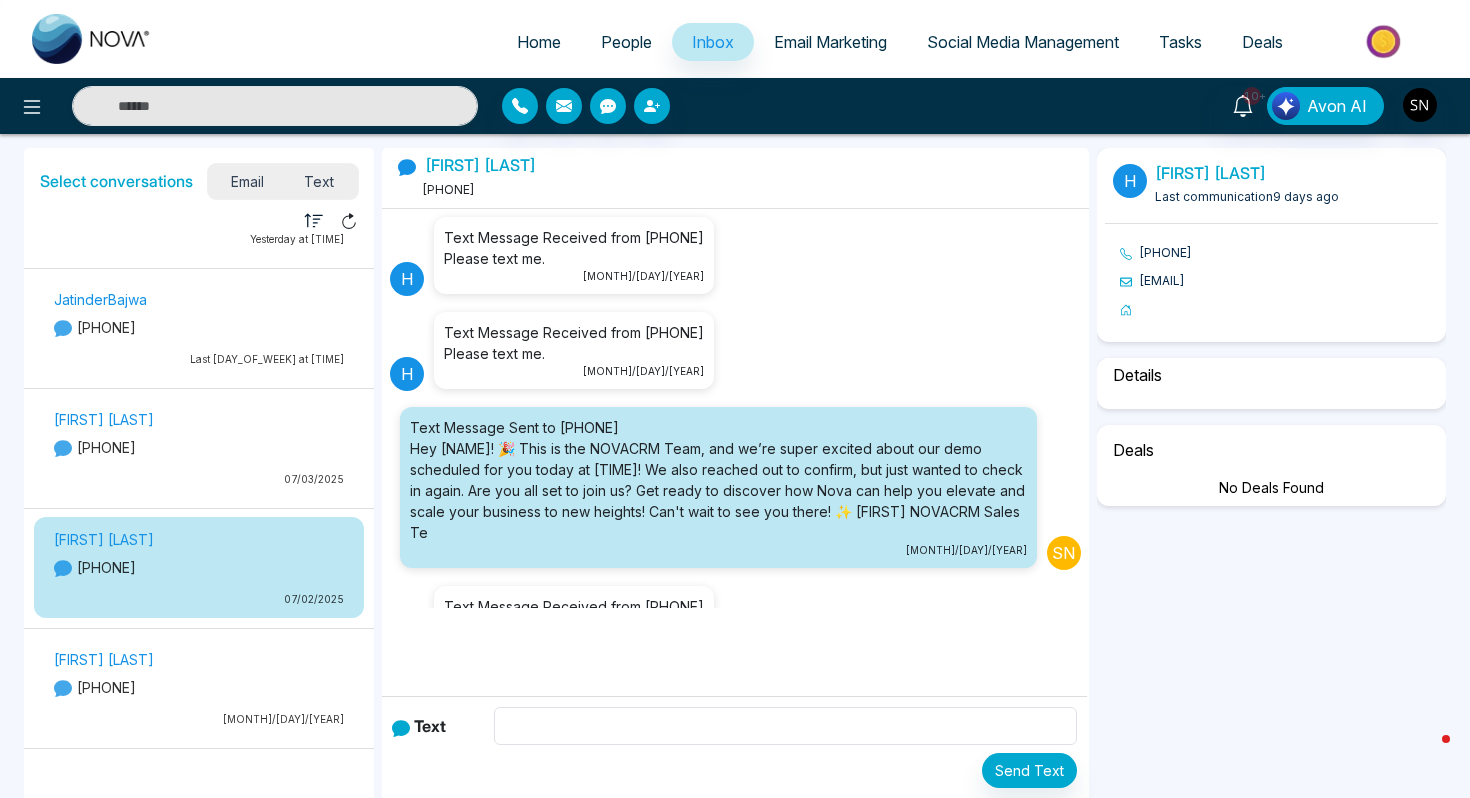 scroll, scrollTop: 285, scrollLeft: 0, axis: vertical 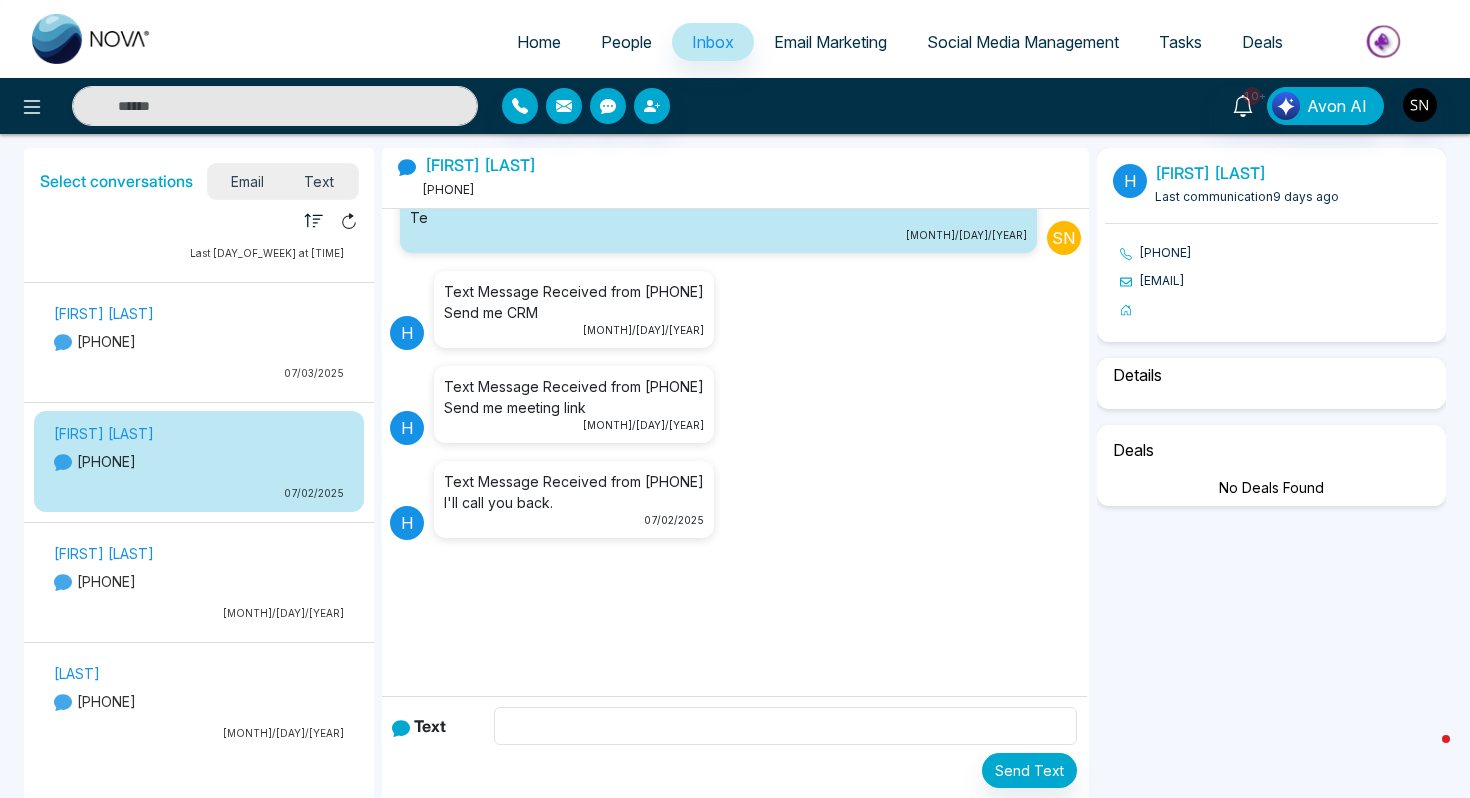 select on "*" 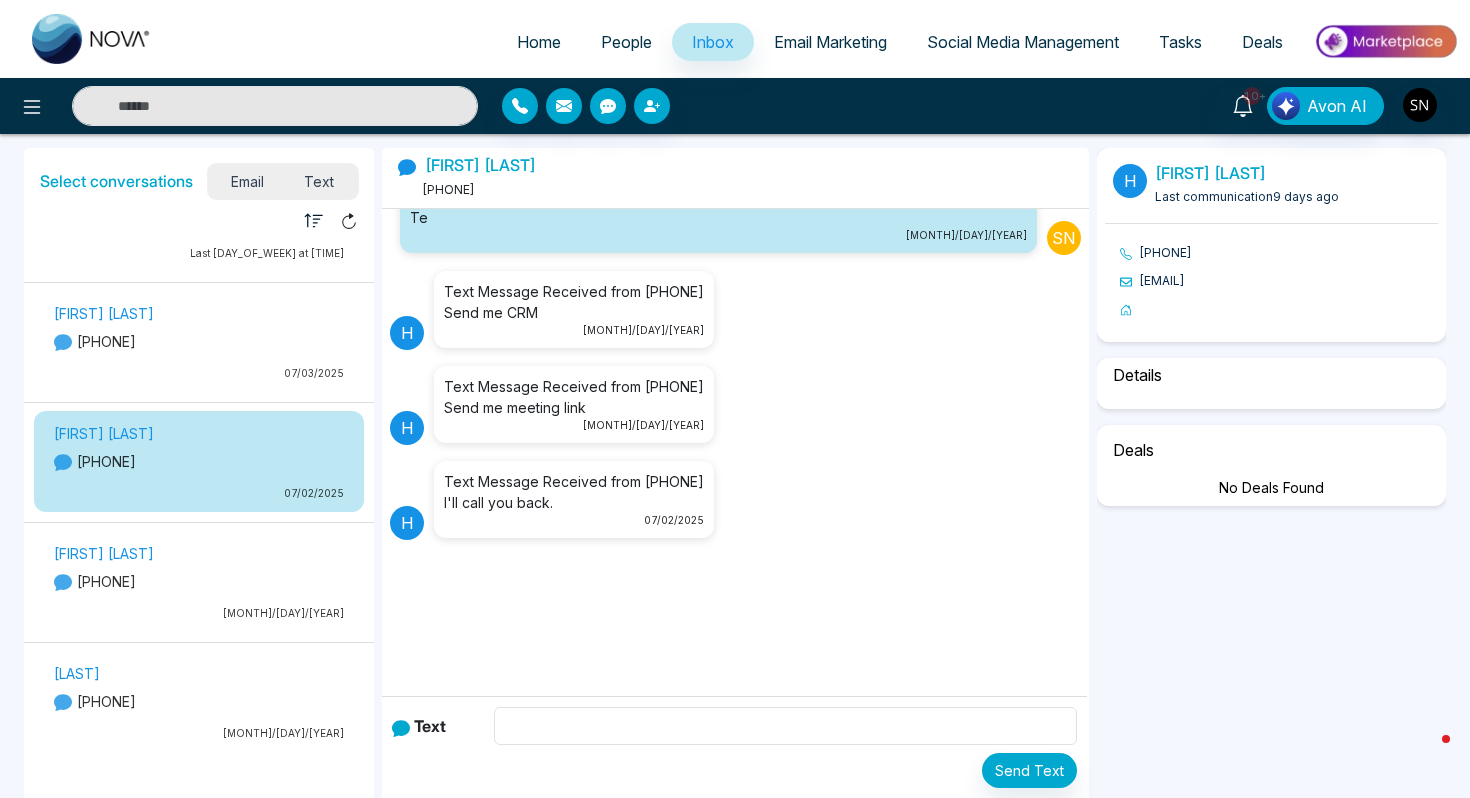select on "**********" 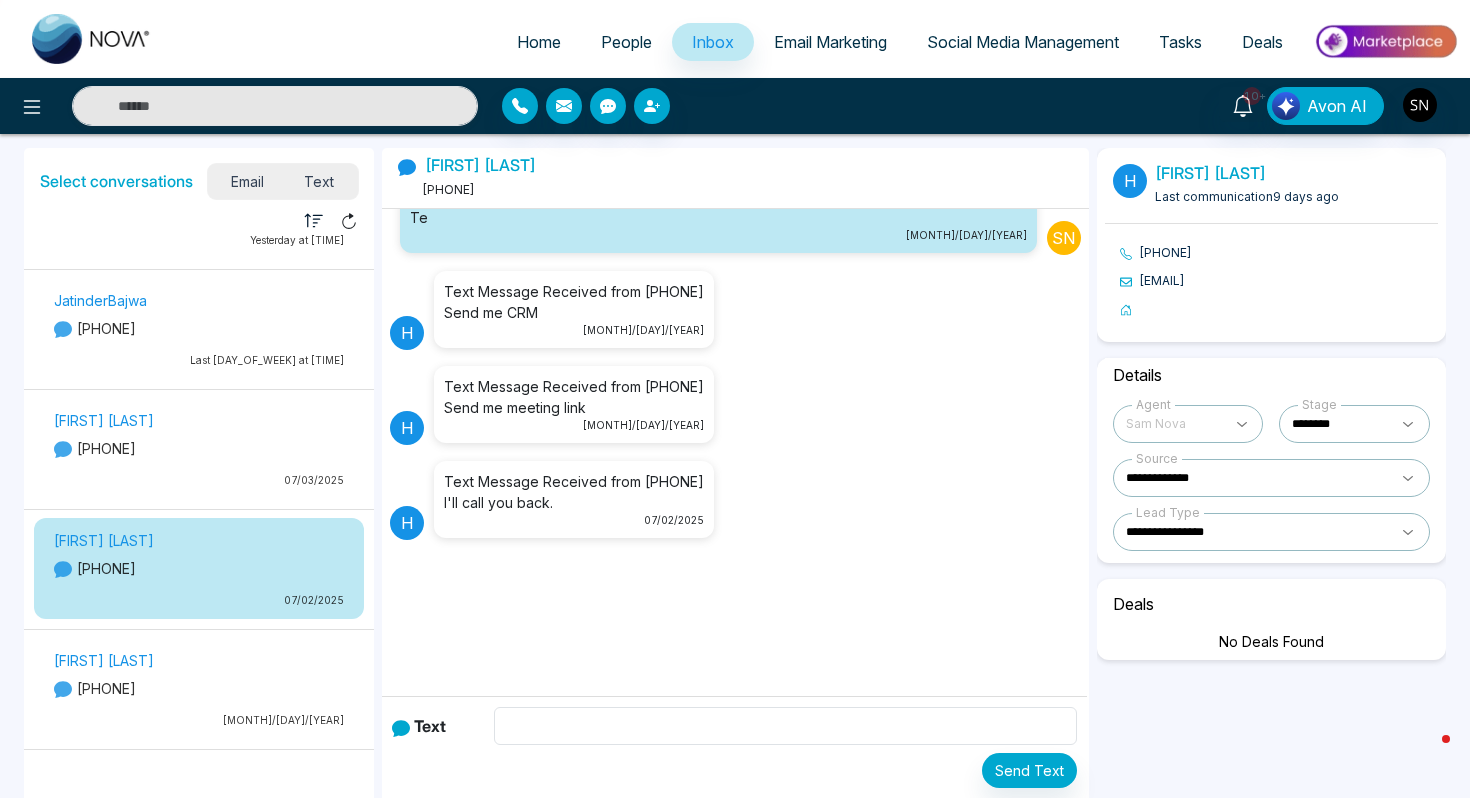 scroll, scrollTop: 202, scrollLeft: 0, axis: vertical 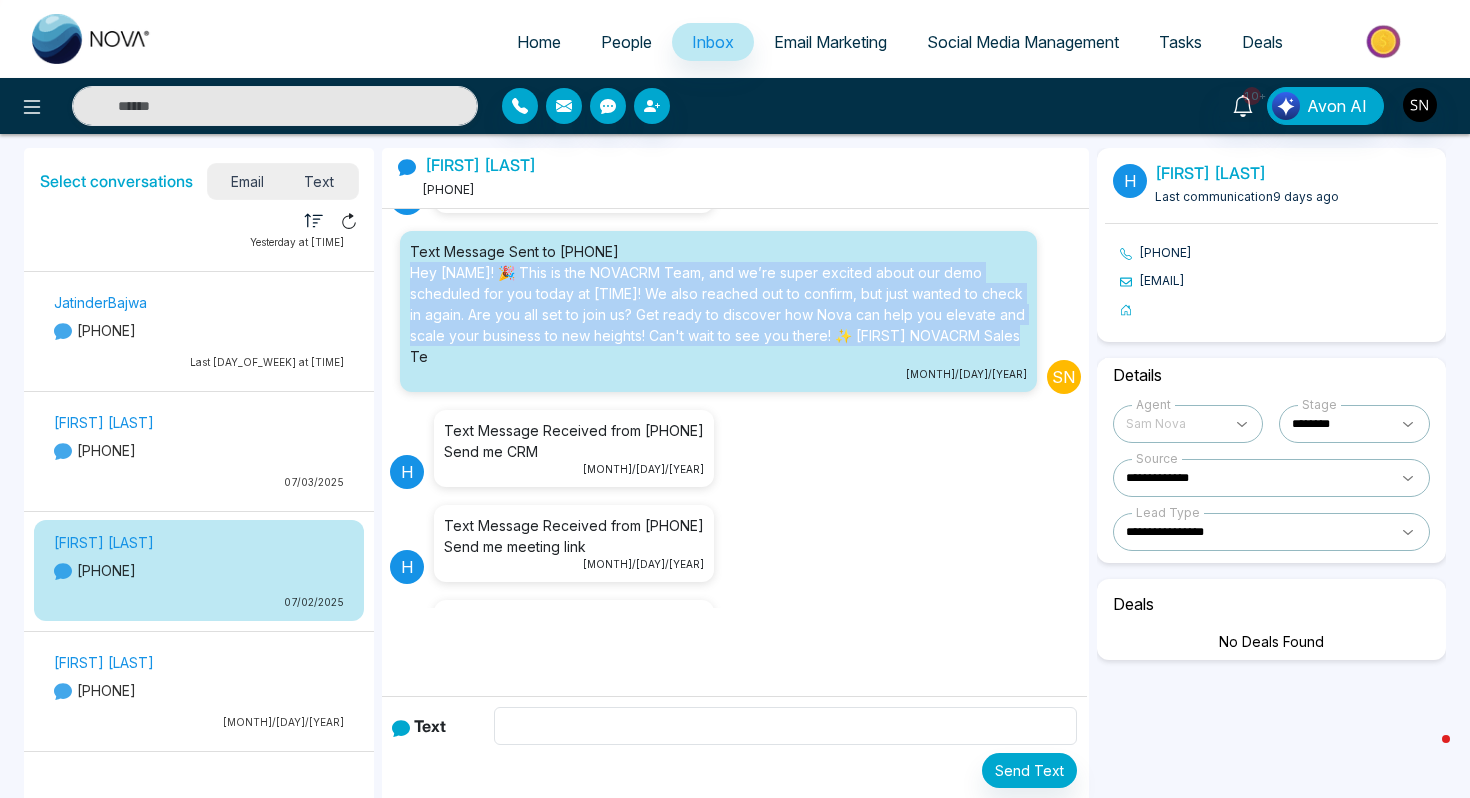 drag, startPoint x: 412, startPoint y: 270, endPoint x: 541, endPoint y: 350, distance: 151.79262 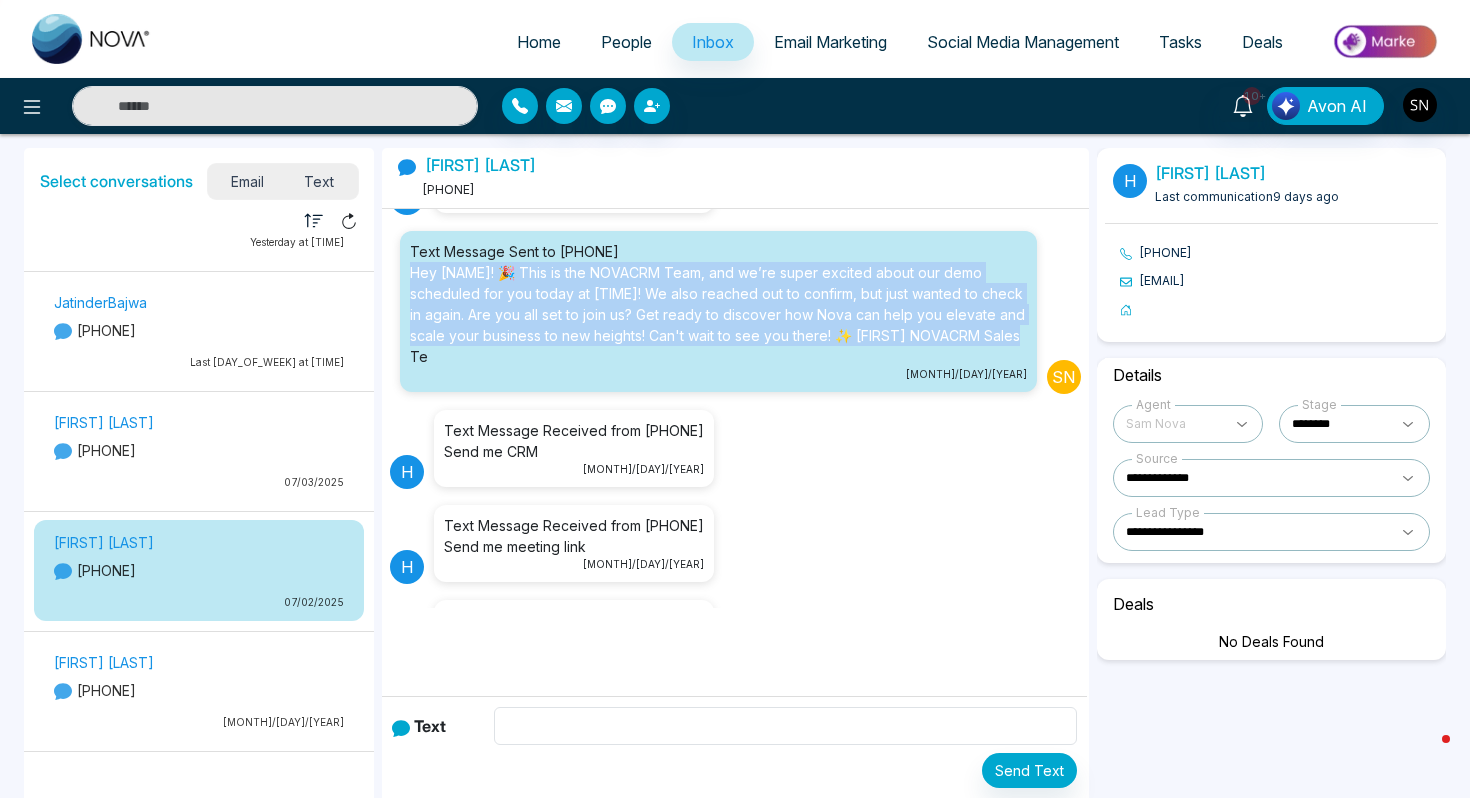 click on "Text Message Sent to +14163121397  Hey Hassan! 🎉 This is the NOVACRM Team, and we’re super excited about our demo scheduled for you today at 2:30 pm! We also reached out to confirm, but just wanted to check in again. Are you all set to join us? Get ready to discover how Nova can help you elevate and scale your business to new heights! Can't wait to see you there! ✨ Sam NOVACRM Sales Te" at bounding box center (718, 304) 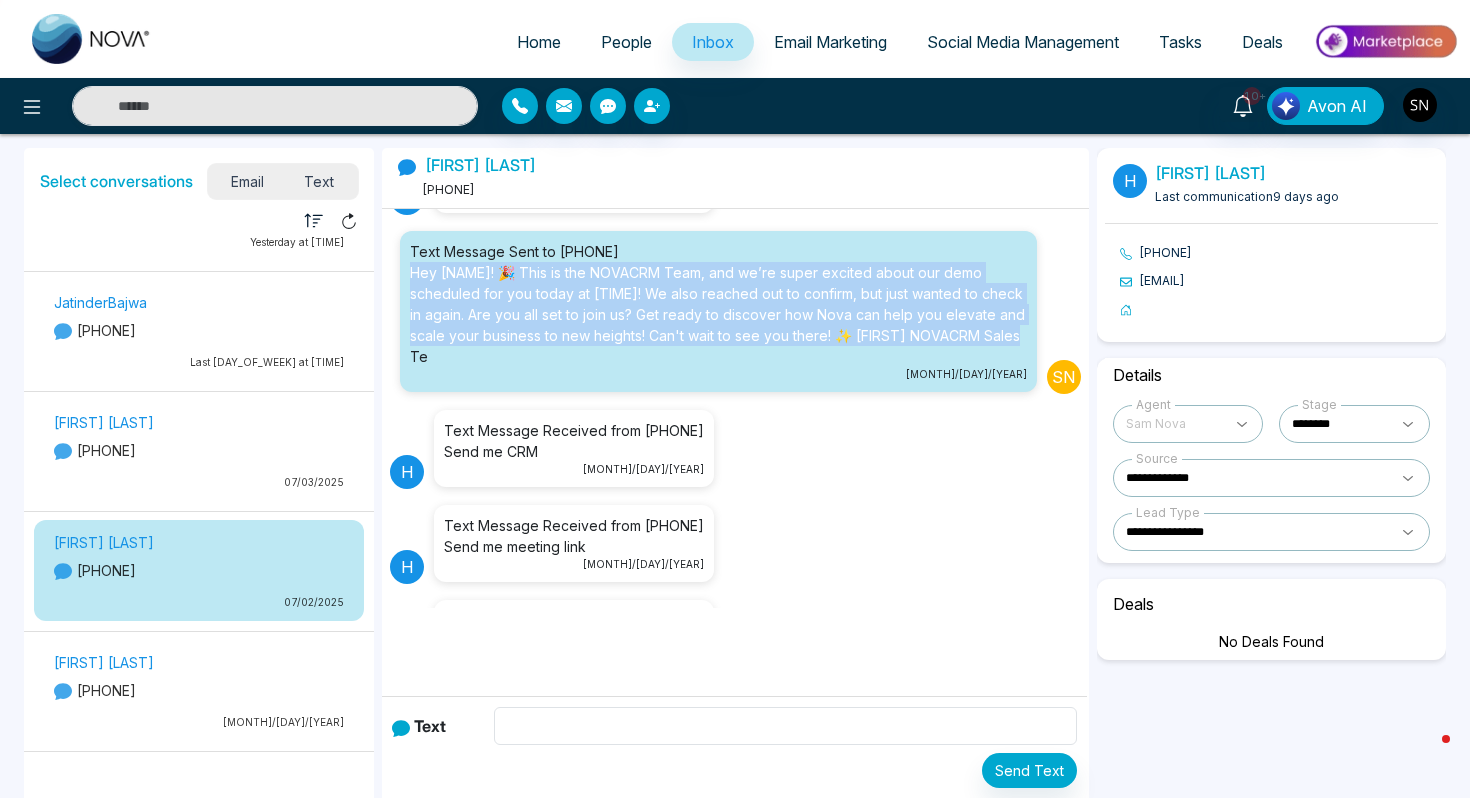 copy on "Hey Hassan! 🎉 This is the NOVACRM Team, and we’re super excited about our demo scheduled for you today at 2:30 pm! We also reached out to confirm, but just wanted to check in again. Are you all set to join us? Get ready to discover how Nova can help you elevate and scale your business to new heights! Can't wait to see you there! ✨ Sam NOVACRM Sales Te" 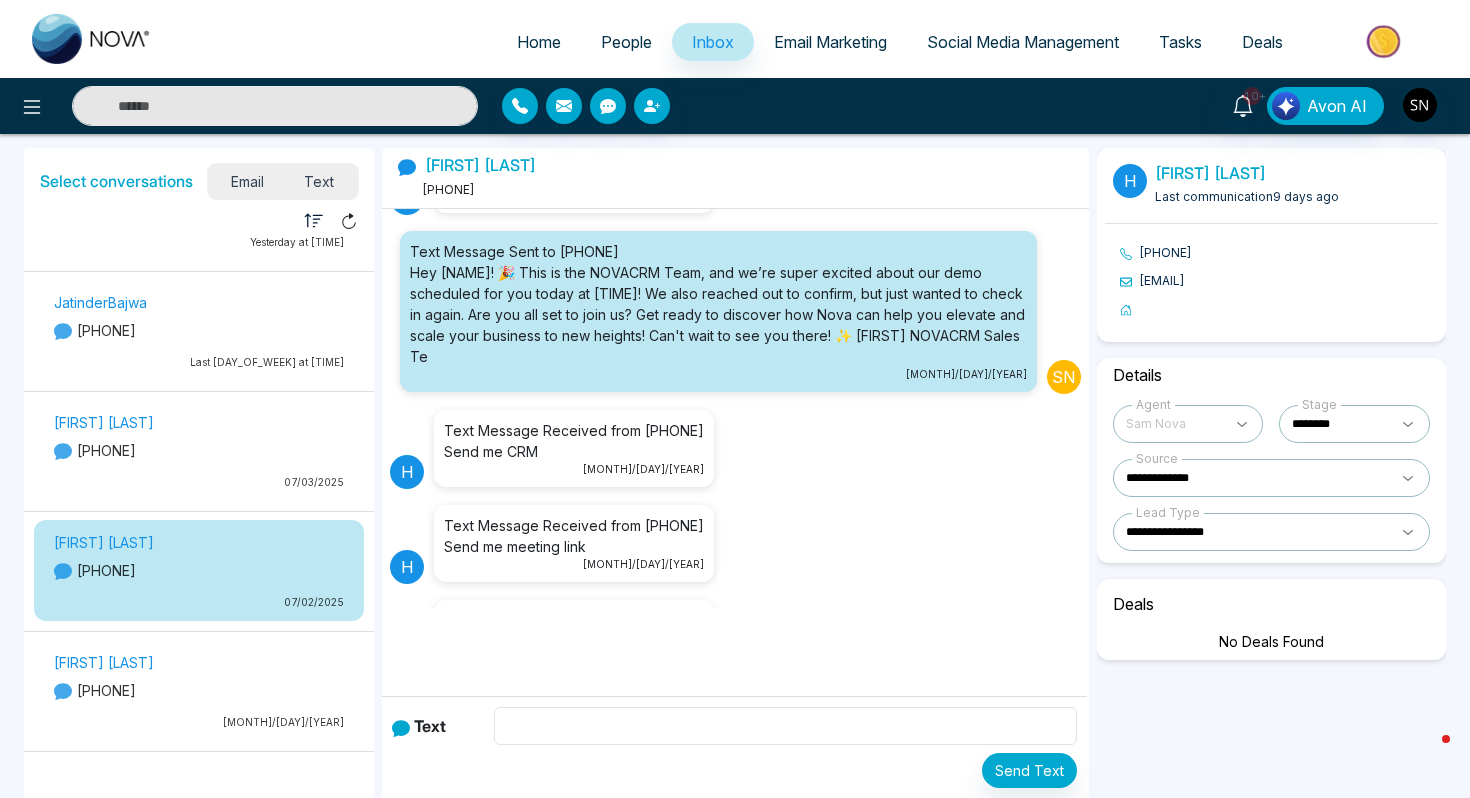 click at bounding box center [275, 106] 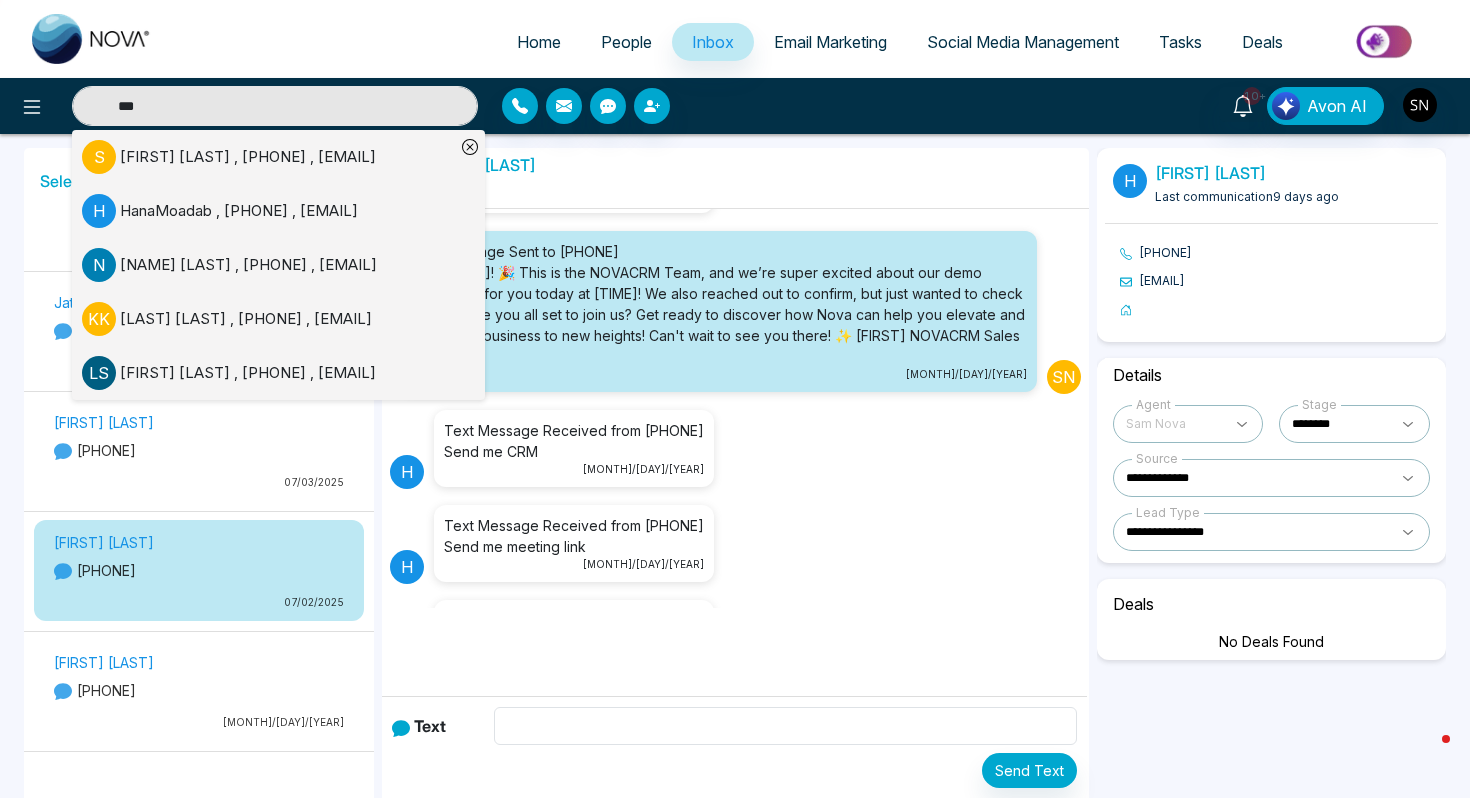type on "***" 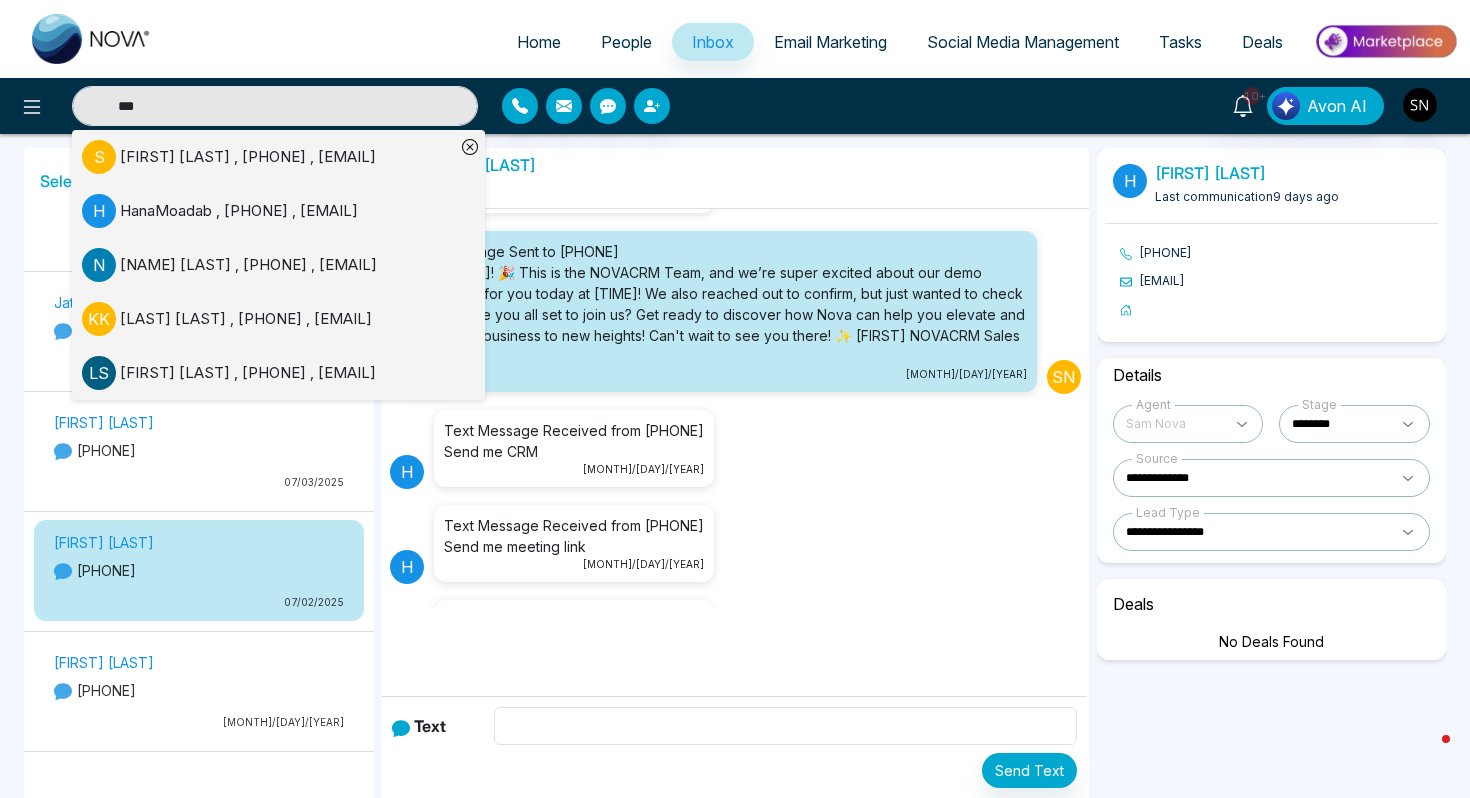 click on "[FIRST] [LAST]     , [PHONE]   , [EMAIL]" at bounding box center (248, 265) 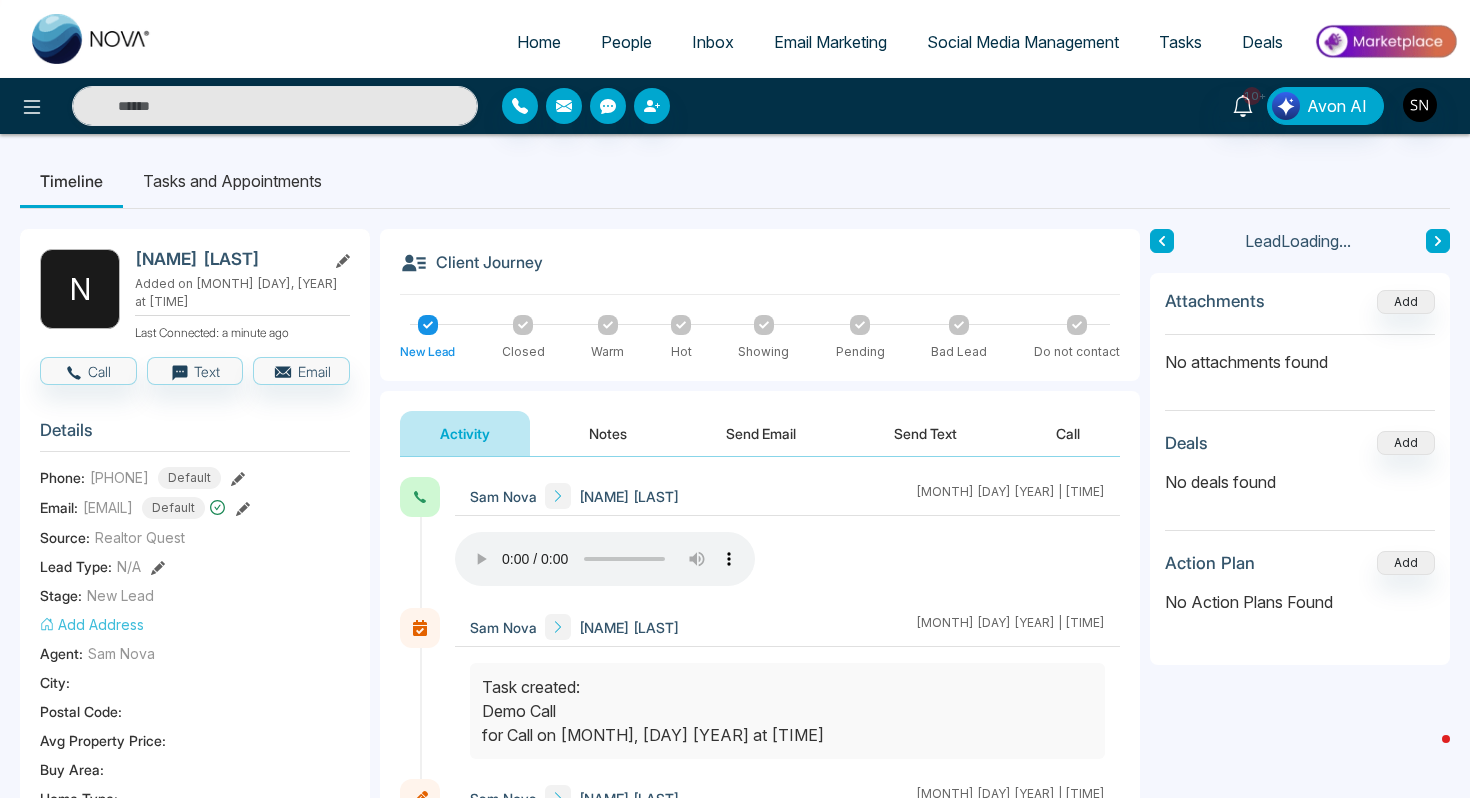click on "Send Text" at bounding box center [925, 433] 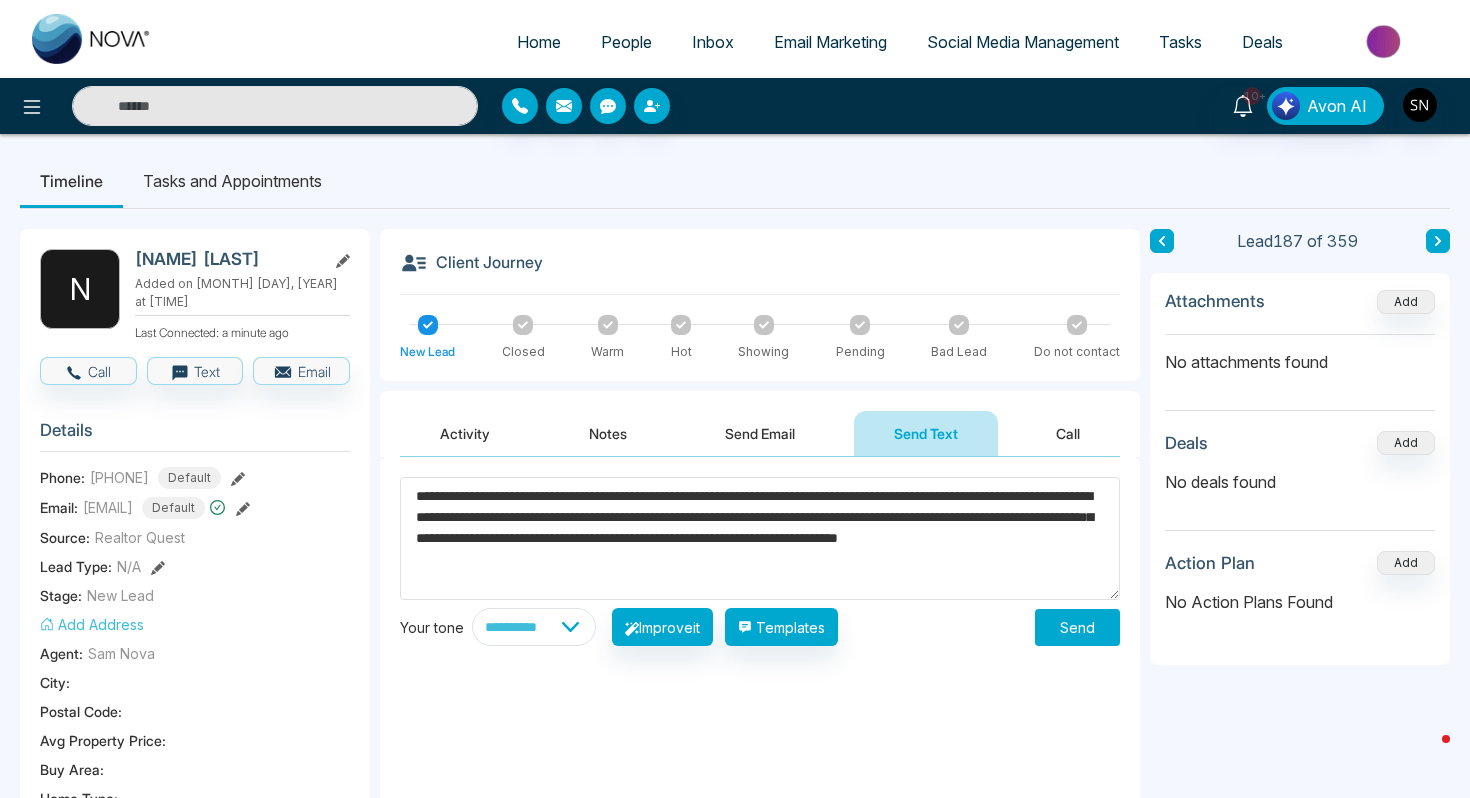 drag, startPoint x: 446, startPoint y: 498, endPoint x: 491, endPoint y: 500, distance: 45.044422 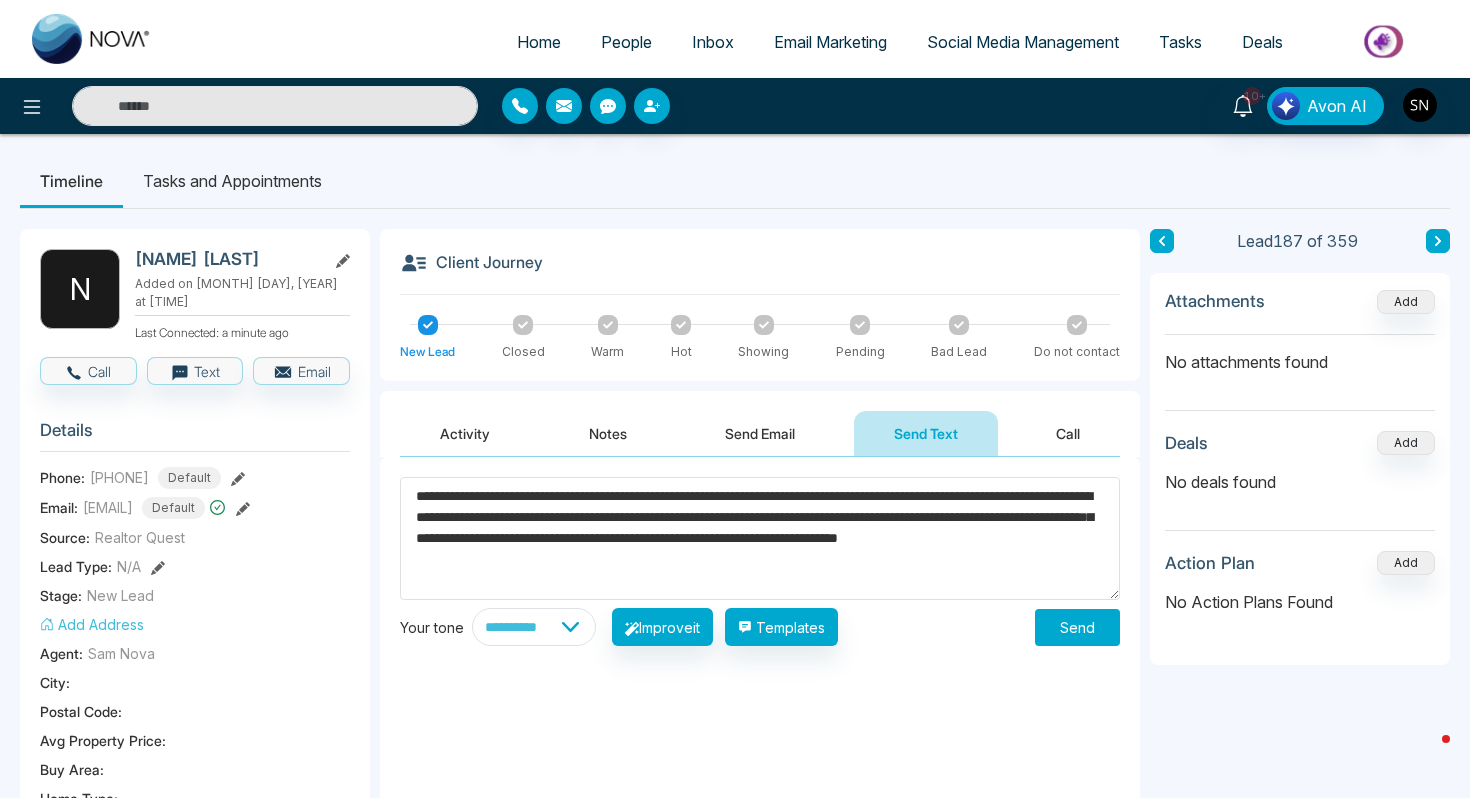 click on "**********" at bounding box center [760, 538] 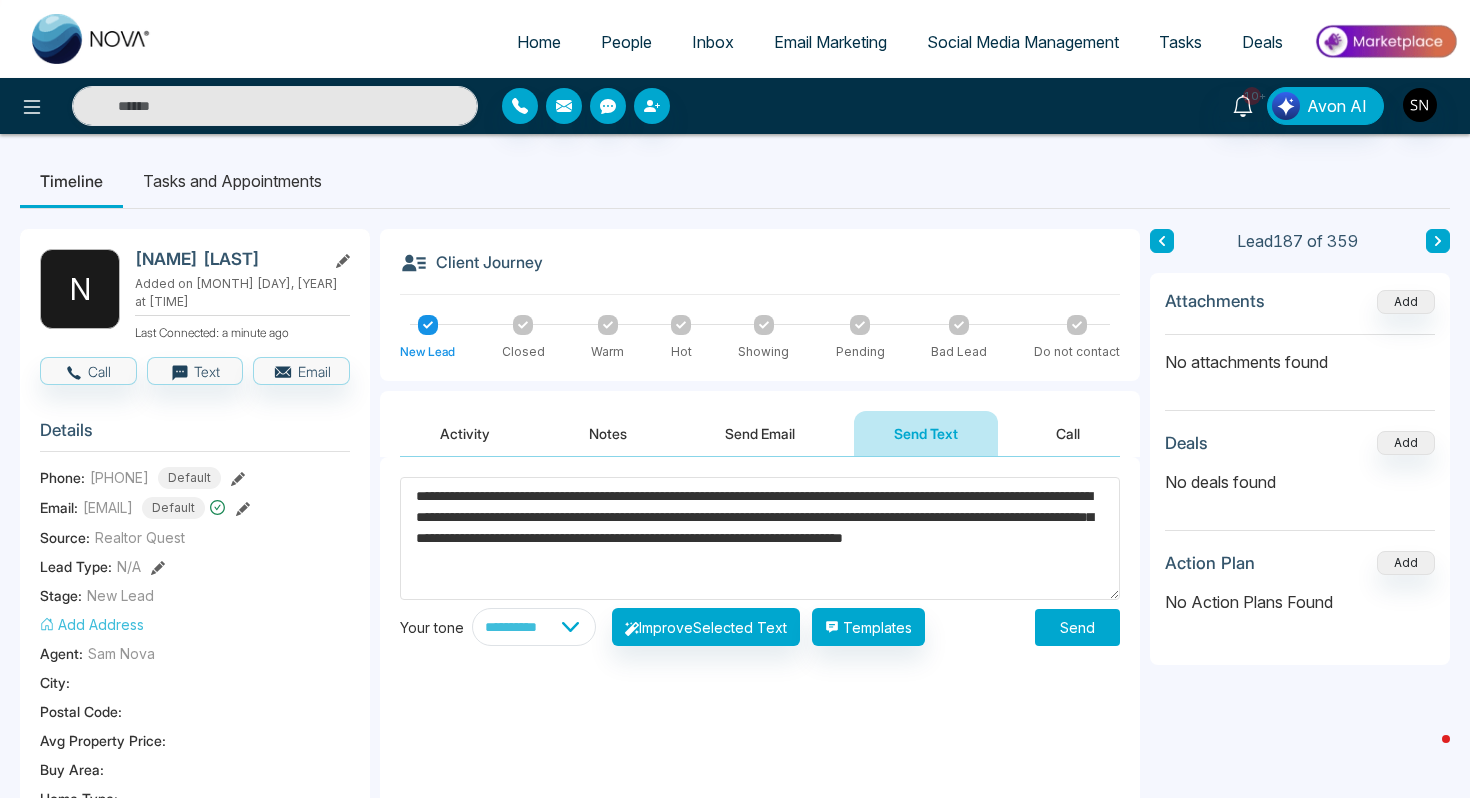 click on "**********" at bounding box center (760, 538) 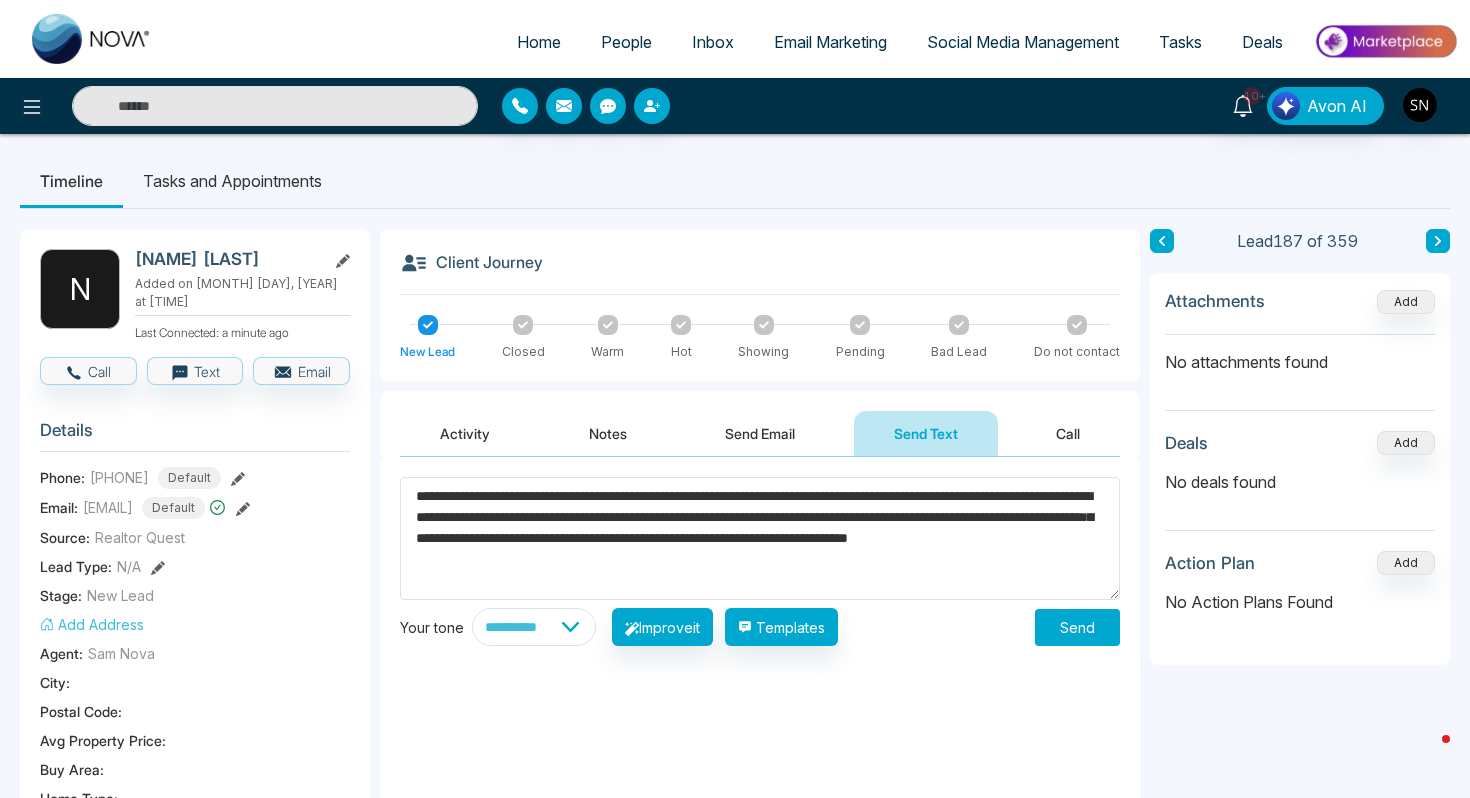 click on "**********" at bounding box center [760, 538] 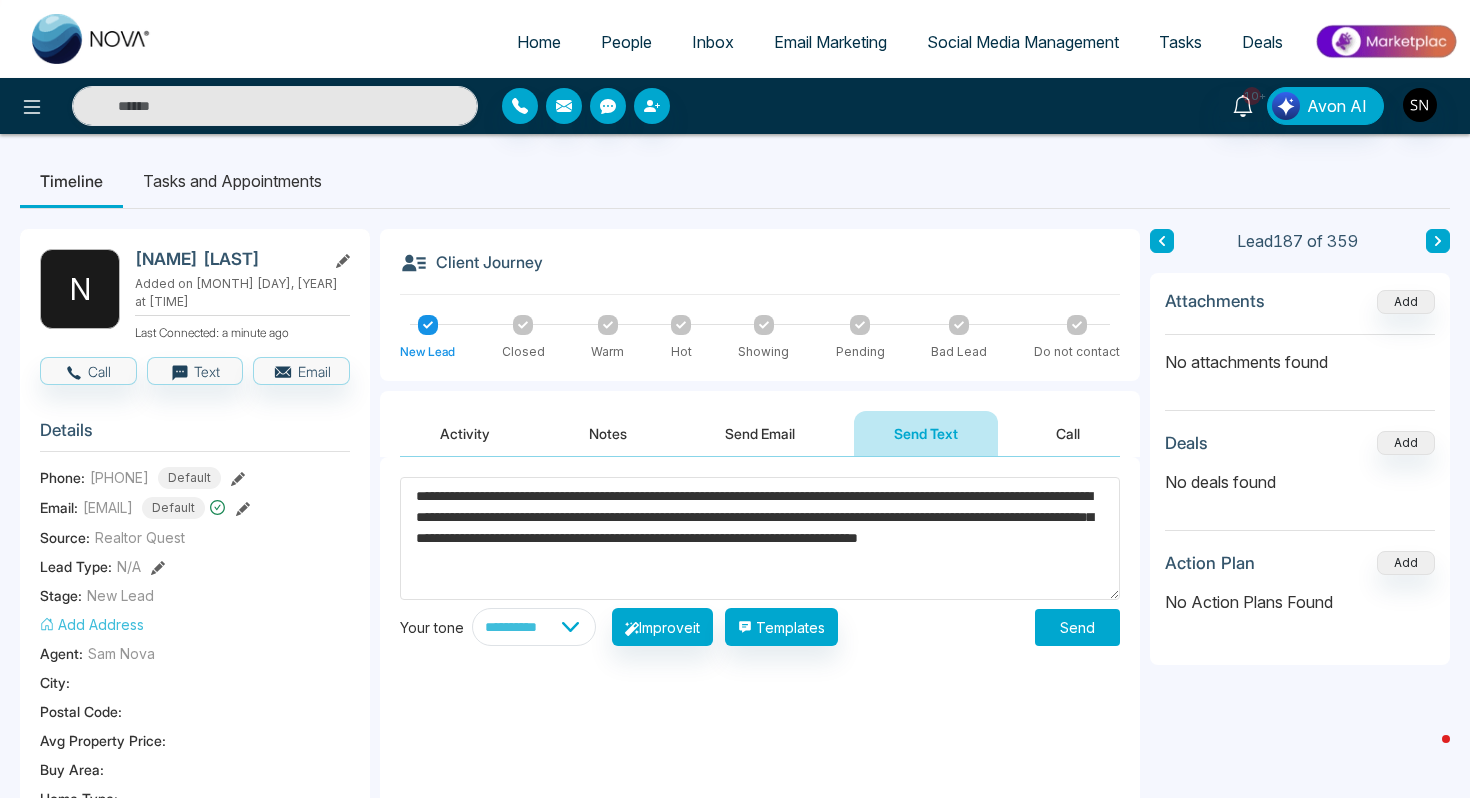 type on "**********" 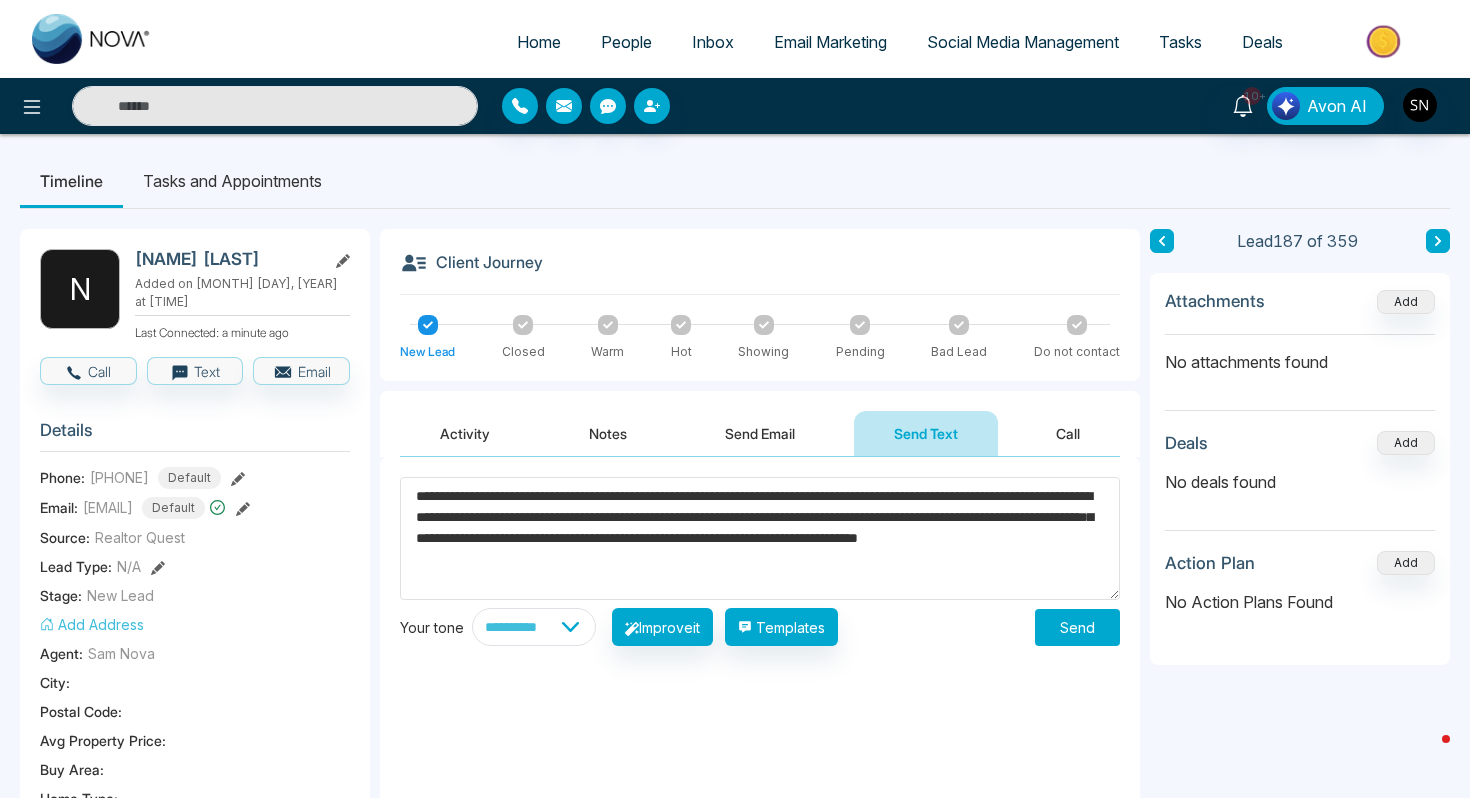 click on "**********" at bounding box center (760, 657) 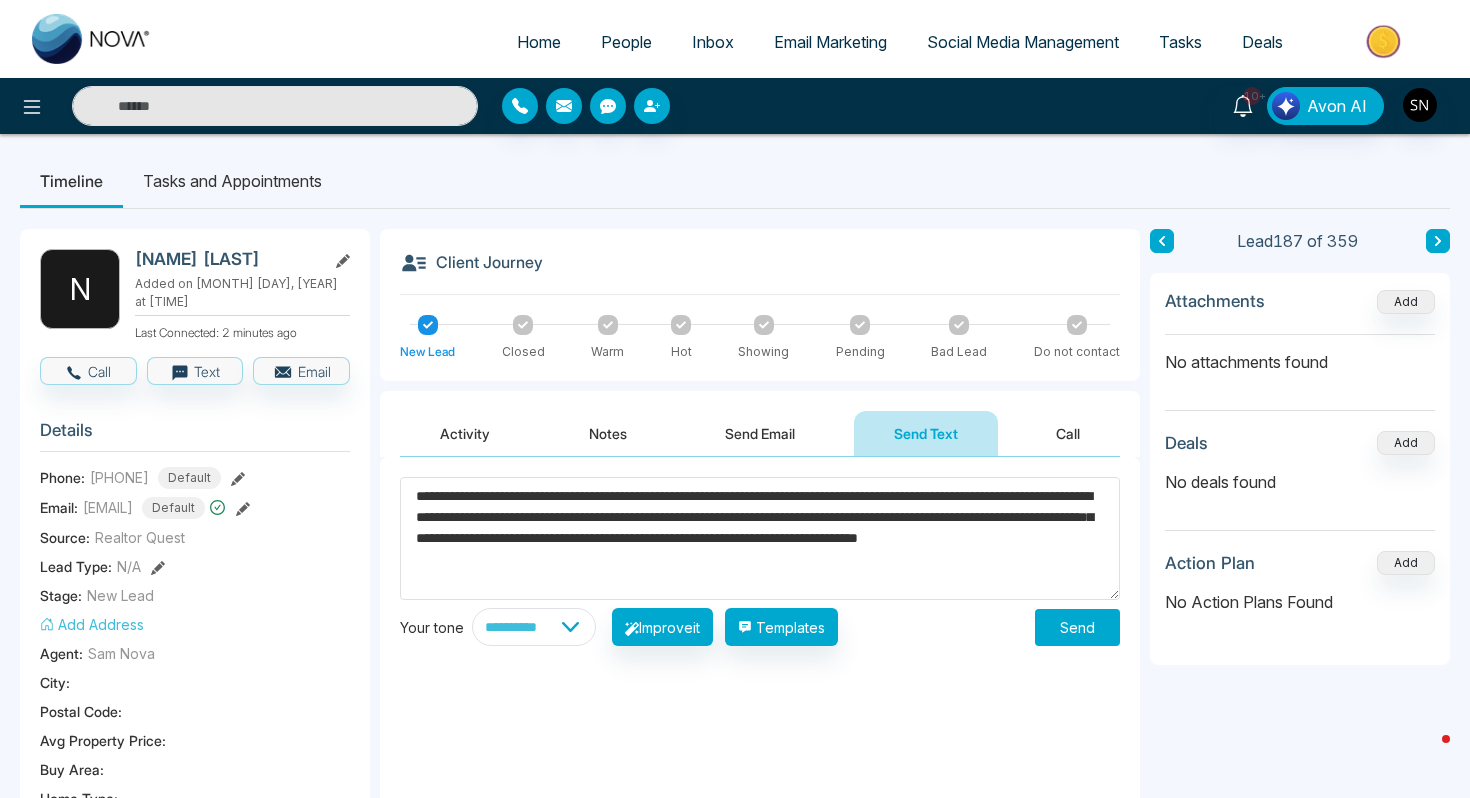 click on "Send" at bounding box center [1077, 627] 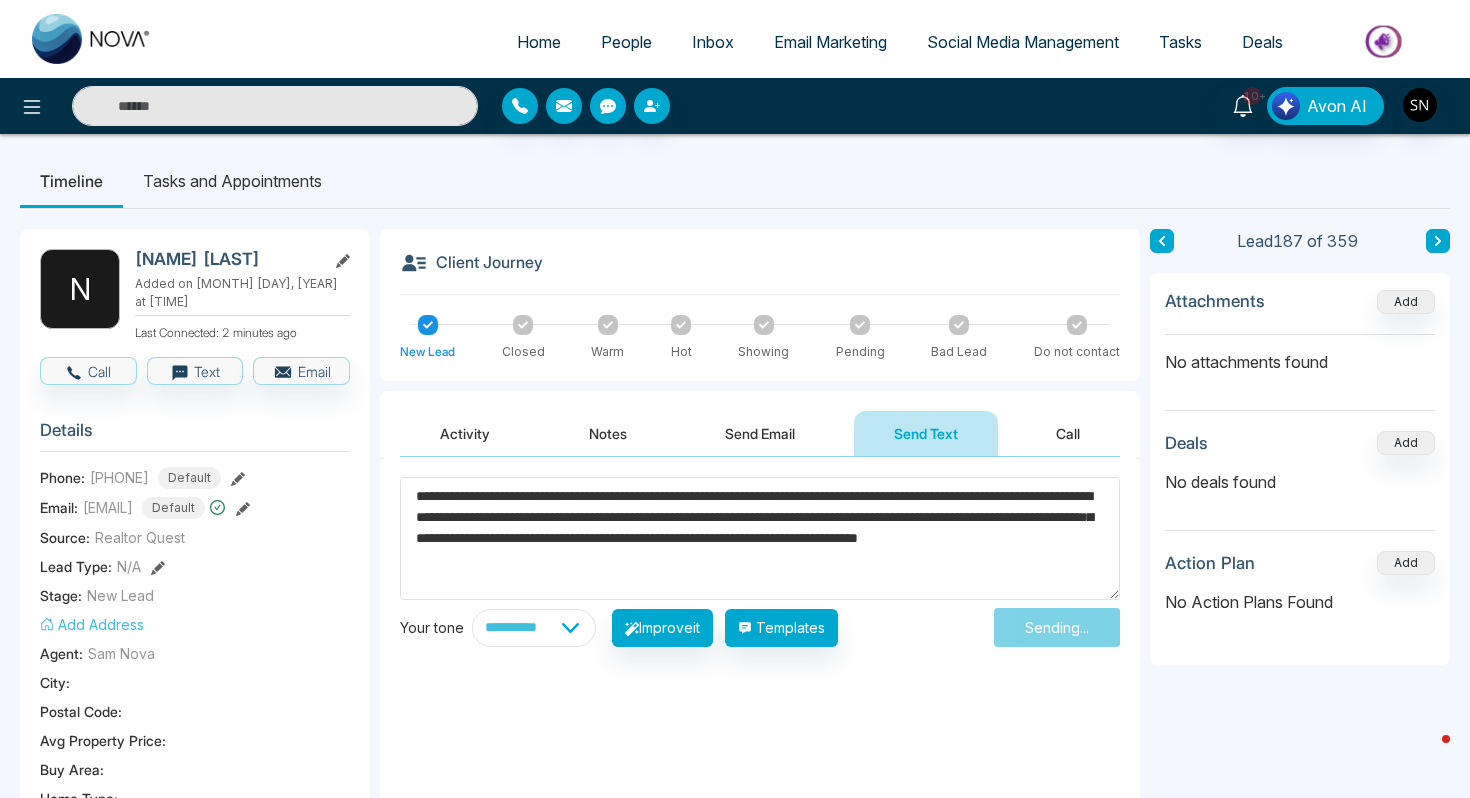 type 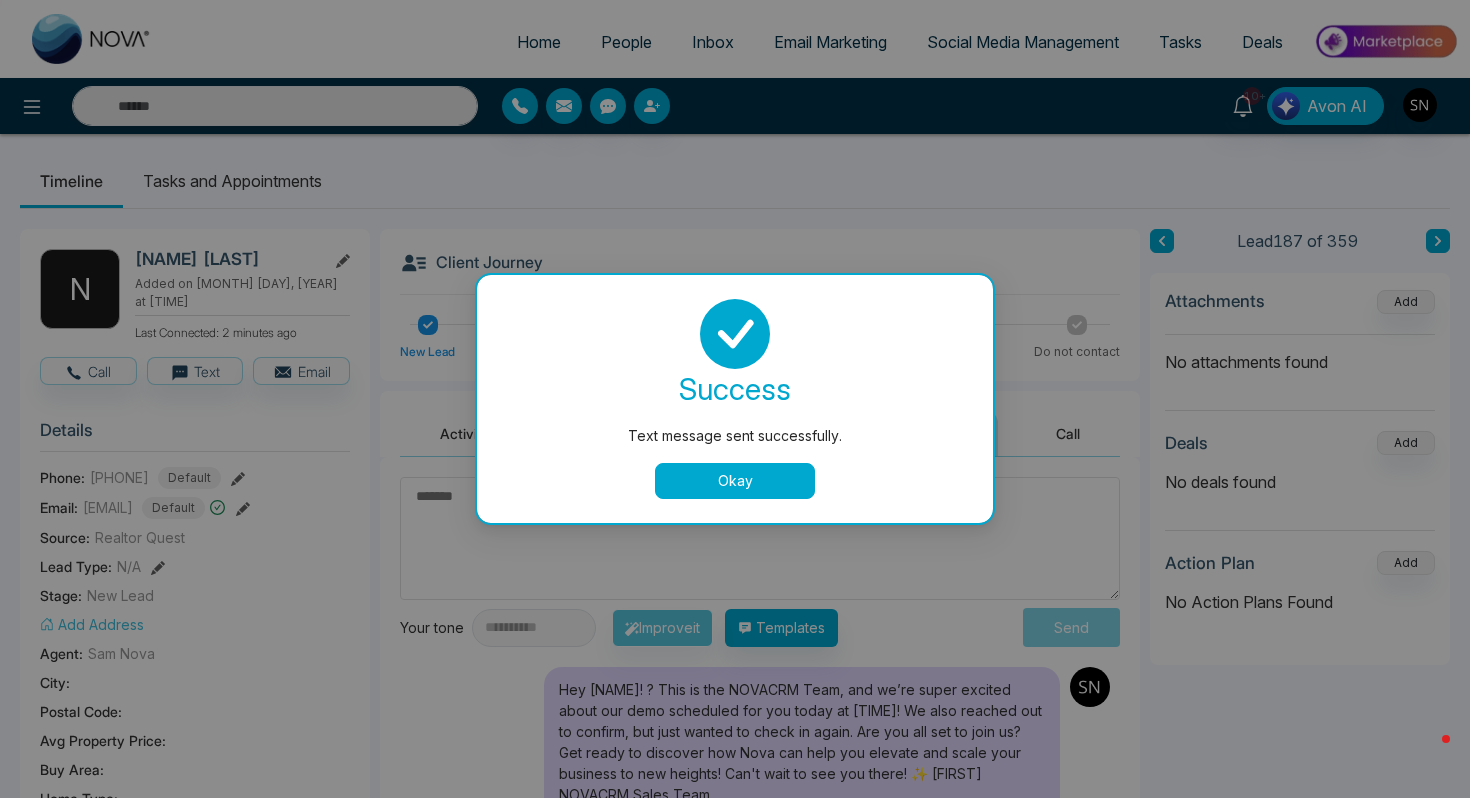 click on "Okay" at bounding box center (735, 481) 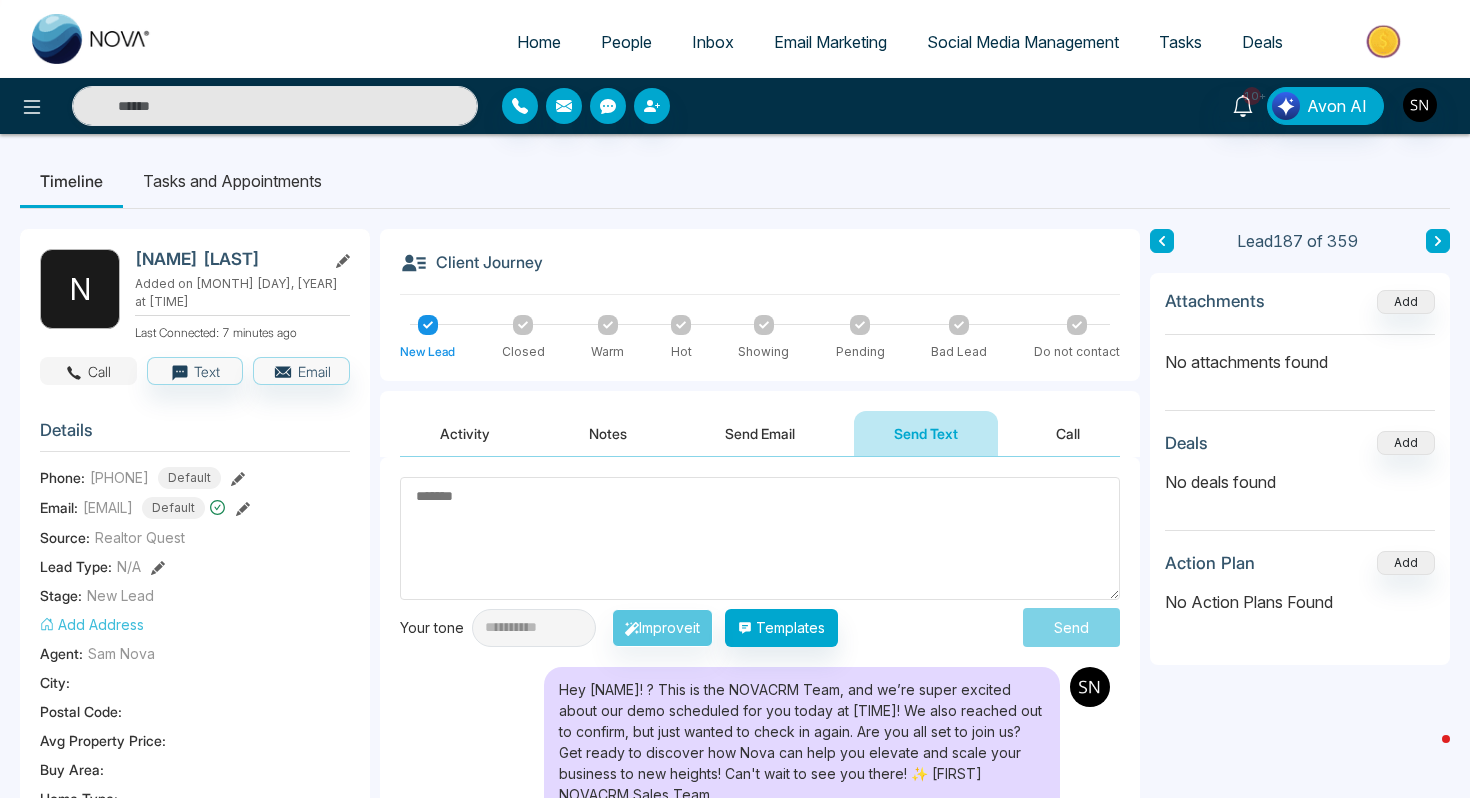 click on "Call" at bounding box center [88, 371] 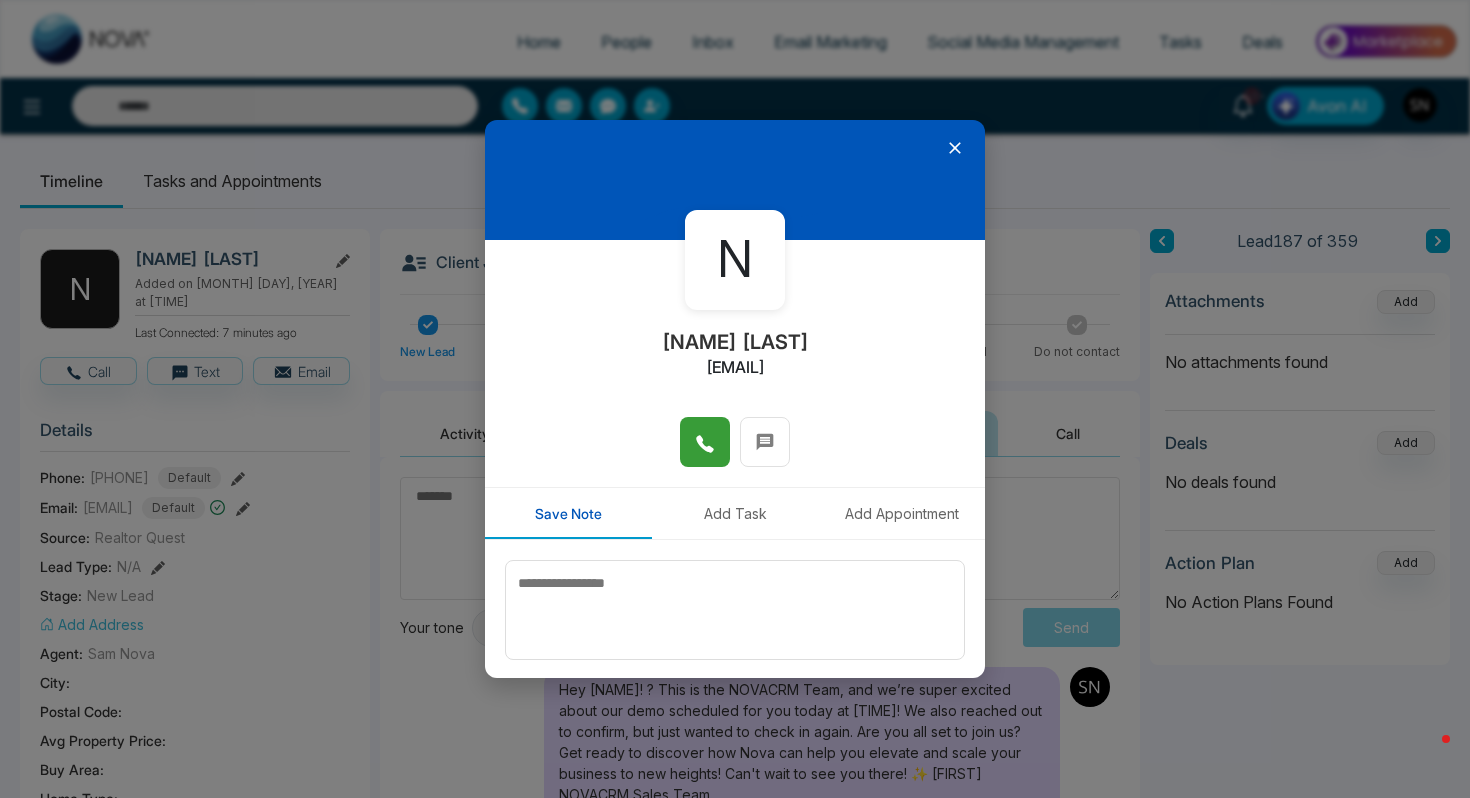 click at bounding box center [705, 442] 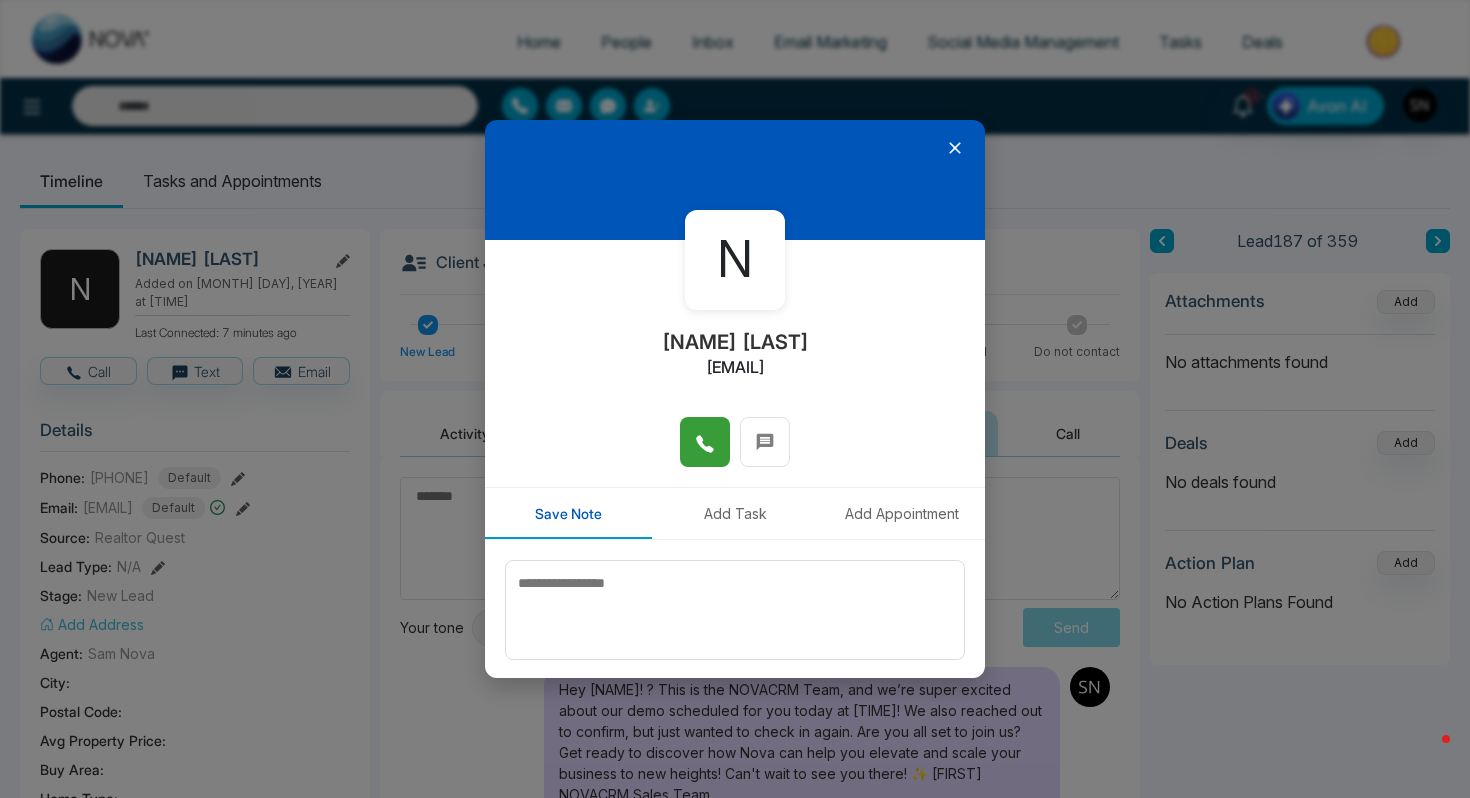 click at bounding box center (705, 442) 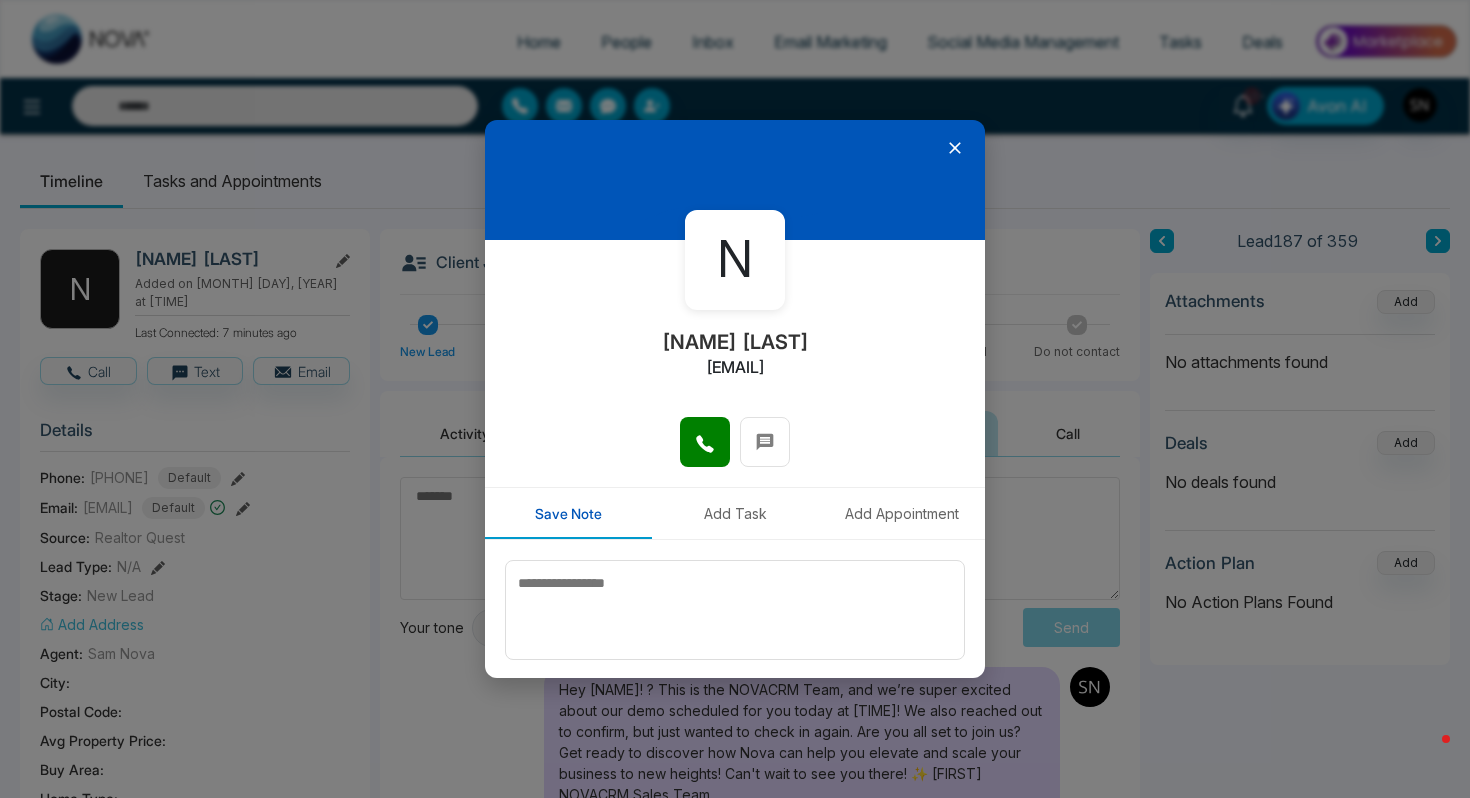 click 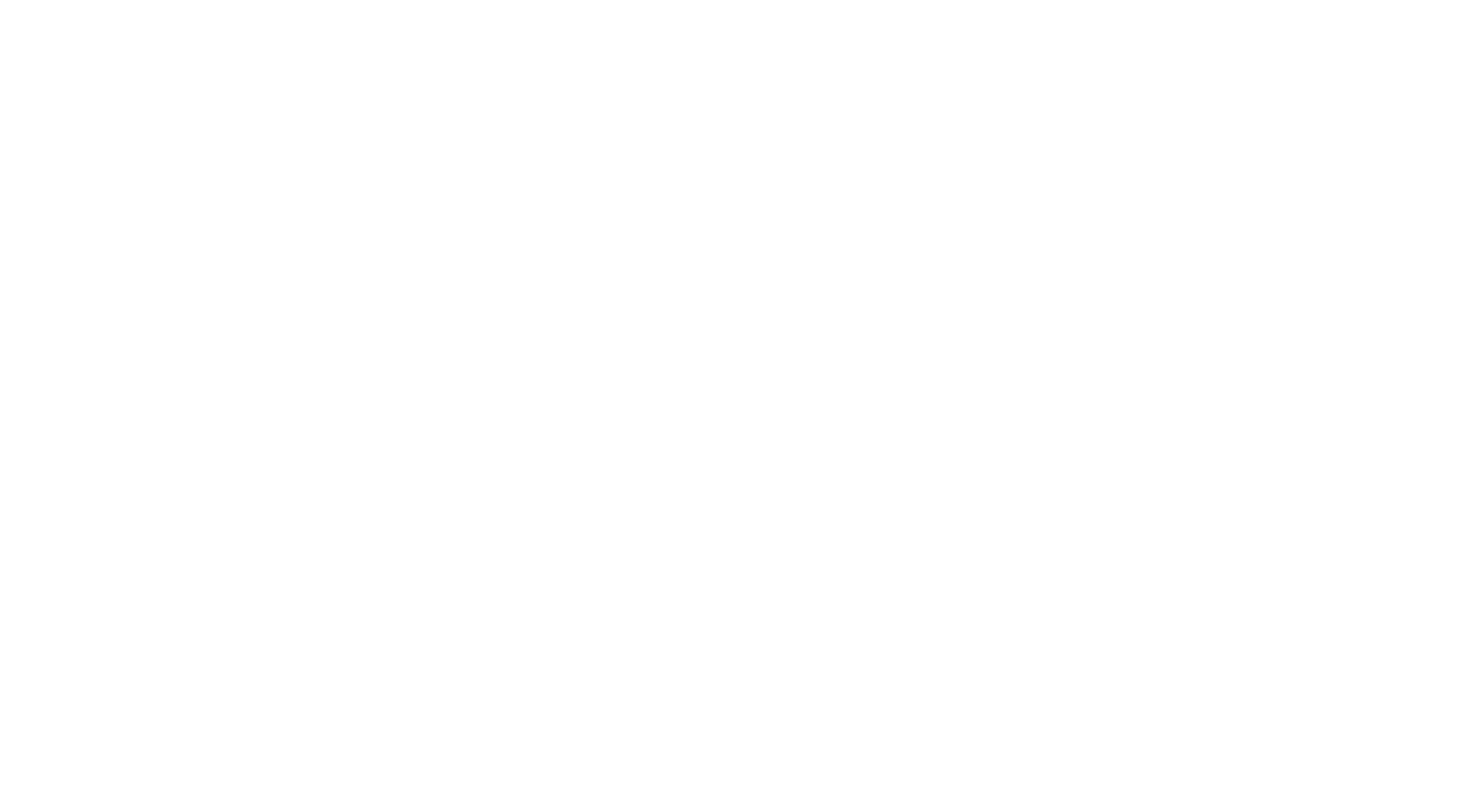 scroll, scrollTop: 0, scrollLeft: 0, axis: both 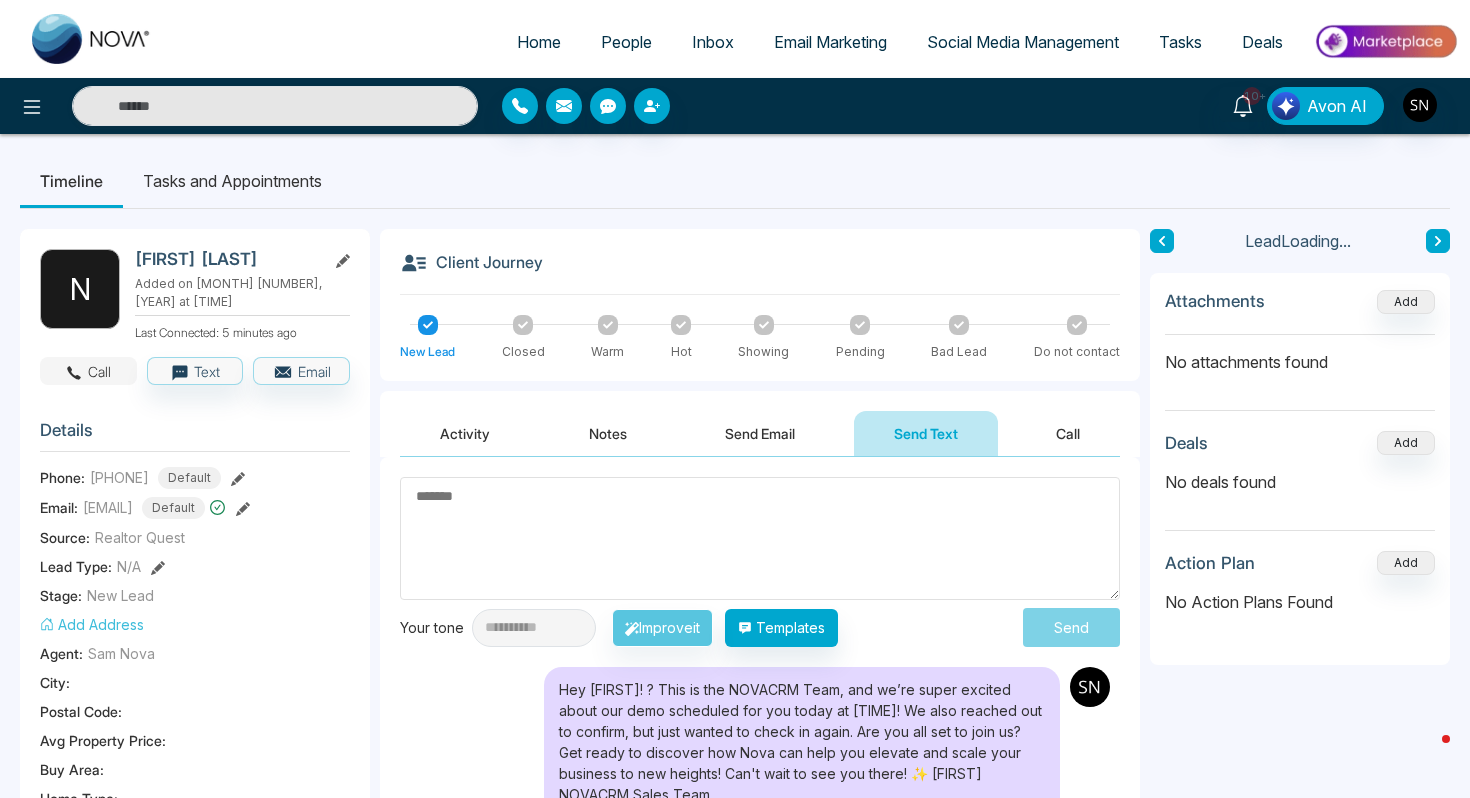 click on "Call" at bounding box center [88, 371] 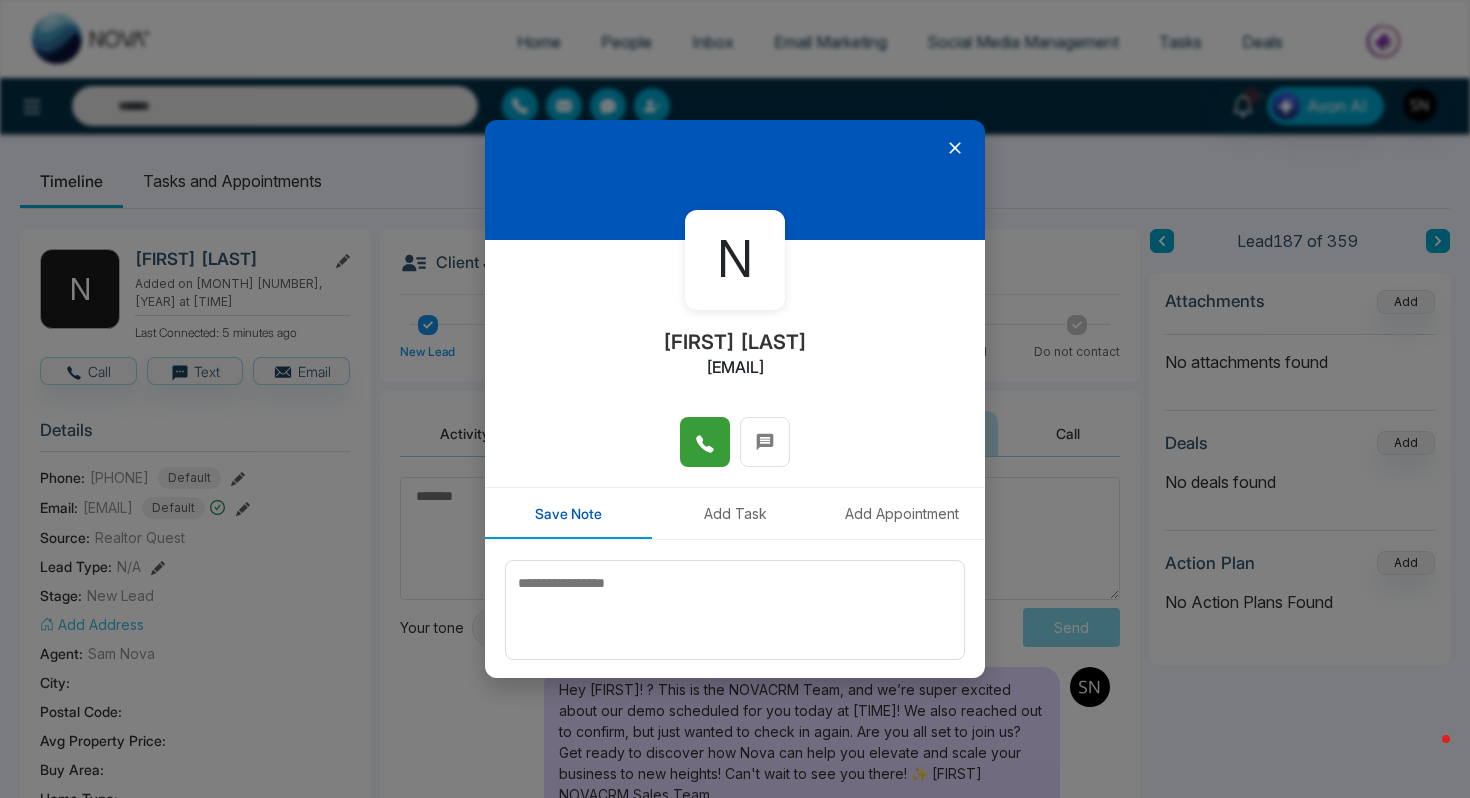 click at bounding box center [705, 442] 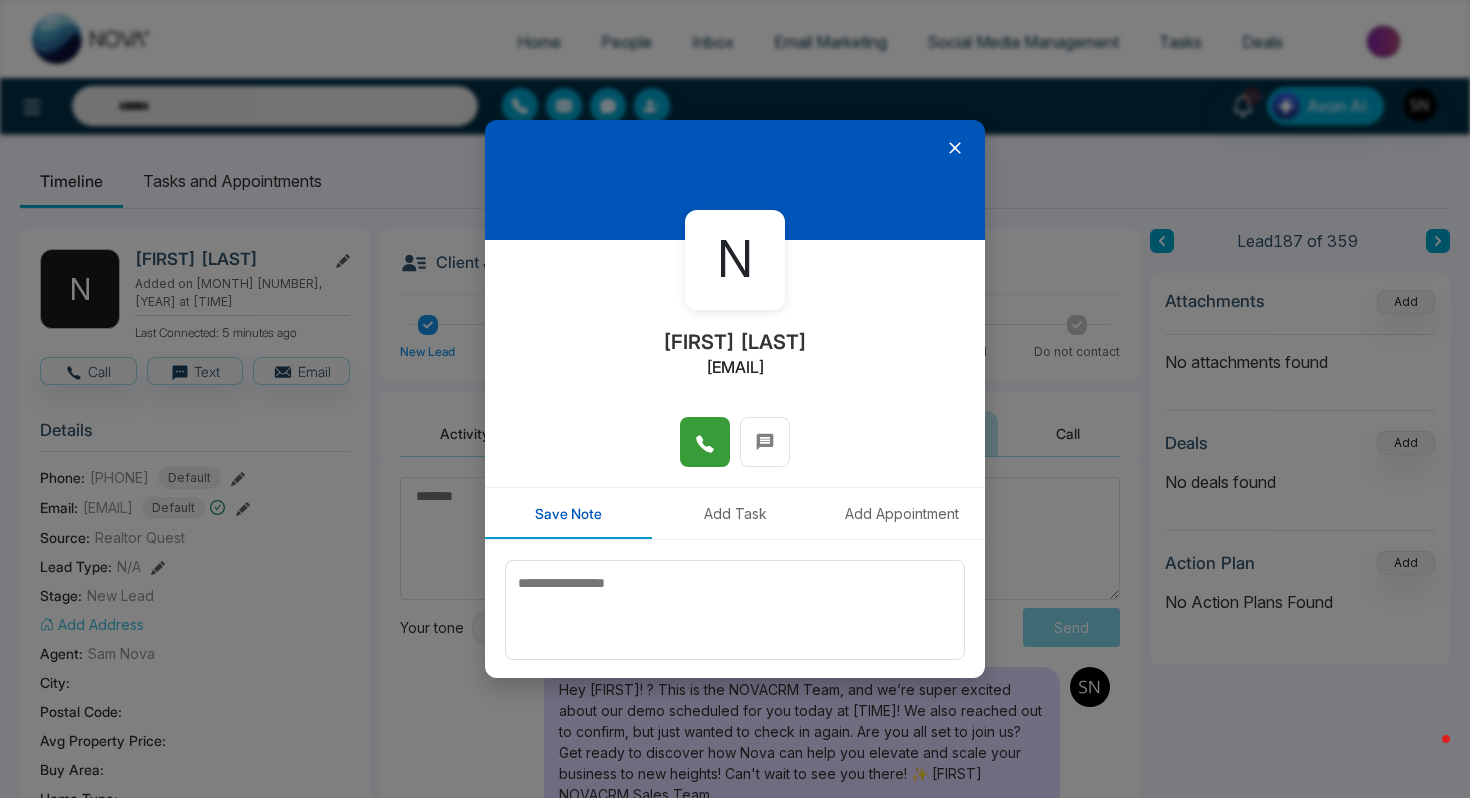 click at bounding box center [705, 442] 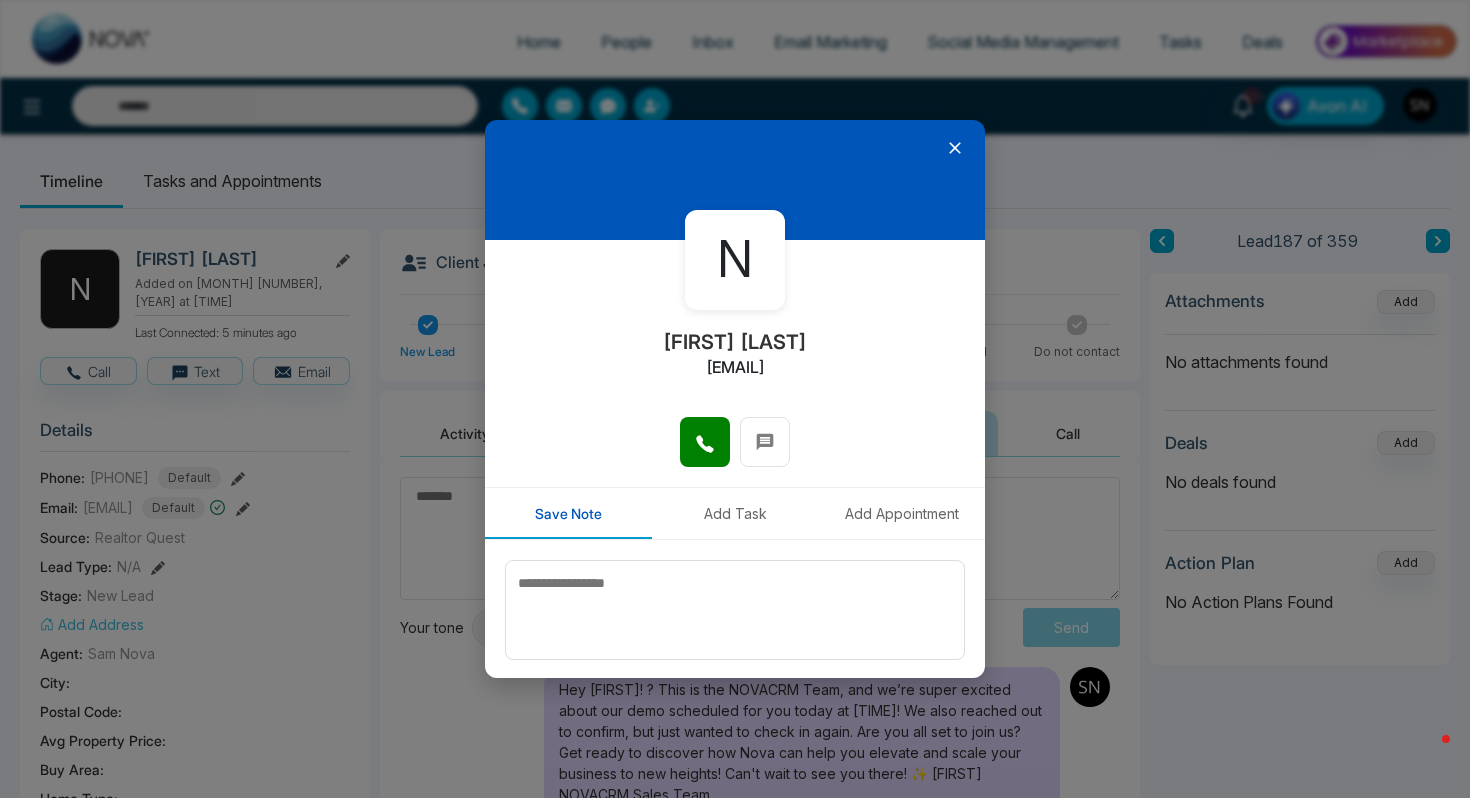 click 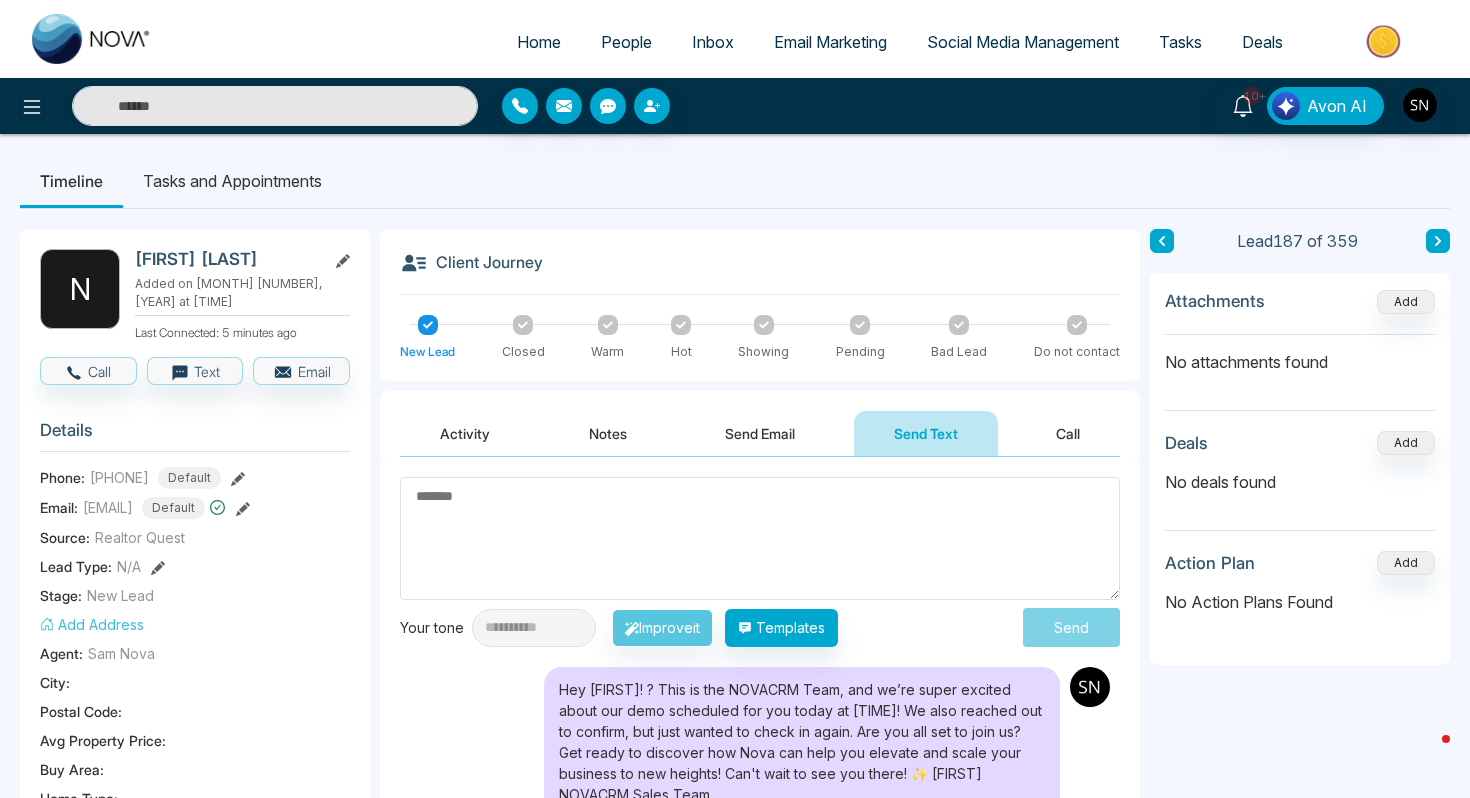 click on "Activity" at bounding box center [465, 433] 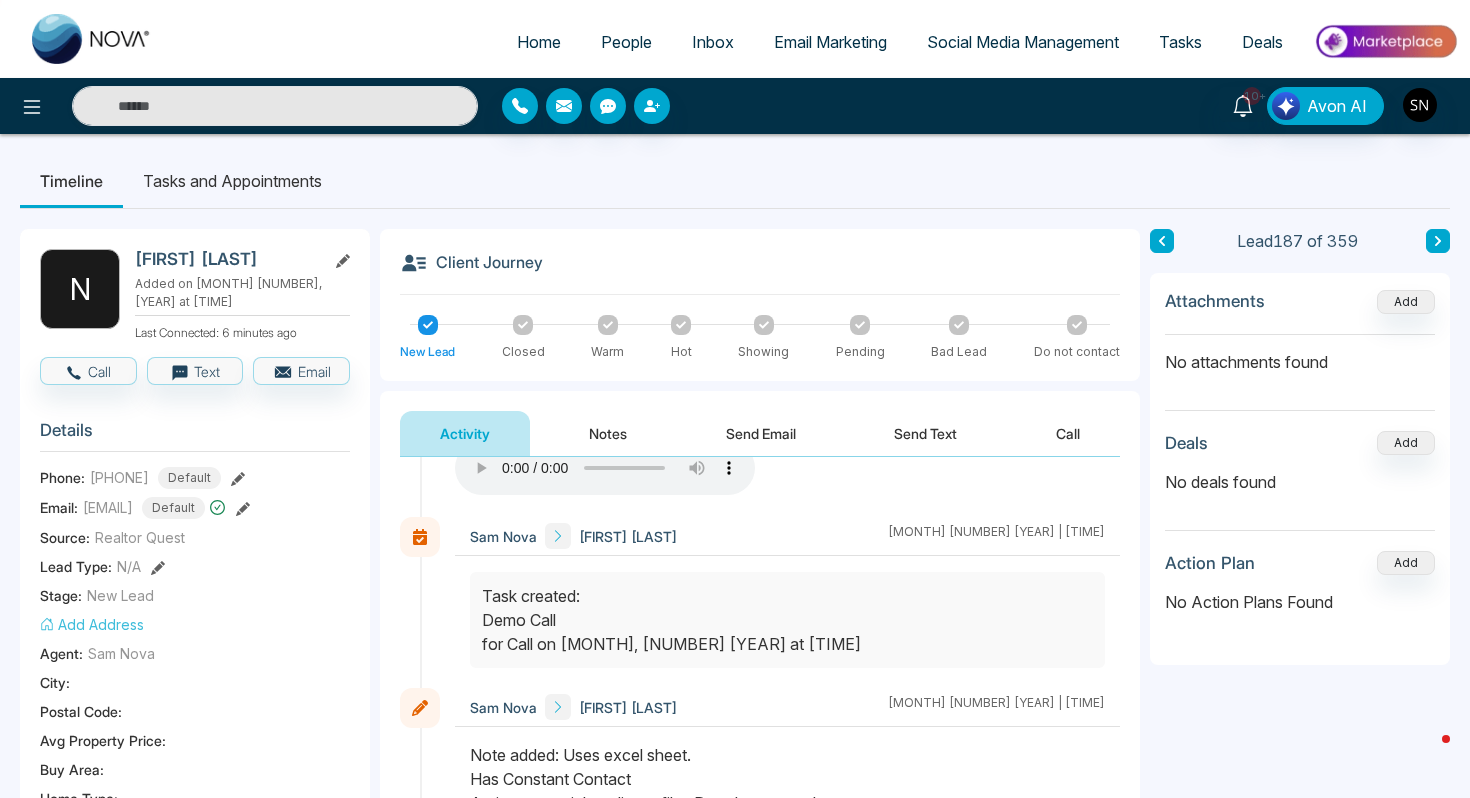 scroll, scrollTop: 485, scrollLeft: 0, axis: vertical 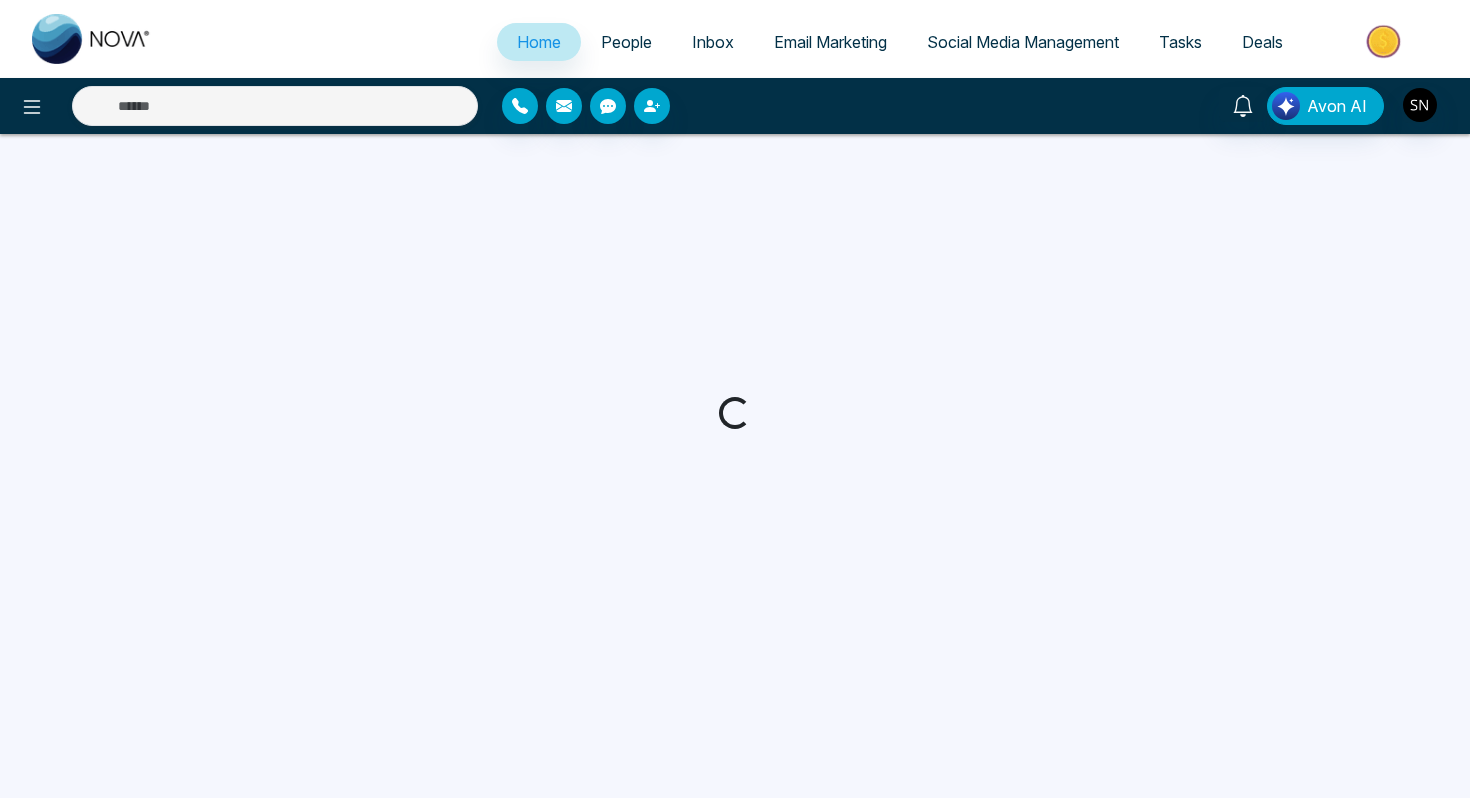 select on "*" 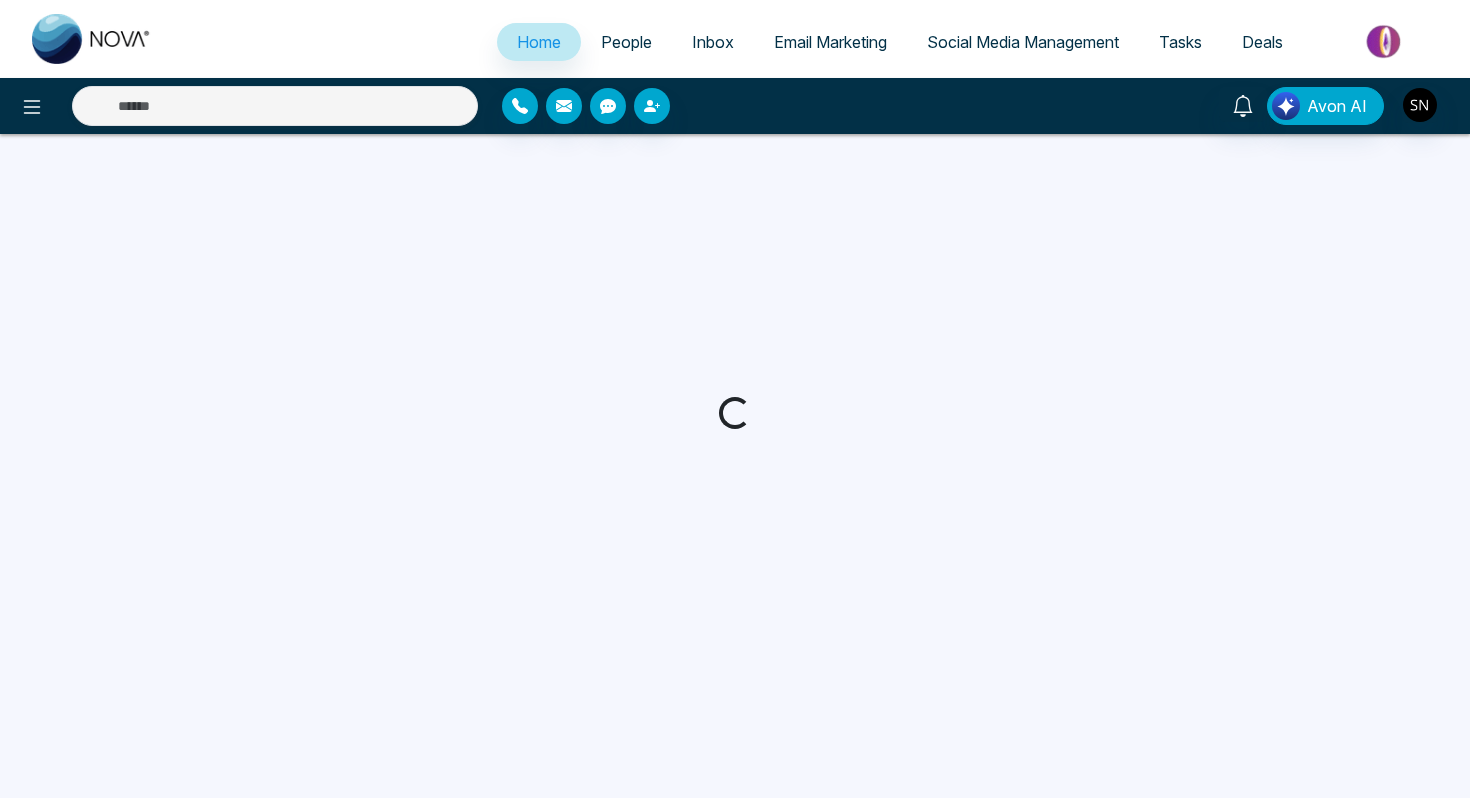 select on "*" 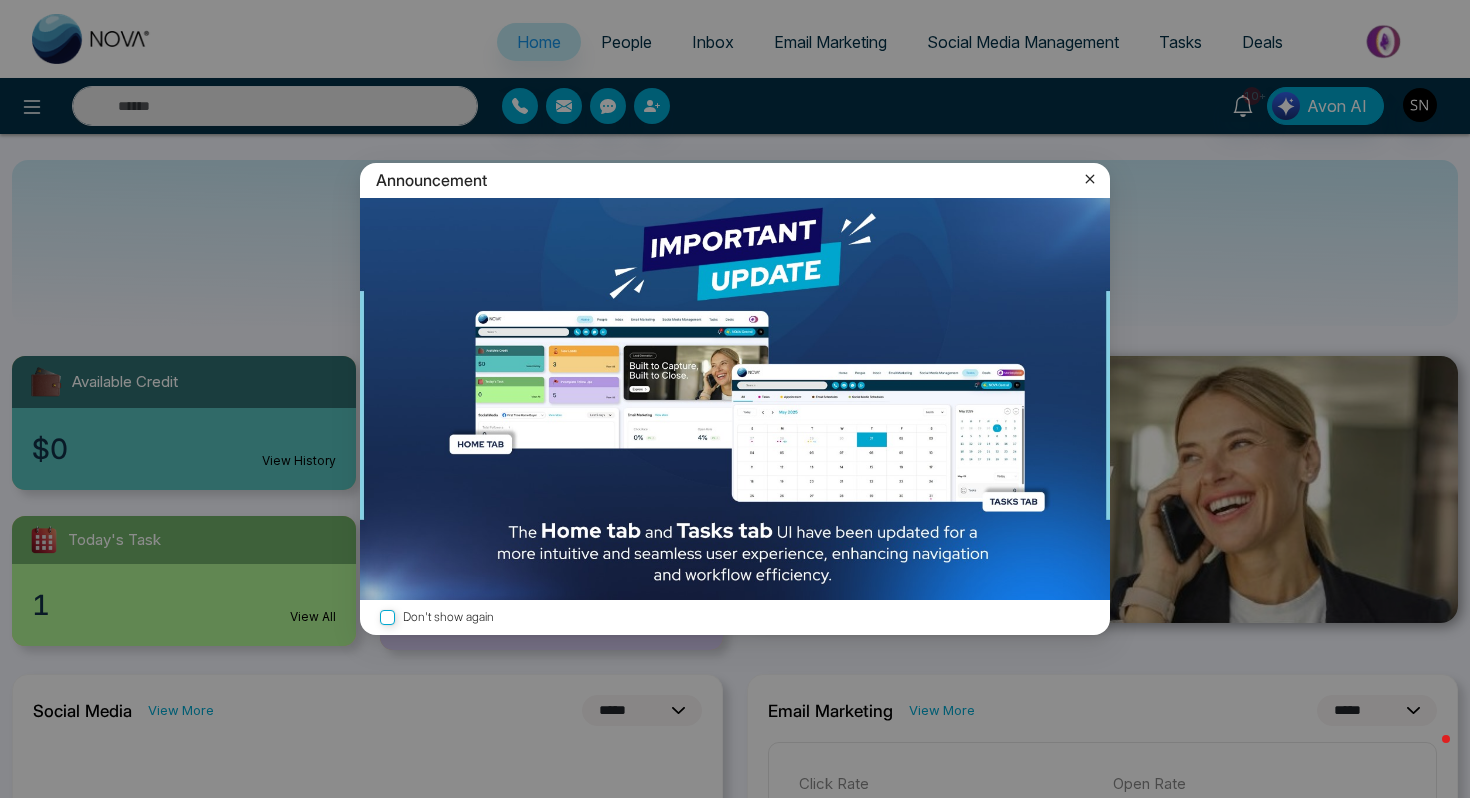 click 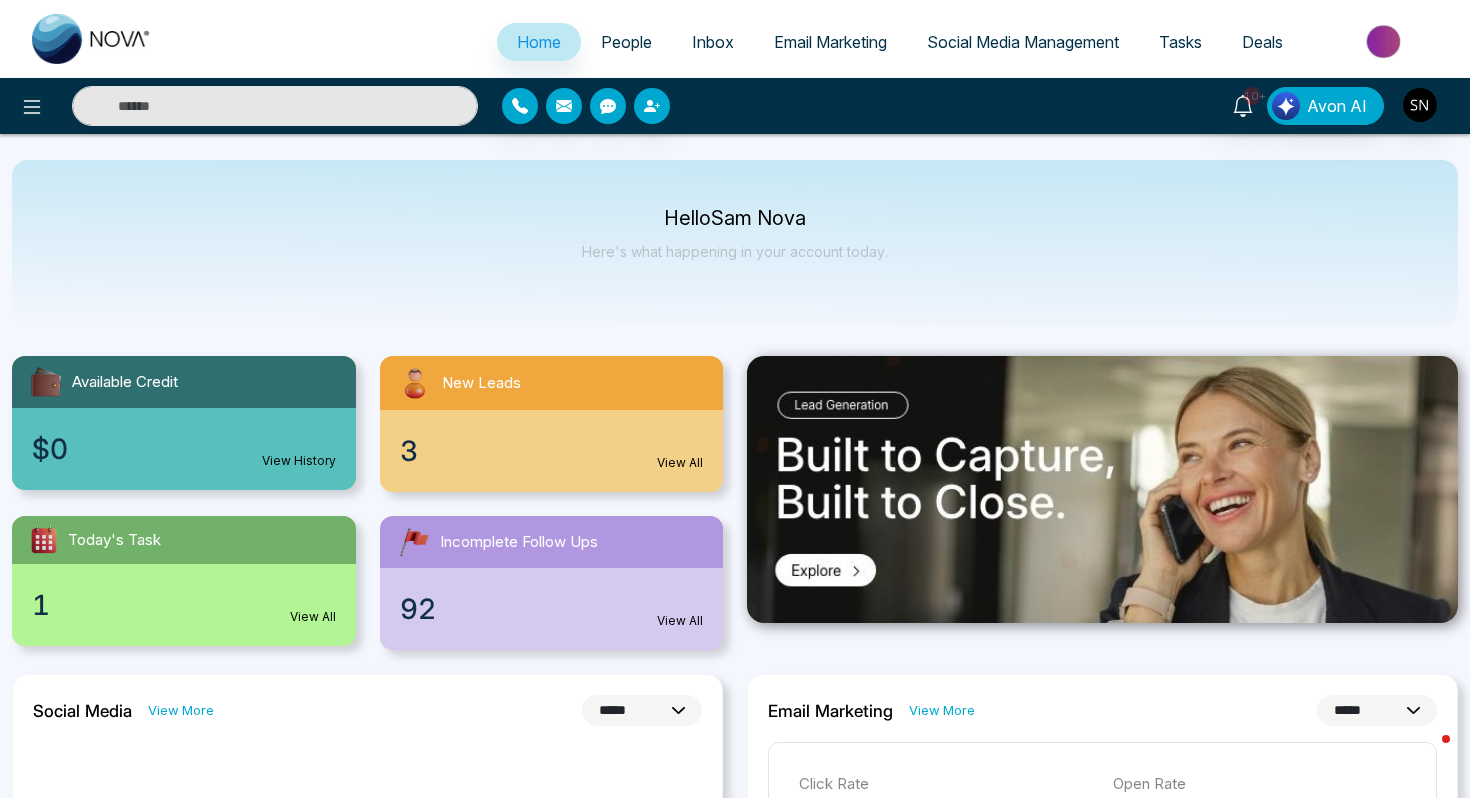 click on "People" at bounding box center [626, 42] 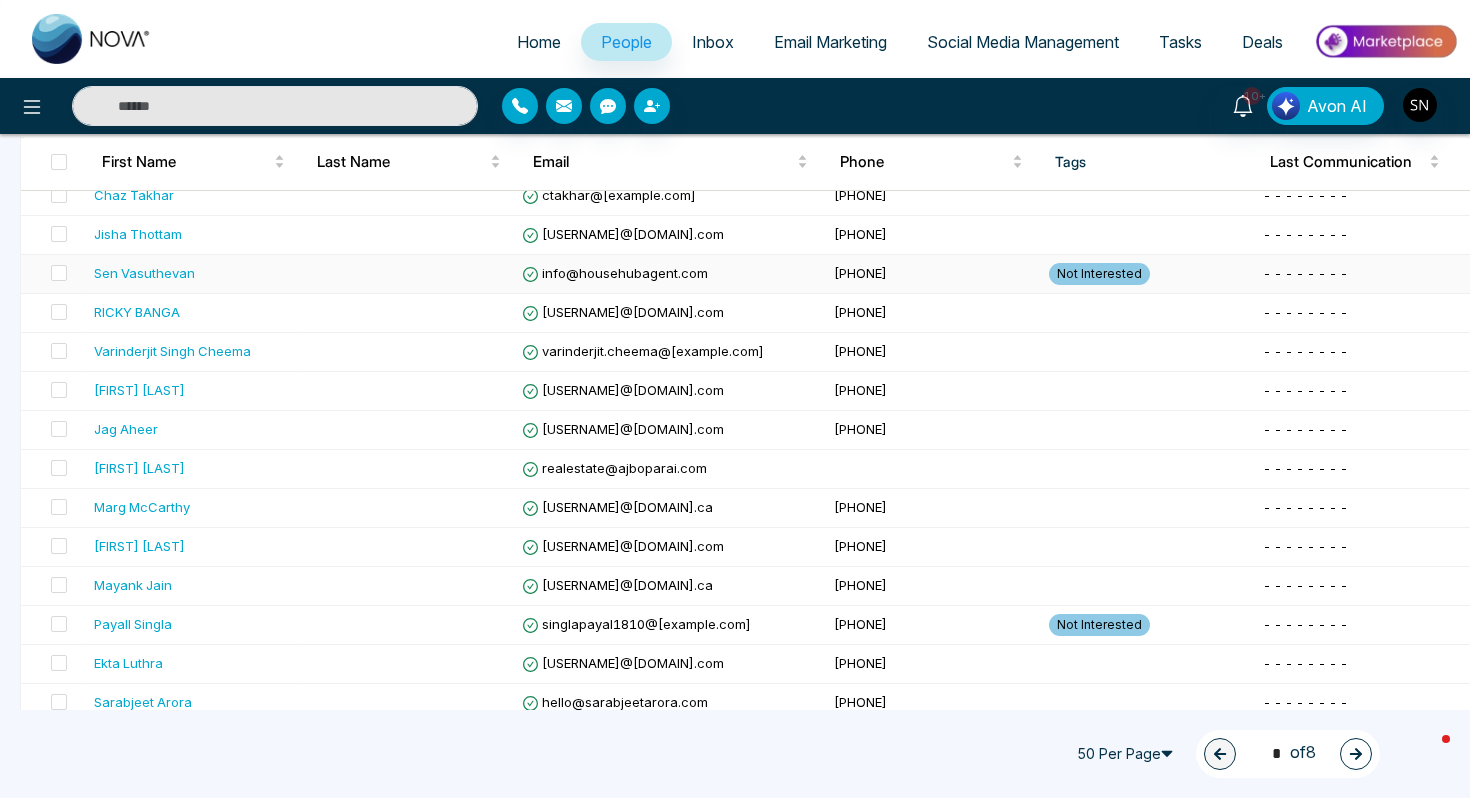 scroll, scrollTop: 1644, scrollLeft: 0, axis: vertical 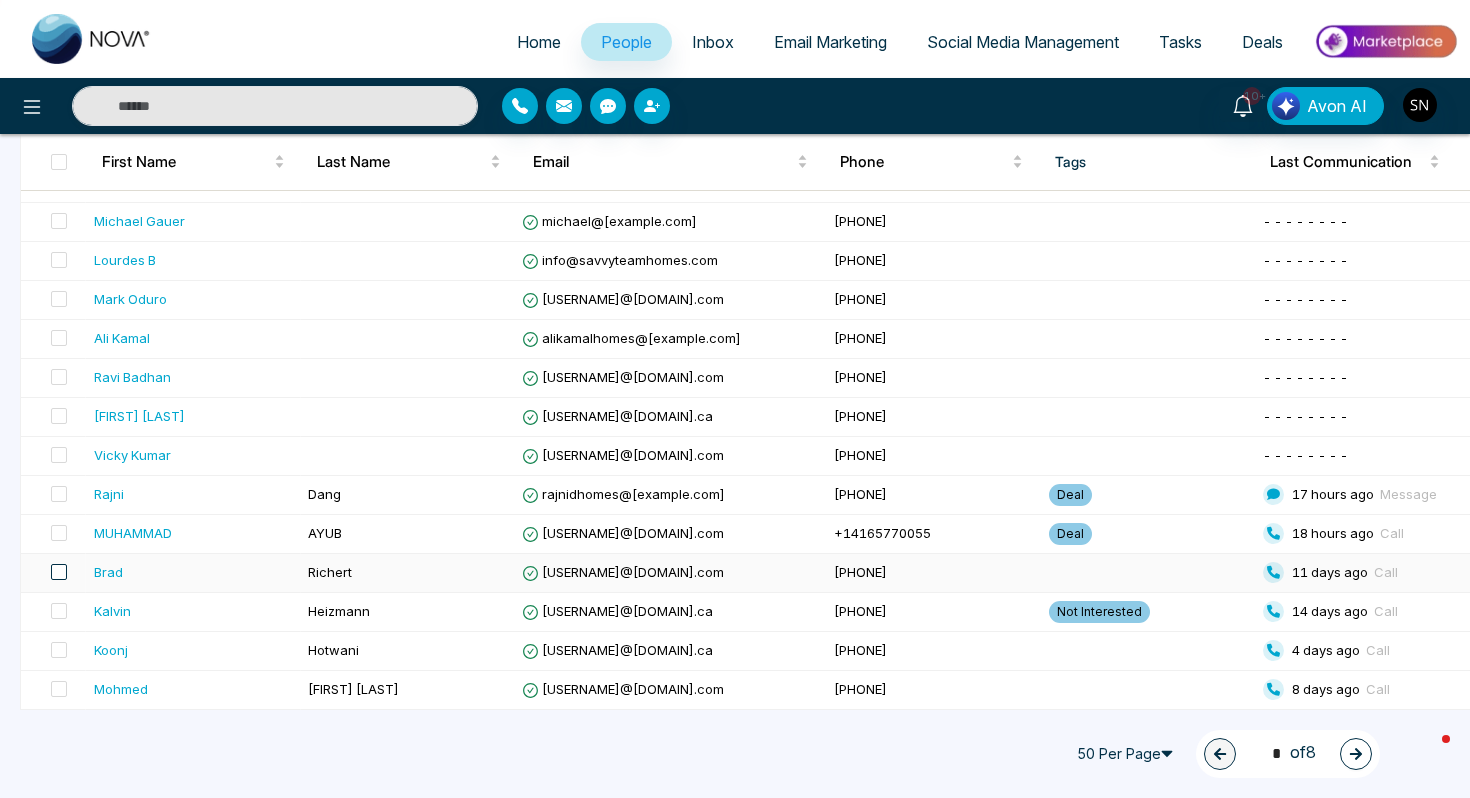 click at bounding box center (59, 572) 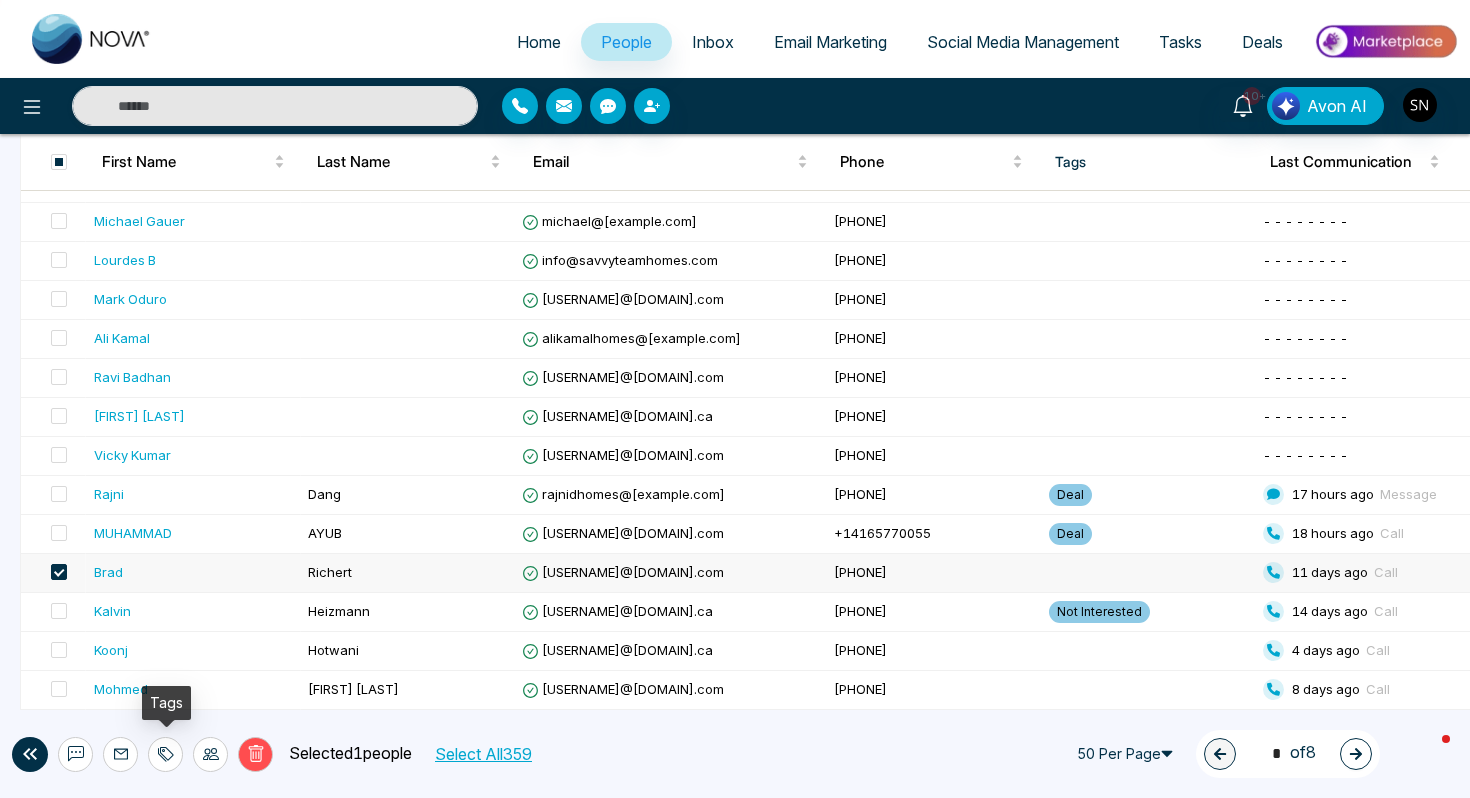 click 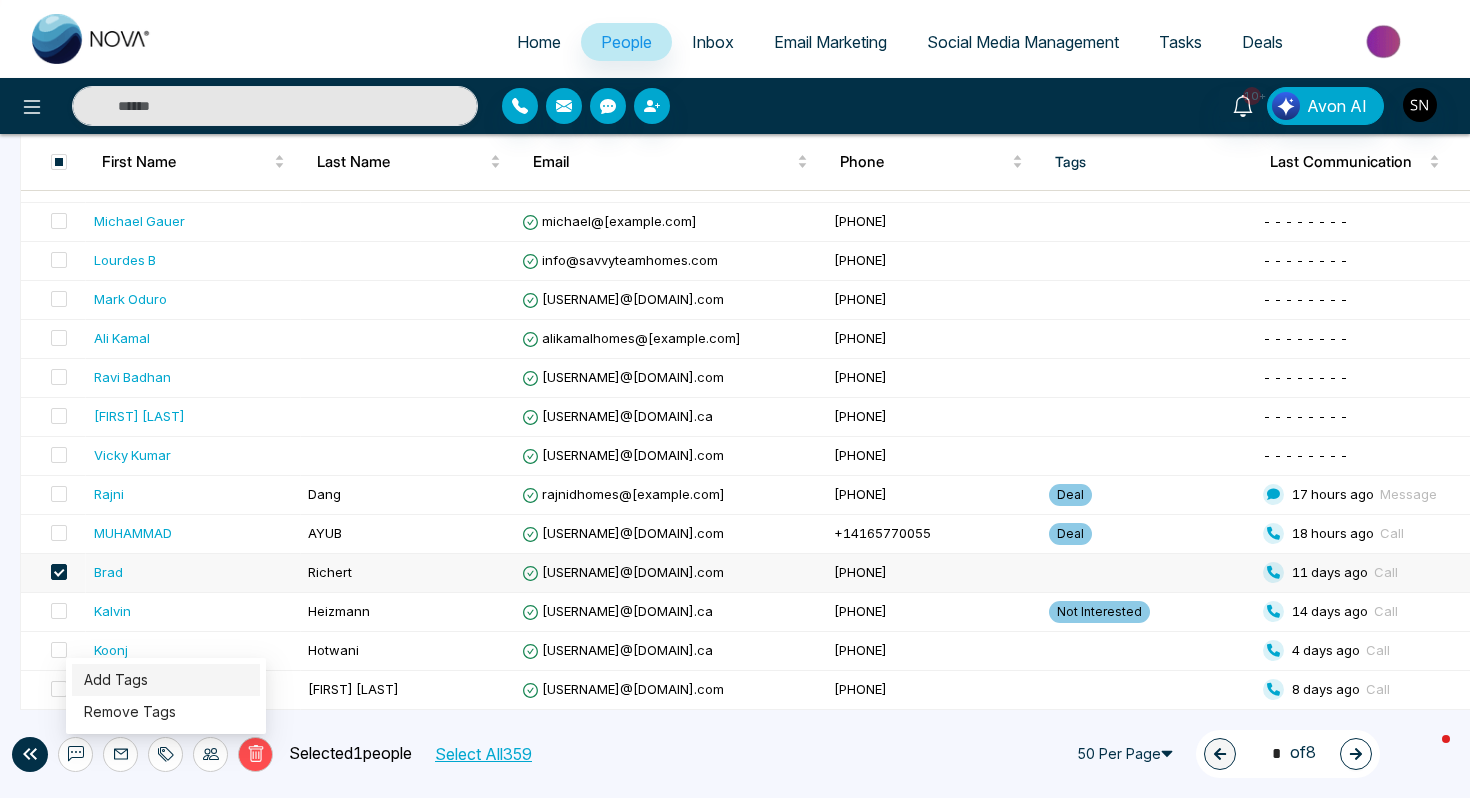 click on "Add Tags" at bounding box center [116, 679] 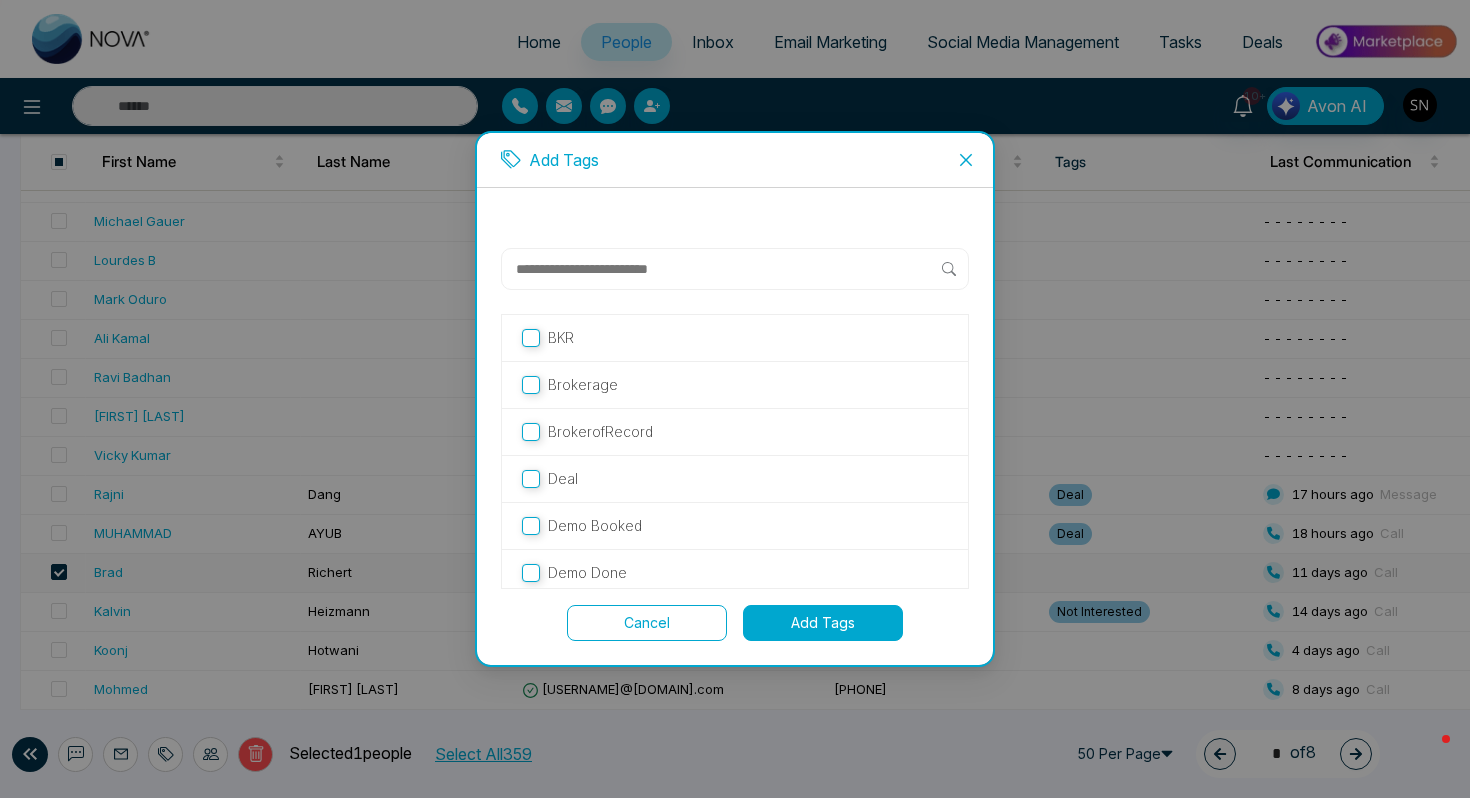click at bounding box center [728, 269] 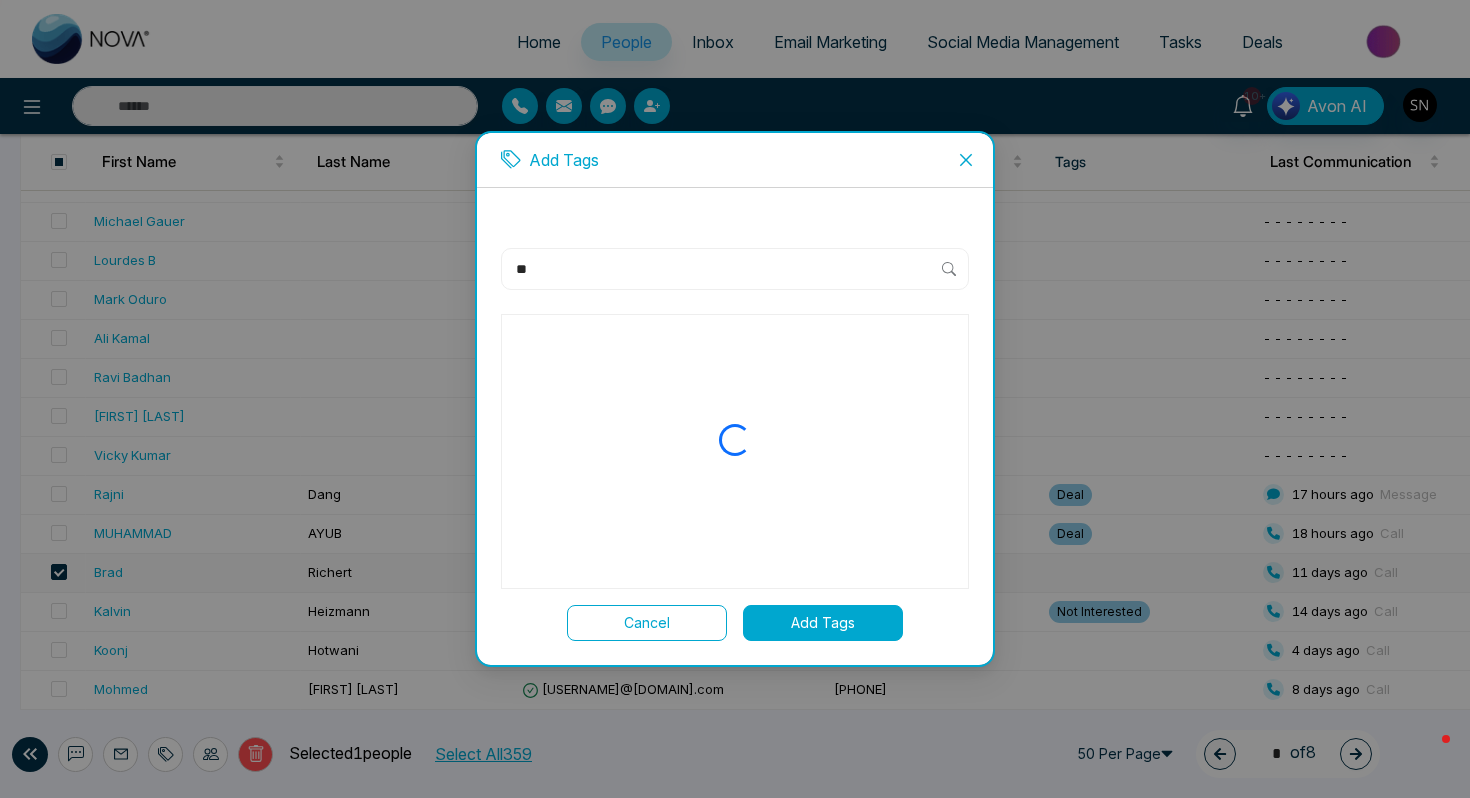 type on "*" 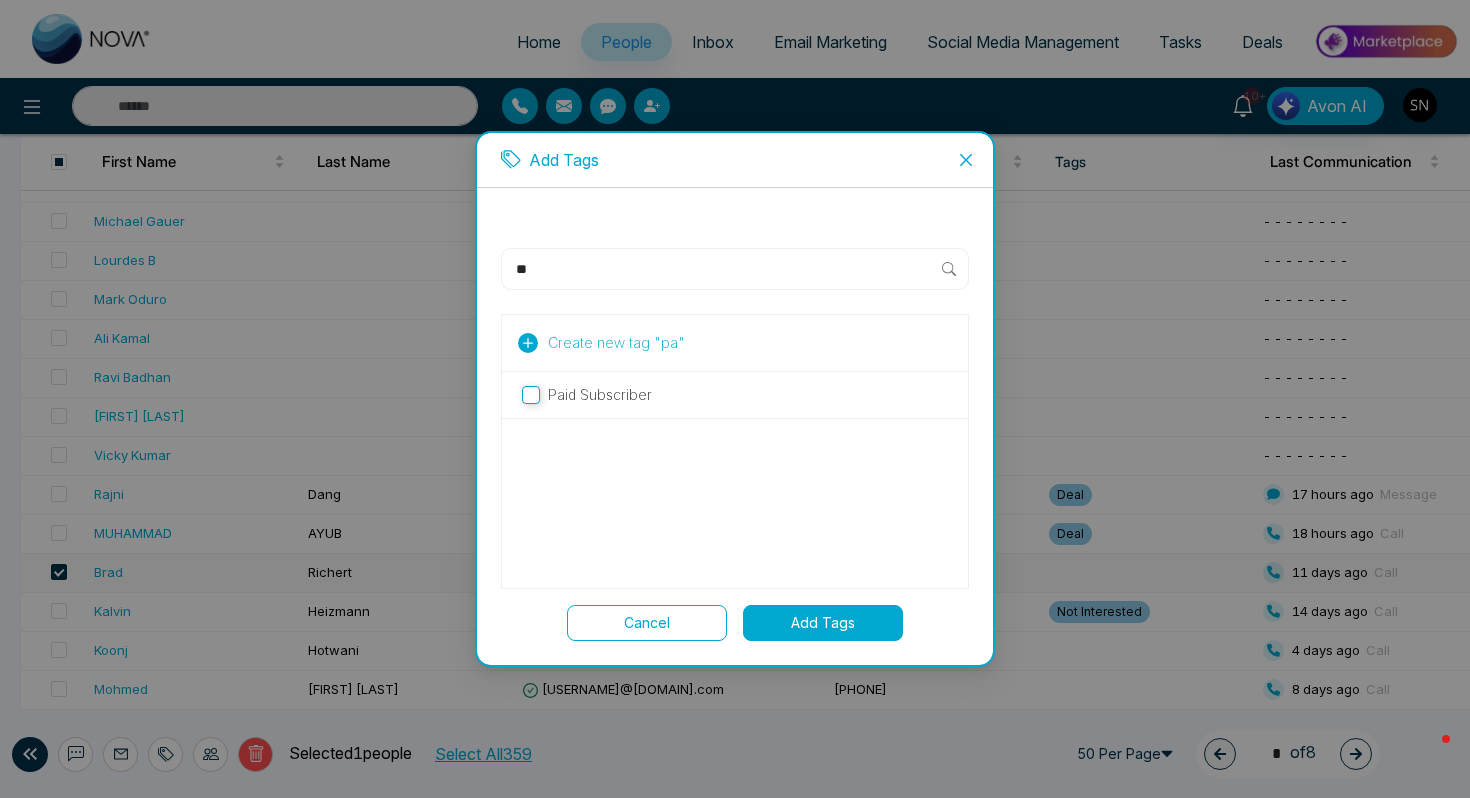 type on "**" 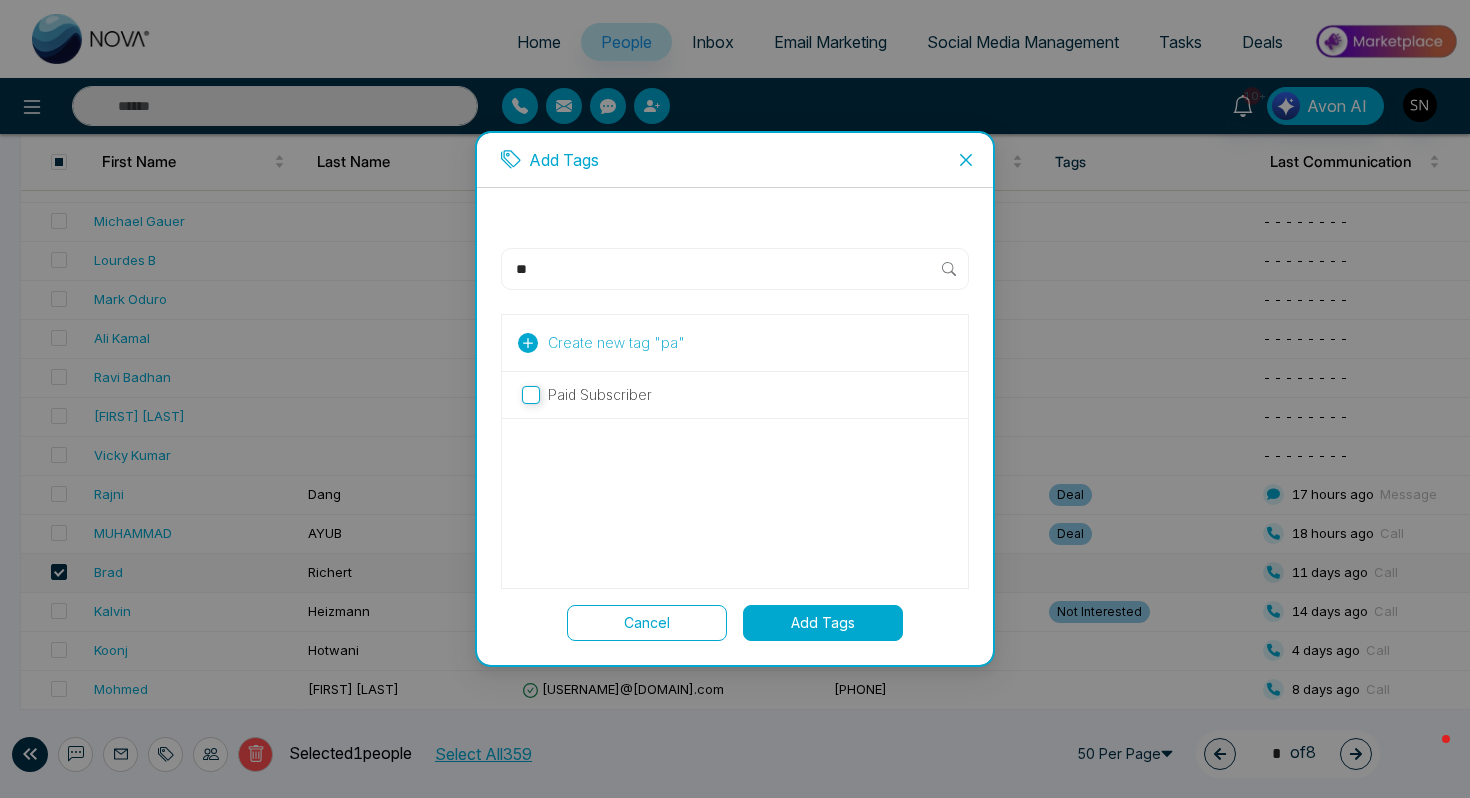 click on "Paid Subscriber" at bounding box center [735, 395] 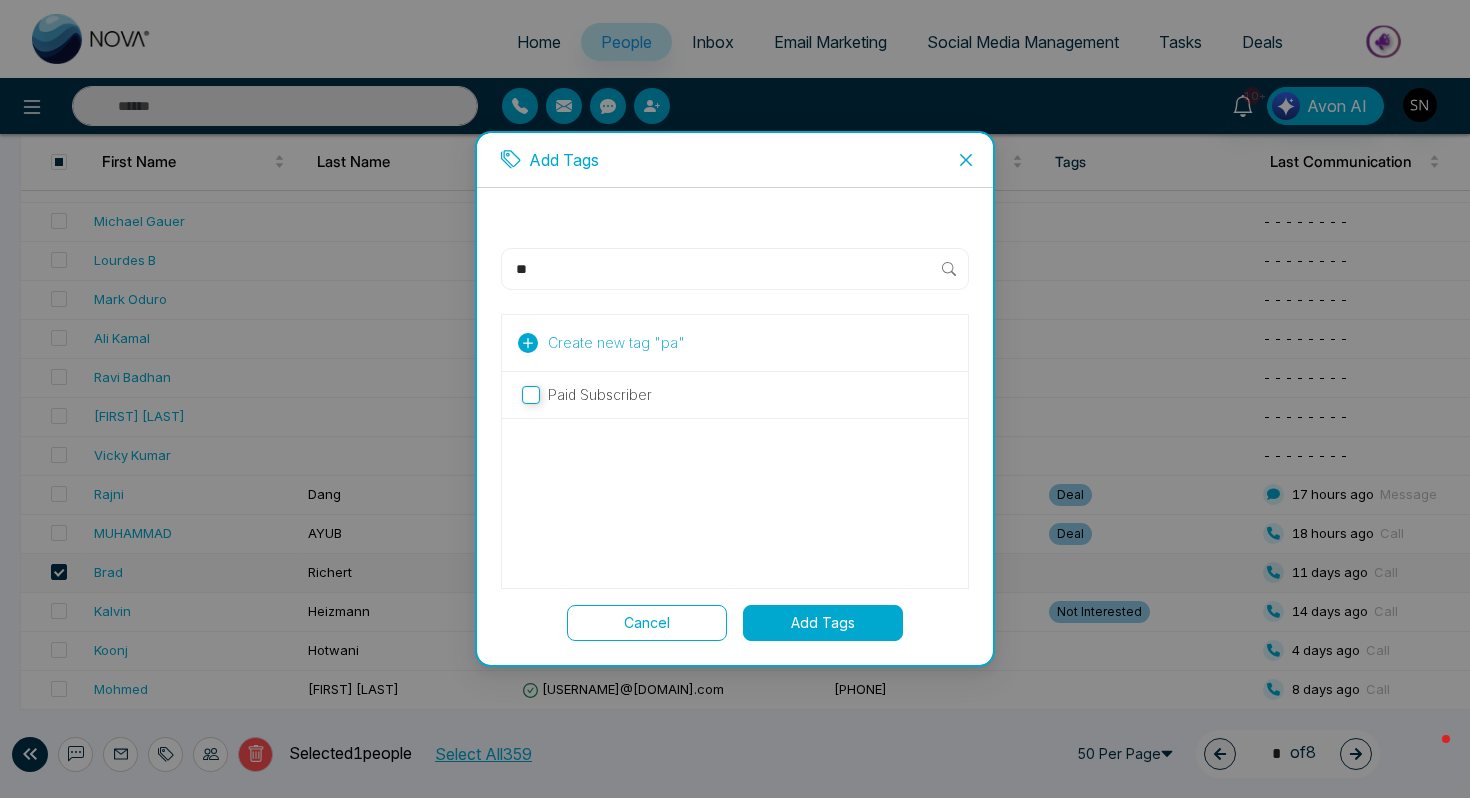 click on "Add Tags" at bounding box center [823, 623] 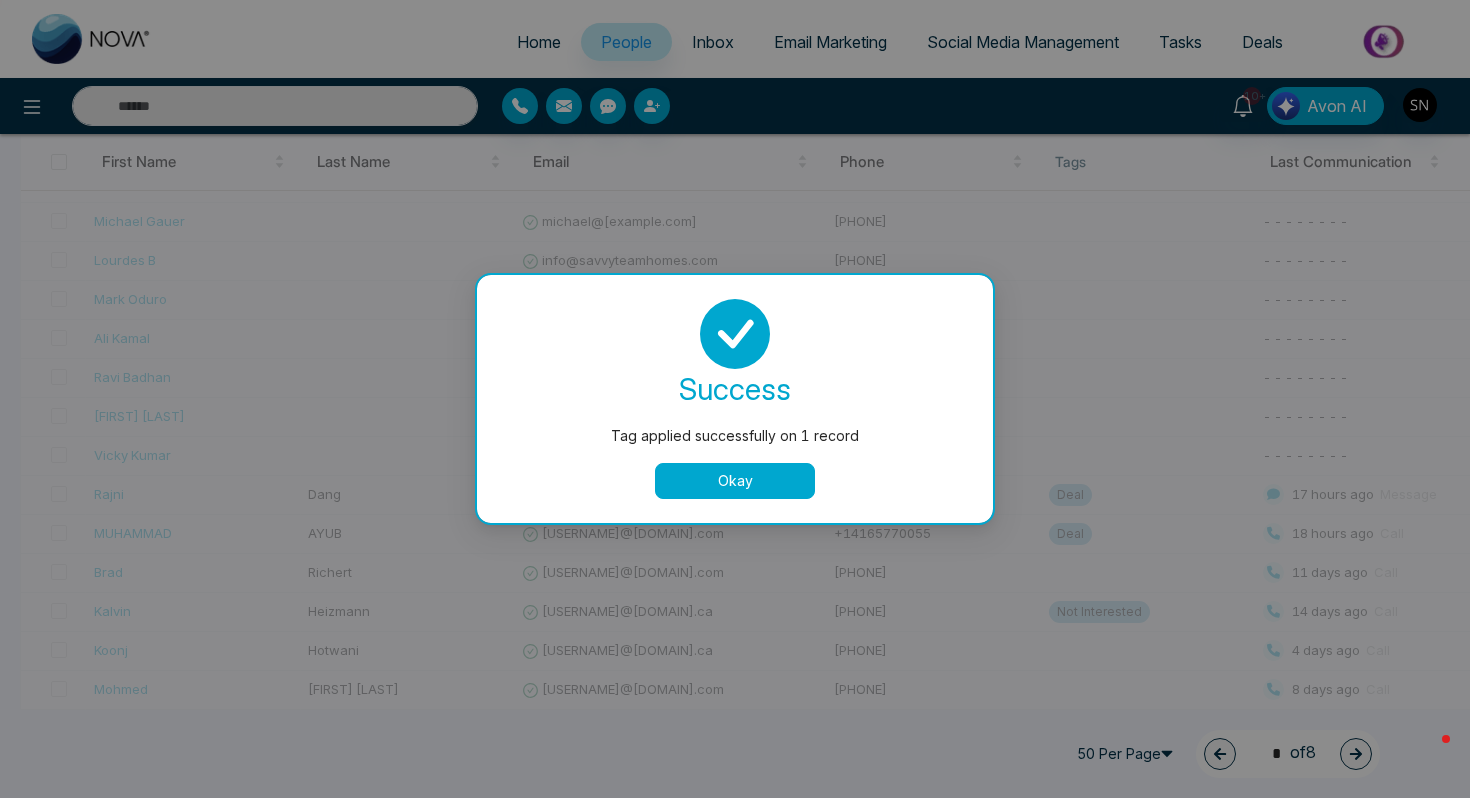 click on "success Tag applied successfully on 1 record   Okay" at bounding box center [735, 399] 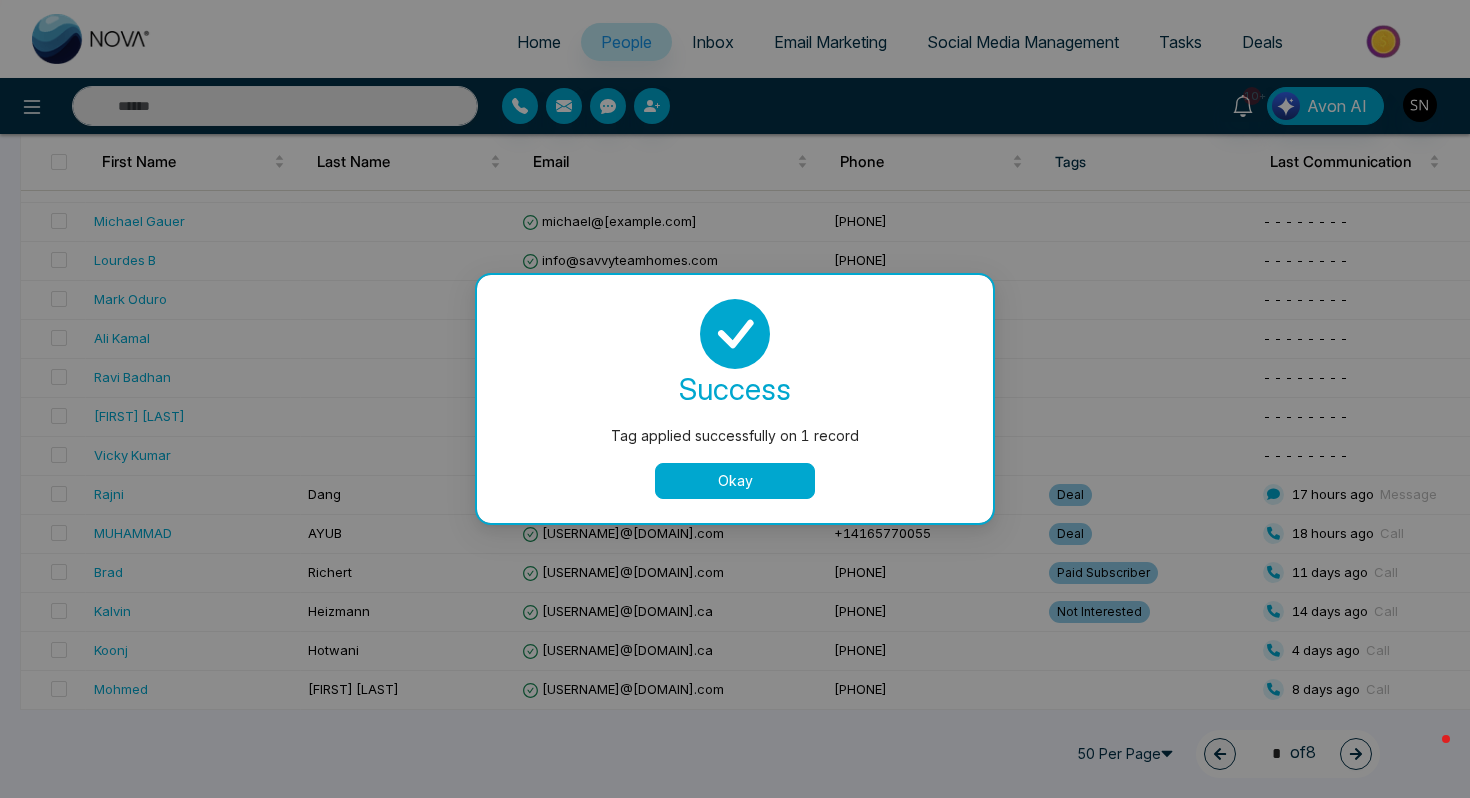 click on "Okay" at bounding box center (735, 481) 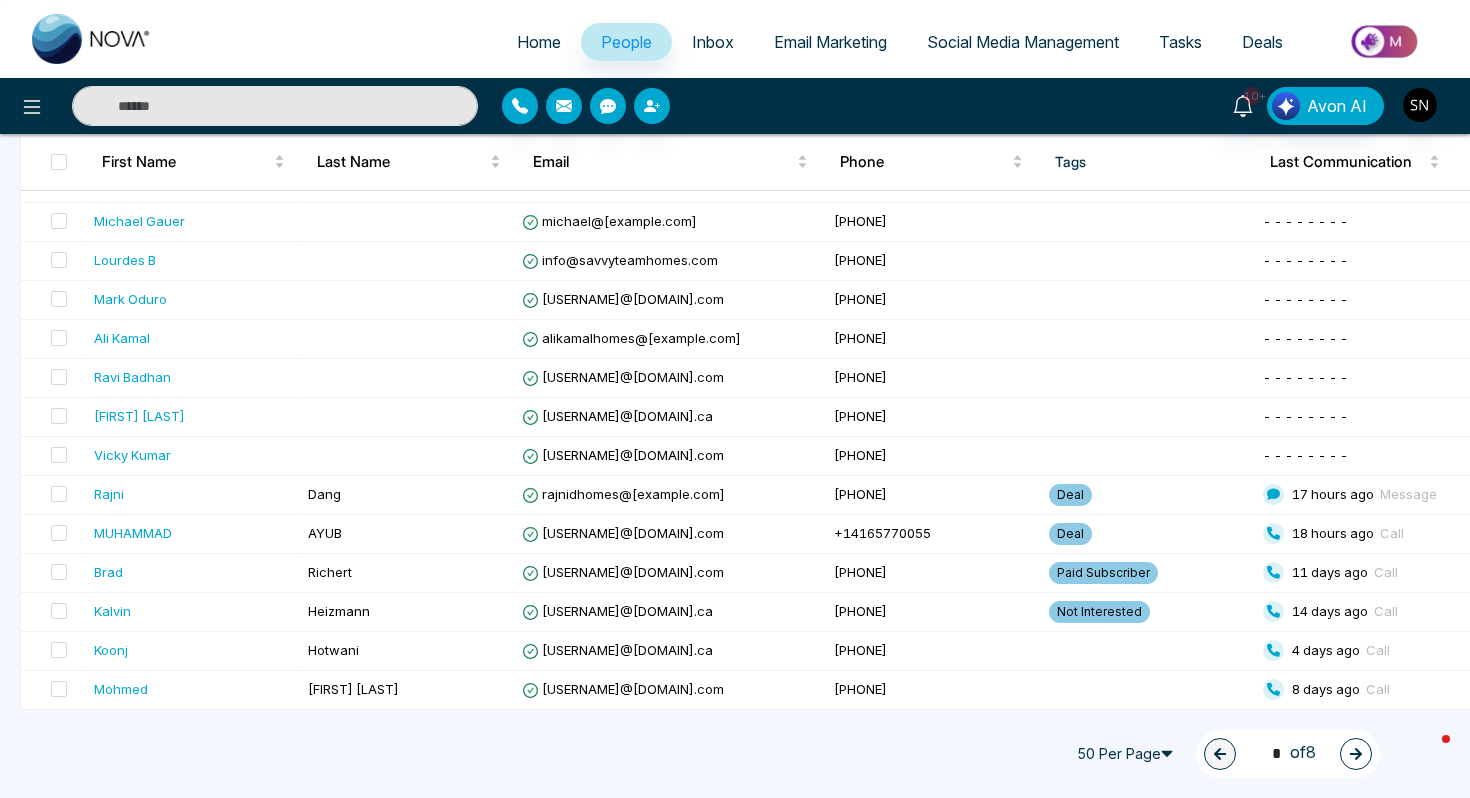 click 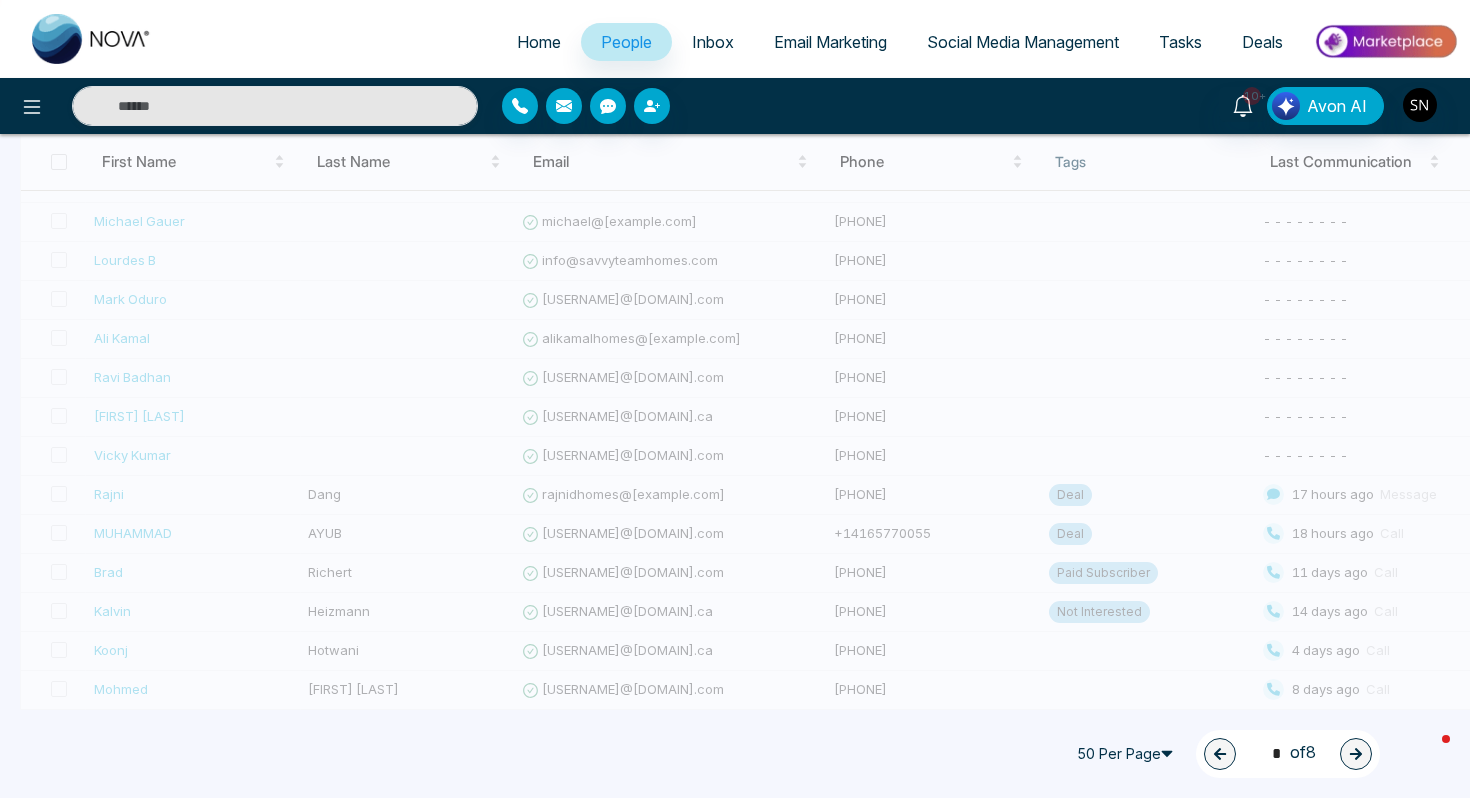type on "*" 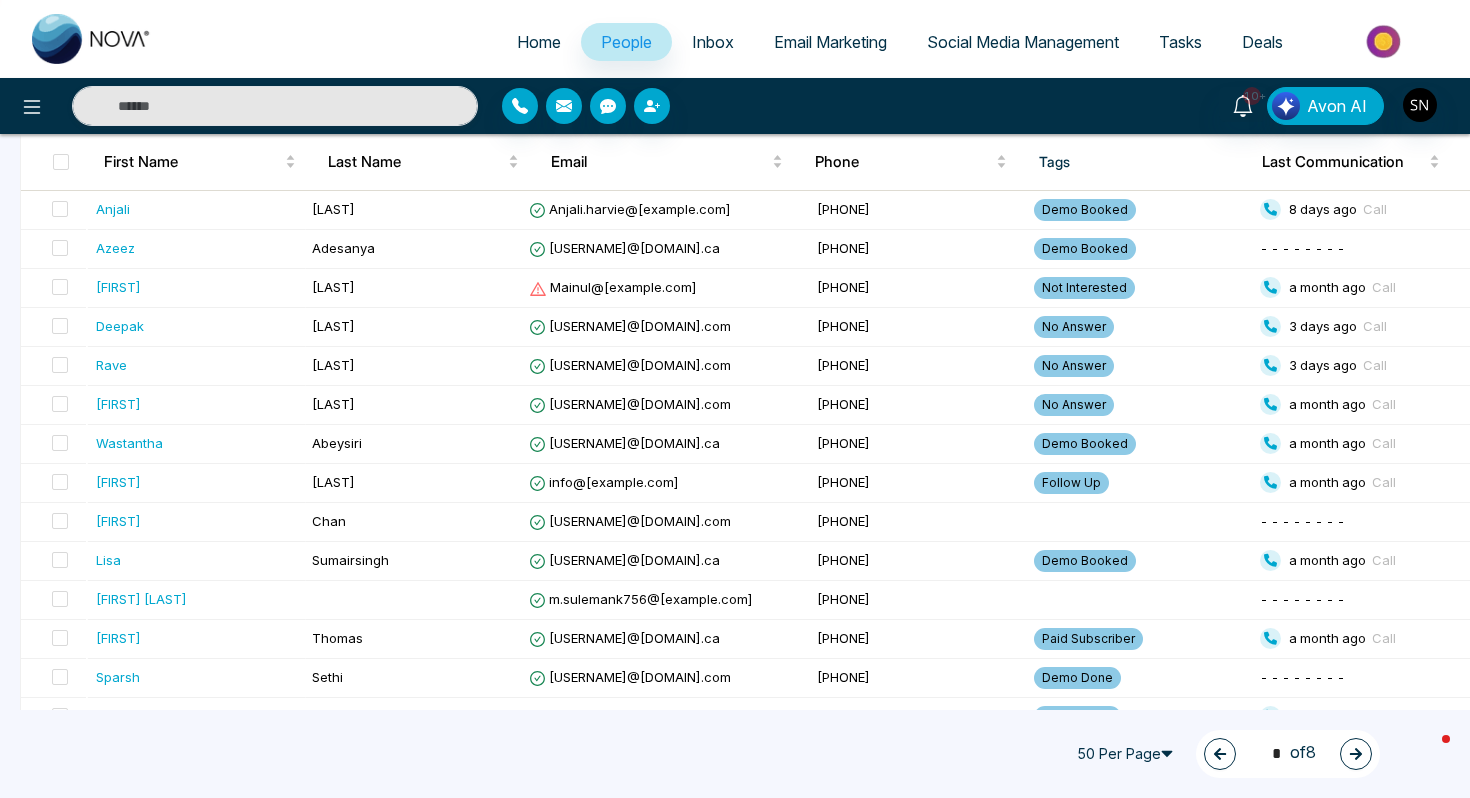 scroll, scrollTop: 1644, scrollLeft: 0, axis: vertical 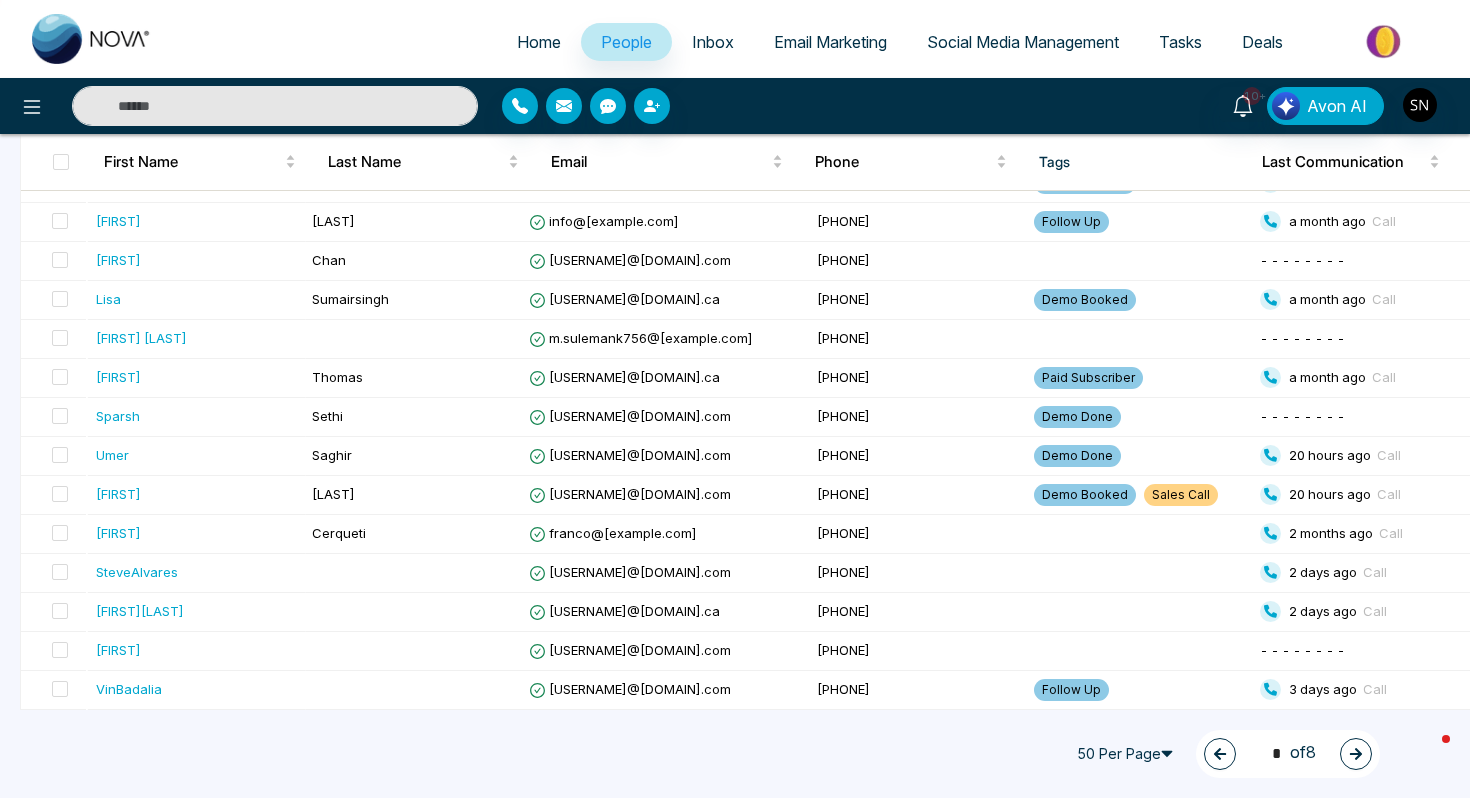 click at bounding box center (275, 106) 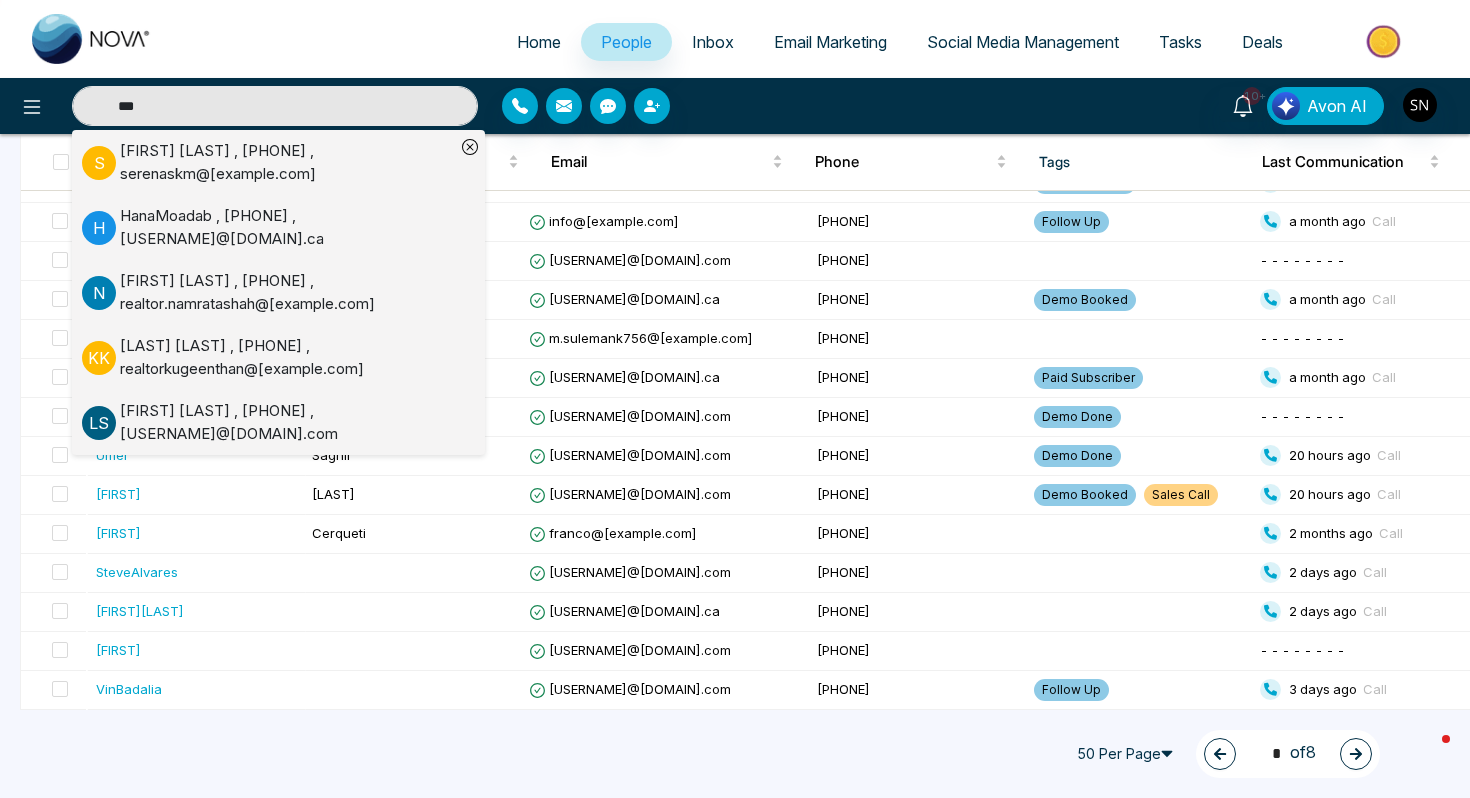 type on "***" 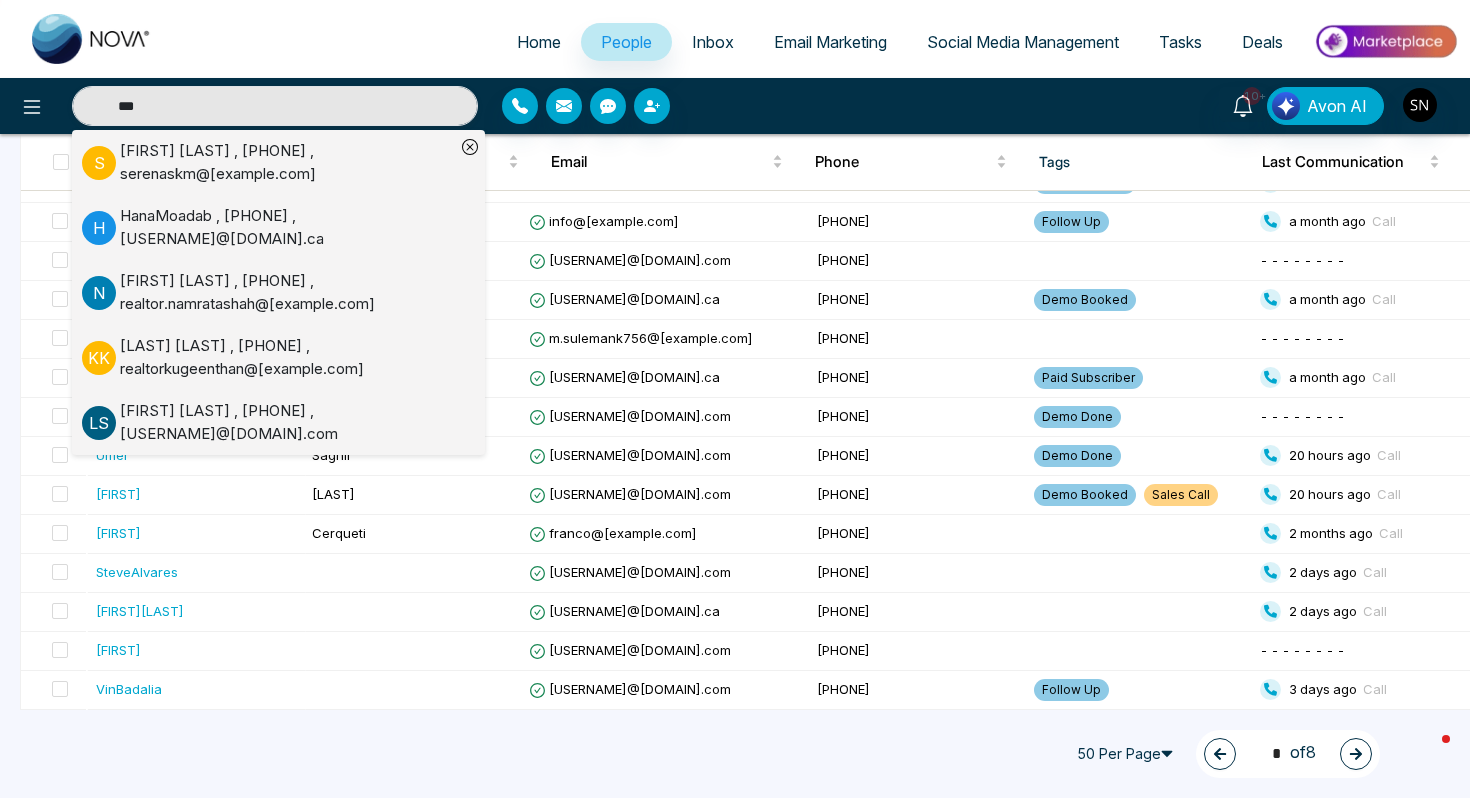 click on "Namrata Shah     , +16477860401   , realtor.namratashah@gmail.com" at bounding box center [287, 292] 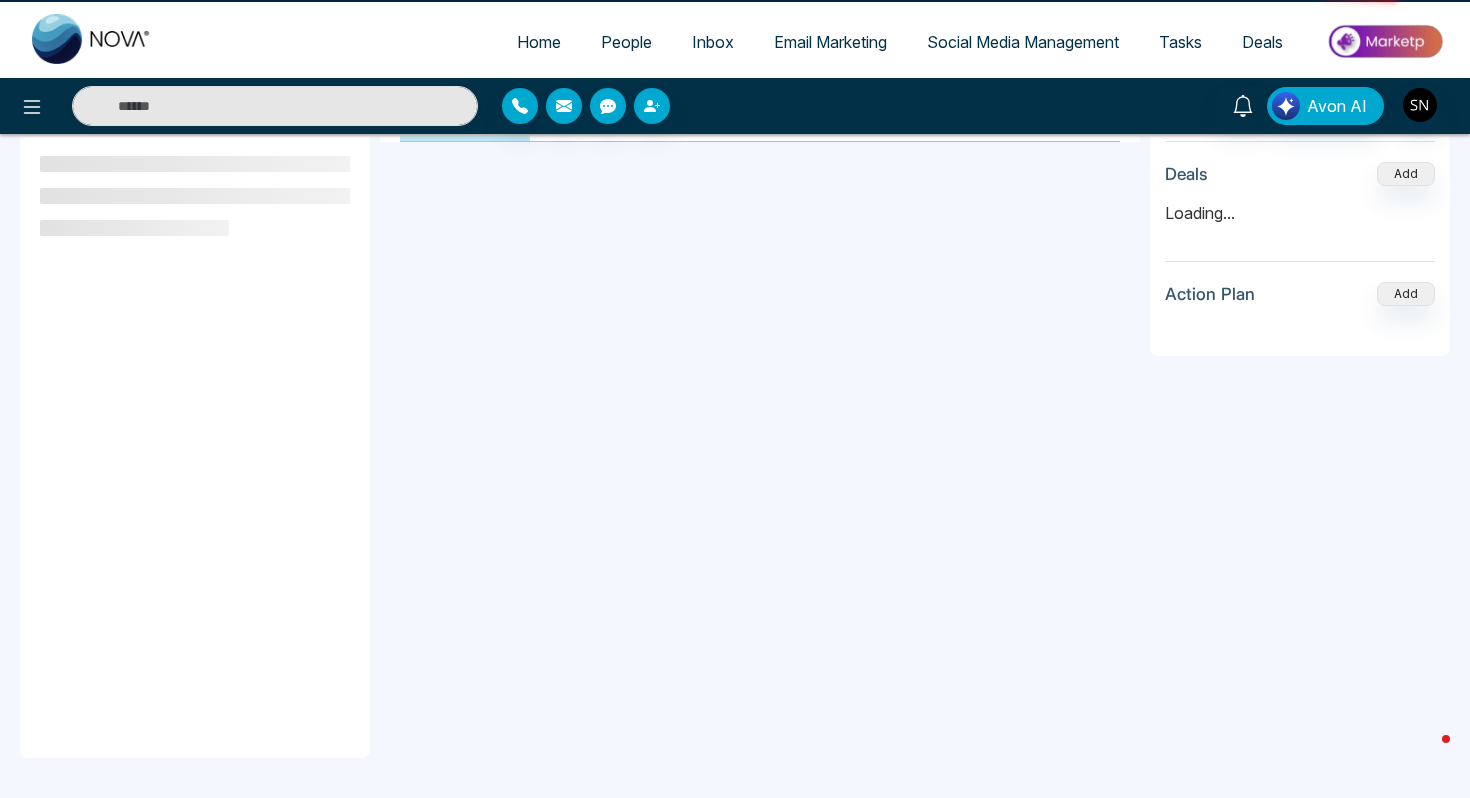 scroll, scrollTop: 0, scrollLeft: 0, axis: both 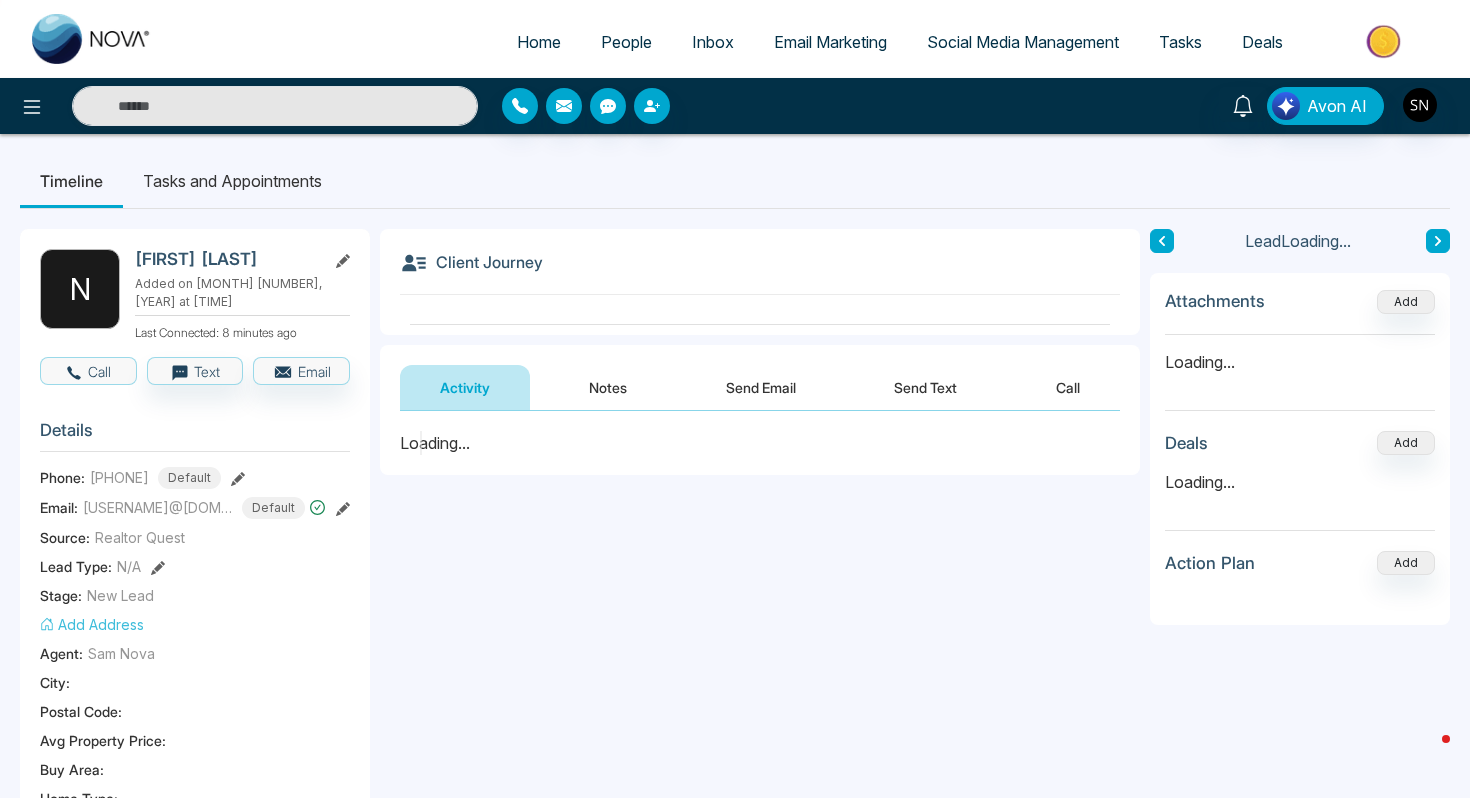 click on "Call" at bounding box center [88, 371] 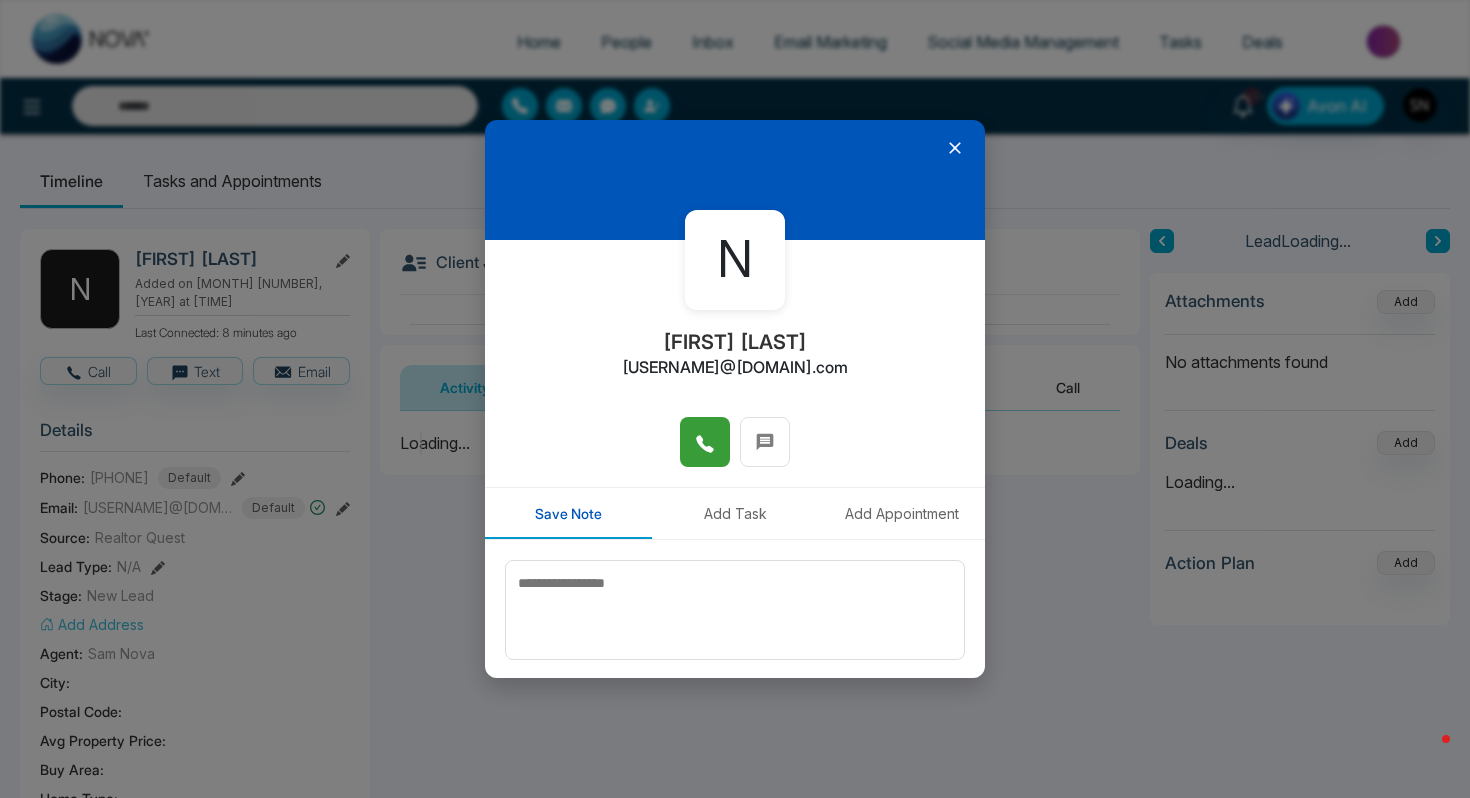 click 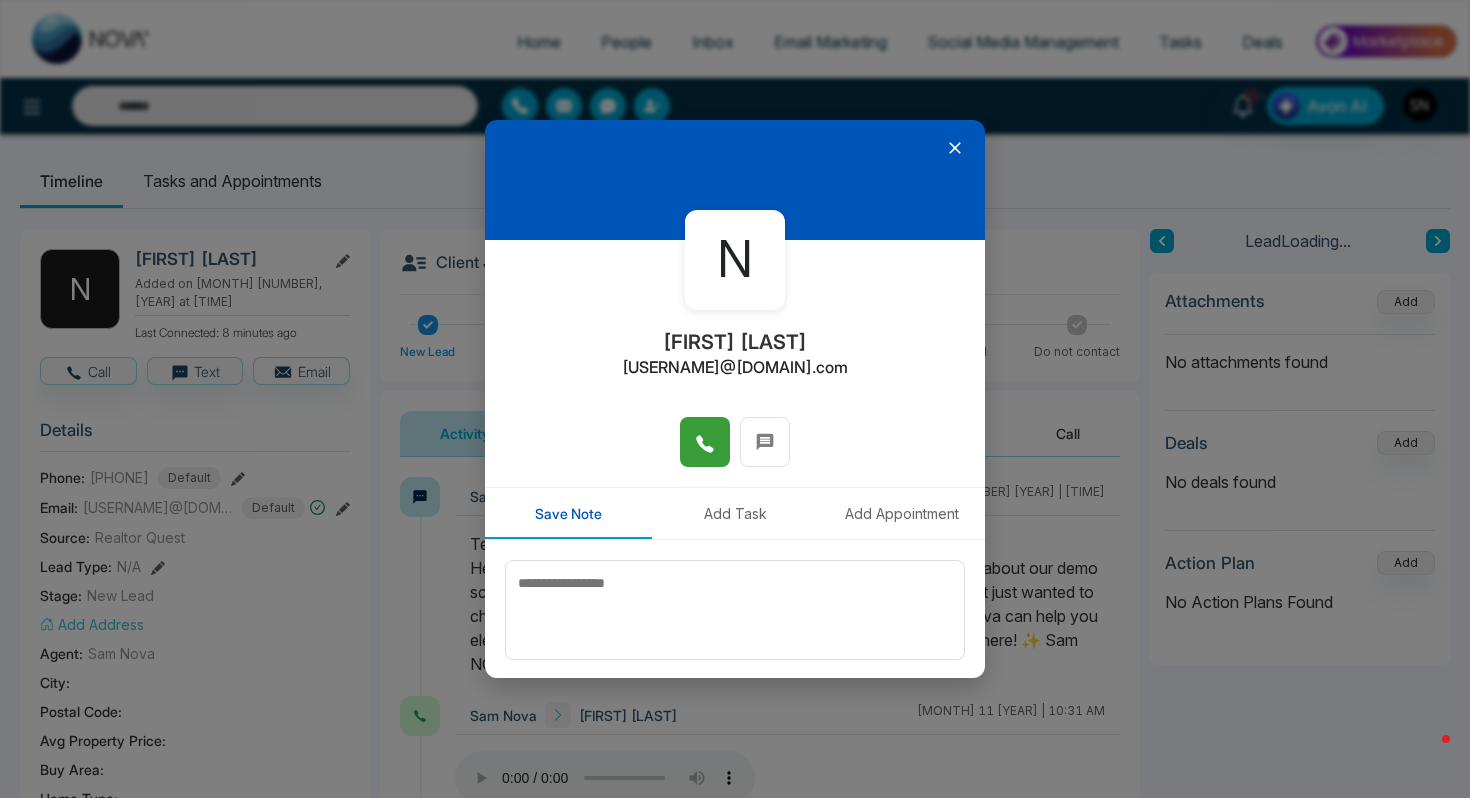 click 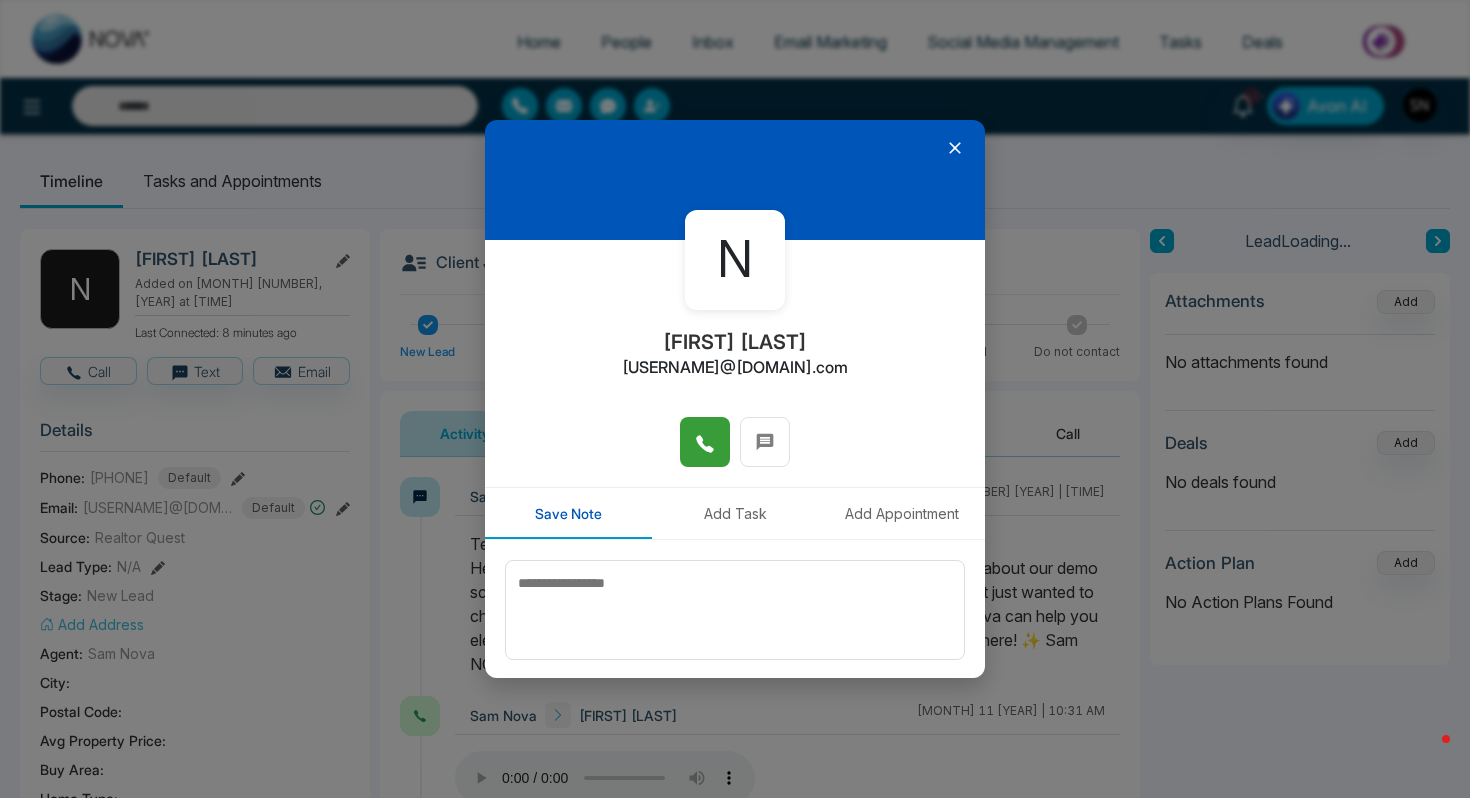 click 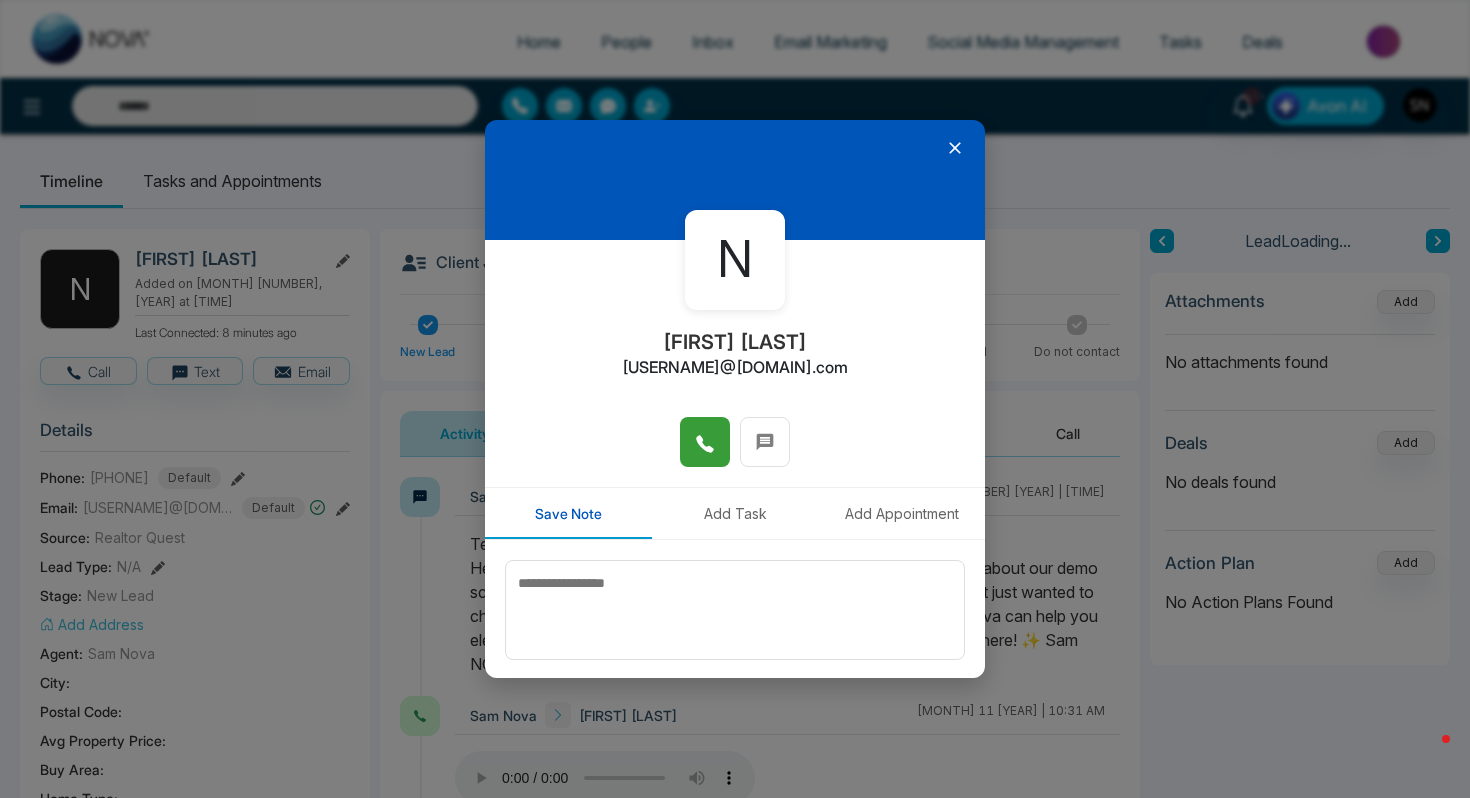 click at bounding box center (735, 180) 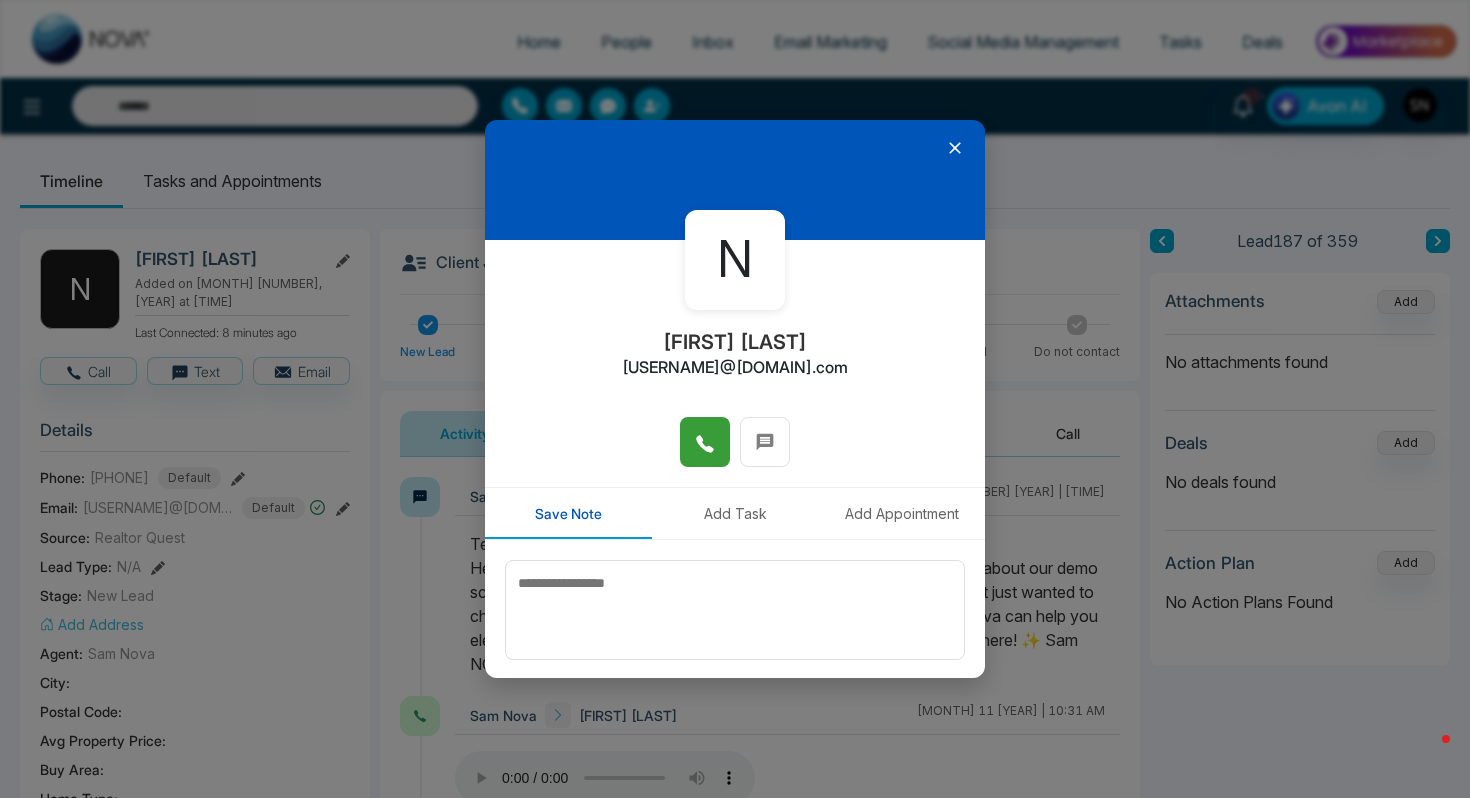 click 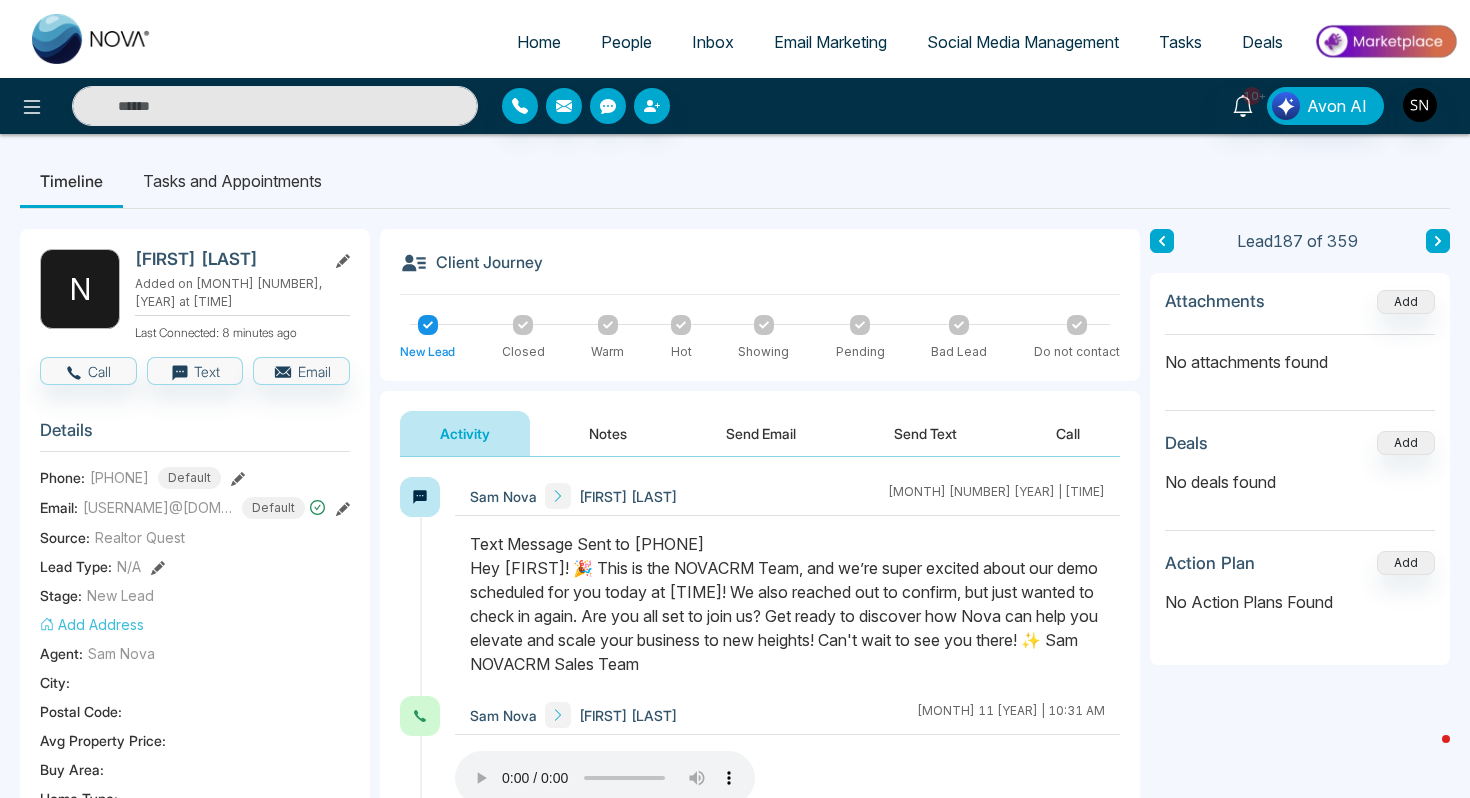 click at bounding box center [1162, 241] 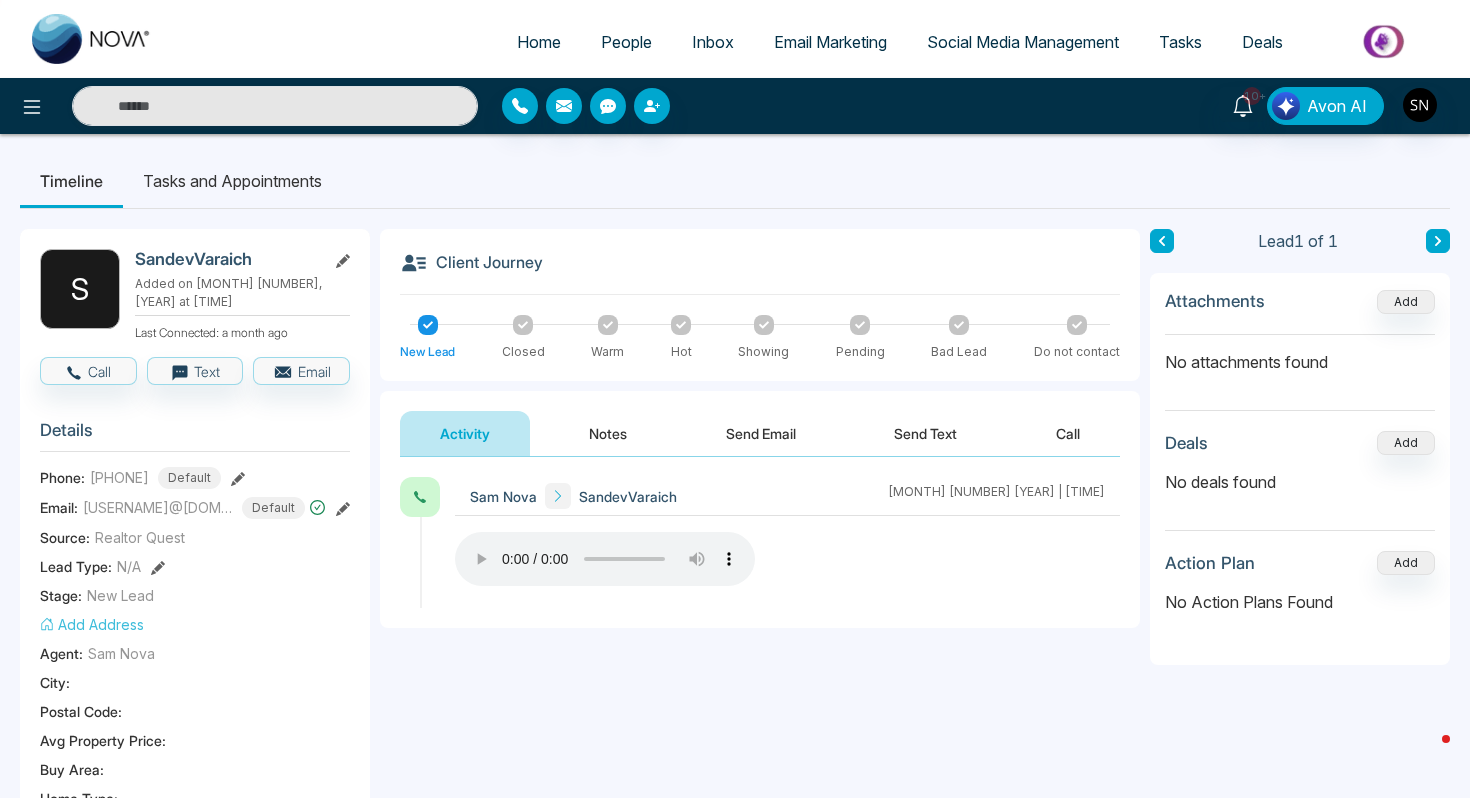 click on "Home" at bounding box center [539, 42] 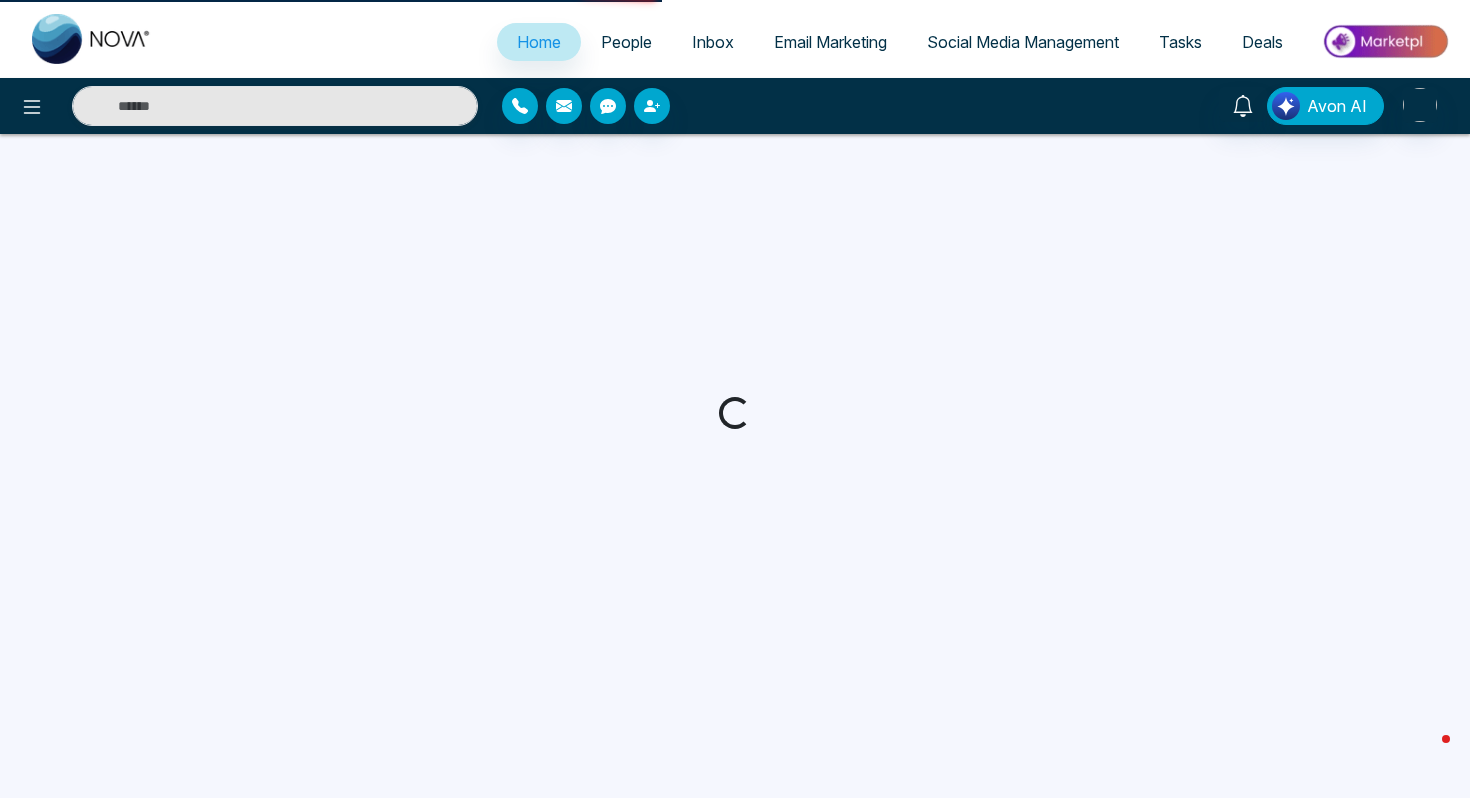 select on "*" 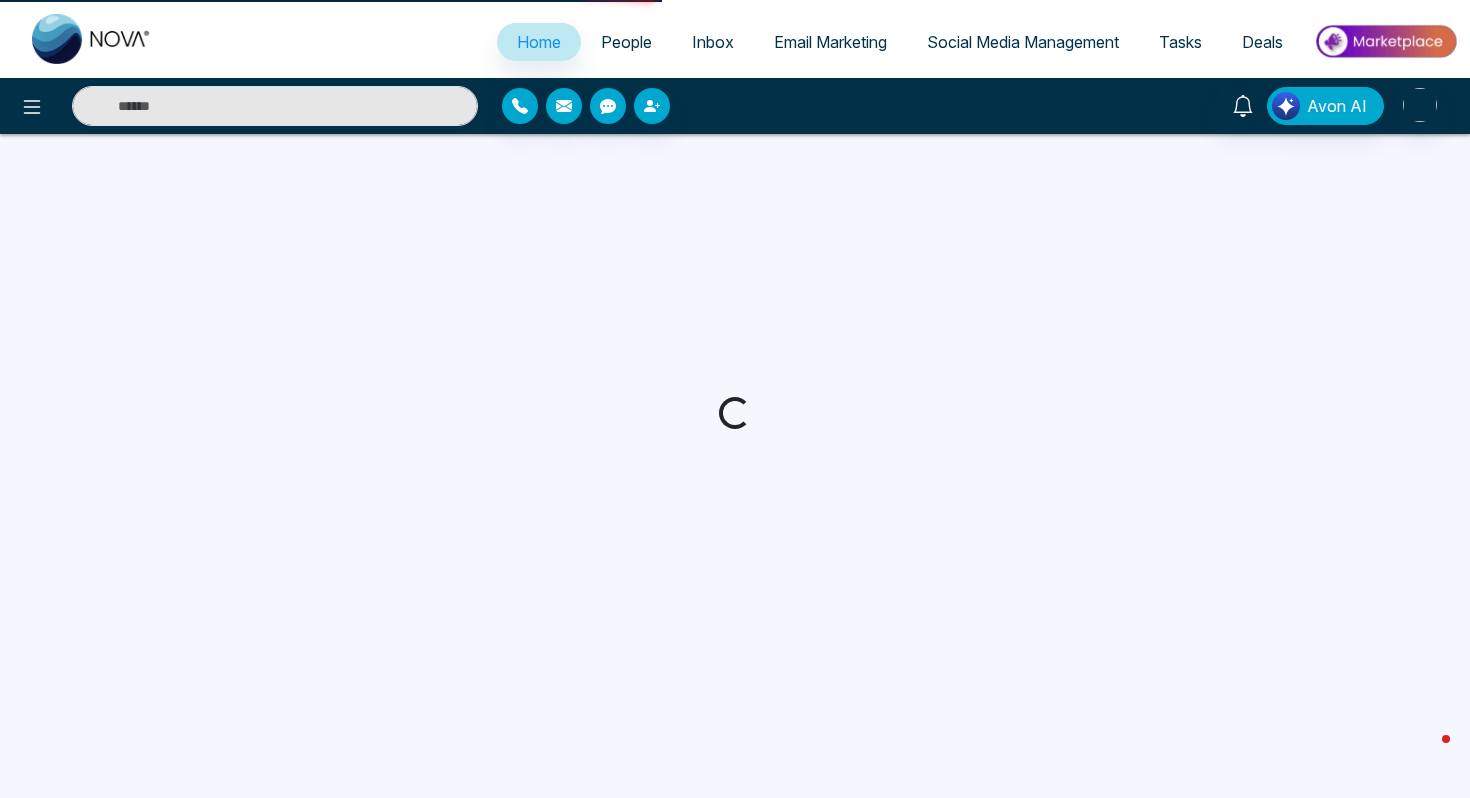 select on "*" 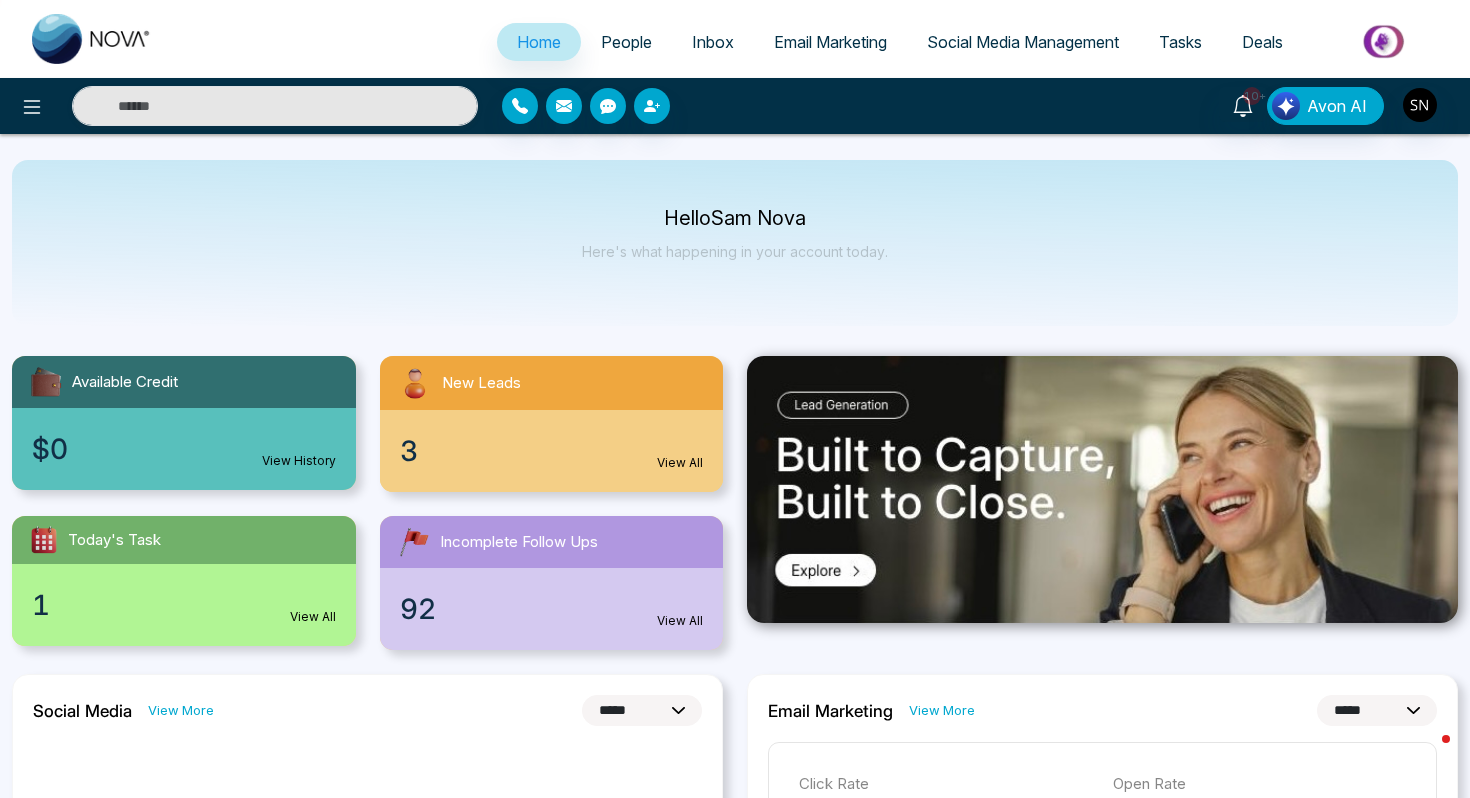 click on "People" at bounding box center (626, 42) 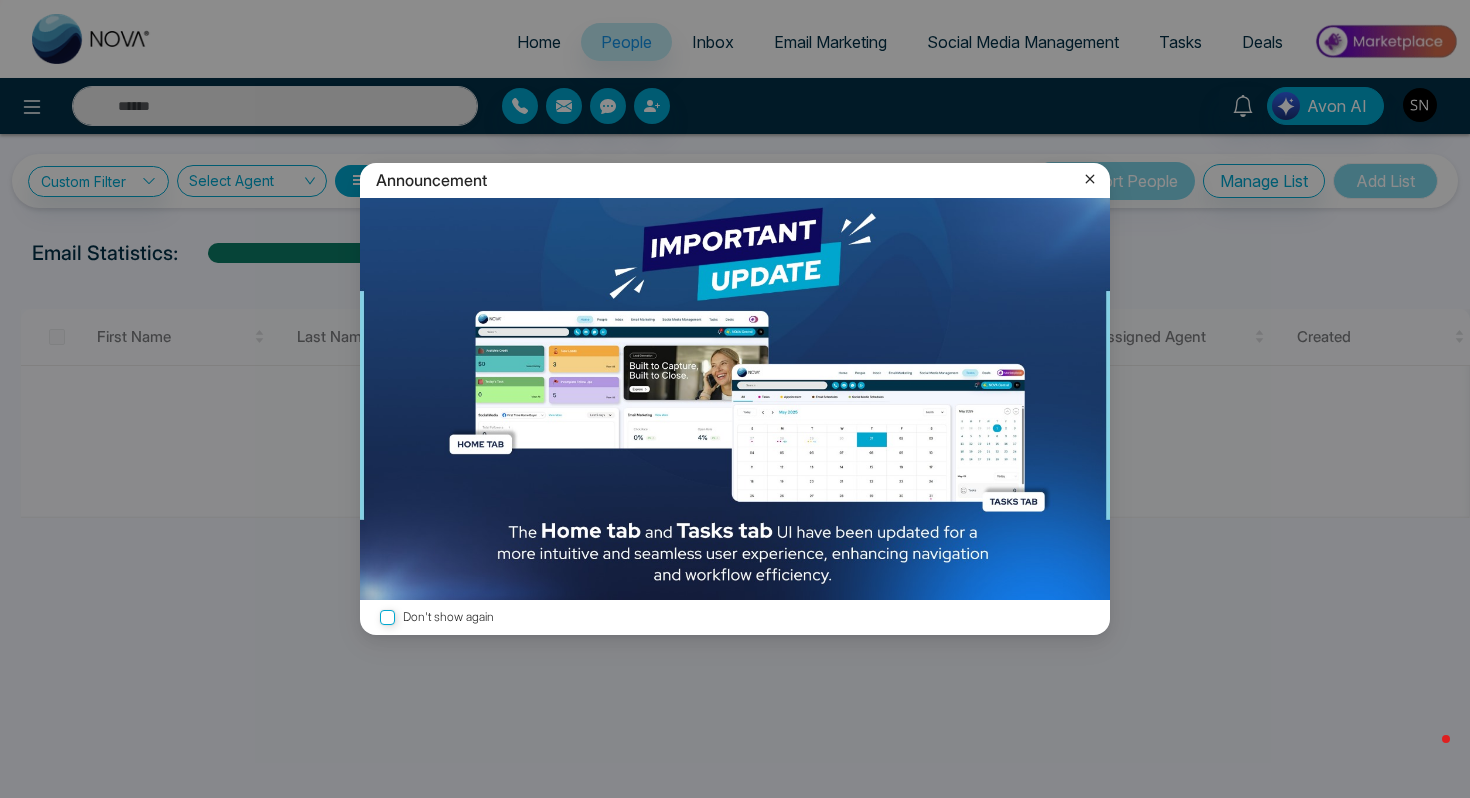 click 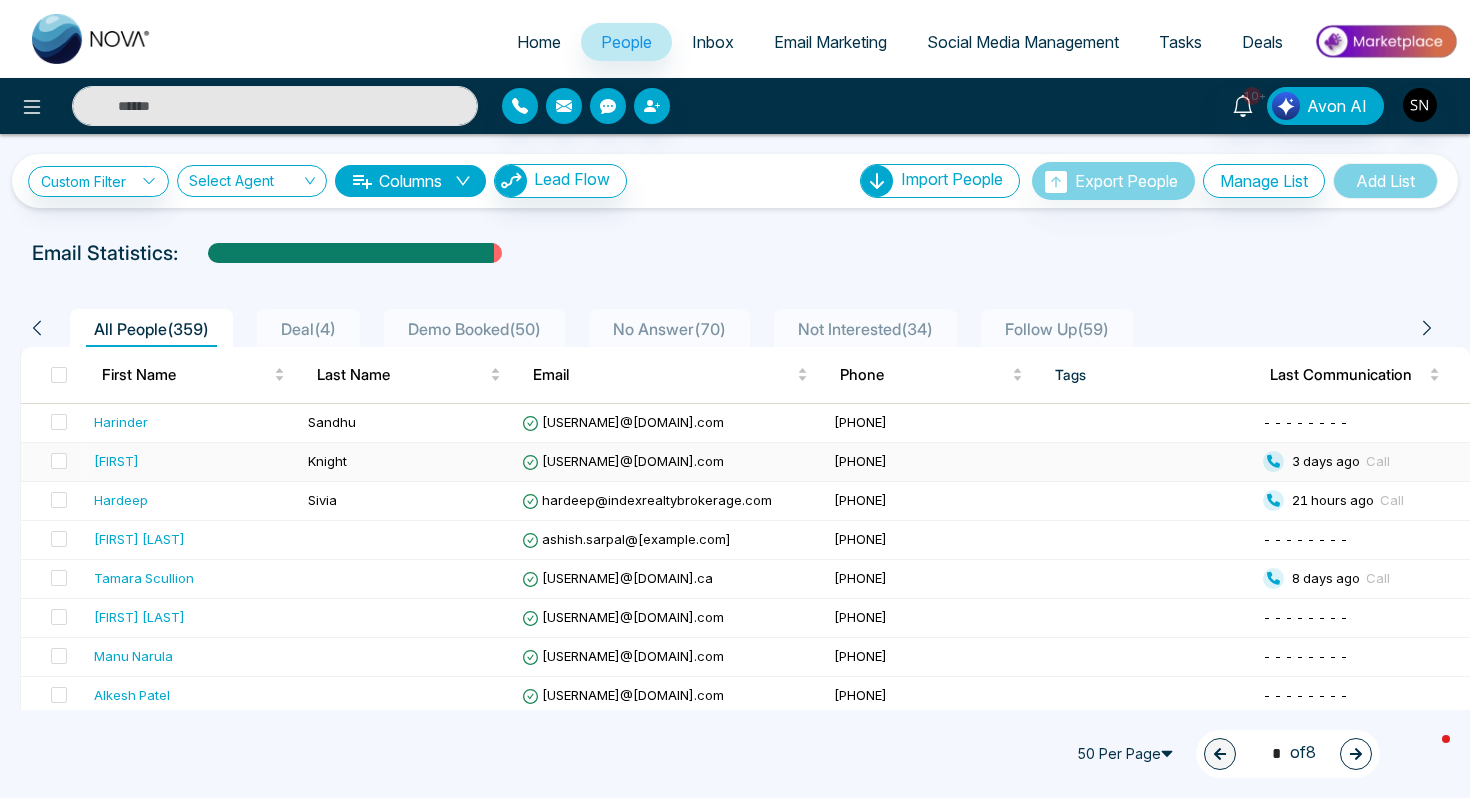 click on "[FIRST]" at bounding box center (193, 462) 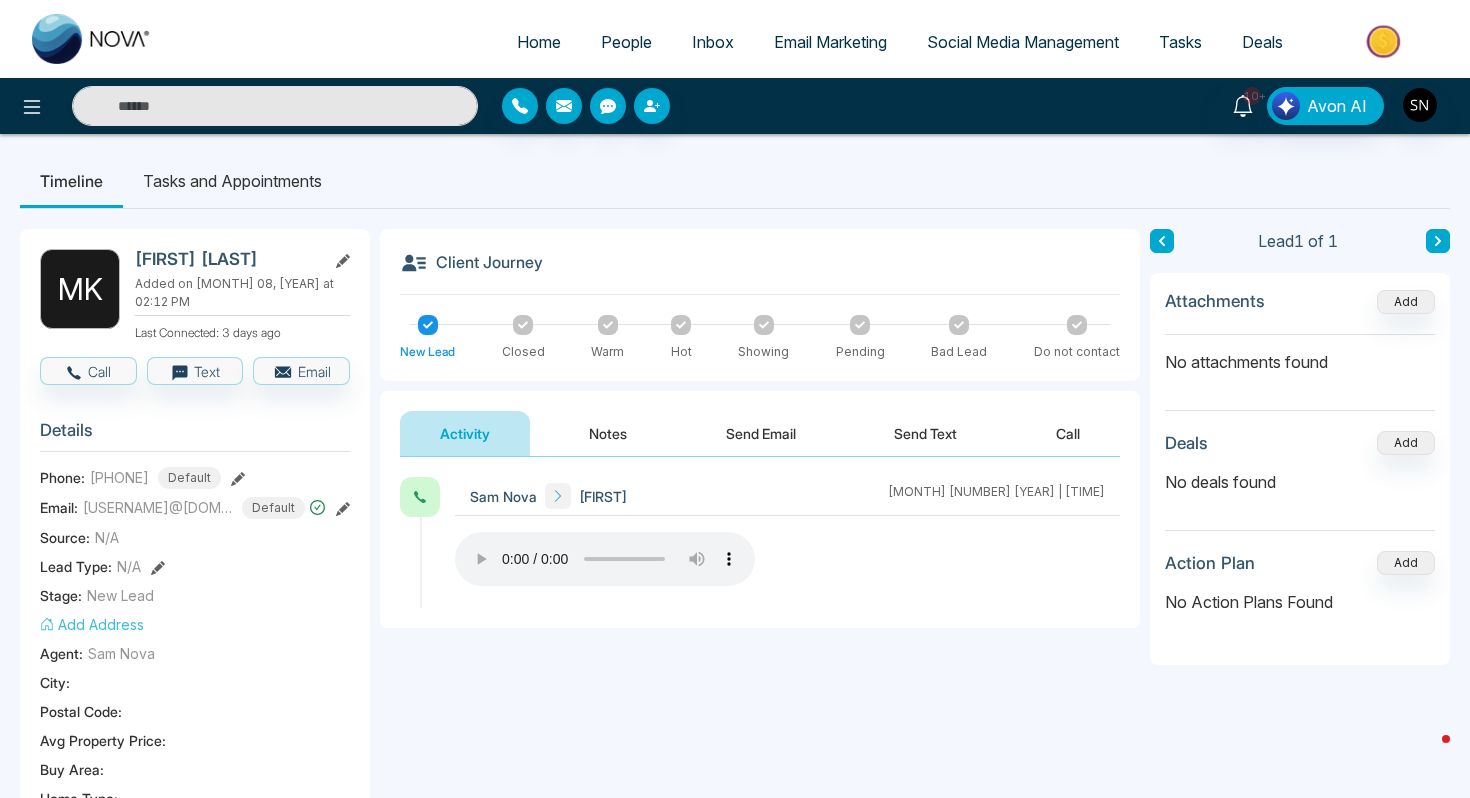 click on "People" at bounding box center (626, 42) 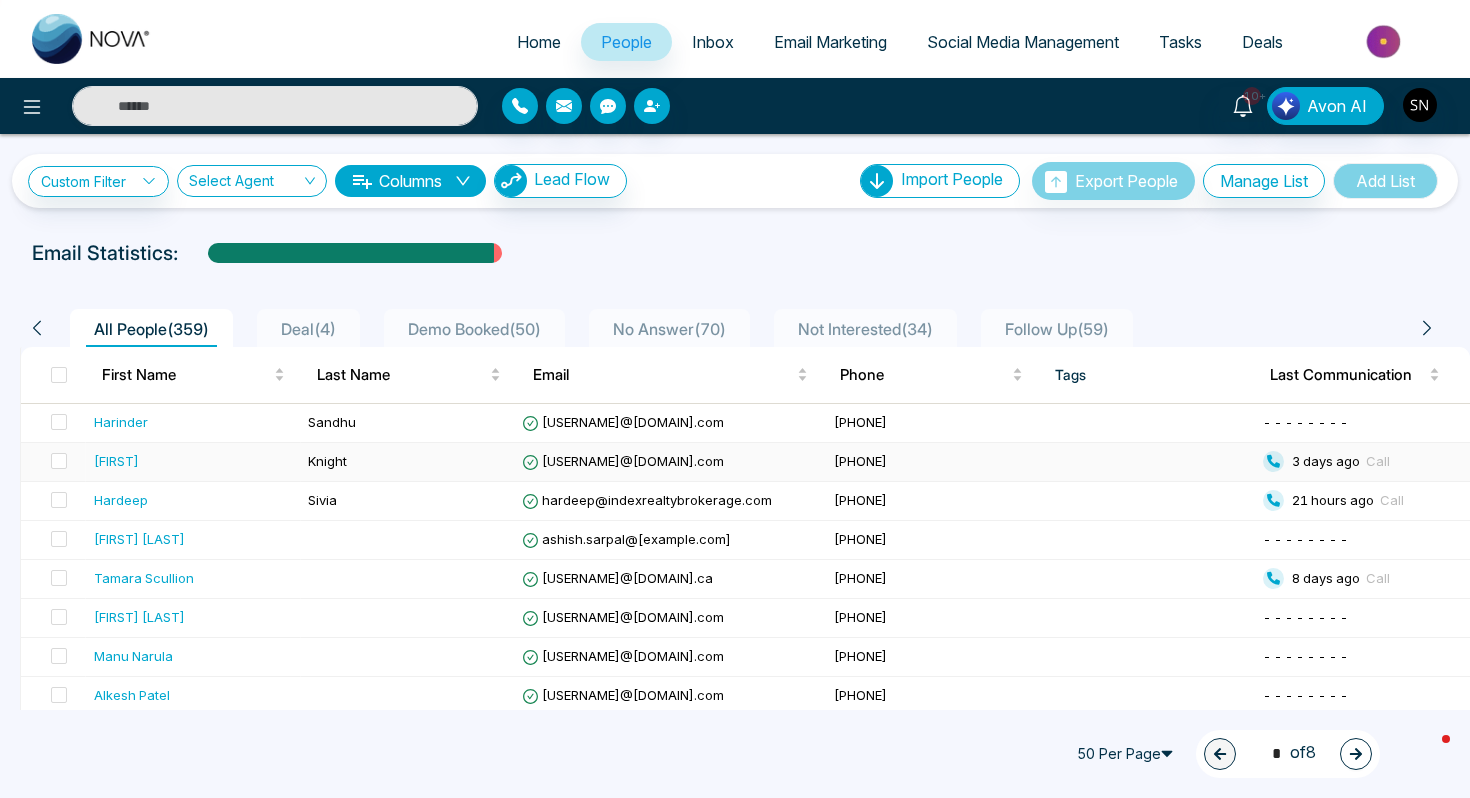 click on "[FIRST]" at bounding box center (193, 461) 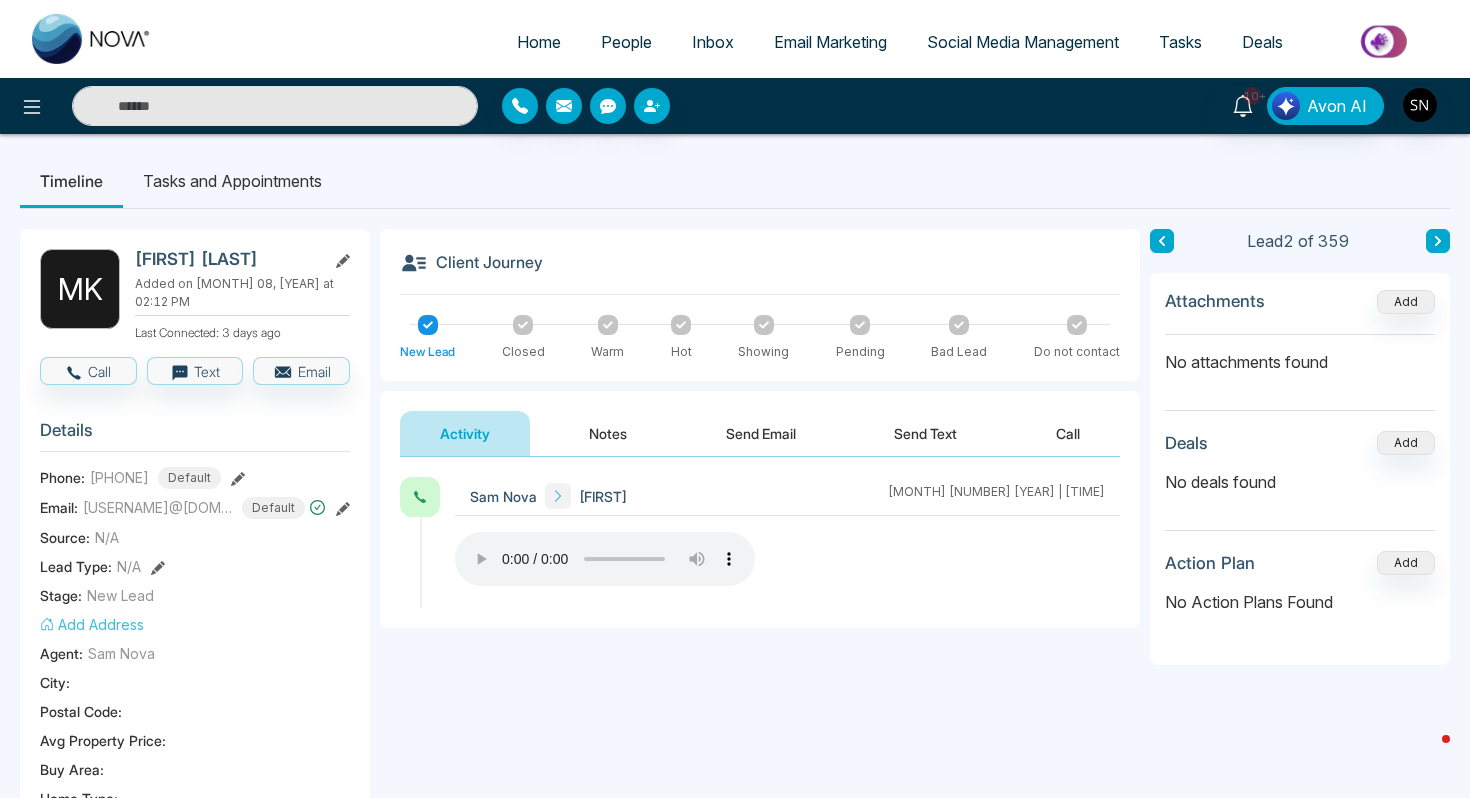 click at bounding box center [1438, 241] 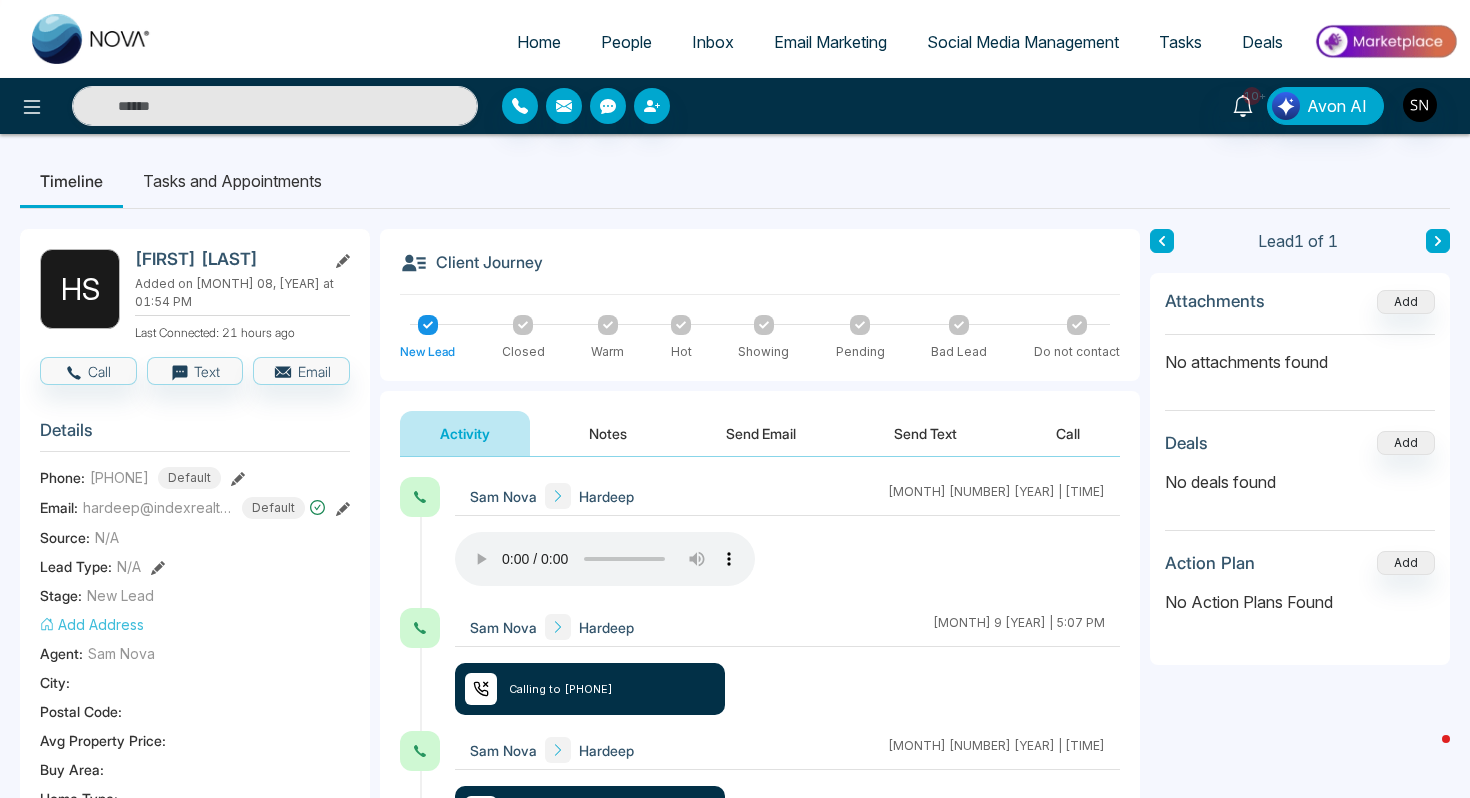 click on "People" at bounding box center [626, 42] 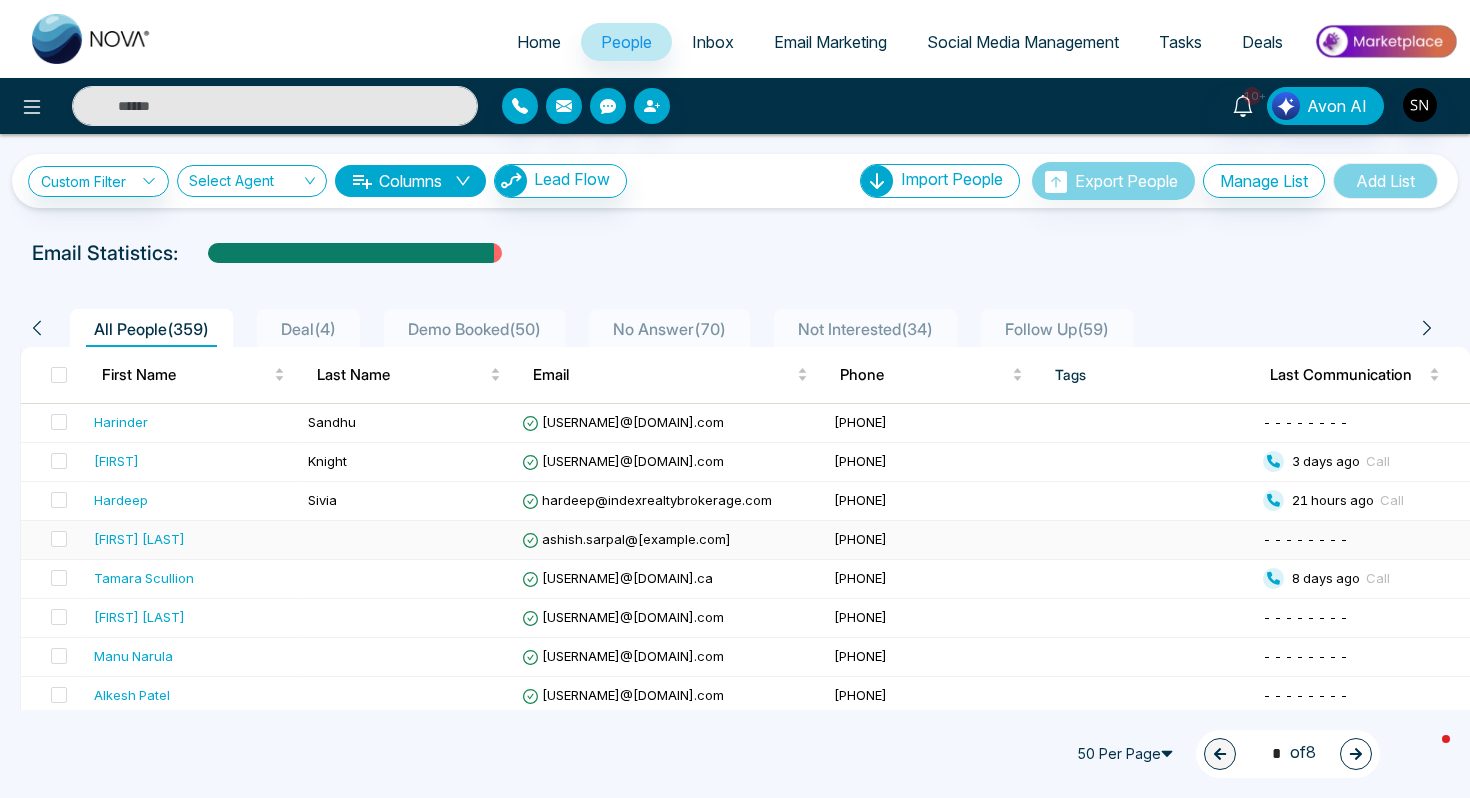click on "Ashish Sarpal" at bounding box center [193, 540] 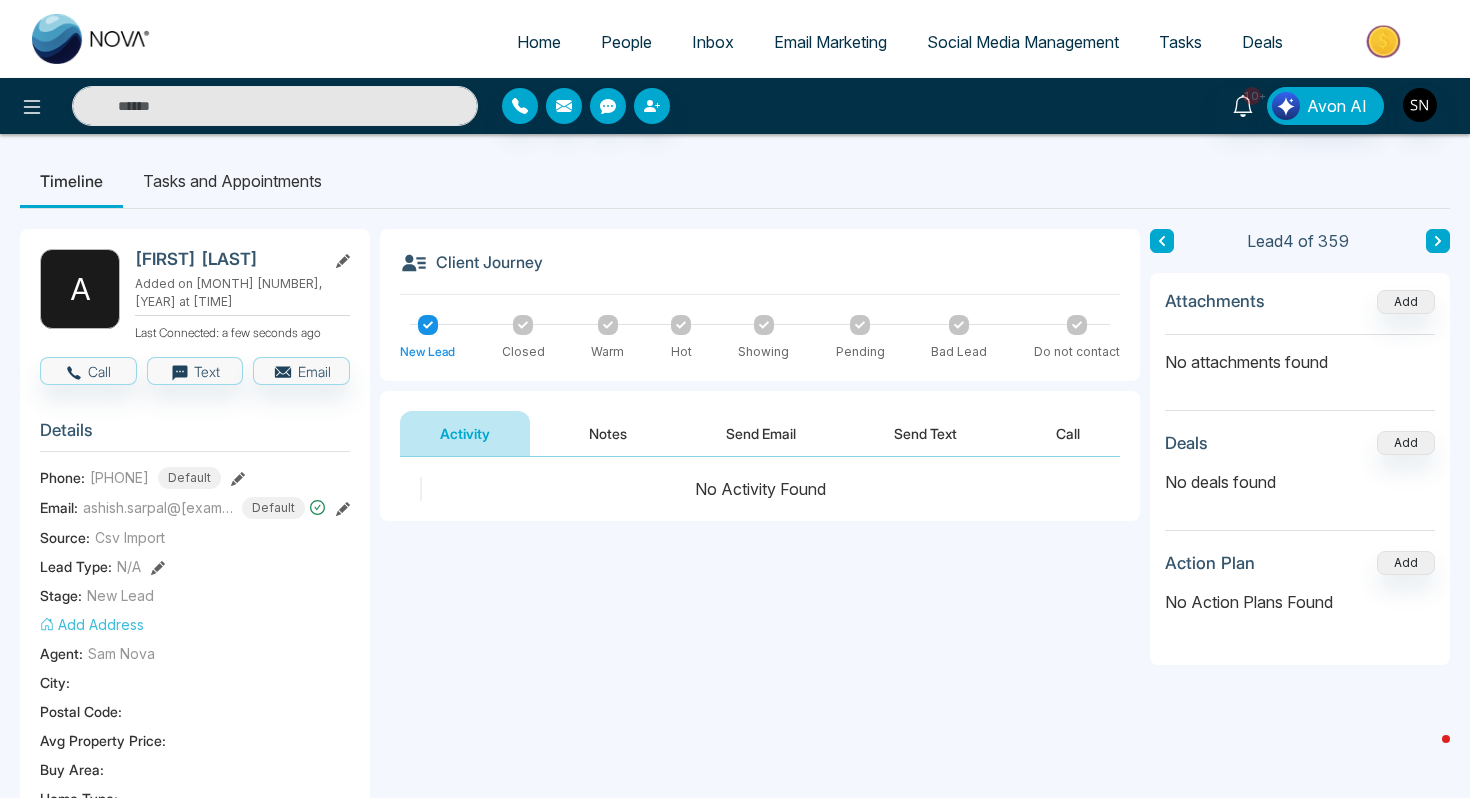 click at bounding box center (1438, 241) 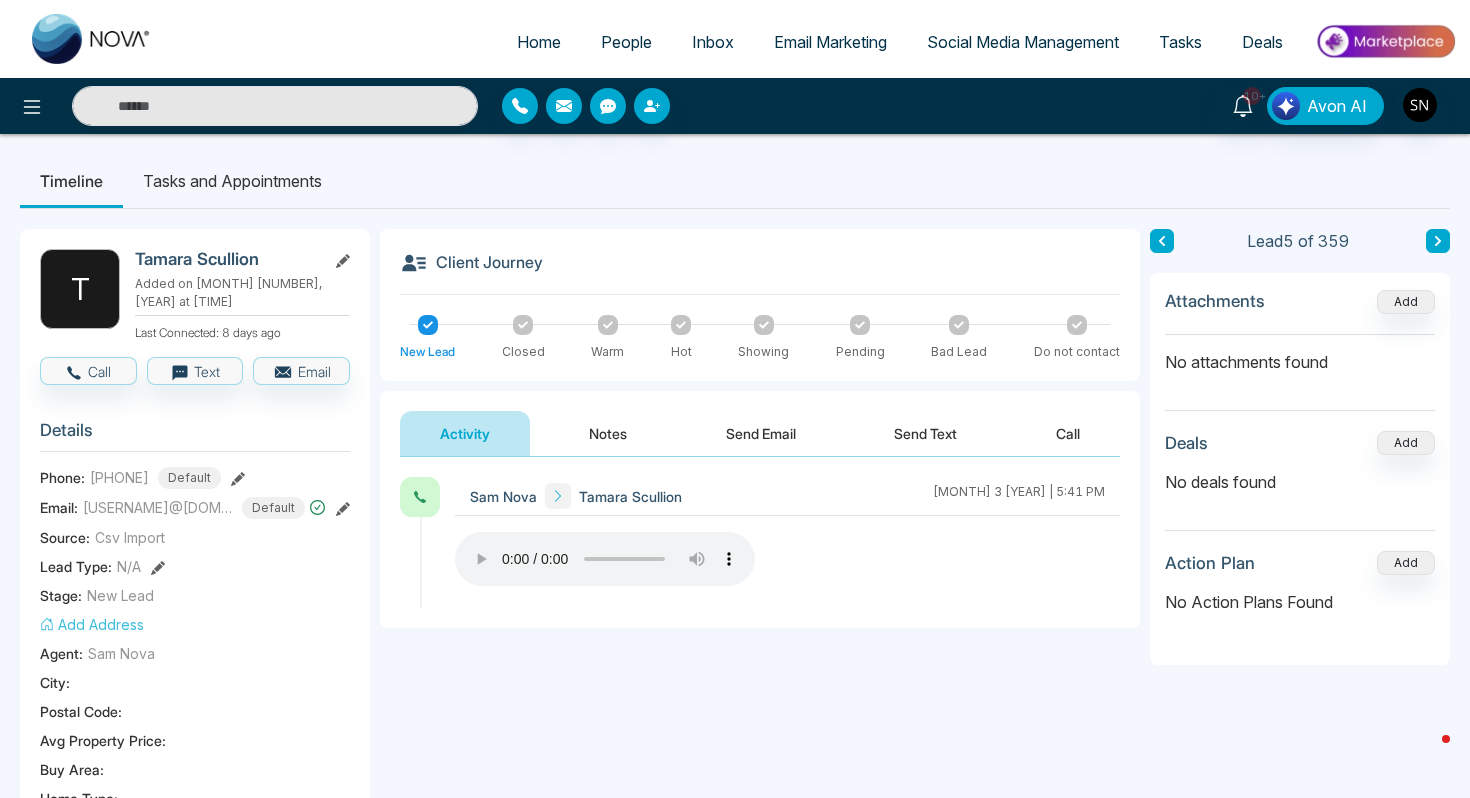 click 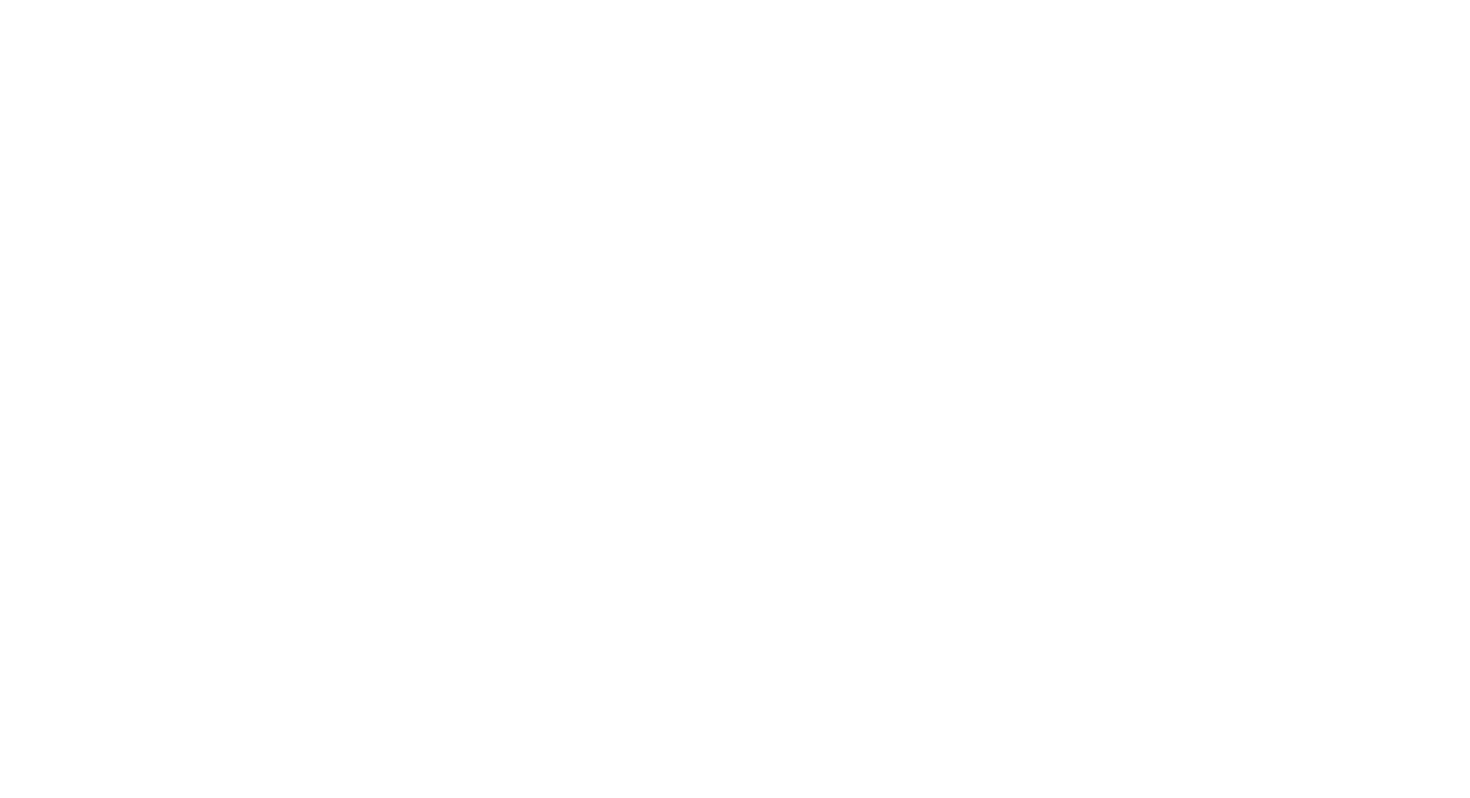 scroll, scrollTop: 0, scrollLeft: 0, axis: both 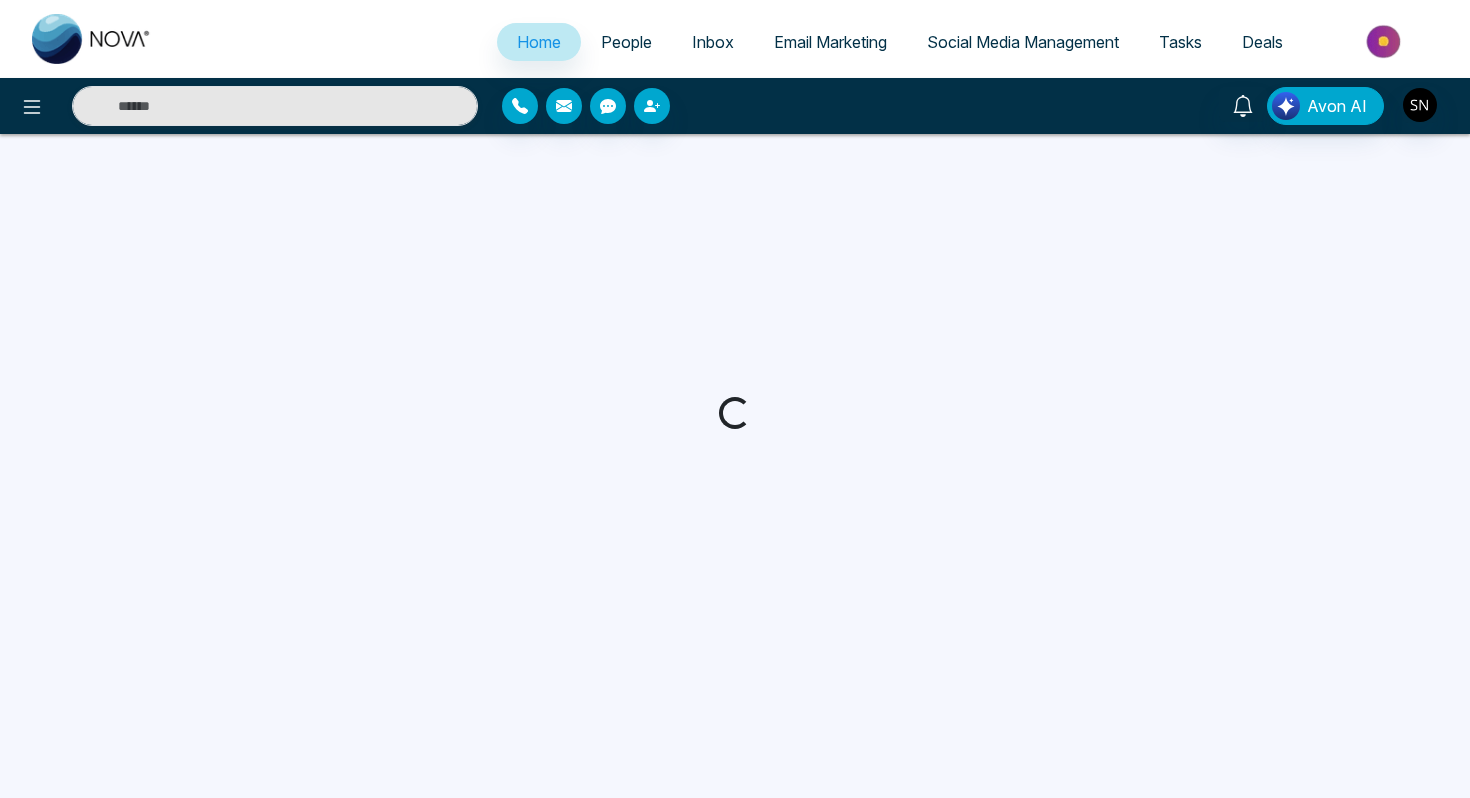 select on "*" 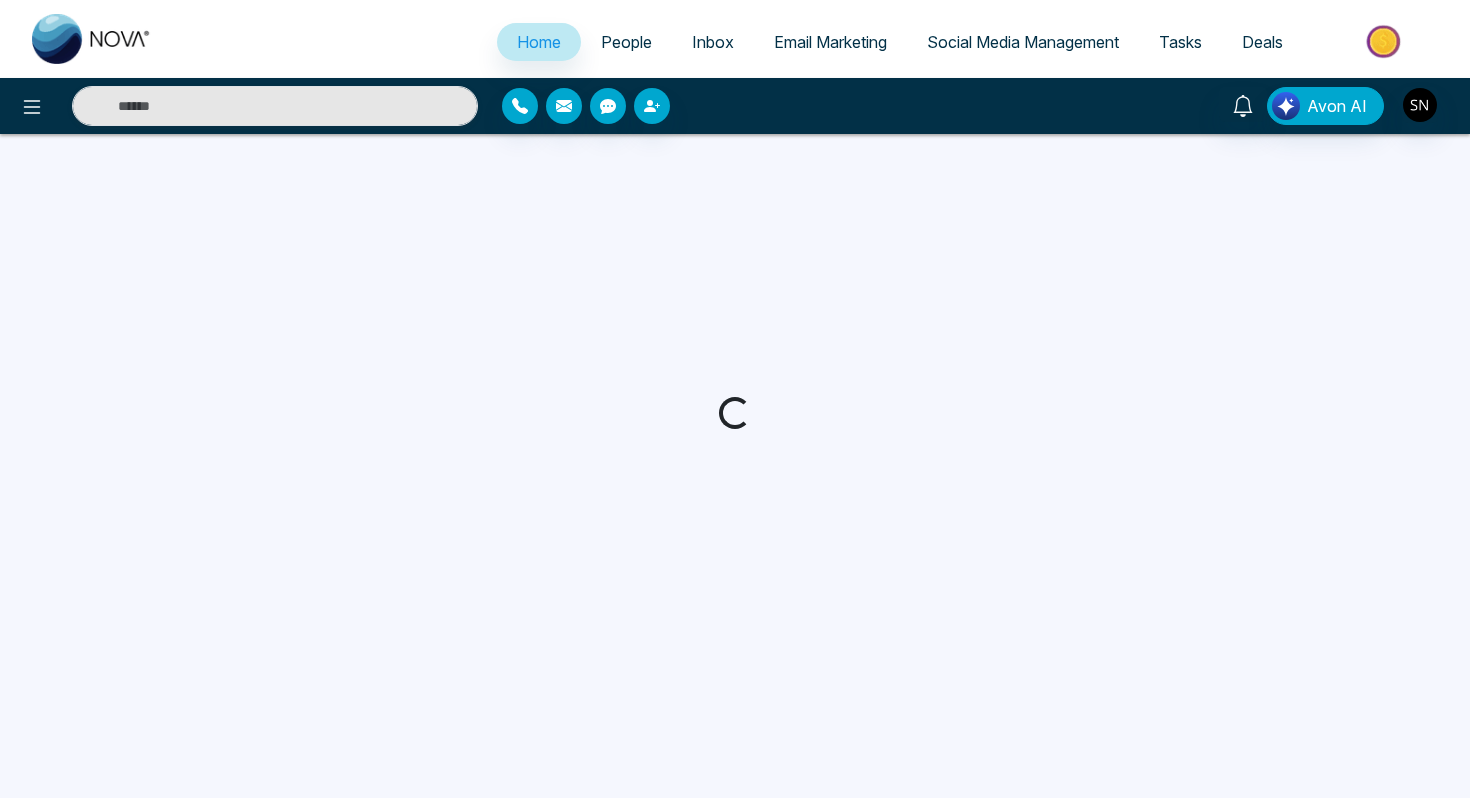 select on "*" 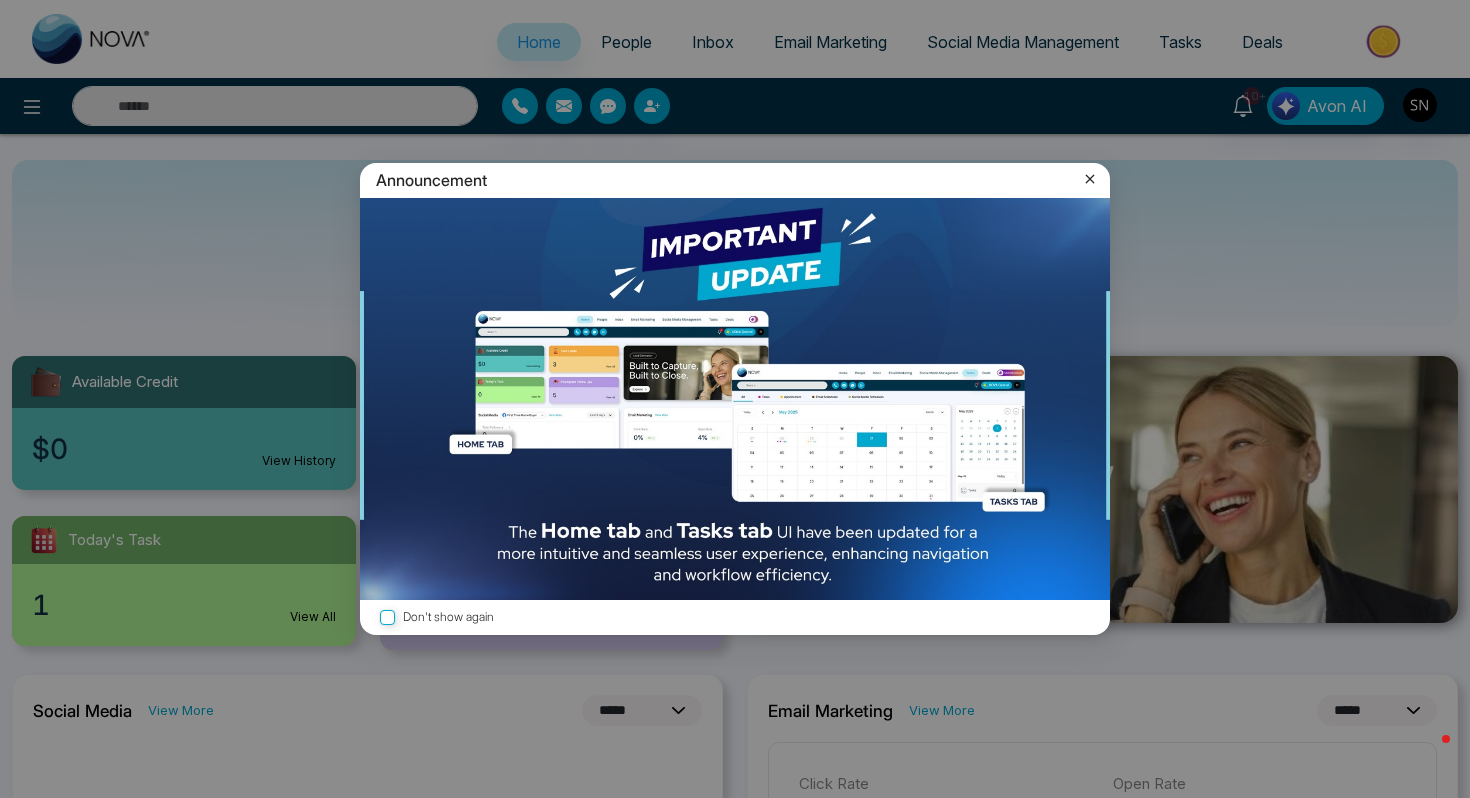 click 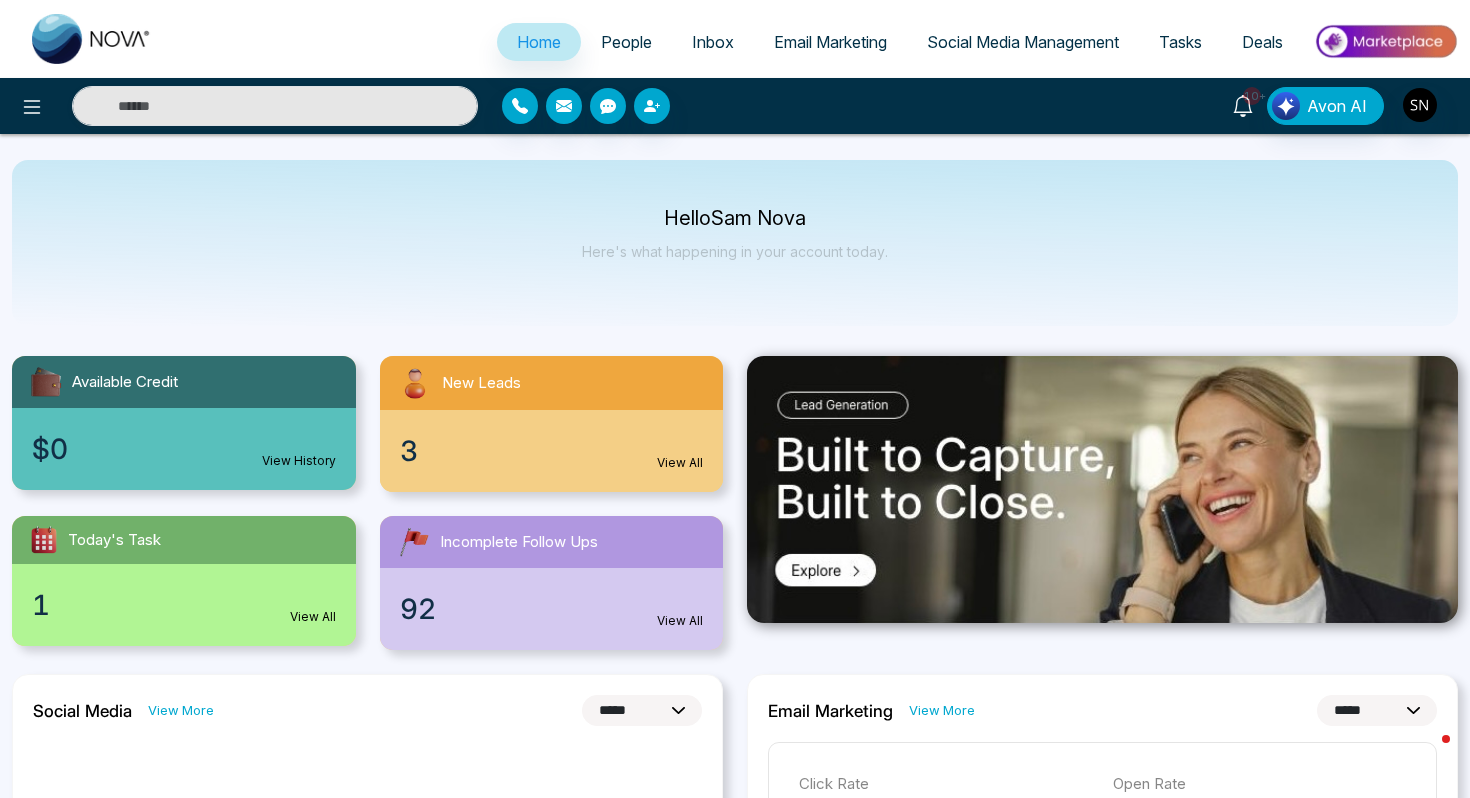 click on "10+" at bounding box center [1252, 96] 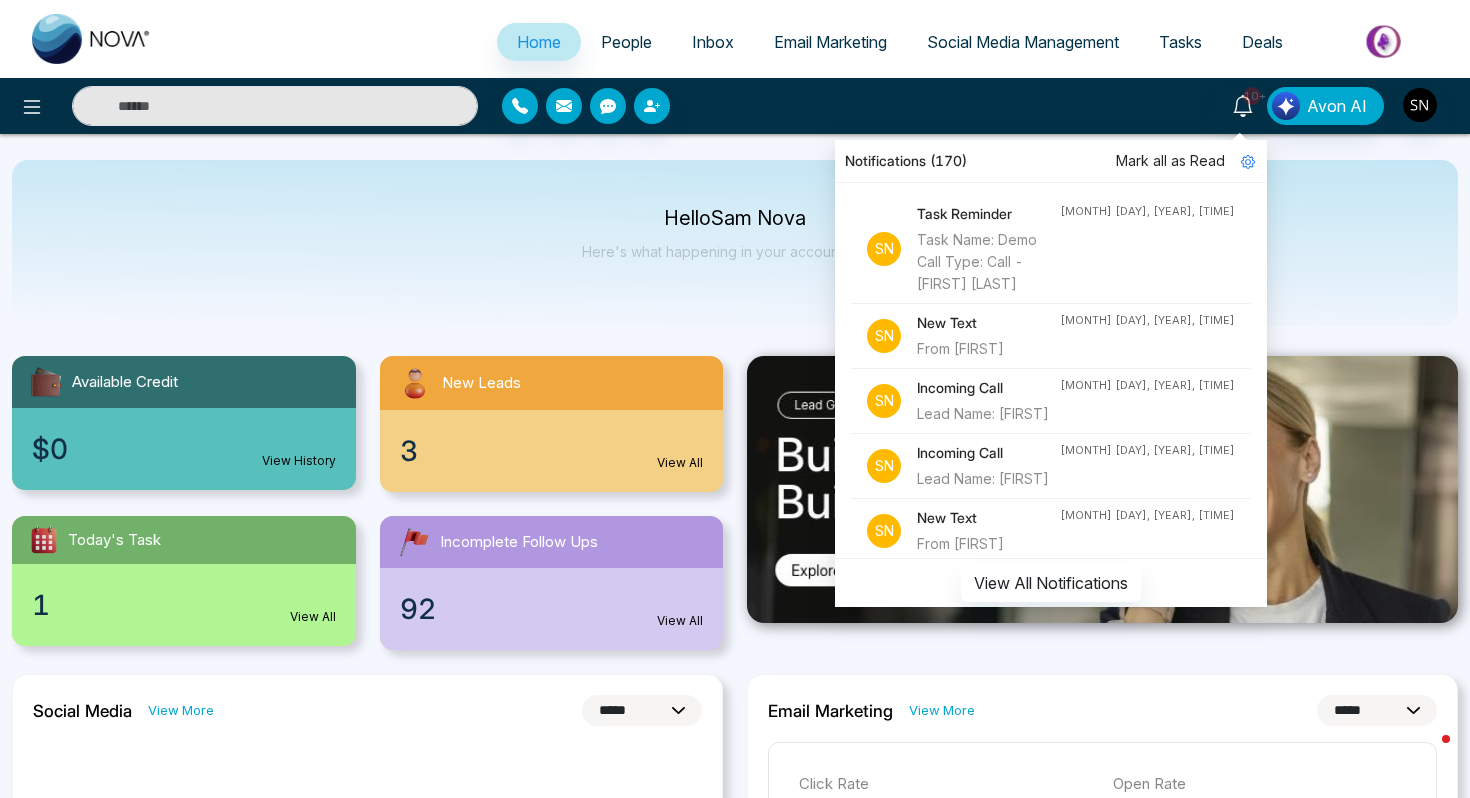 click on "Task Reminder" at bounding box center [988, 214] 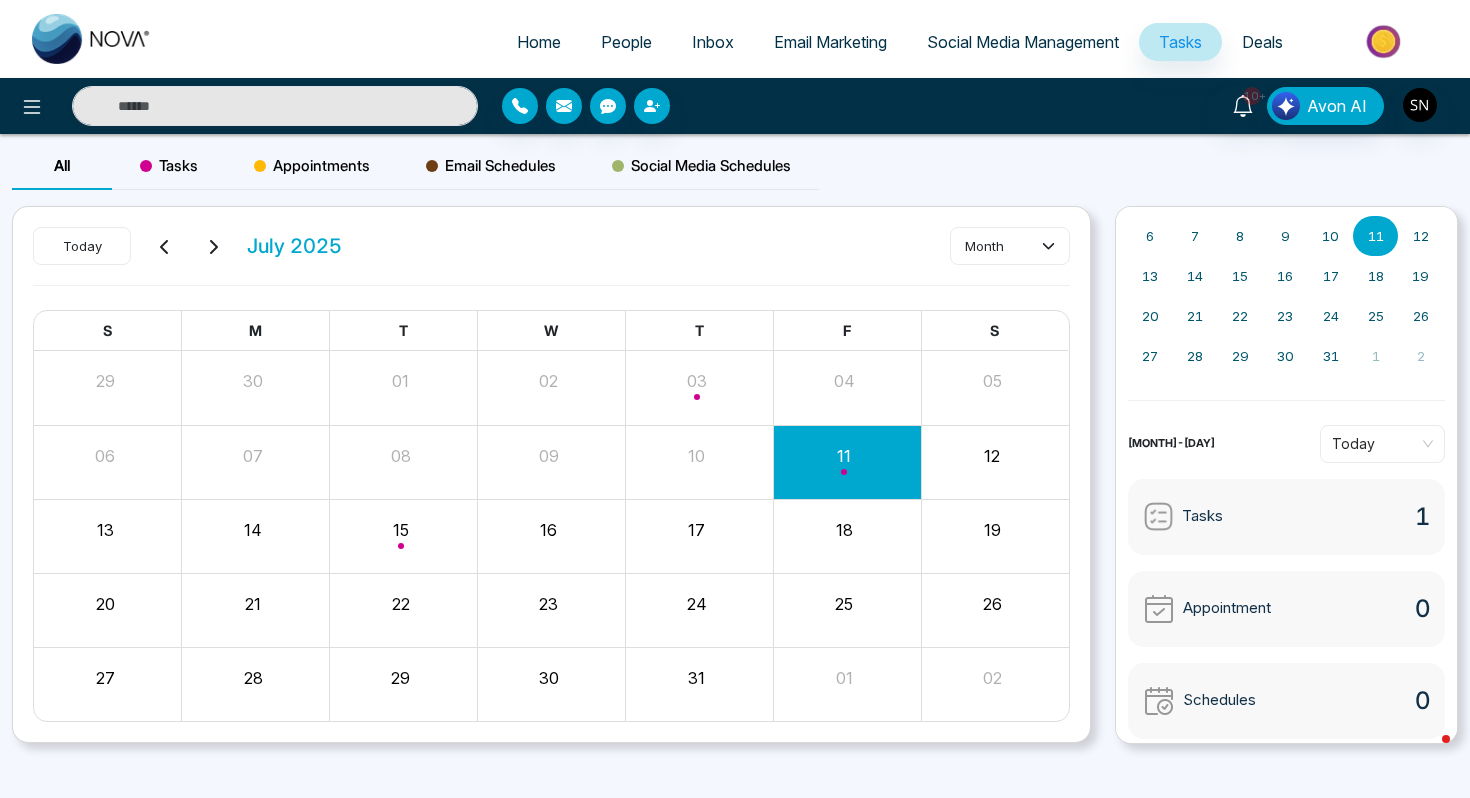 scroll, scrollTop: 141, scrollLeft: 0, axis: vertical 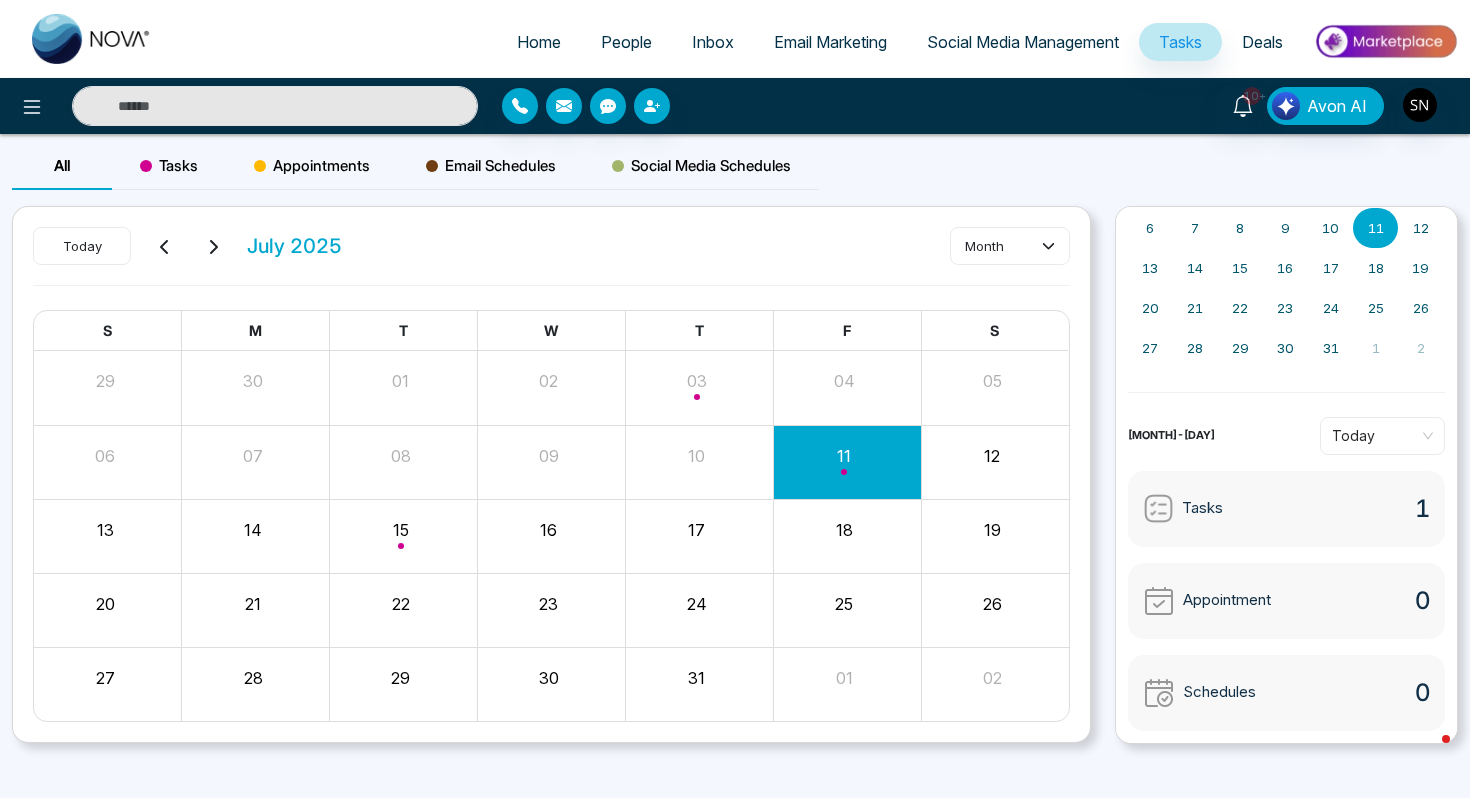 click on "Tasks 1" at bounding box center [1287, 509] 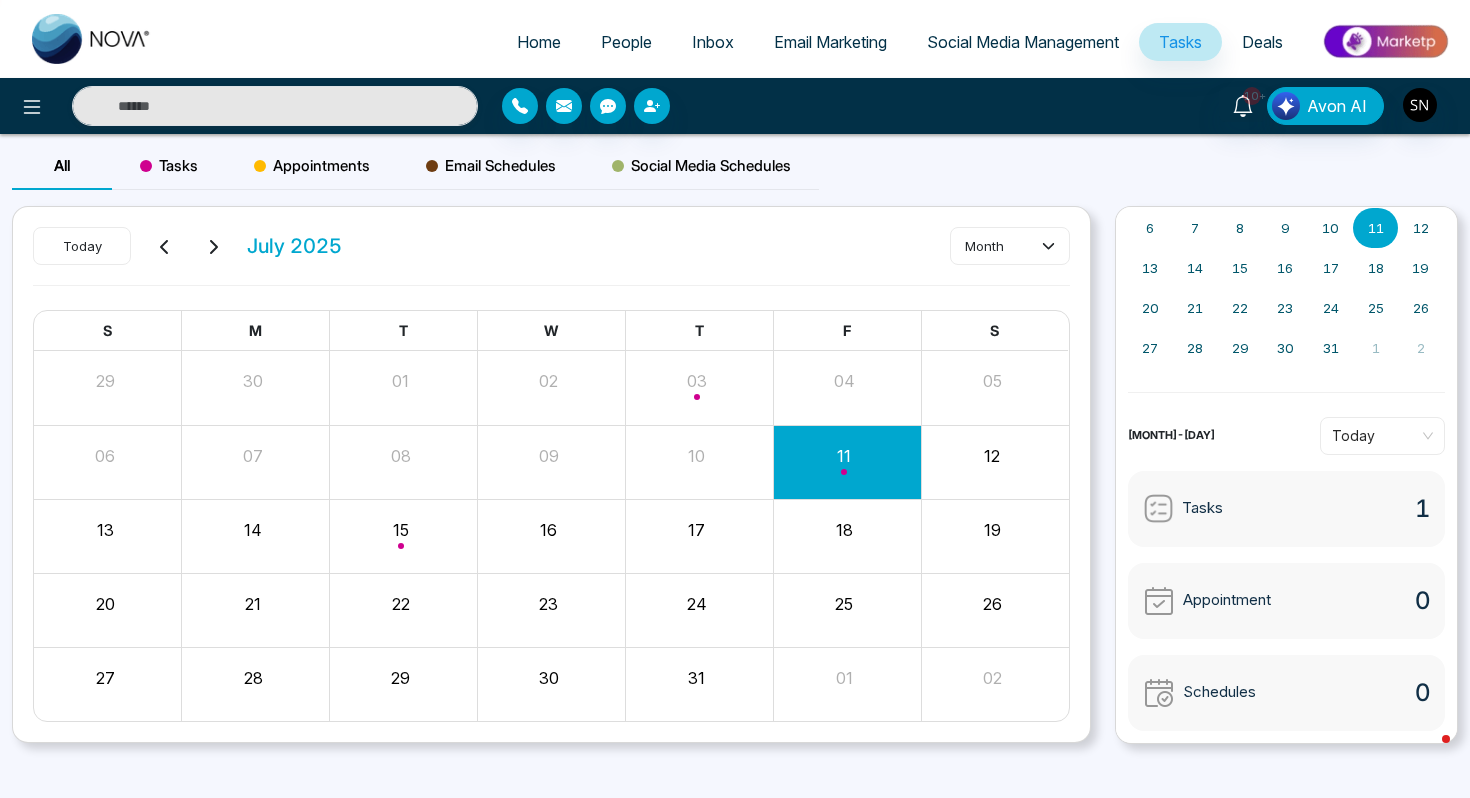 click on "1" at bounding box center (1422, 509) 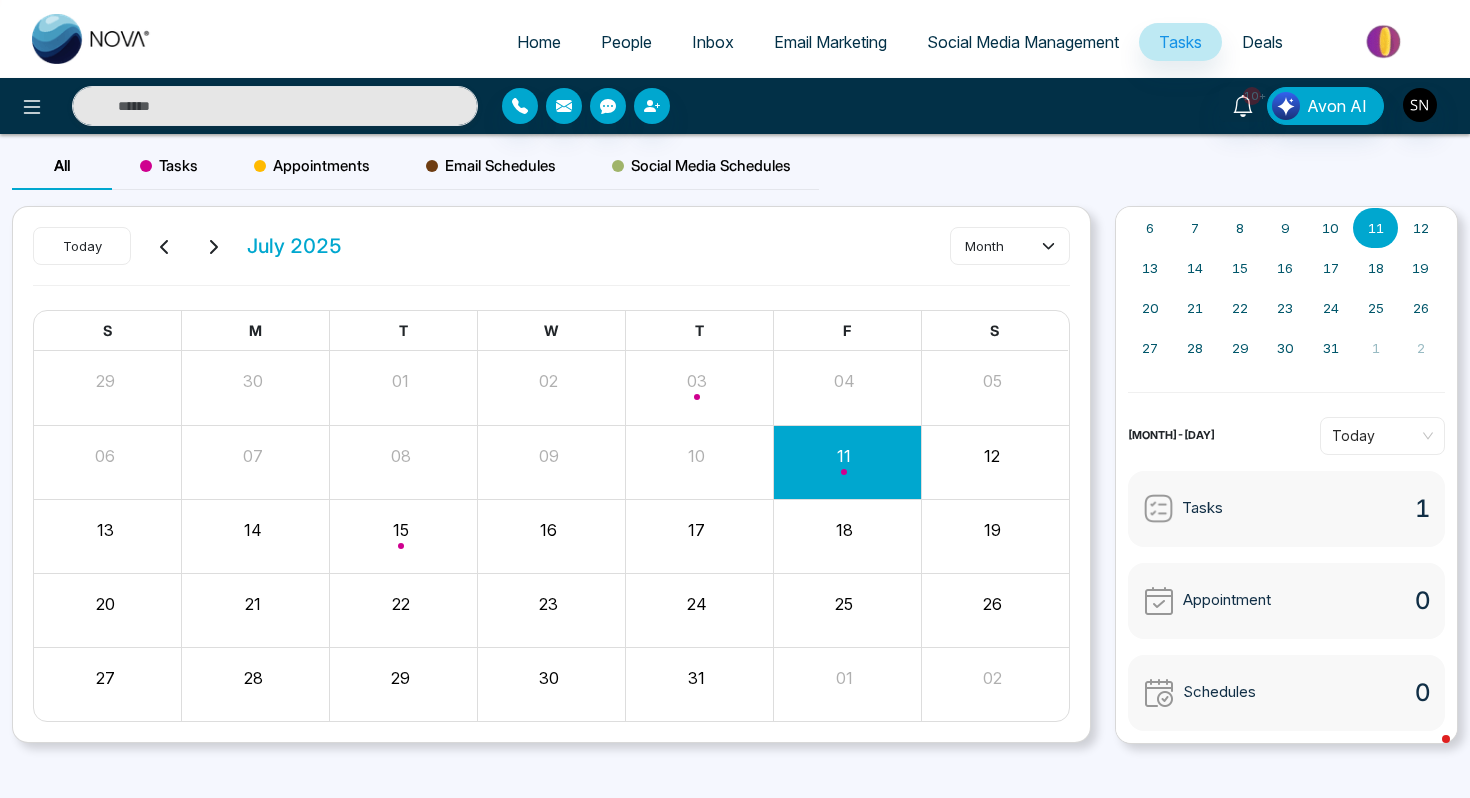 click on "People" at bounding box center [626, 42] 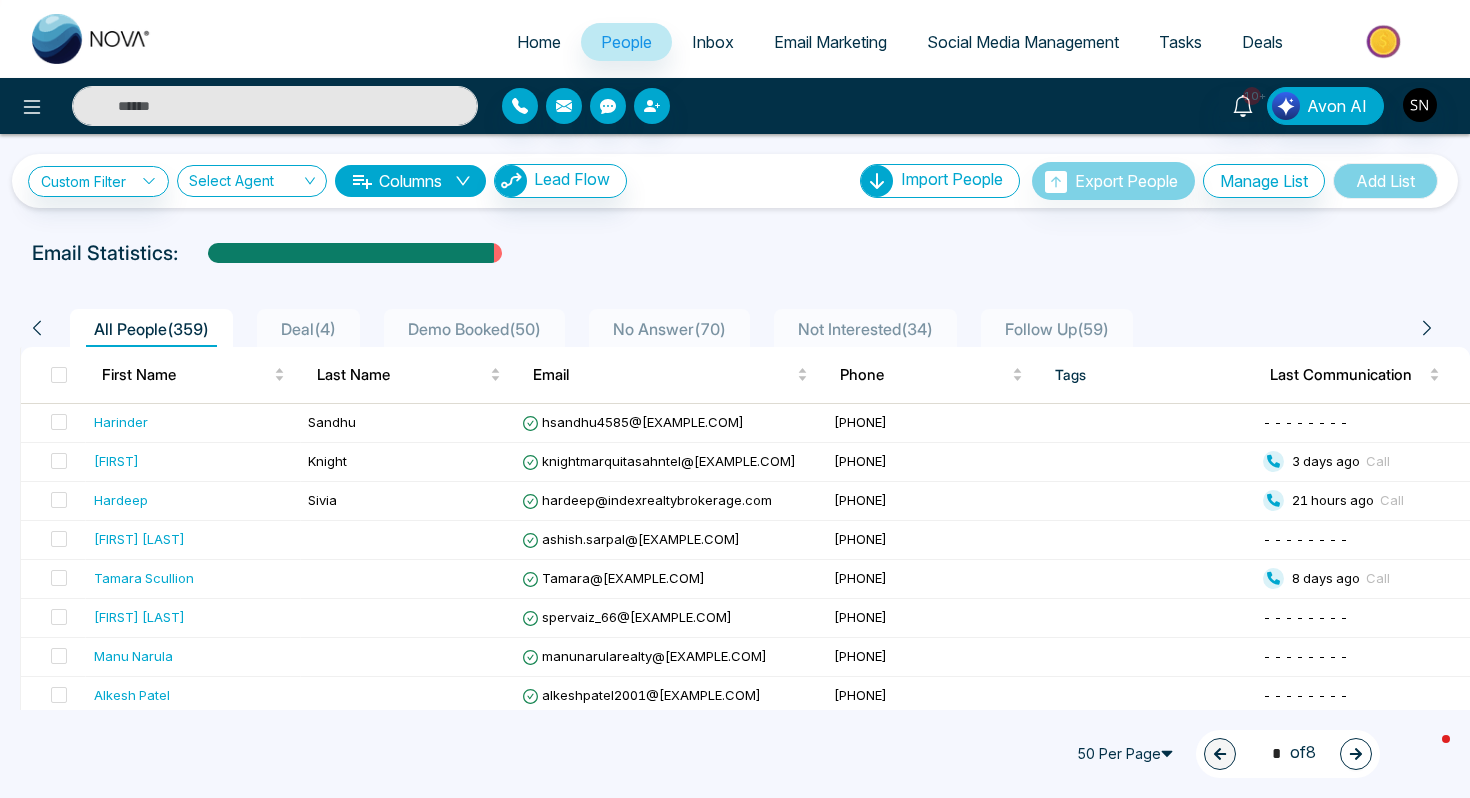 click at bounding box center [275, 106] 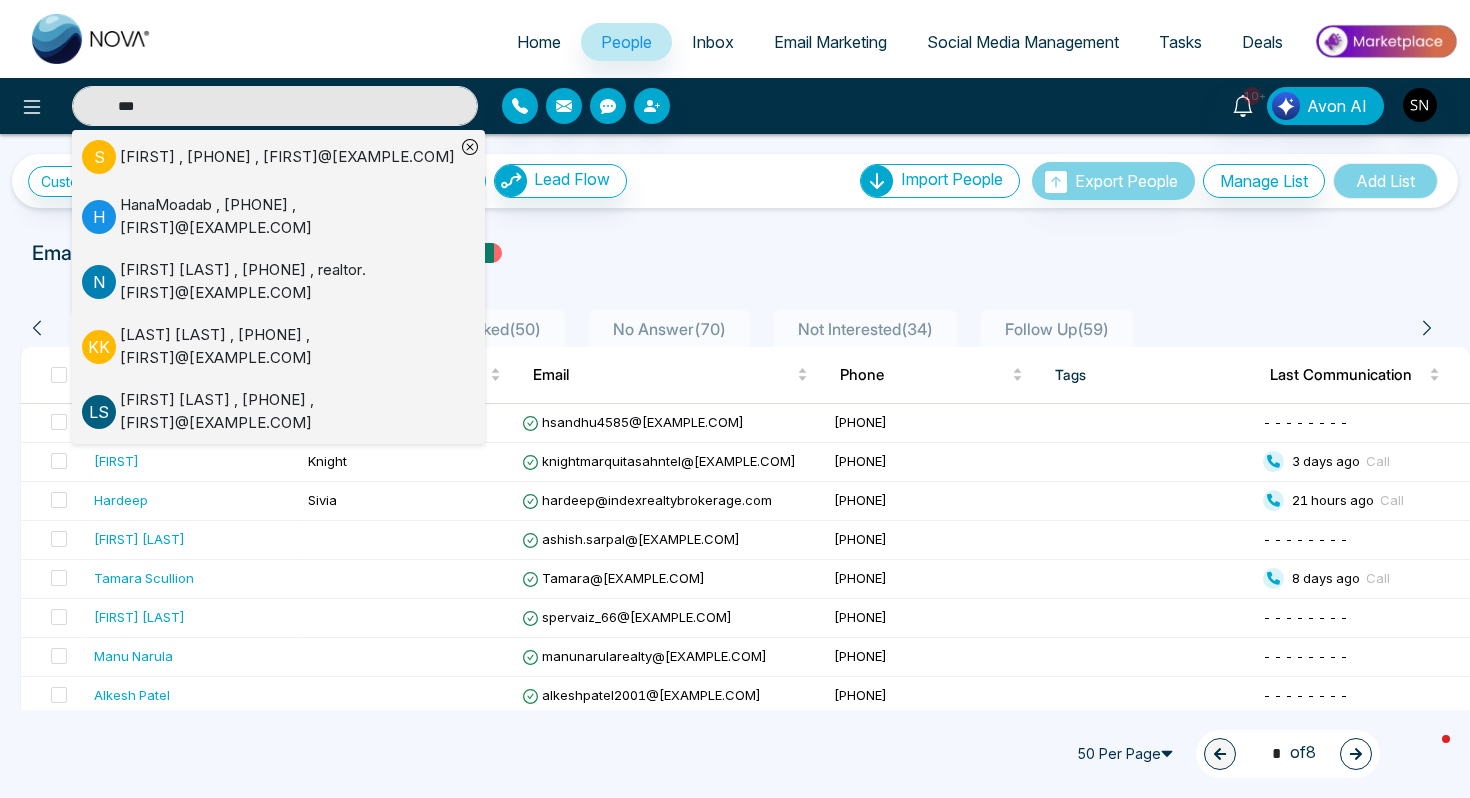 type on "***" 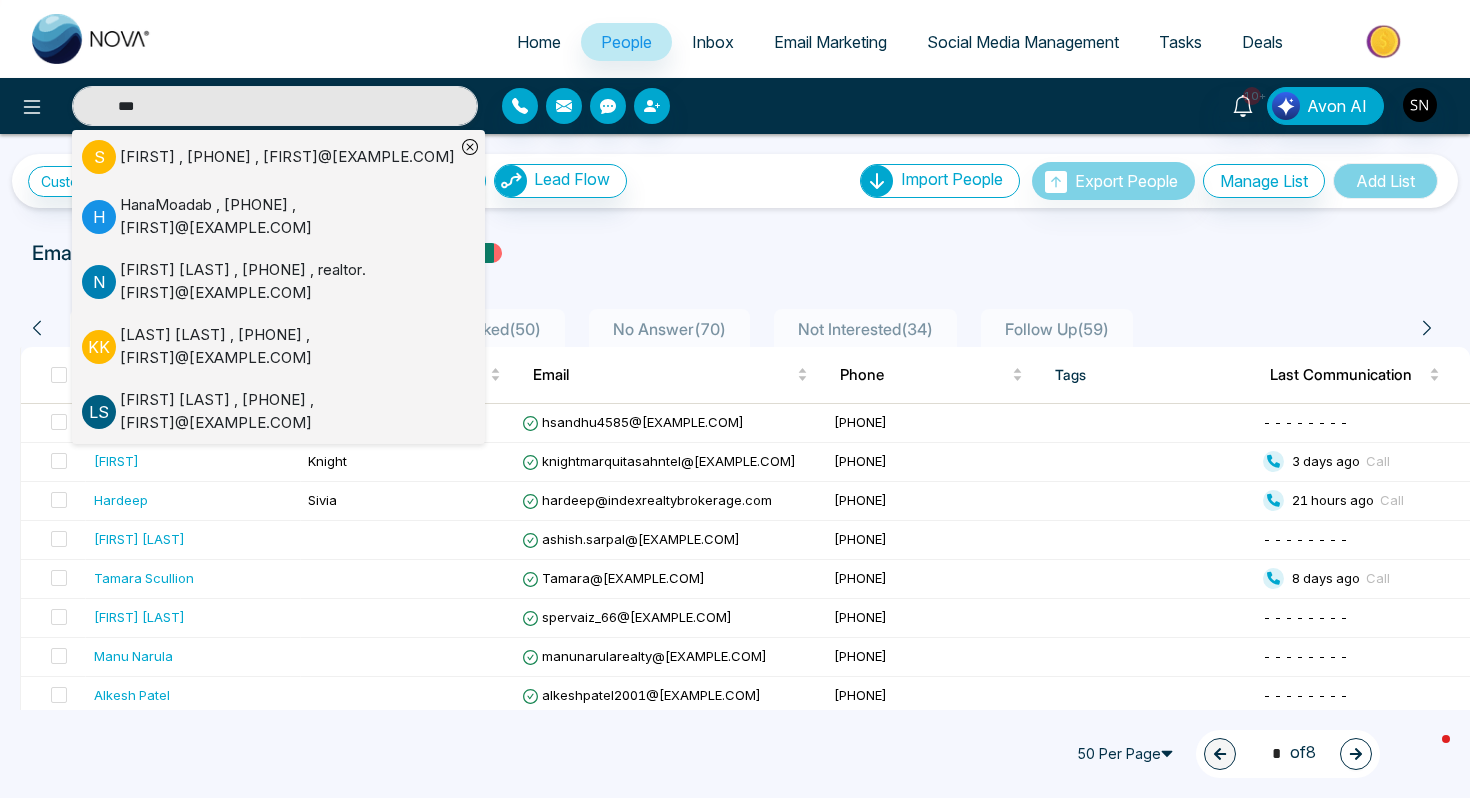 click on "Namrata Shah     , +16477860401   , realtor.namratashah@gmail.com" at bounding box center [287, 281] 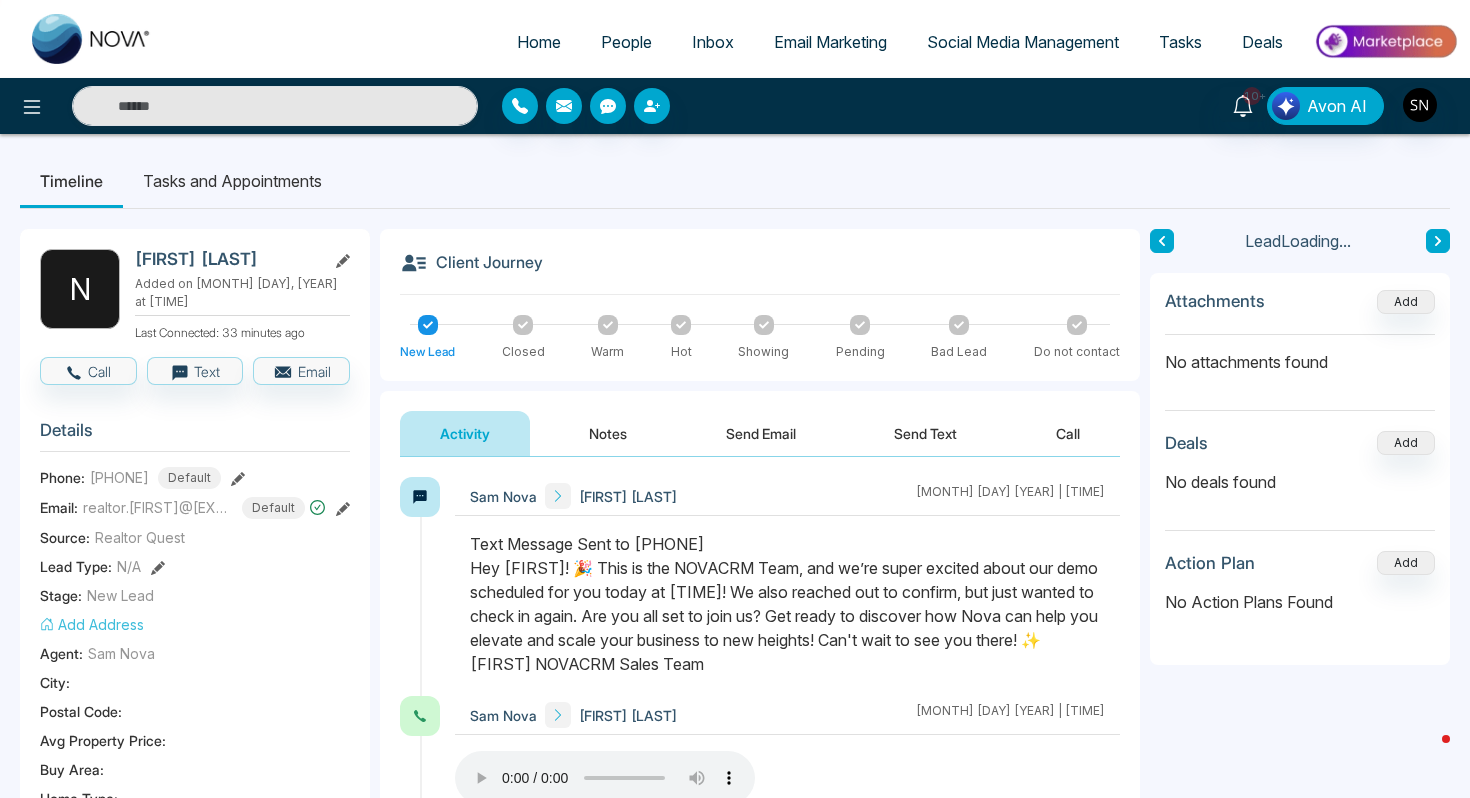click on "Tasks and Appointments" at bounding box center (232, 181) 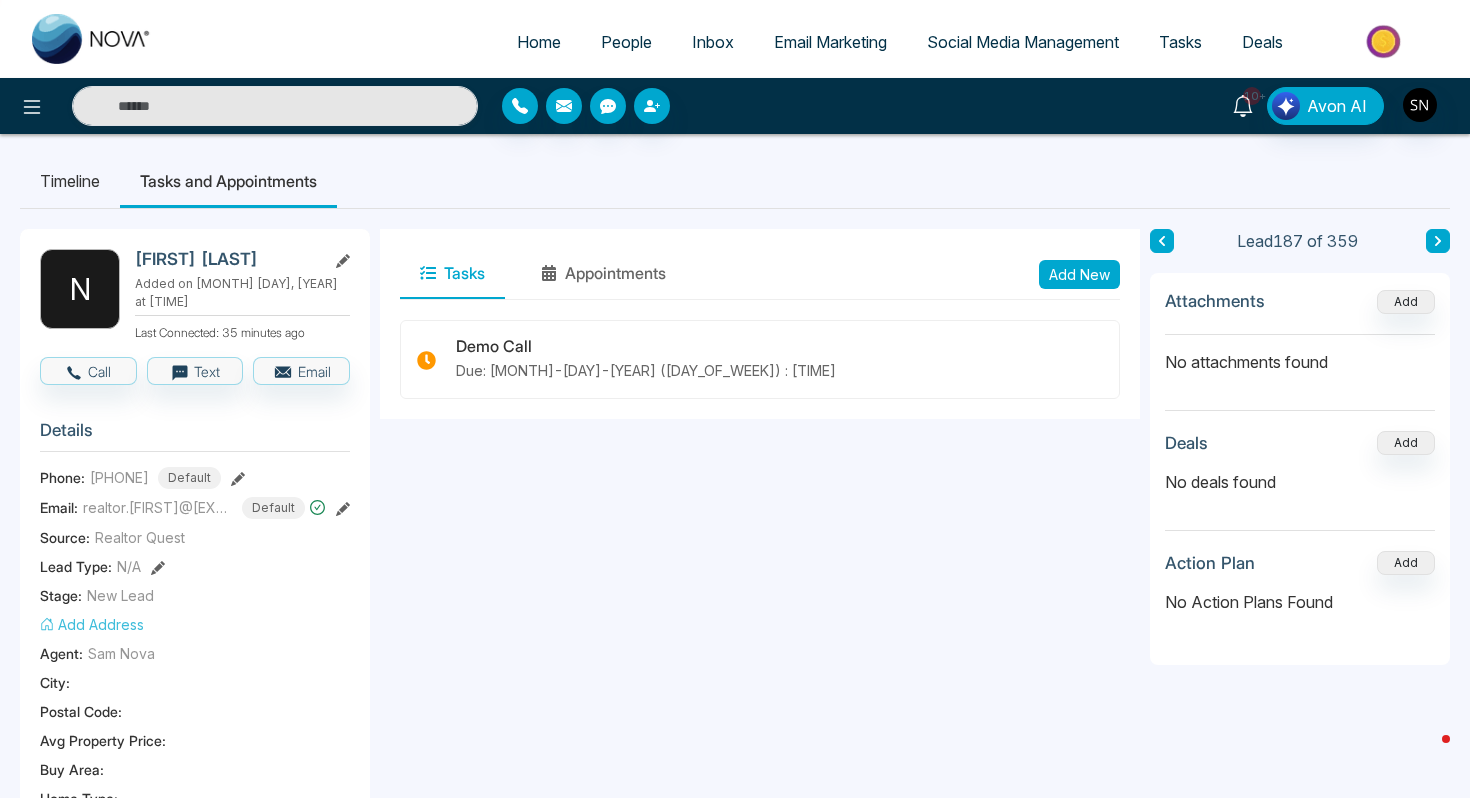 click 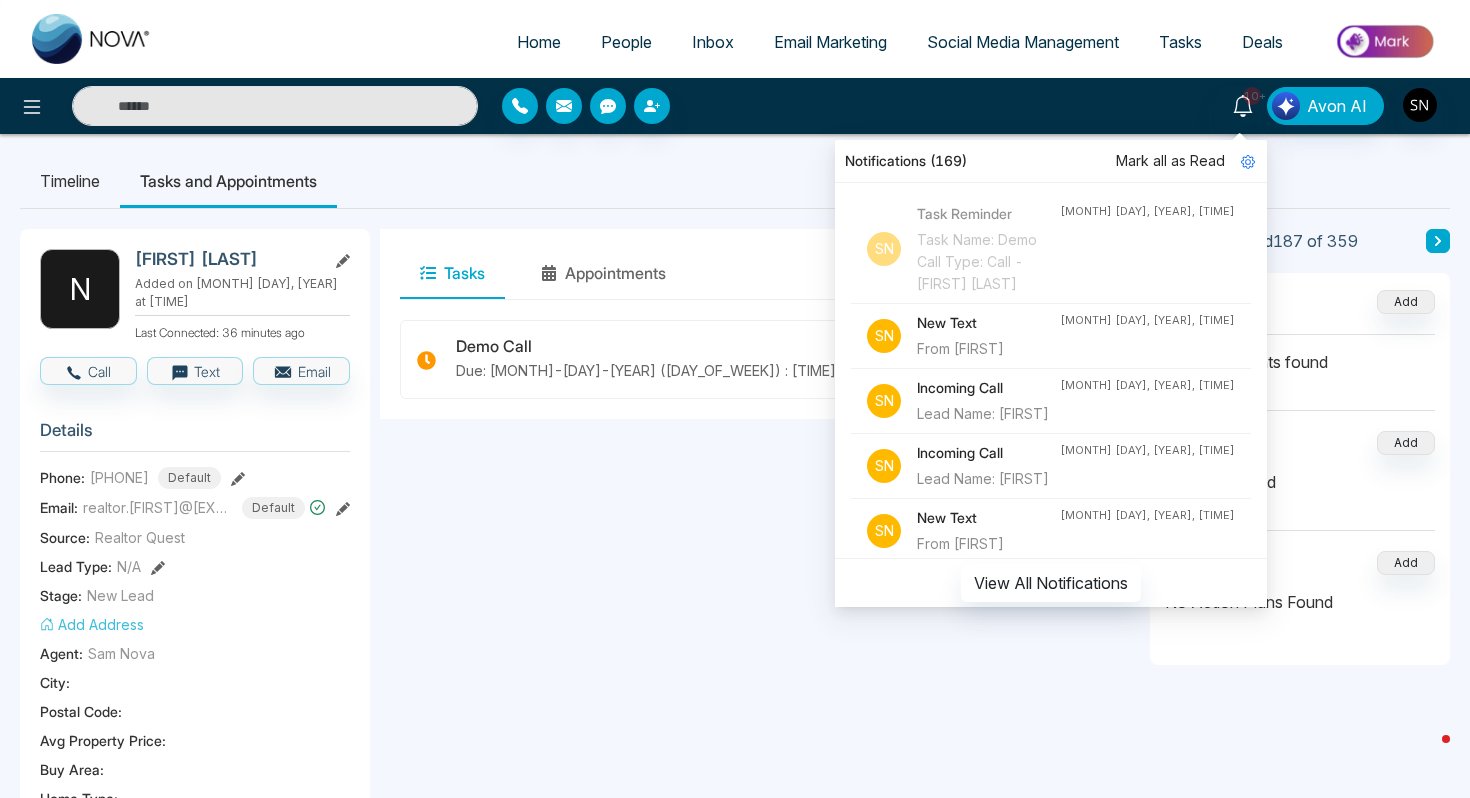 click on "Tasks Appointments Add New Demo Call Due:   Jul-11-2025 (Fri) : 10:30 am" at bounding box center [760, 922] 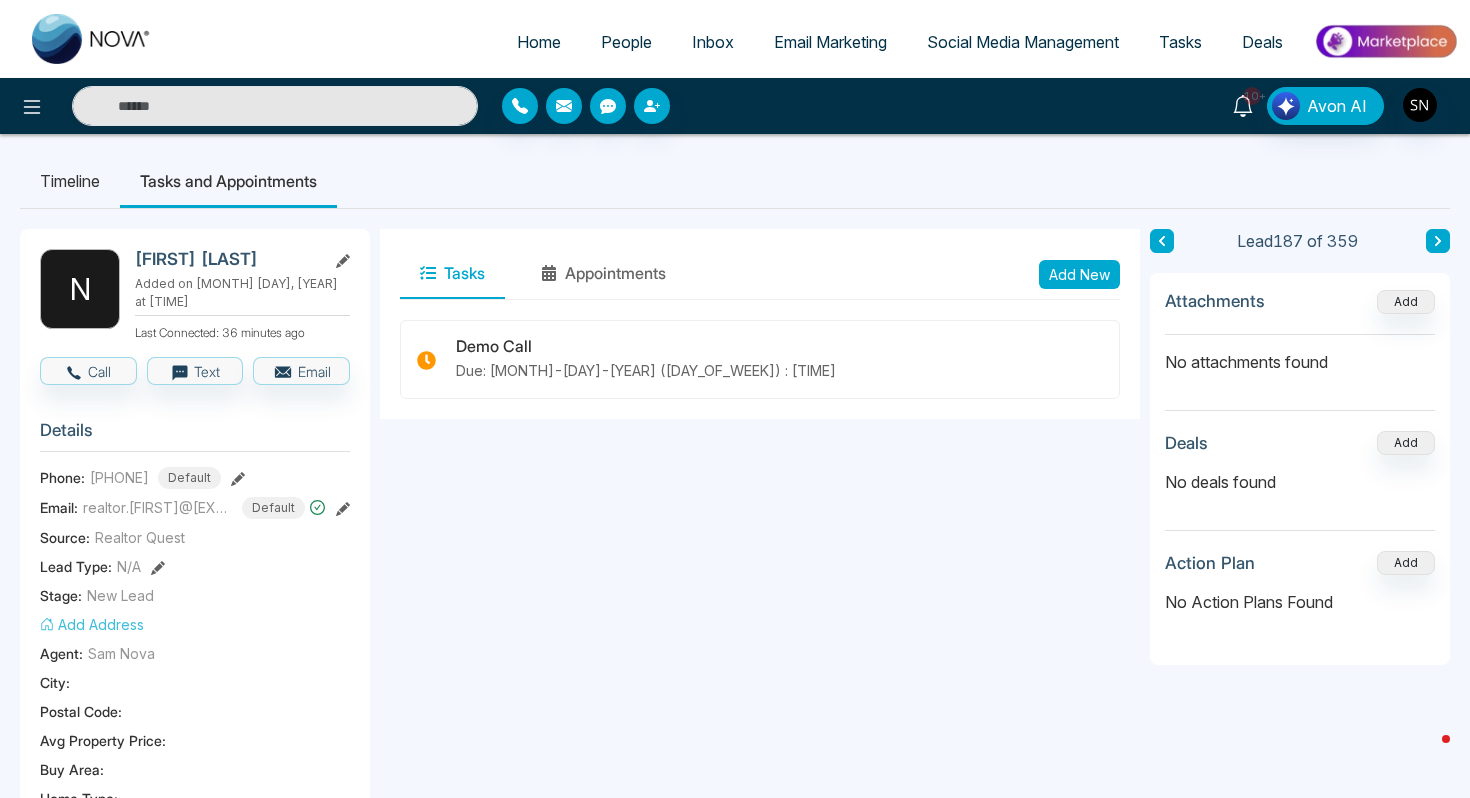 click 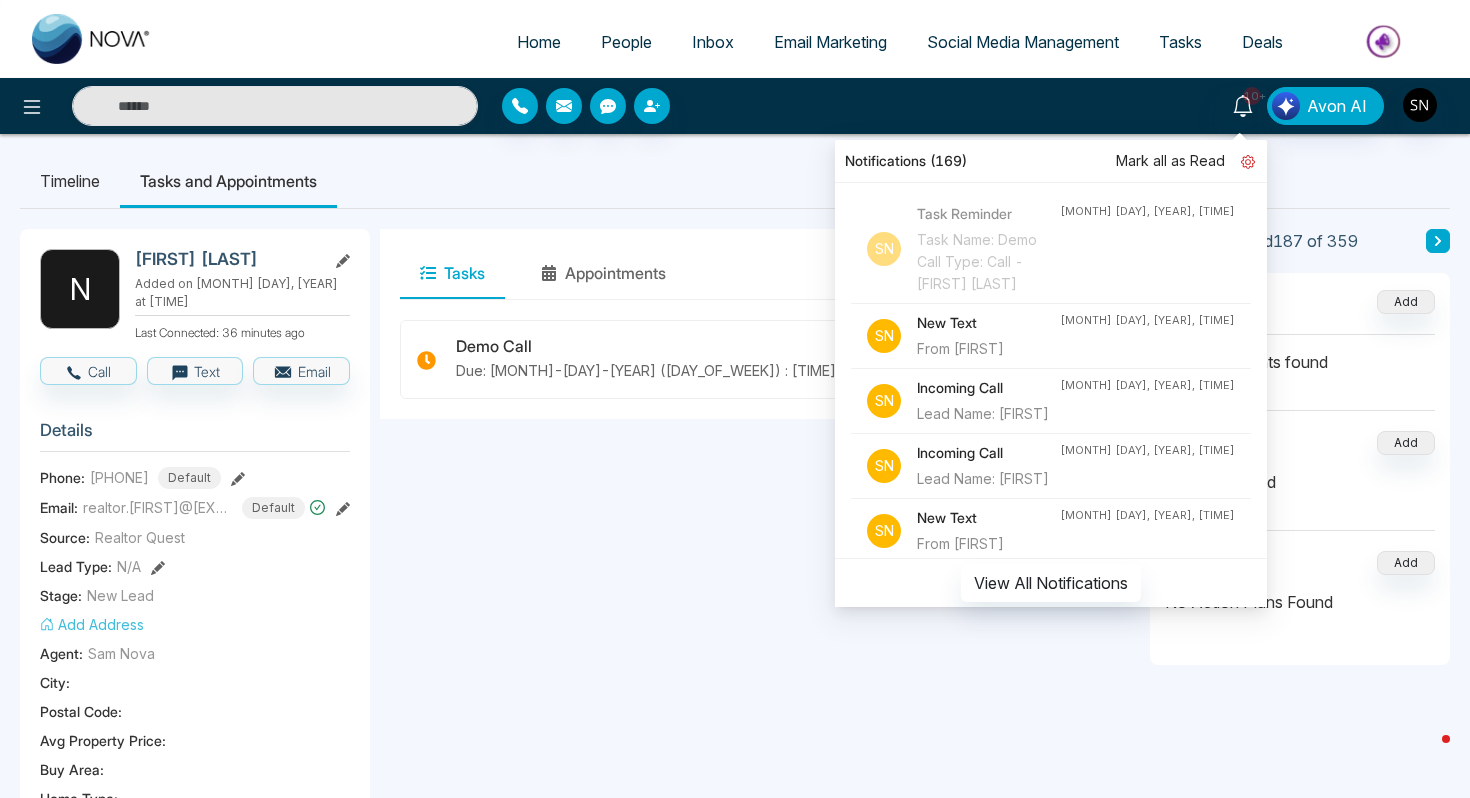 click at bounding box center (1240, 161) 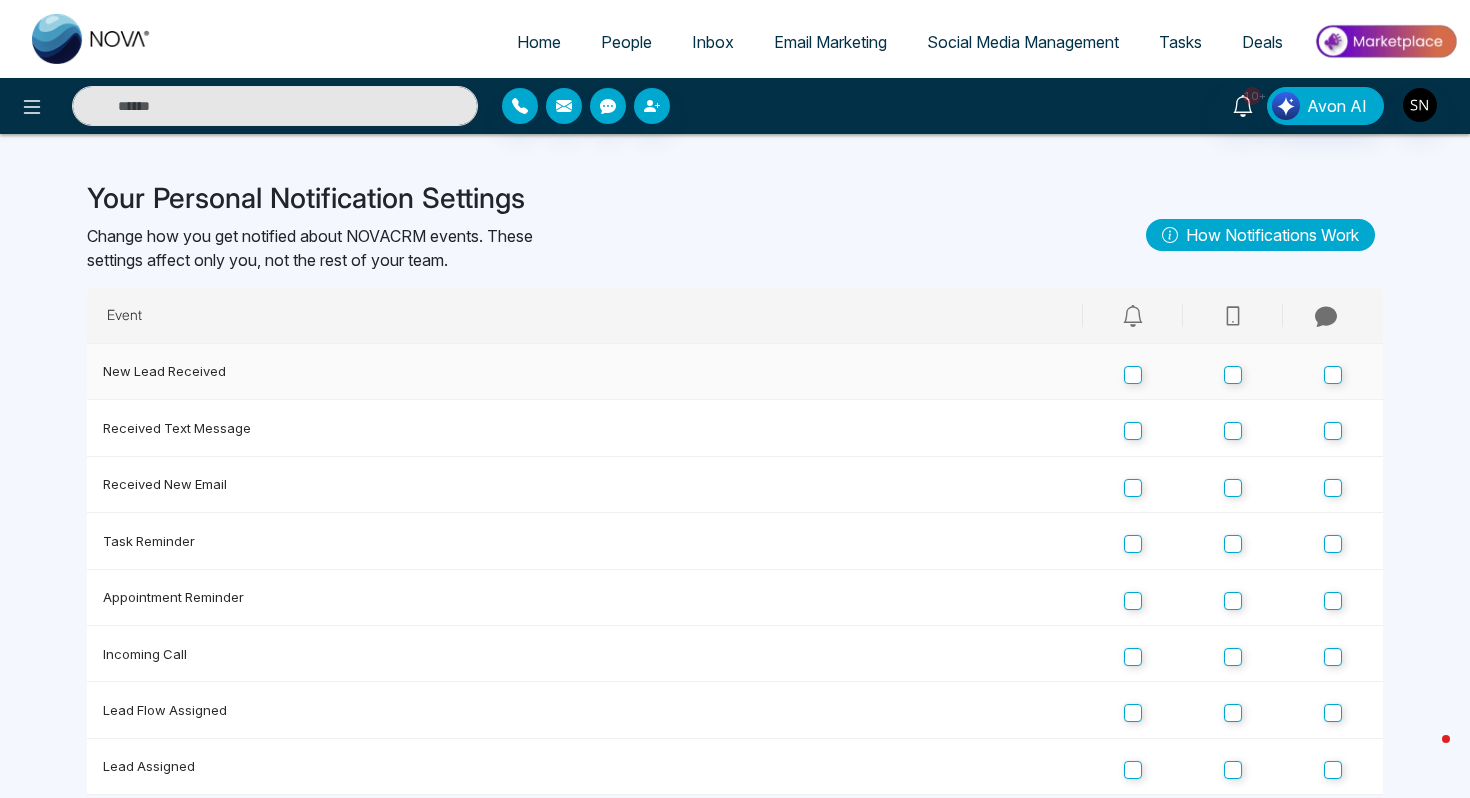 scroll, scrollTop: 49, scrollLeft: 0, axis: vertical 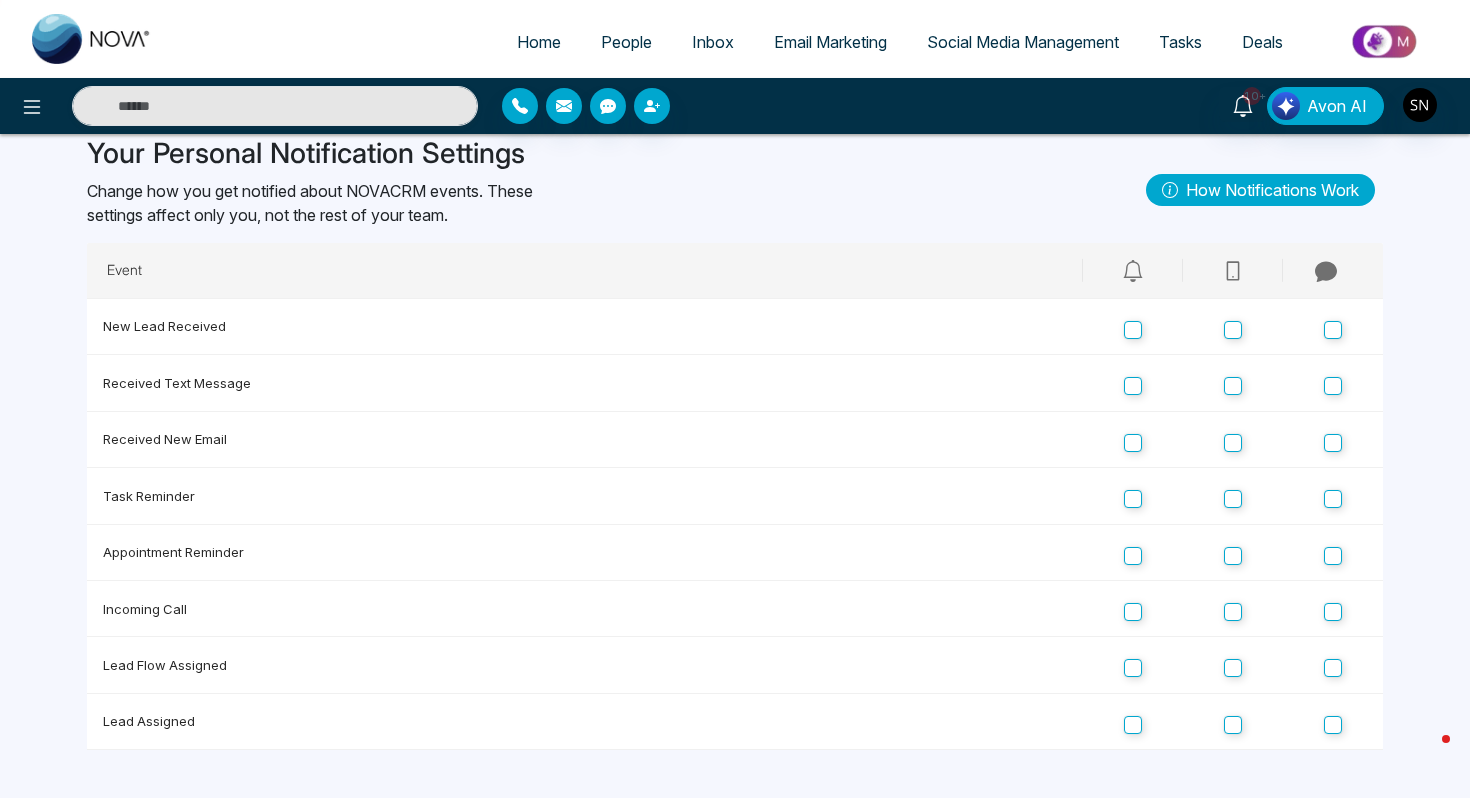 click on "People" at bounding box center (626, 42) 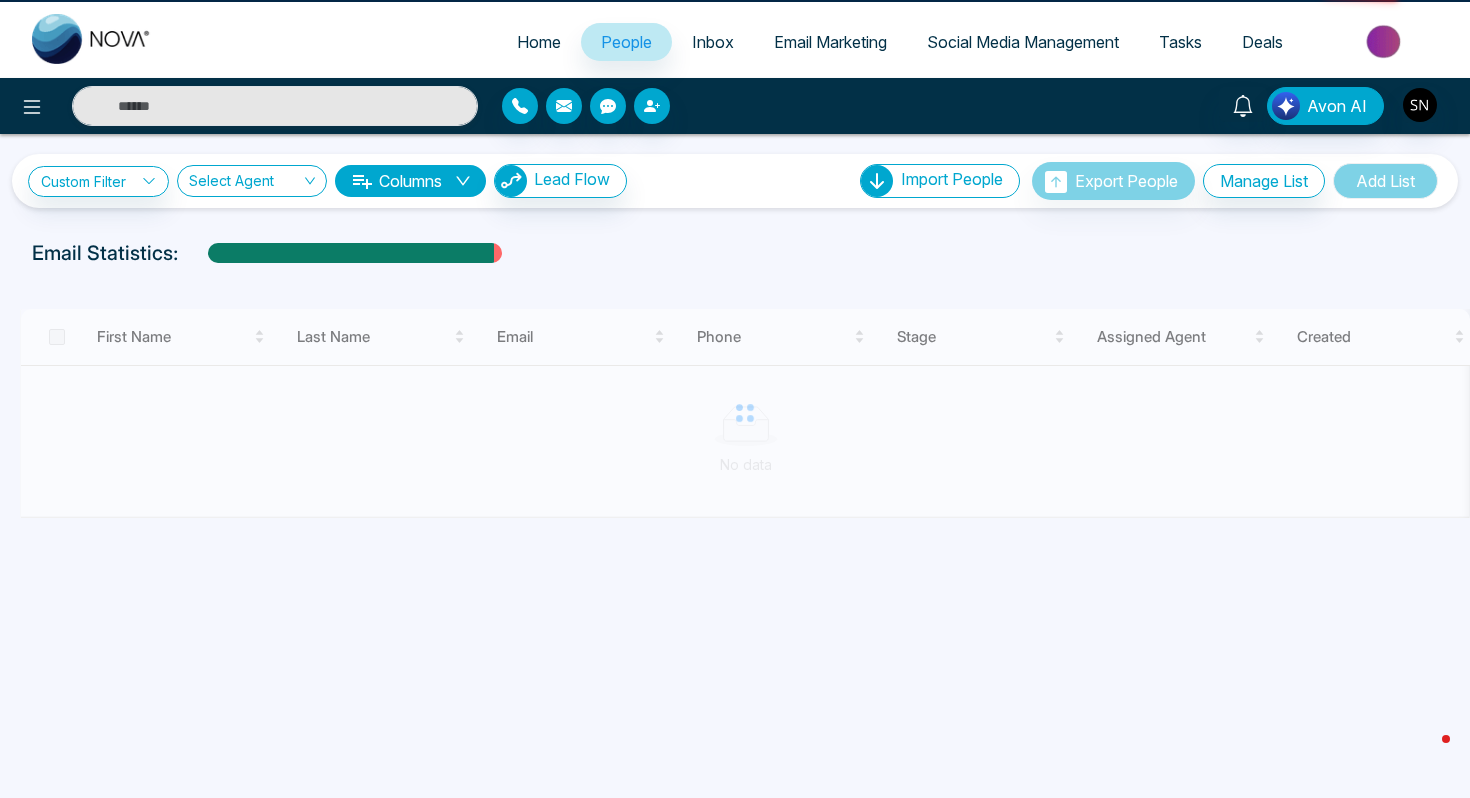 scroll, scrollTop: 0, scrollLeft: 0, axis: both 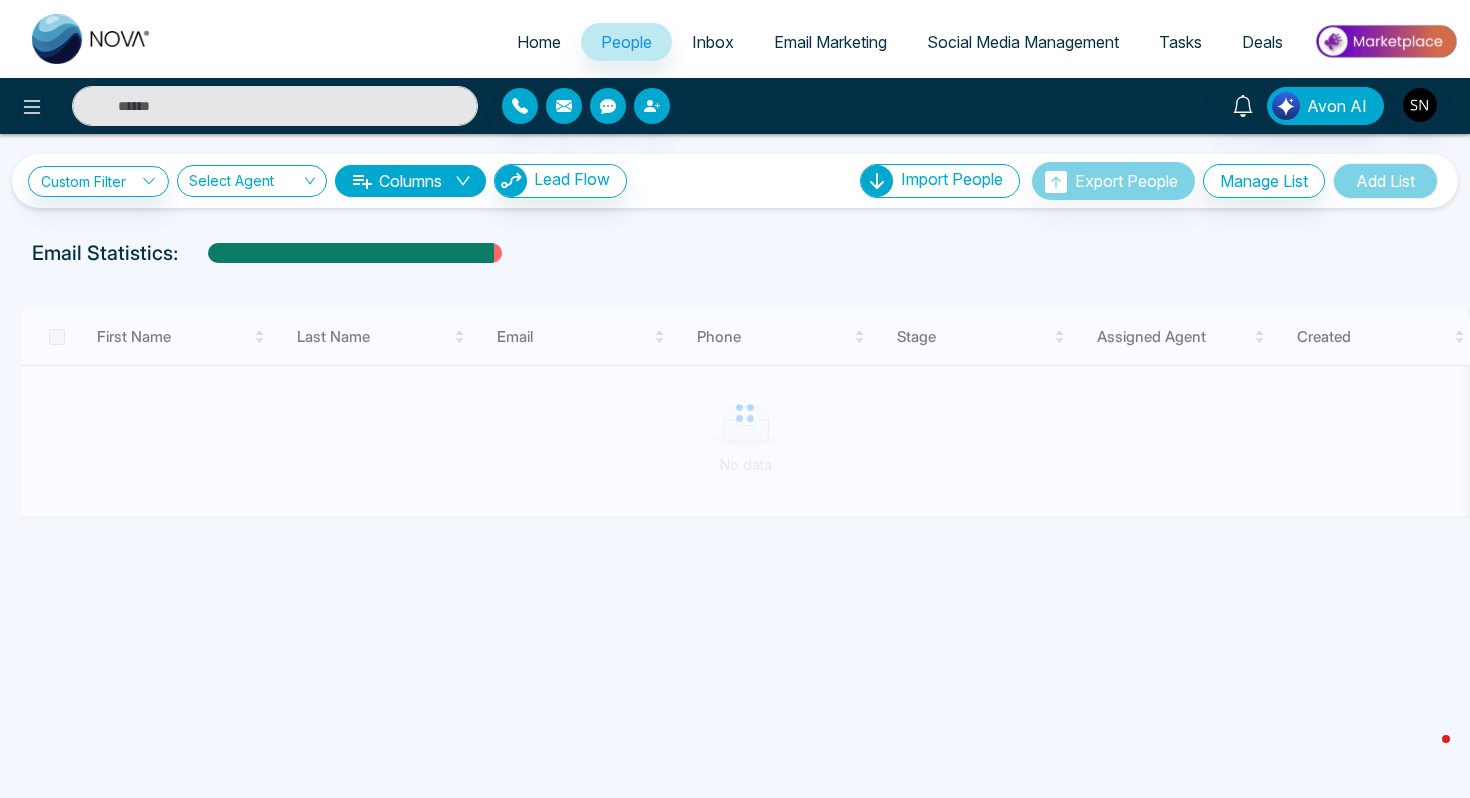 click on "Inbox" at bounding box center [713, 42] 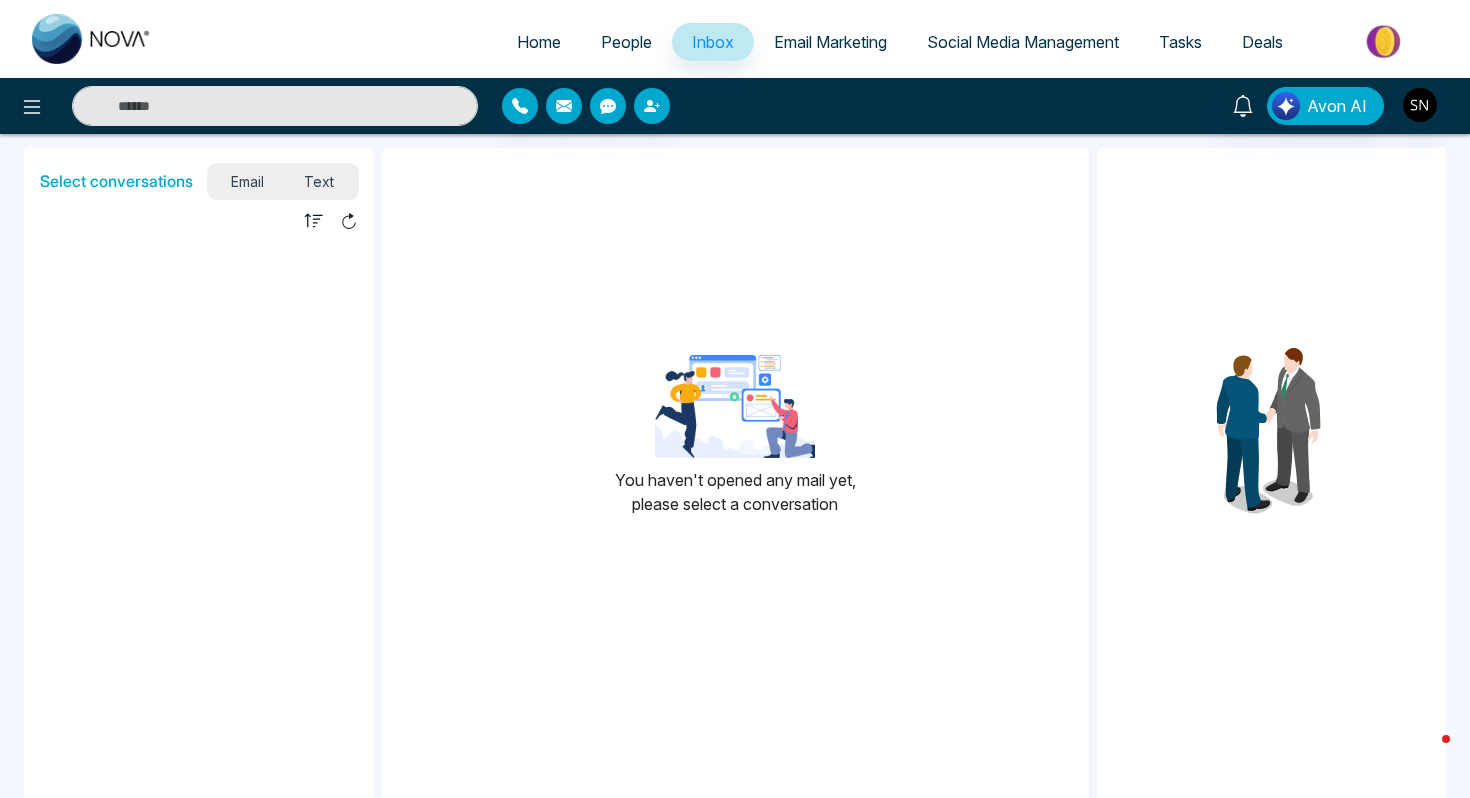 click on "Text" at bounding box center [319, 181] 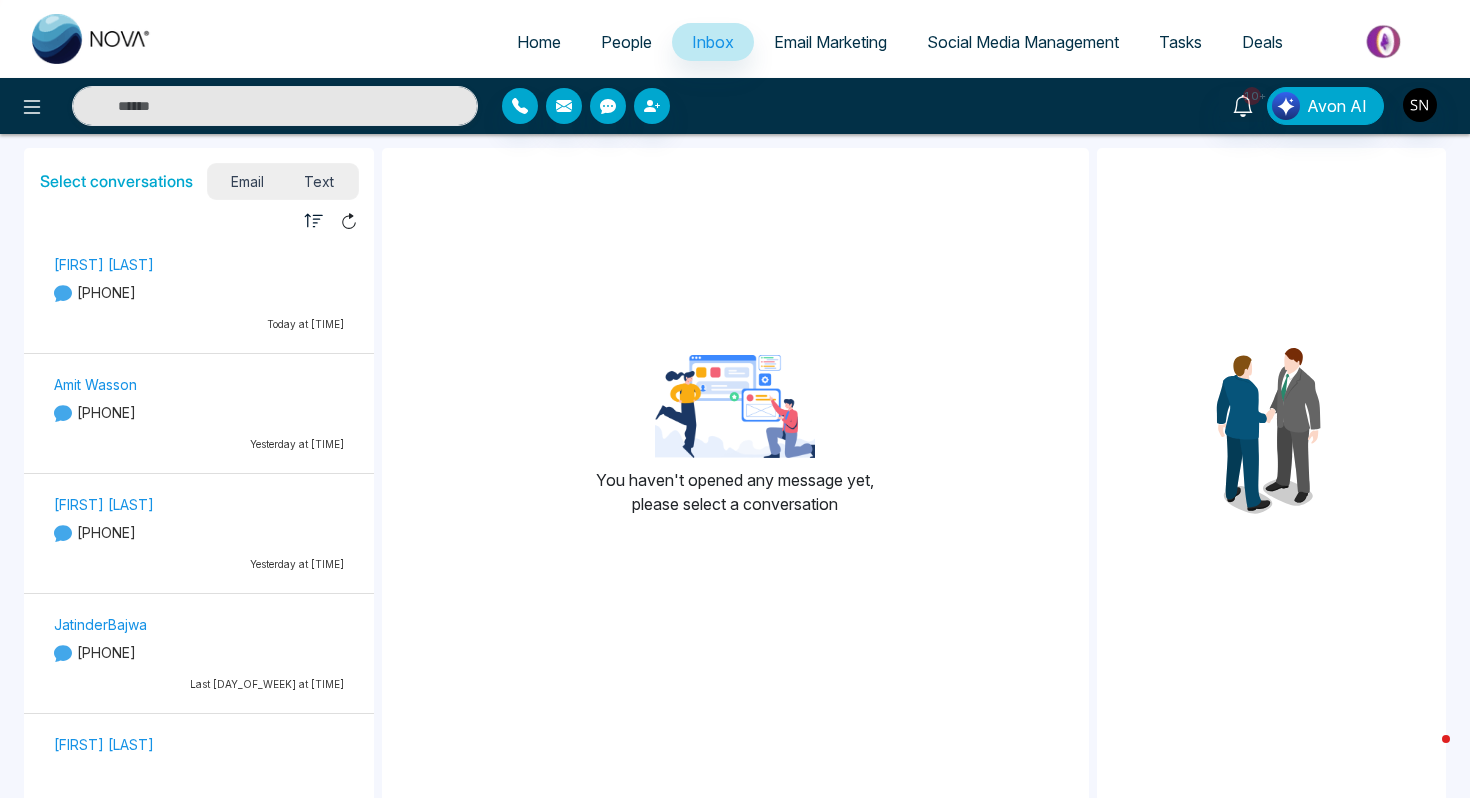 click on "People" at bounding box center [626, 42] 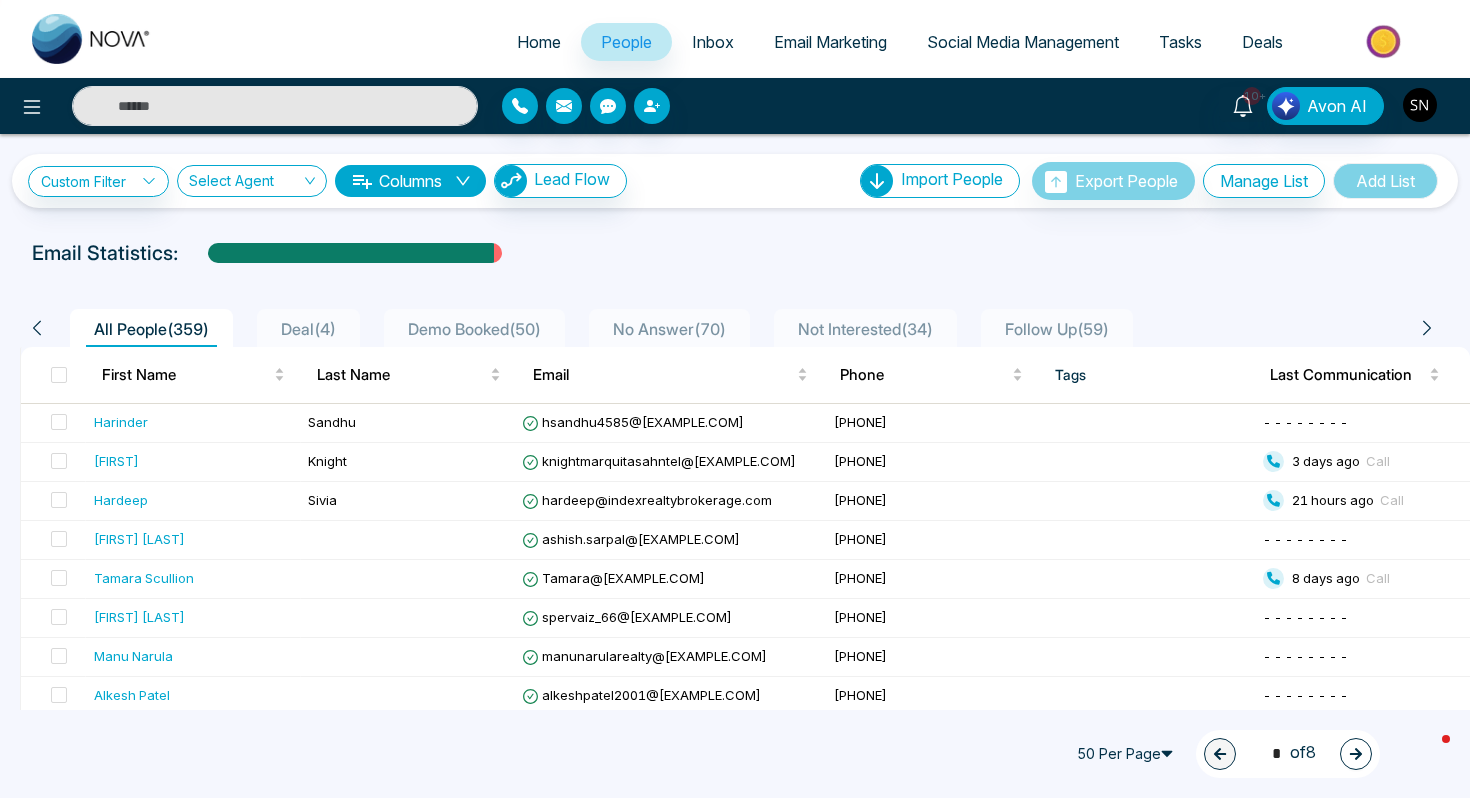 click at bounding box center (1420, 105) 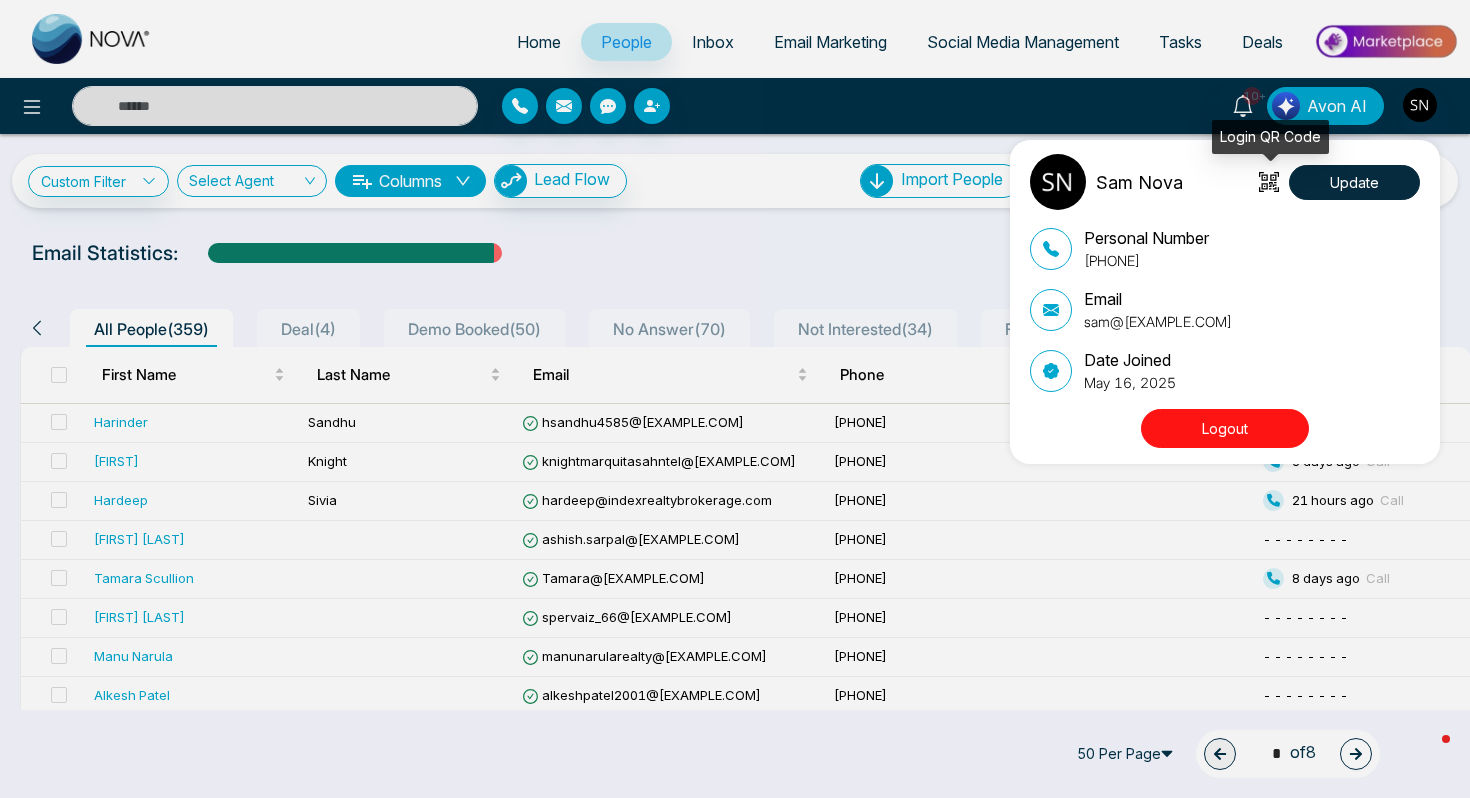 click 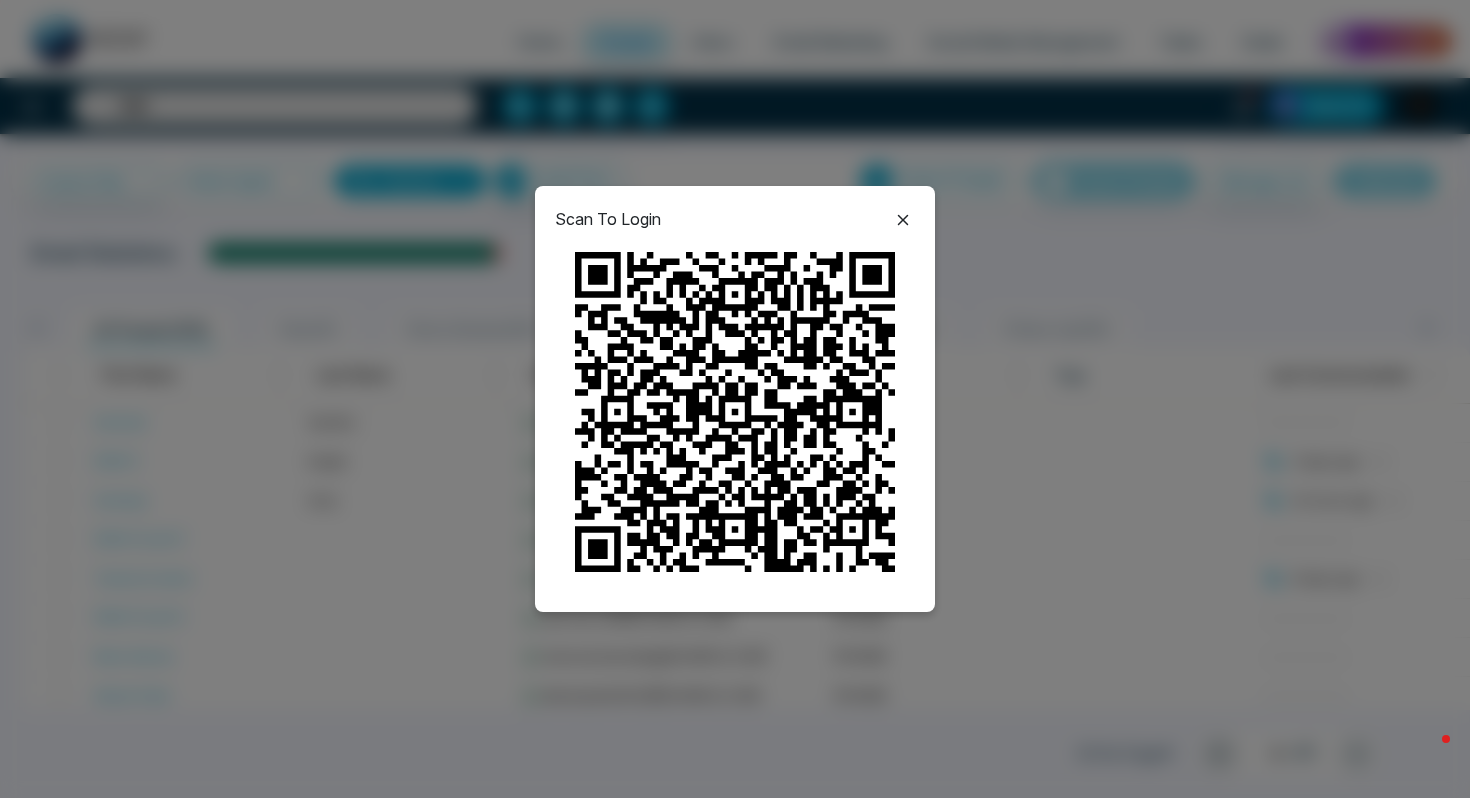 click 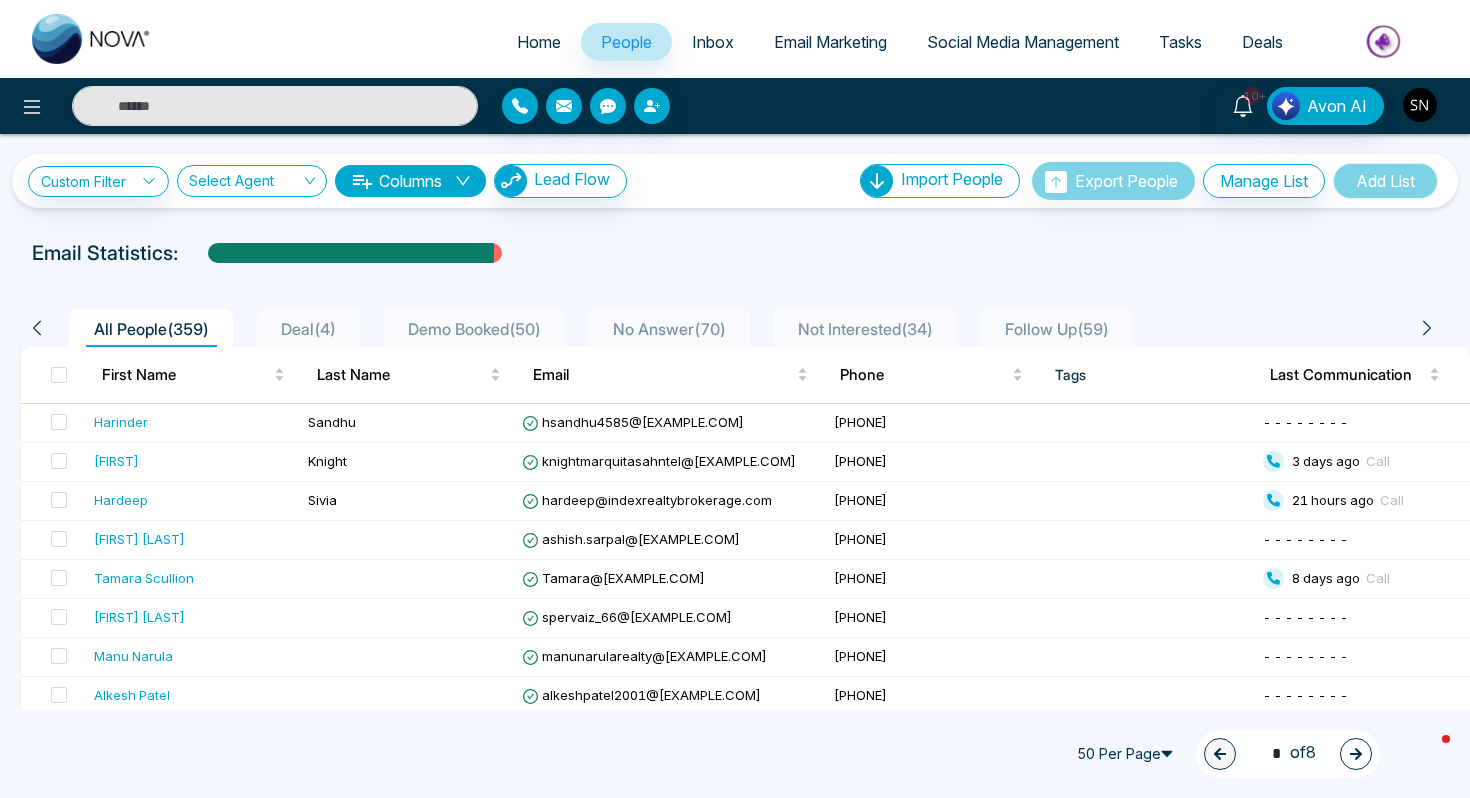 click at bounding box center (1420, 105) 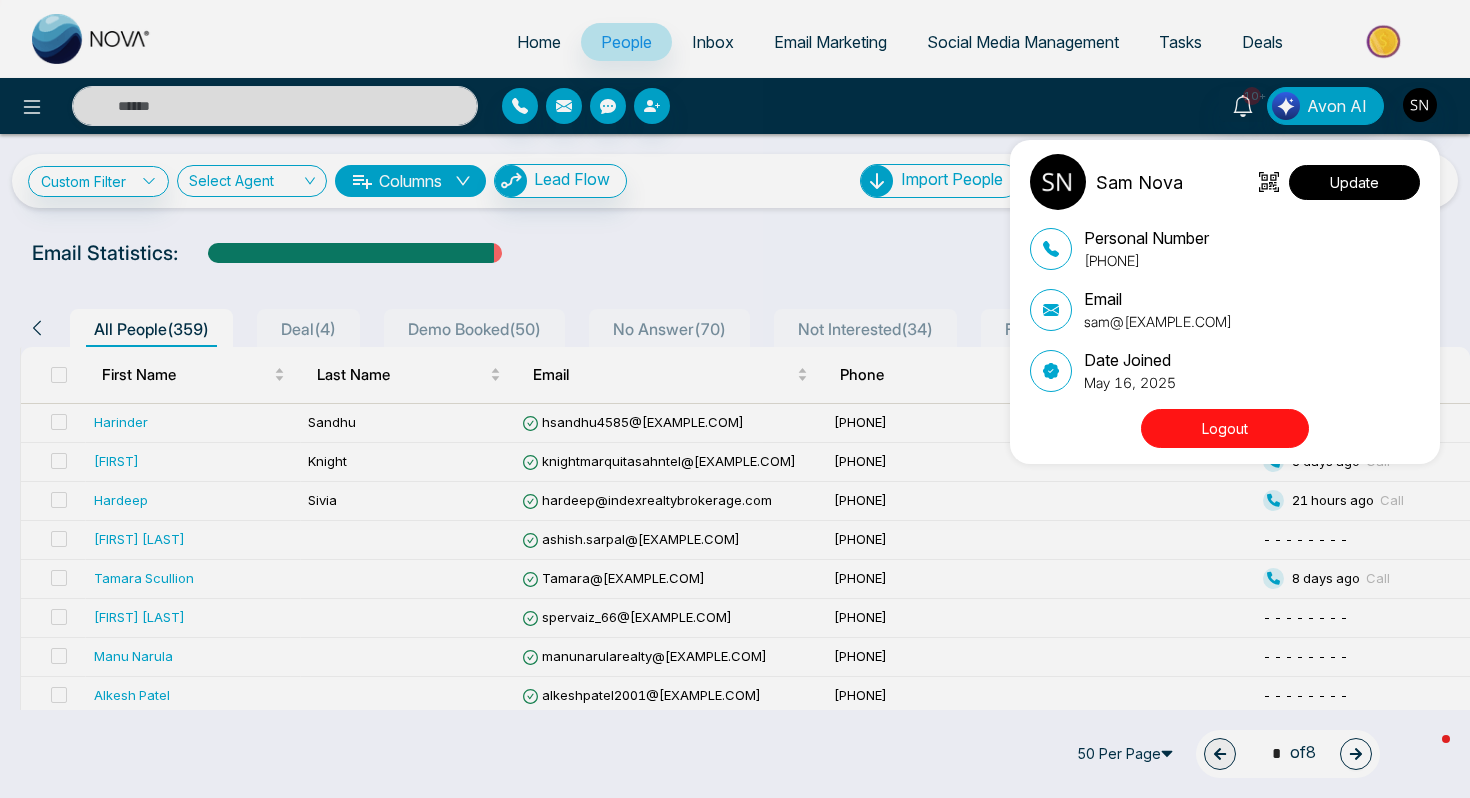 click on "Update" at bounding box center (1354, 182) 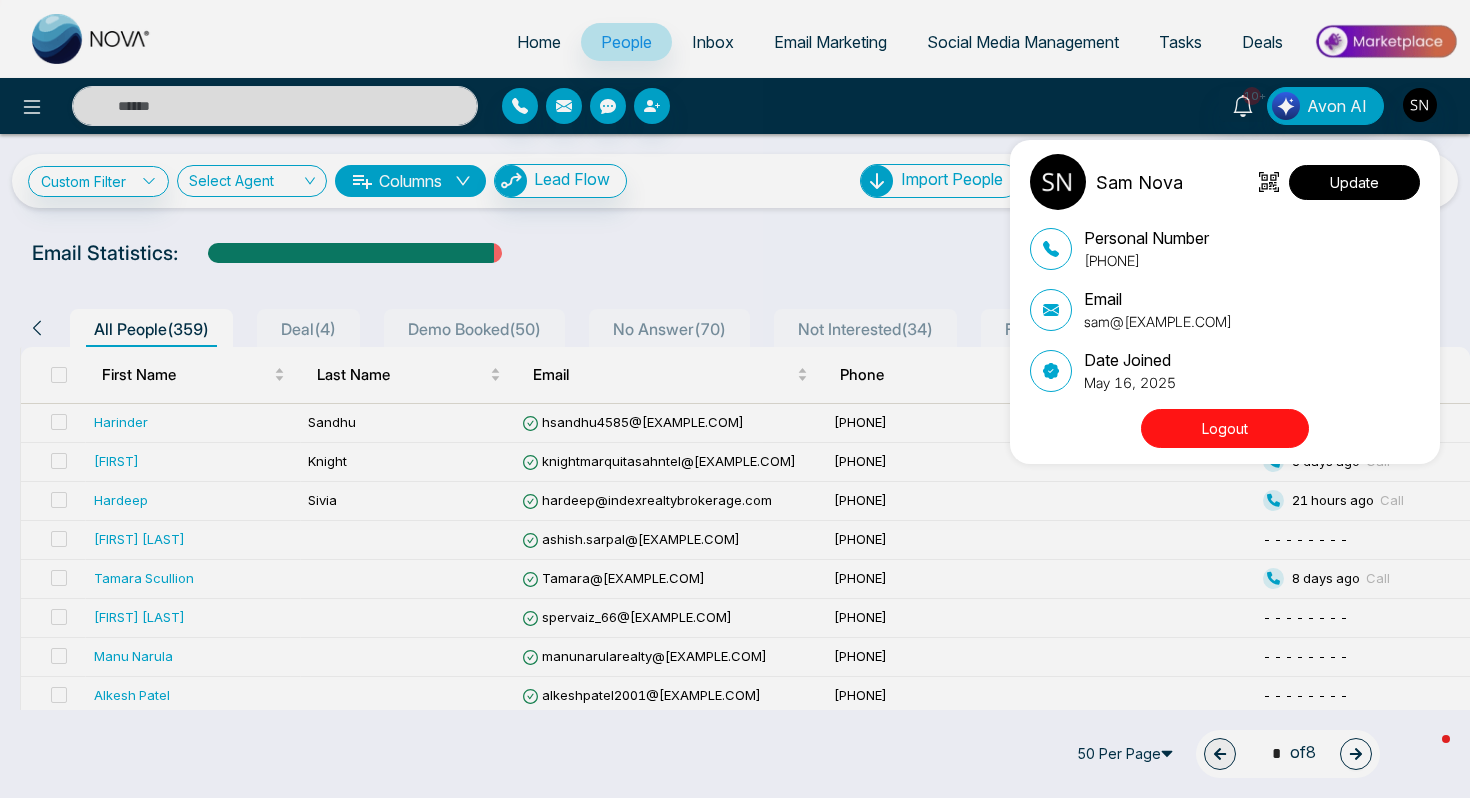 select 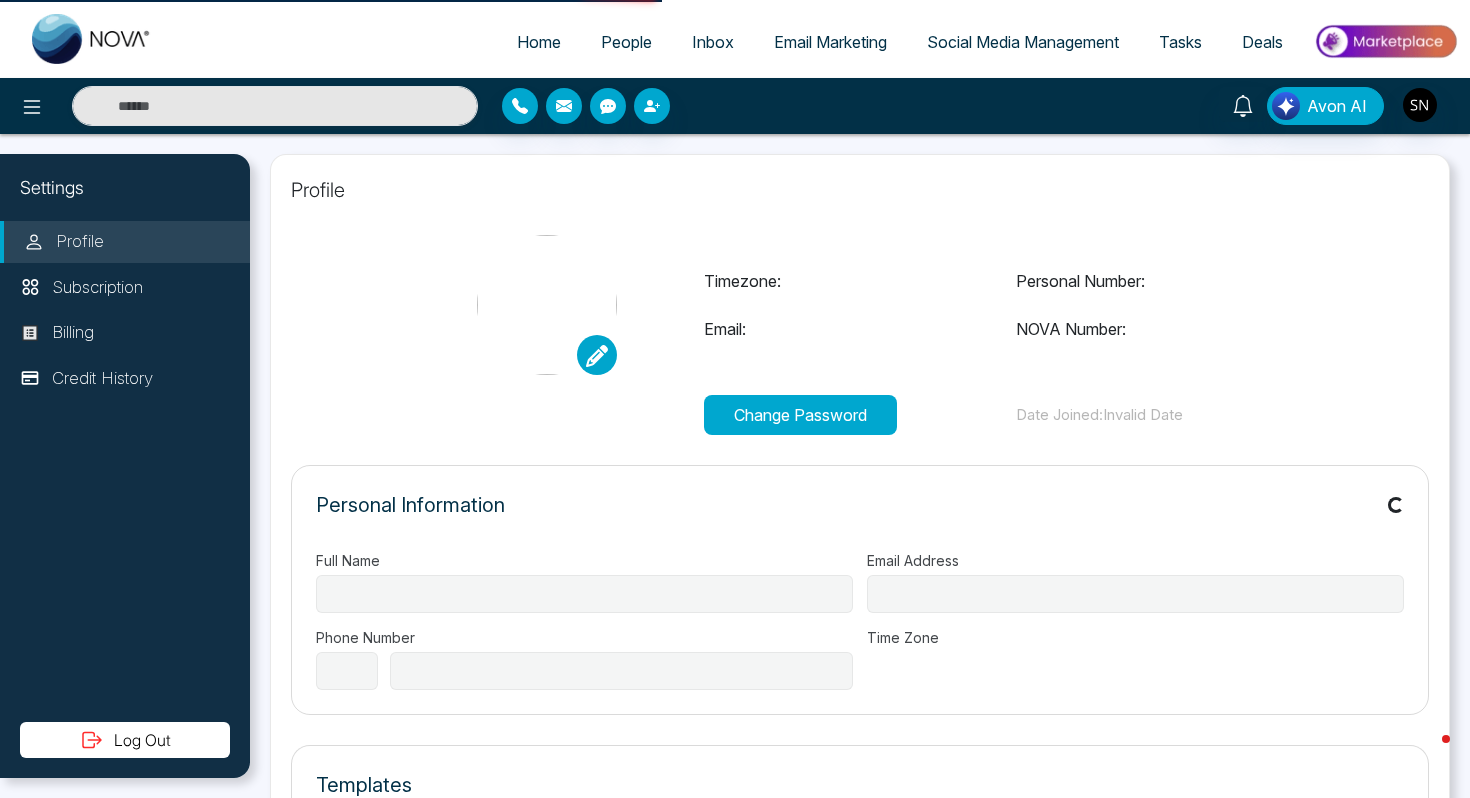 type on "********" 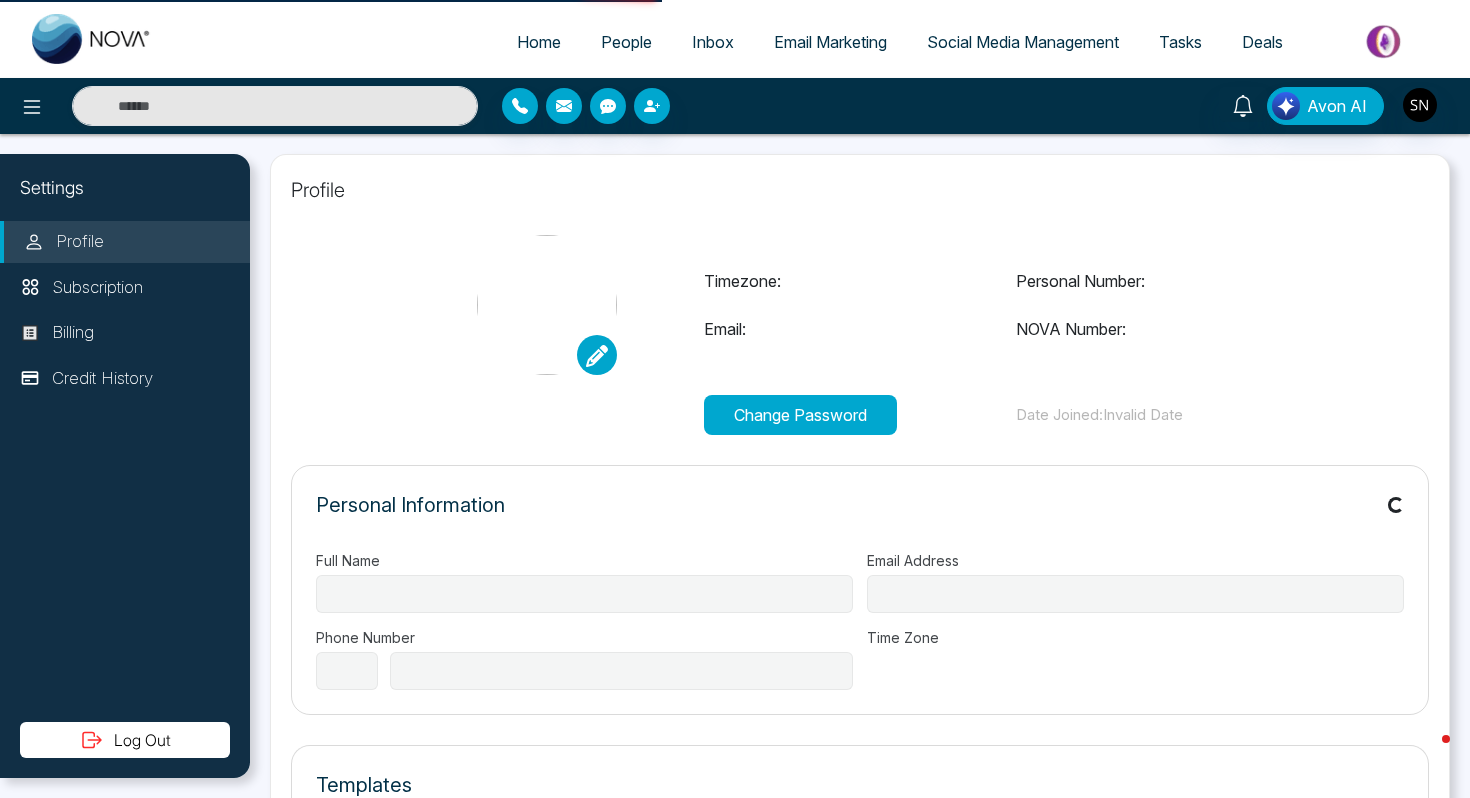 type on "**********" 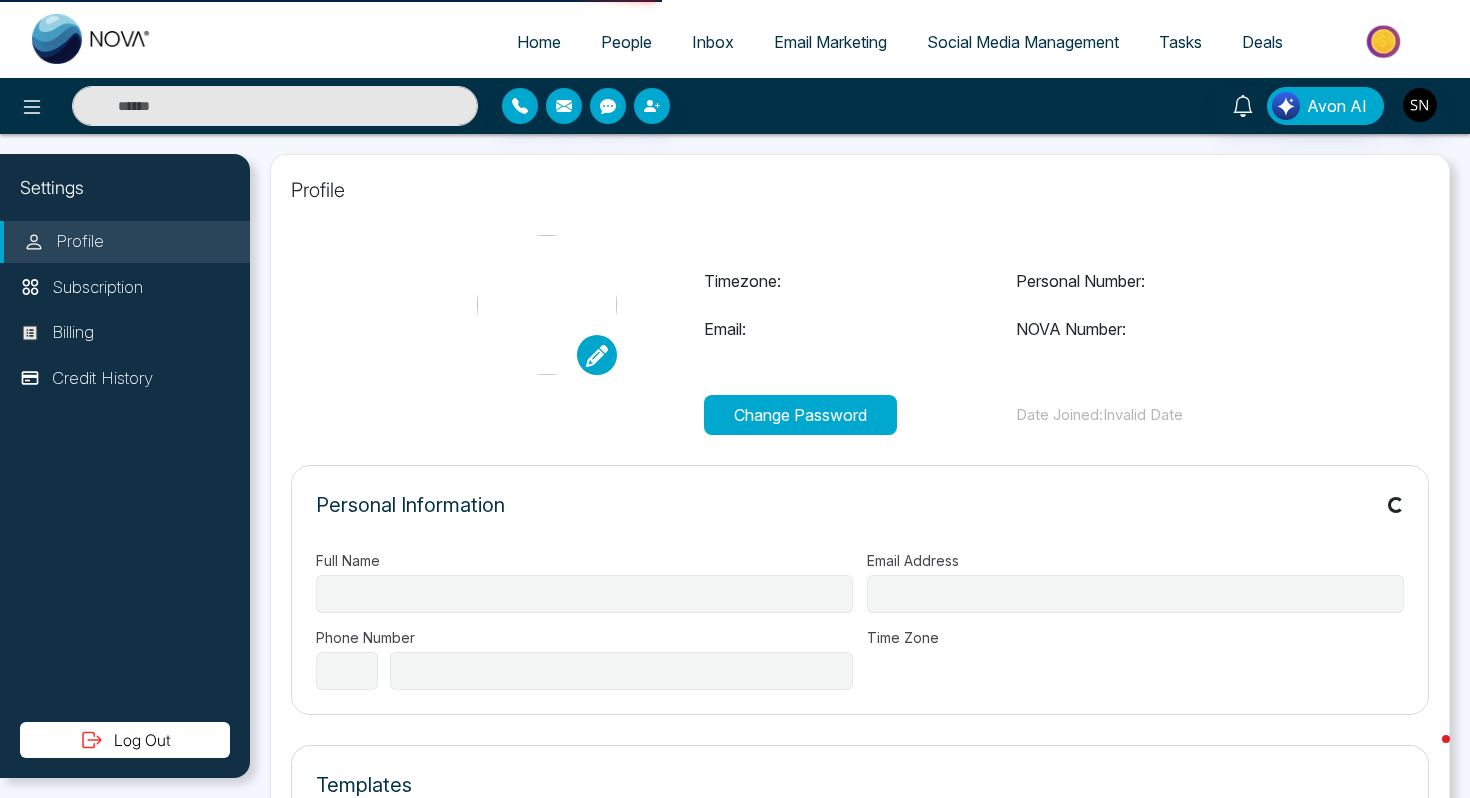 select on "**" 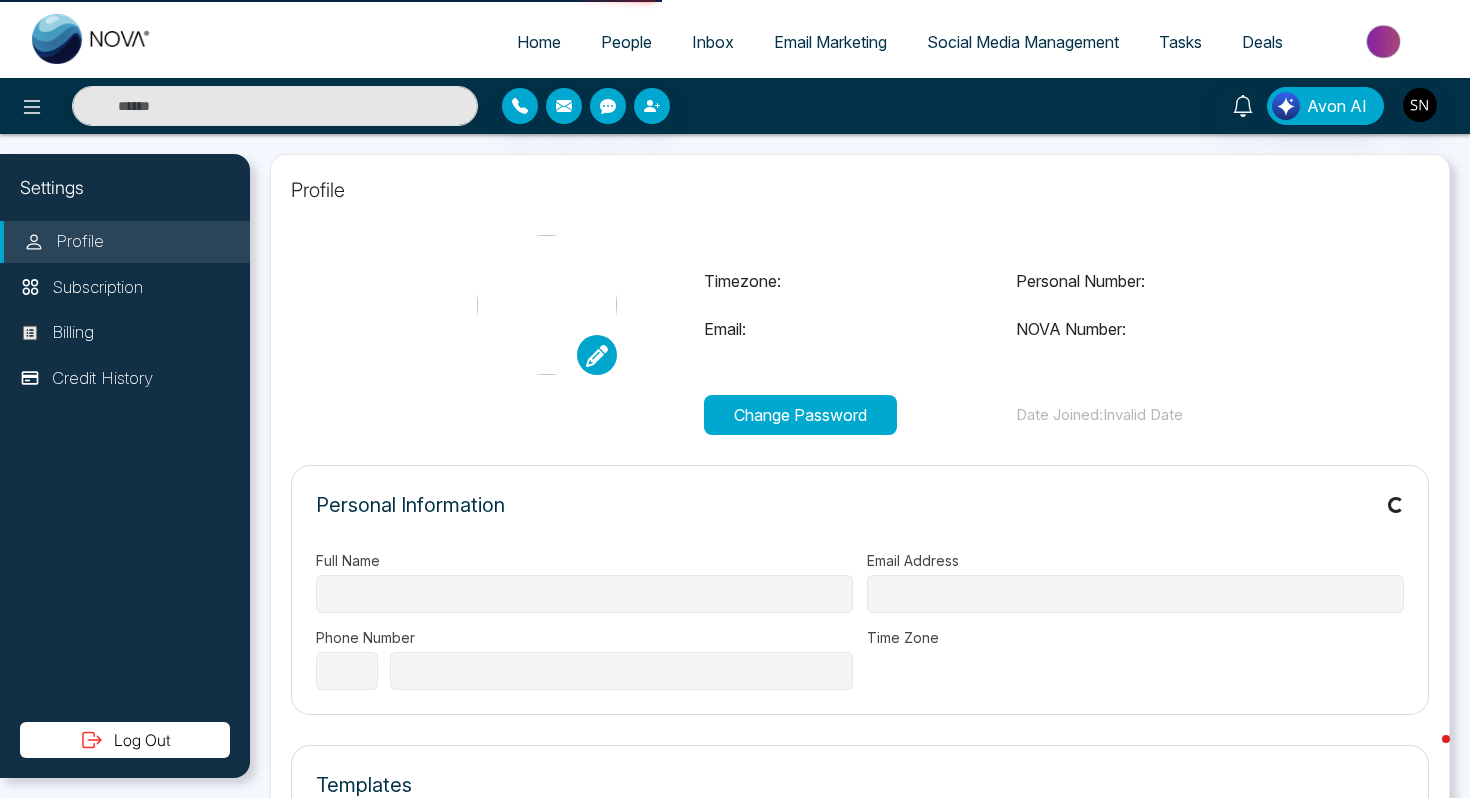 type on "**********" 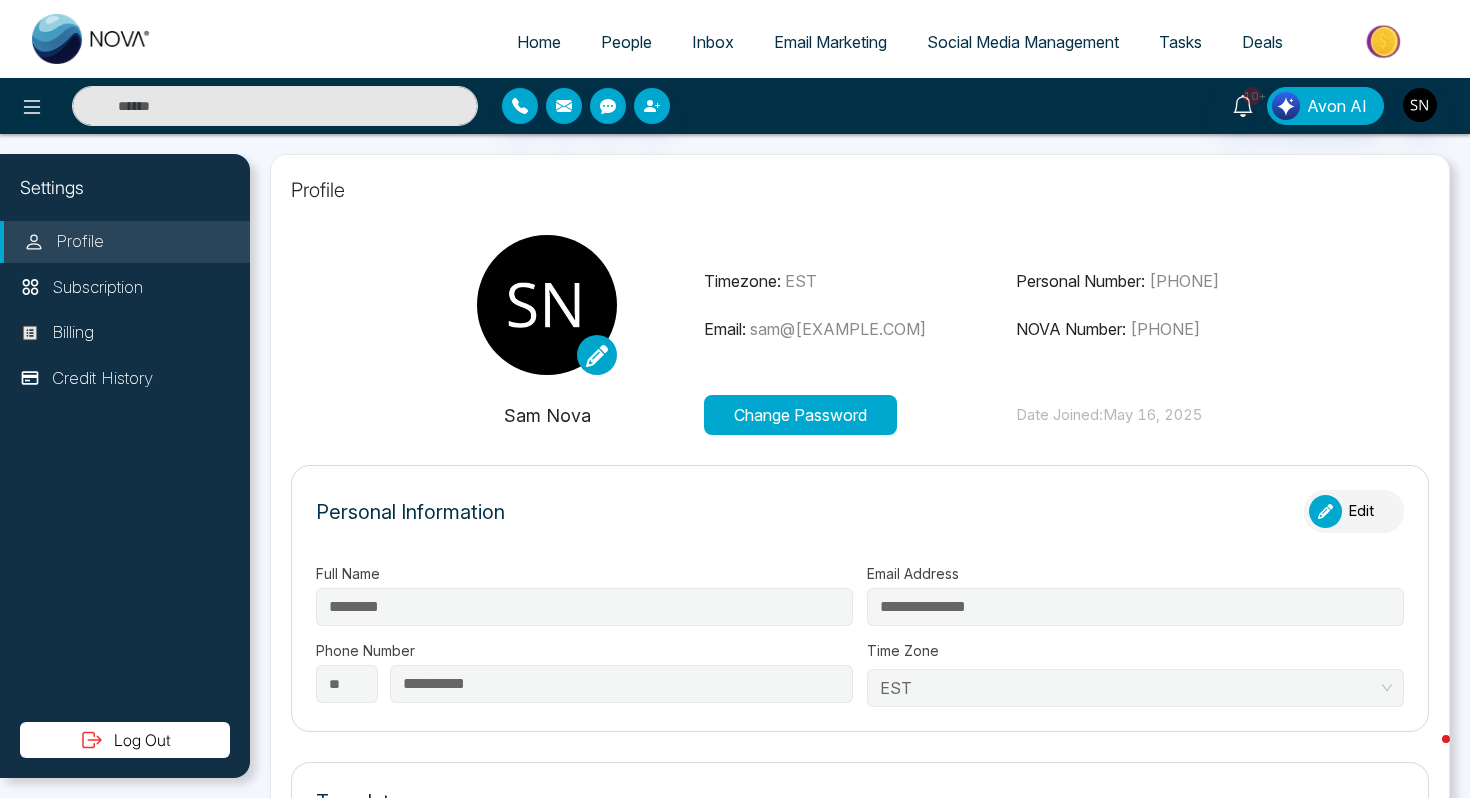 scroll, scrollTop: 125, scrollLeft: 0, axis: vertical 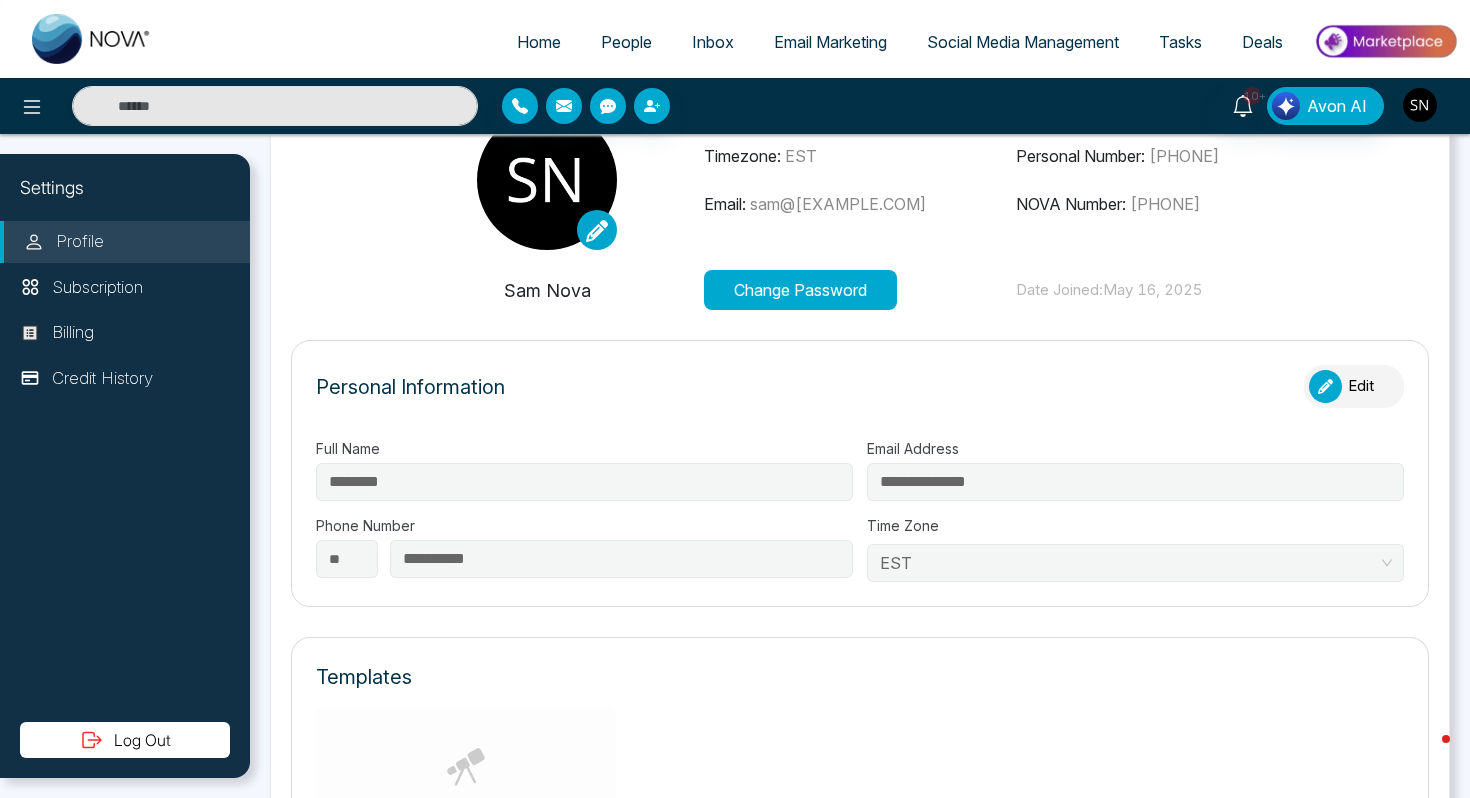 click at bounding box center [1420, 105] 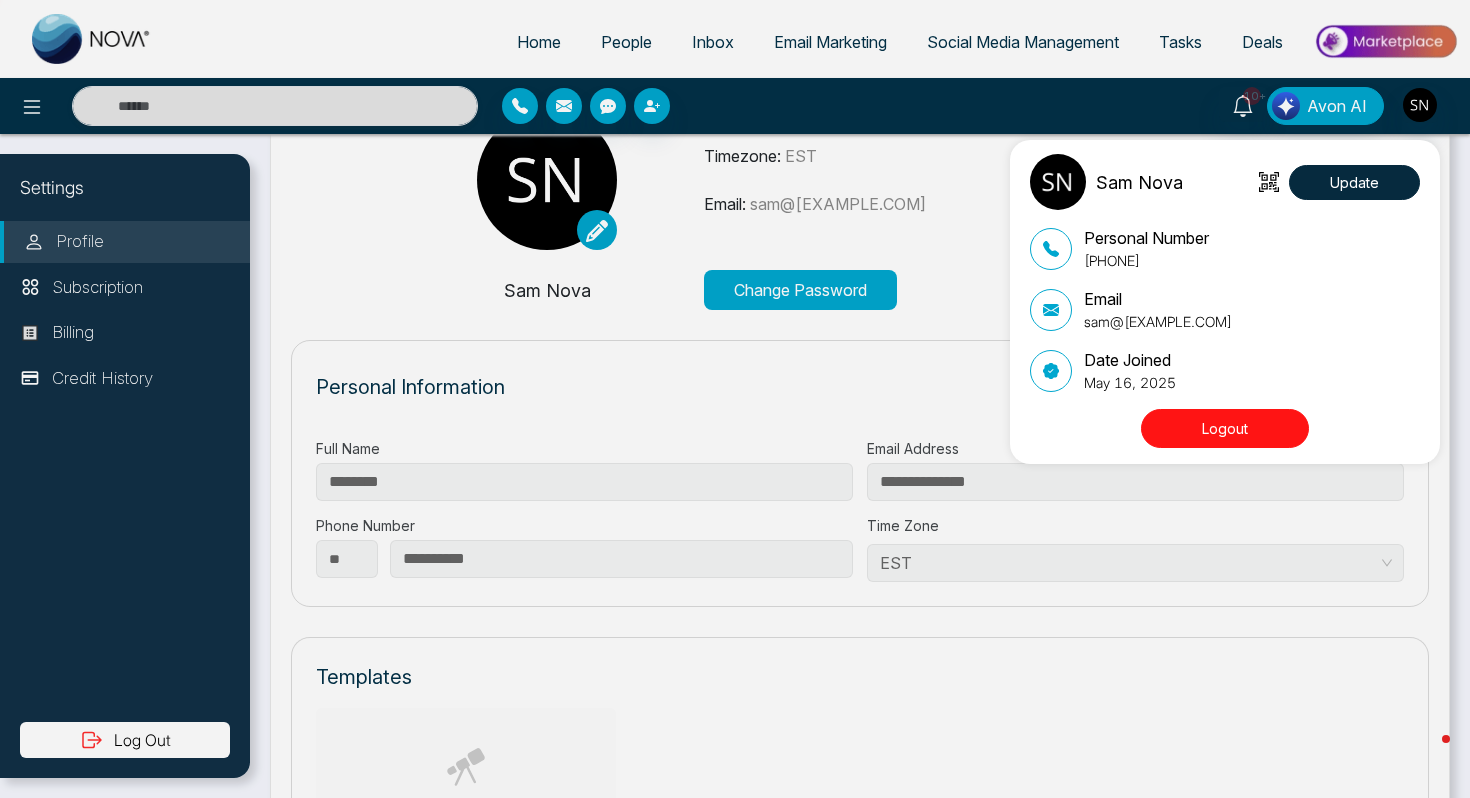 click on "Sam Nova Update Personal Number +12263425747 Email sam@novacrm.ai Date Joined May 16, 2025 Logout" at bounding box center [1225, 302] 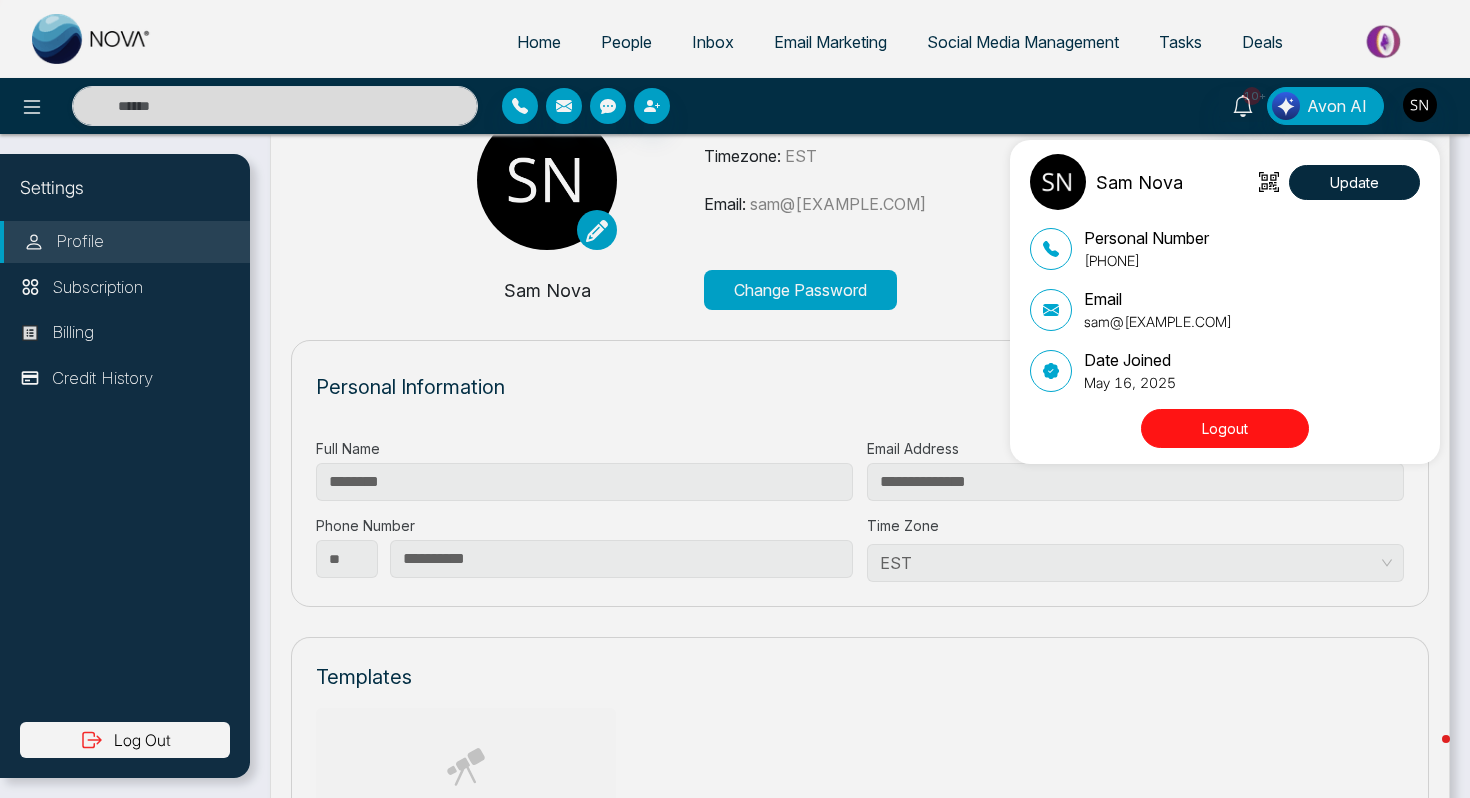click on "Logout" at bounding box center (1225, 428) 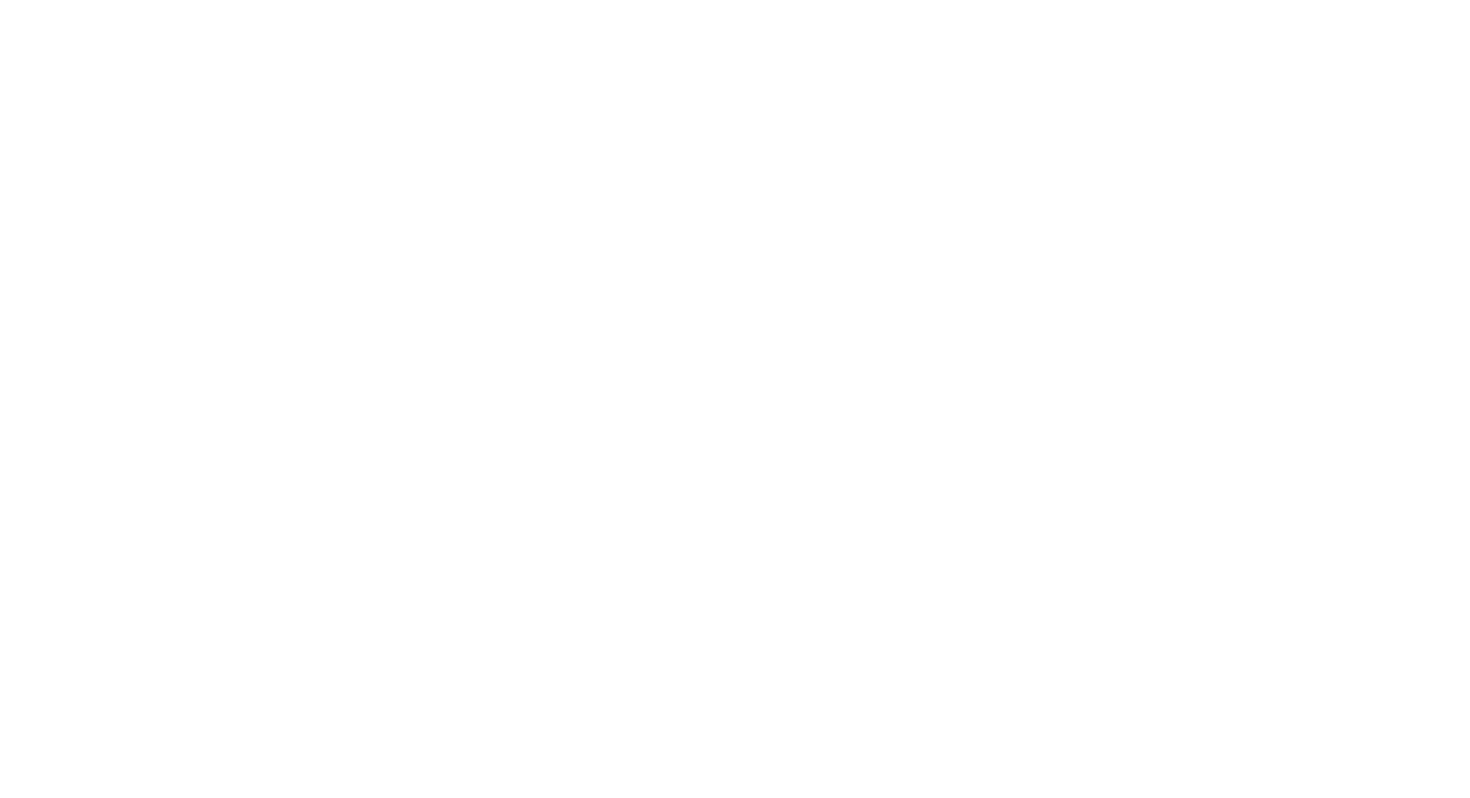 scroll, scrollTop: 0, scrollLeft: 0, axis: both 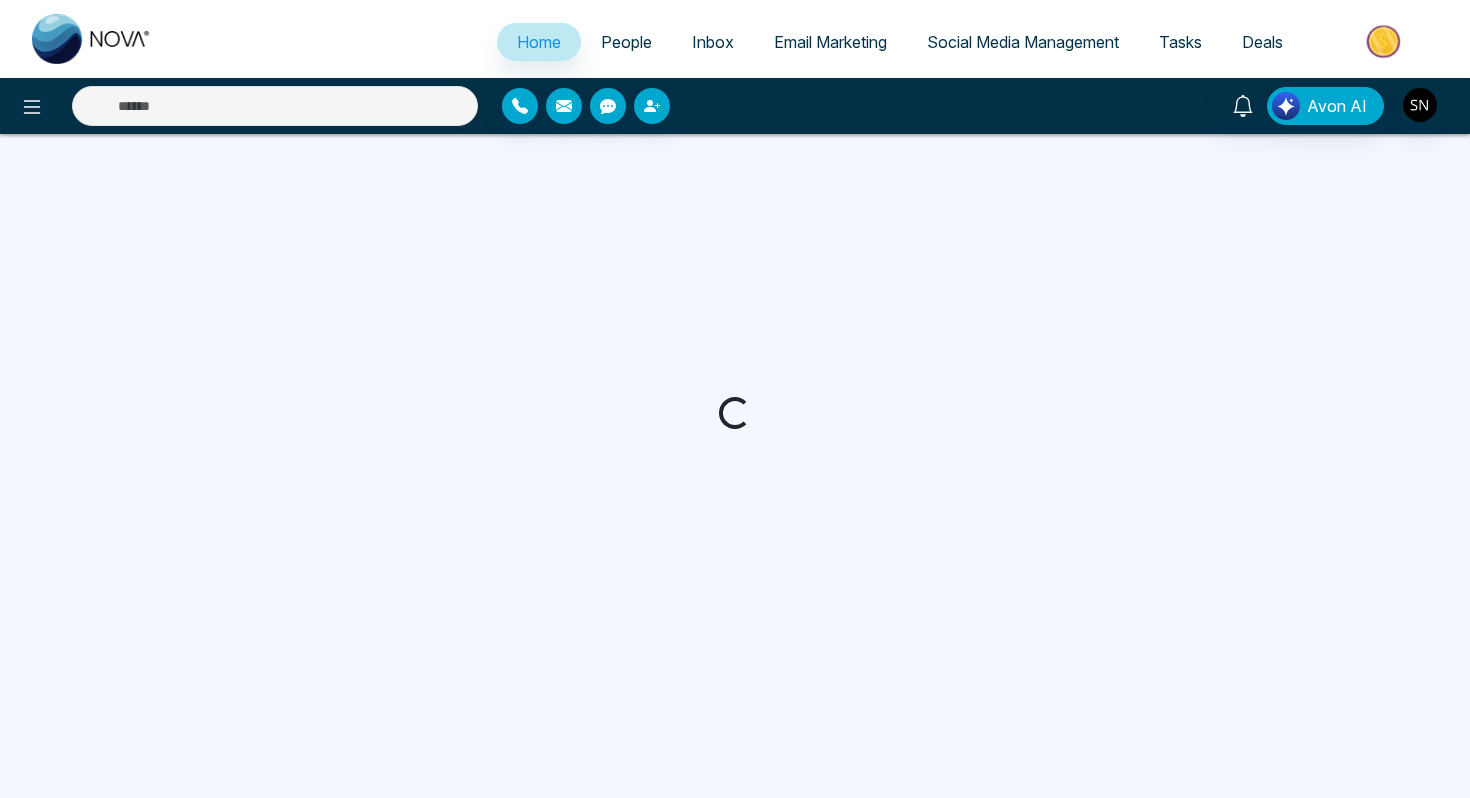select on "*" 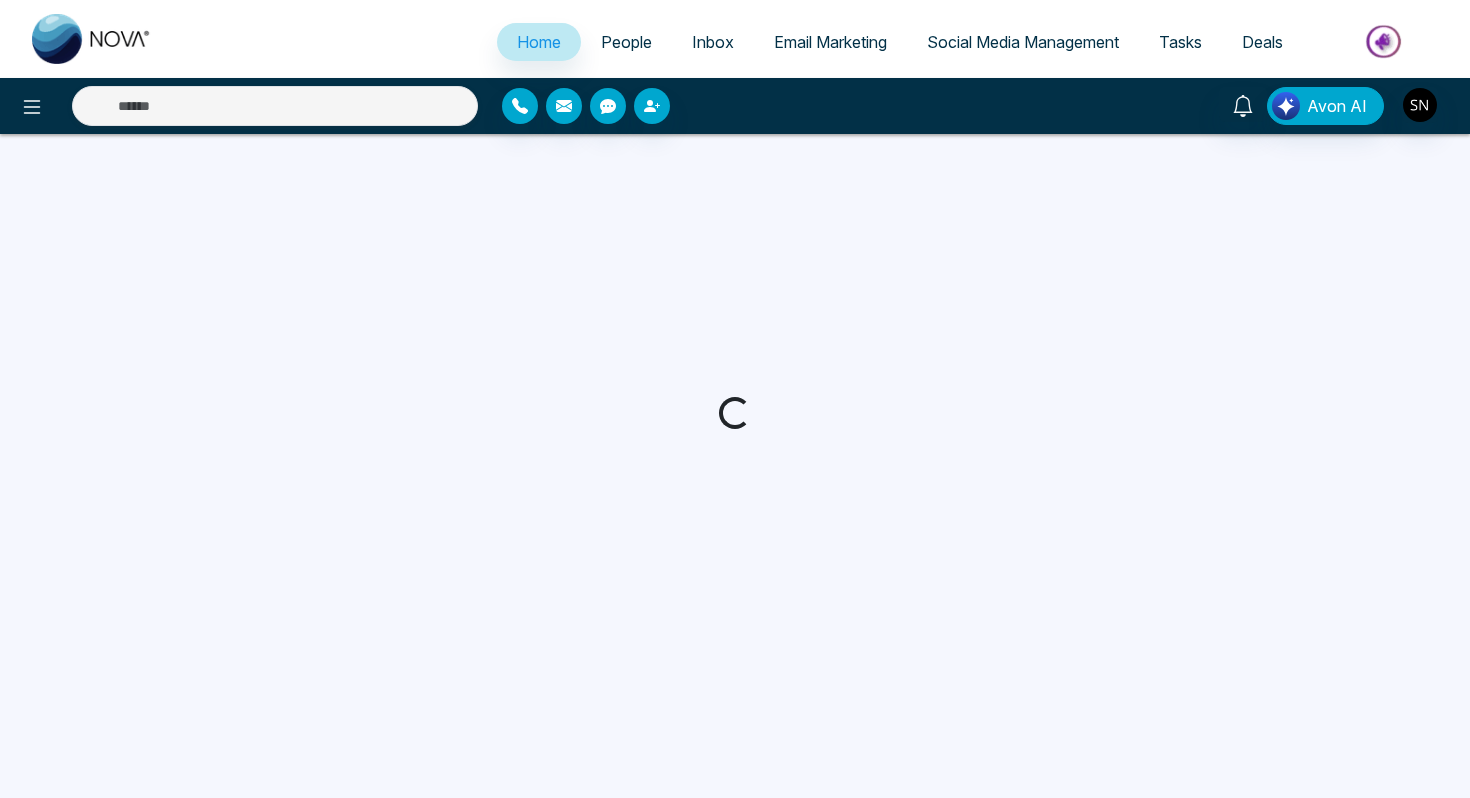 select on "*" 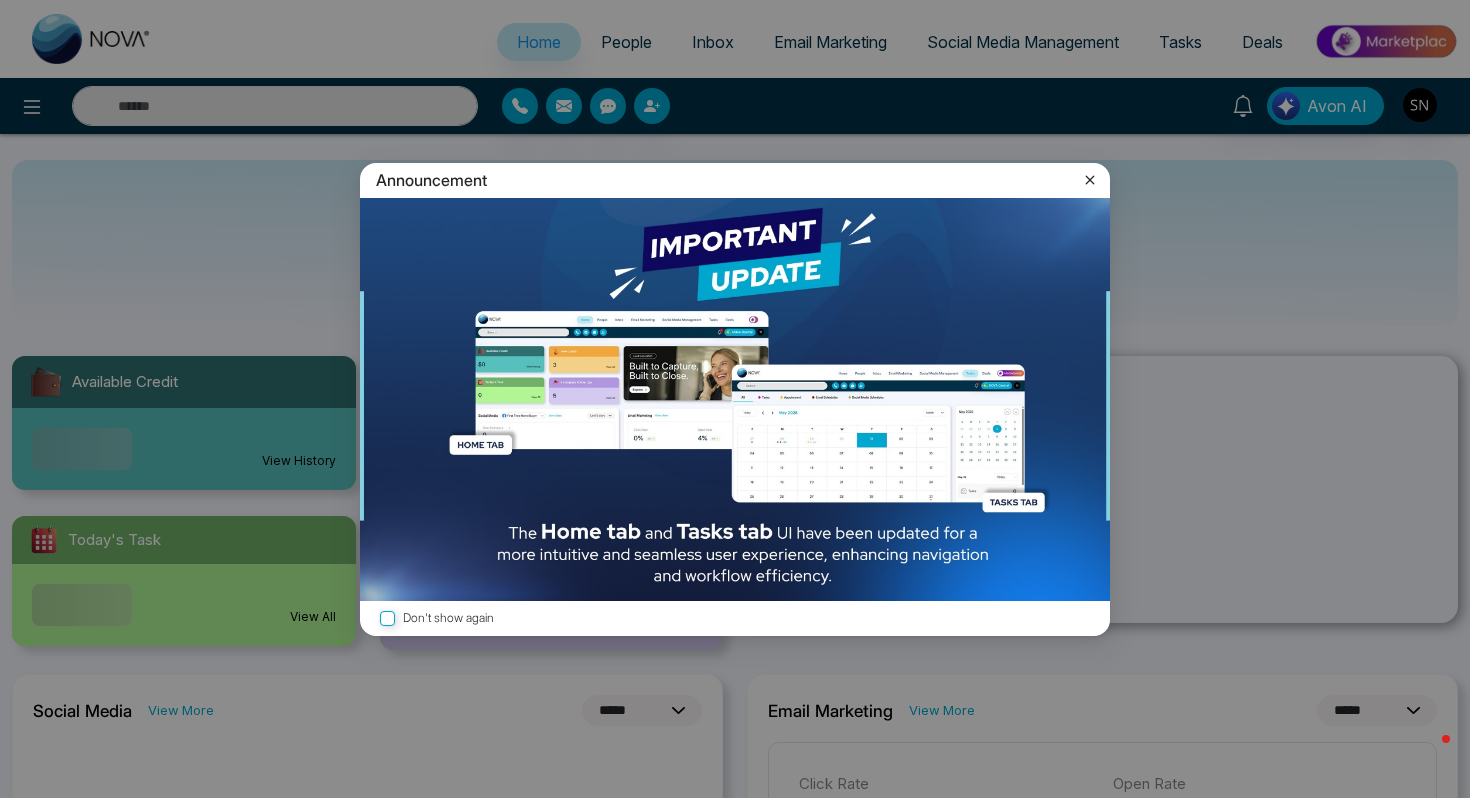 click on "Announcement   Don't show again" at bounding box center [735, 399] 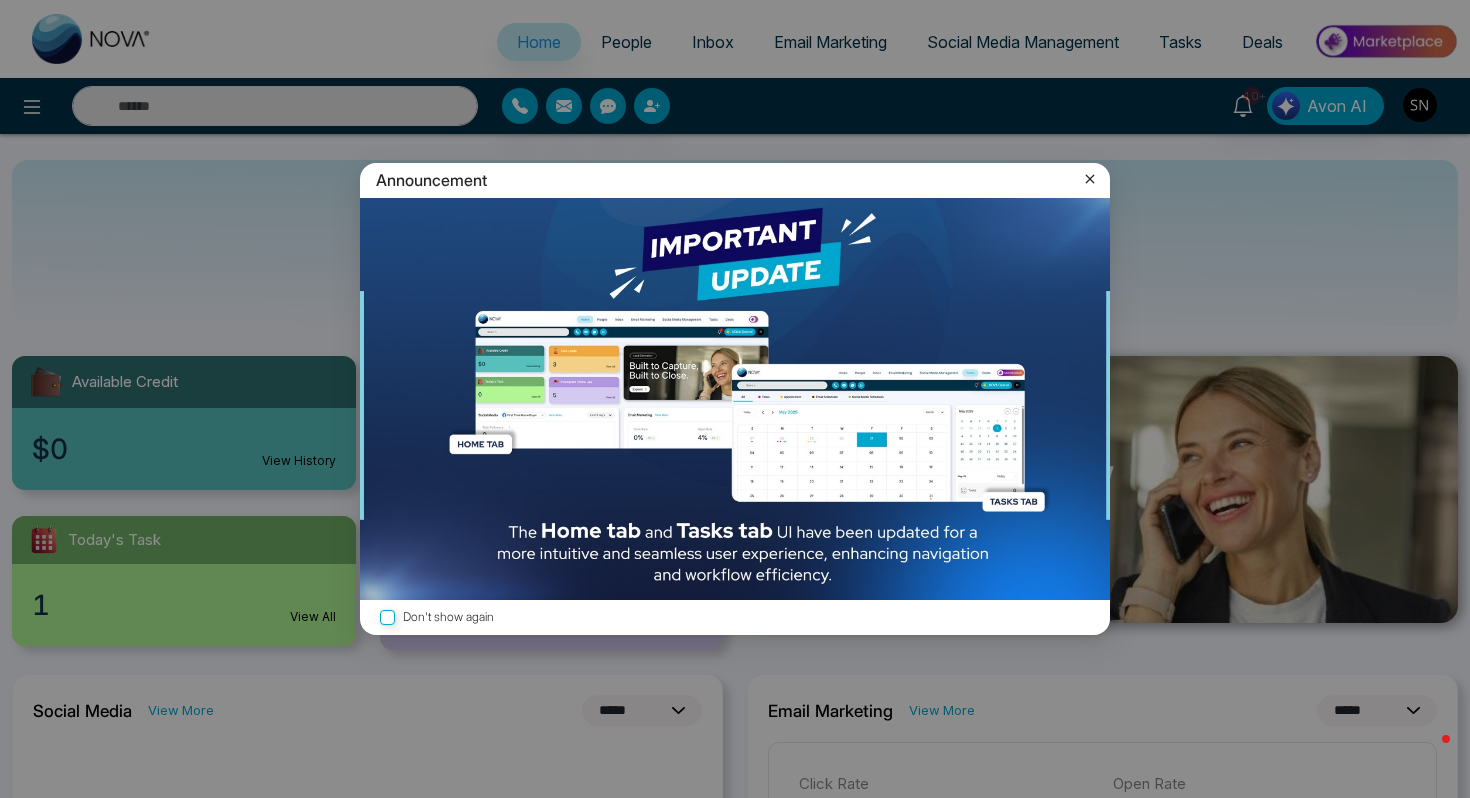 click 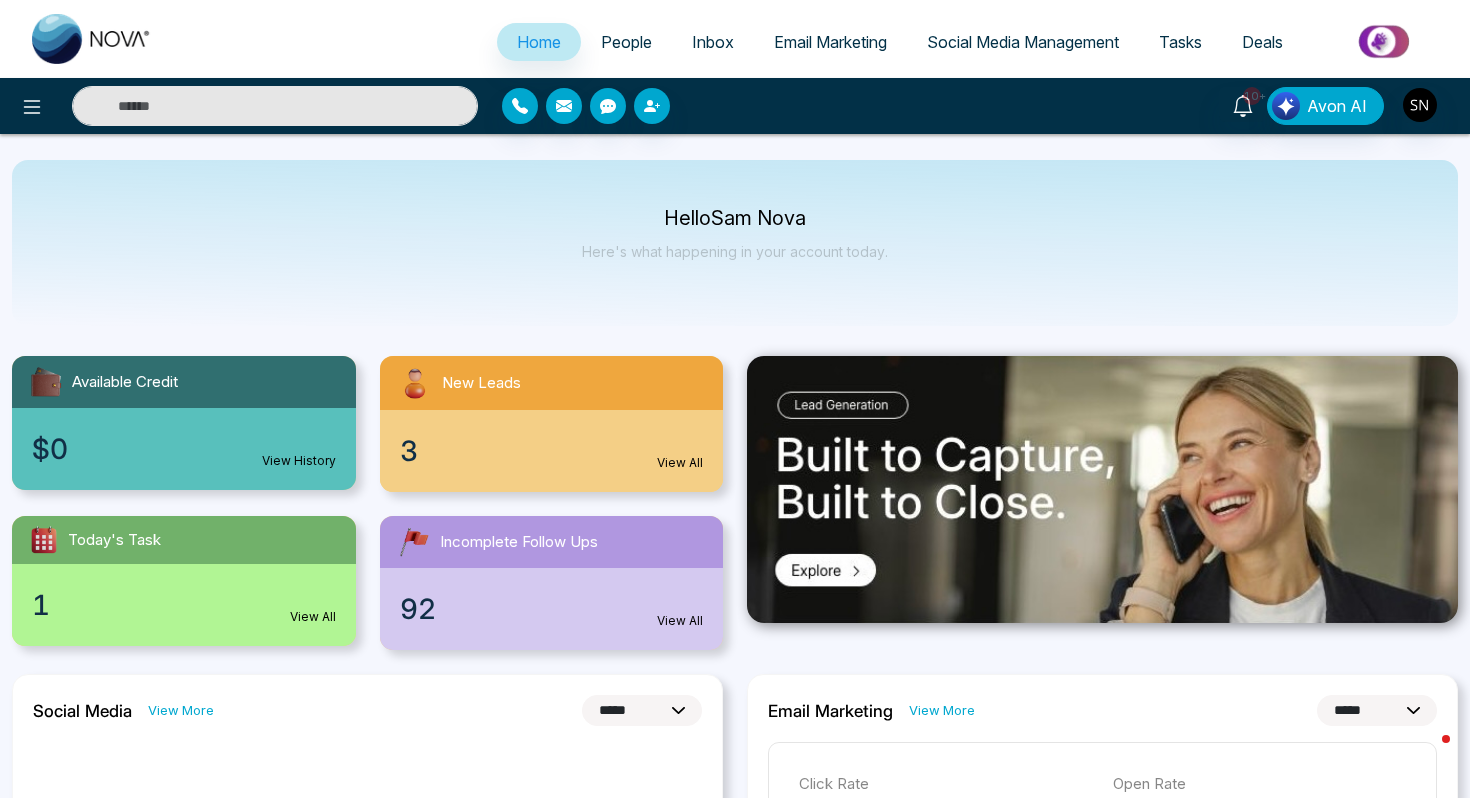 click at bounding box center [275, 106] 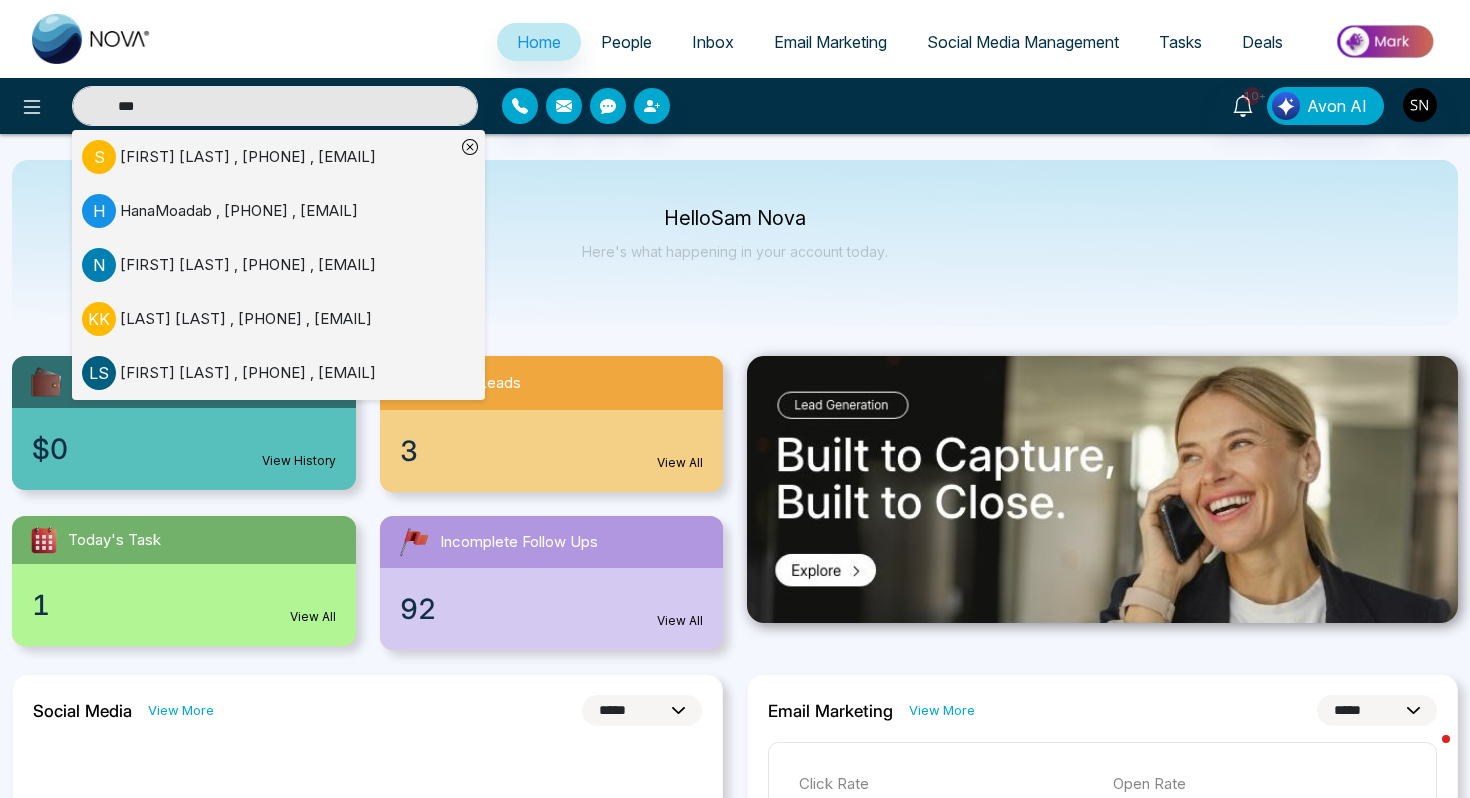 type on "***" 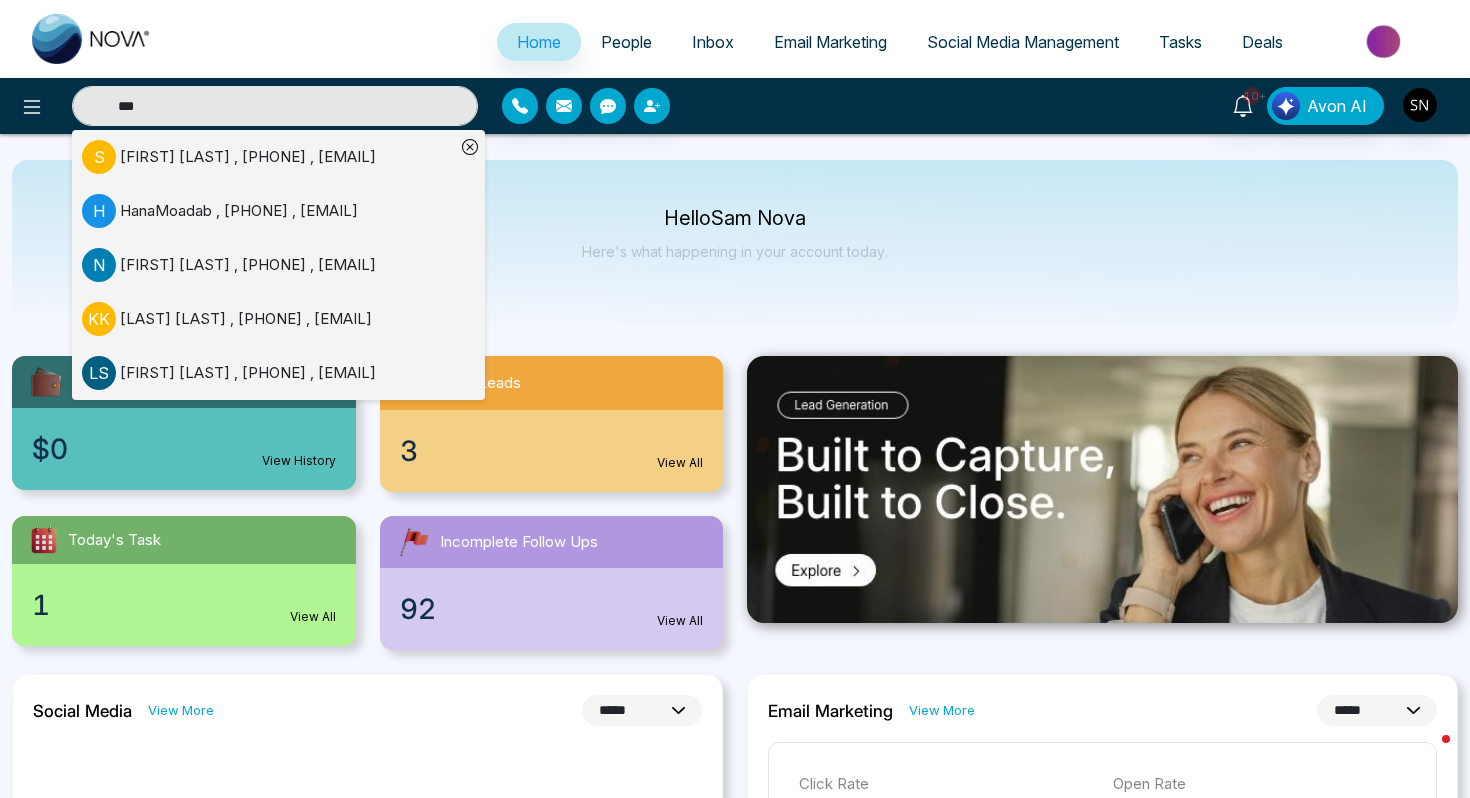 click on "[FIRST] [LAST]     , [PHONE]   , [EMAIL]" at bounding box center [248, 265] 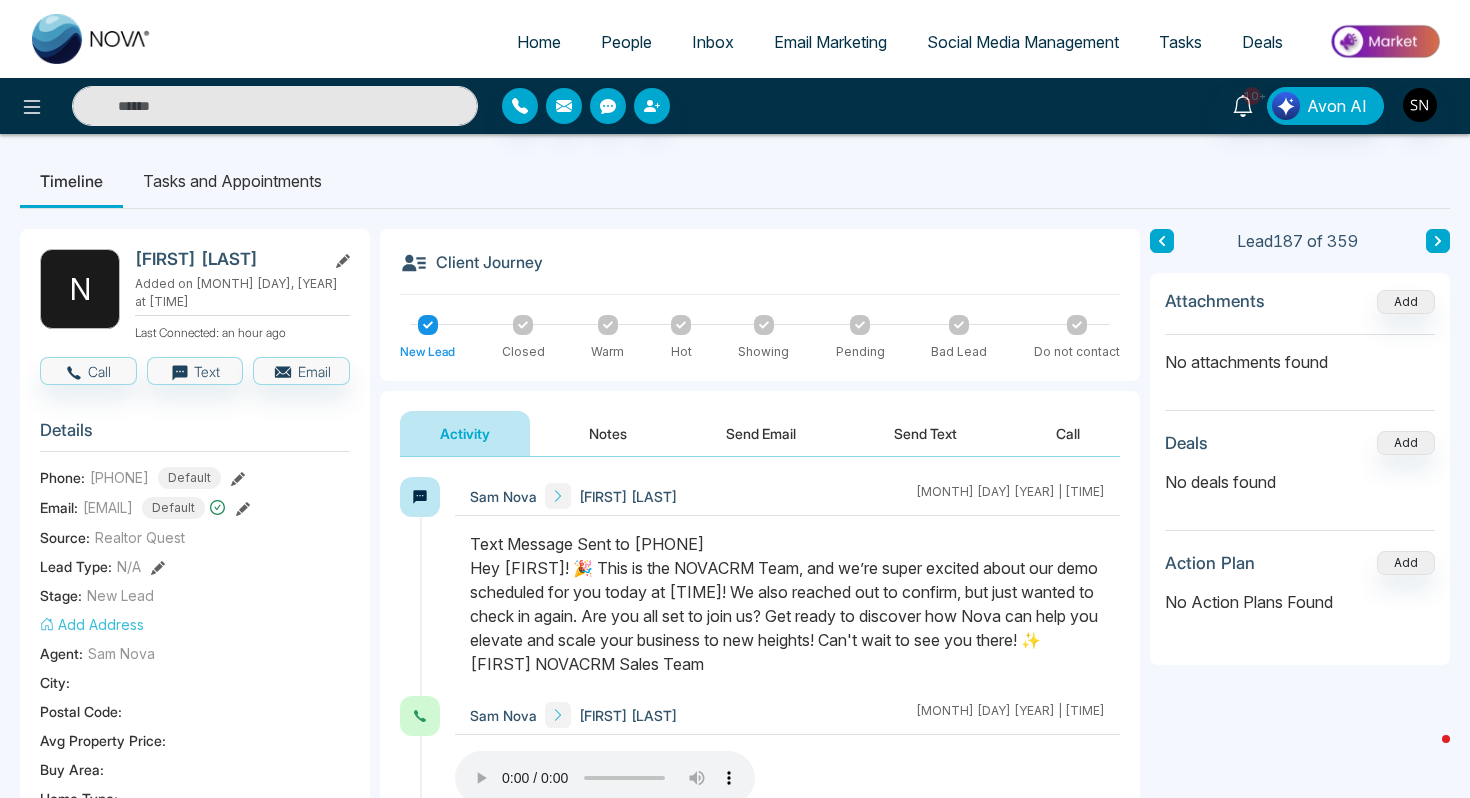 click at bounding box center [275, 106] 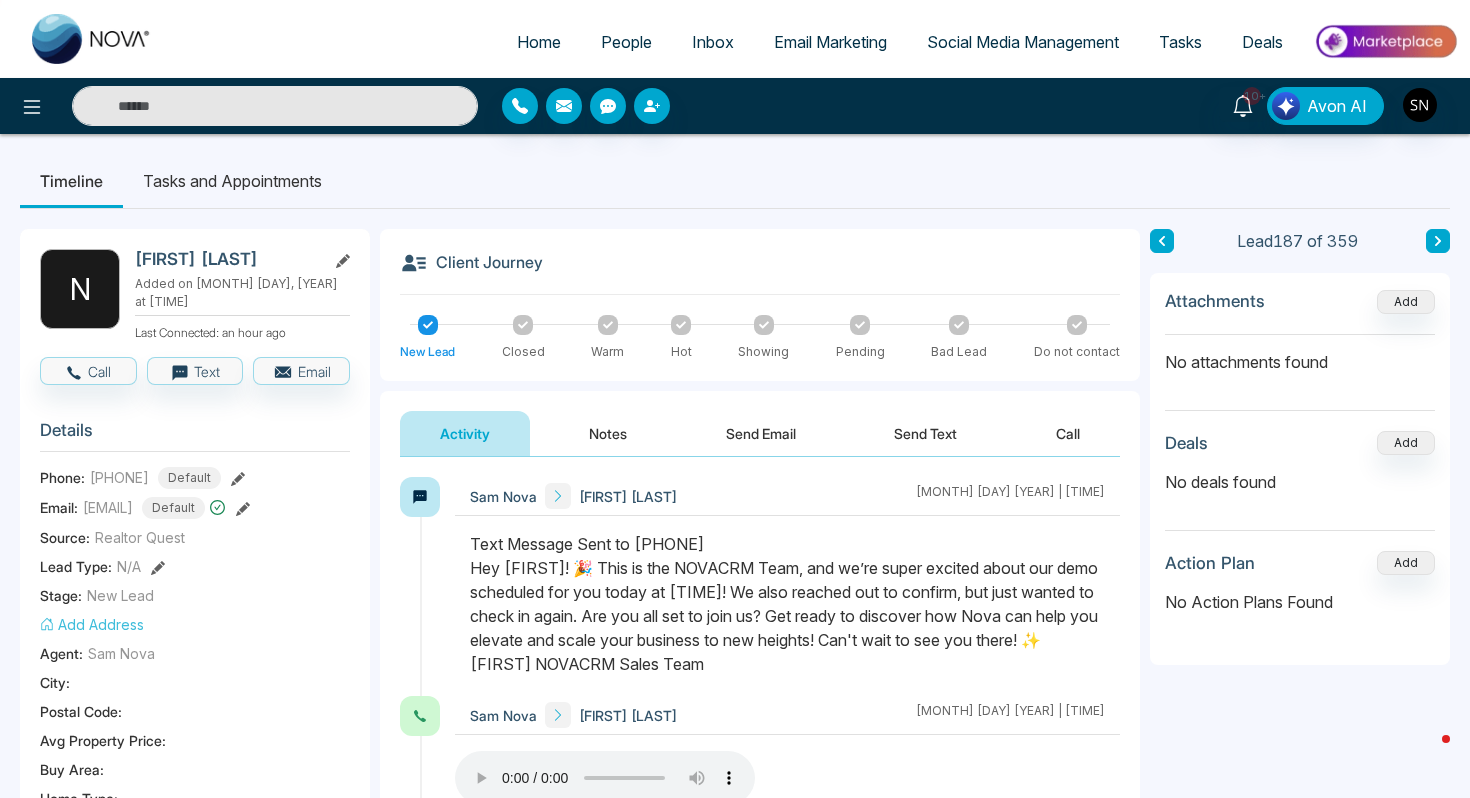 paste on "**********" 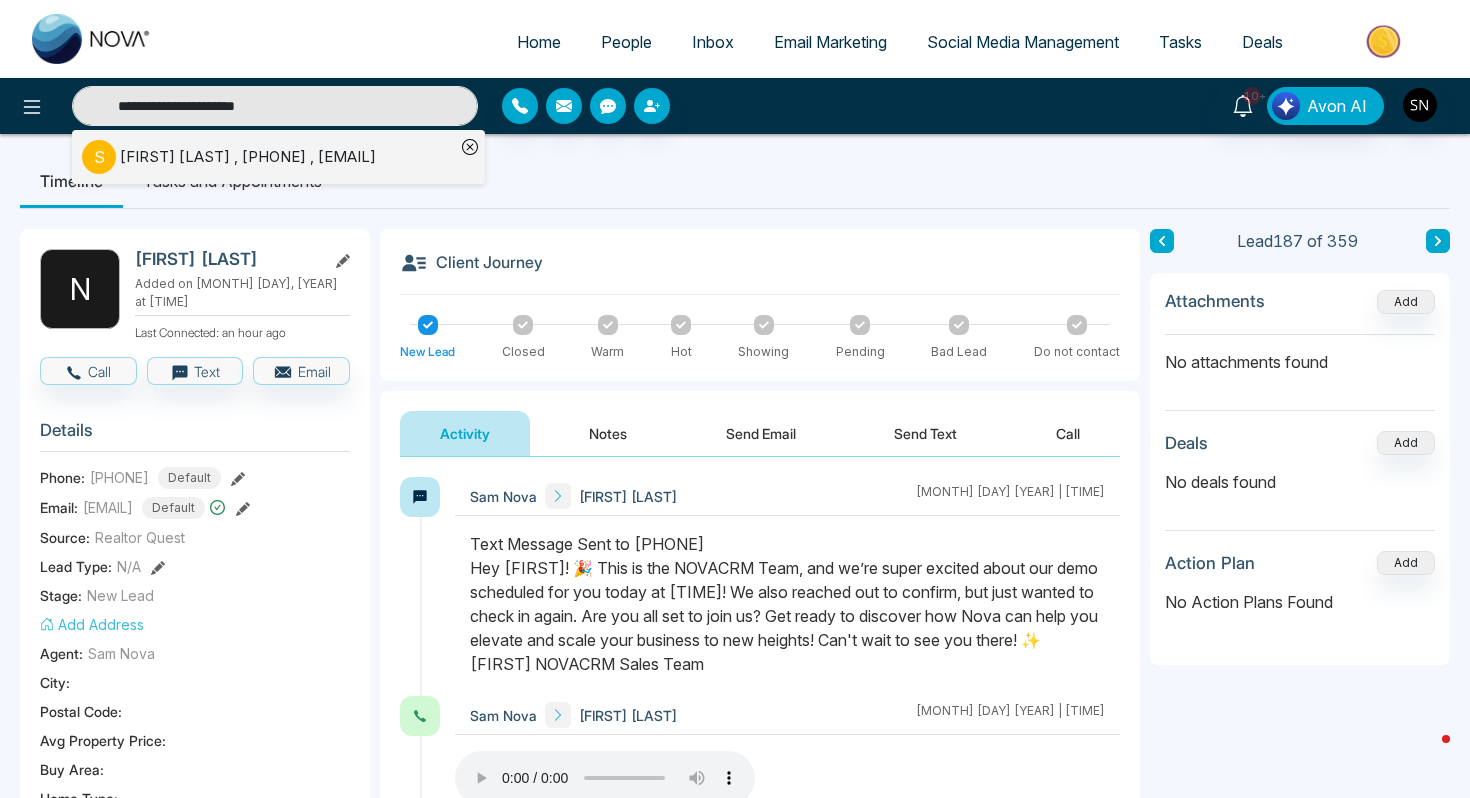 type on "**********" 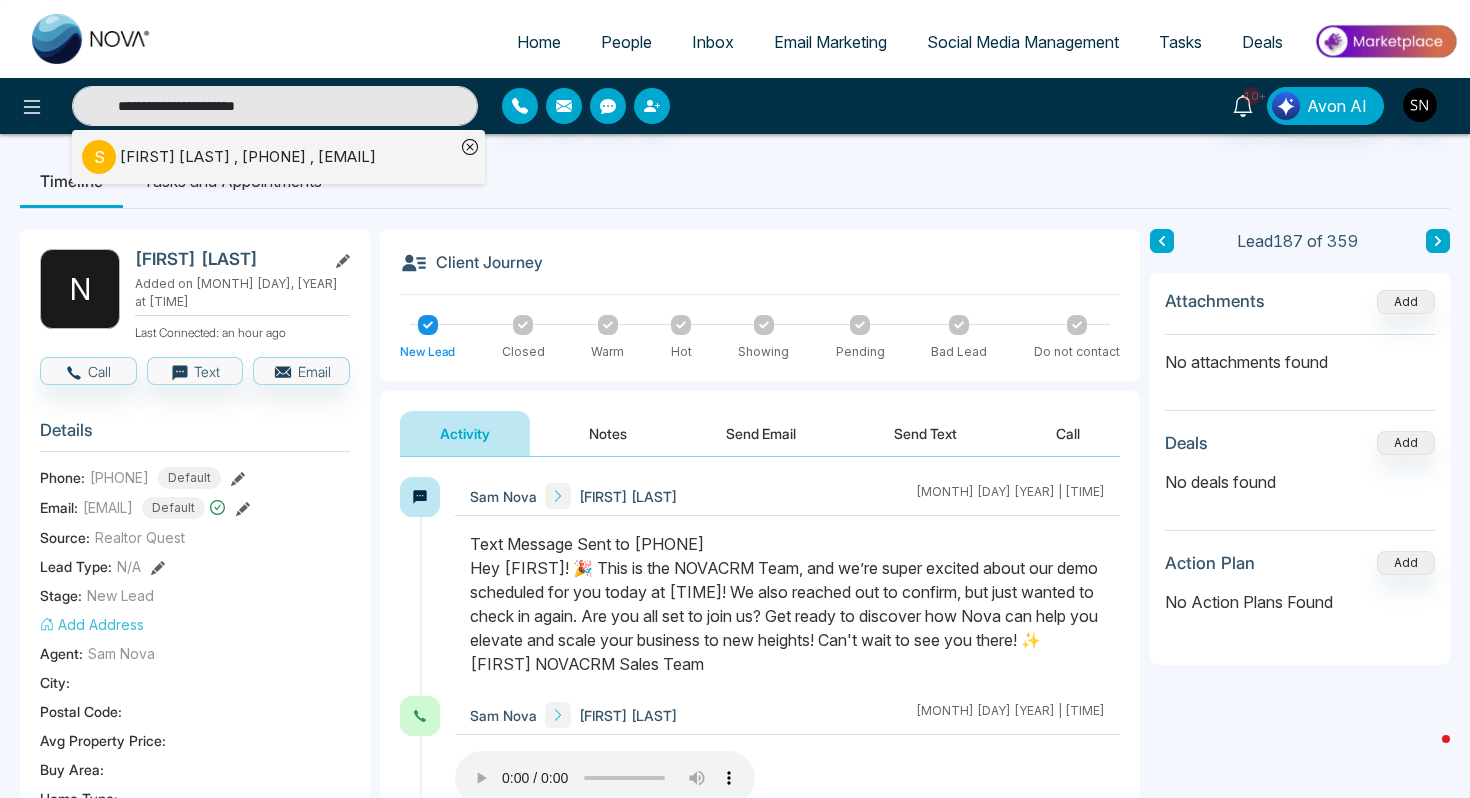 click on "S [LAST]     , [PHONE]   , [EMAIL]" at bounding box center [268, 157] 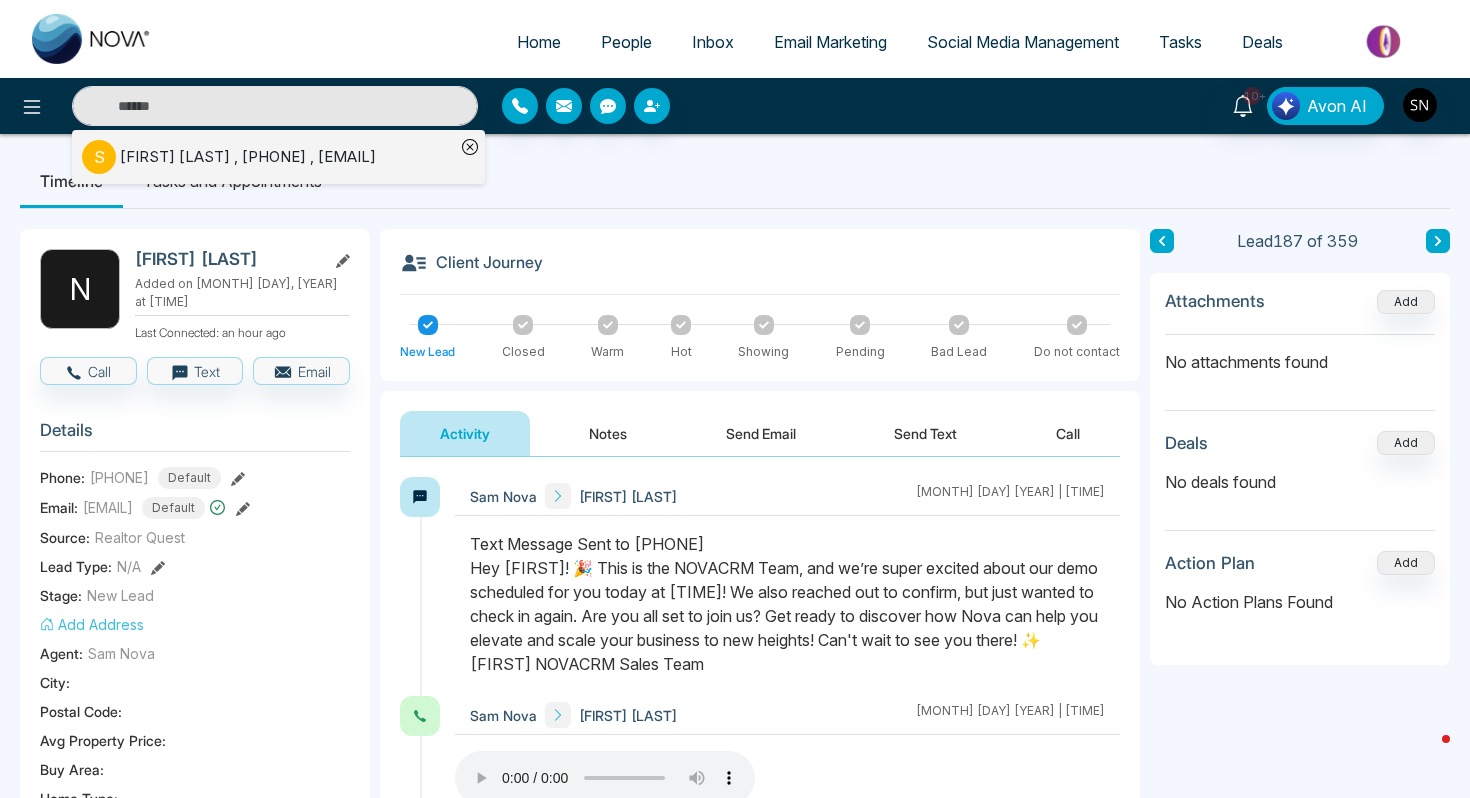 type on "**********" 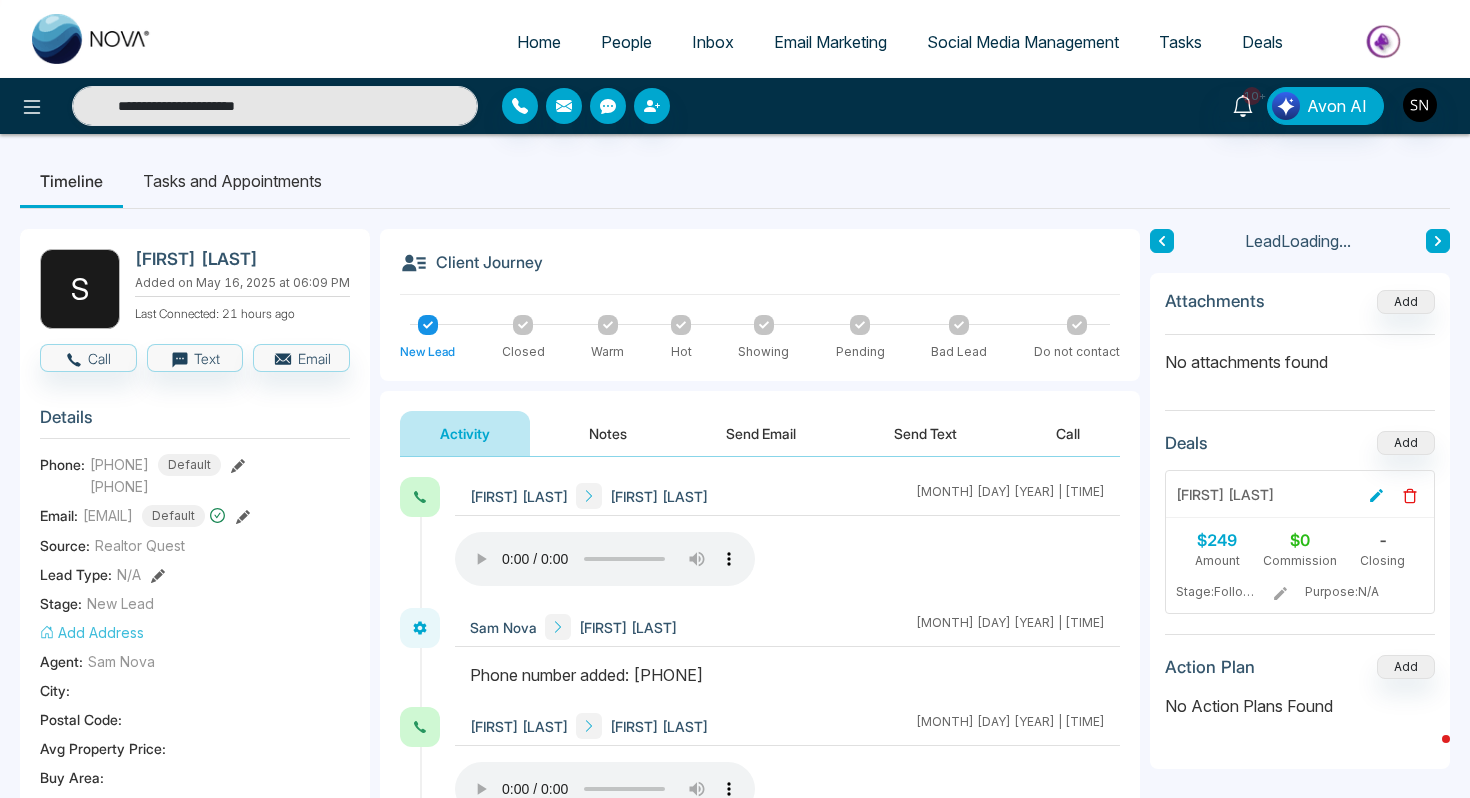 click on "S [LAST]  Added on   [DATE] at [TIME] [TIMEZONE] Last Connected:   [DURATION]   Call   Text   Email Details Phone: [PHONE] Default [PHONE] Email: [EMAIL] Default Source: Realtor Quest Lead Type: N/A Stage: New Lead Add Address Agent: [FIRST] [LAST] City :  Postal Code :  Avg Property Price :  Buy Area :  Home Type :  Start Date :  Last Contact Date :  Province :  Timeframe :  Urgency :  Tags Demo Booked   × Lead Summary 8 Calls 0 Texts 0 Emails Social Profile   Not found Not found Not found Custom Lead Data" at bounding box center (195, 858) 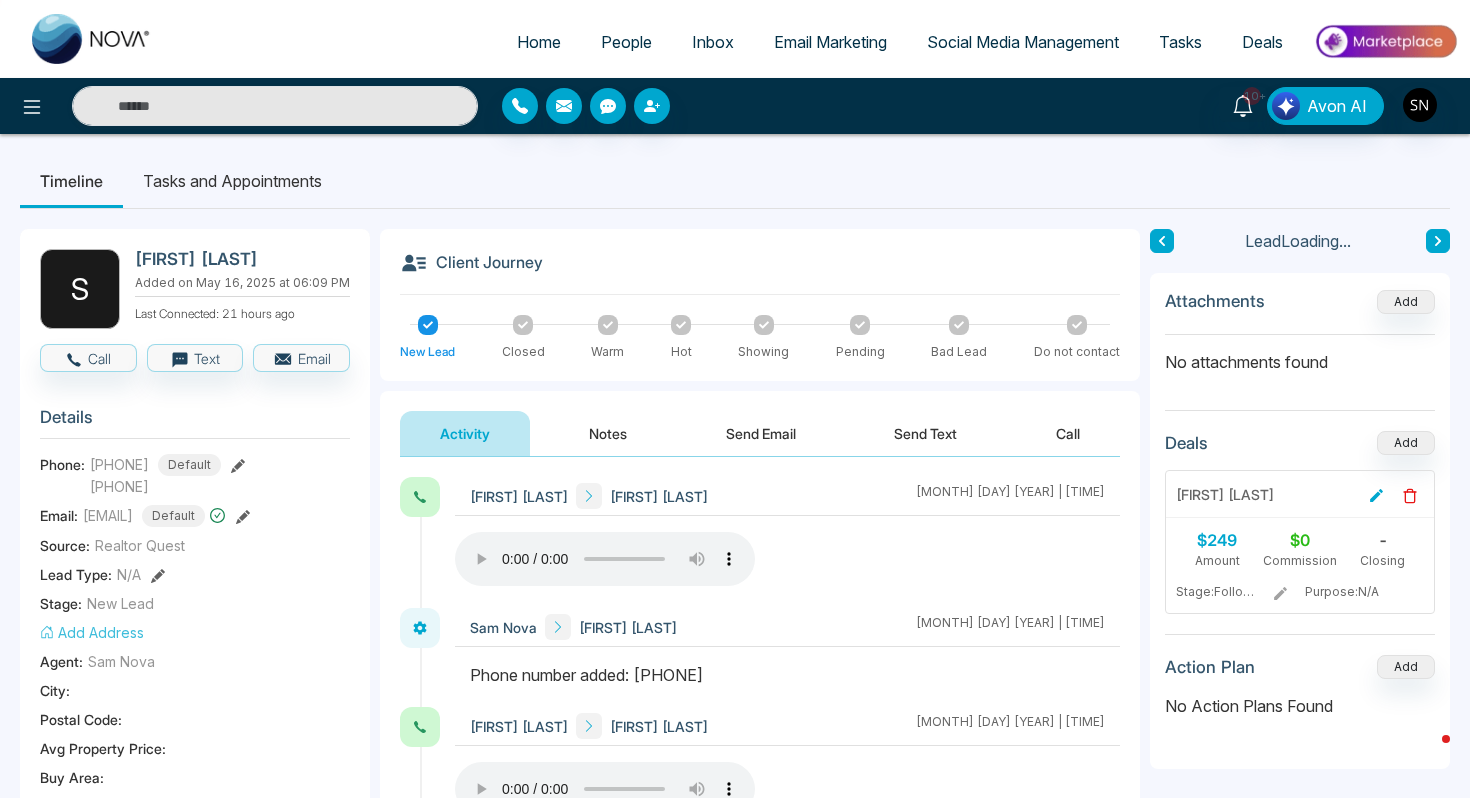 type on "**********" 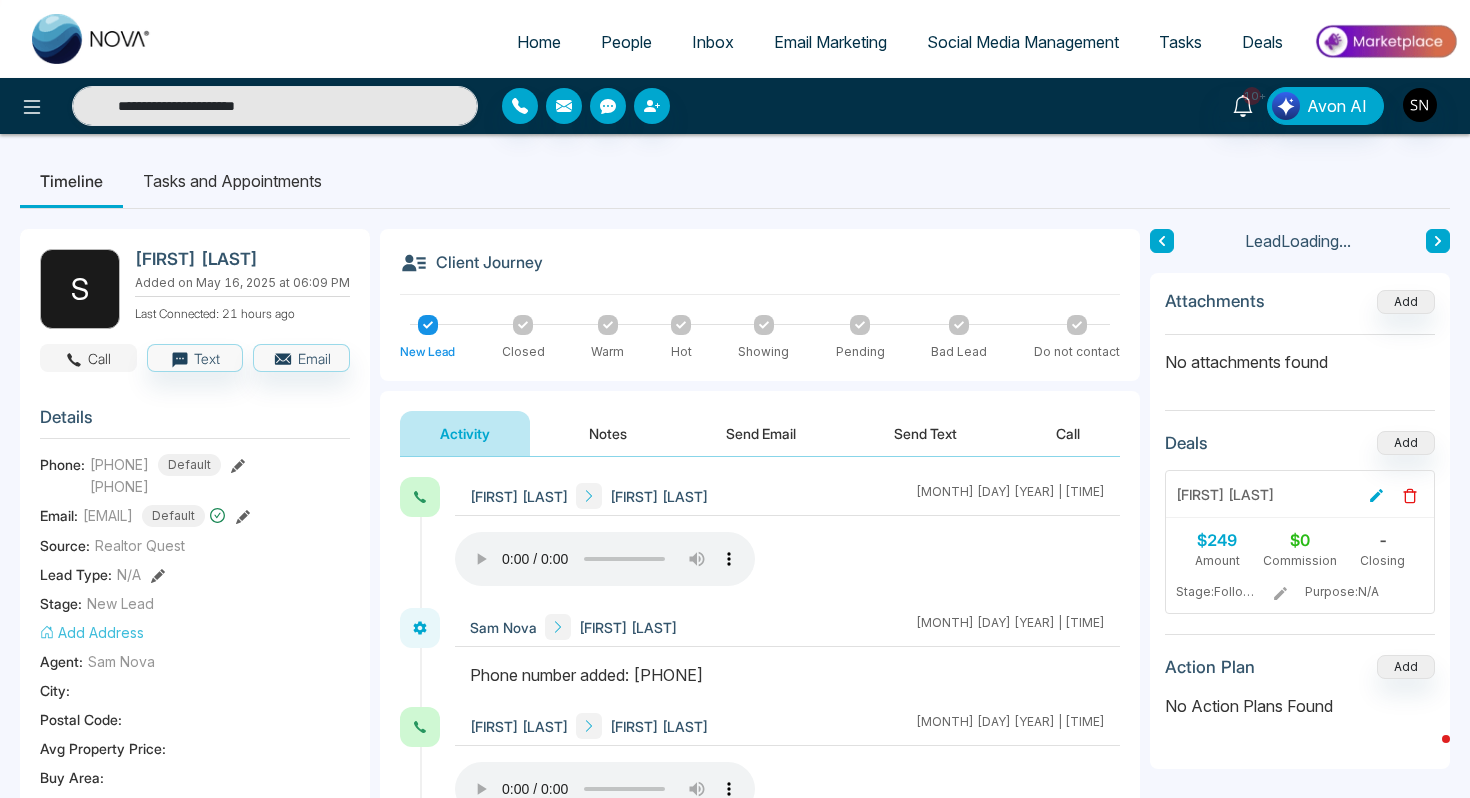 click on "Call" at bounding box center (88, 358) 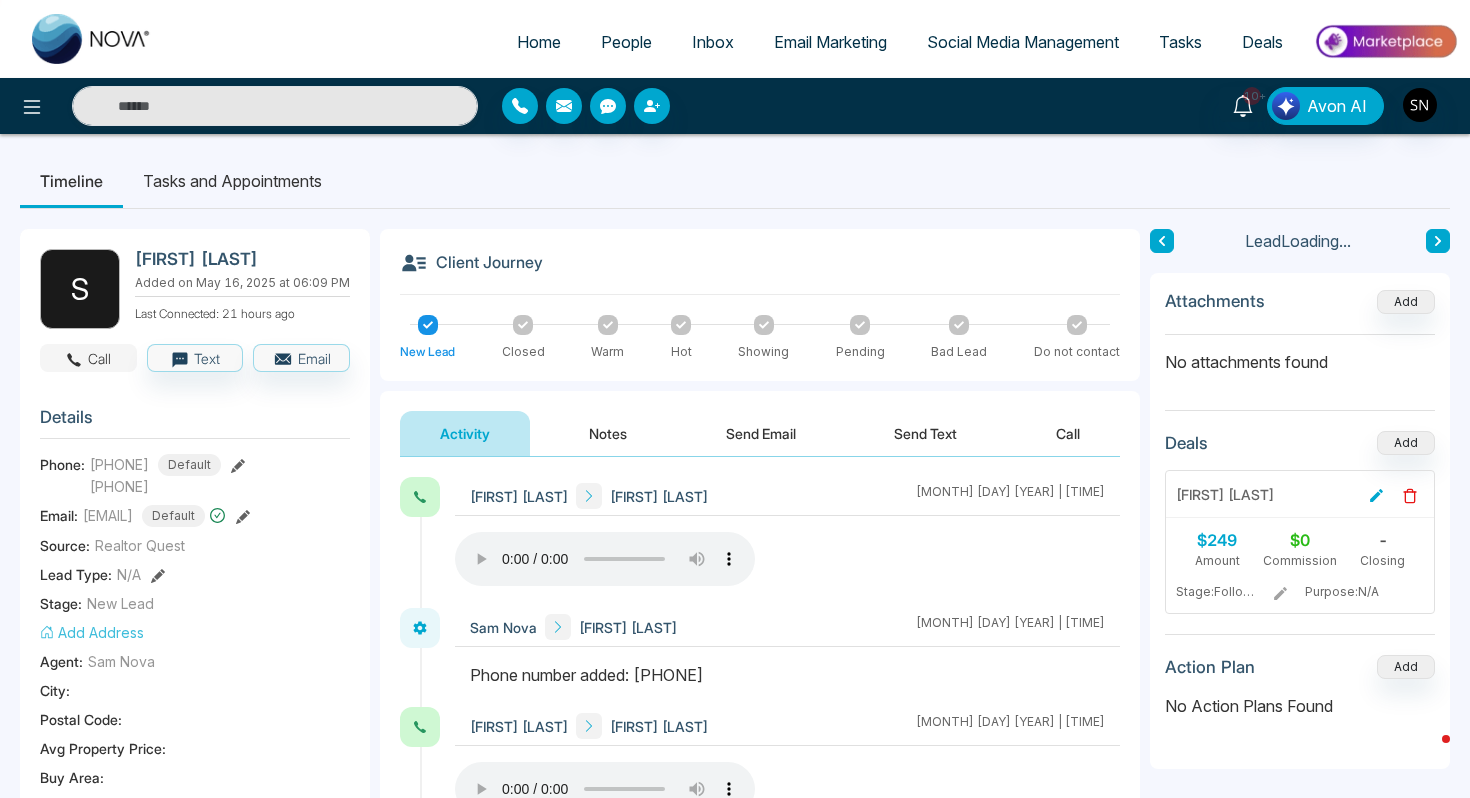 type on "**********" 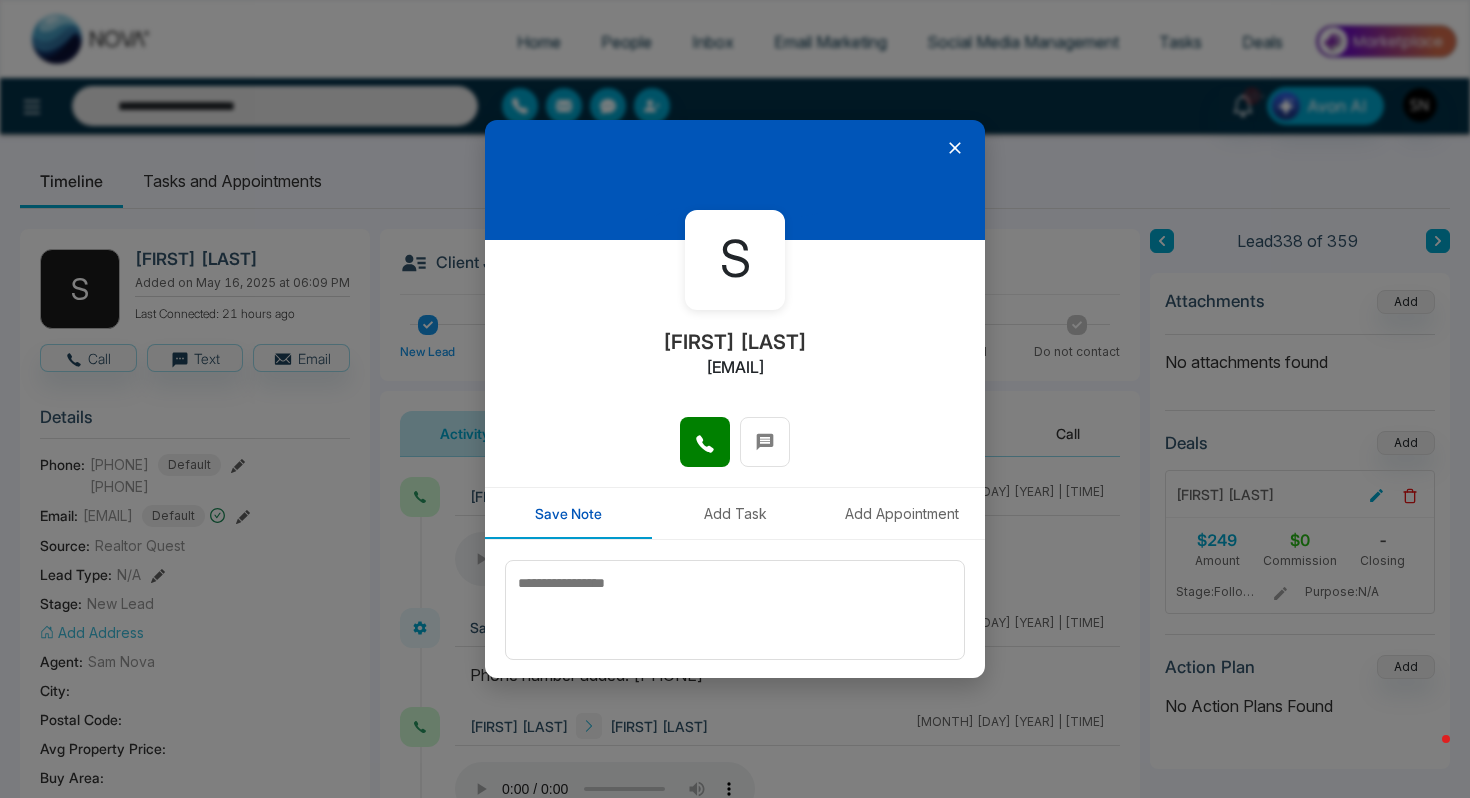 click at bounding box center [735, 452] 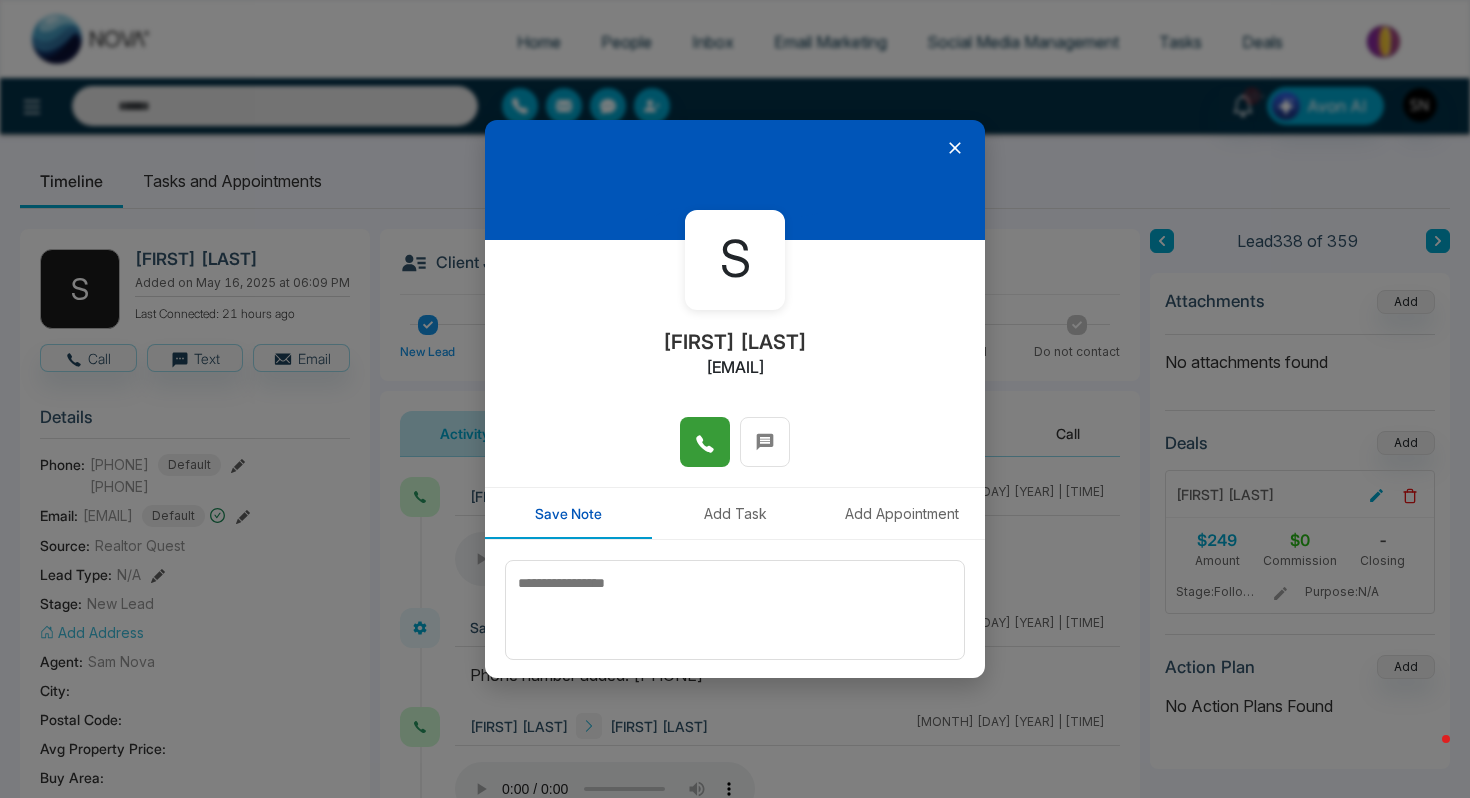 click 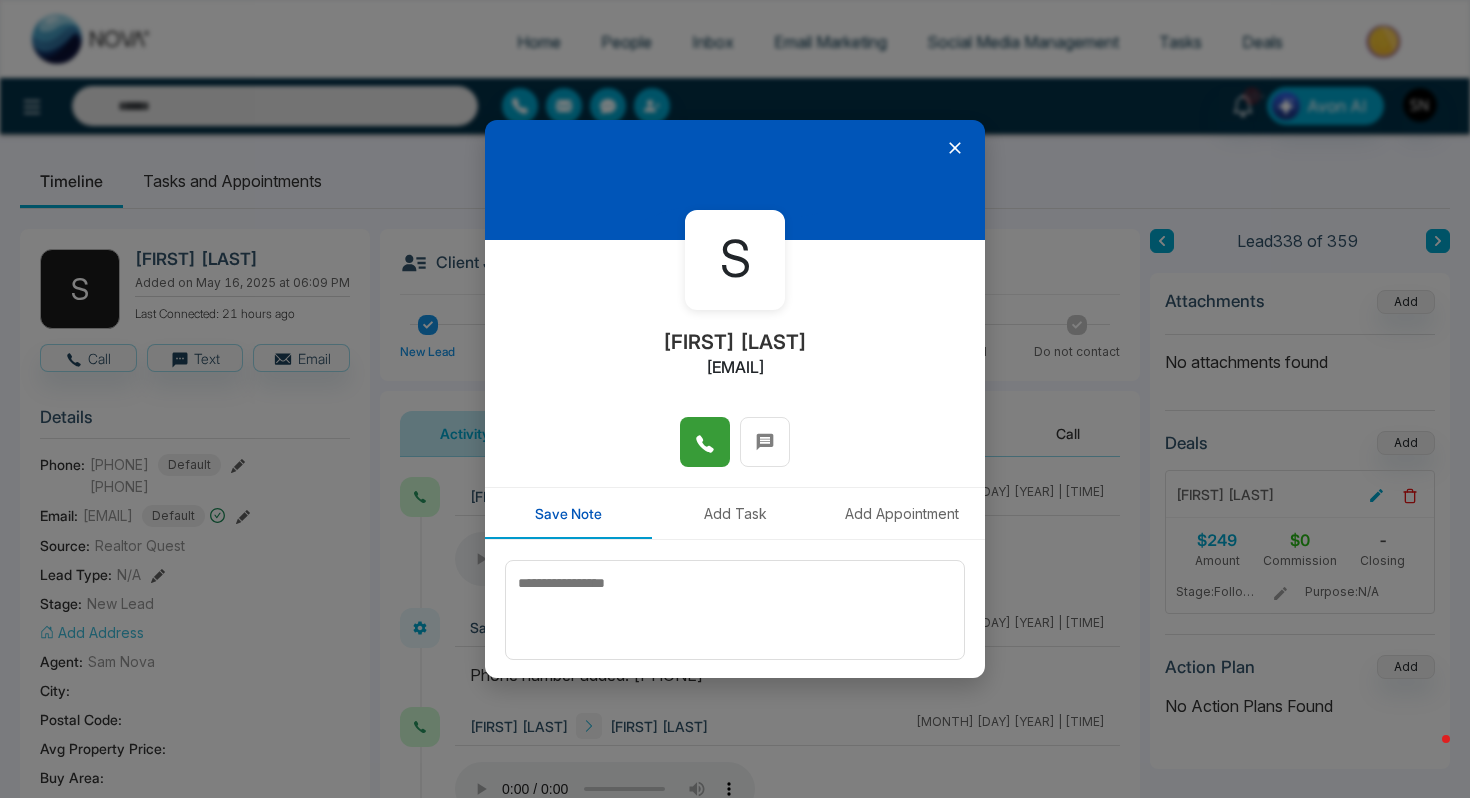 type on "**********" 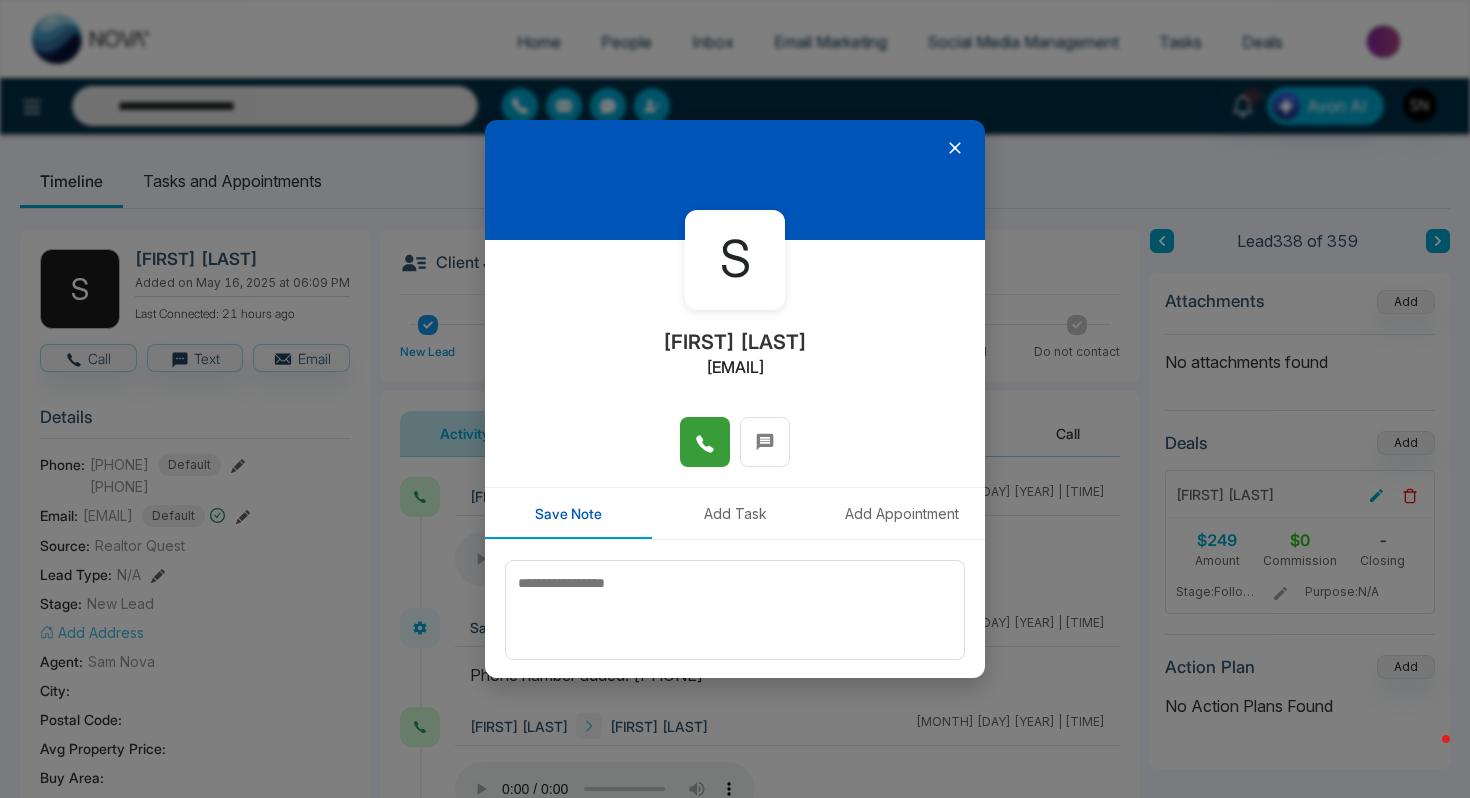 click 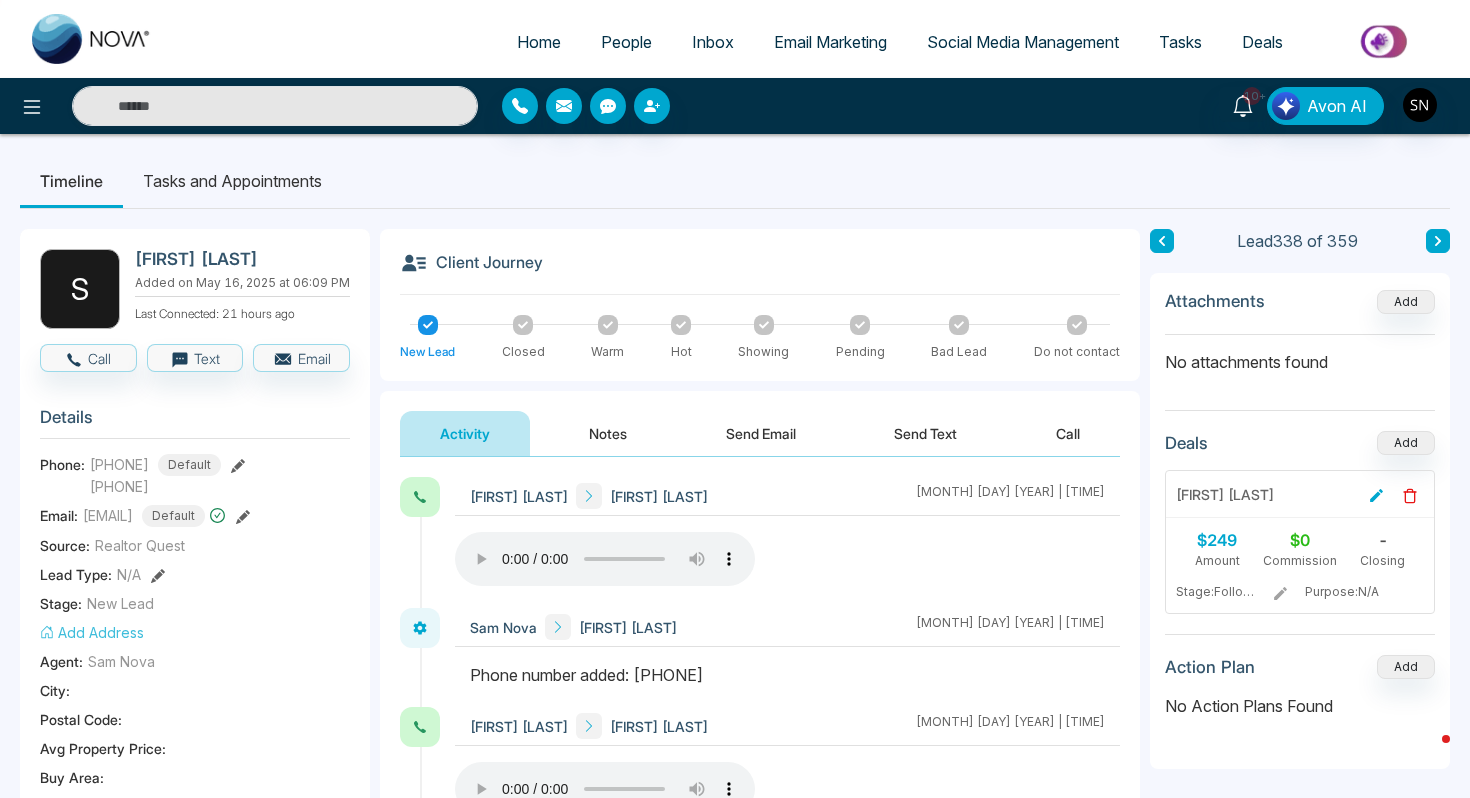 type on "**********" 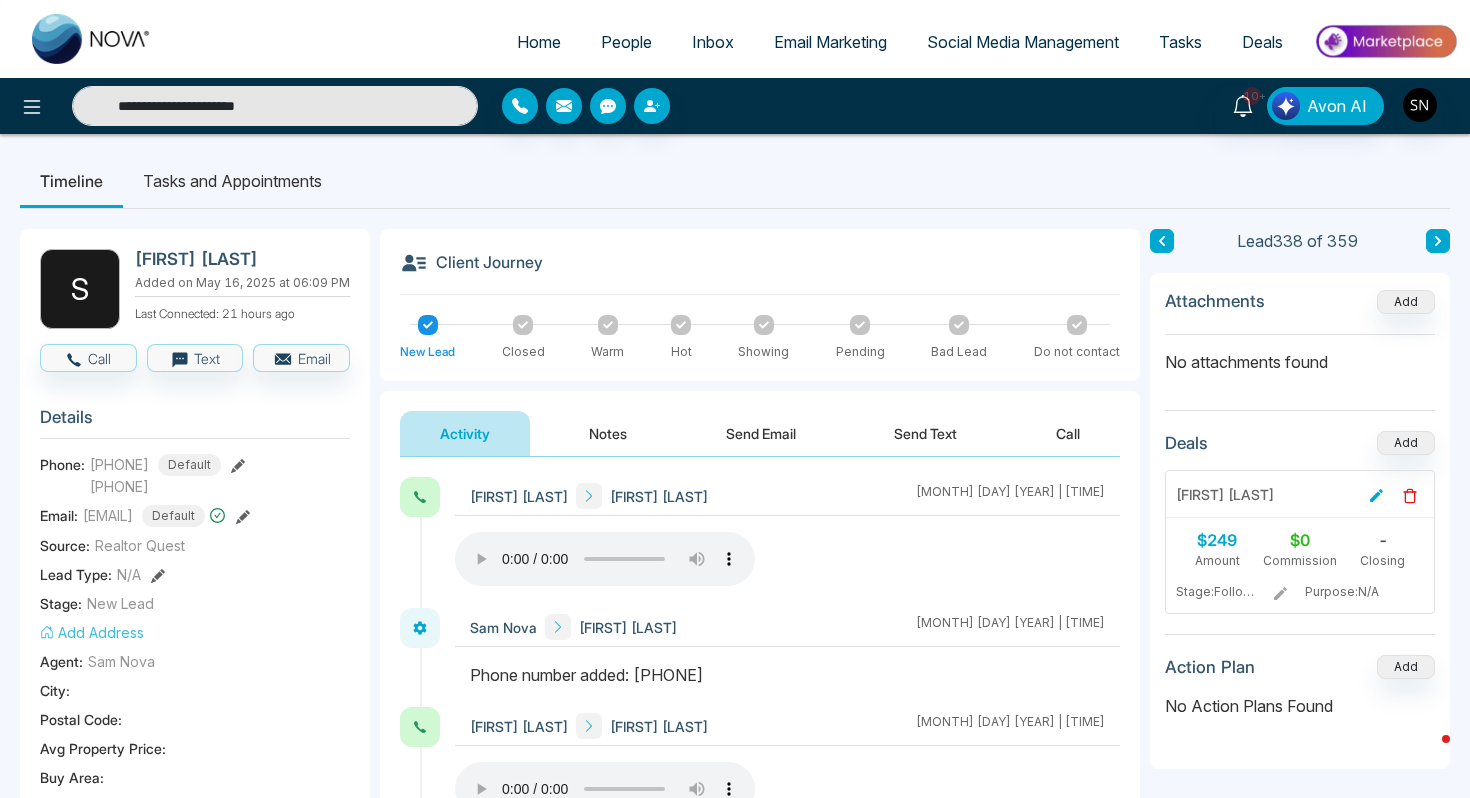 click on "**********" at bounding box center [275, 106] 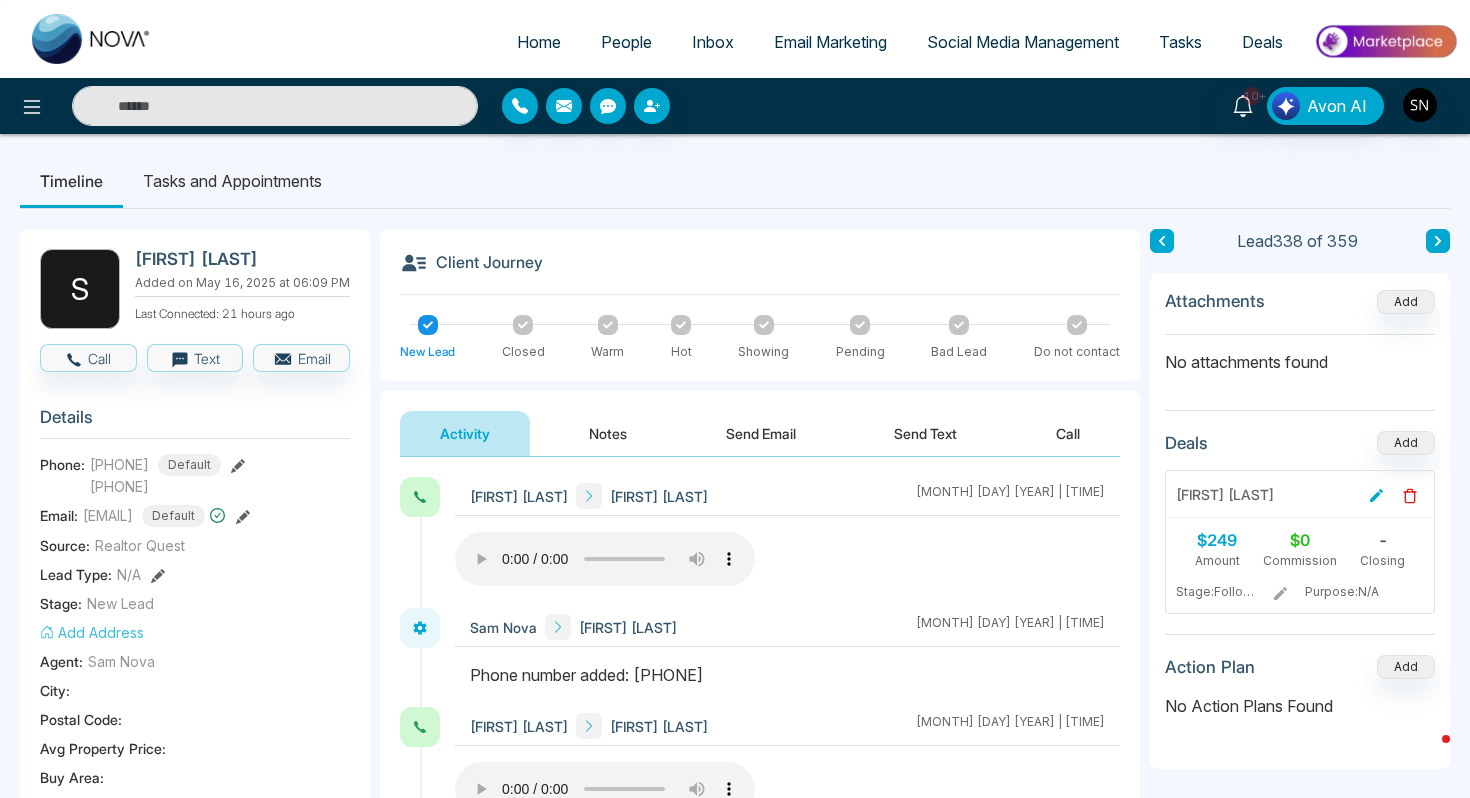 paste on "**********" 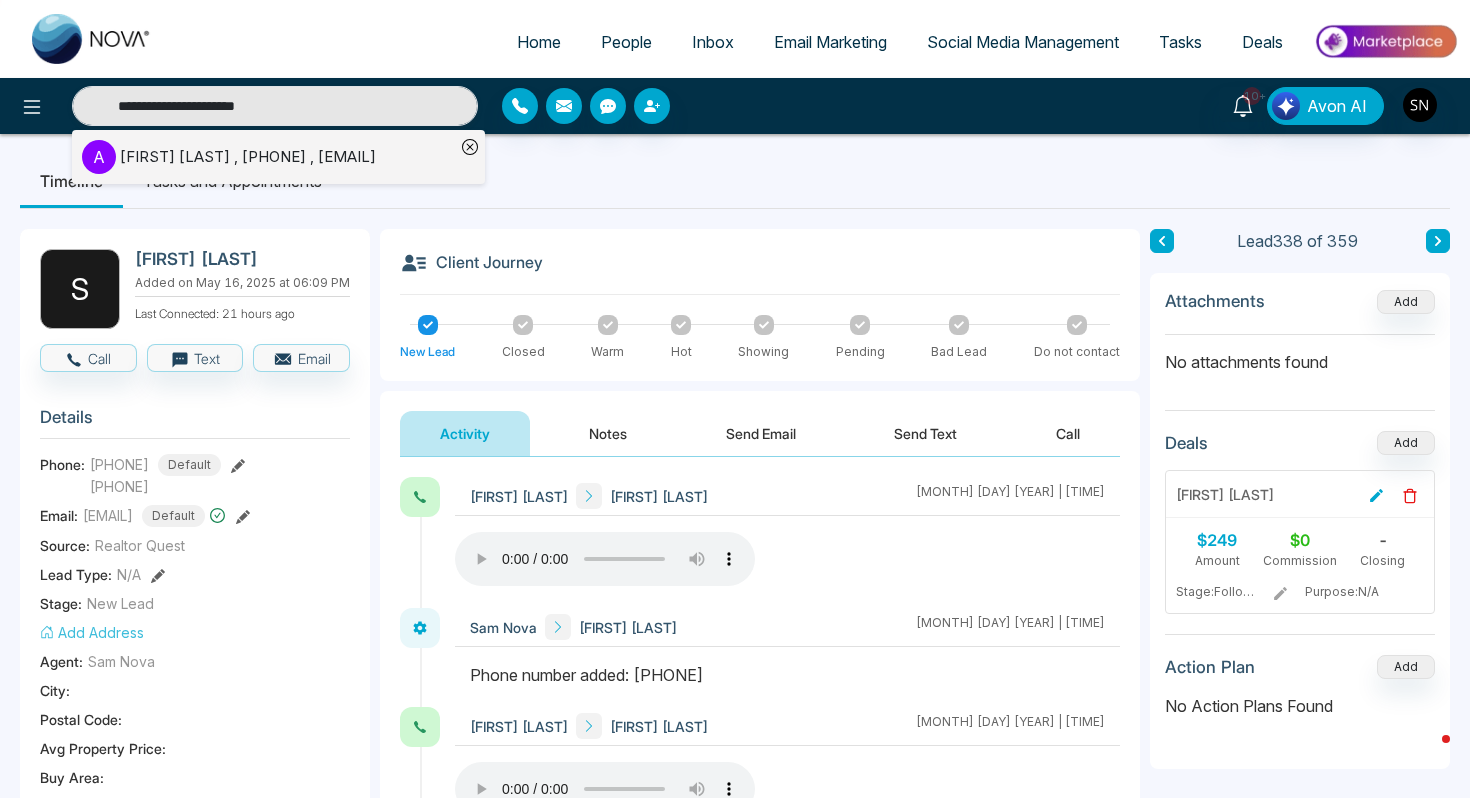 click on "AmmyKhullar     , +16473720007   , ammykhullar@hotmail.com" at bounding box center (248, 157) 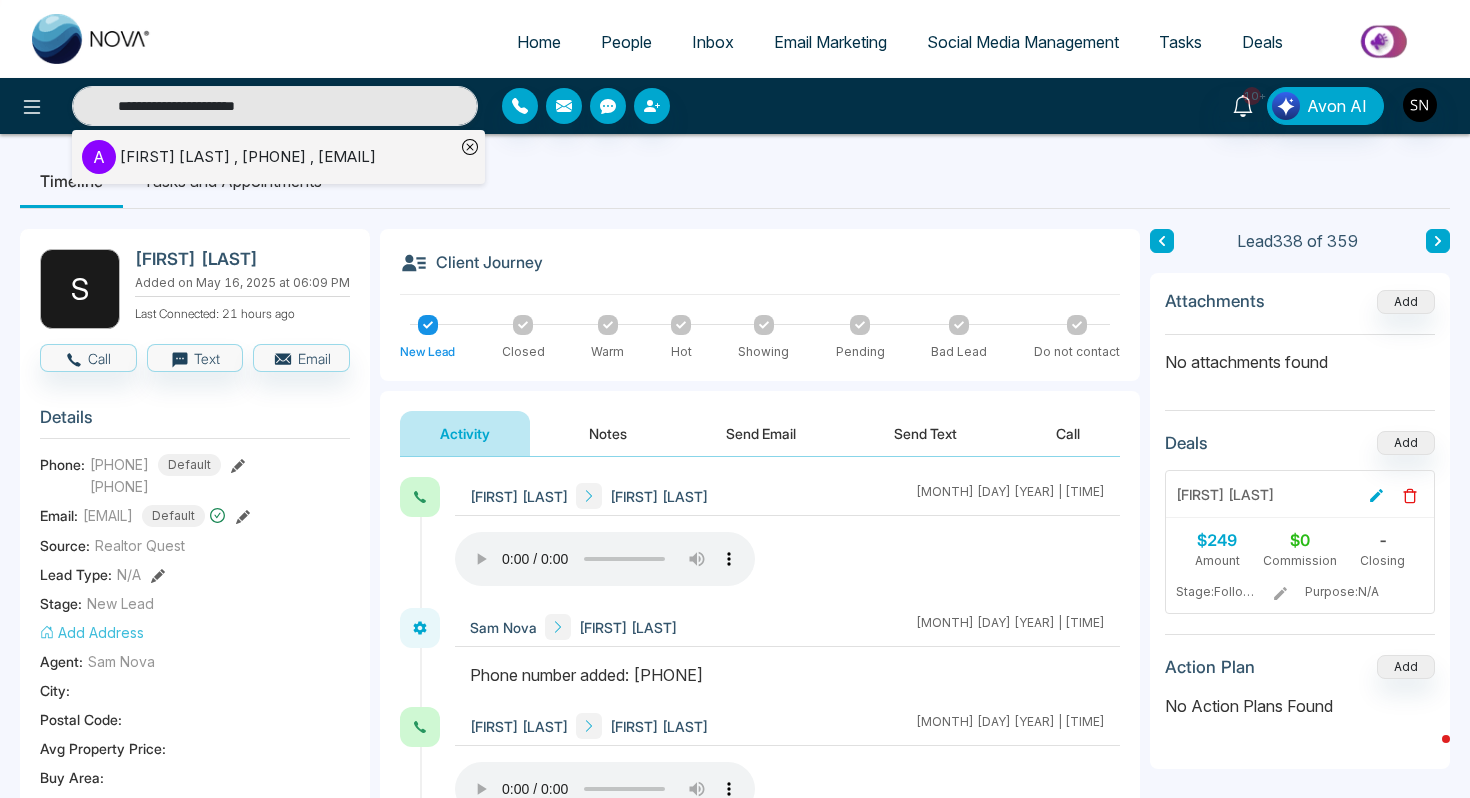 type on "**********" 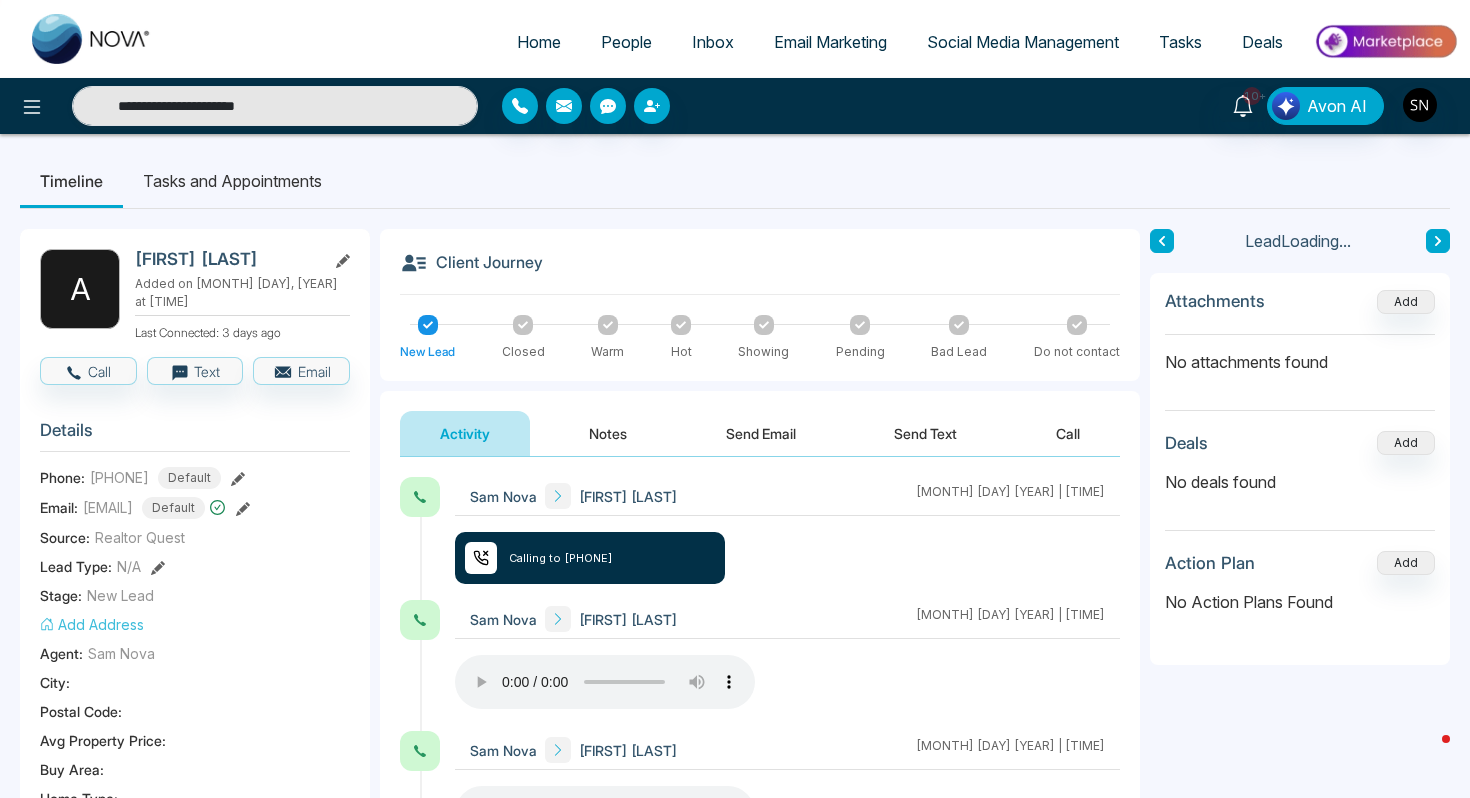 click on "A" at bounding box center (80, 289) 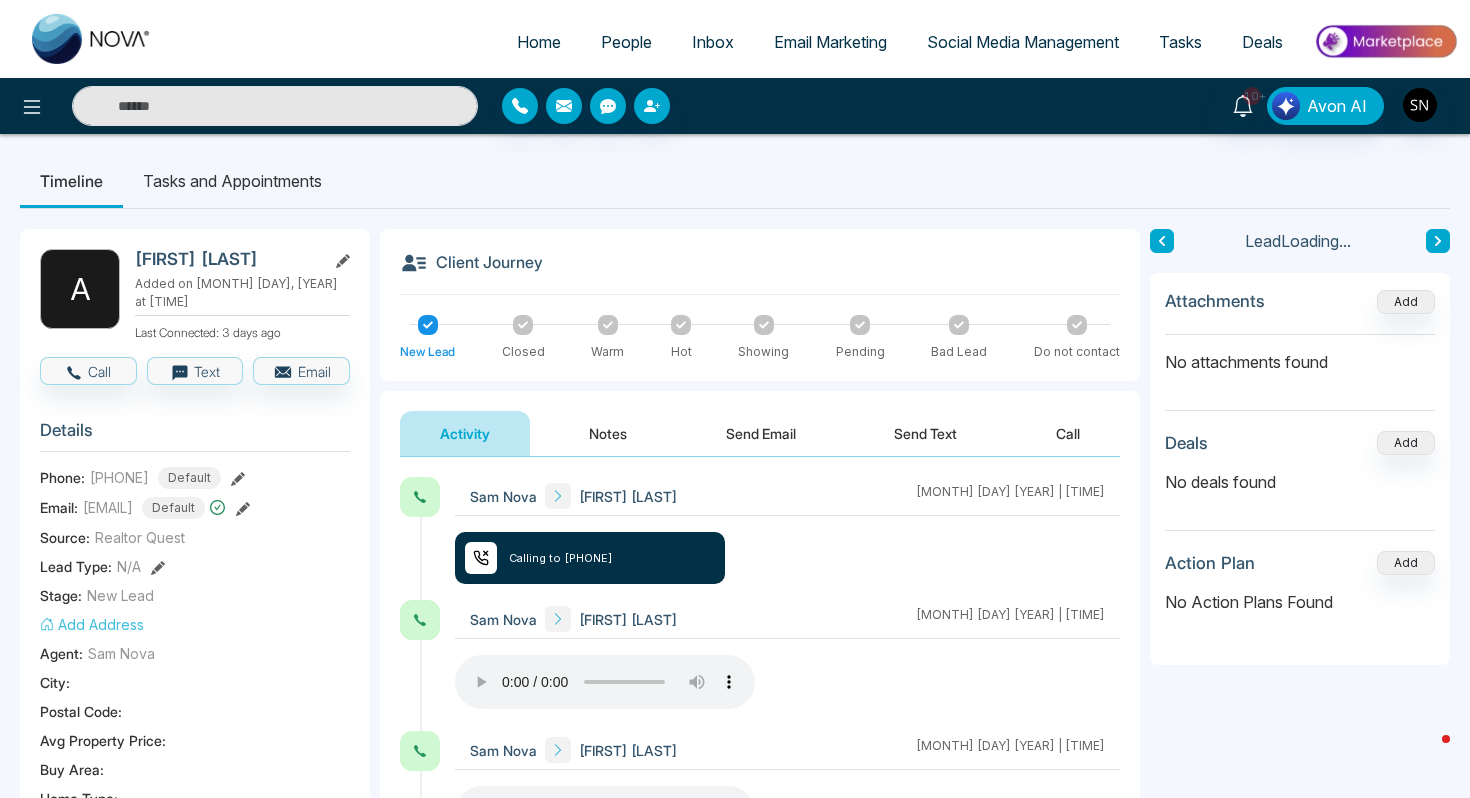 type on "**********" 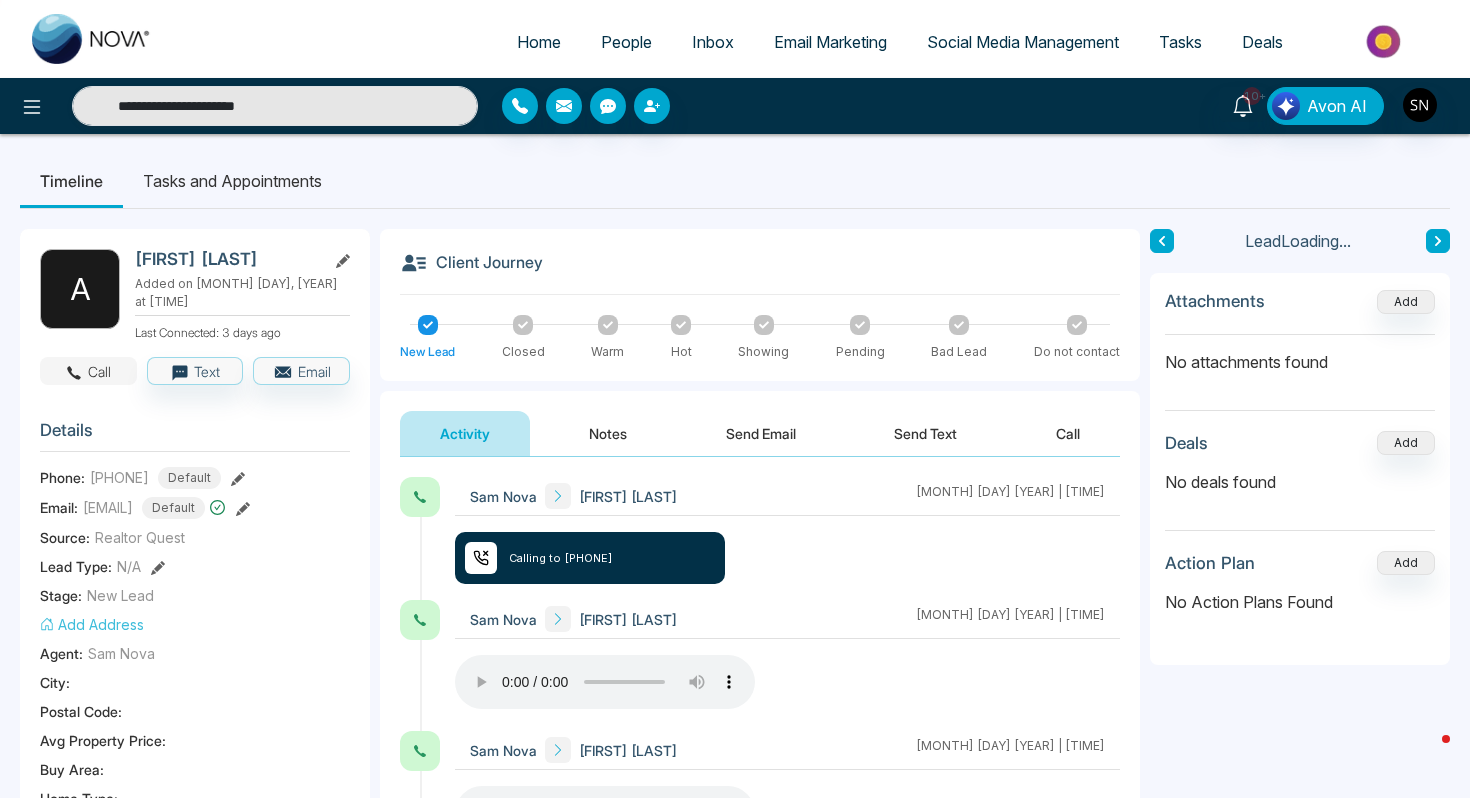 click on "Call" at bounding box center (88, 371) 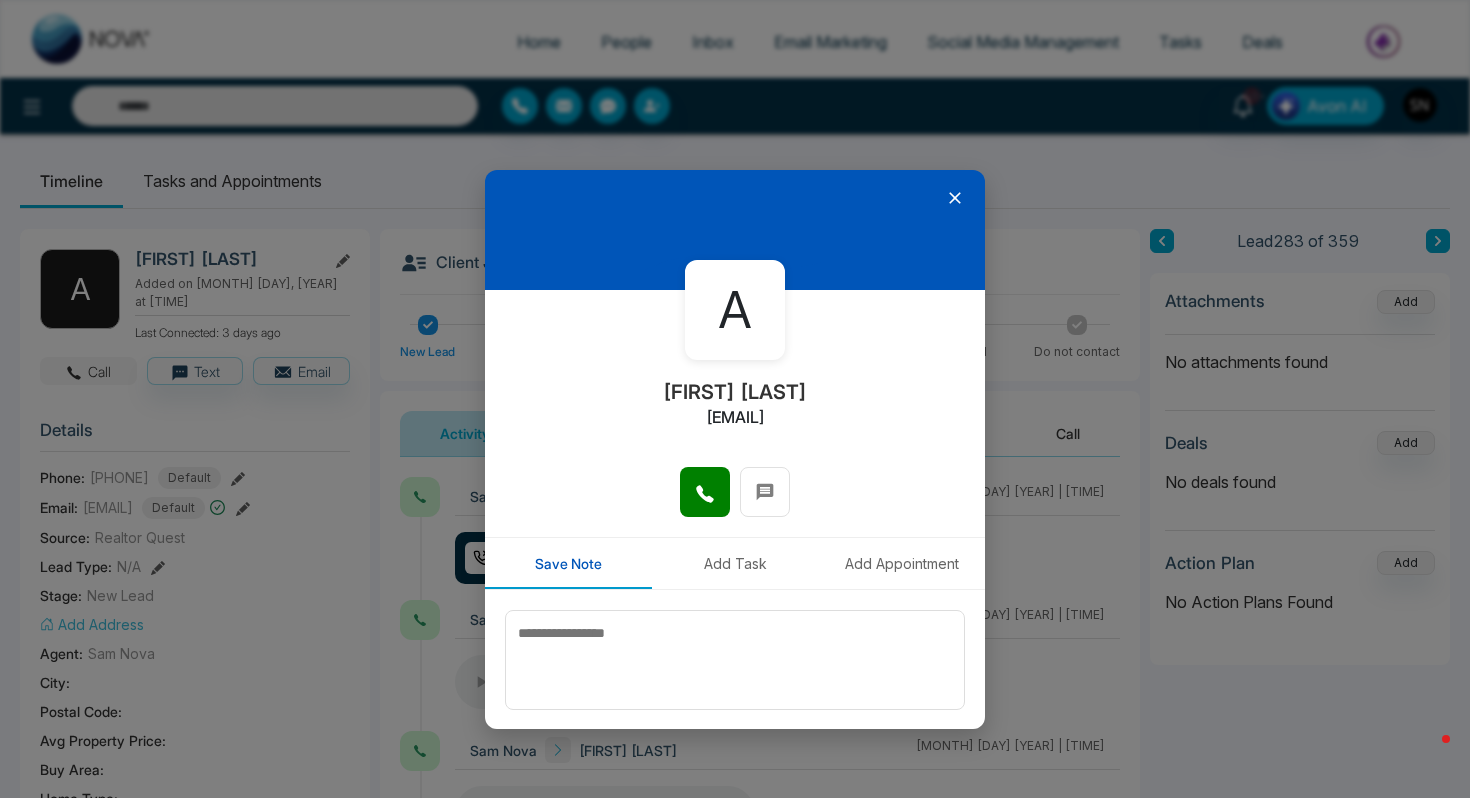 type on "**********" 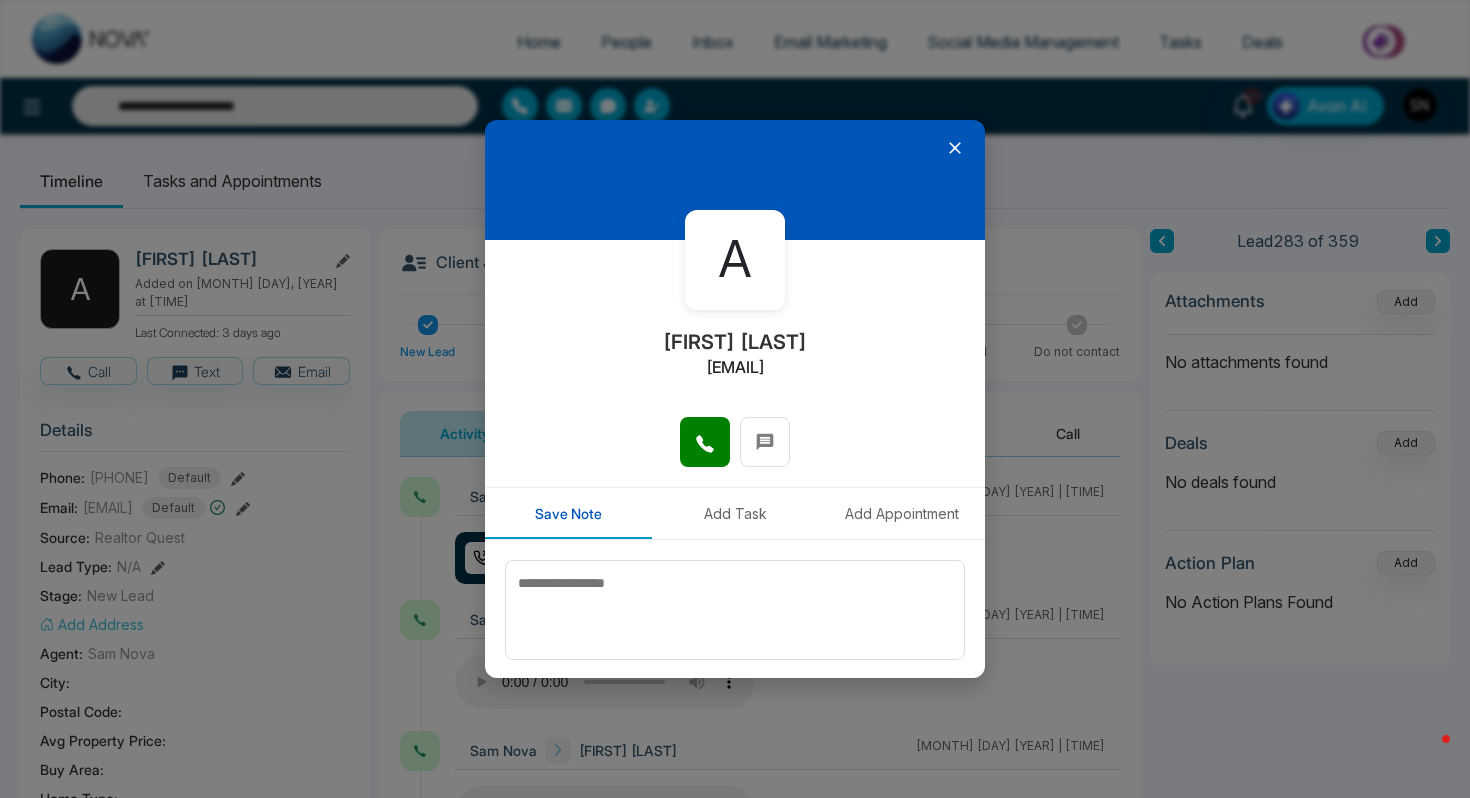 click at bounding box center (735, 452) 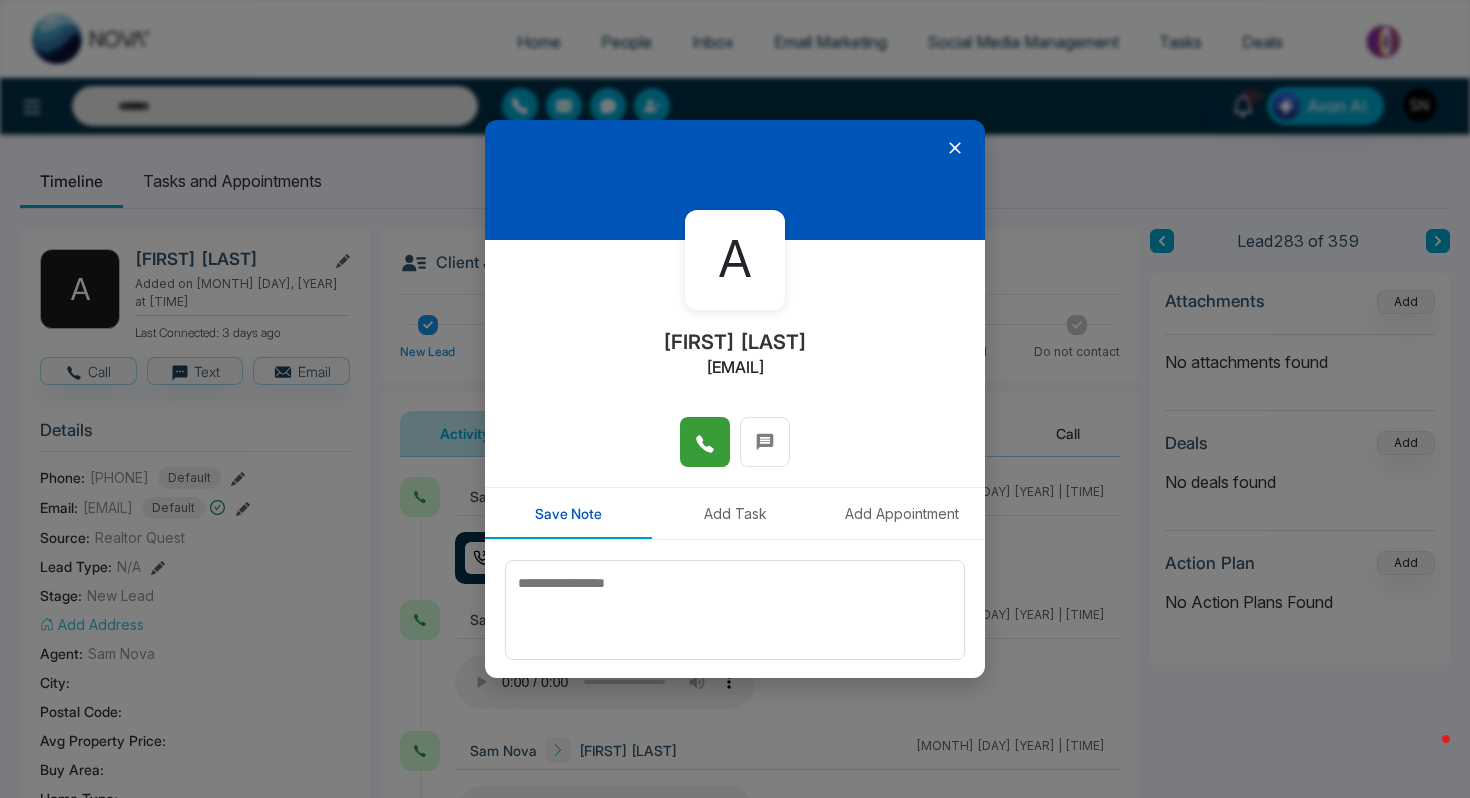 click at bounding box center (705, 442) 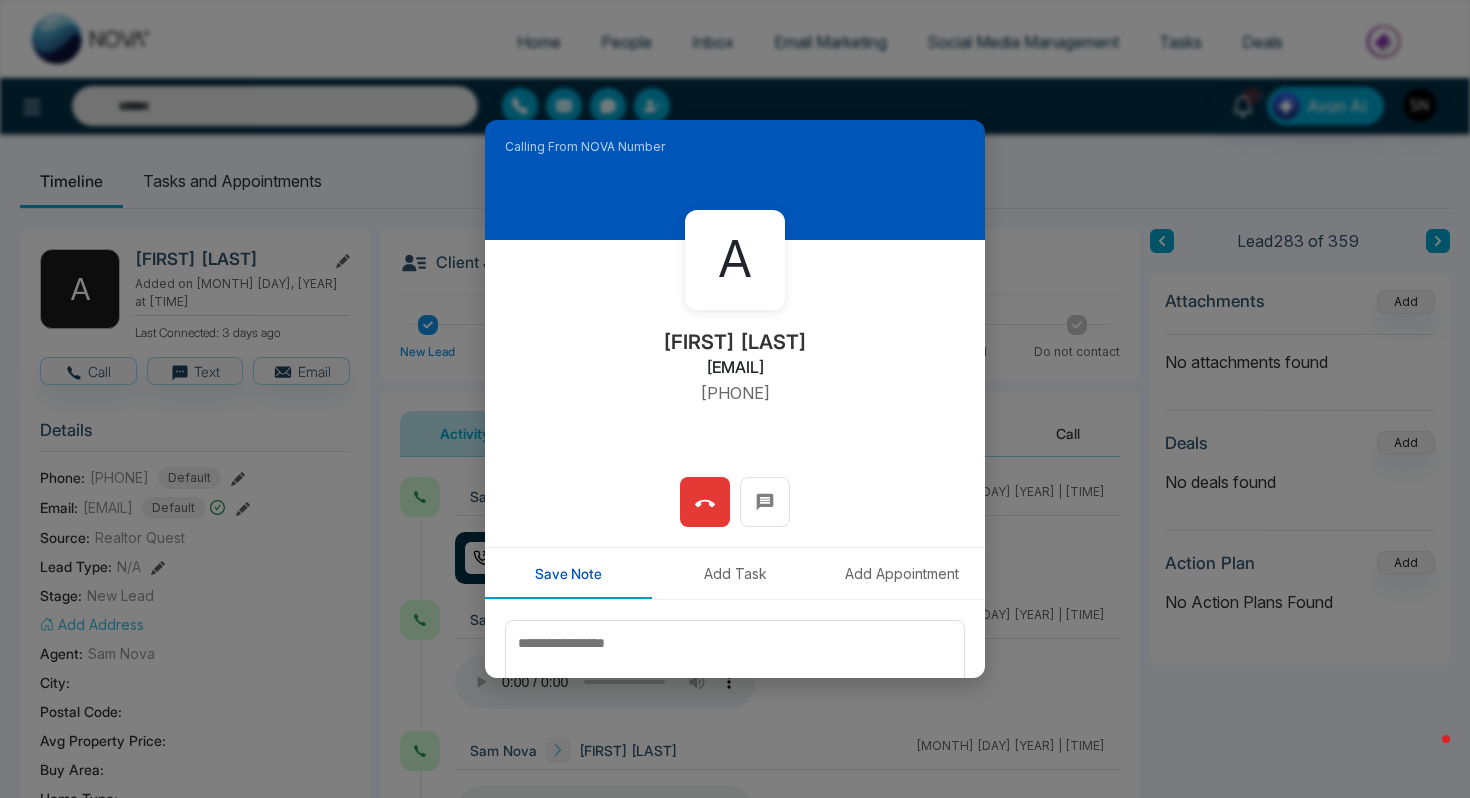 type on "**********" 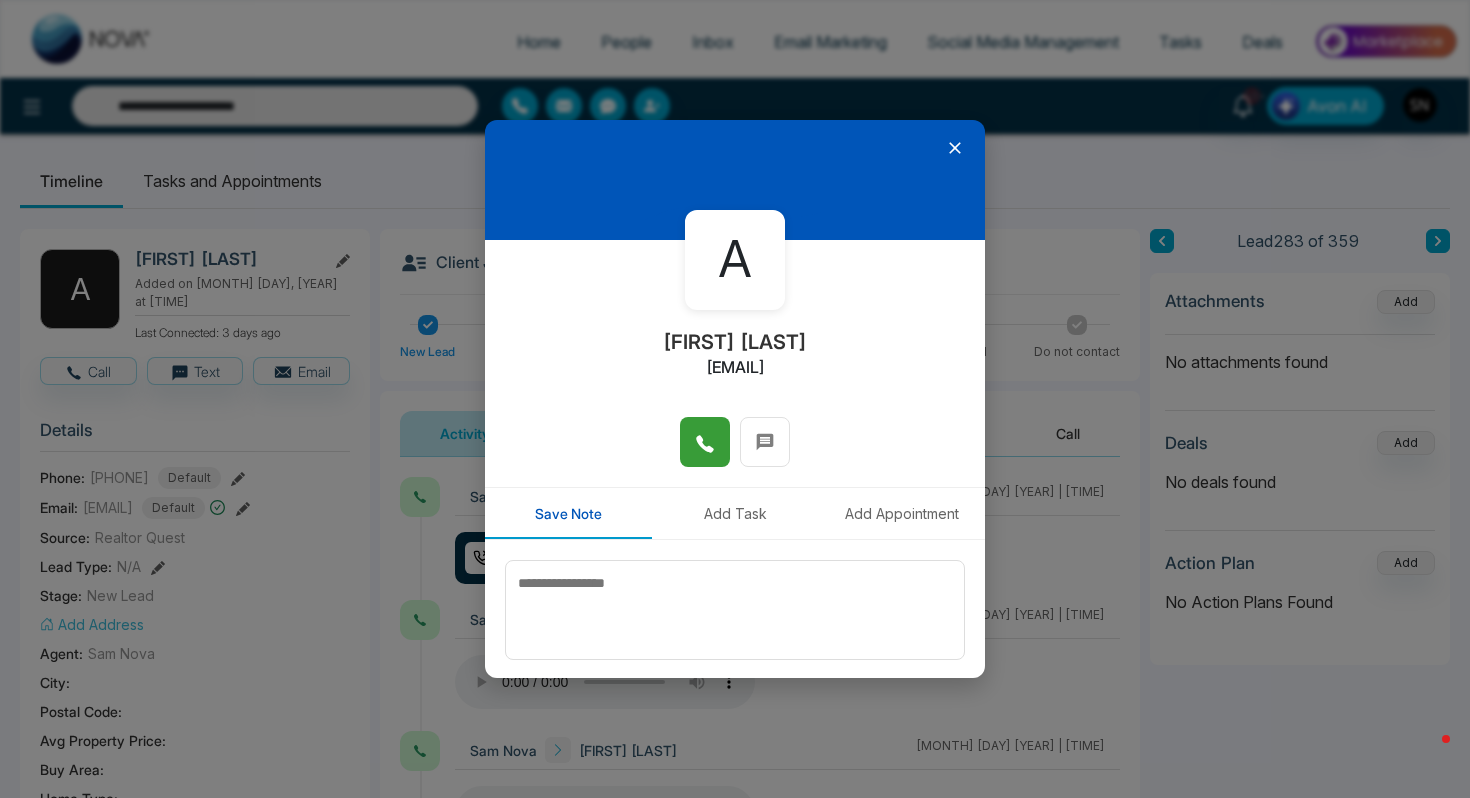 click at bounding box center [705, 442] 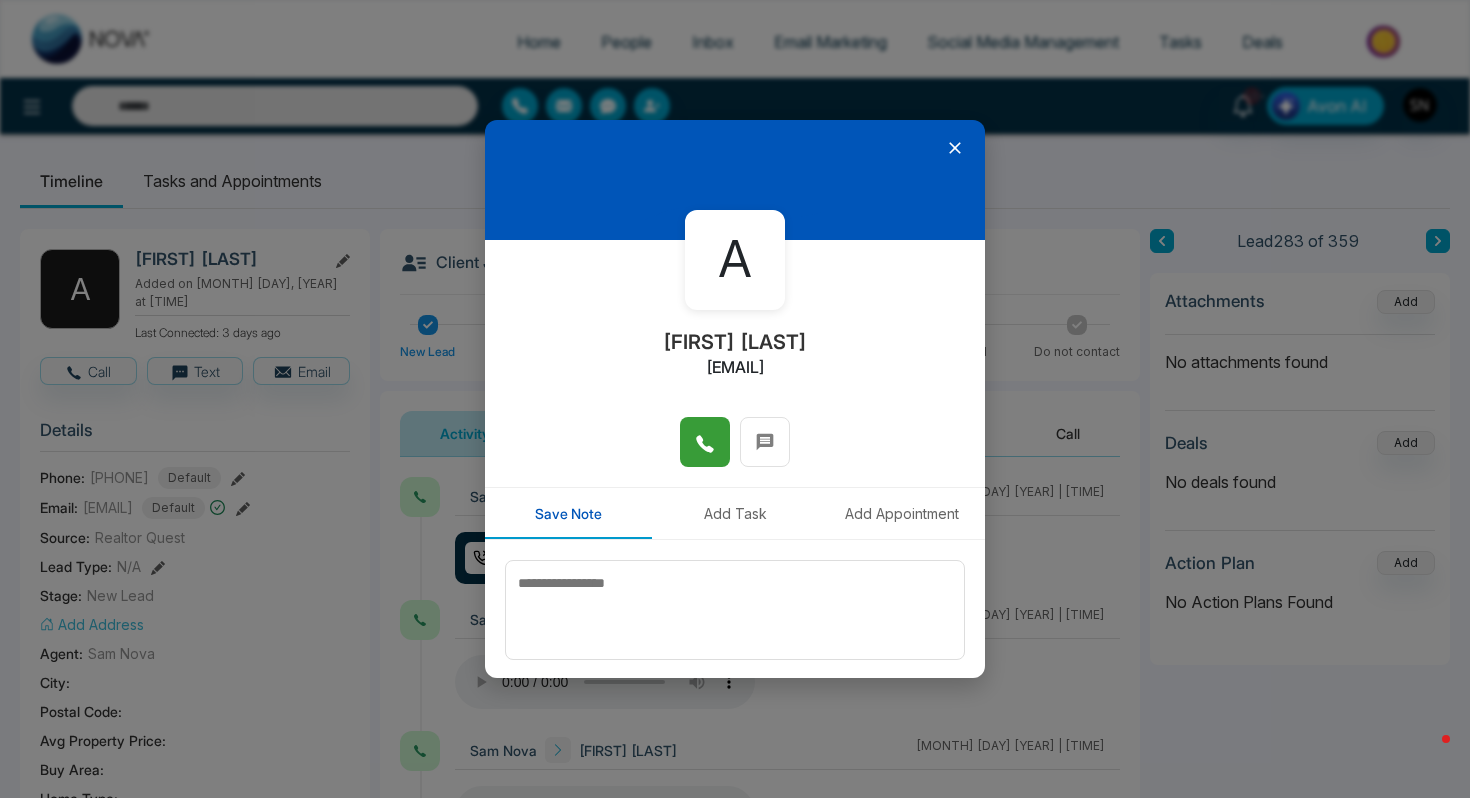 type on "**********" 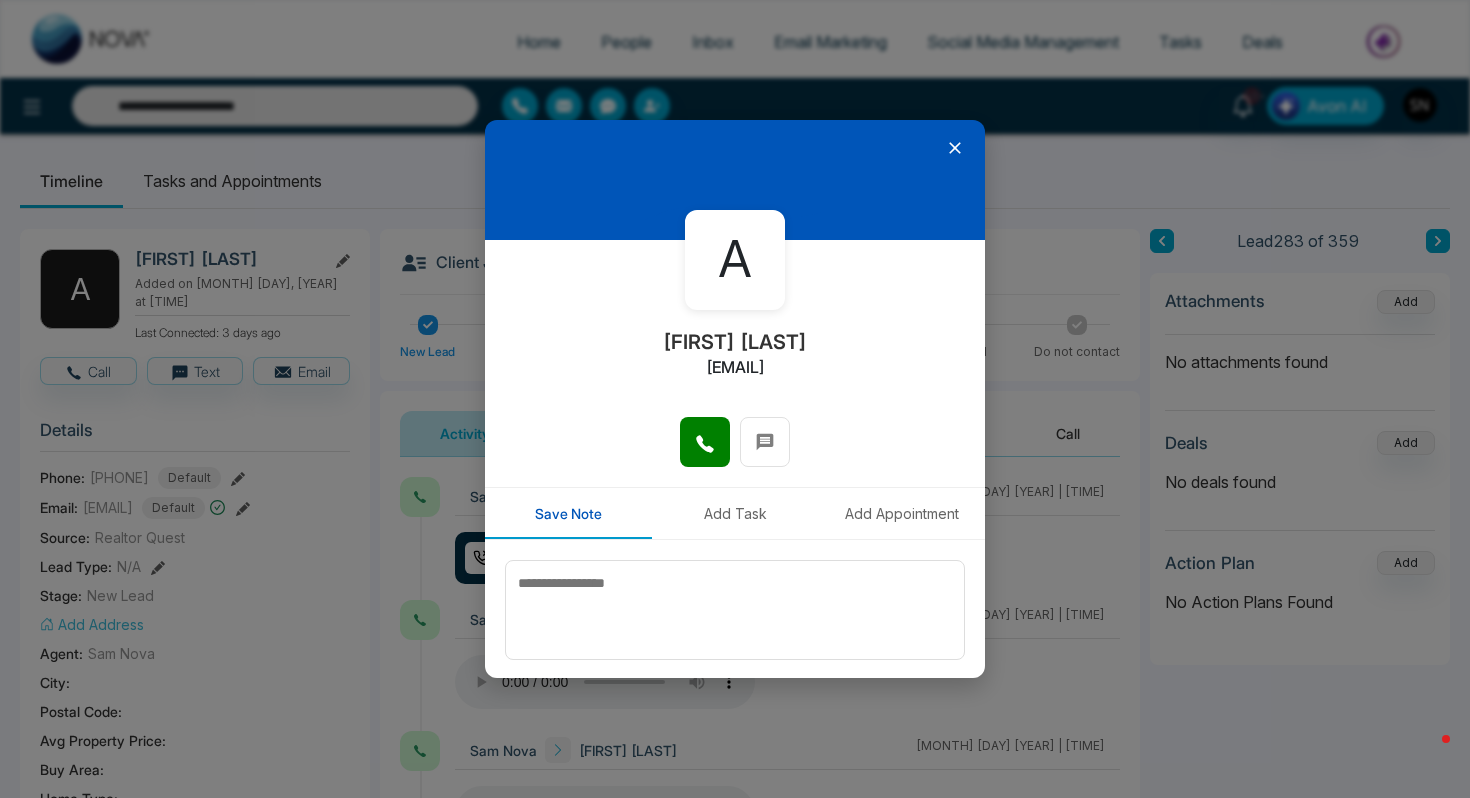 click 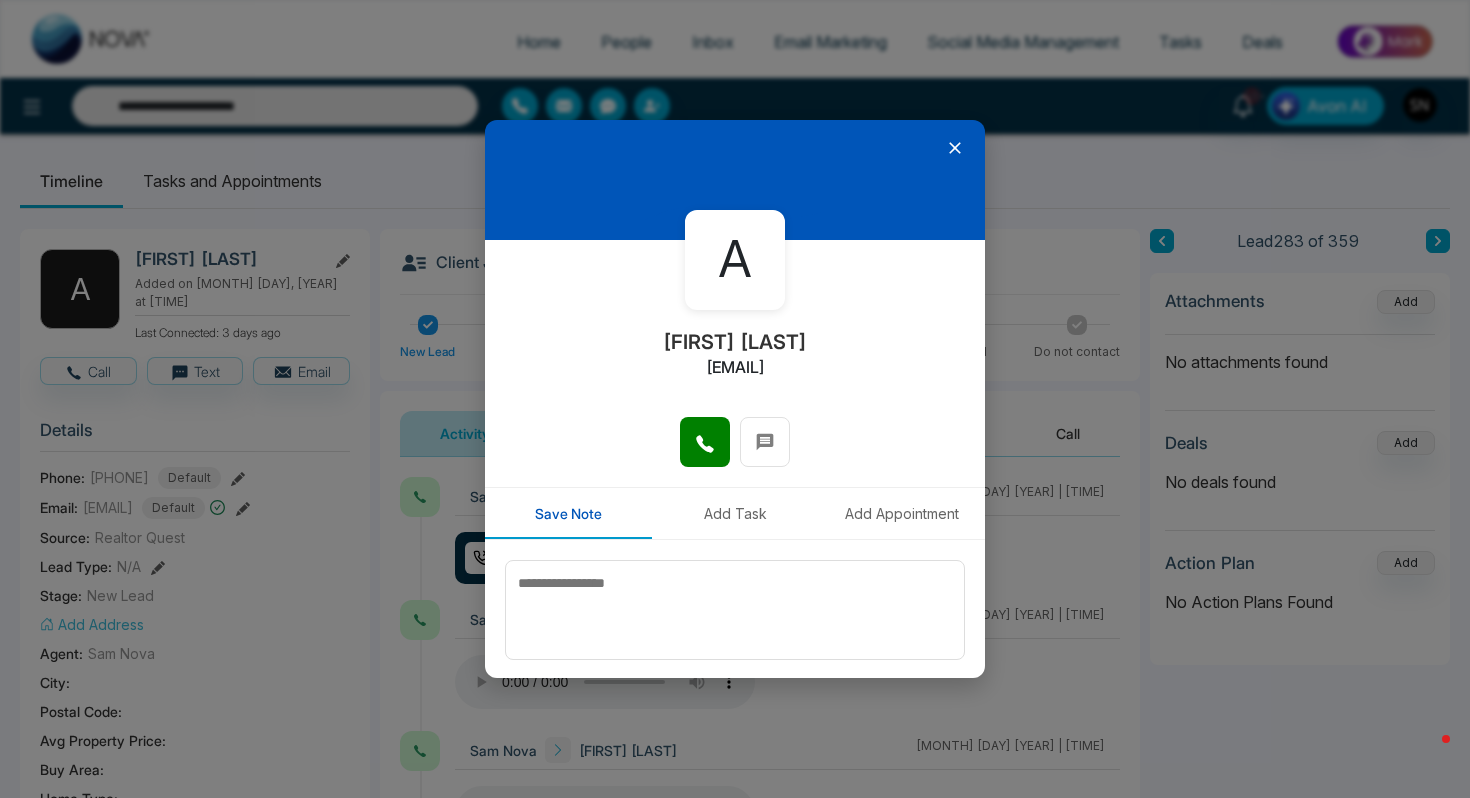 type 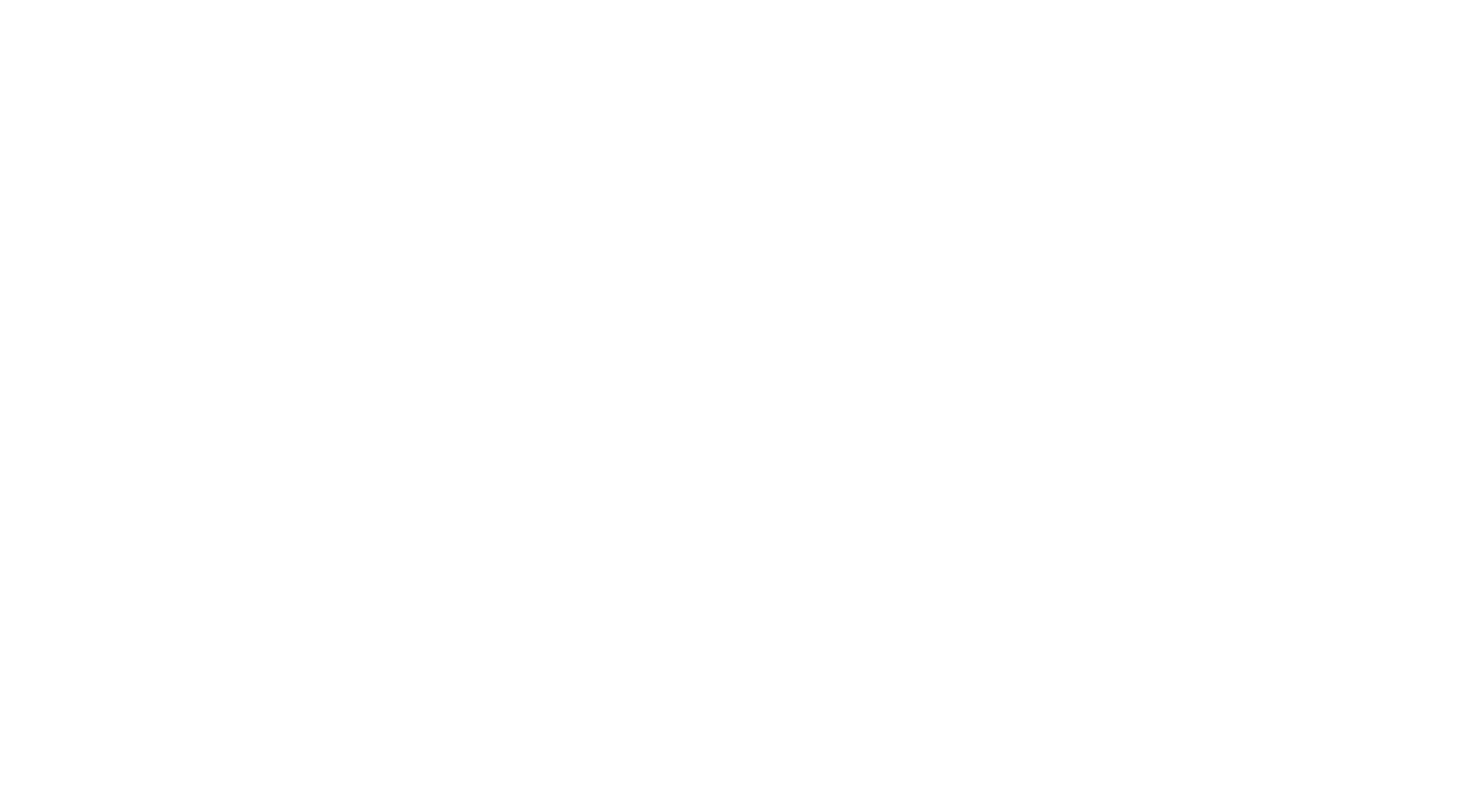 scroll, scrollTop: 0, scrollLeft: 0, axis: both 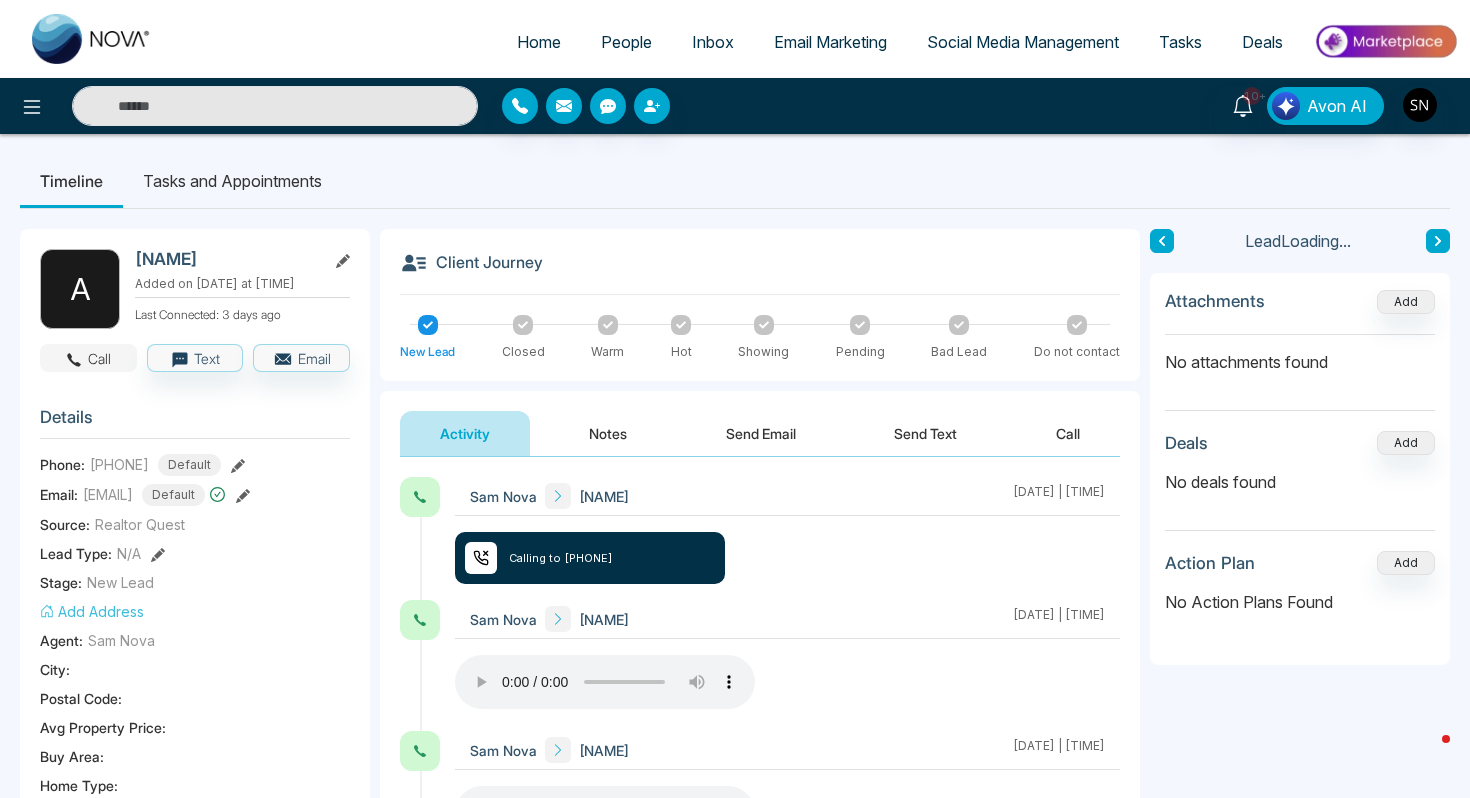 click on "Call" at bounding box center (88, 358) 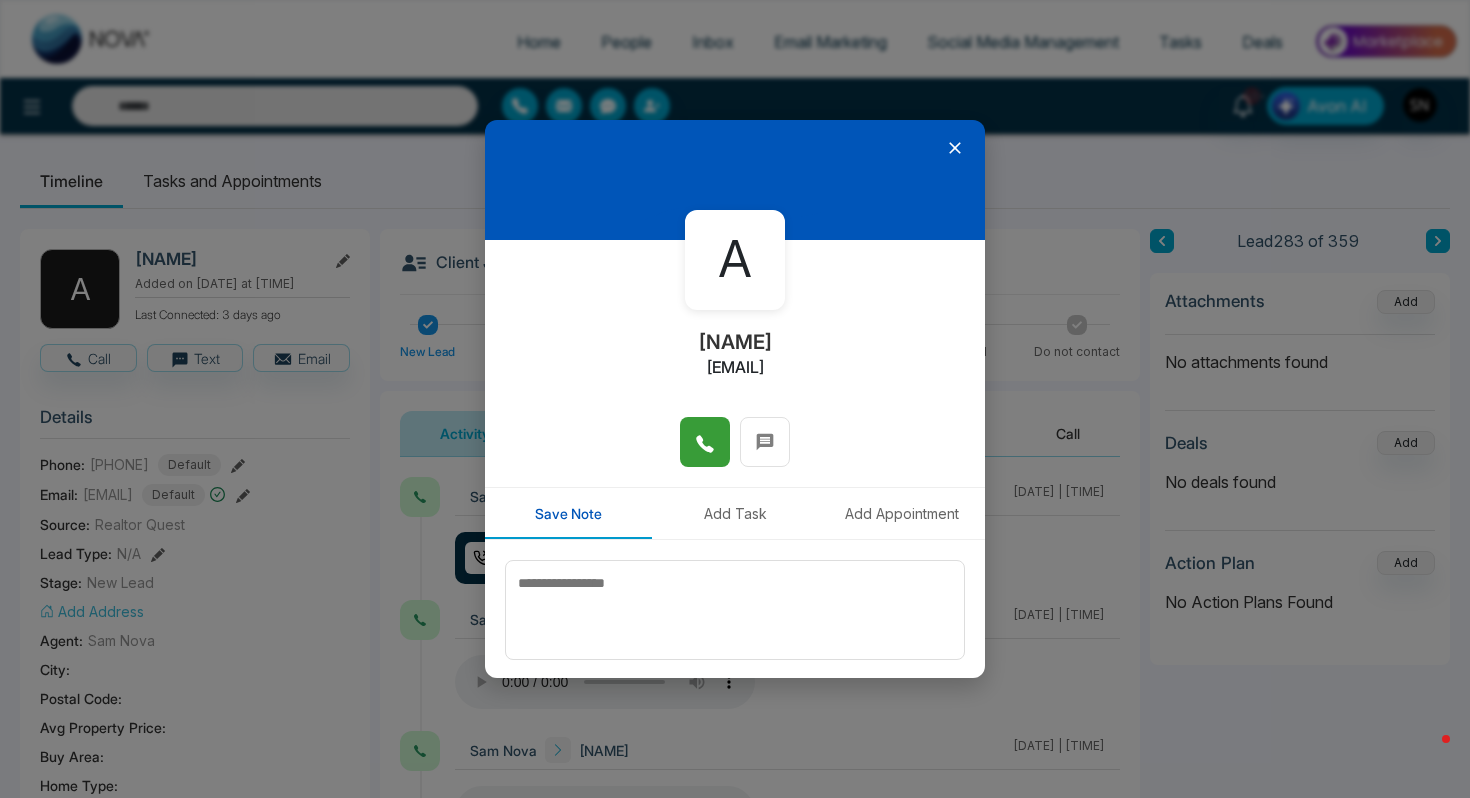 click 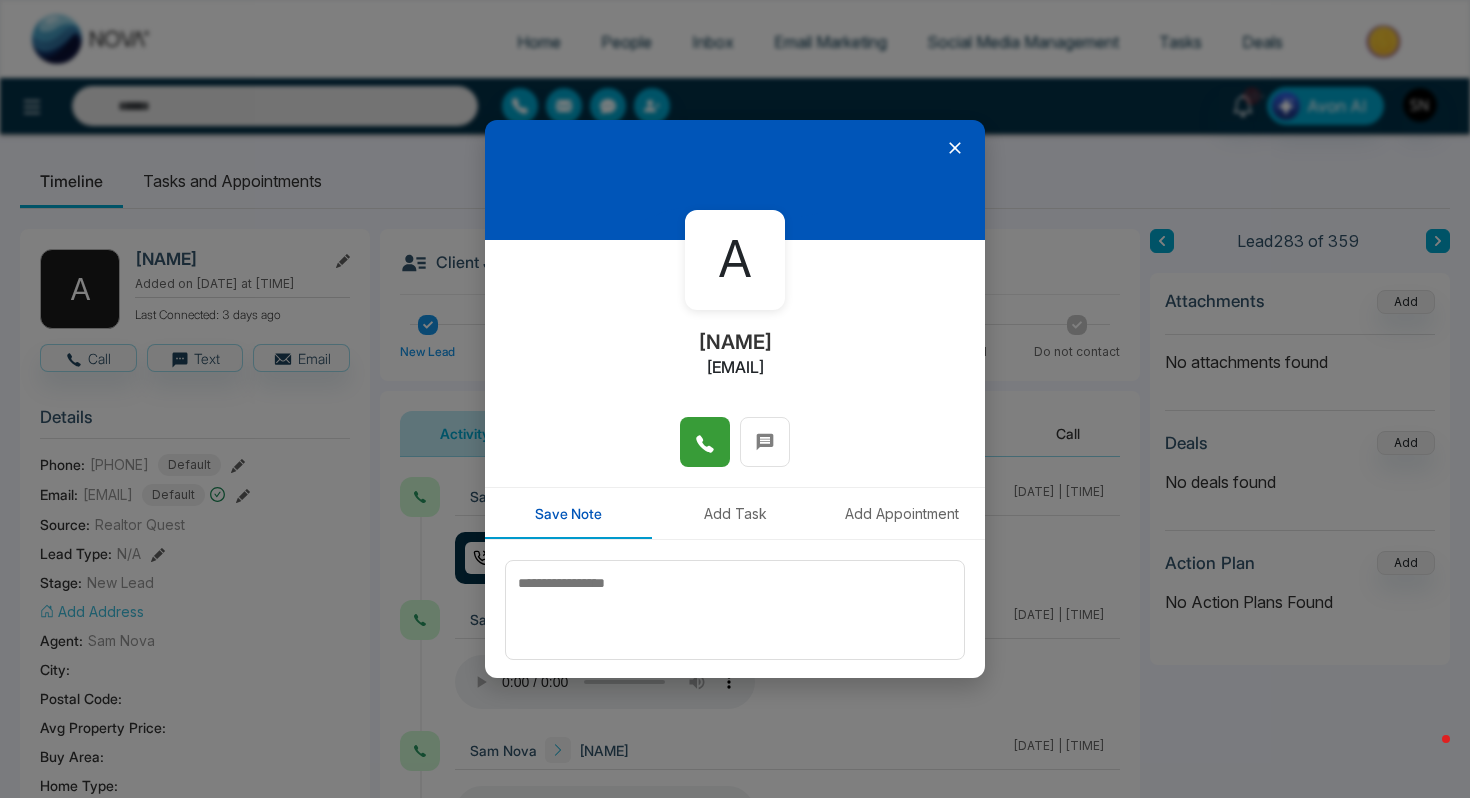click 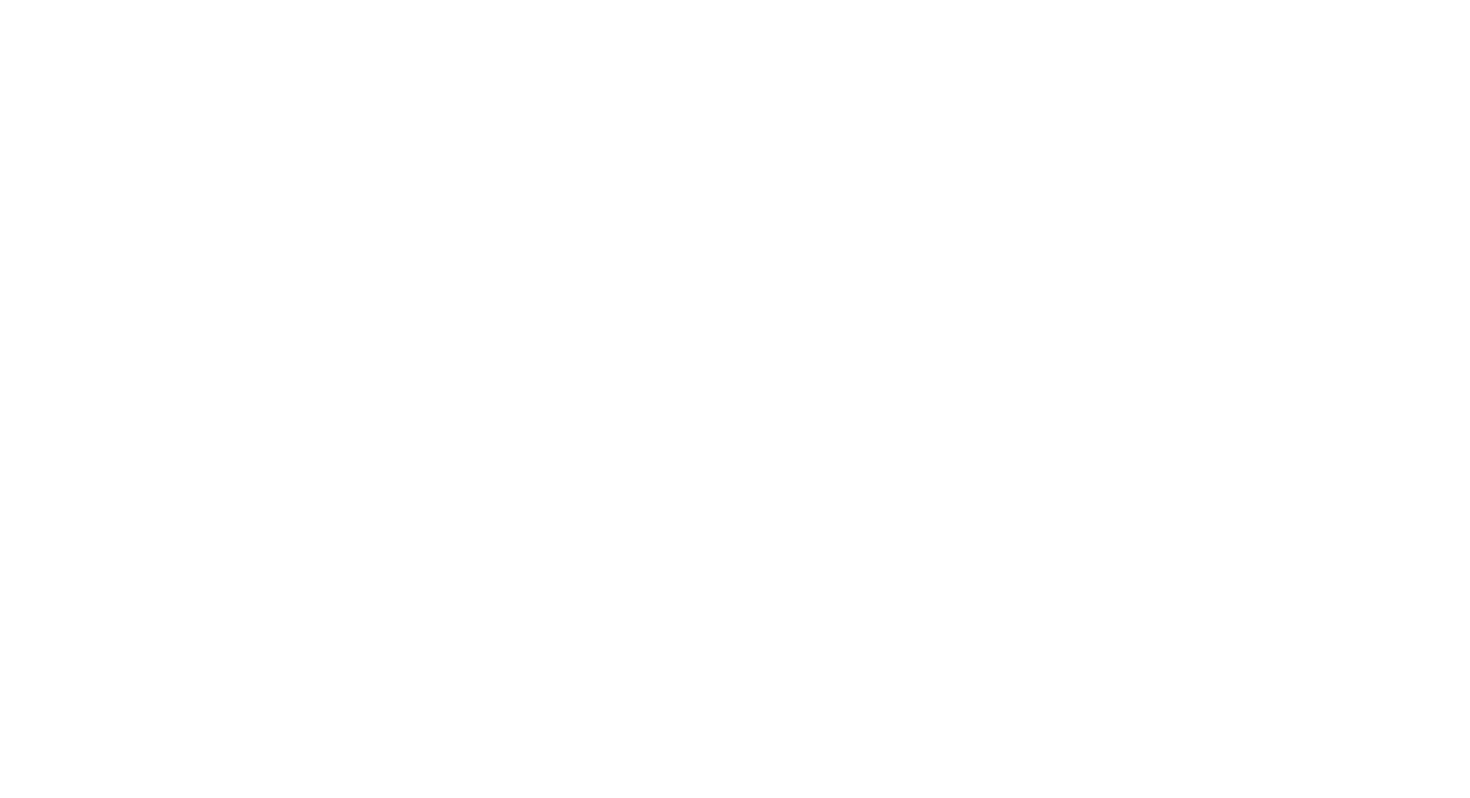 scroll, scrollTop: 0, scrollLeft: 0, axis: both 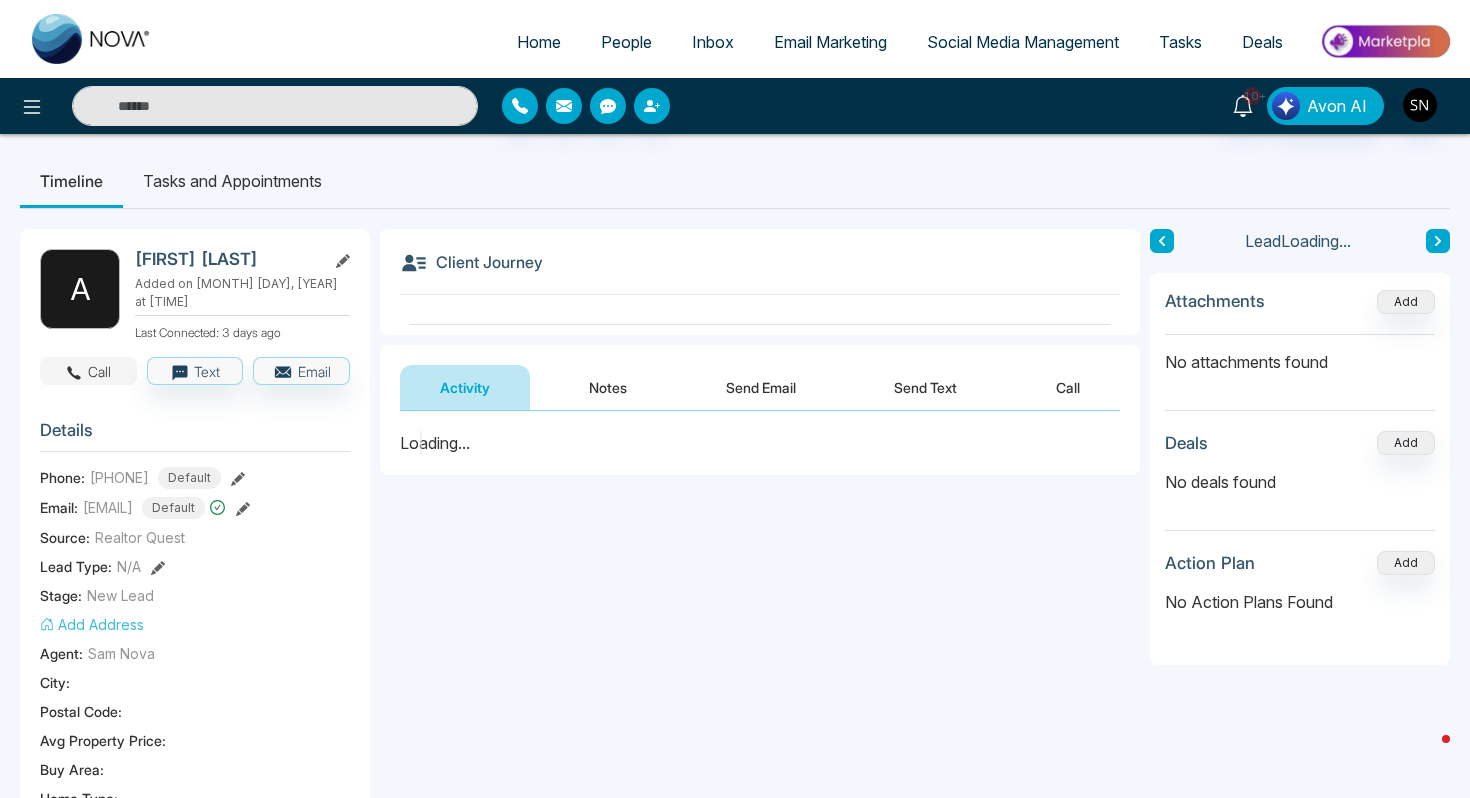 click on "Call" at bounding box center (88, 371) 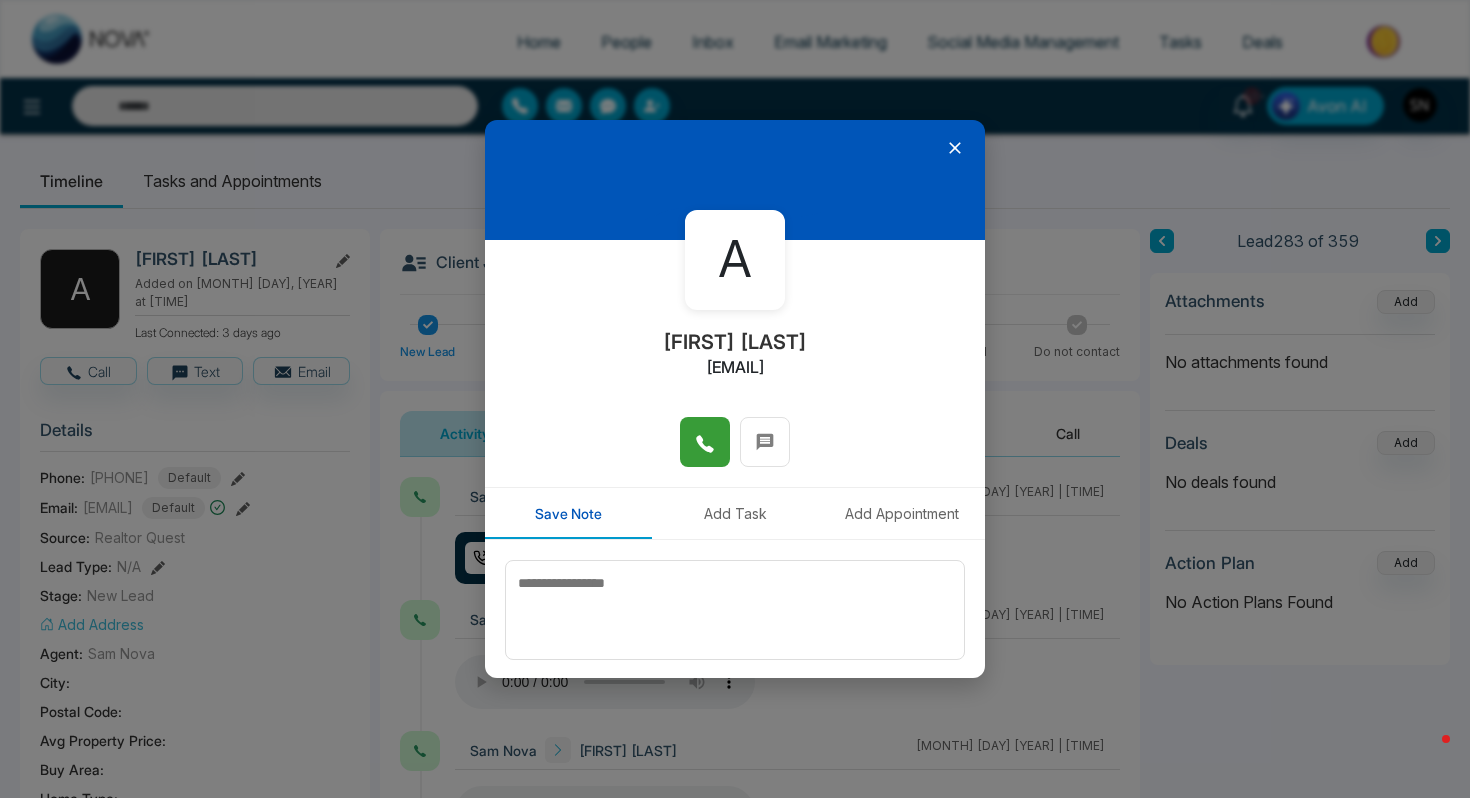 click at bounding box center (705, 442) 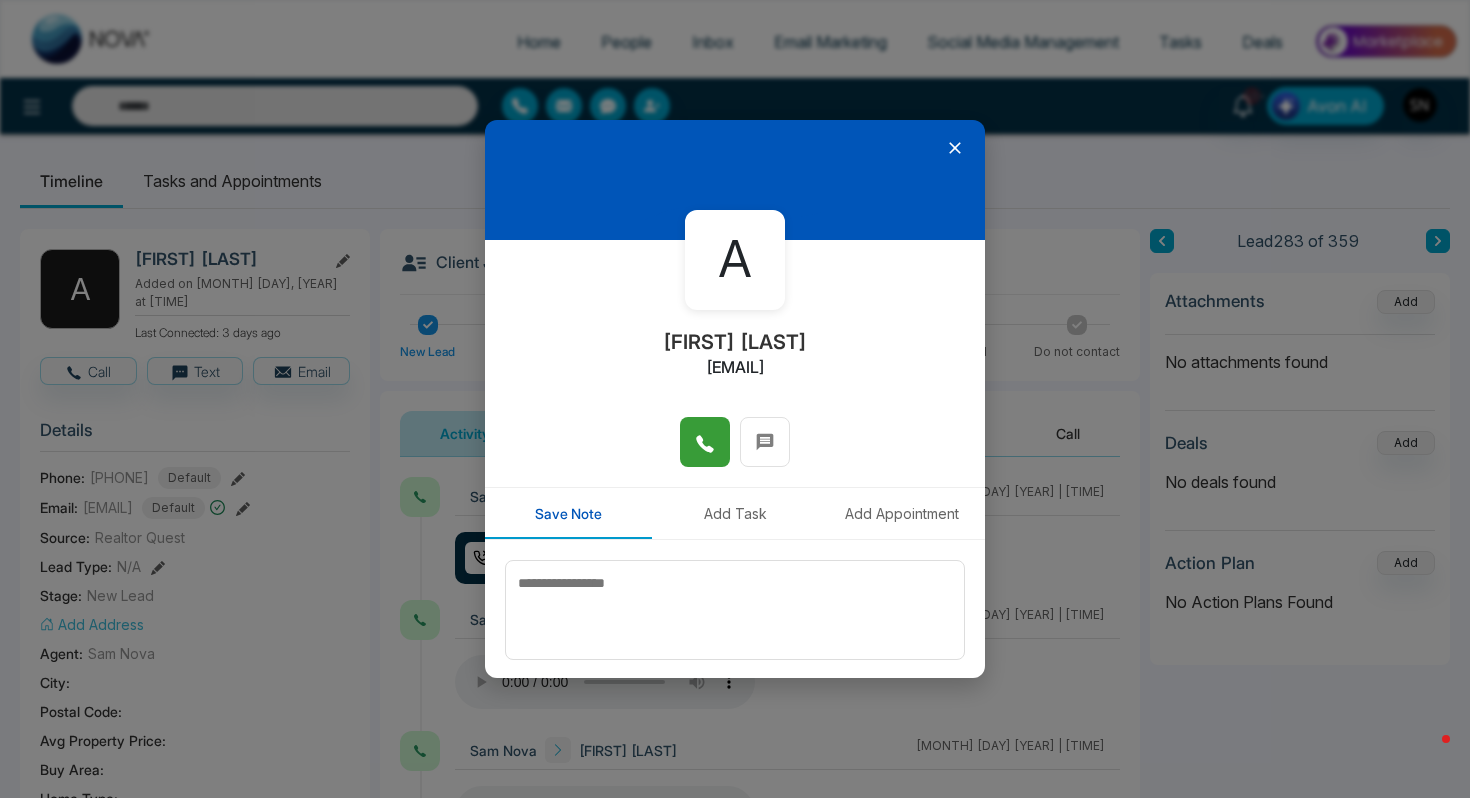 click 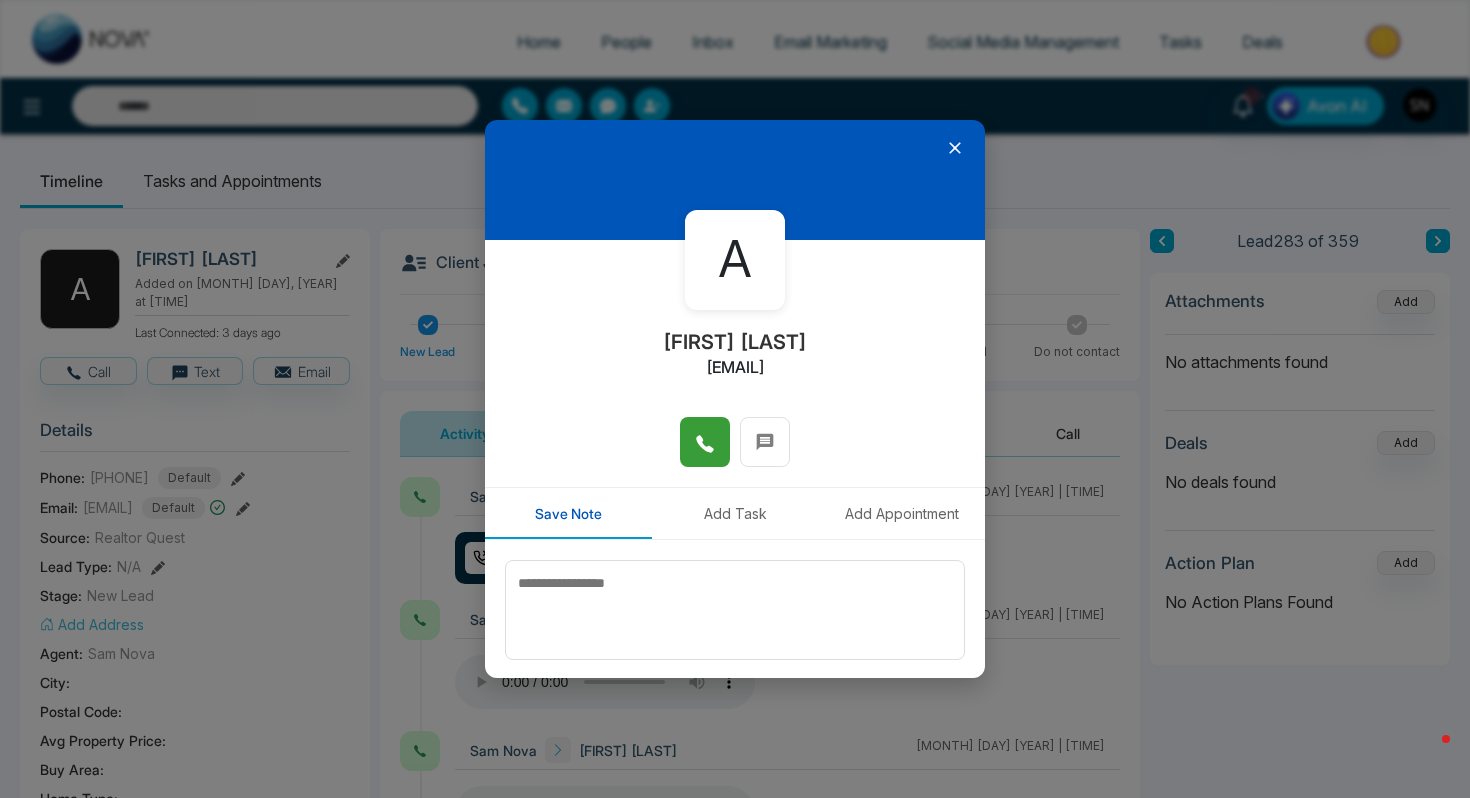 click 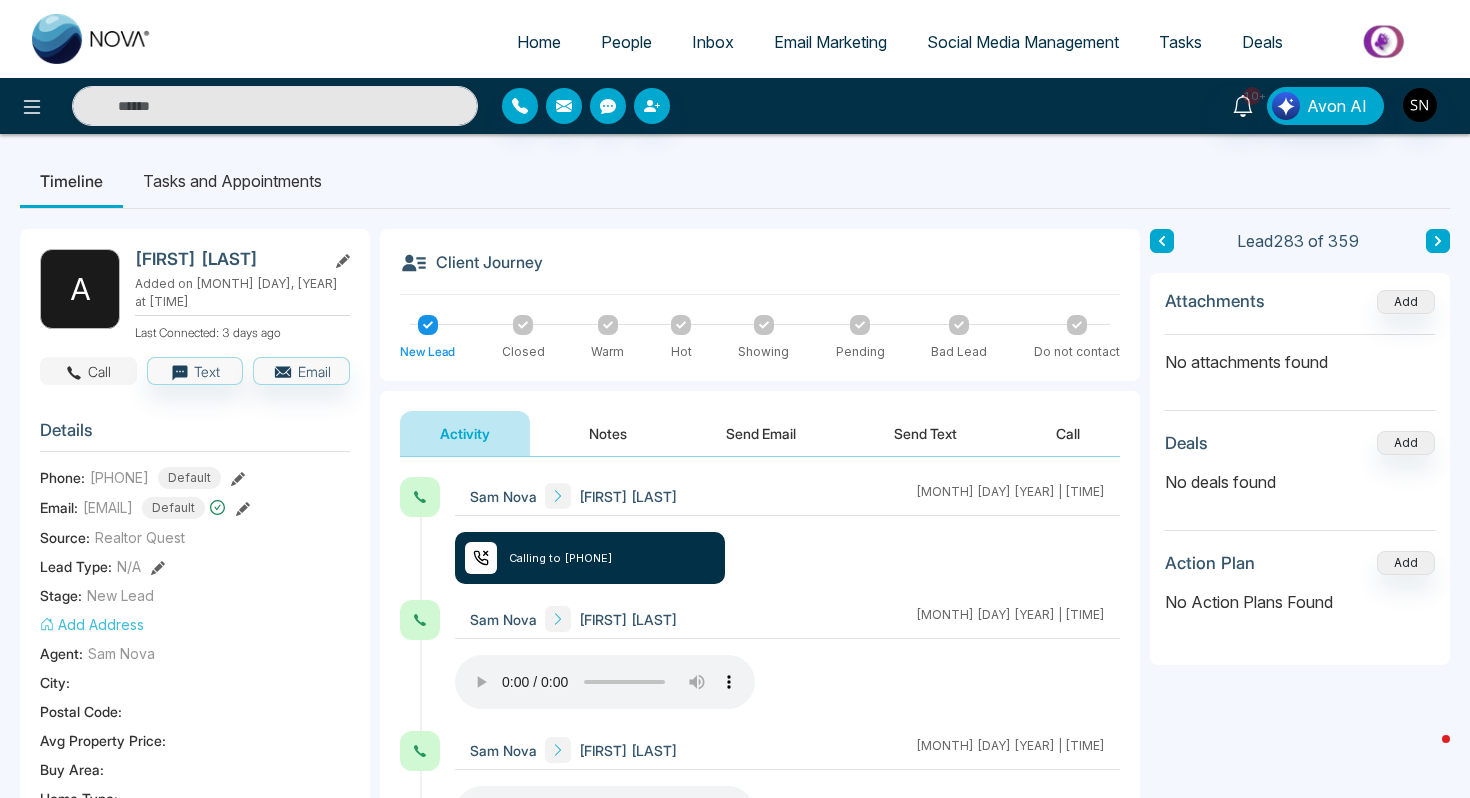 click on "Call" at bounding box center [88, 371] 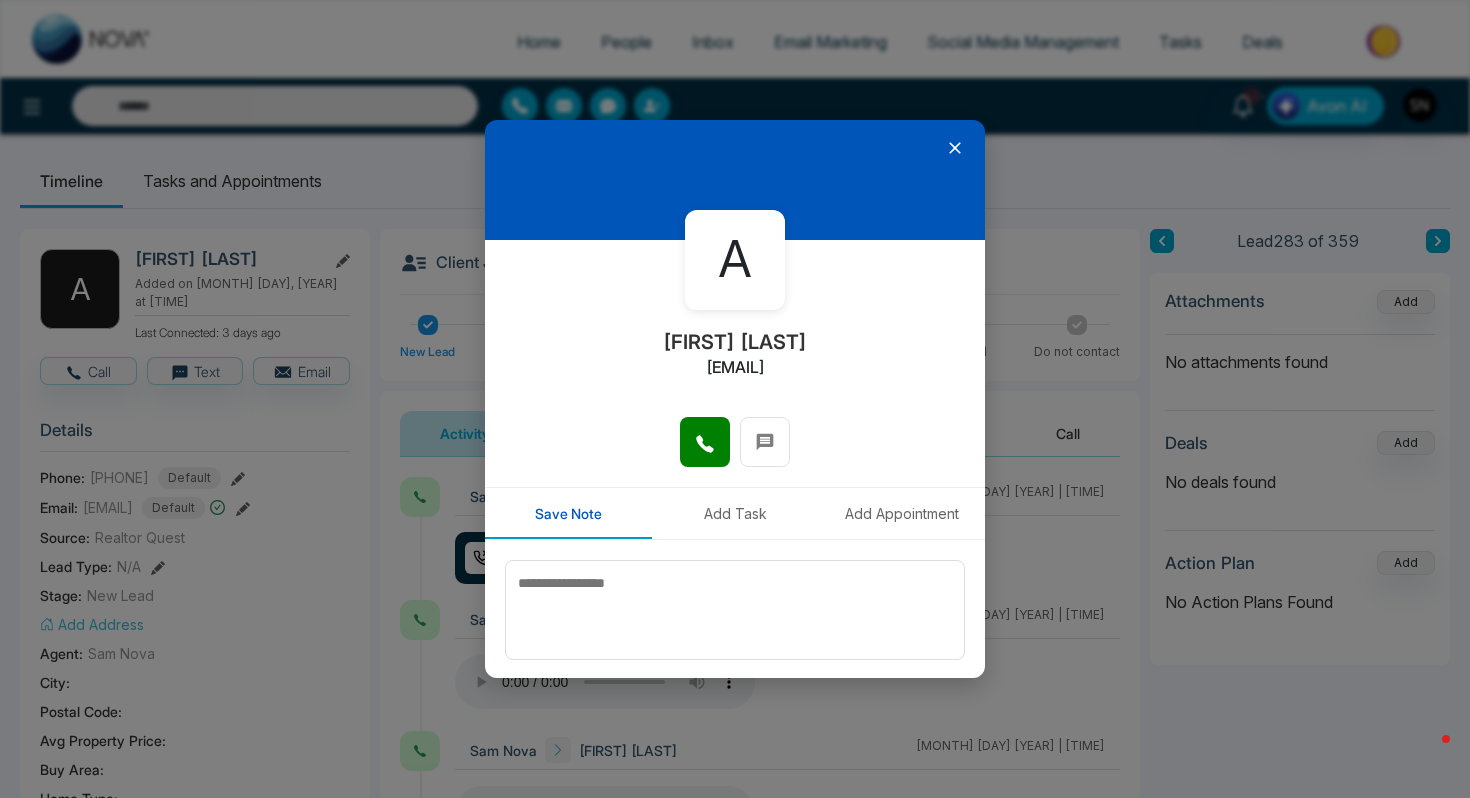click at bounding box center (735, 452) 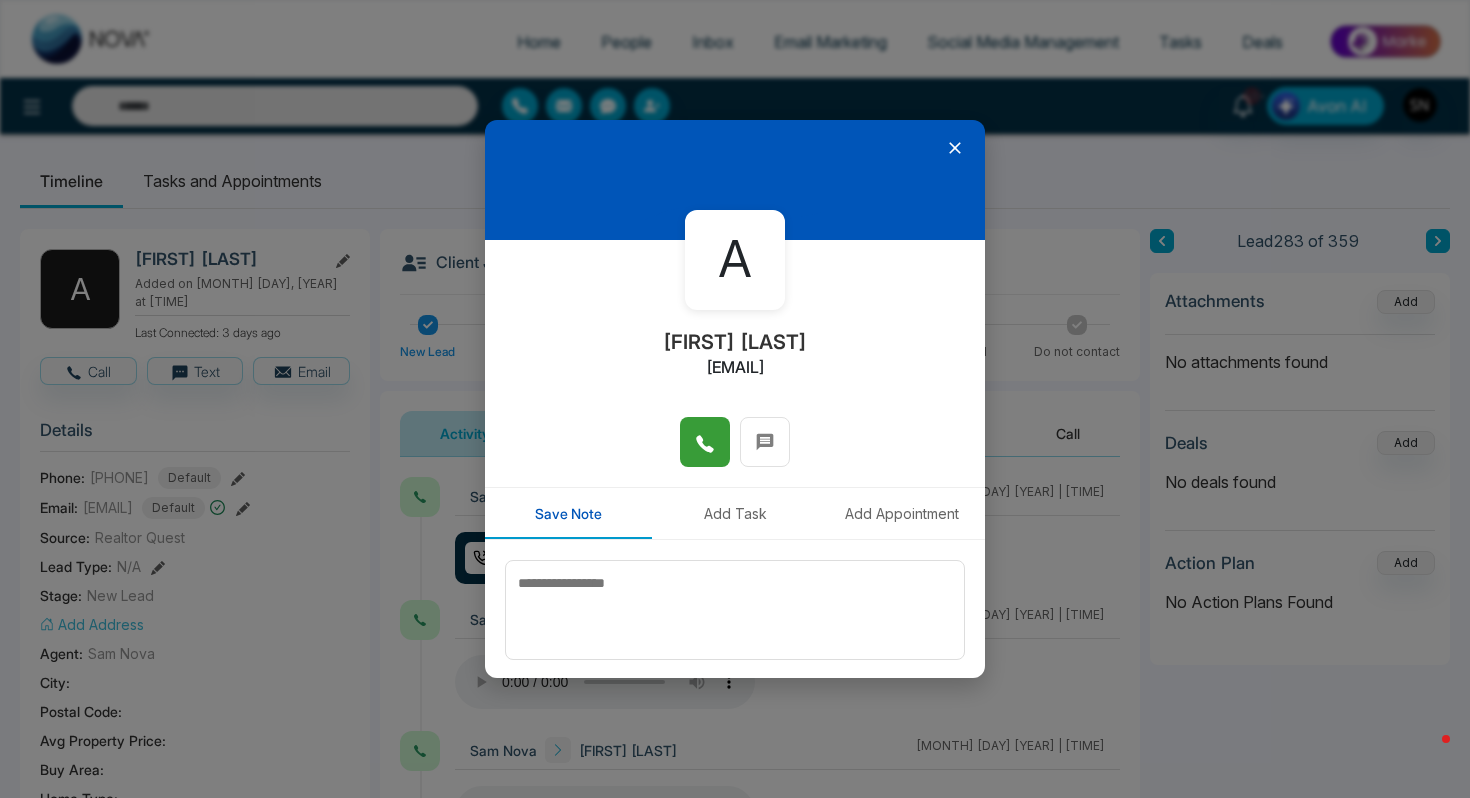 click 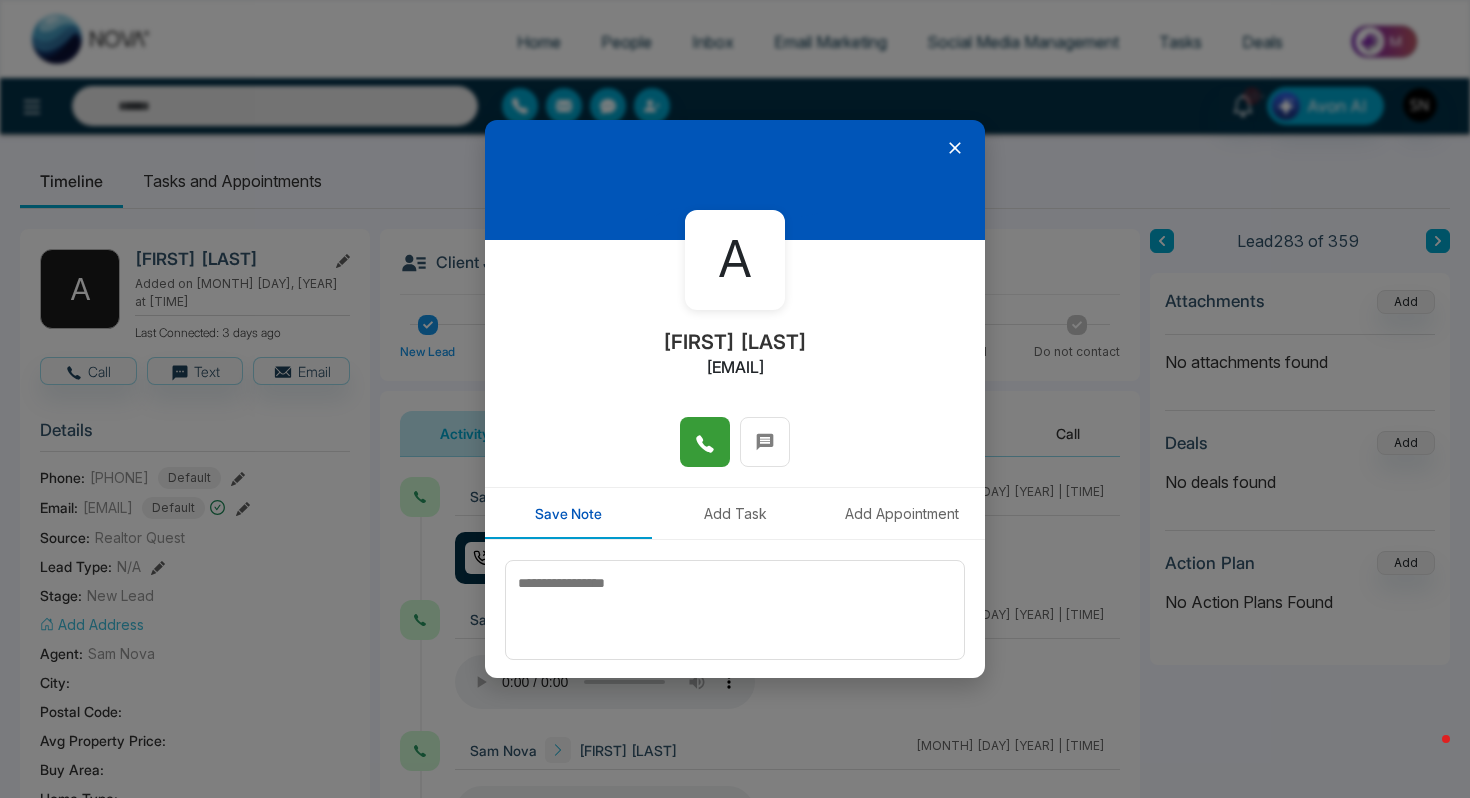 click 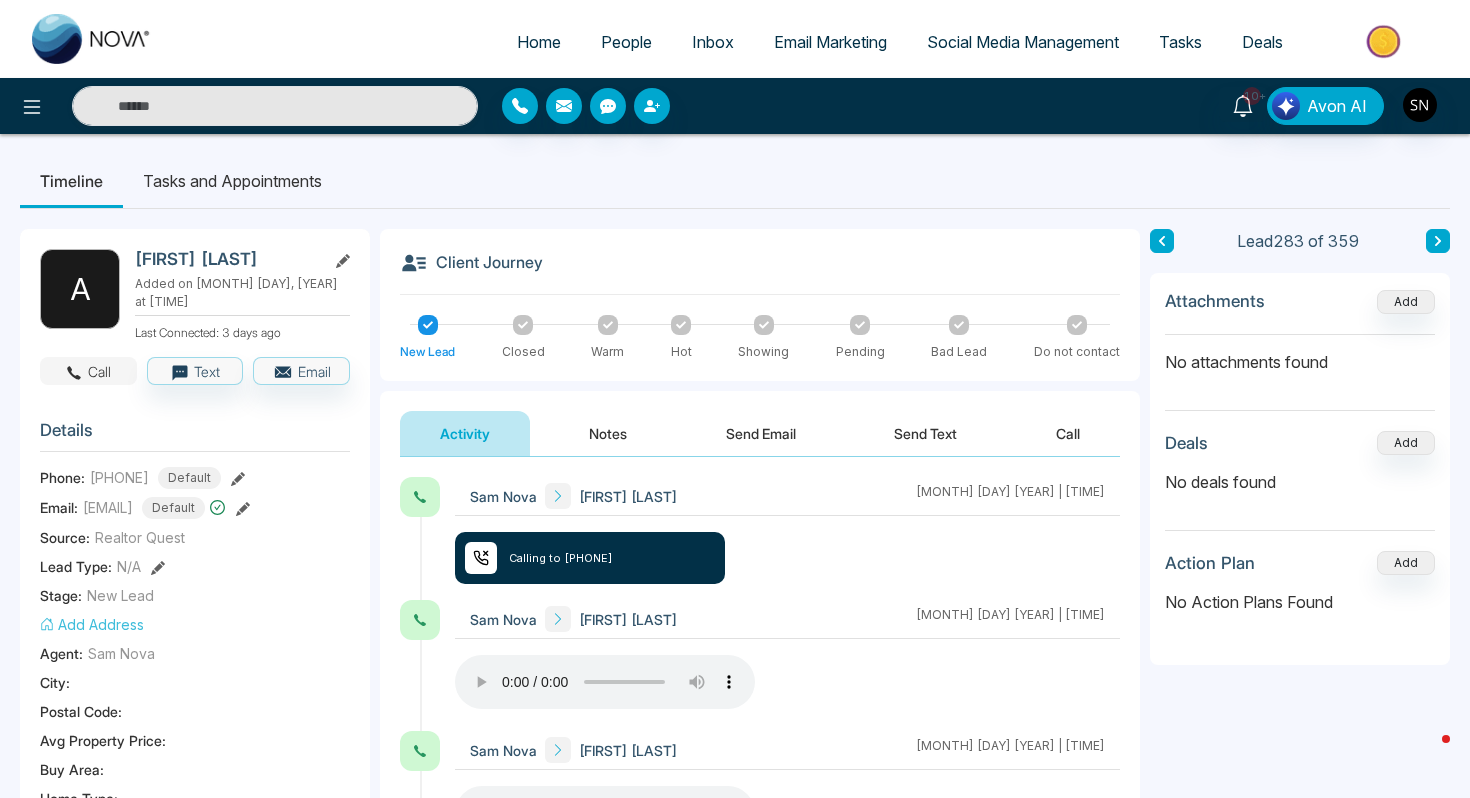 click on "Call" at bounding box center (88, 371) 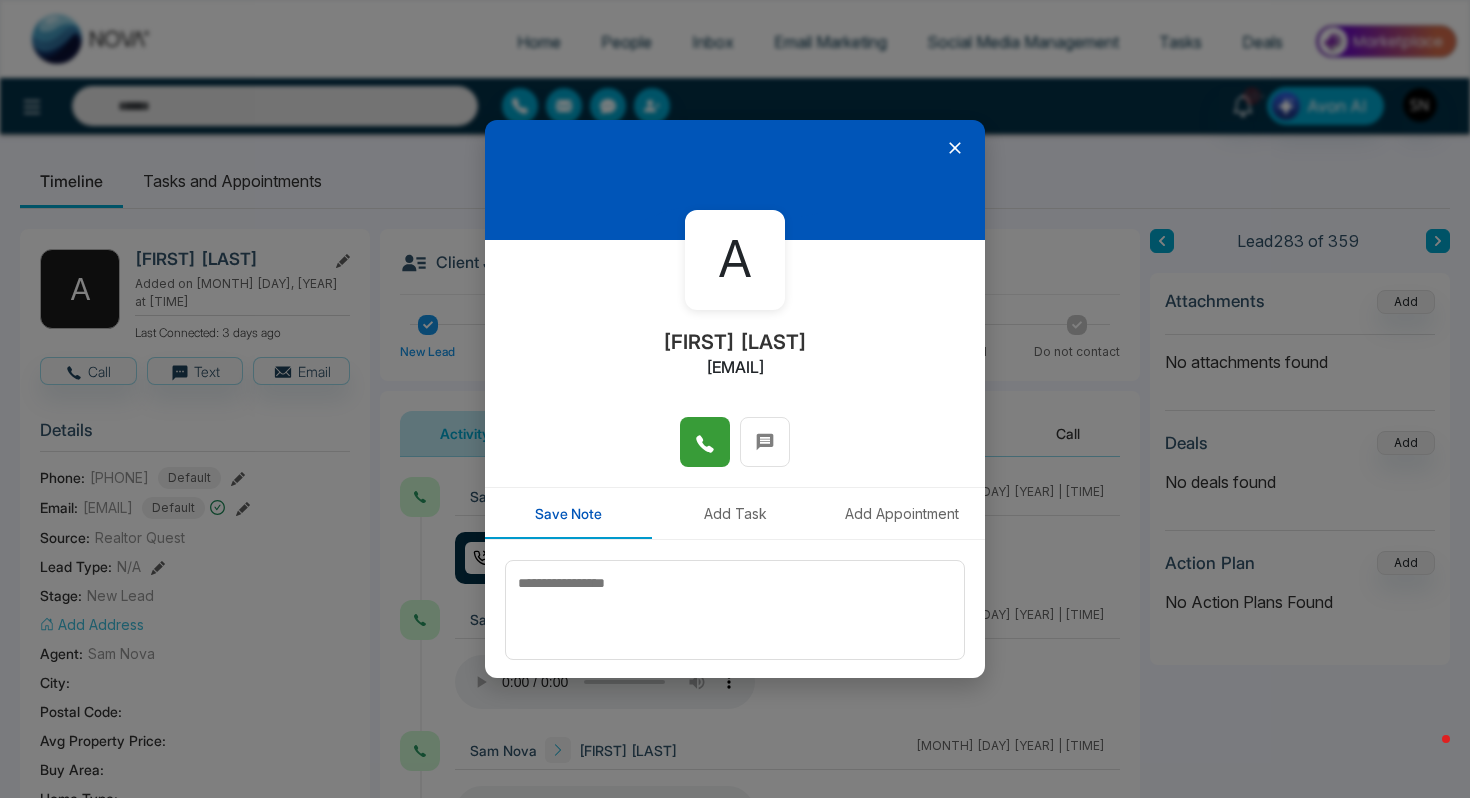 click at bounding box center (705, 442) 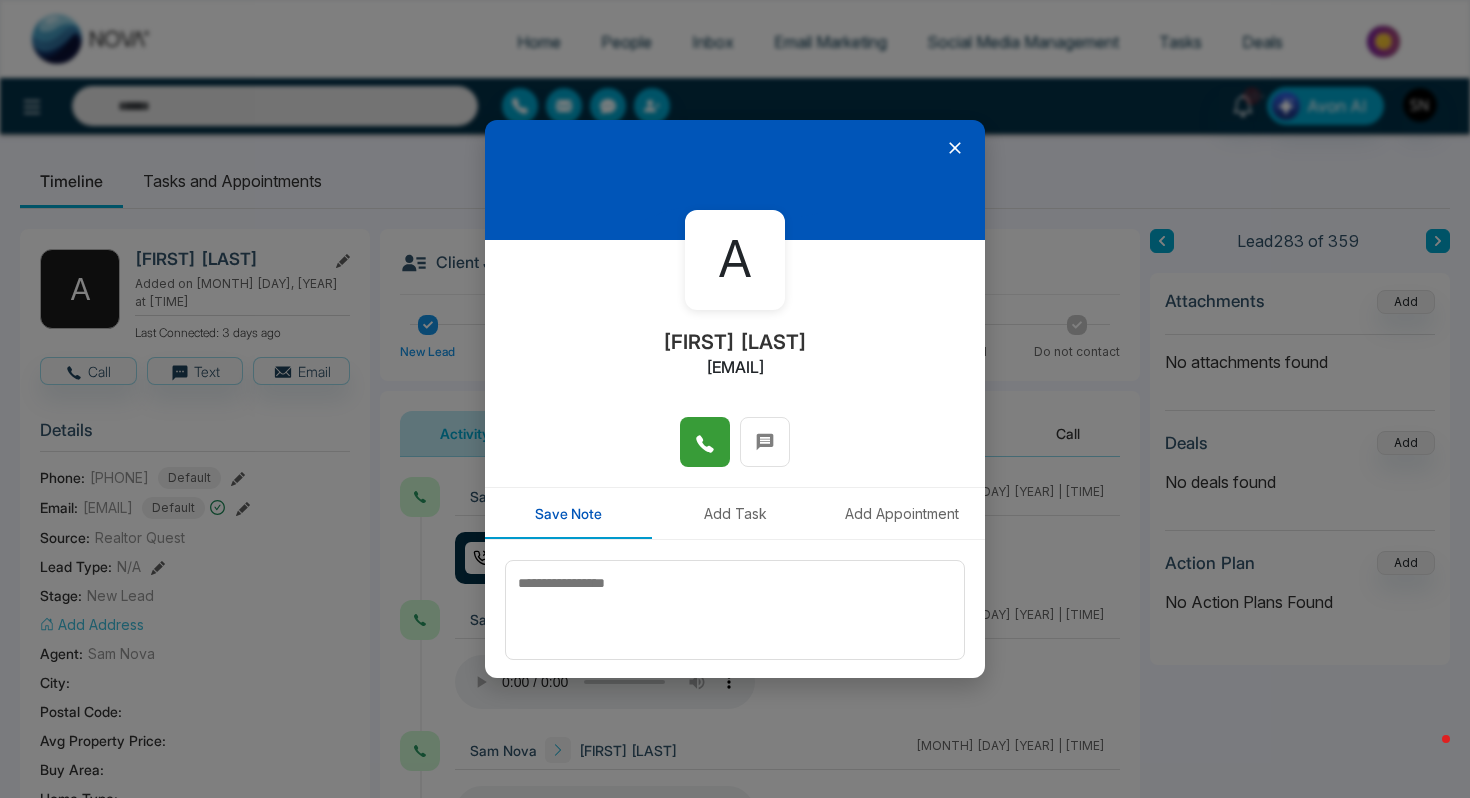 click at bounding box center [705, 442] 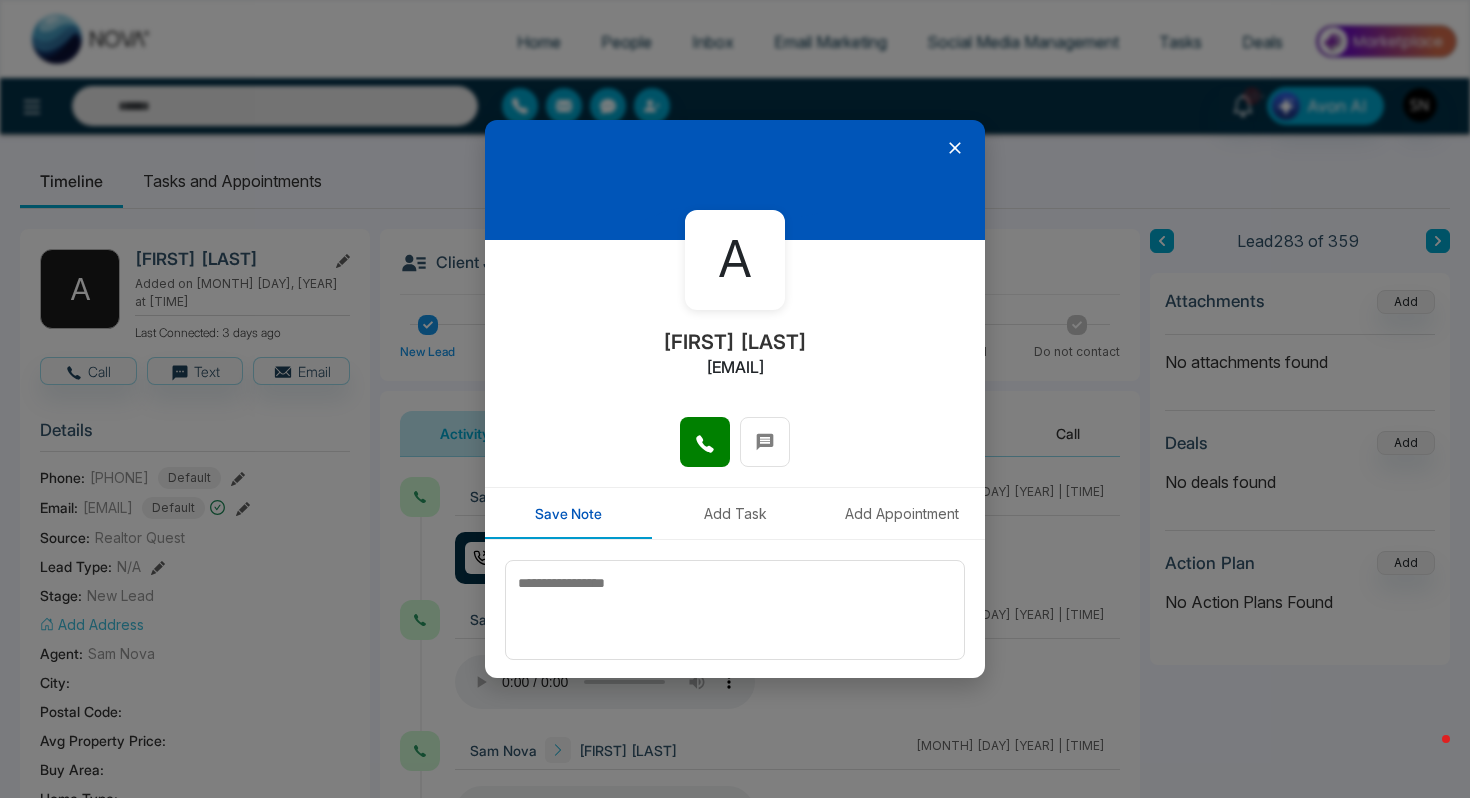 click 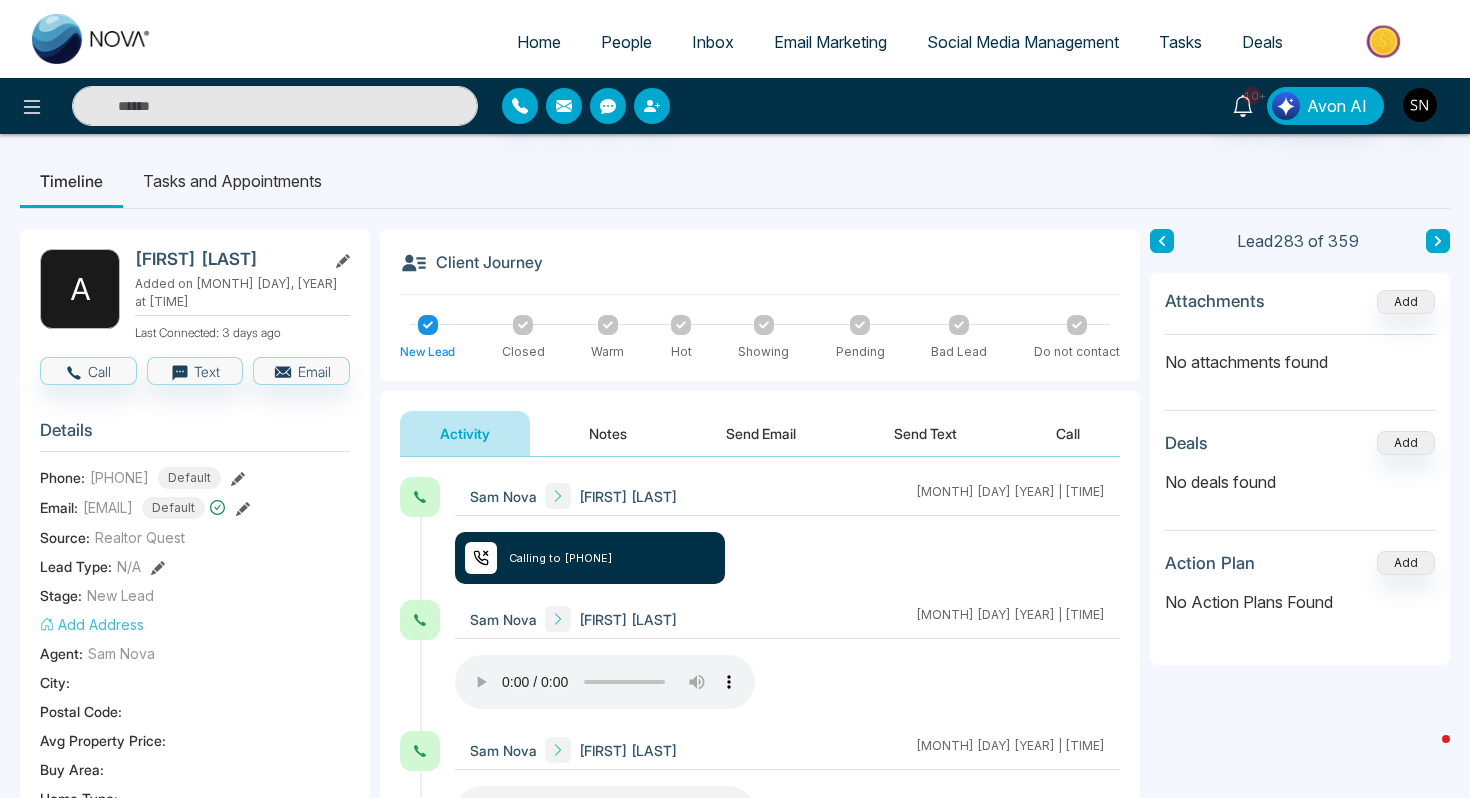 click on "A AmmyKhullar  Added on   May 18, 2025 at 01:06 PM Last Connected:   3 days ago   Call   Text   Email Details Phone: +16473720007 Default Email: ammykhullar@hotmail.com Default Source: Realtor Quest Lead Type: N/A Stage: New Lead Add Address Agent: Sam Nova City : Postal Code : Avg Property Price : Buy Area : Home Type : Start Date : Last Contact Date : Province : Timeframe : Urgency : Tags Follow Up   × Is this lead a Realtor? Lead Summary 14 Calls 0 Texts 0 Emails Social Profile   Not found Not found Not found Custom Lead Data Delete lead" at bounding box center (195, 930) 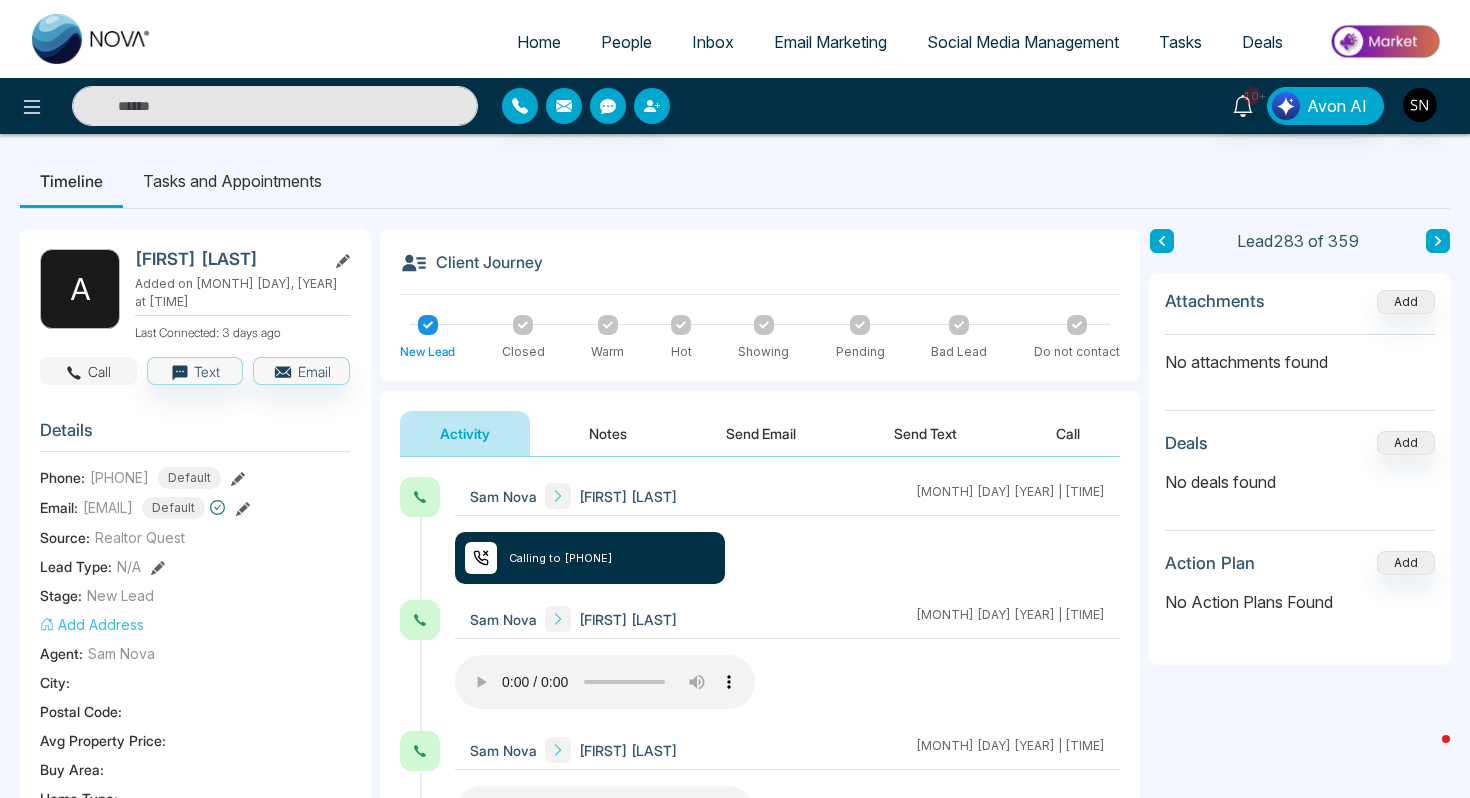 click on "Call" at bounding box center [88, 371] 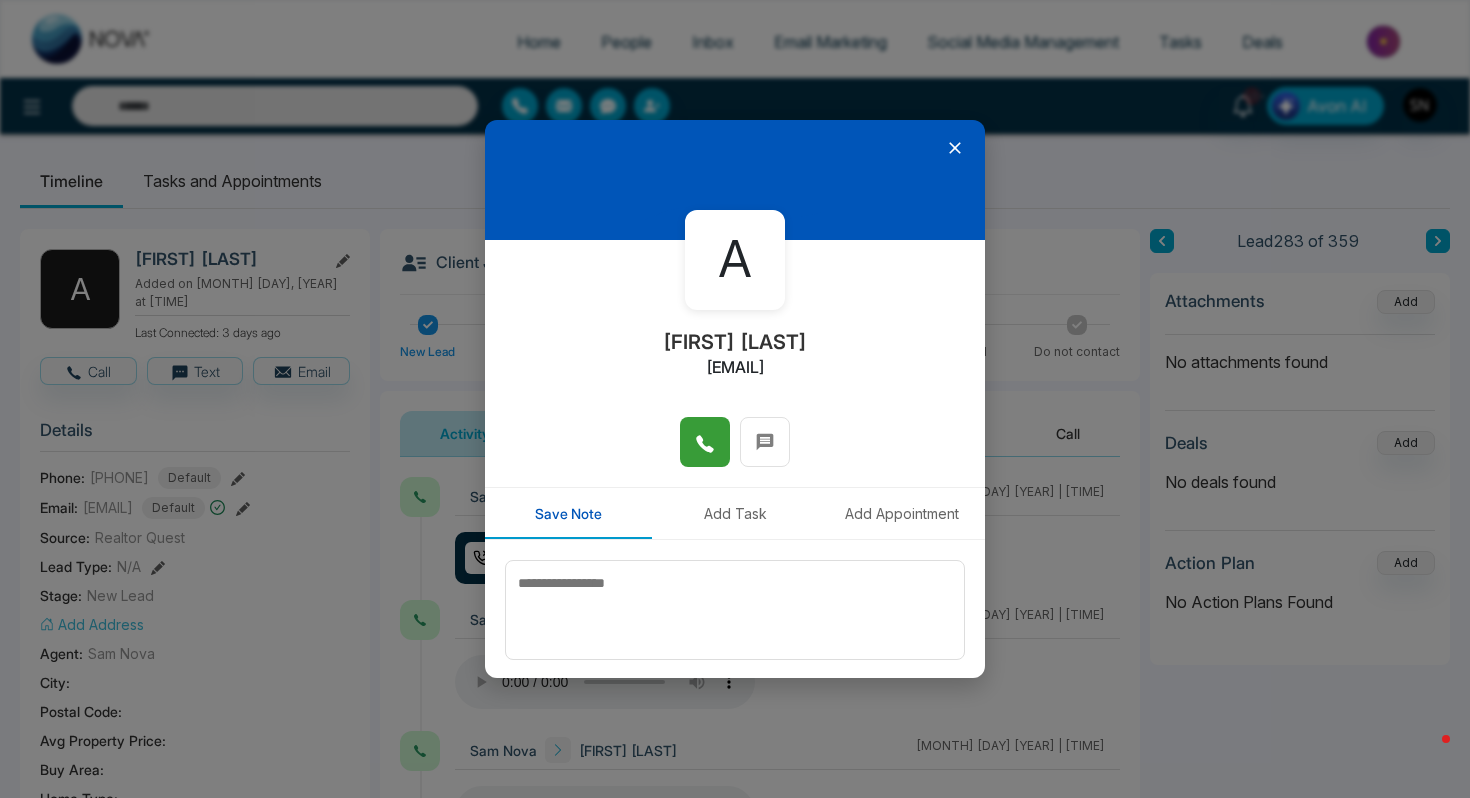 click at bounding box center [705, 442] 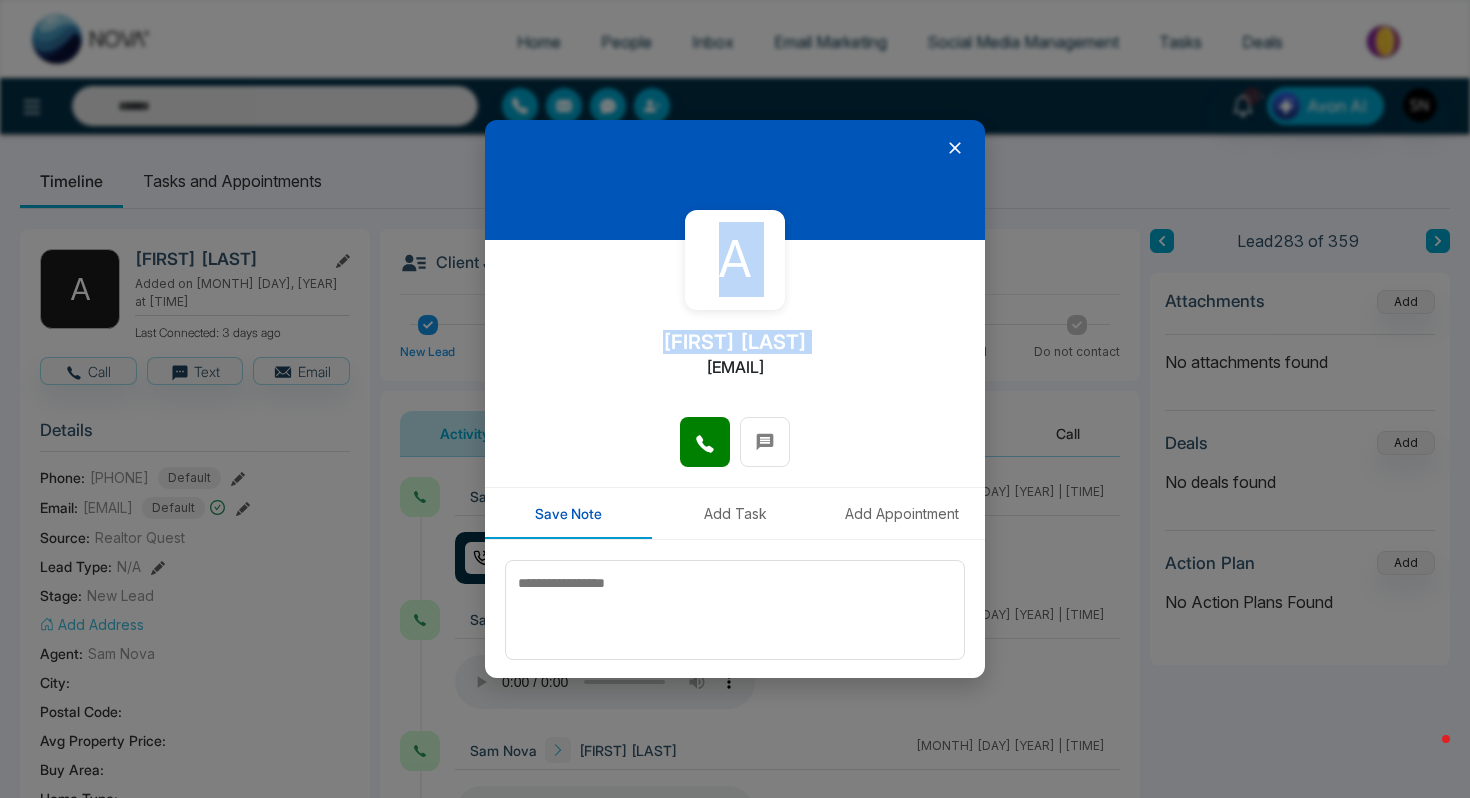 drag, startPoint x: 948, startPoint y: 242, endPoint x: 948, endPoint y: 324, distance: 82 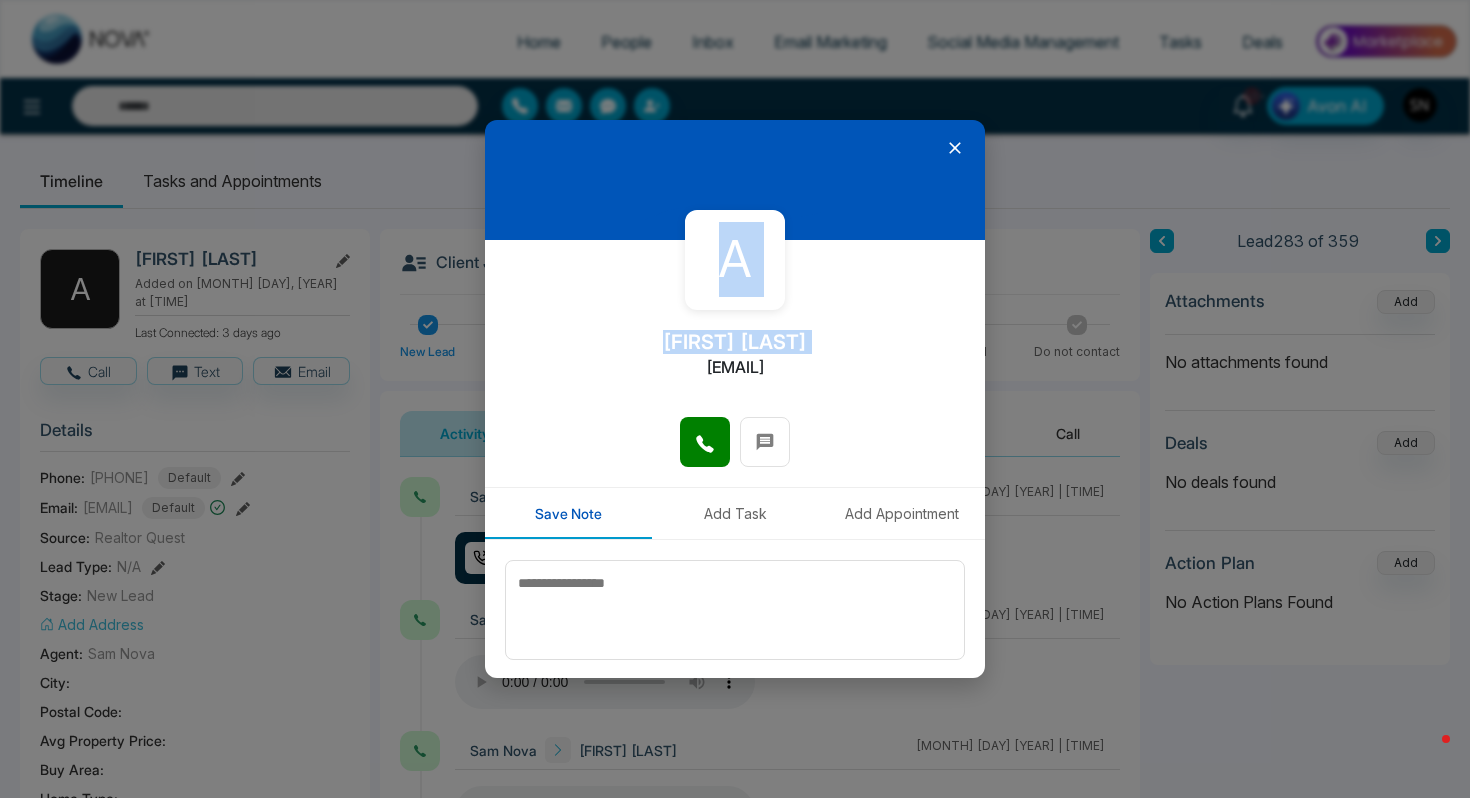 click on "A AmmyKhullar ammykhullar@hotmail.com Save Note Add Task Add Appointment Save Note" at bounding box center [735, 399] 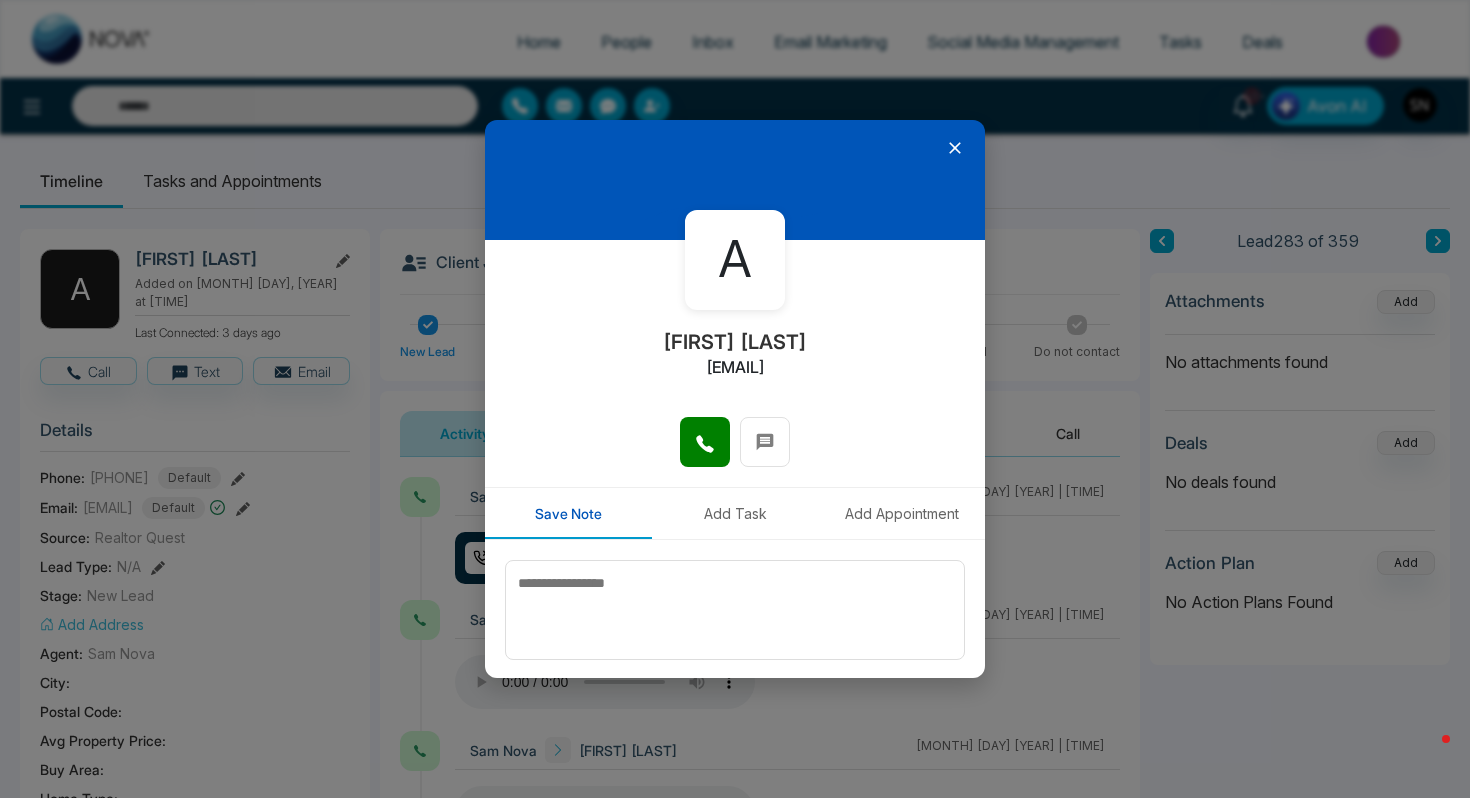 click 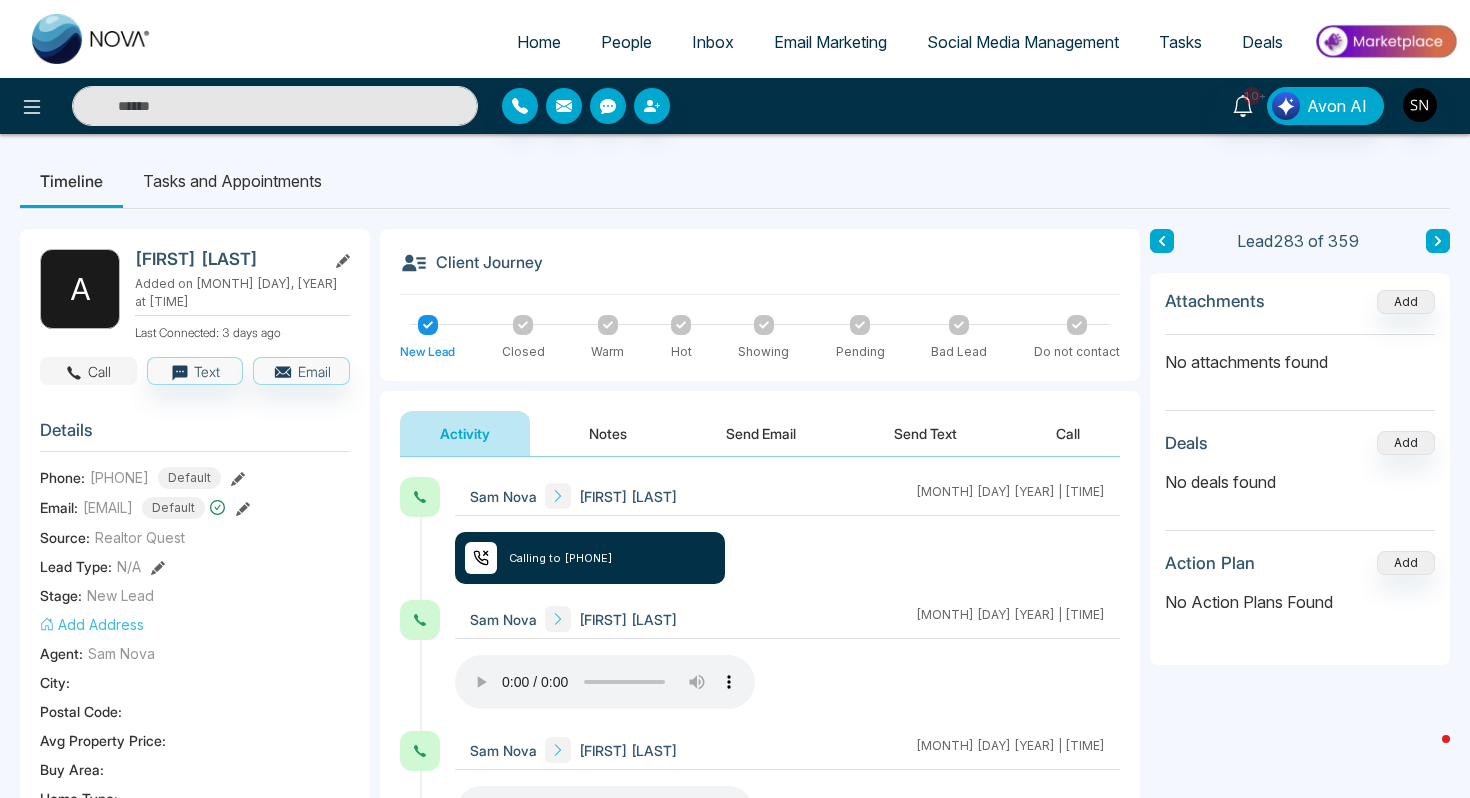 click on "Call" at bounding box center [88, 371] 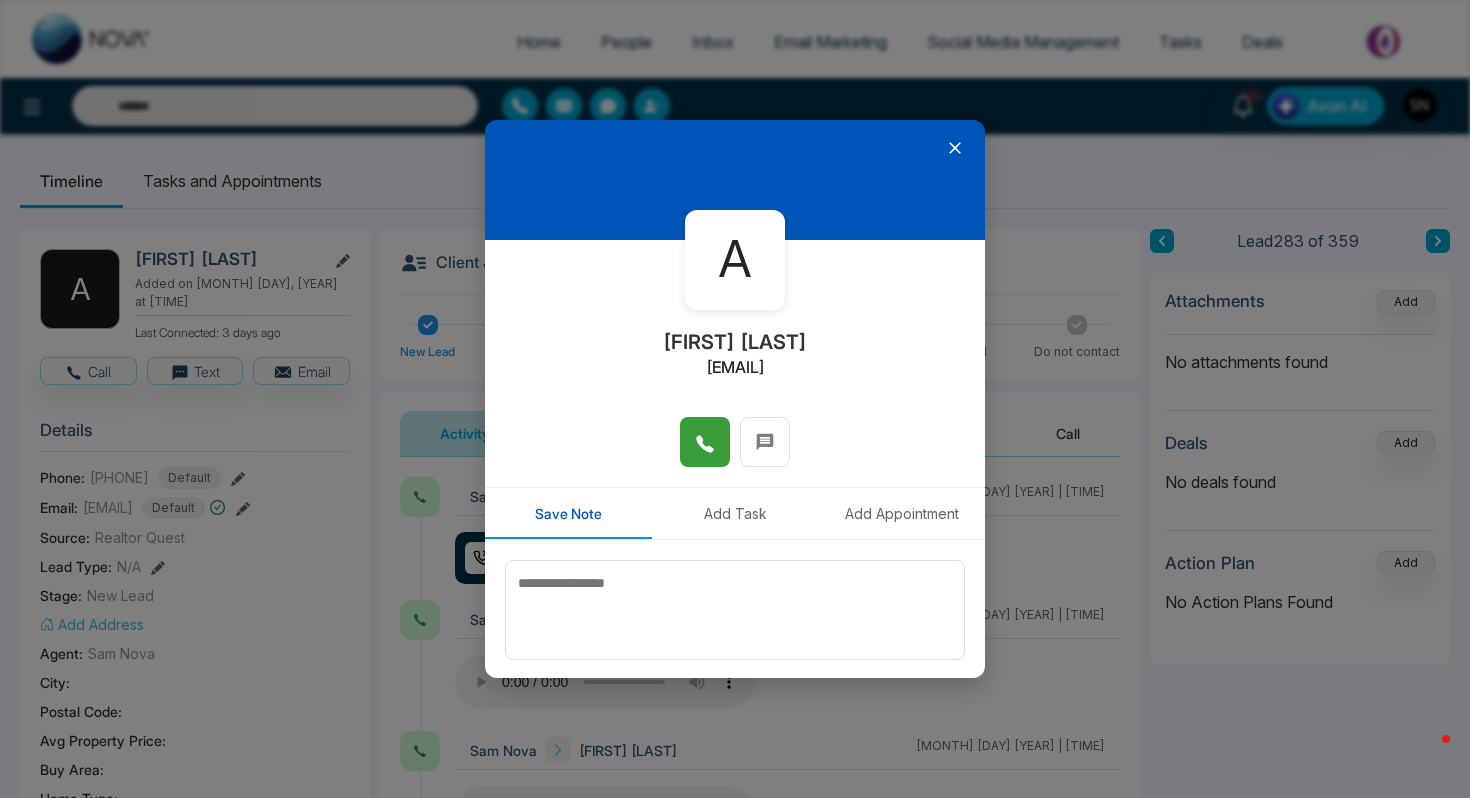 click at bounding box center (705, 442) 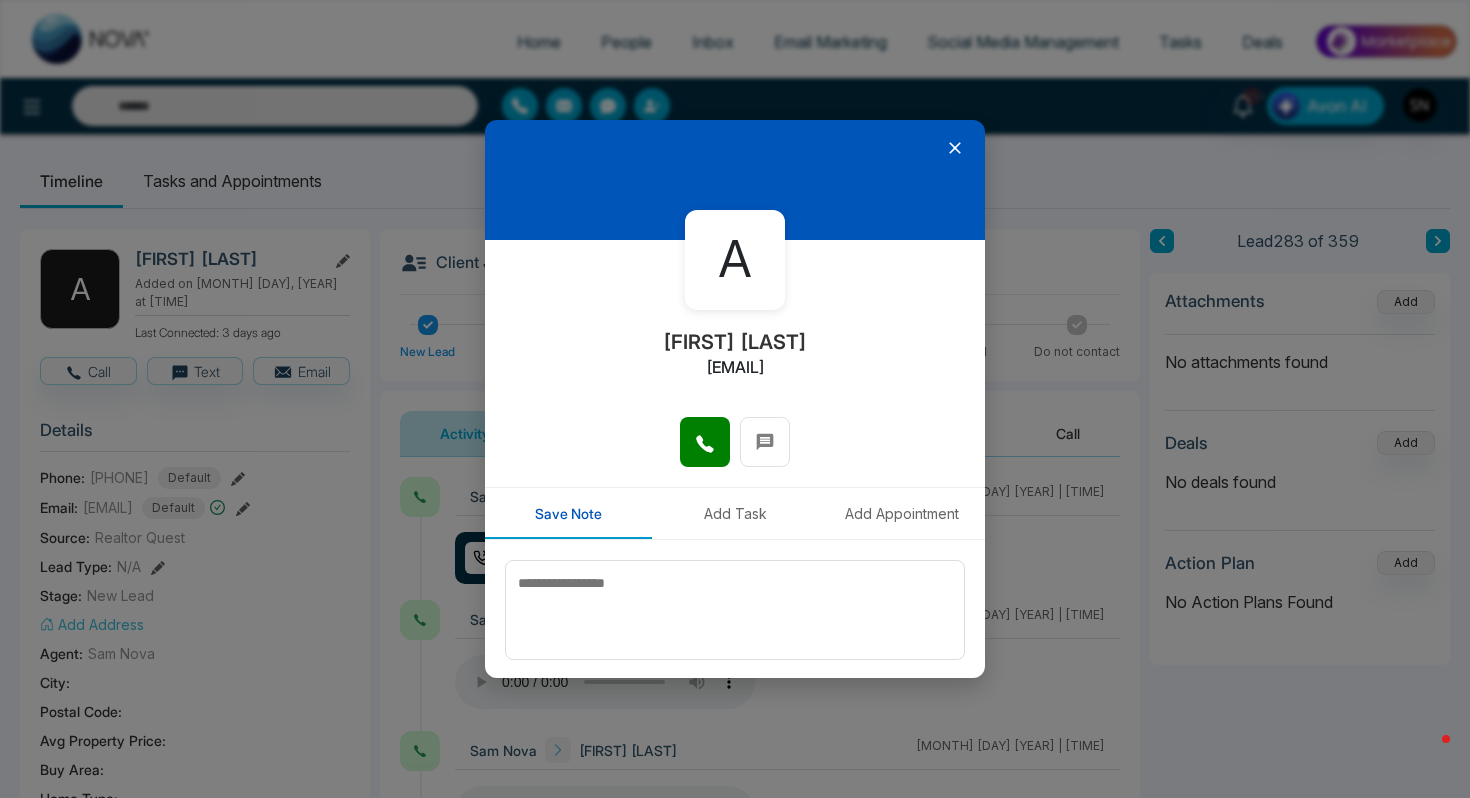 click 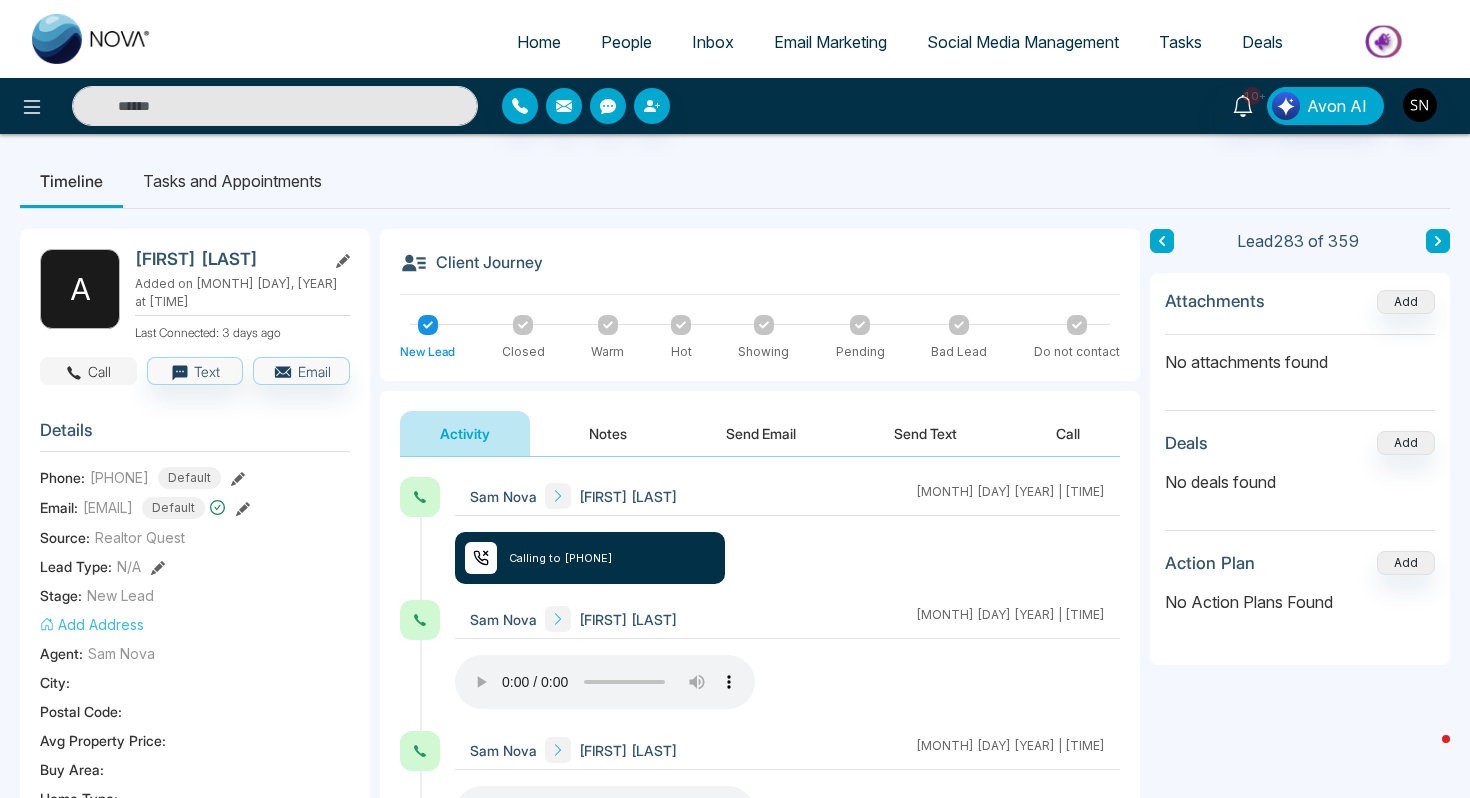 click 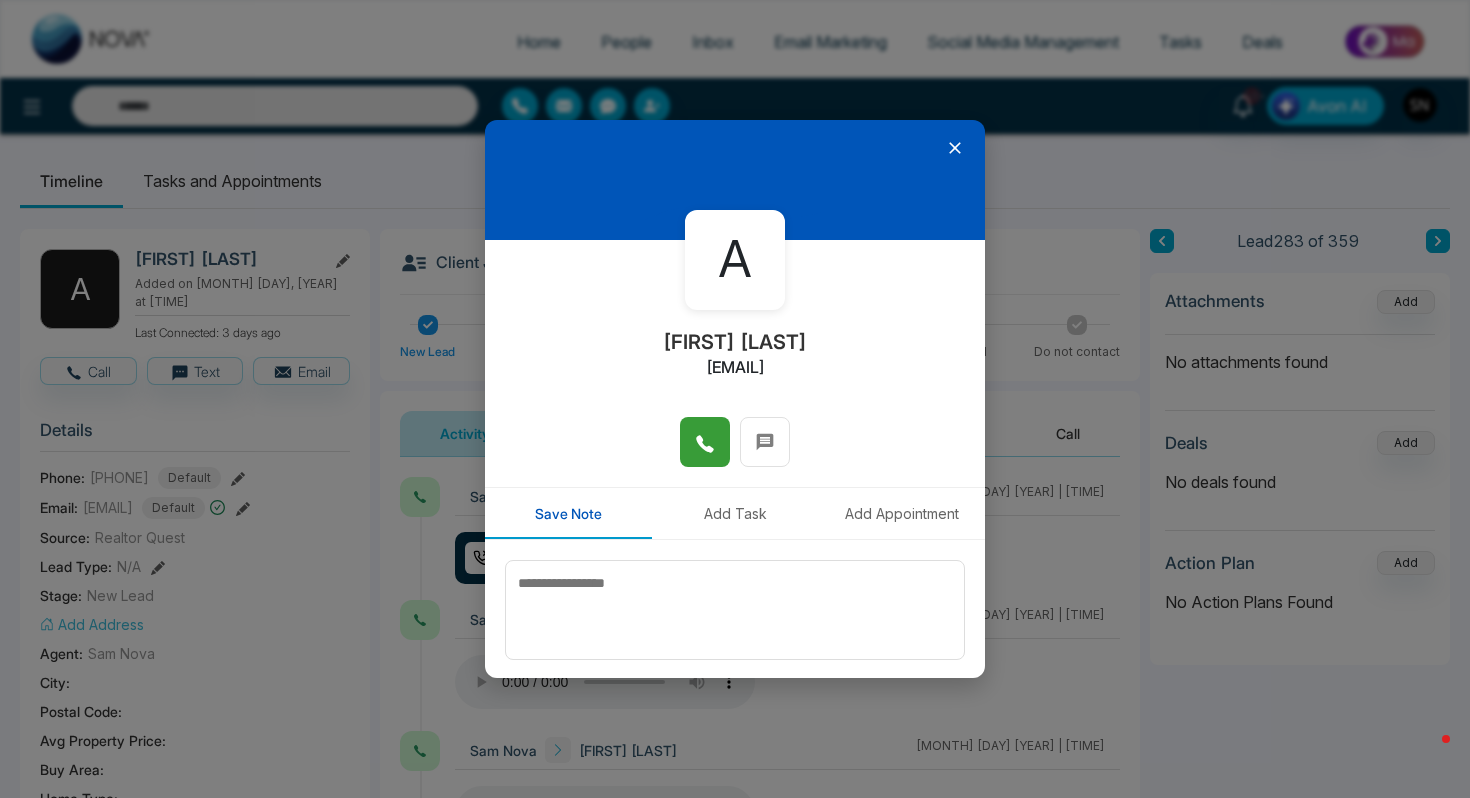 click at bounding box center (705, 442) 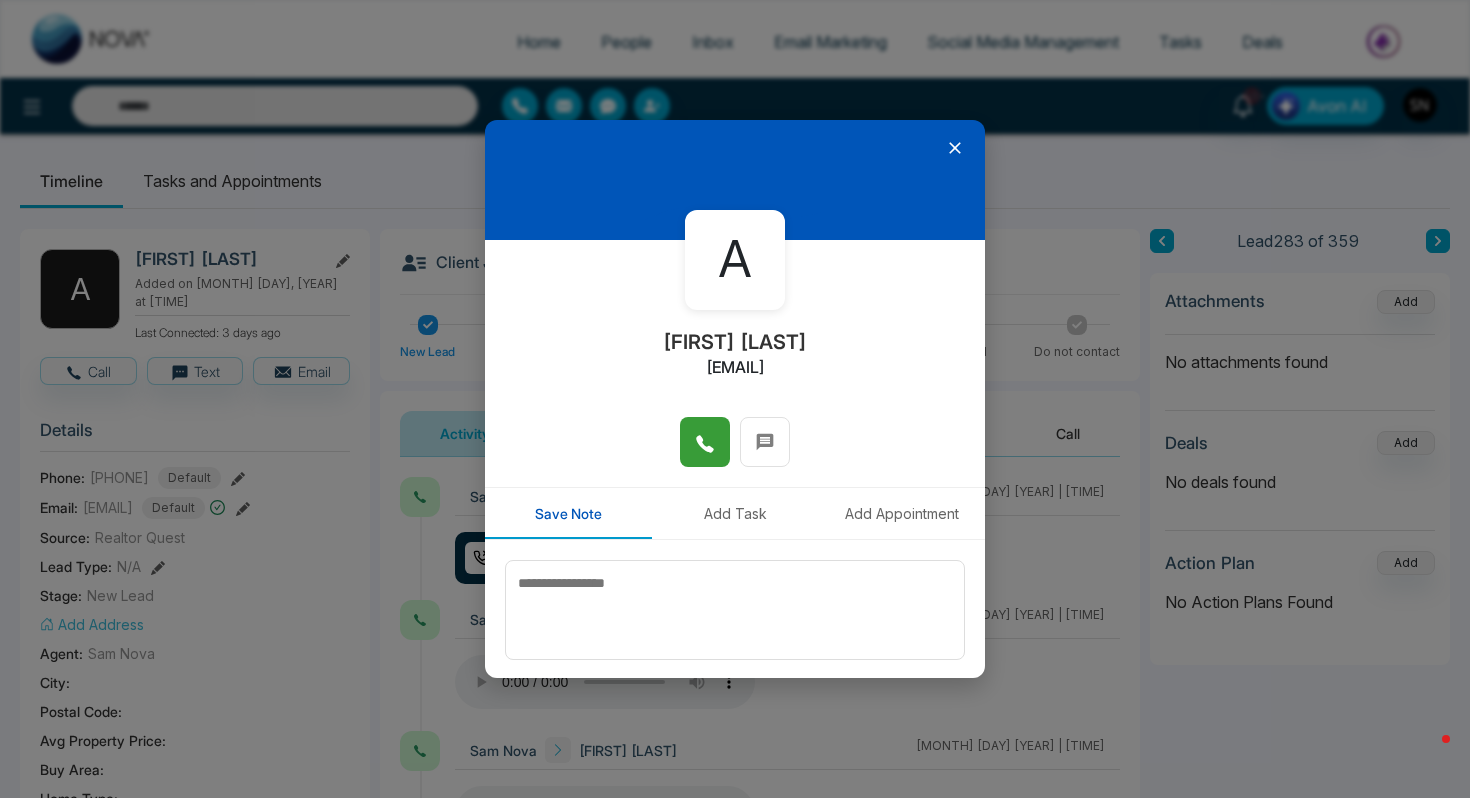 click 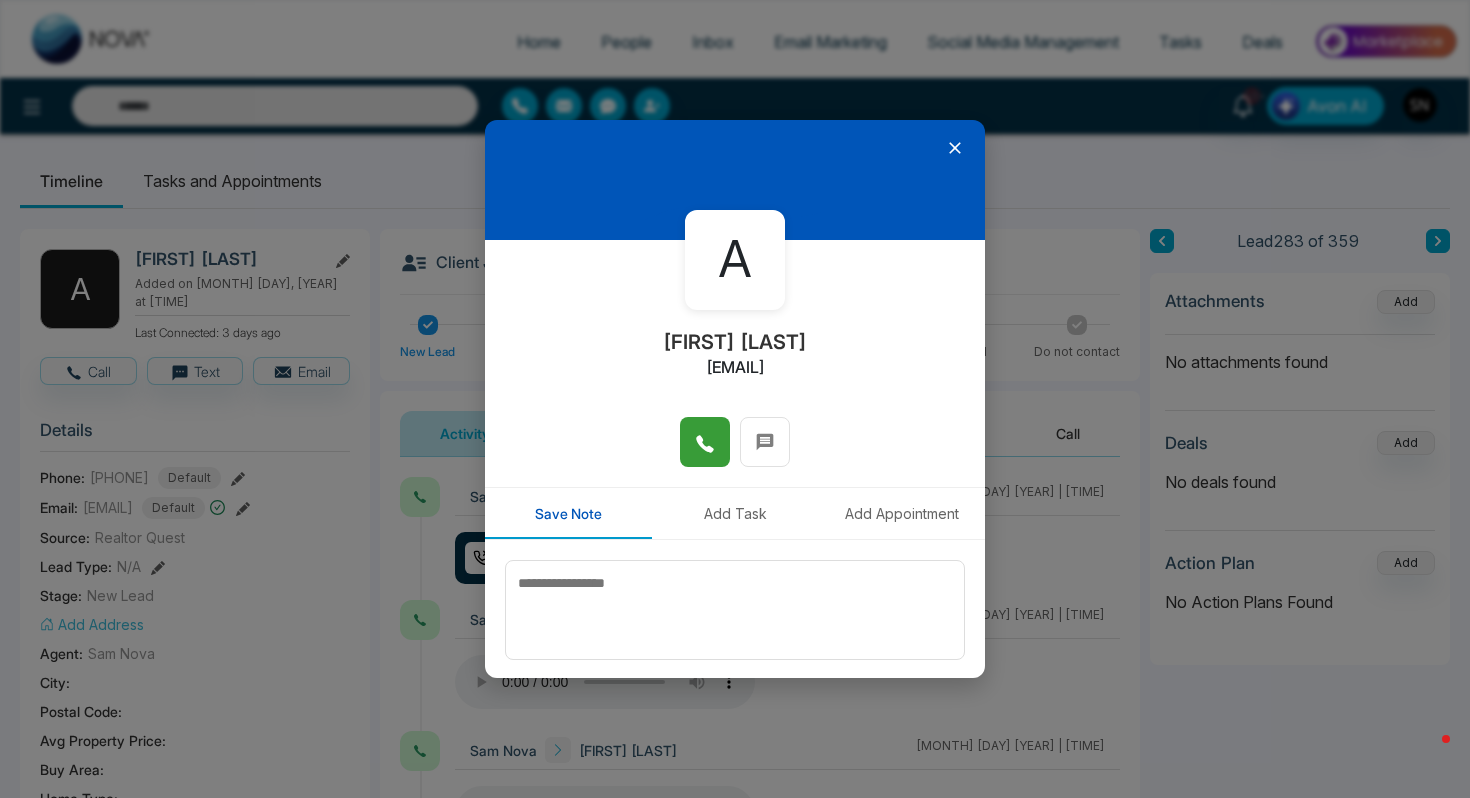 click 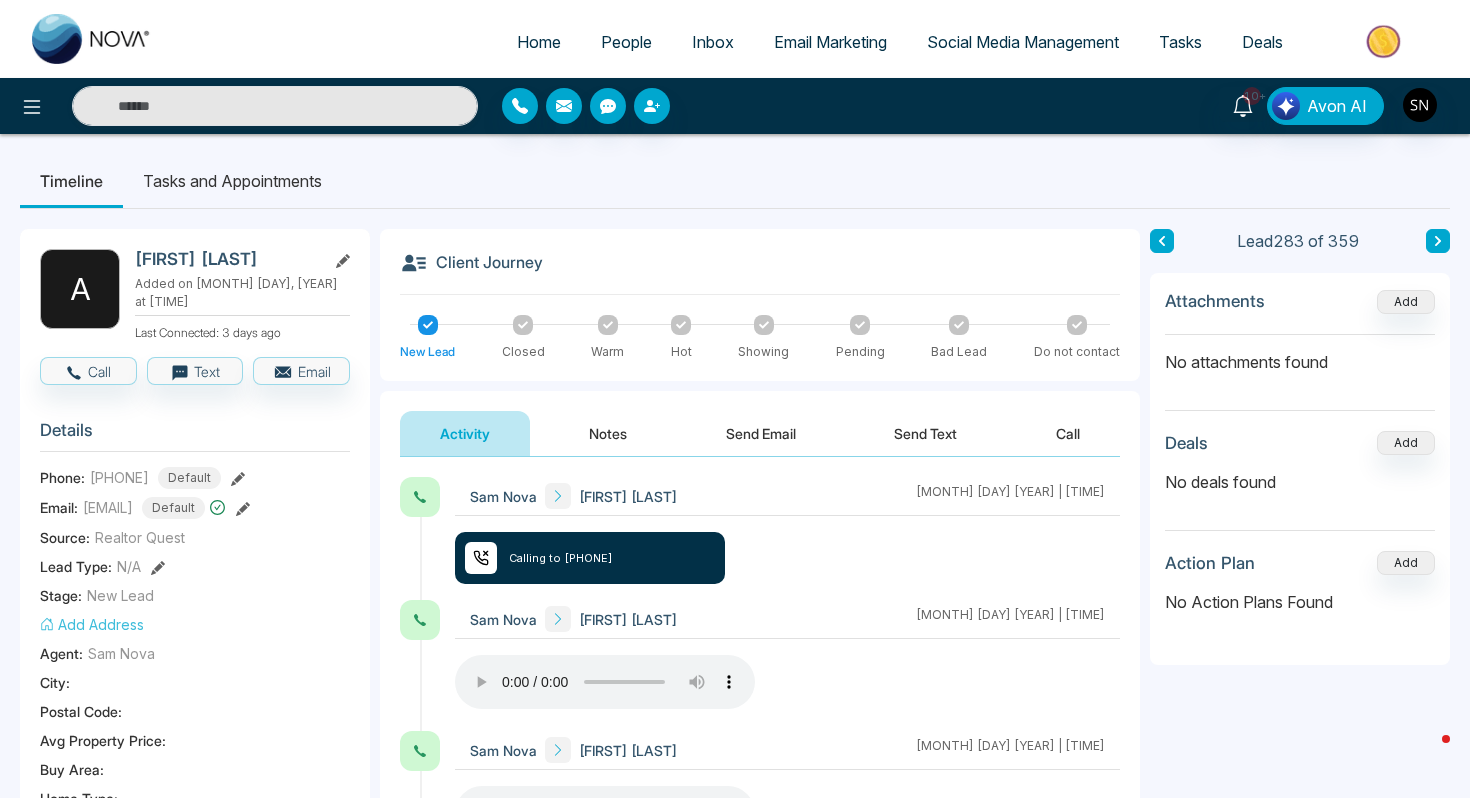 click on "People" at bounding box center (626, 42) 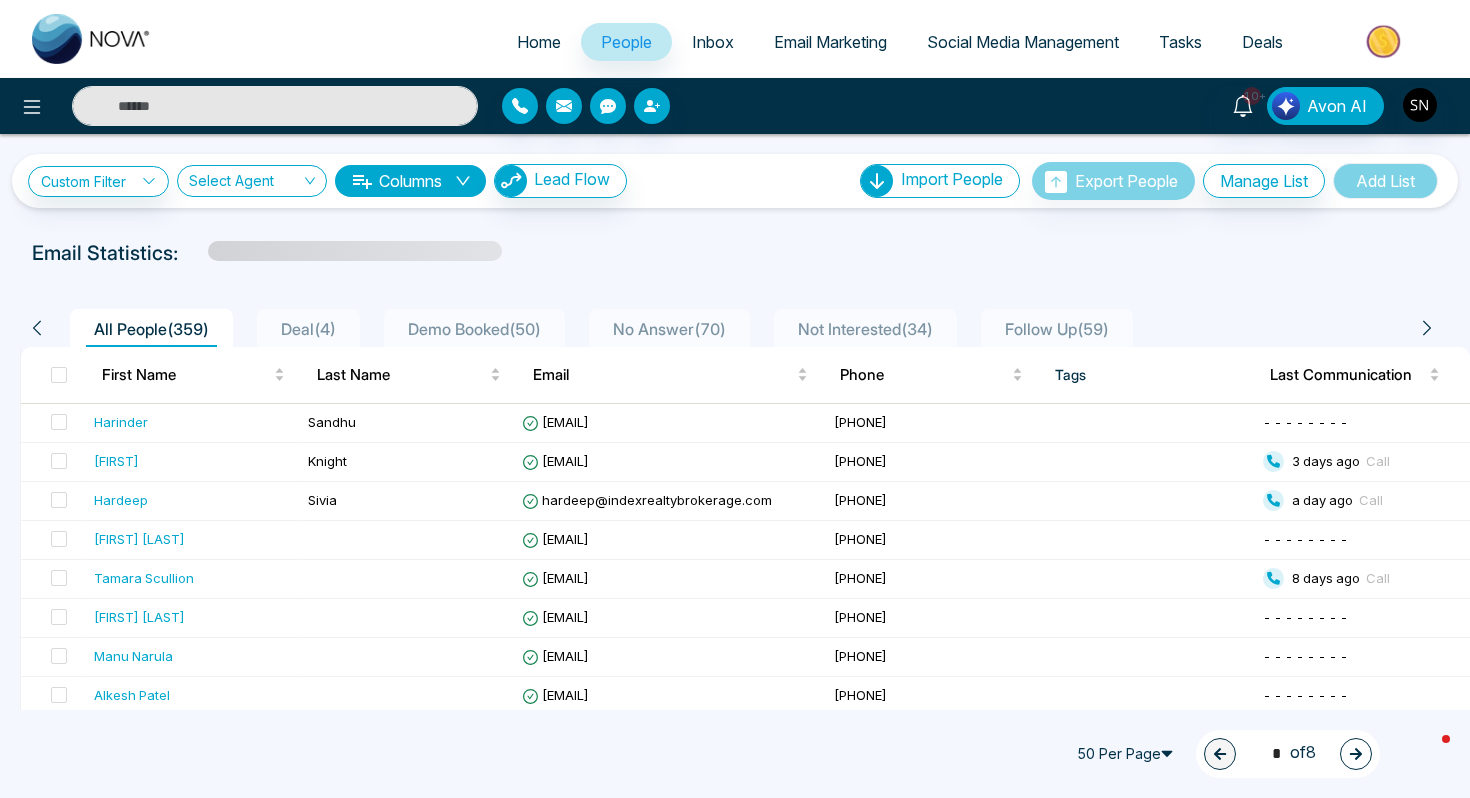 click at bounding box center (275, 106) 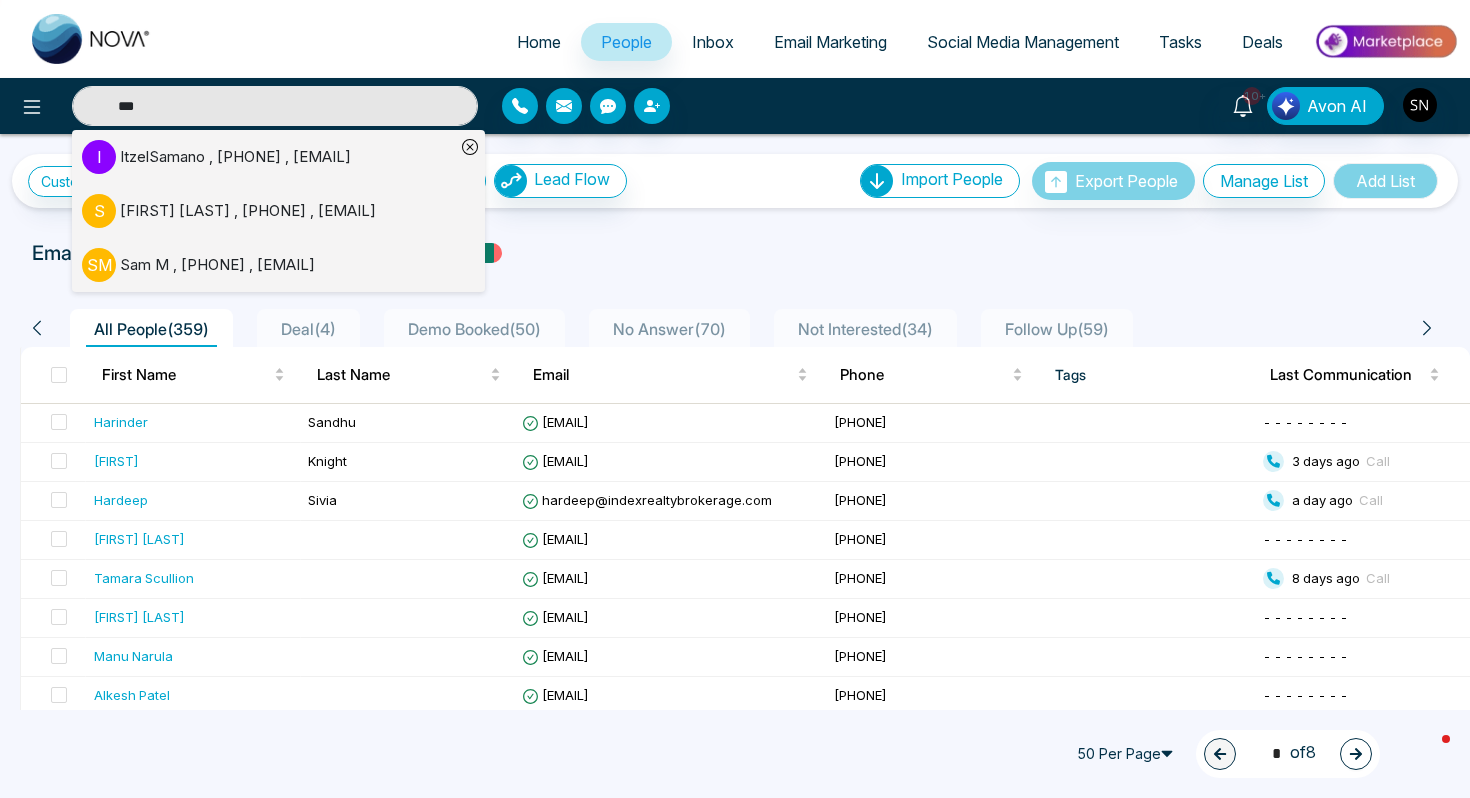 type on "***" 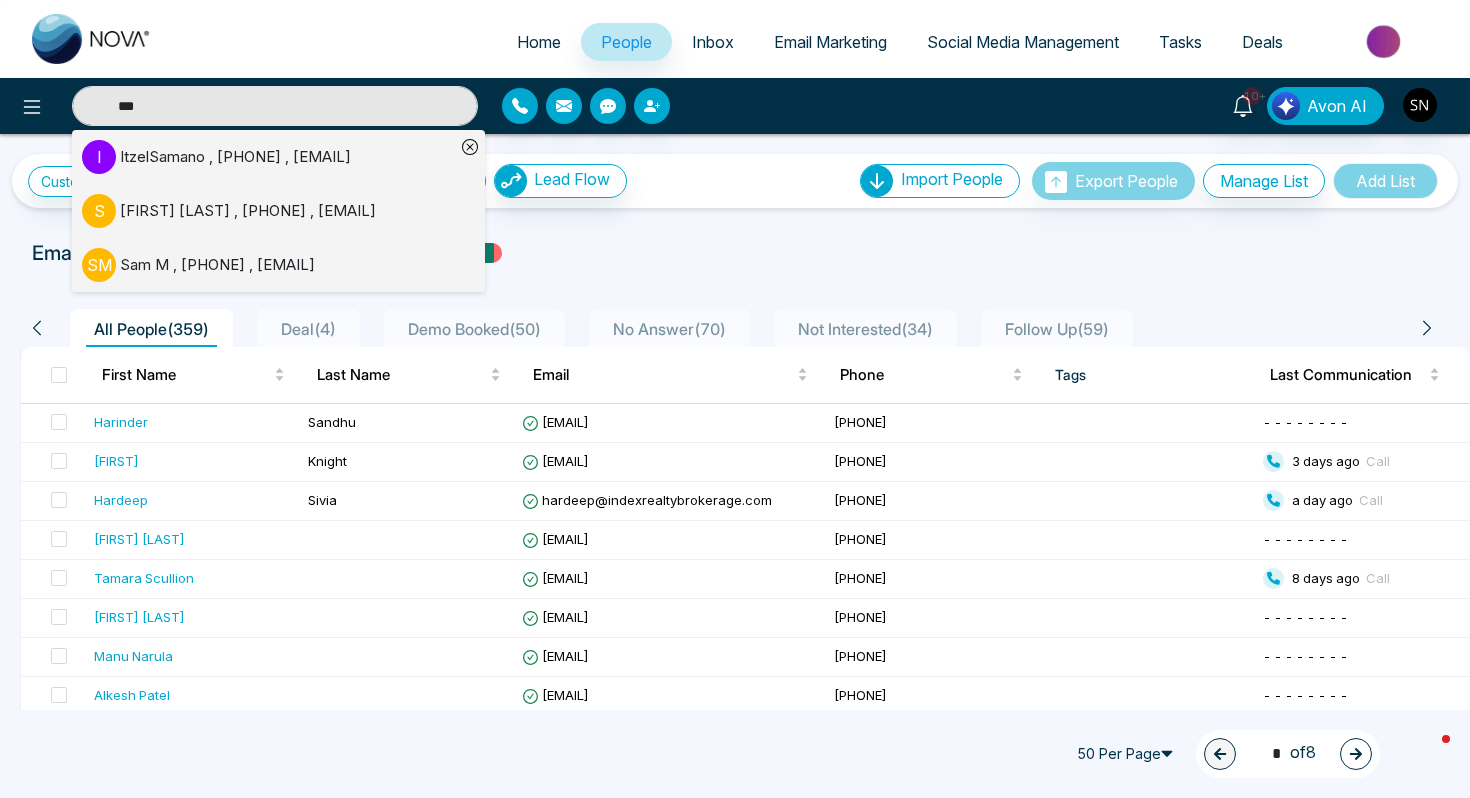 click on "Sam   M   , +12267245091   , sm35work@gmail.com" at bounding box center [217, 265] 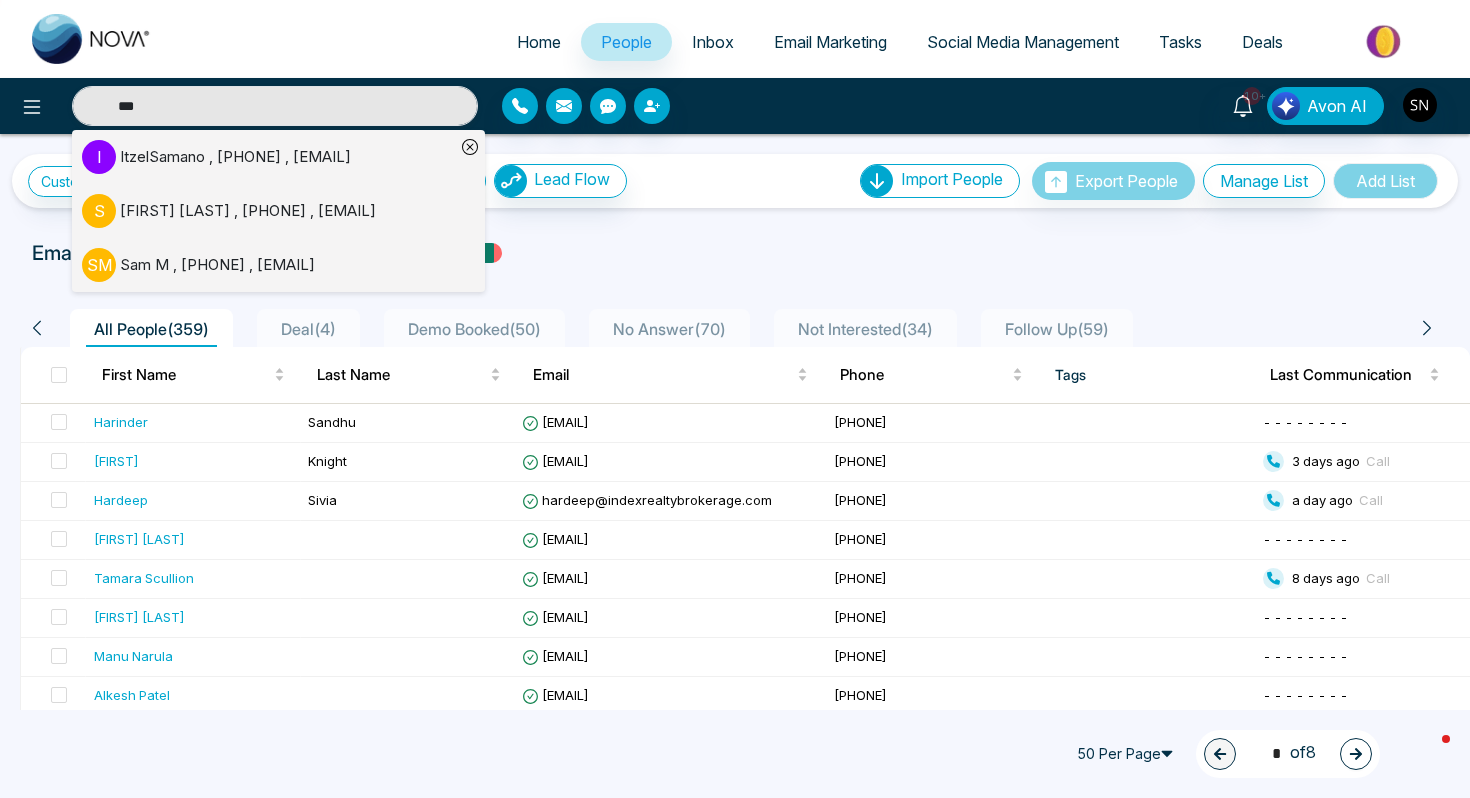 type 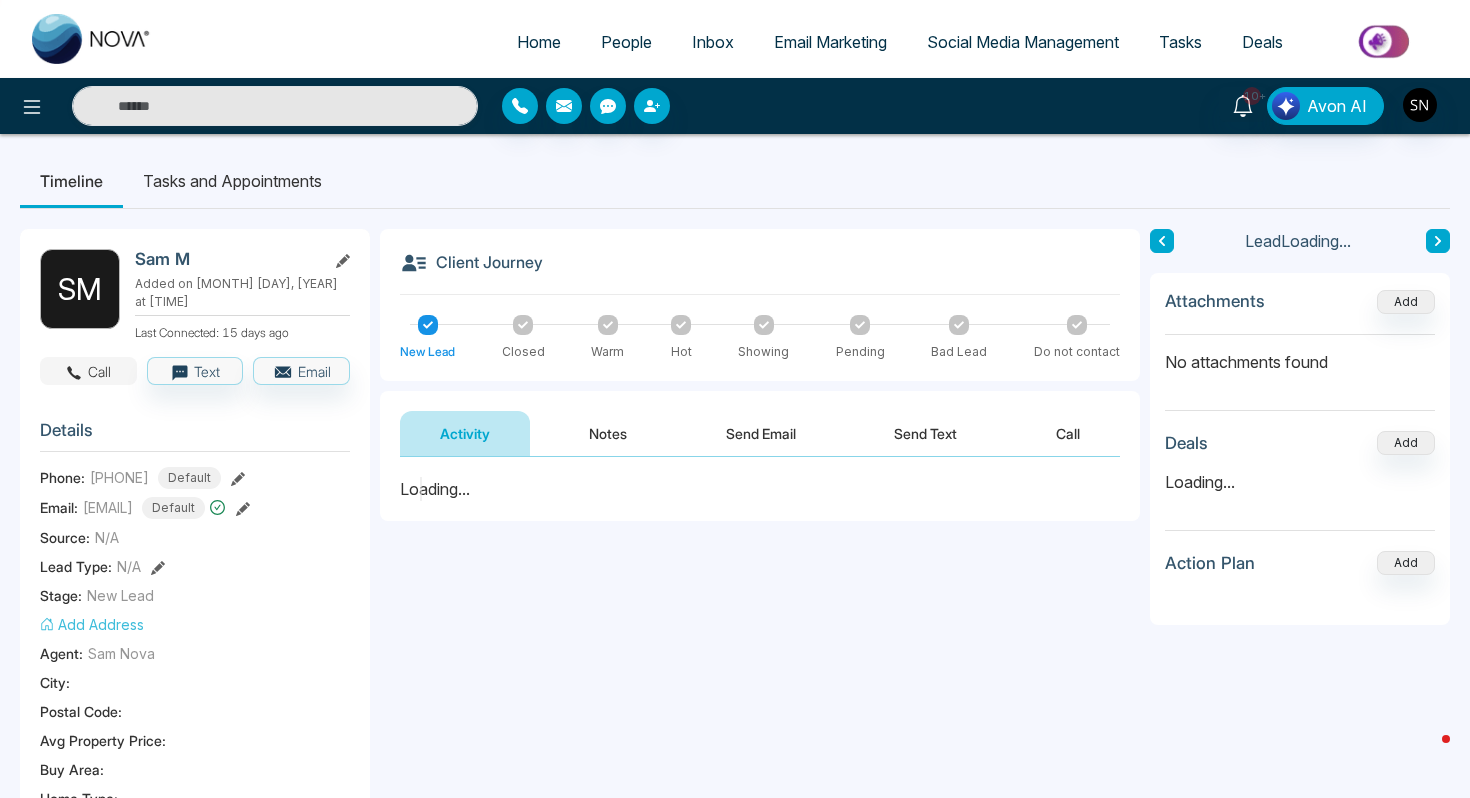 click on "Call" at bounding box center [88, 371] 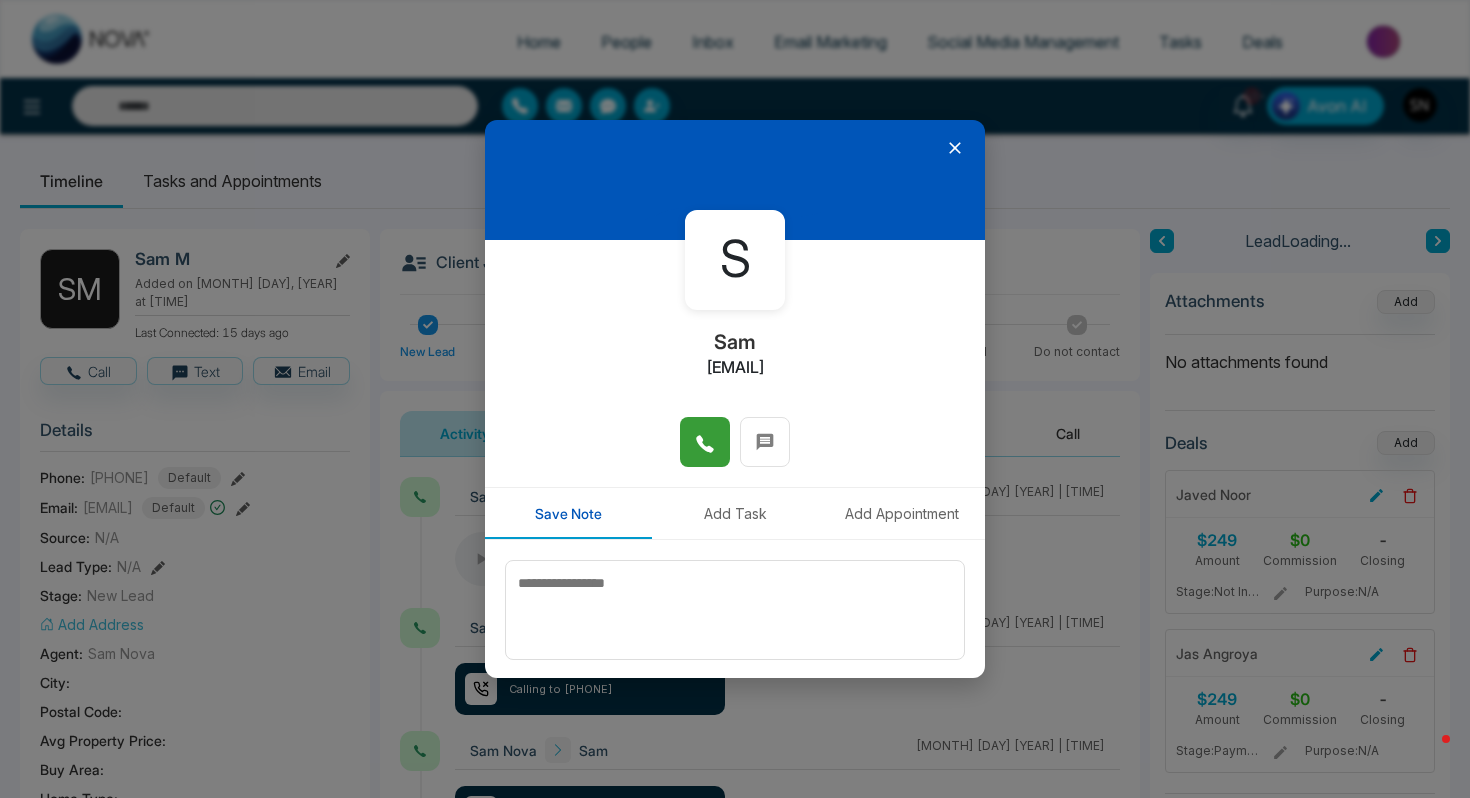 click 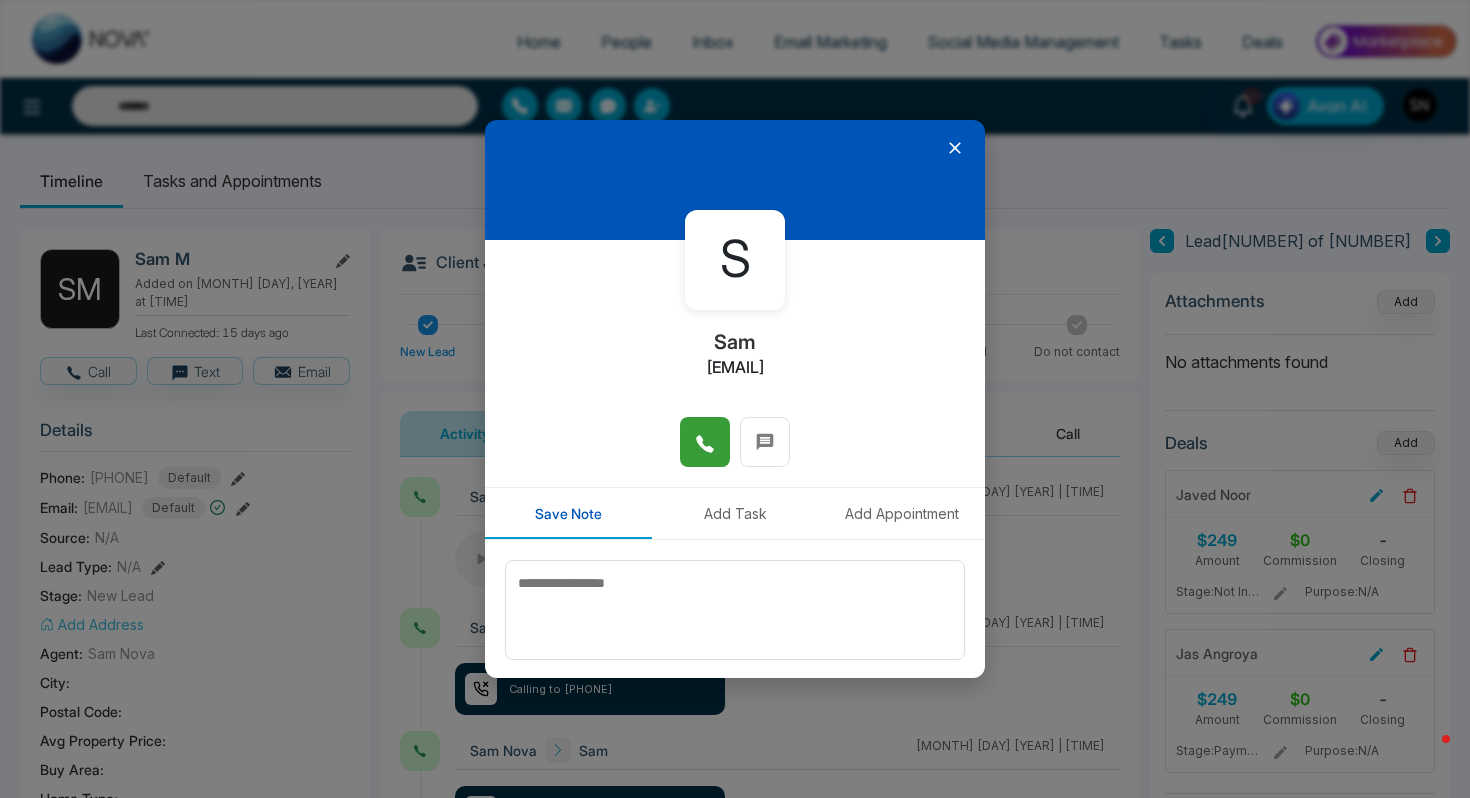 click 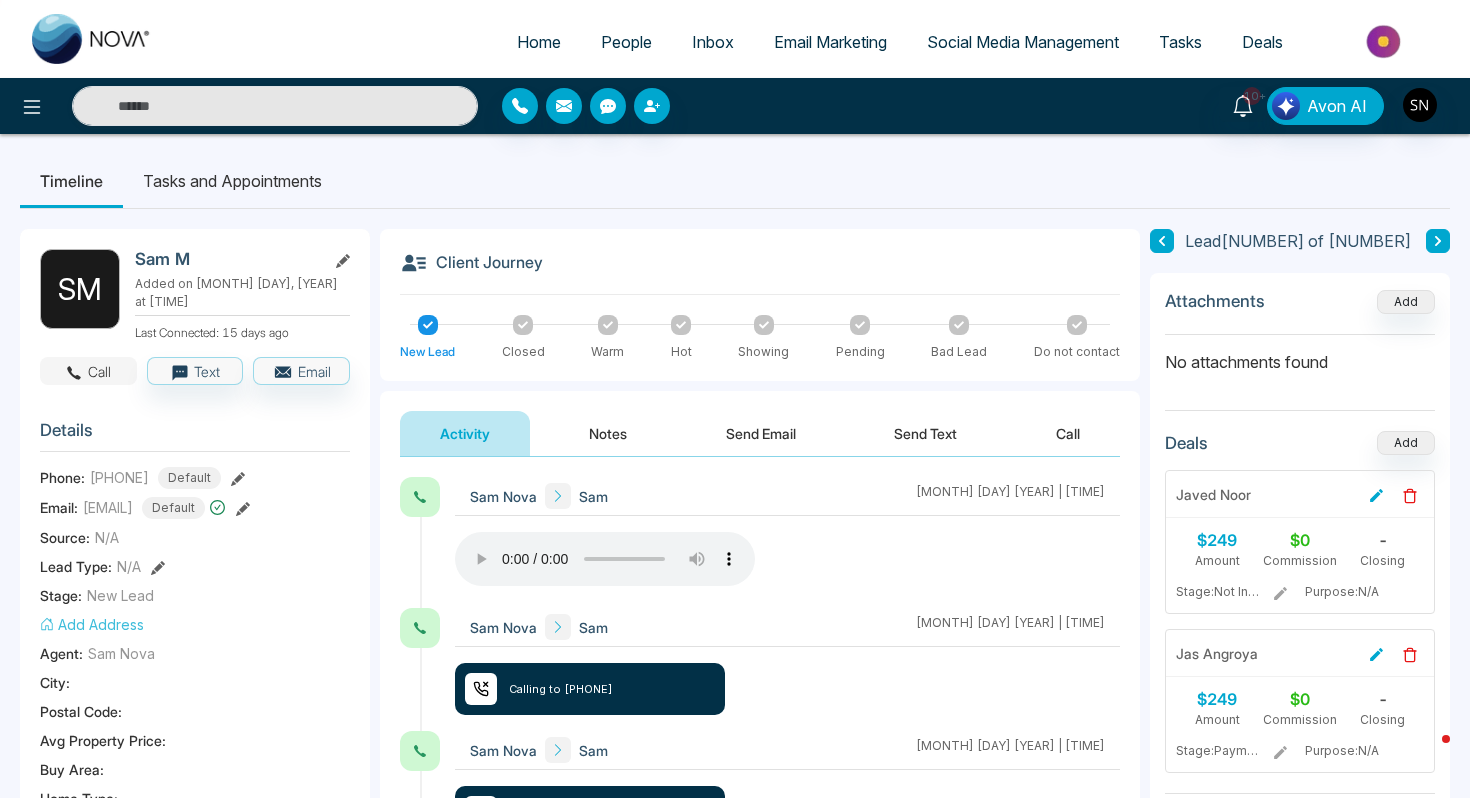 click on "Call" at bounding box center (88, 371) 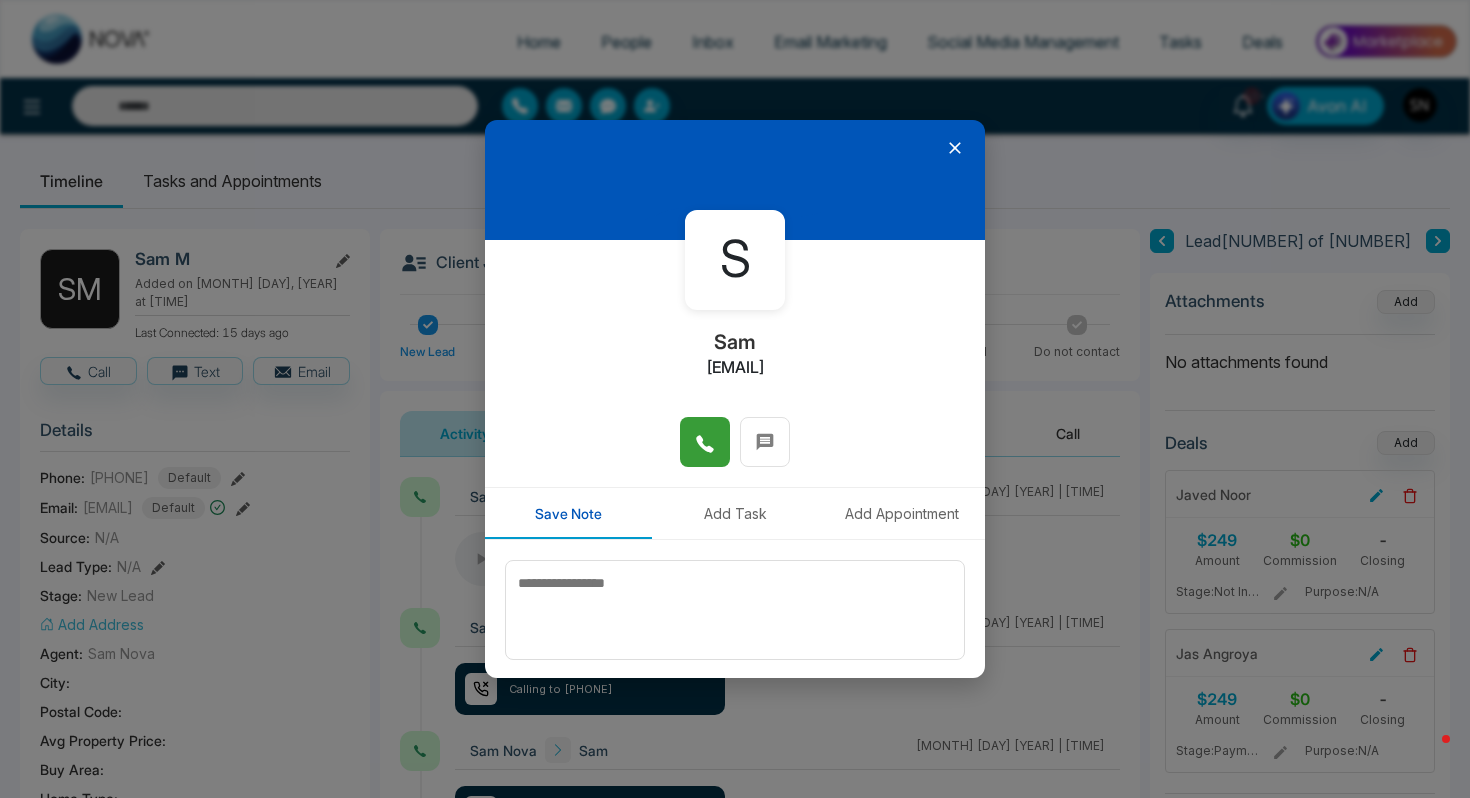 click at bounding box center [705, 442] 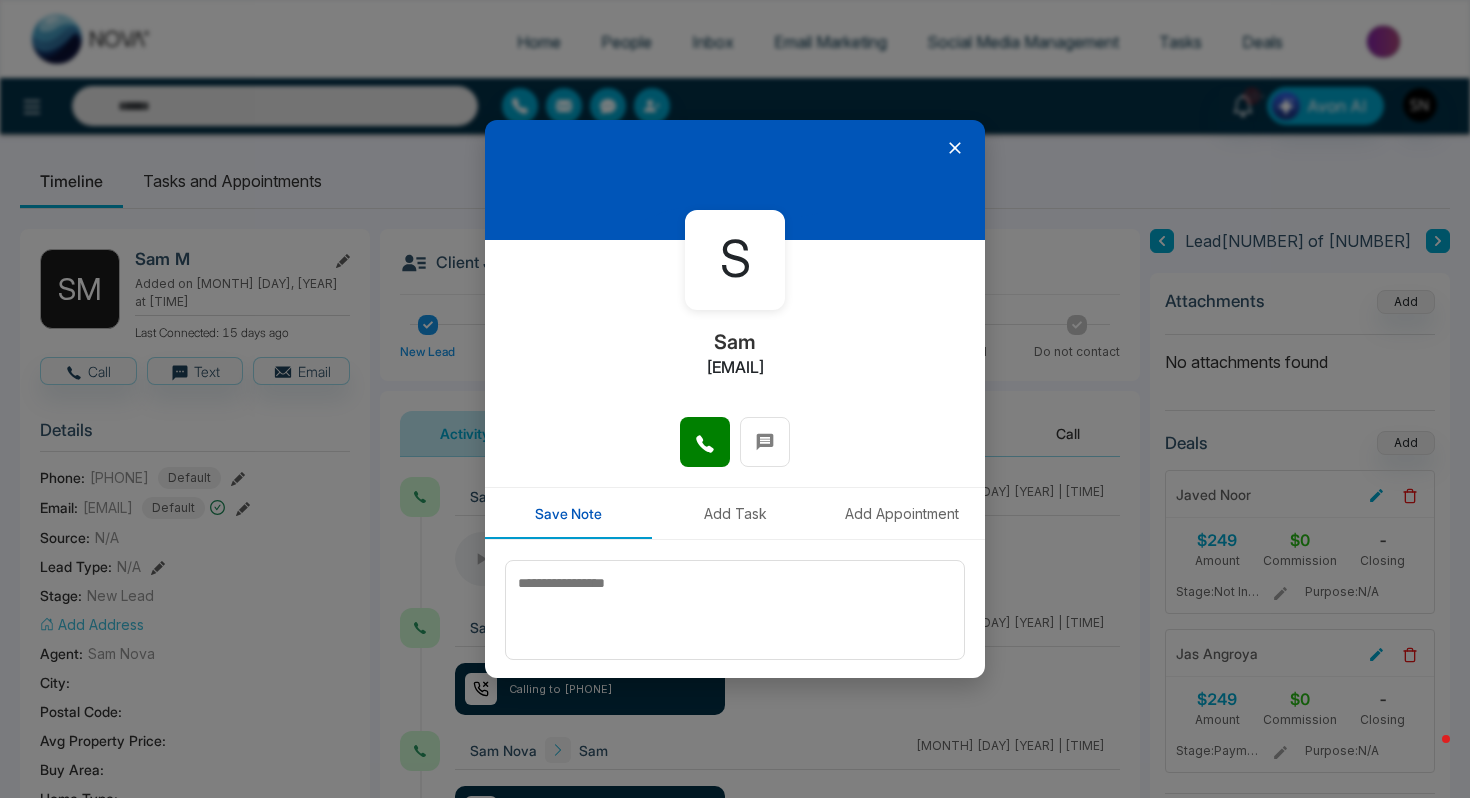 click 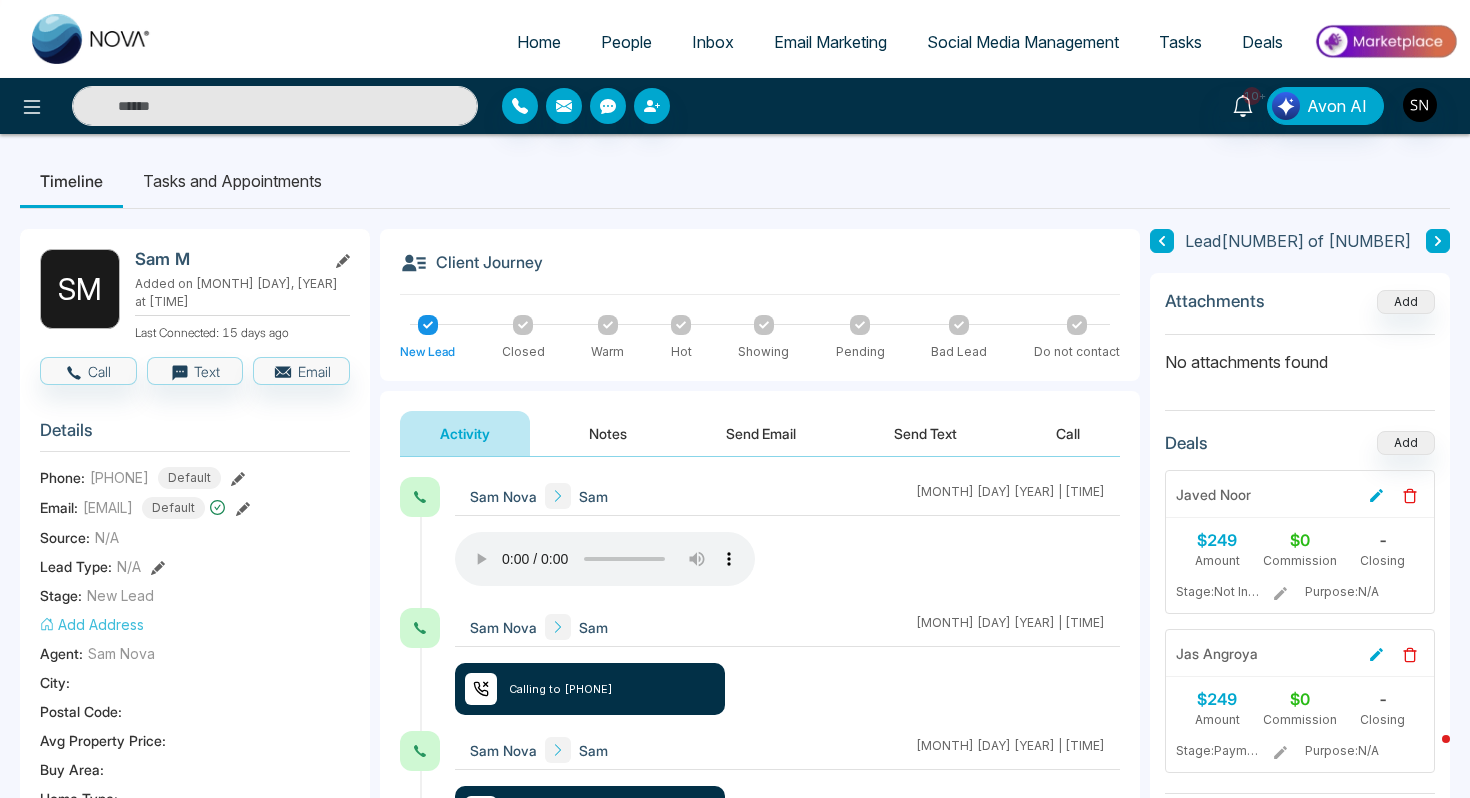 click at bounding box center (275, 106) 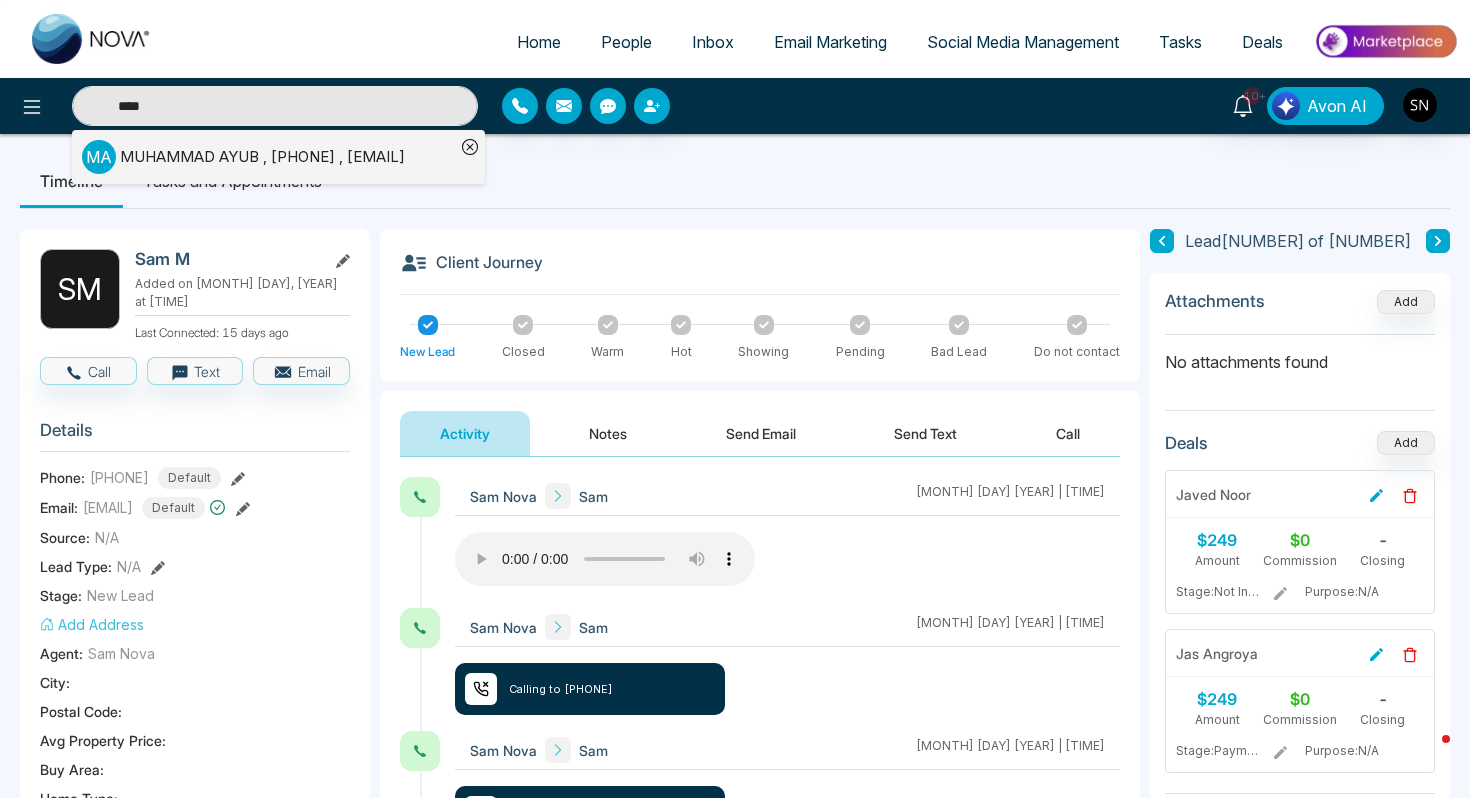 type on "****" 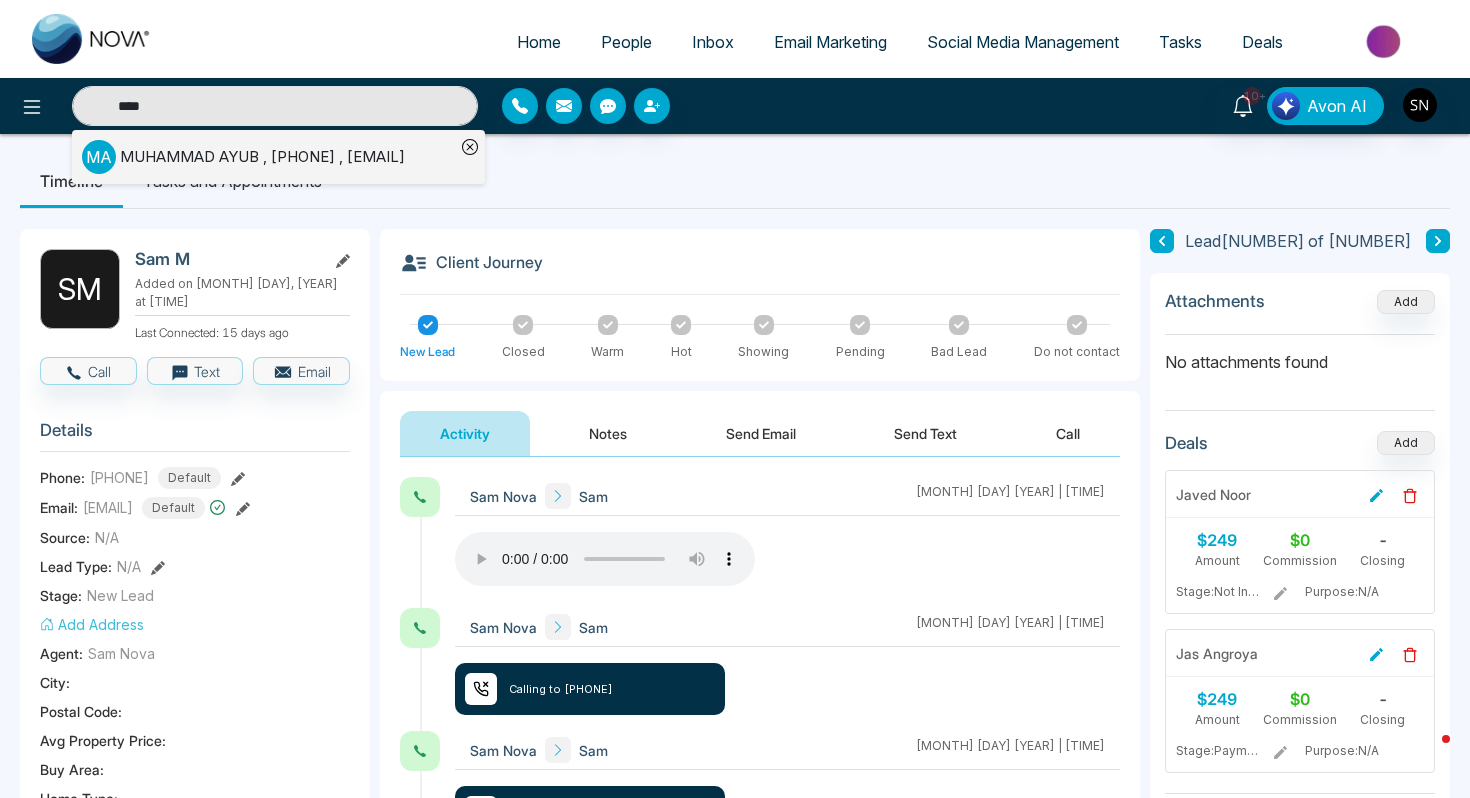 click on "MUHAMMAD   AYUB   , +14165770055   , siprarealtor@gmail.com" at bounding box center (262, 157) 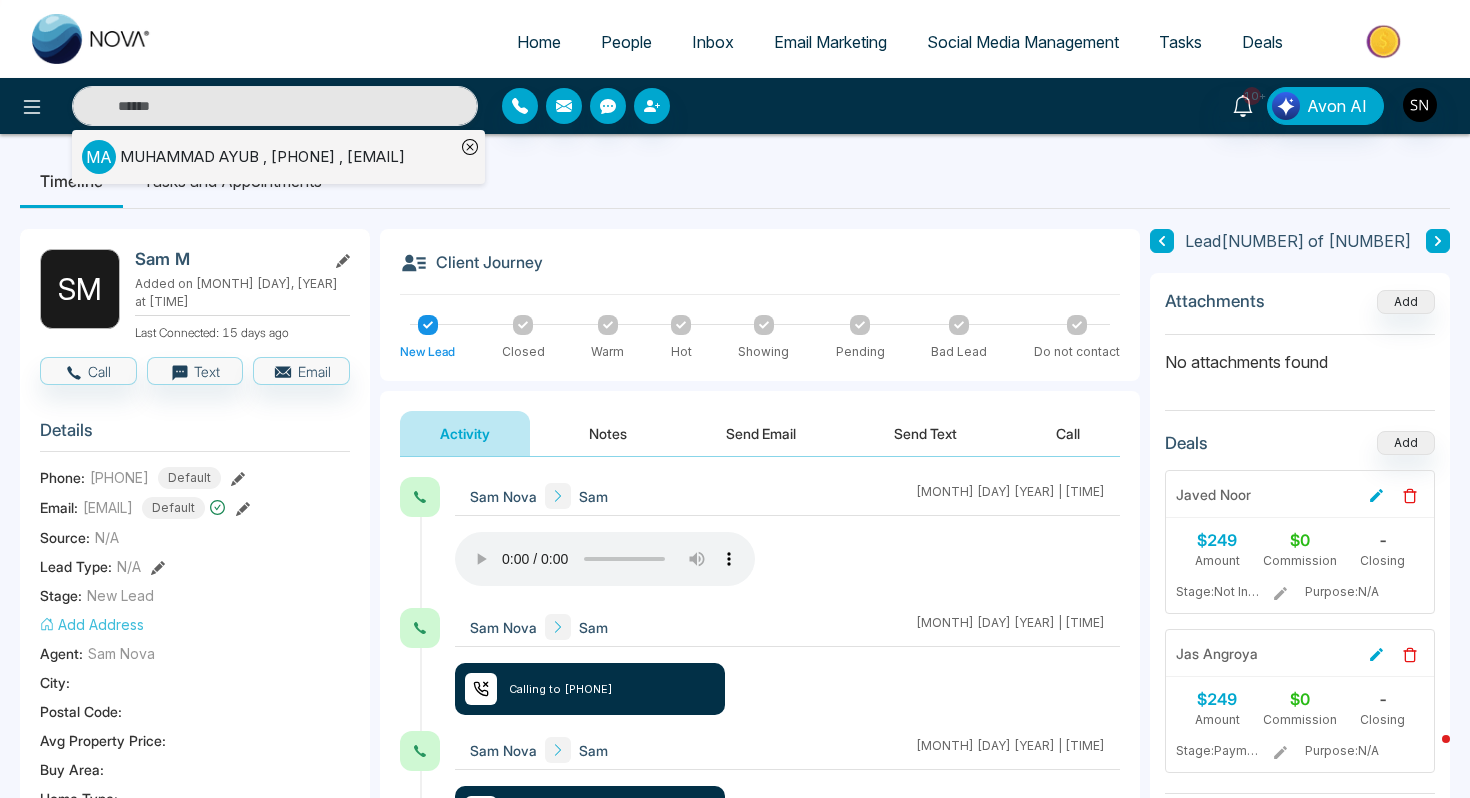 type on "****" 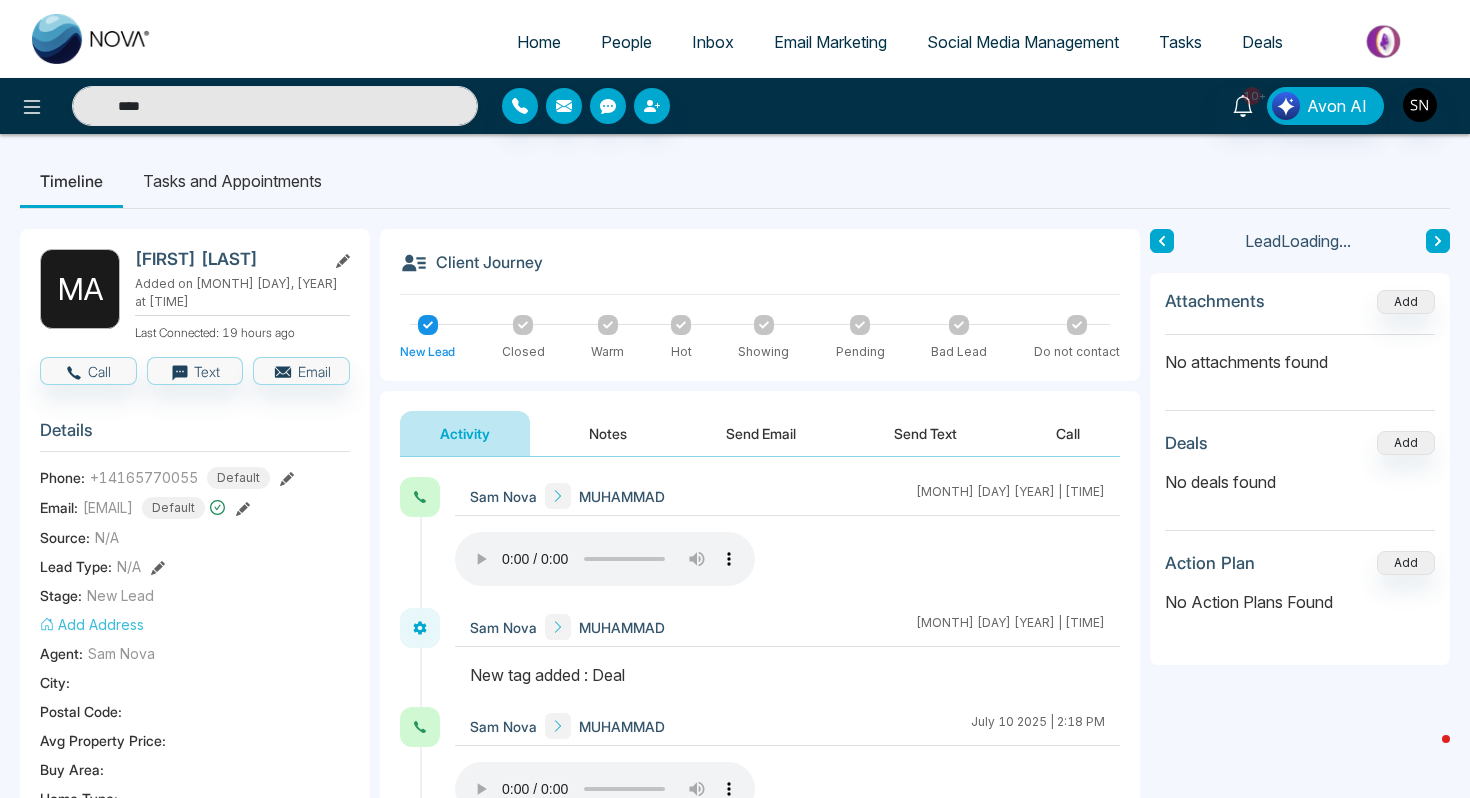click on "[FIRST] [LAST] Added on   [DATE] at [TIME] Last Connected:   [TIME_AGO]   Call   Text   Email Details Phone: [PHONE] Default Email: [EMAIL] Default Source: N/A Lead Type: N/A Stage: New Lead Add Address Agent: [FIRST] [LAST] City : [CITY] Postal Code : [POSTAL_CODE] Avg Property Price : [PRICE] Buy Area : [AREA] Home Type : [HOME_TYPE] Start Date : [DATE] Last Contact Date : [DATE] Province : [PROVINCE] Timeframe : [TIMEFRAME] Urgency : [URGENCY] Tags Deal   × Is this lead a Realtor? Lead Summary 4 Calls 0 Texts 0 Emails Social Profile   Not found Not found Not found Custom Lead Data Delete lead" at bounding box center [195, 930] 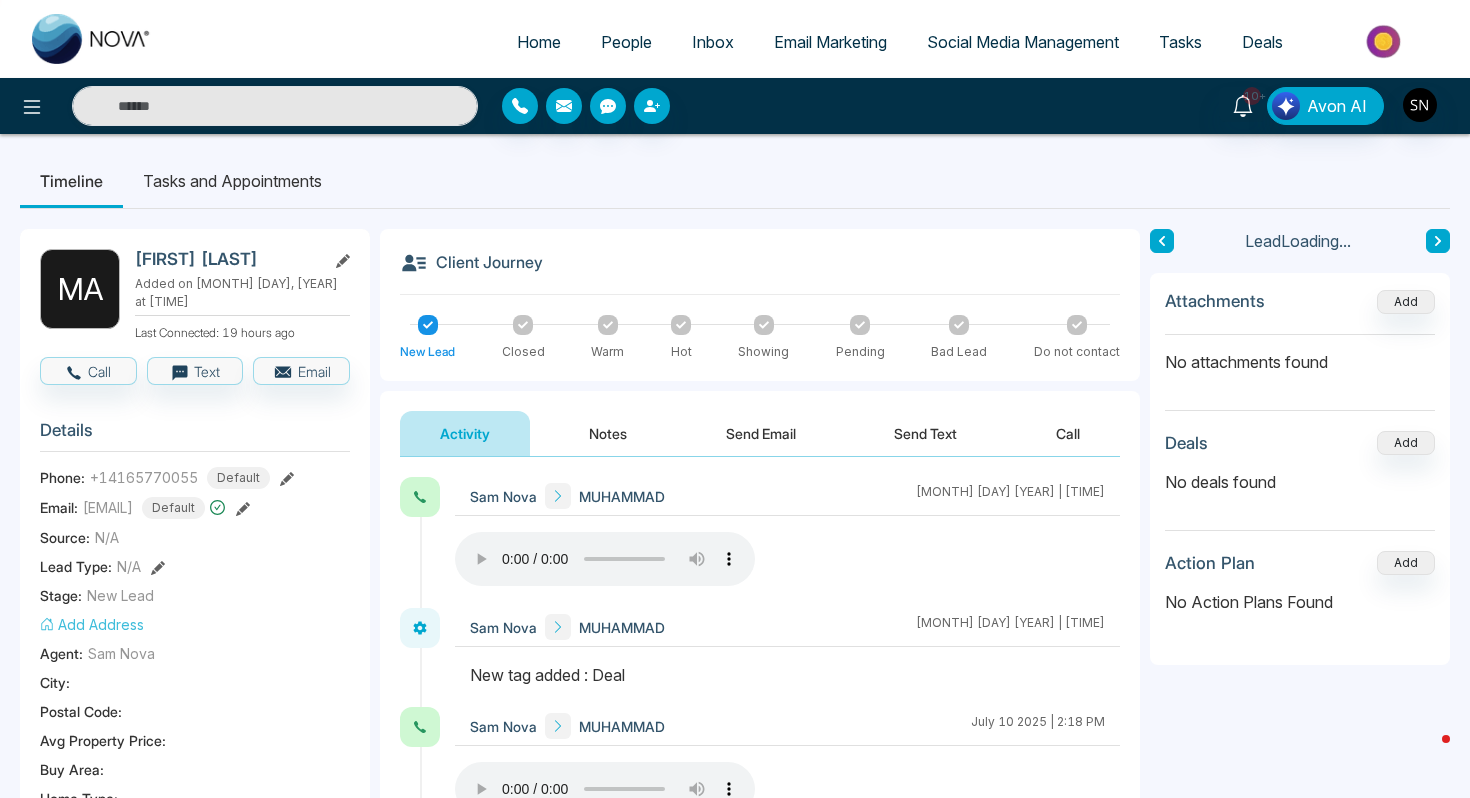 type on "****" 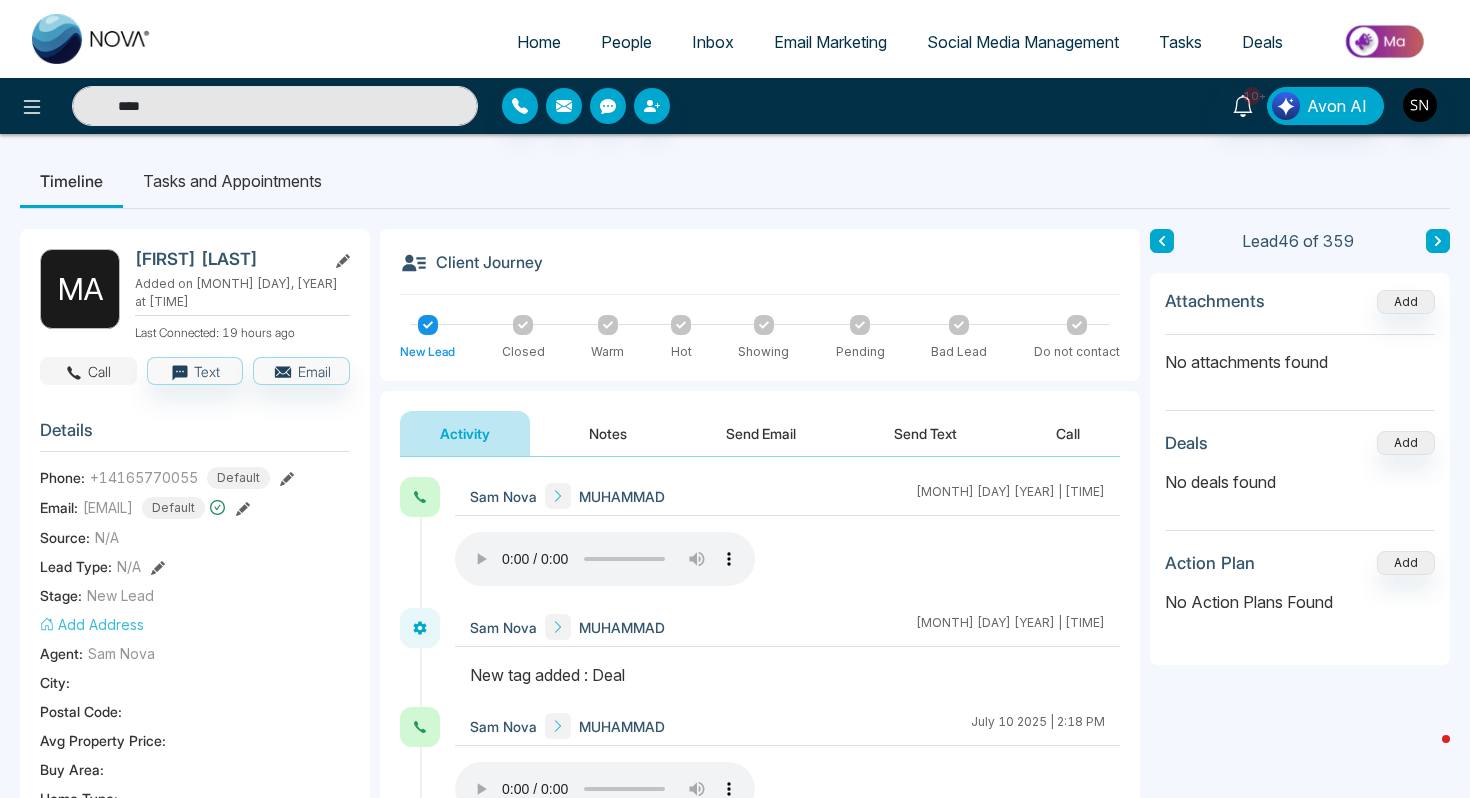 click on "Call" at bounding box center [88, 371] 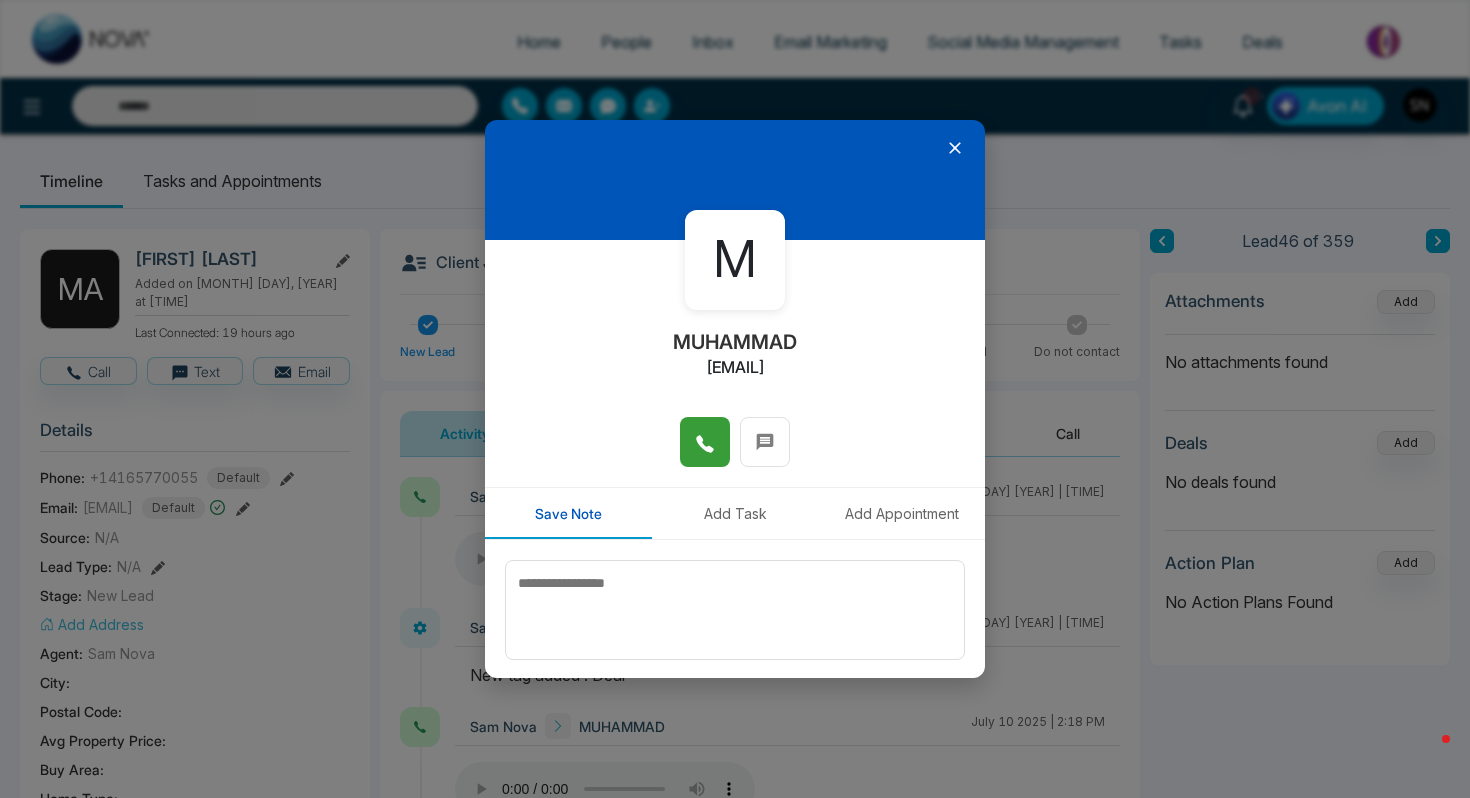 click 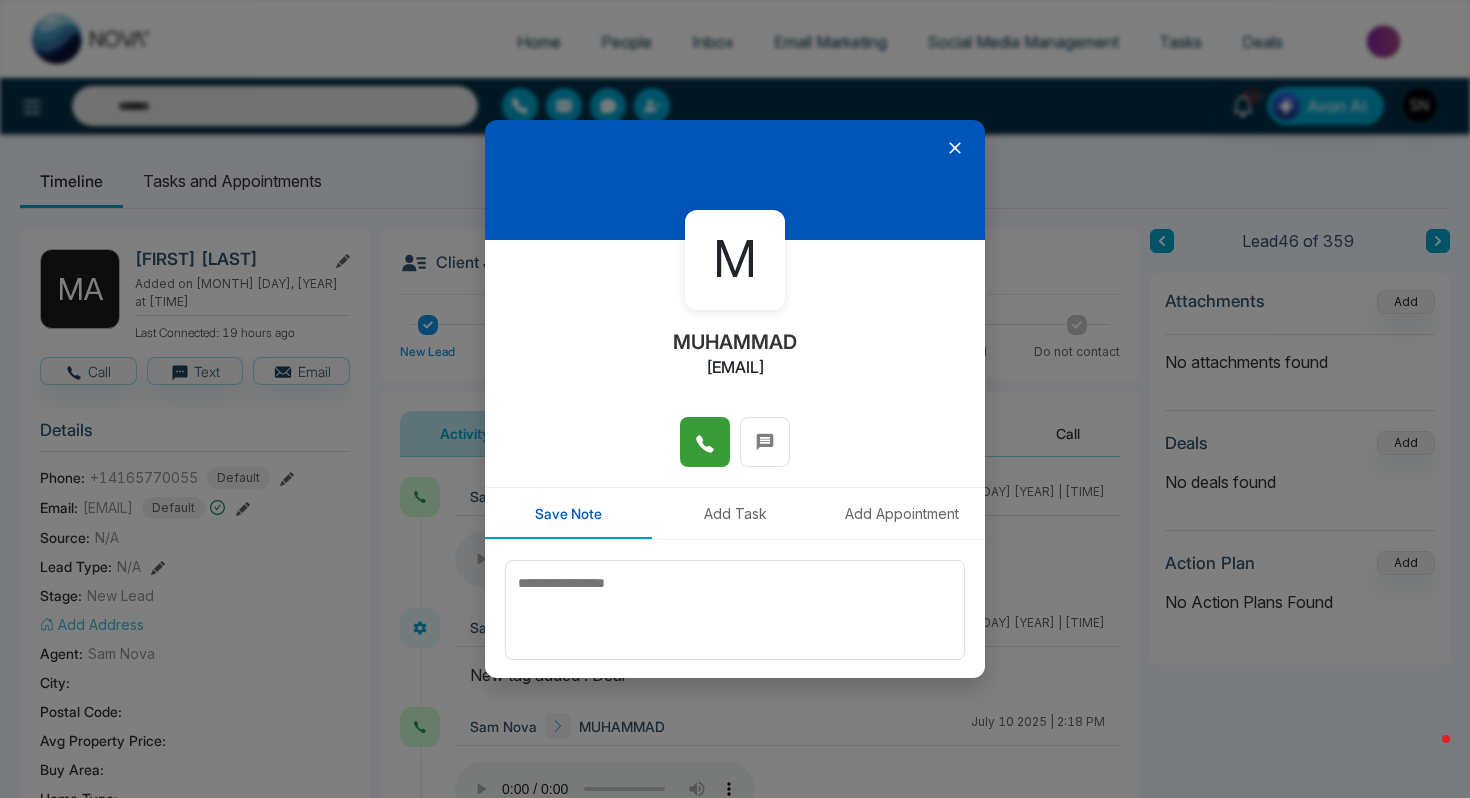 type on "****" 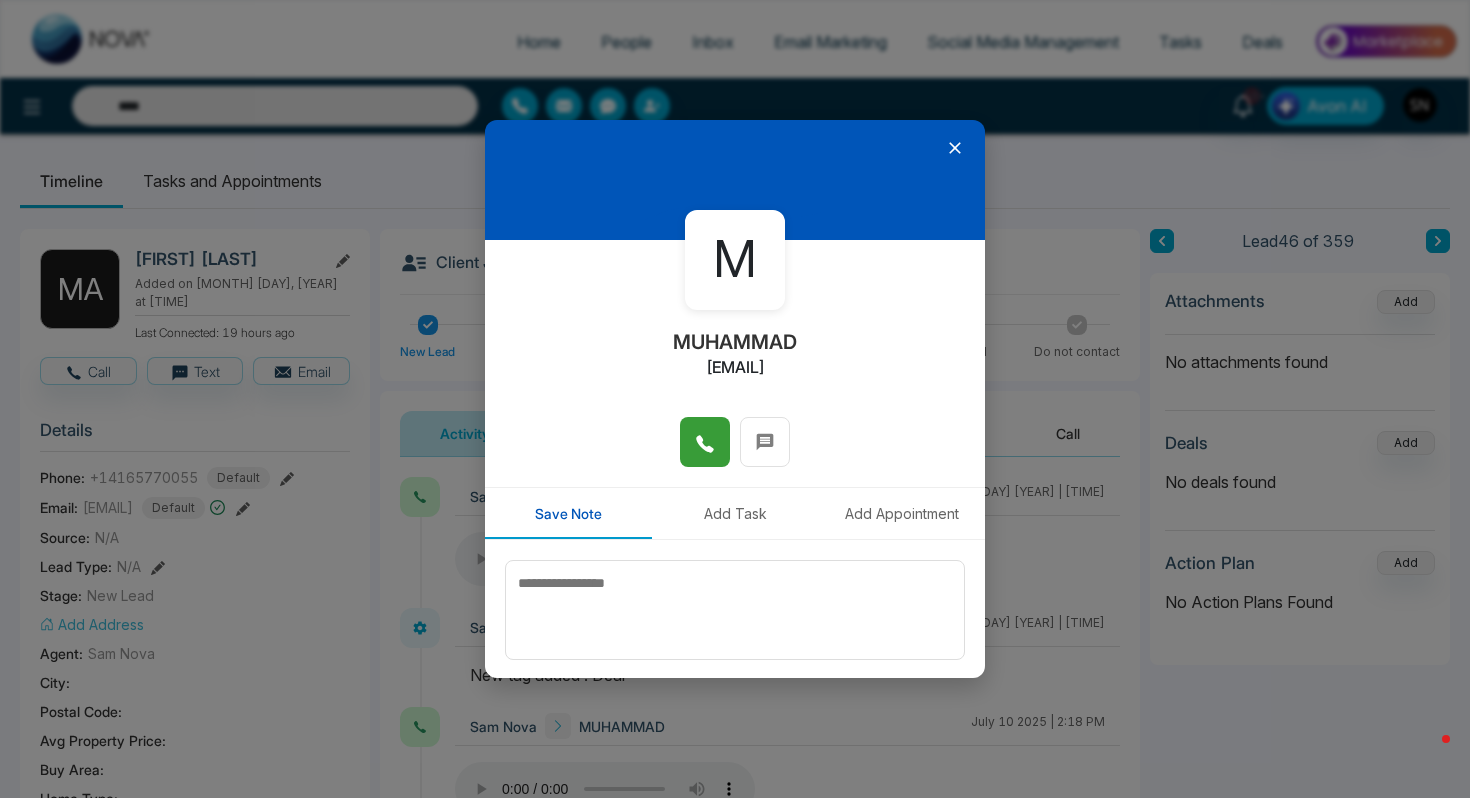 click 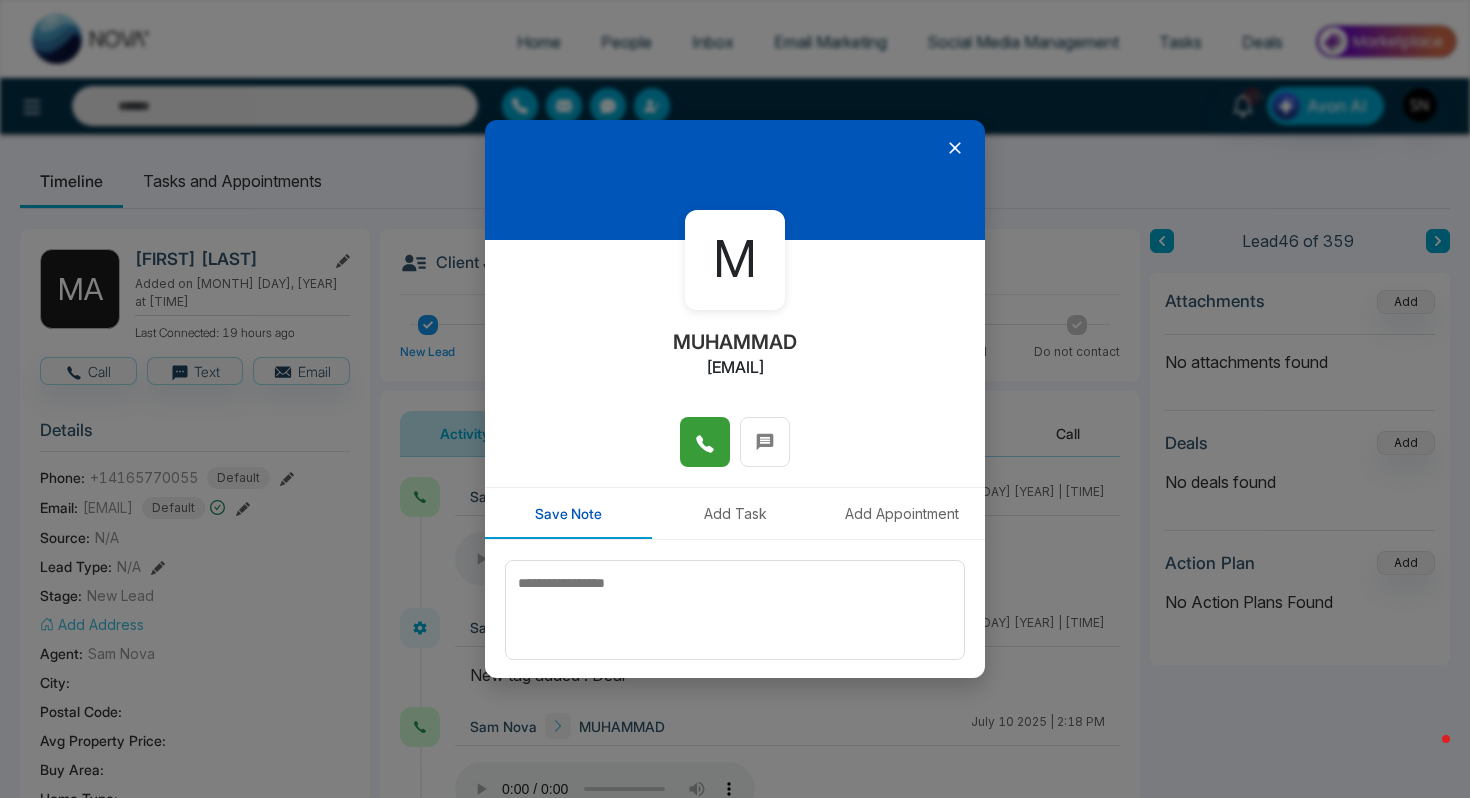 type on "****" 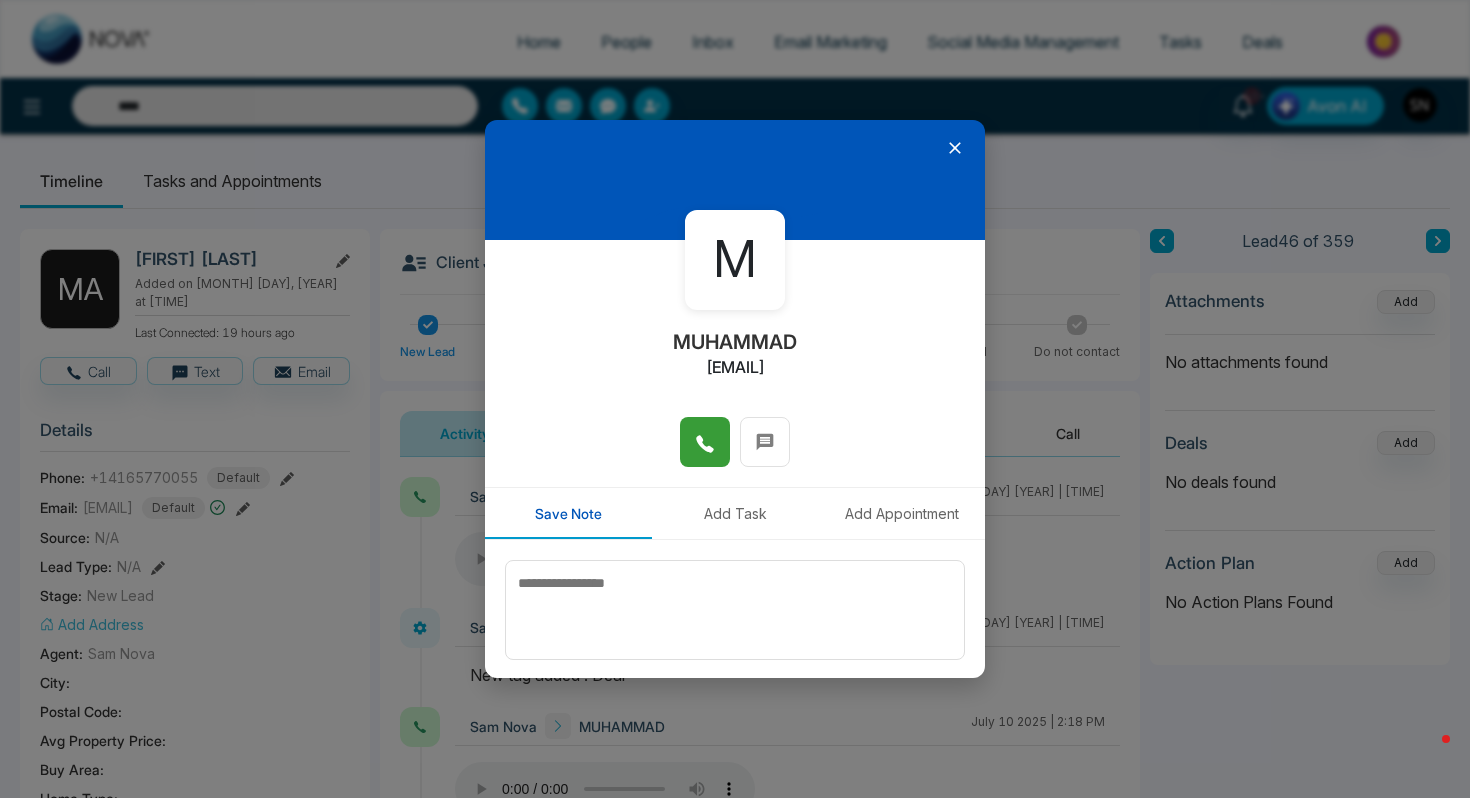 click 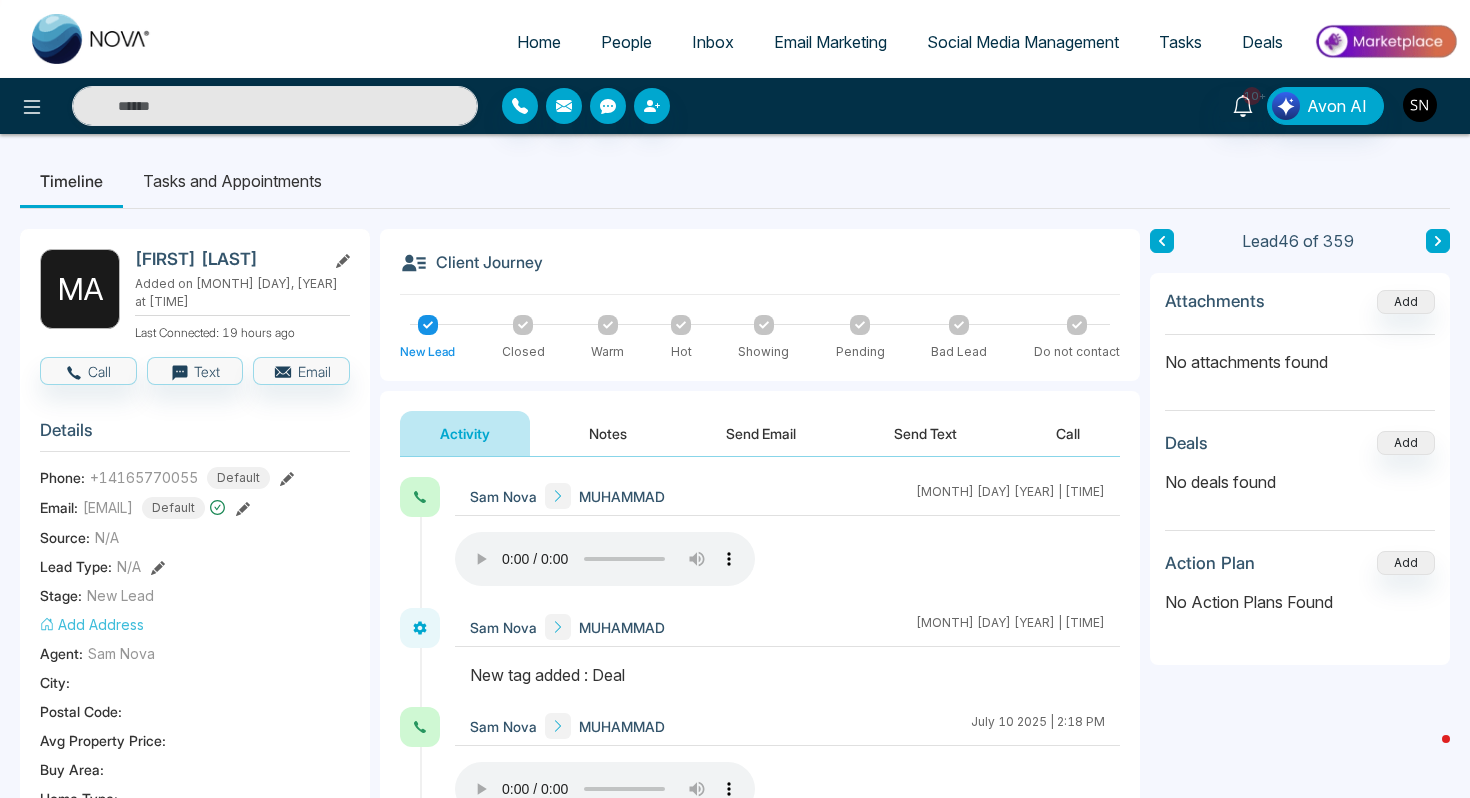 click at bounding box center [1420, 105] 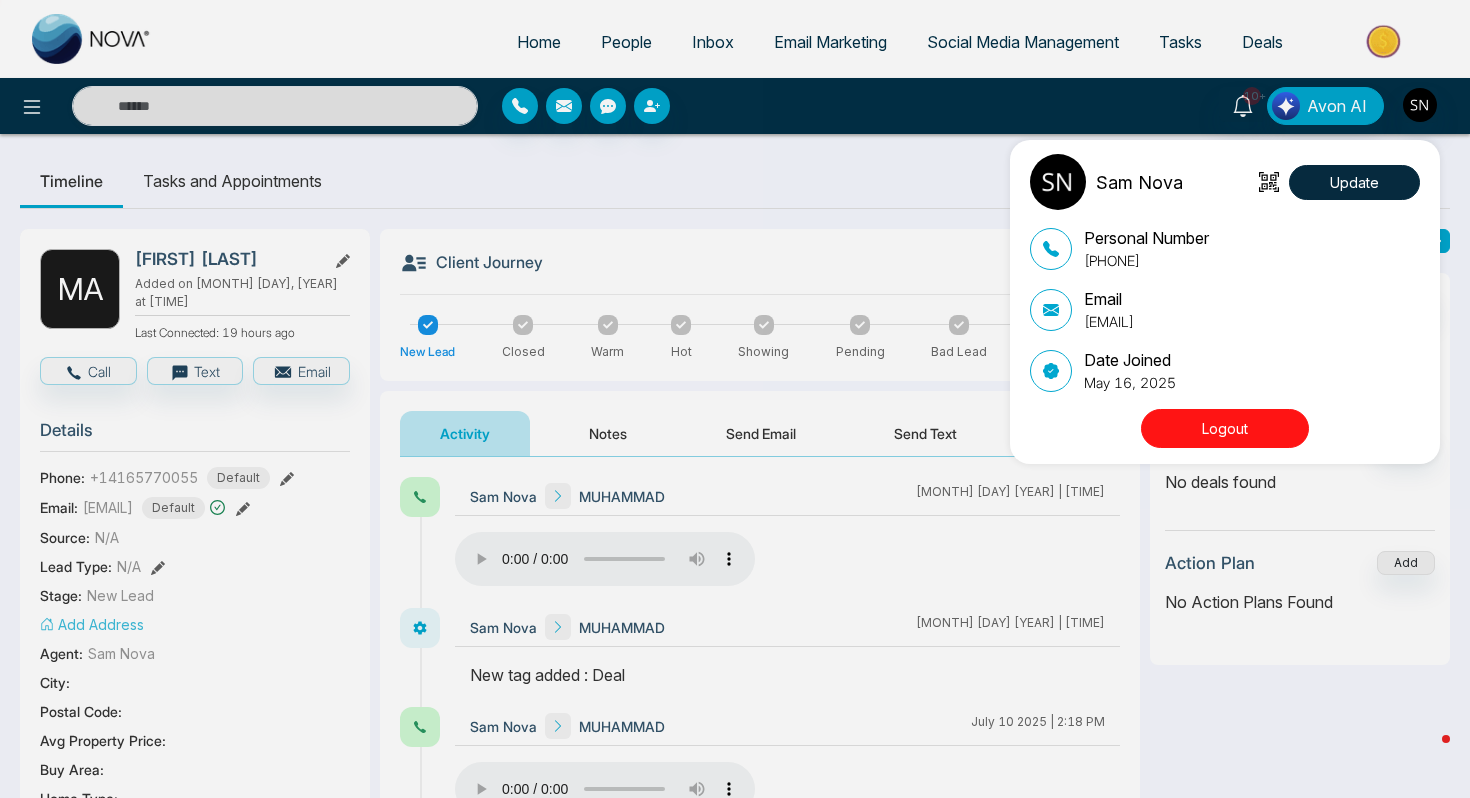 click on "[FIRST] [LAST] Update Personal Number [PHONE] Email [EMAIL] Date Joined [DATE] Logout" at bounding box center (1230, 302) 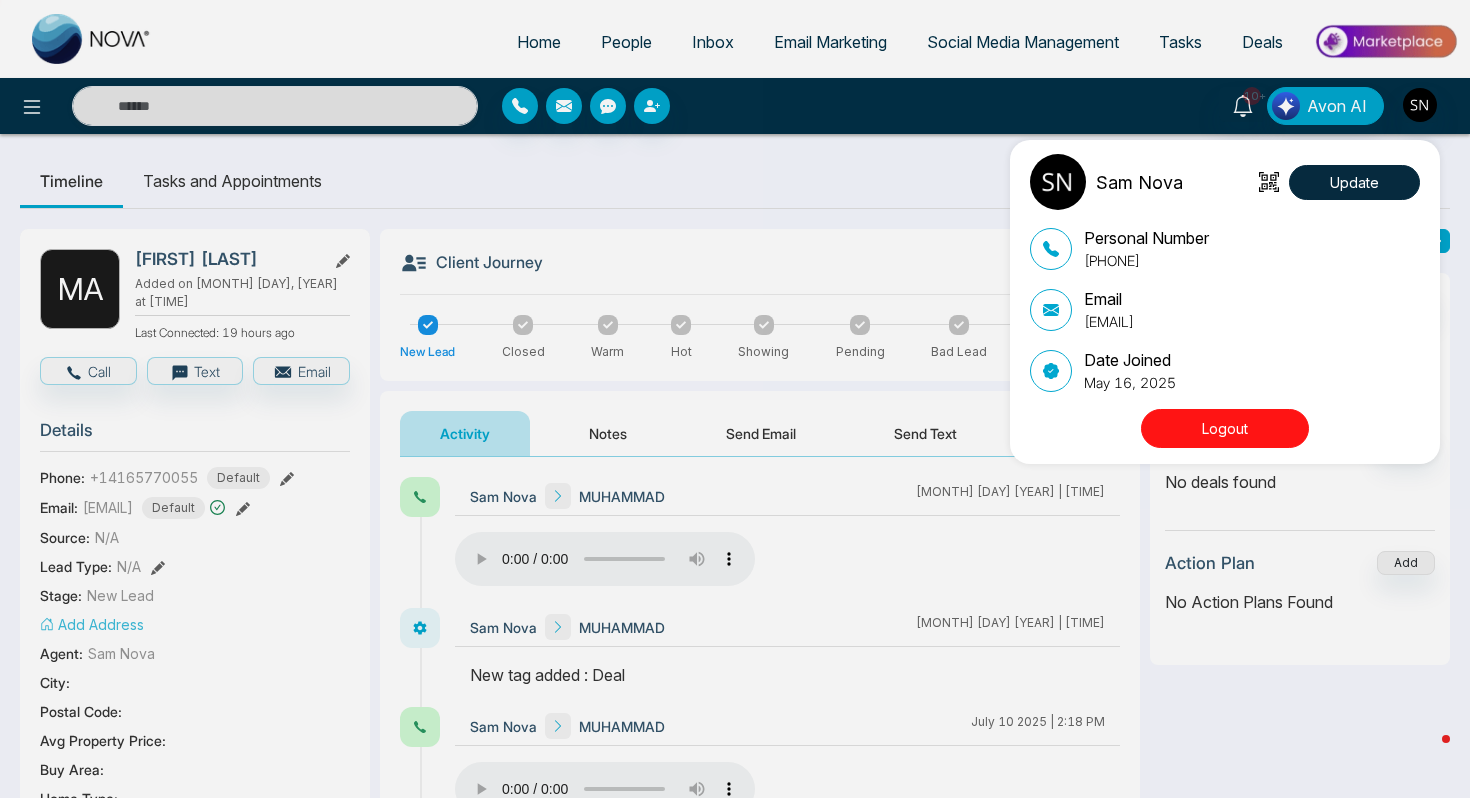 click on "Logout" at bounding box center [1225, 428] 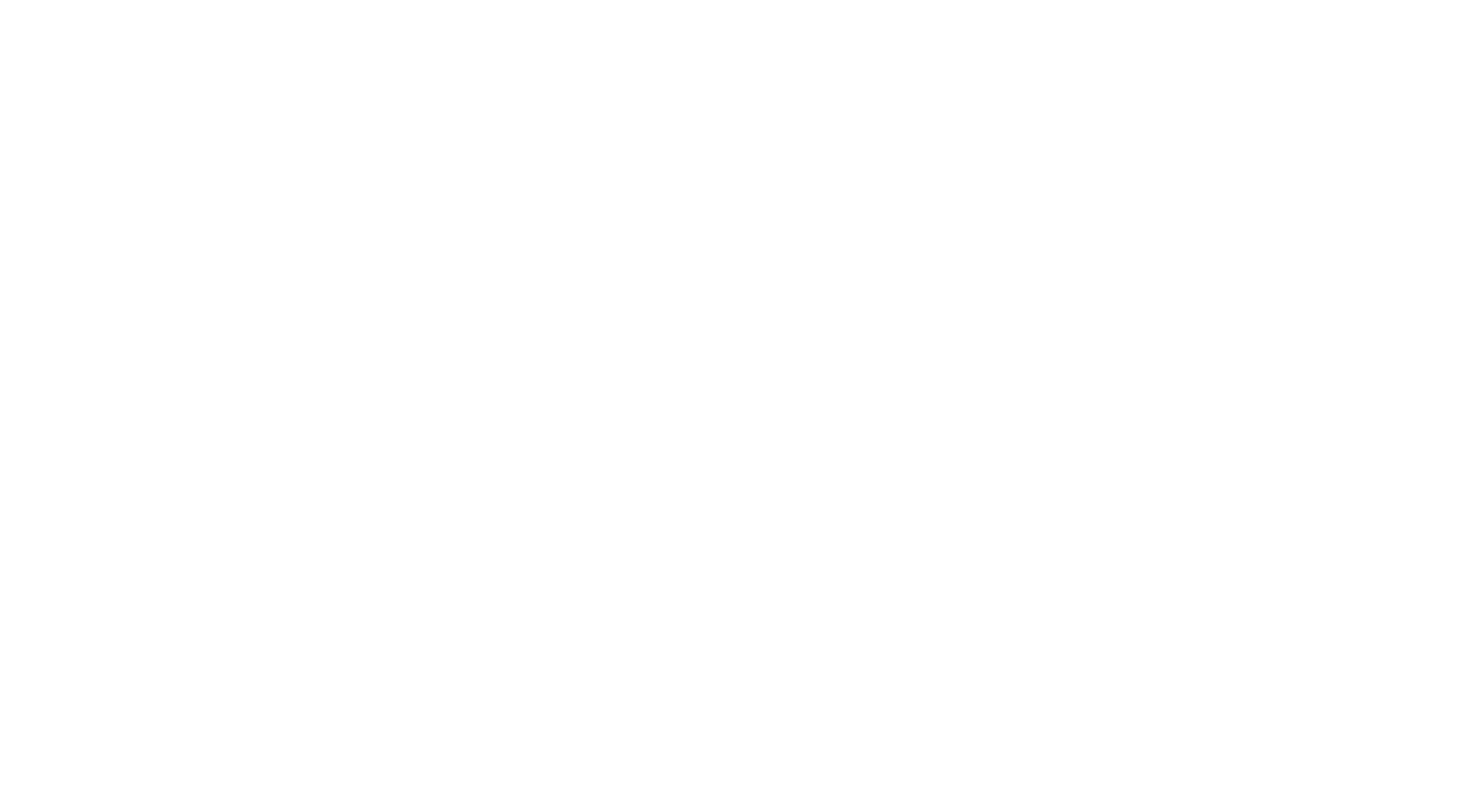scroll, scrollTop: 0, scrollLeft: 0, axis: both 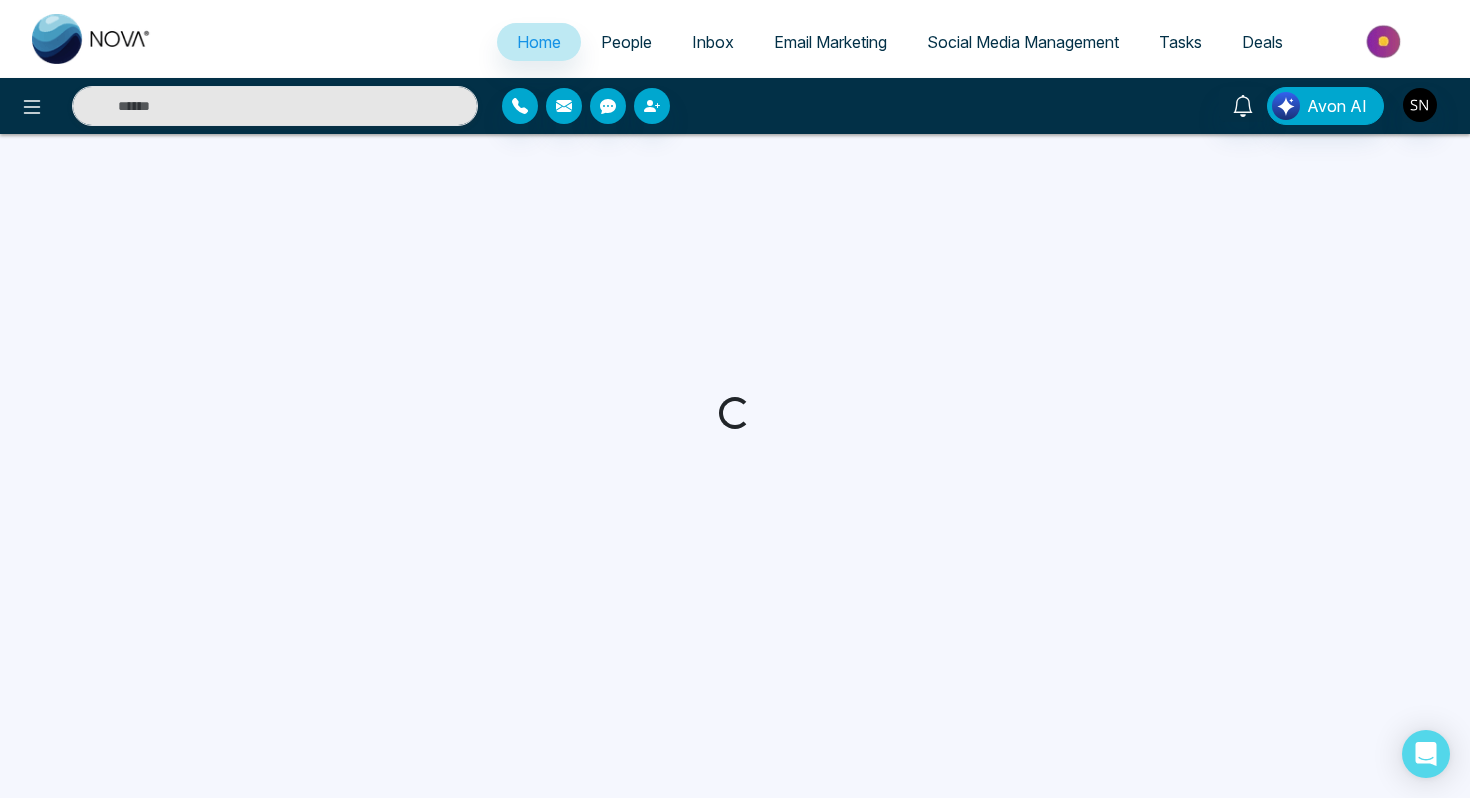 select on "*" 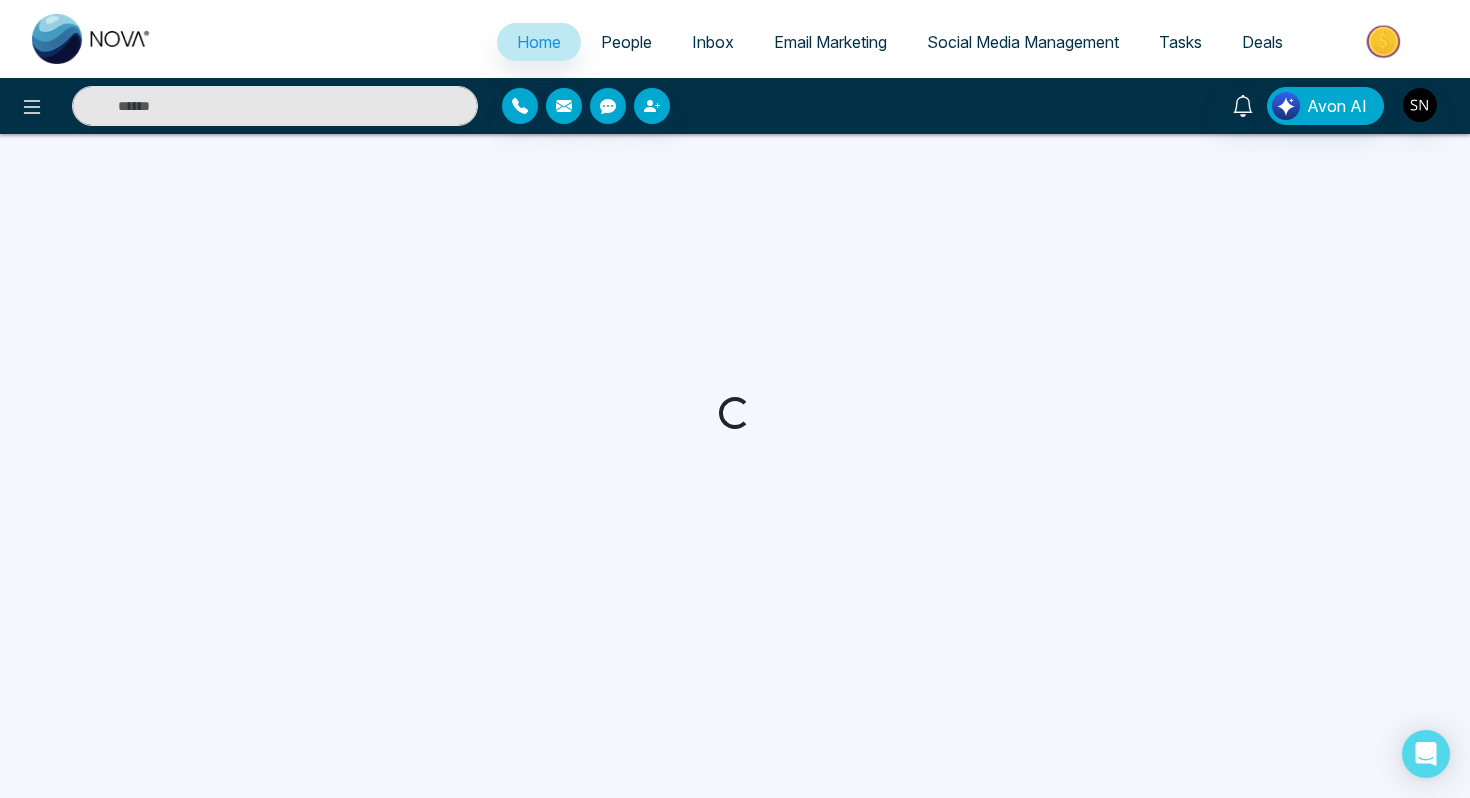 select on "*" 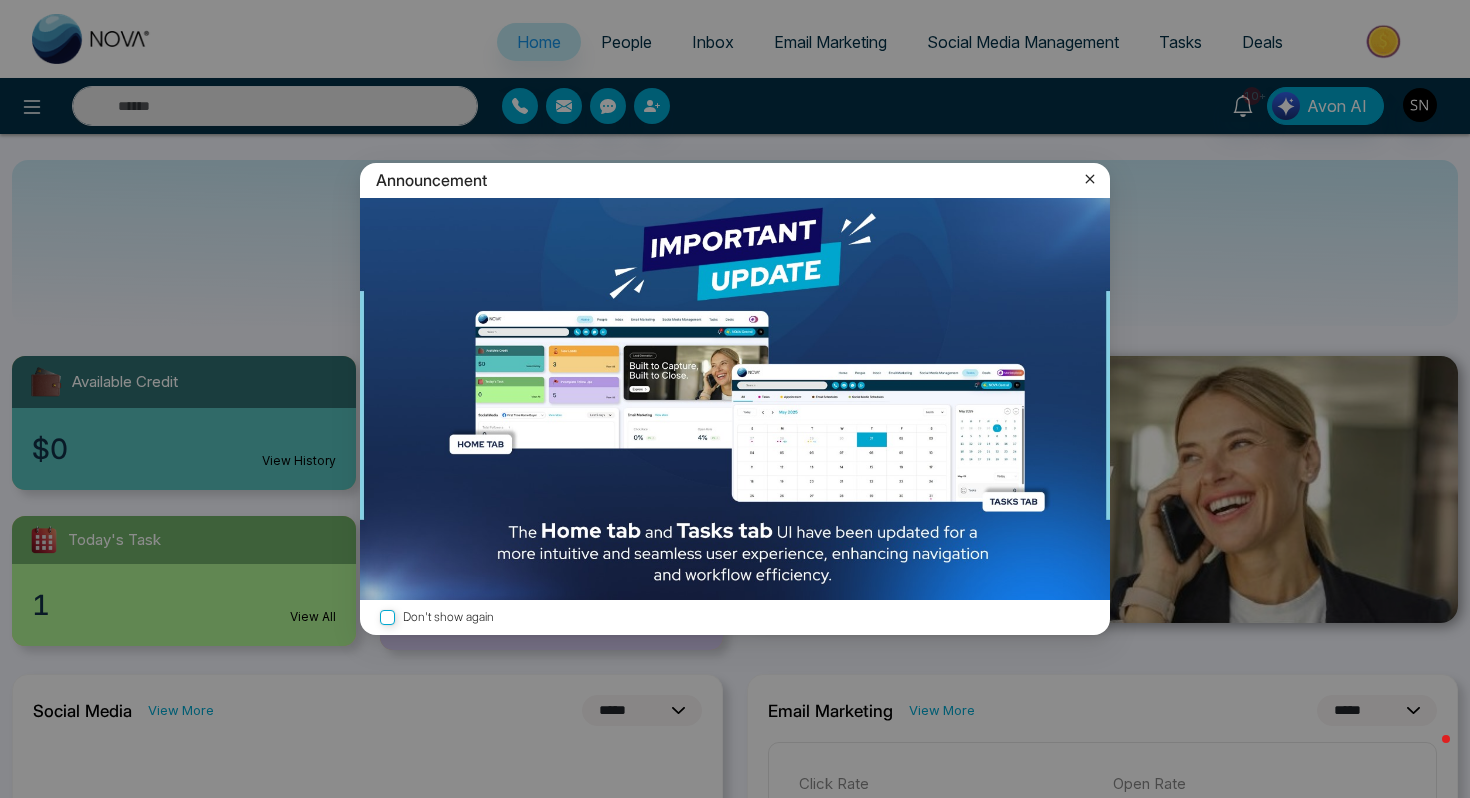 click 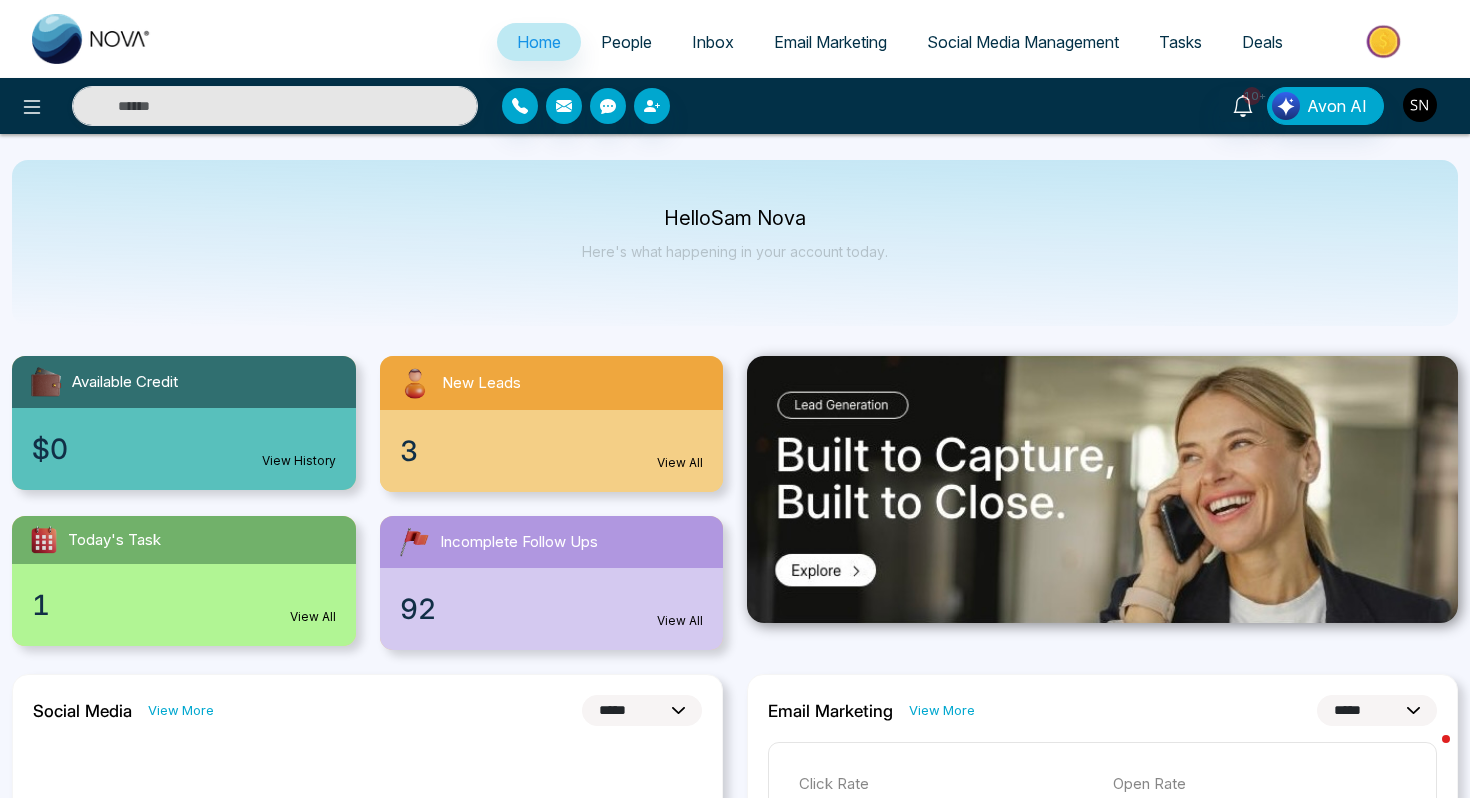 click at bounding box center (1420, 105) 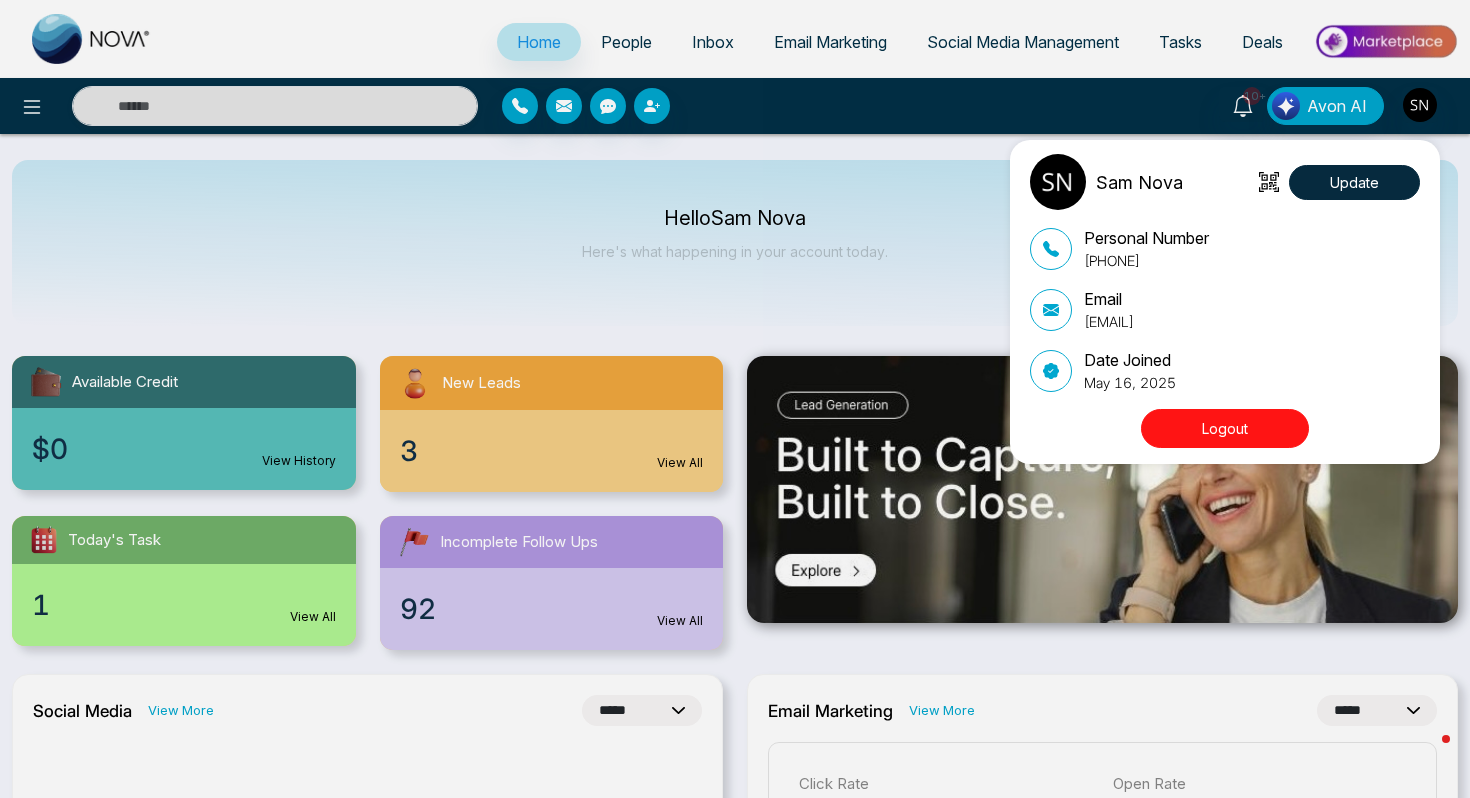 click on "[FIRST] [LAST] Personal Number [PHONE] Email [EMAIL] Date Joined [MONTH] [DAY], [YEAR] Logout" at bounding box center (735, 399) 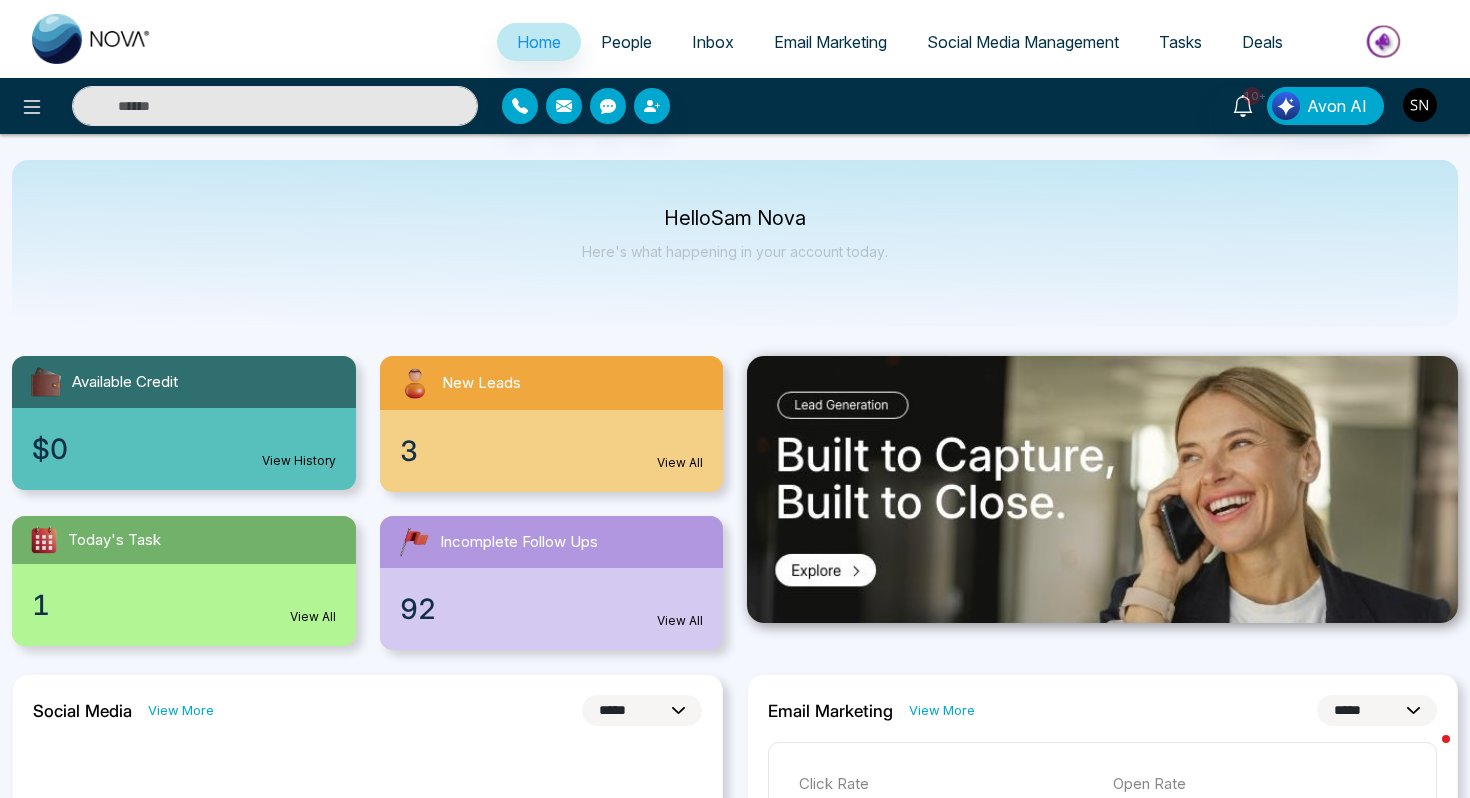 click at bounding box center (1420, 105) 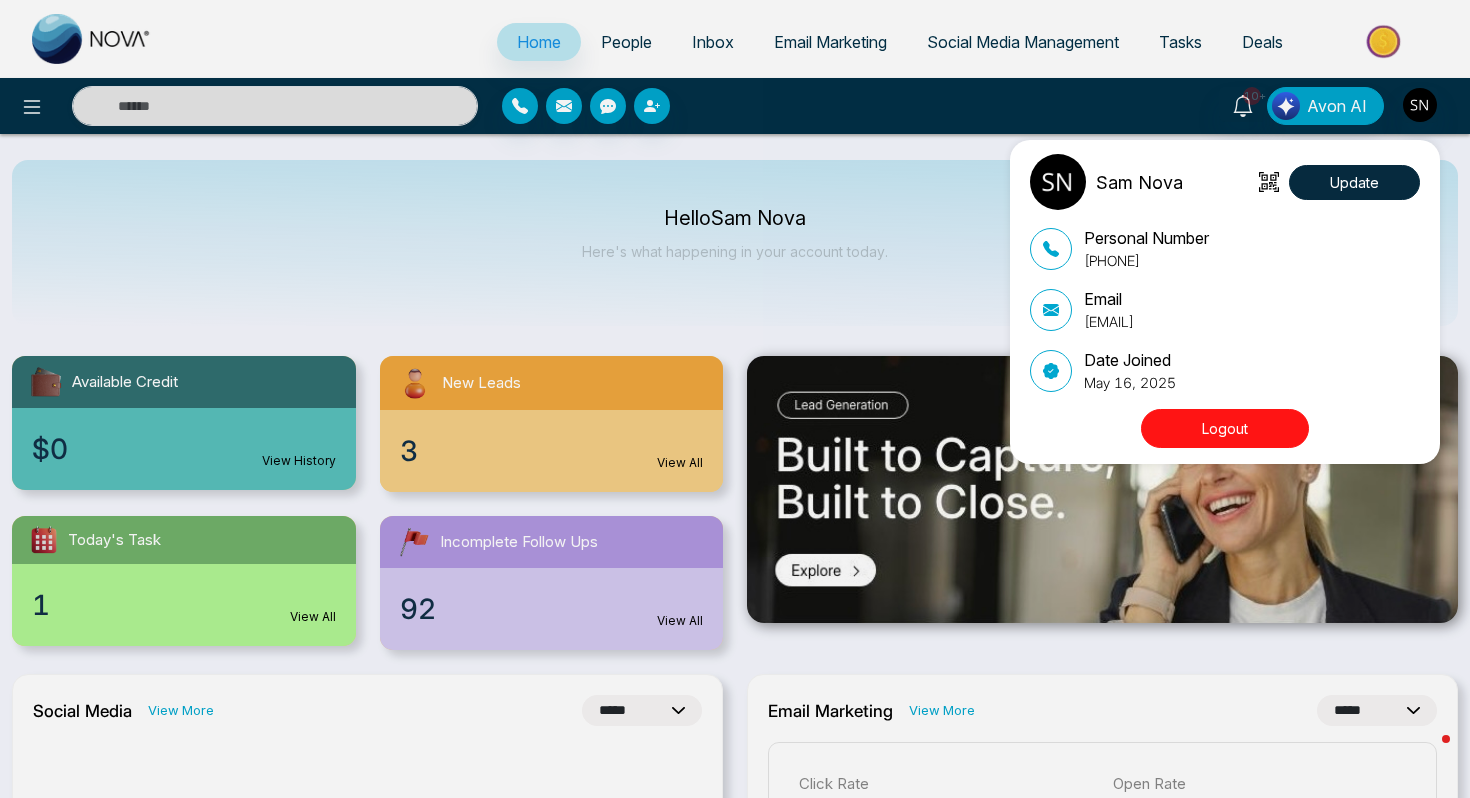 click on "[FIRST] [LAST] Personal Number [PHONE] Email [EMAIL] Date Joined [MONTH] [DAY], [YEAR] Logout" at bounding box center [735, 399] 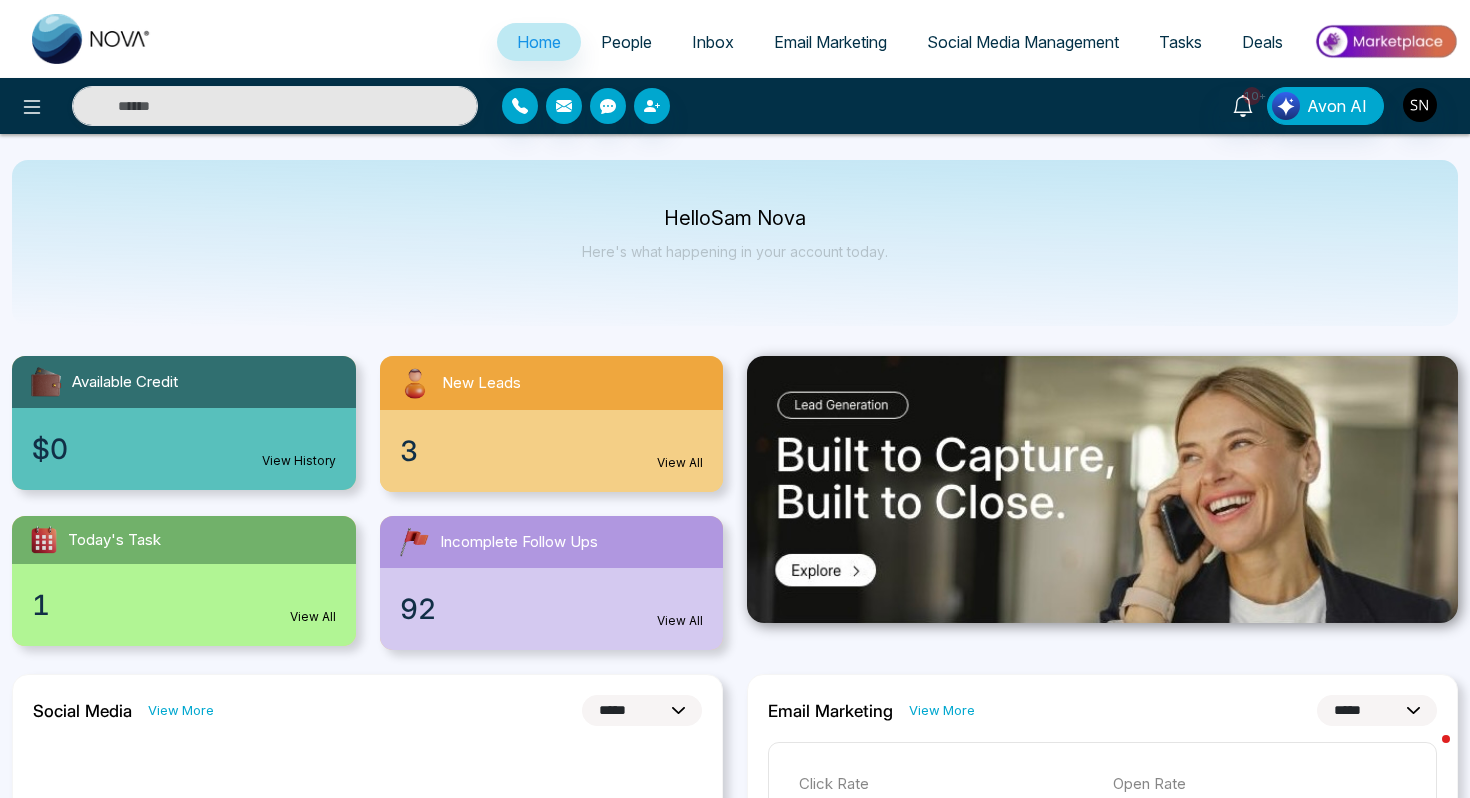 click on "People" at bounding box center [626, 42] 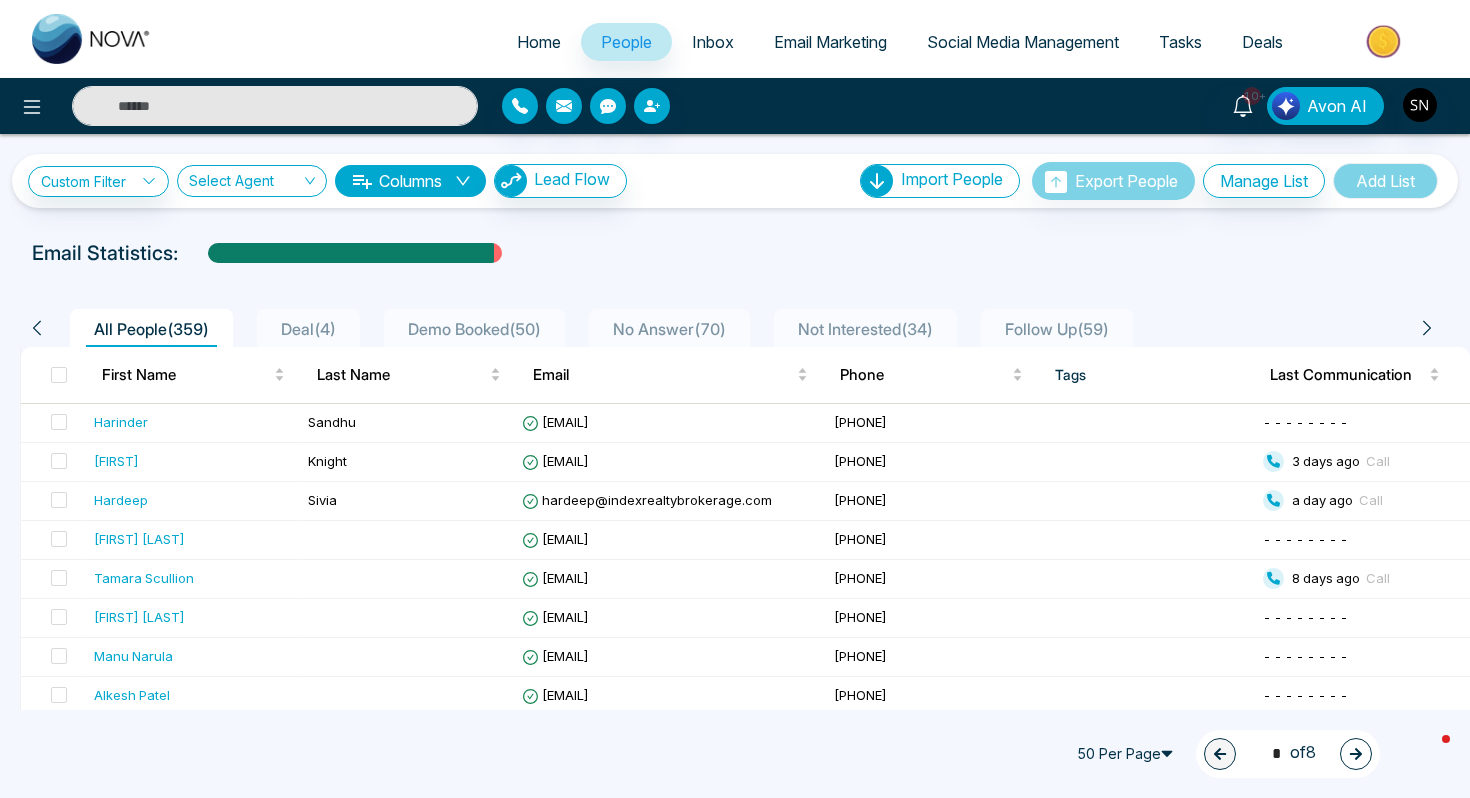 click at bounding box center [275, 106] 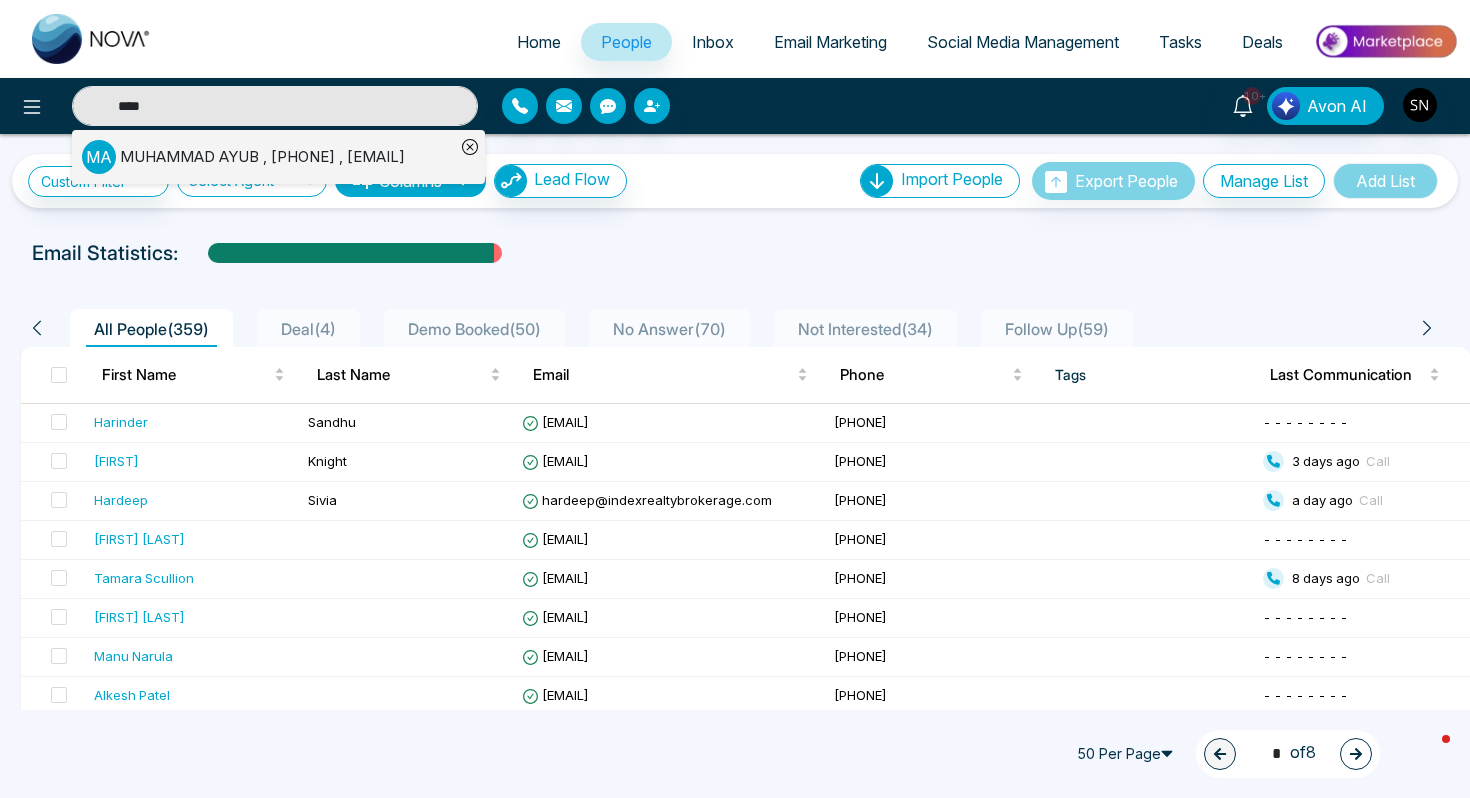 type on "****" 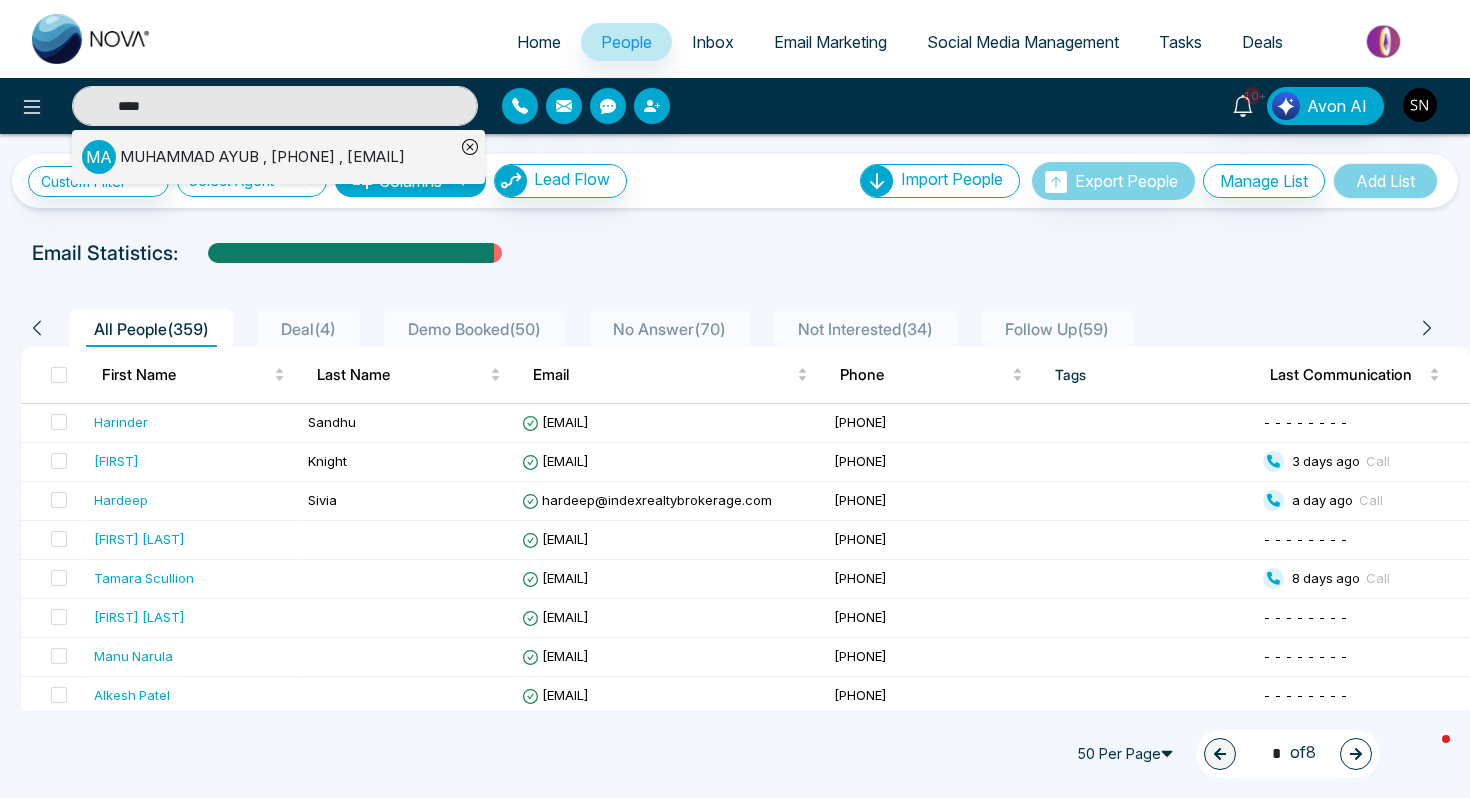click on "MUHAMMAD   AYUB   , +14165770055   , siprarealtor@gmail.com" at bounding box center [262, 157] 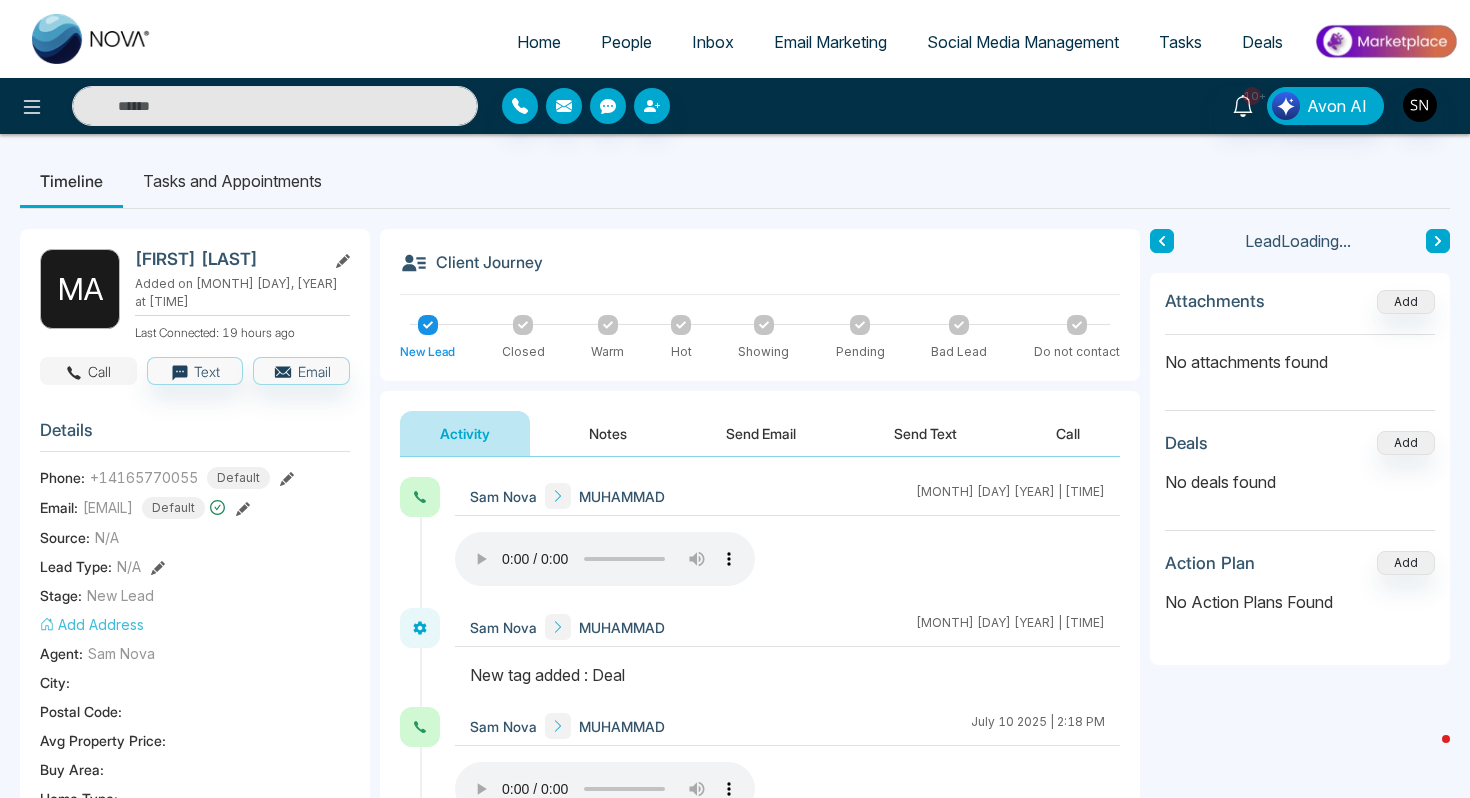 click on "Call" at bounding box center (88, 371) 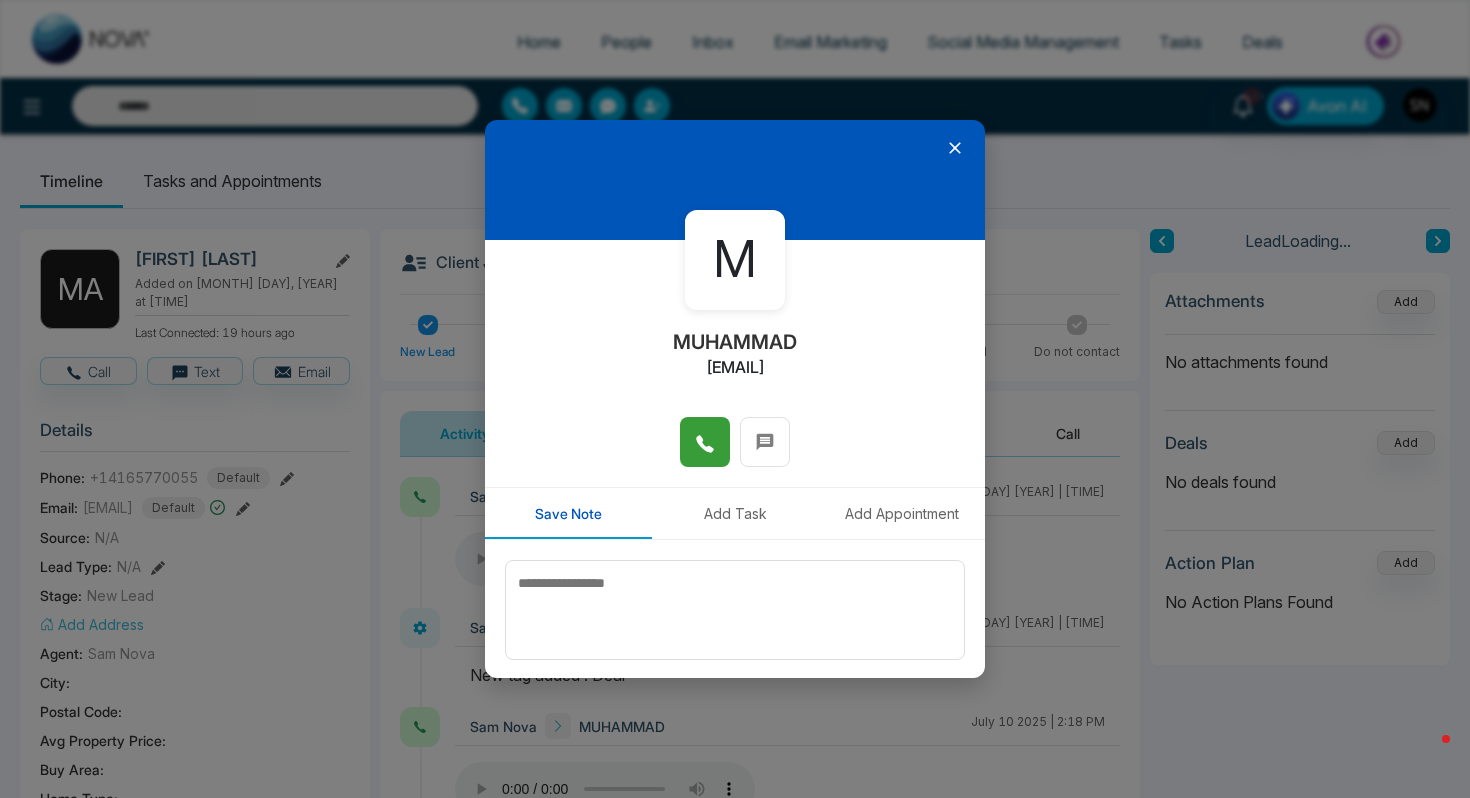 click at bounding box center (705, 442) 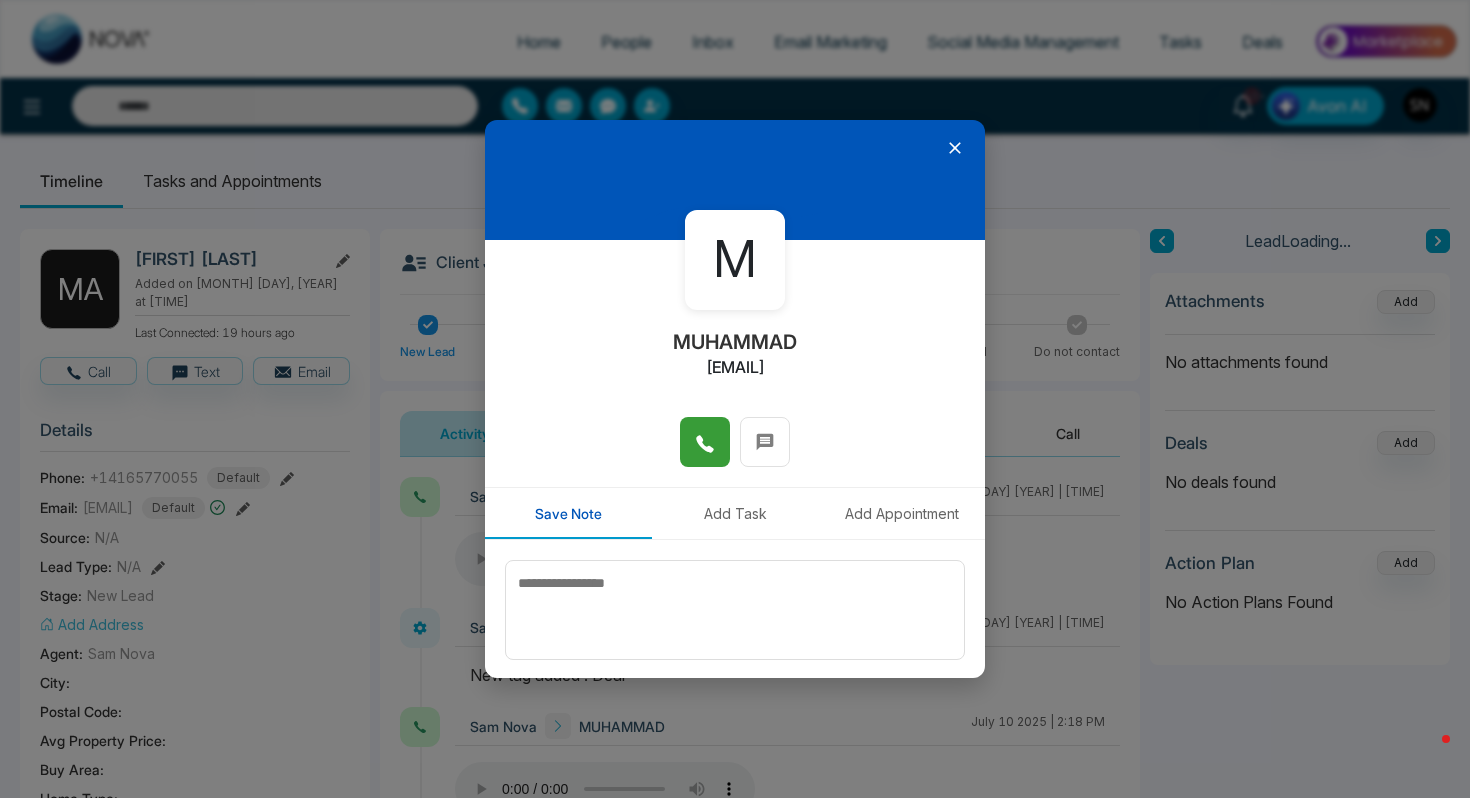 click at bounding box center (705, 442) 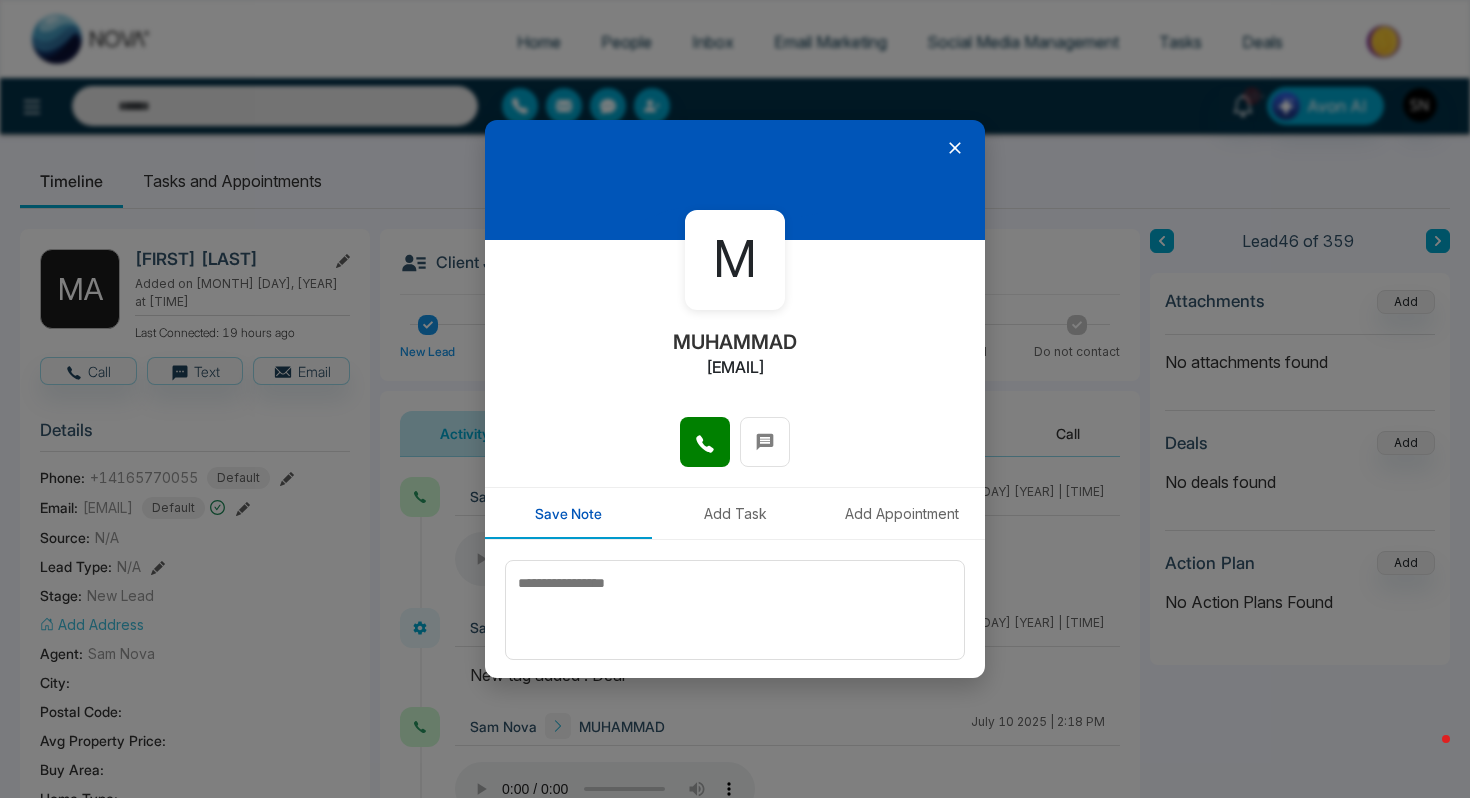 click 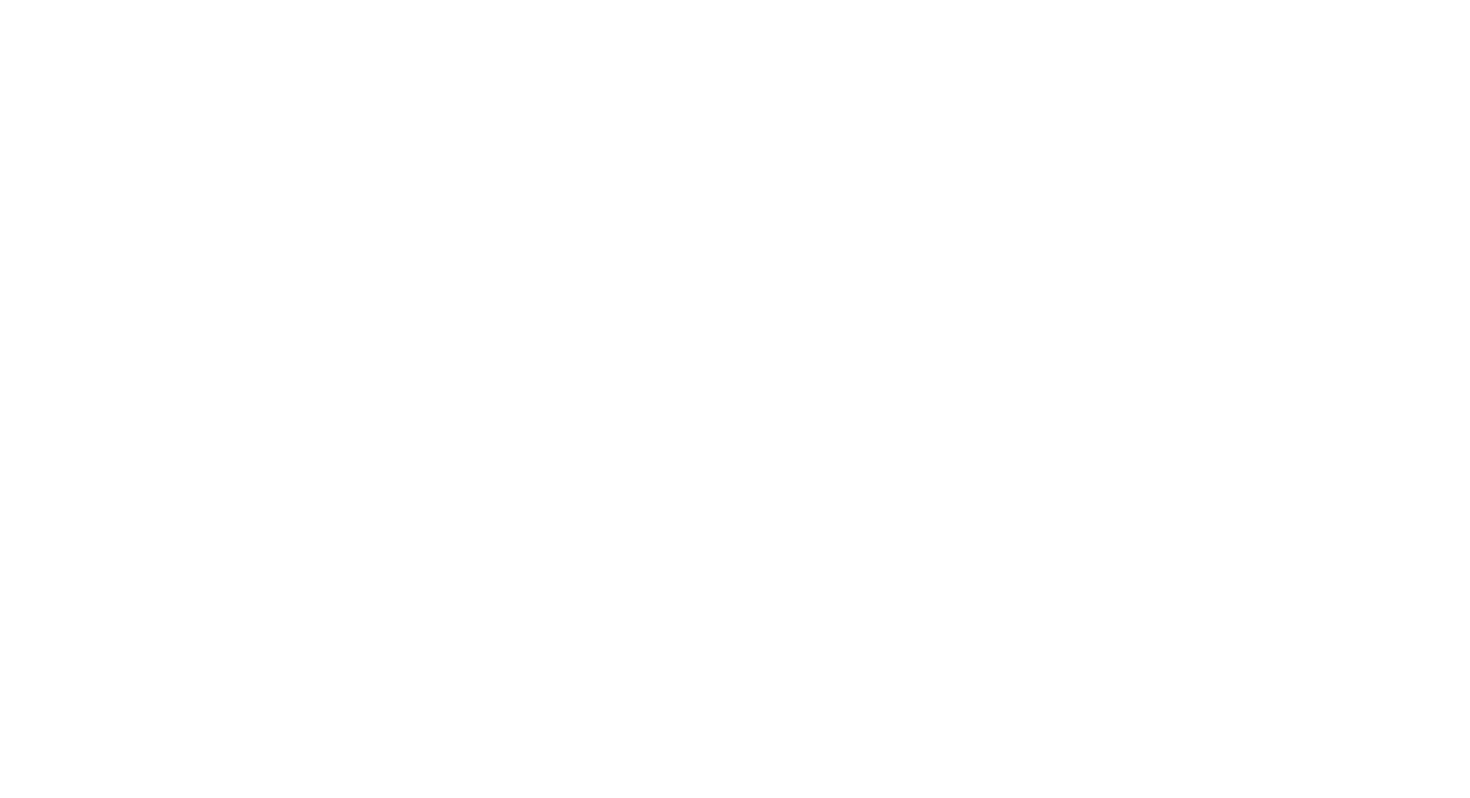 scroll, scrollTop: 0, scrollLeft: 0, axis: both 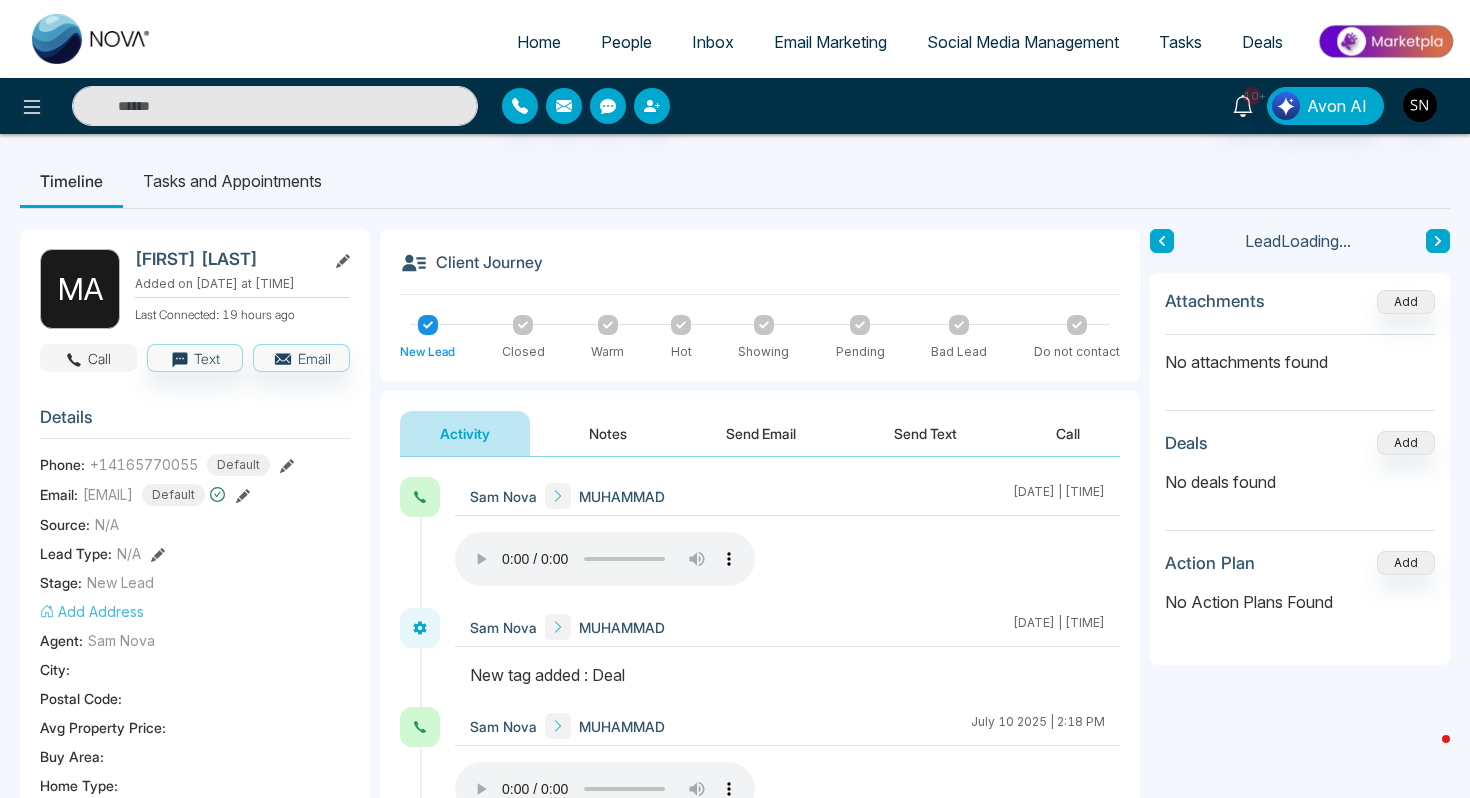 click on "Call" at bounding box center [88, 358] 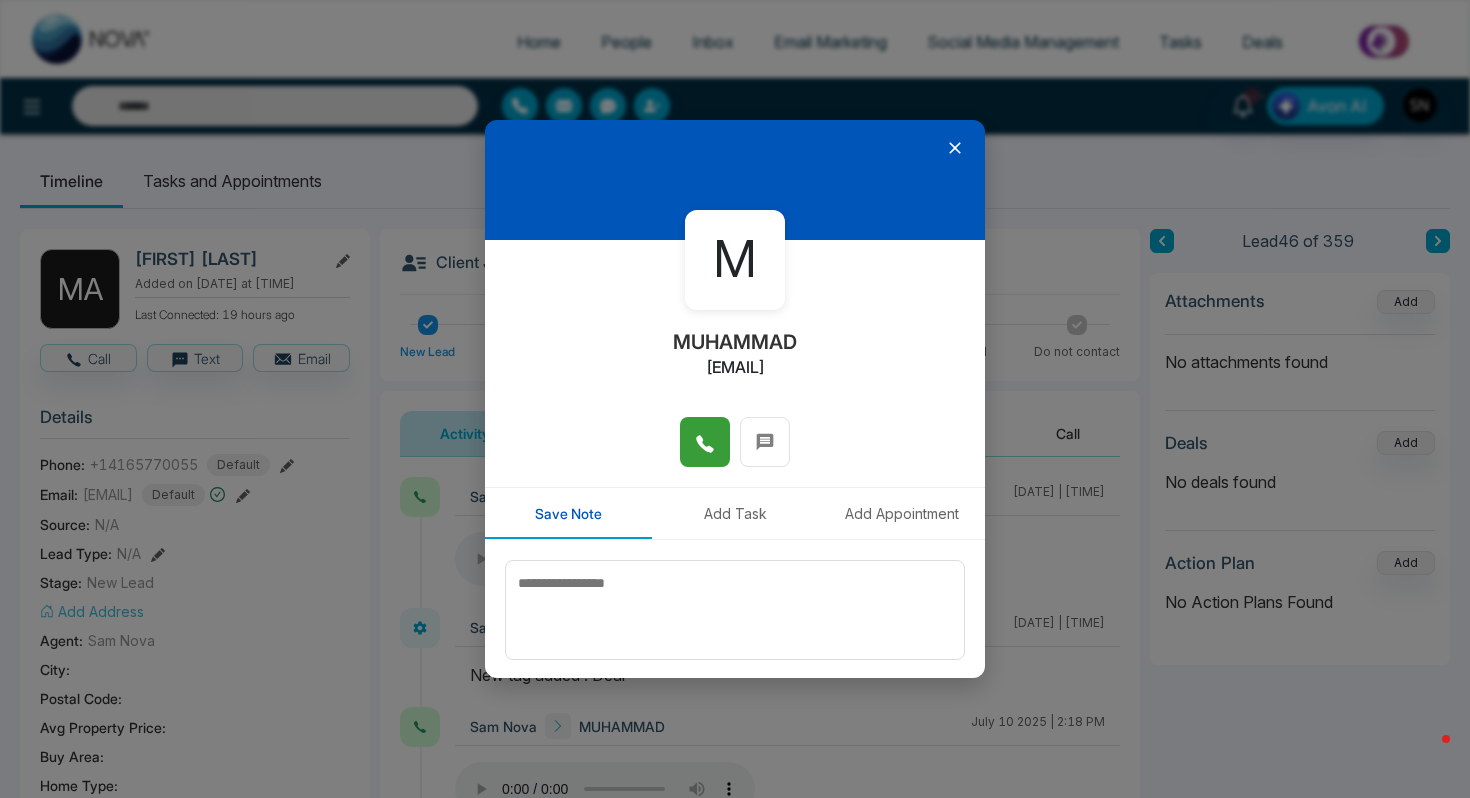 click at bounding box center [705, 442] 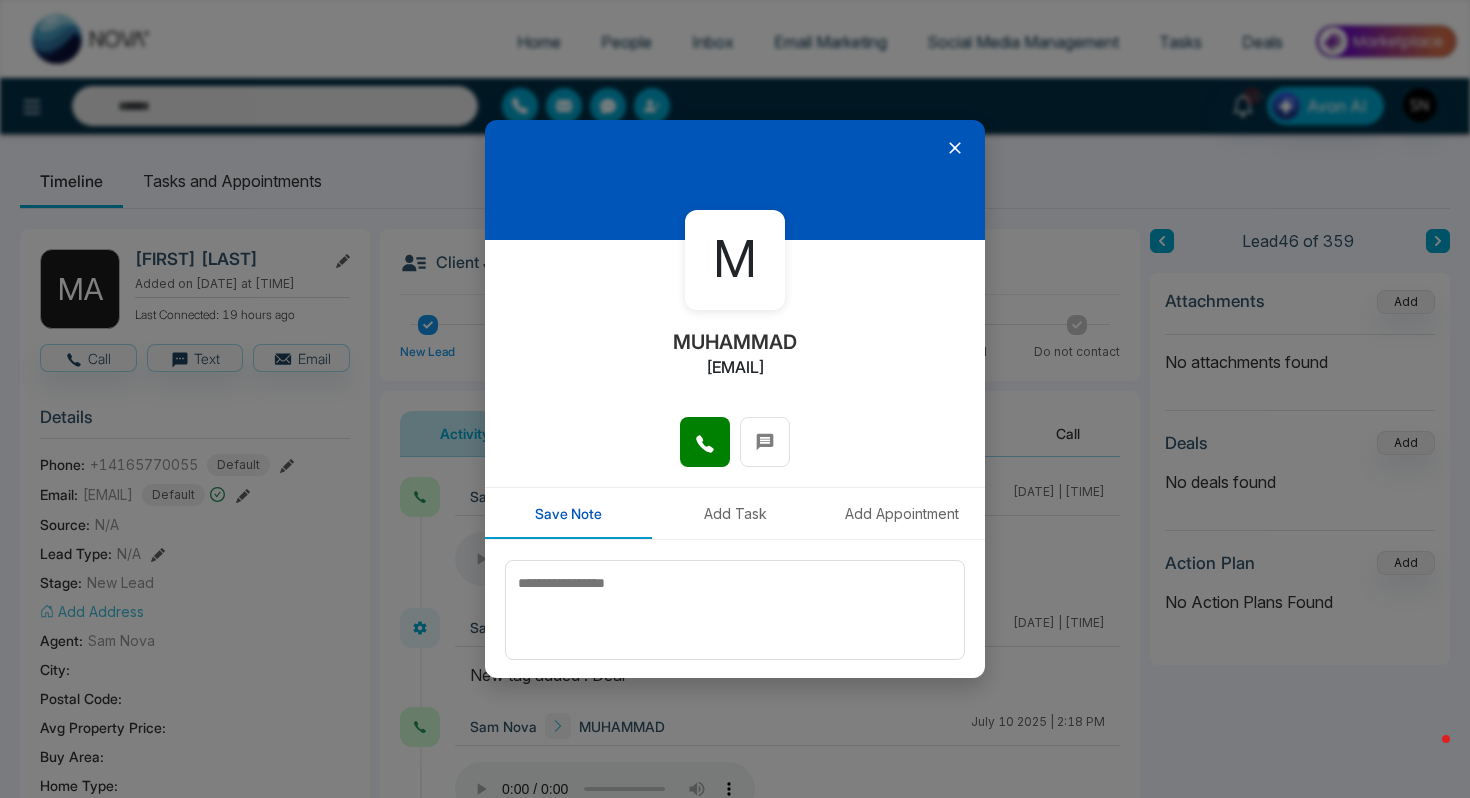 click 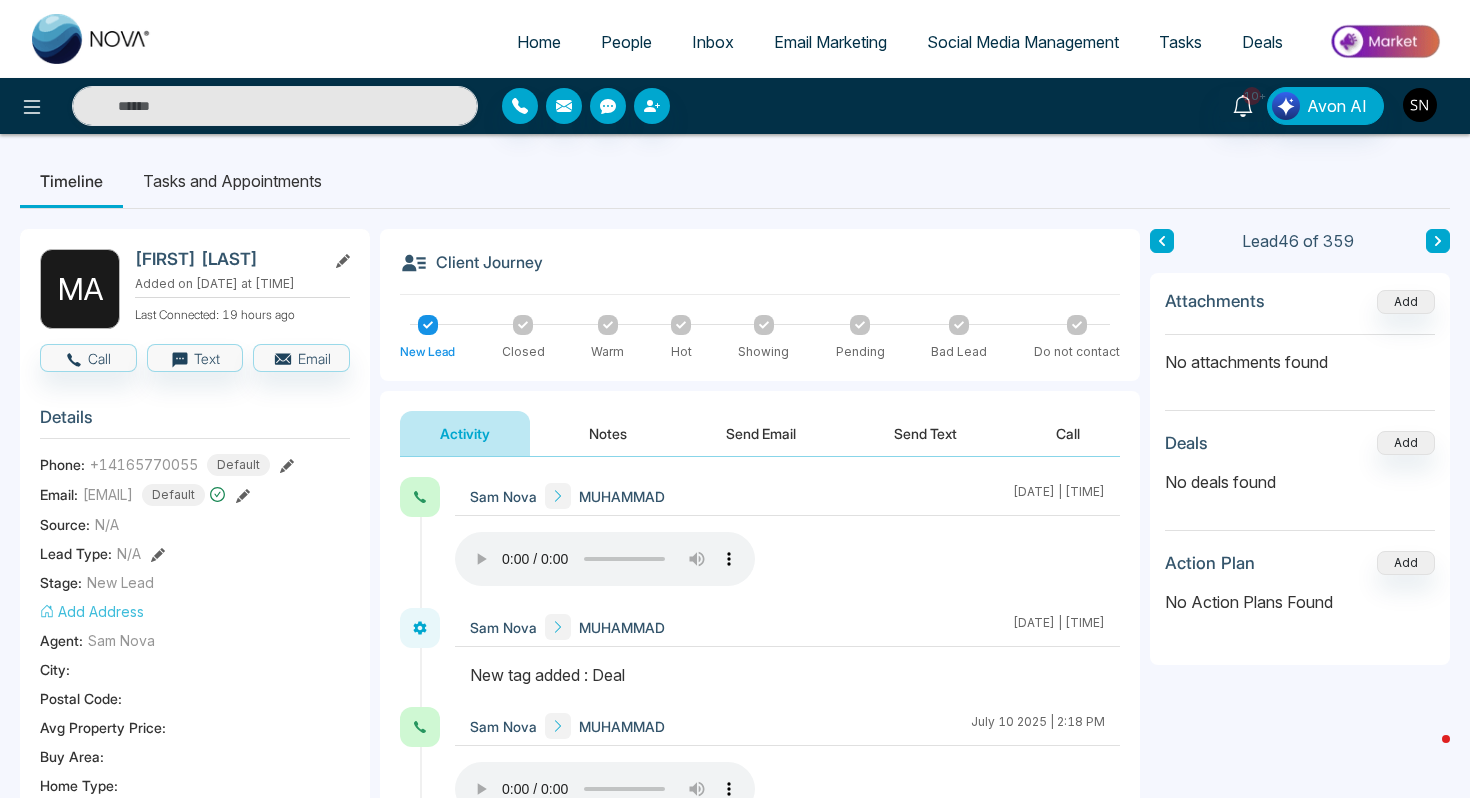 click at bounding box center (1420, 105) 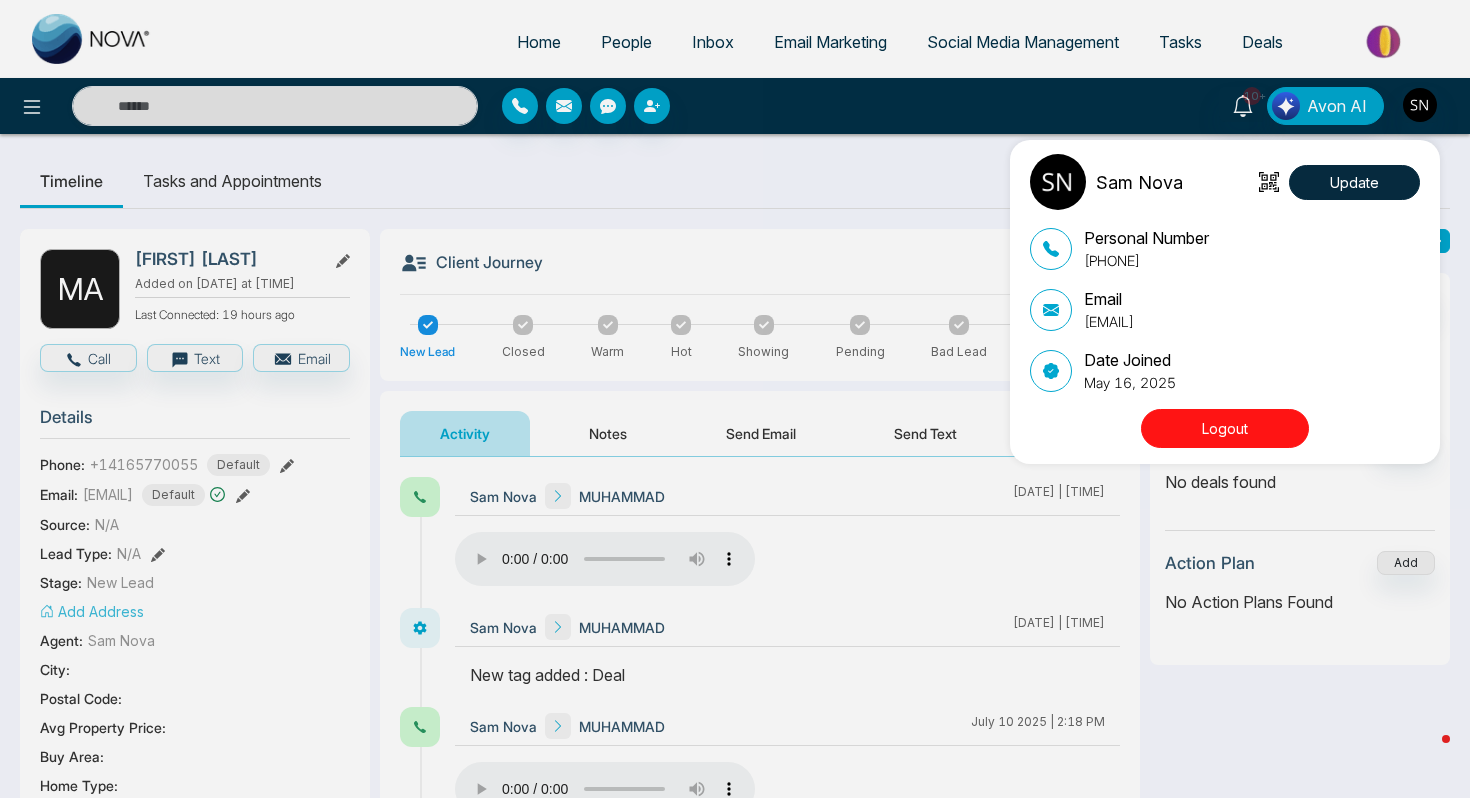 click on "[FIRST] [LAST] Update Personal Number [PHONE] Email [EMAIL] Date Joined [DATE] Logout" at bounding box center (735, 399) 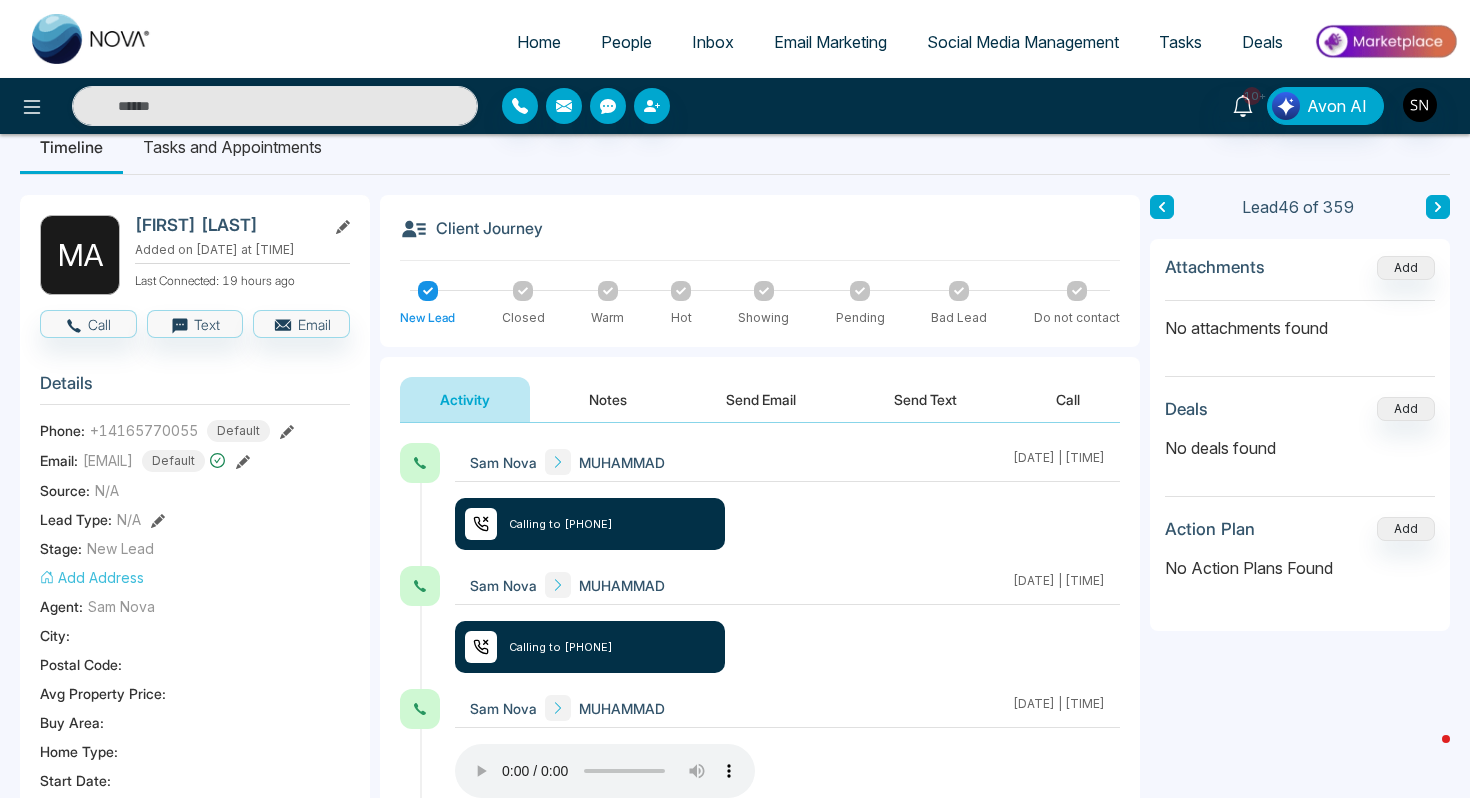 scroll, scrollTop: 0, scrollLeft: 0, axis: both 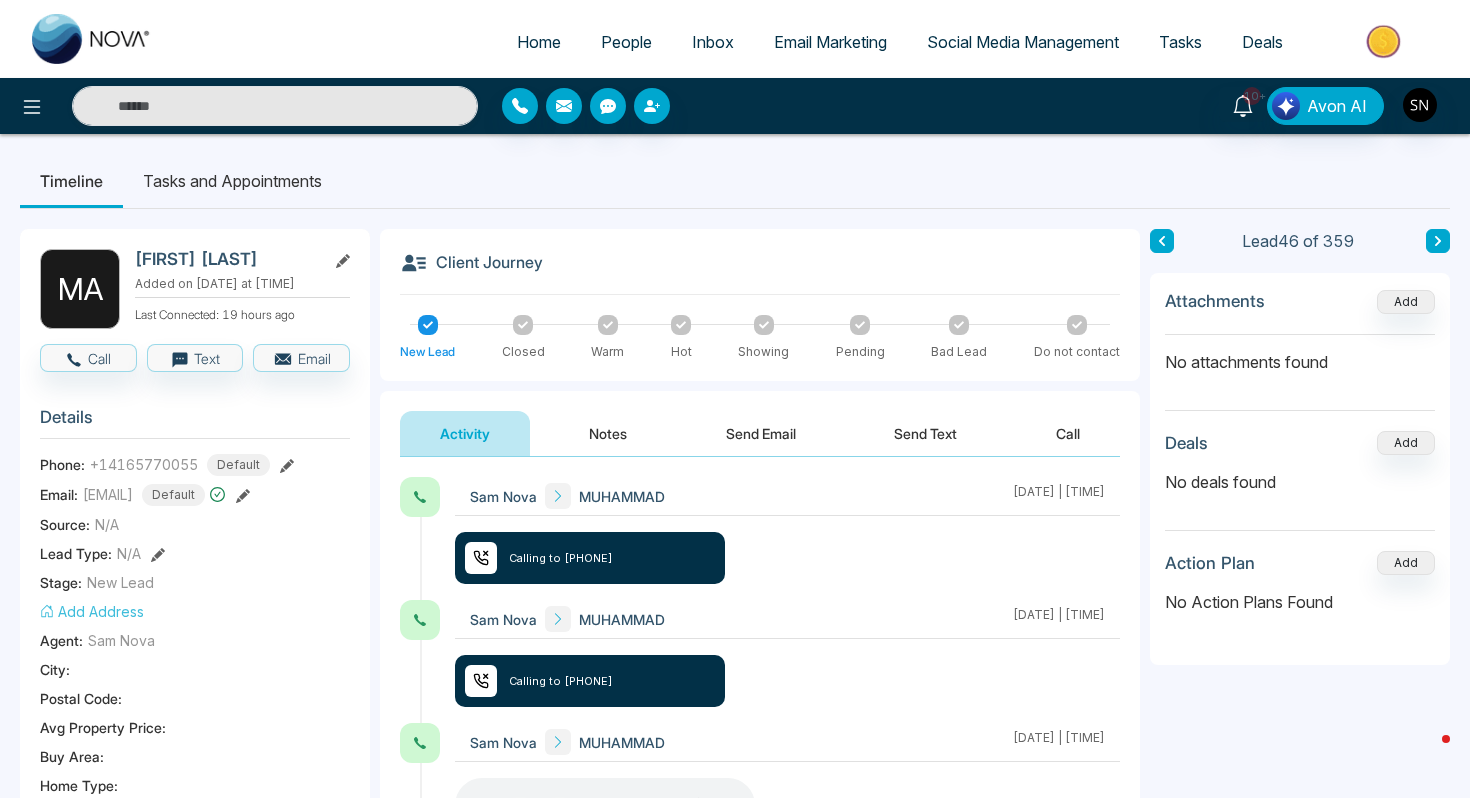 click on "[FIRST] [LAST] Added on   [DATE] at [TIME] Last Connected:   [TIME_AGO]   Call   Text   Email Details Phone: [PHONE] Default Email: [EMAIL] Default Source: N/A Lead Type: N/A Stage: New Lead Add Address Agent: [FIRST] [LAST] City : [CITY] Postal Code : [POSTAL_CODE] Avg Property Price : [PRICE] Buy Area : [AREA] Home Type : [HOME_TYPE] Start Date : [DATE] Last Contact Date : [DATE] Province : [PROVINCE] Timeframe : [TIMEFRAME] Urgency : [URGENCY] Tags Deal   × Is this lead a Realtor? Lead Summary 4 Calls 0 Texts 0 Emails Social Profile   Not found Not found Not found Custom Lead Data Delete lead" at bounding box center [195, 923] 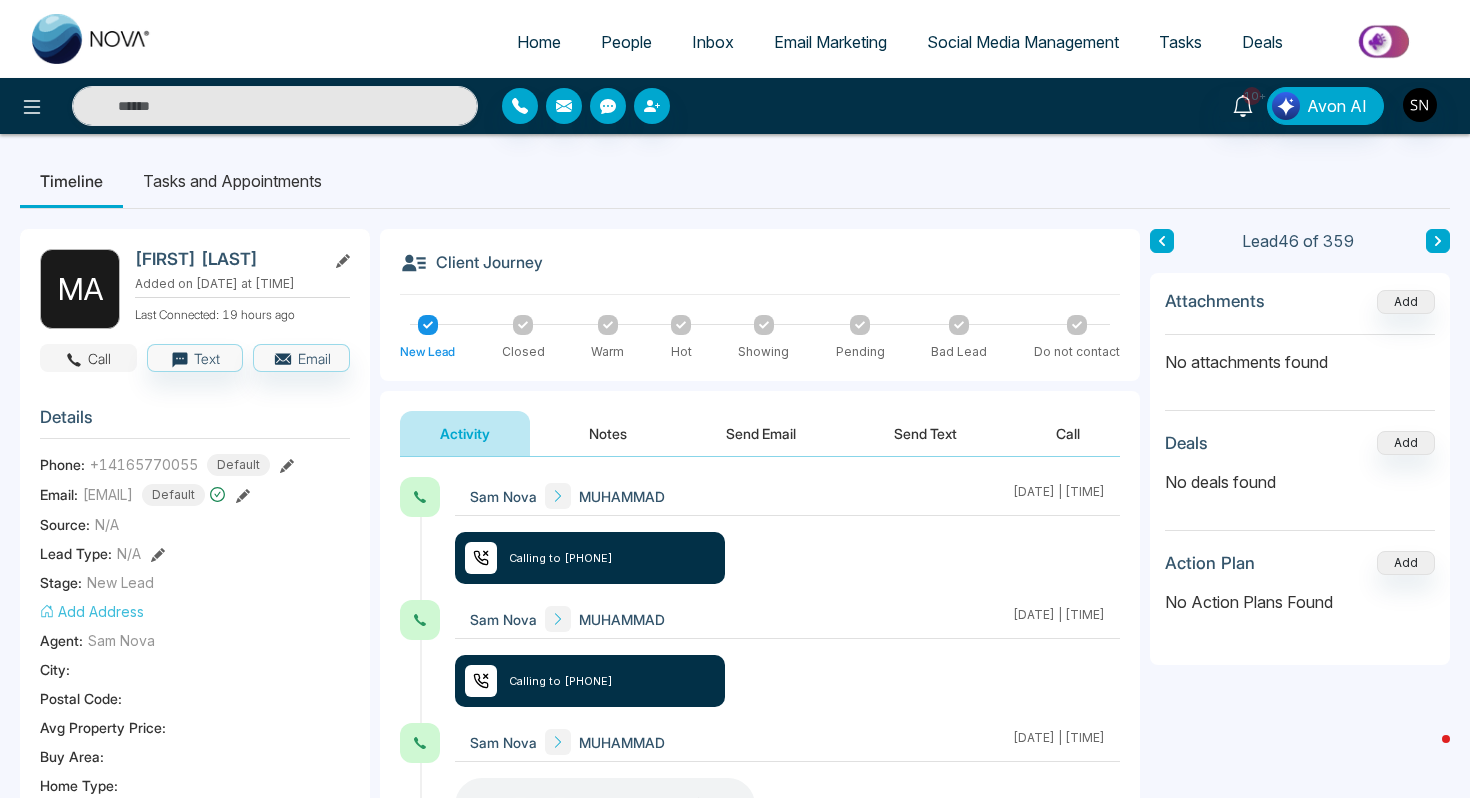 click on "Call" at bounding box center [88, 358] 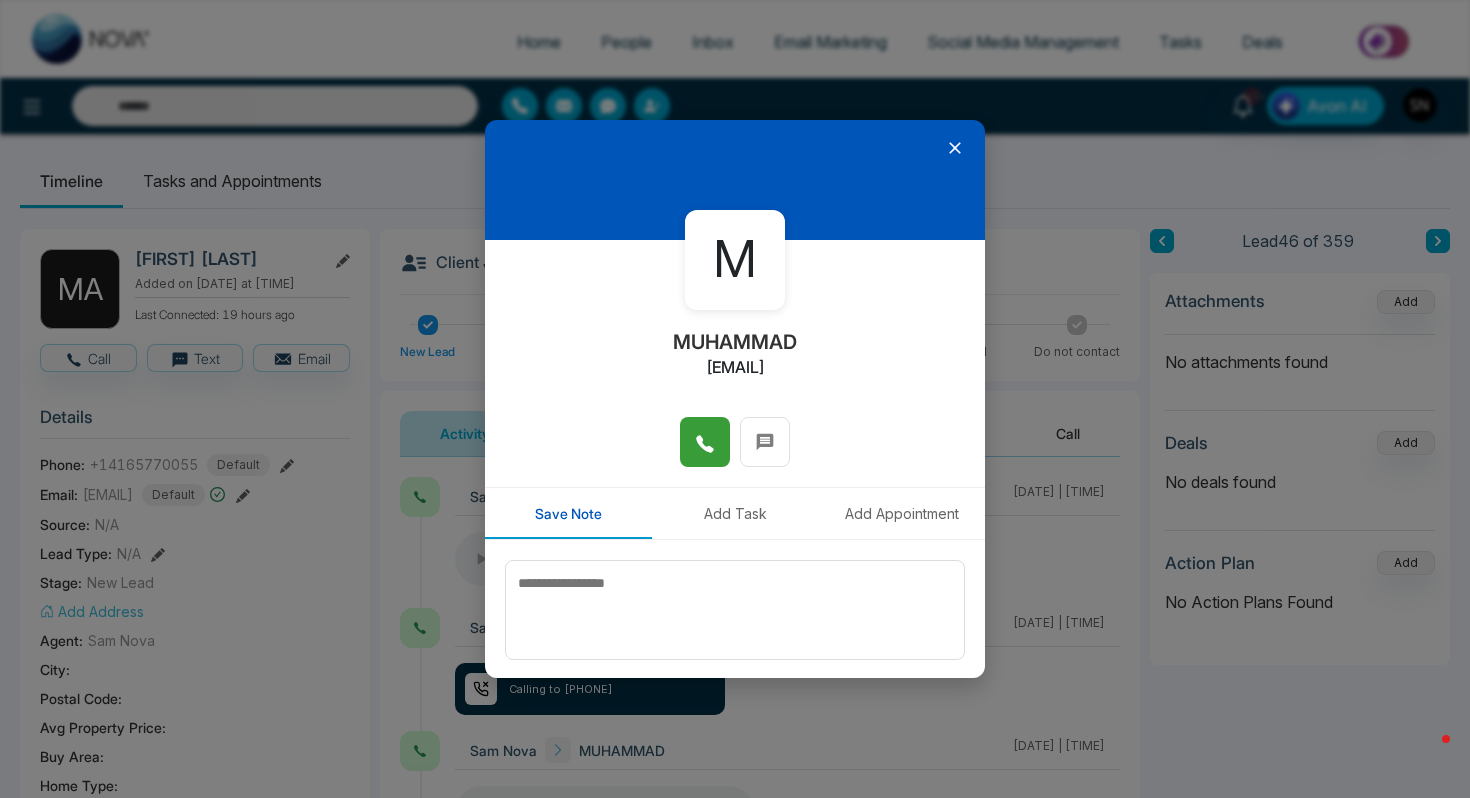 click at bounding box center [705, 442] 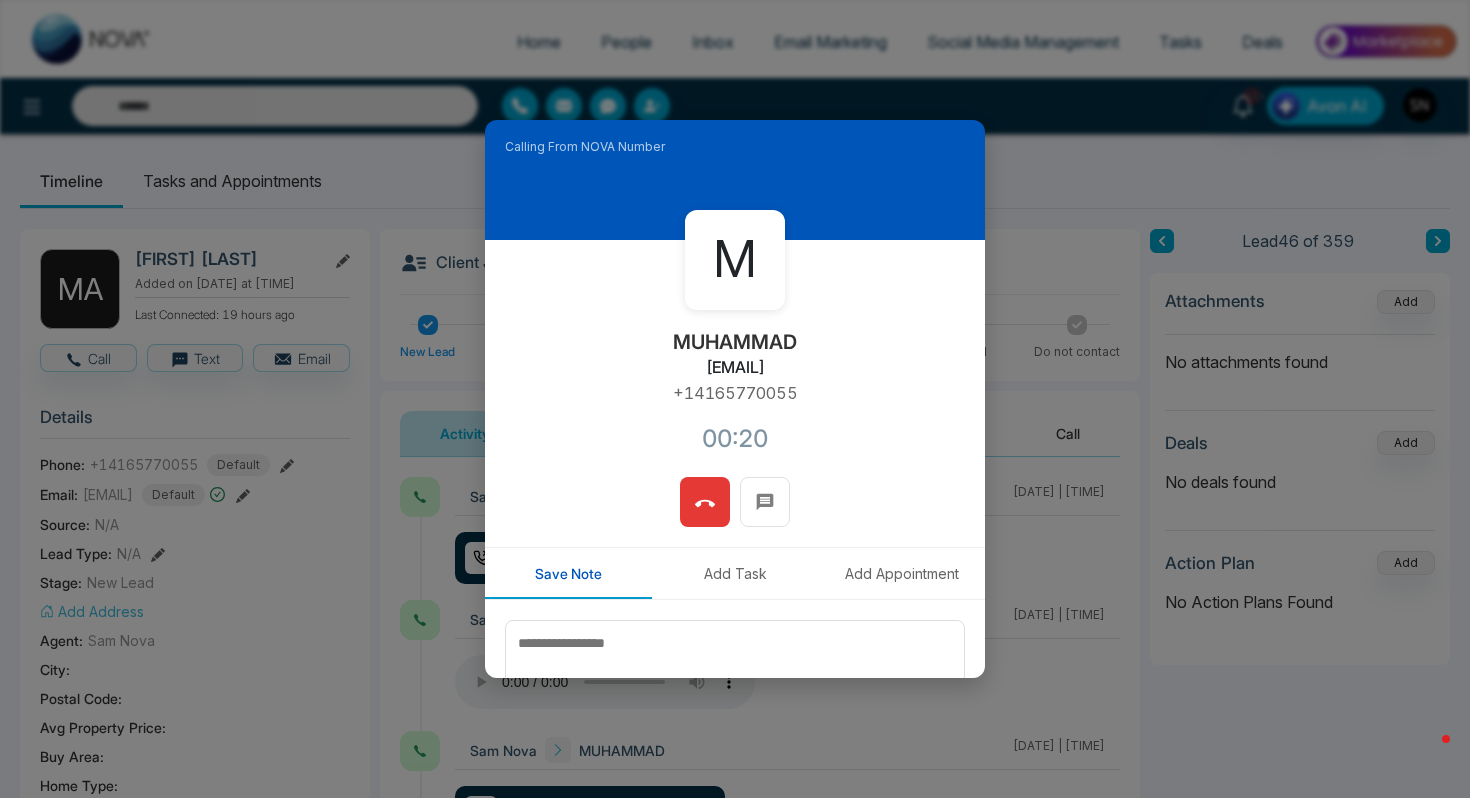 click at bounding box center [705, 502] 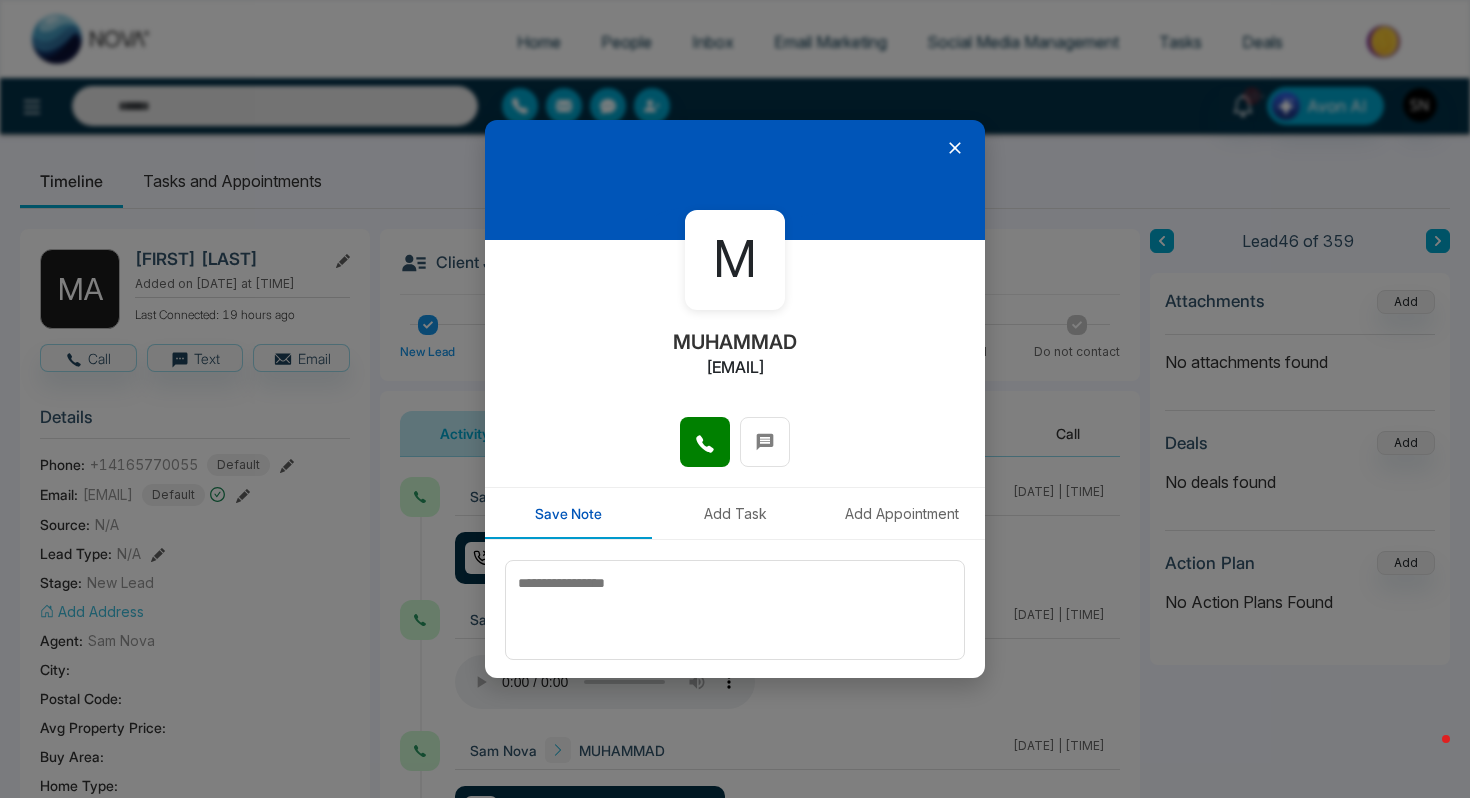 click at bounding box center [735, 180] 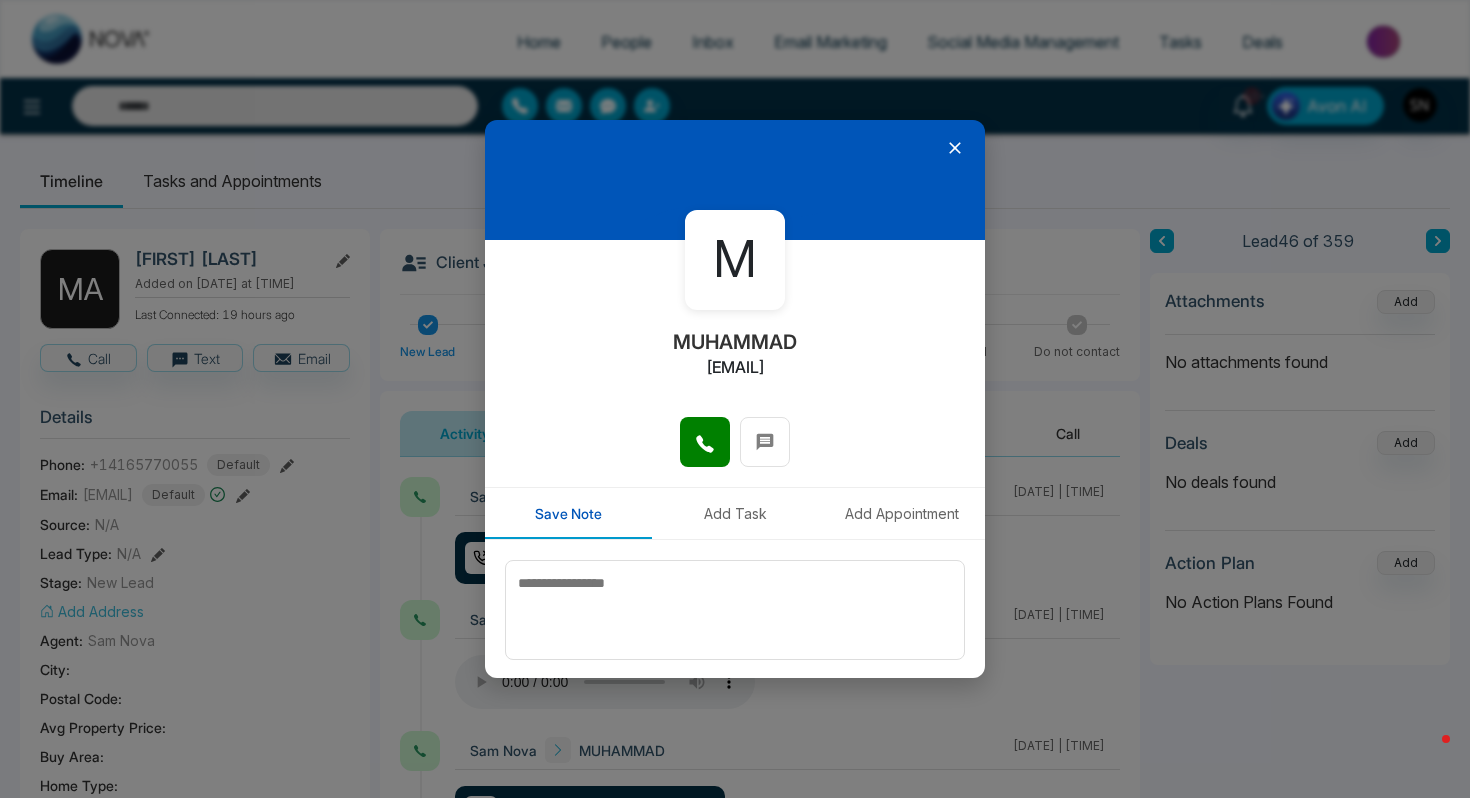 click 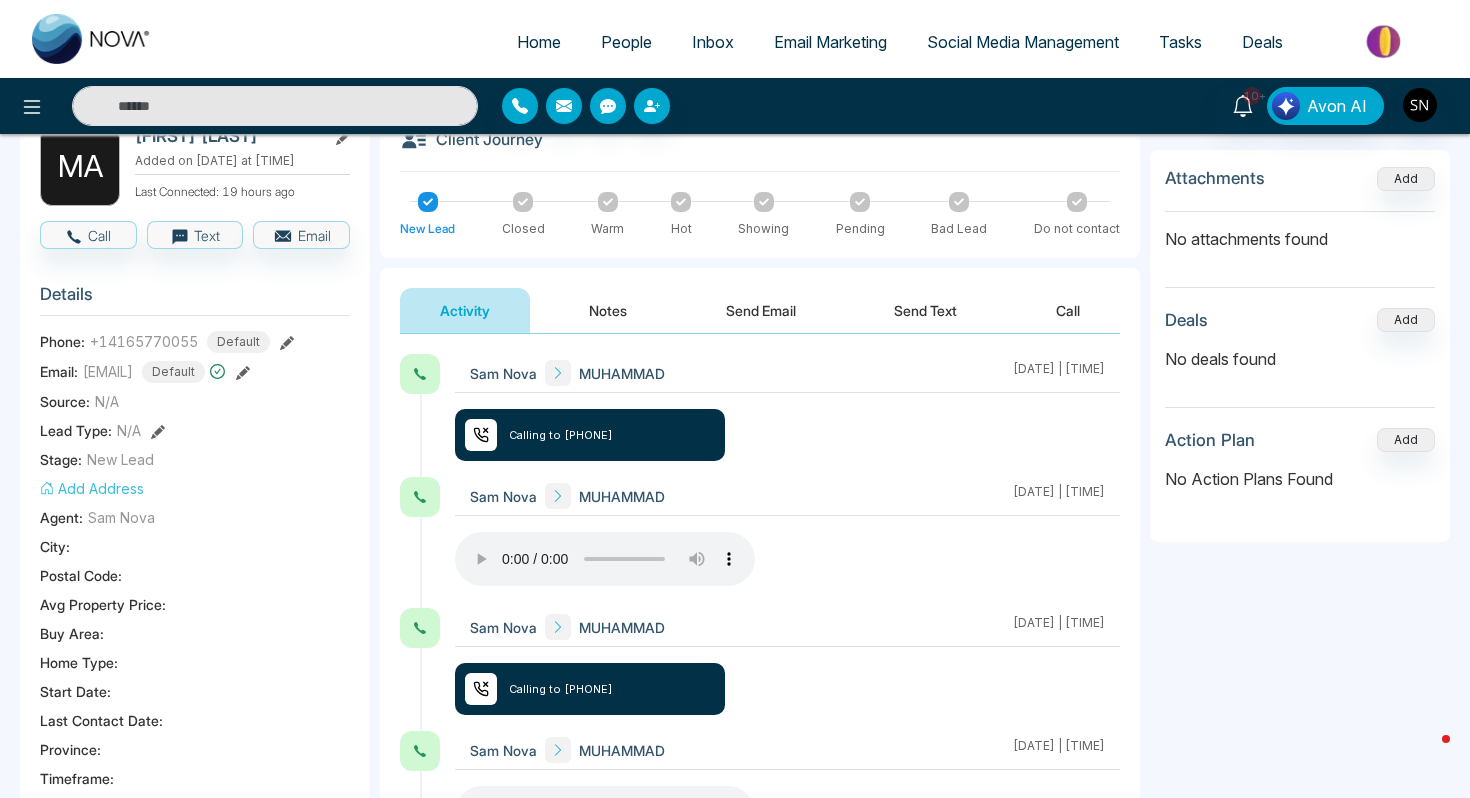 scroll, scrollTop: 189, scrollLeft: 0, axis: vertical 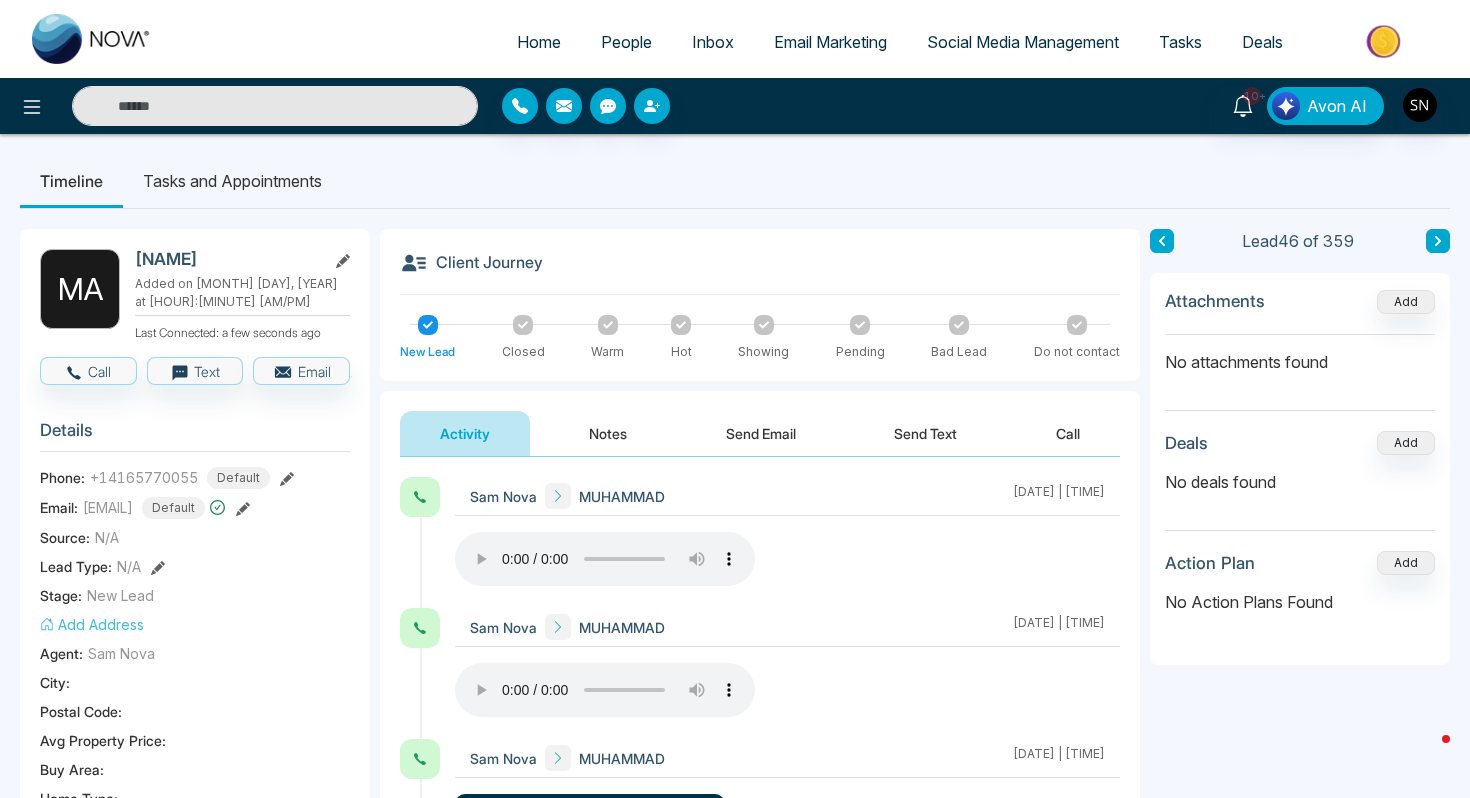 click at bounding box center (275, 106) 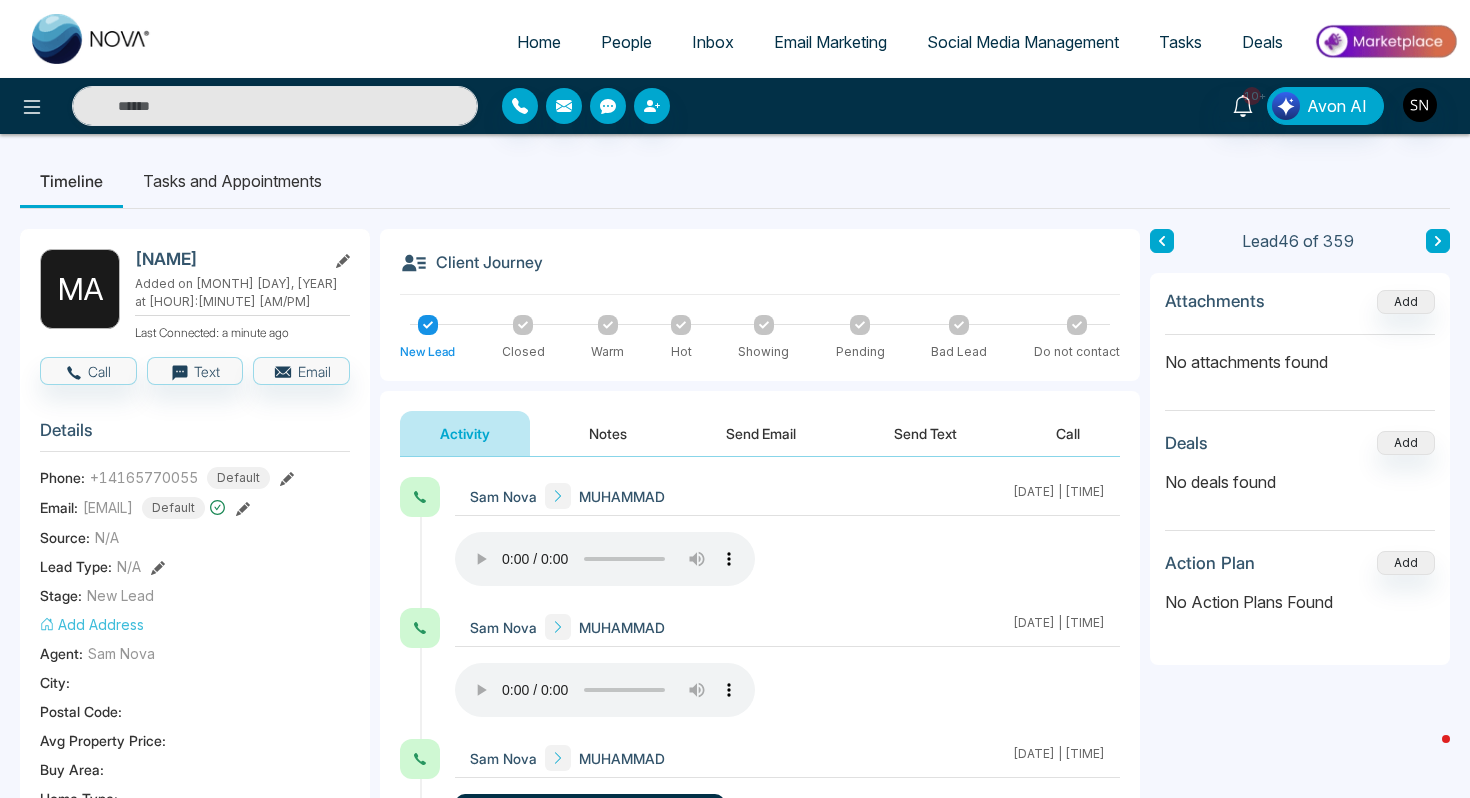 click on "People" at bounding box center [626, 42] 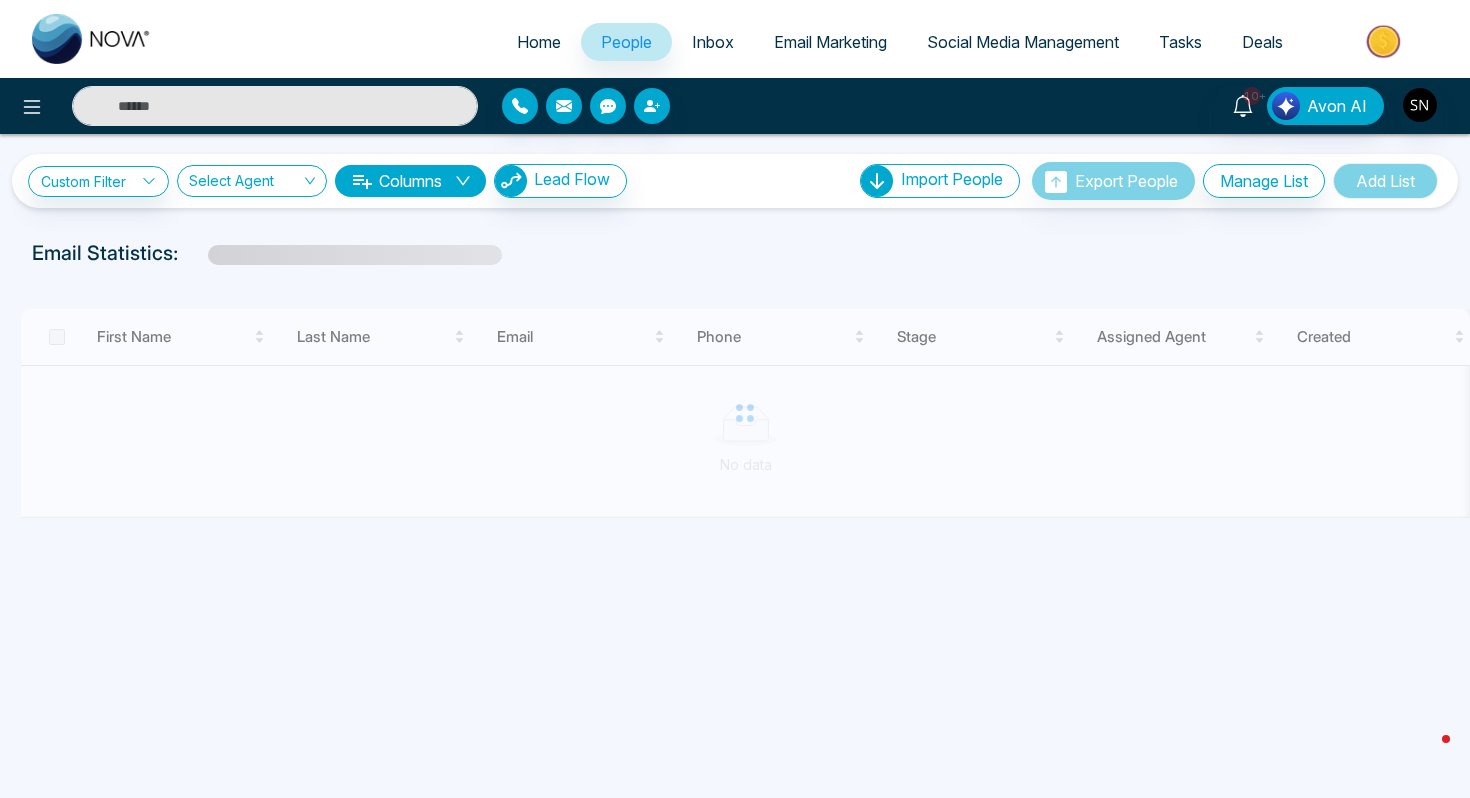 click at bounding box center [275, 106] 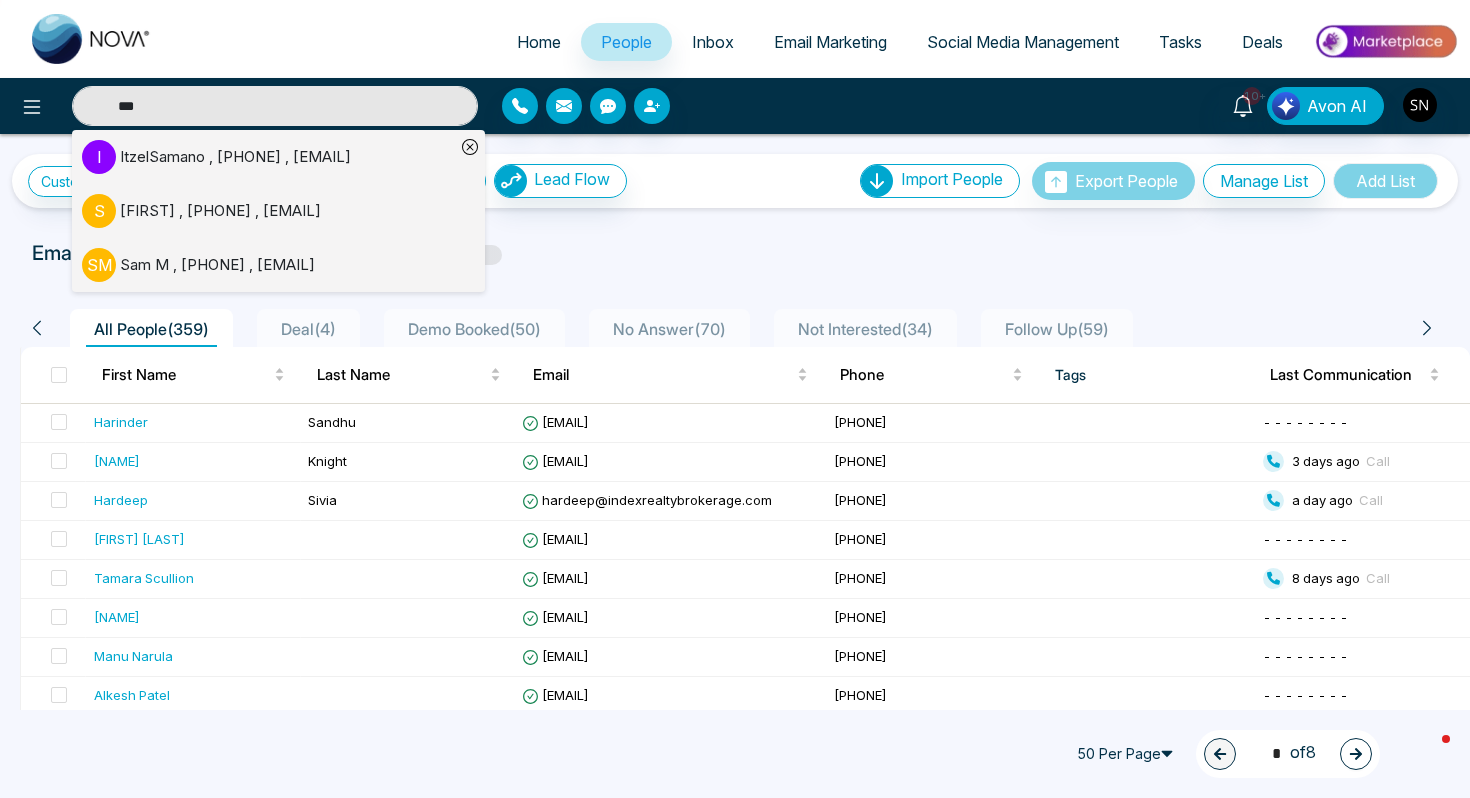 type on "***" 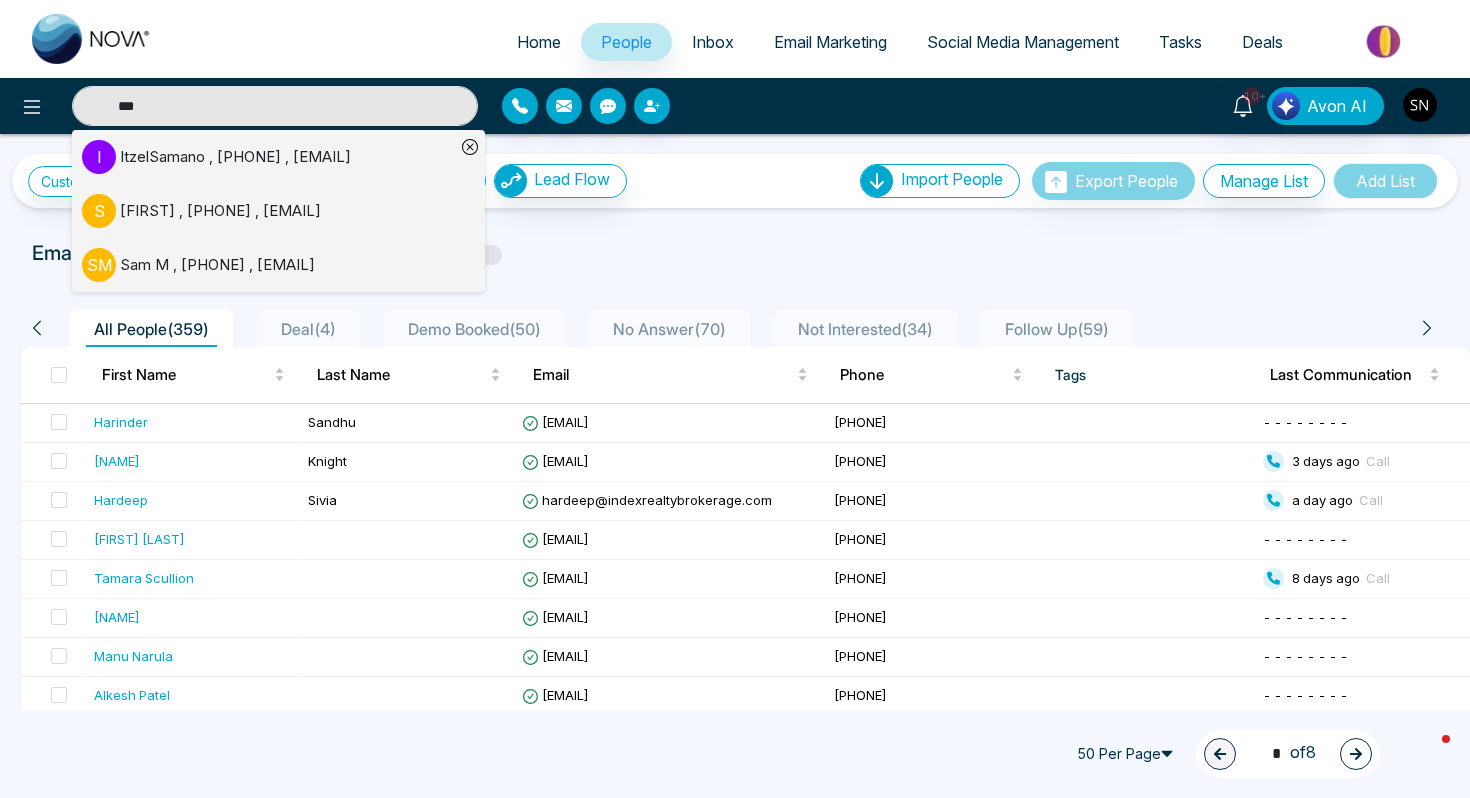 click on "Sam   M   , [PHONE]   , [EMAIL]" at bounding box center (217, 265) 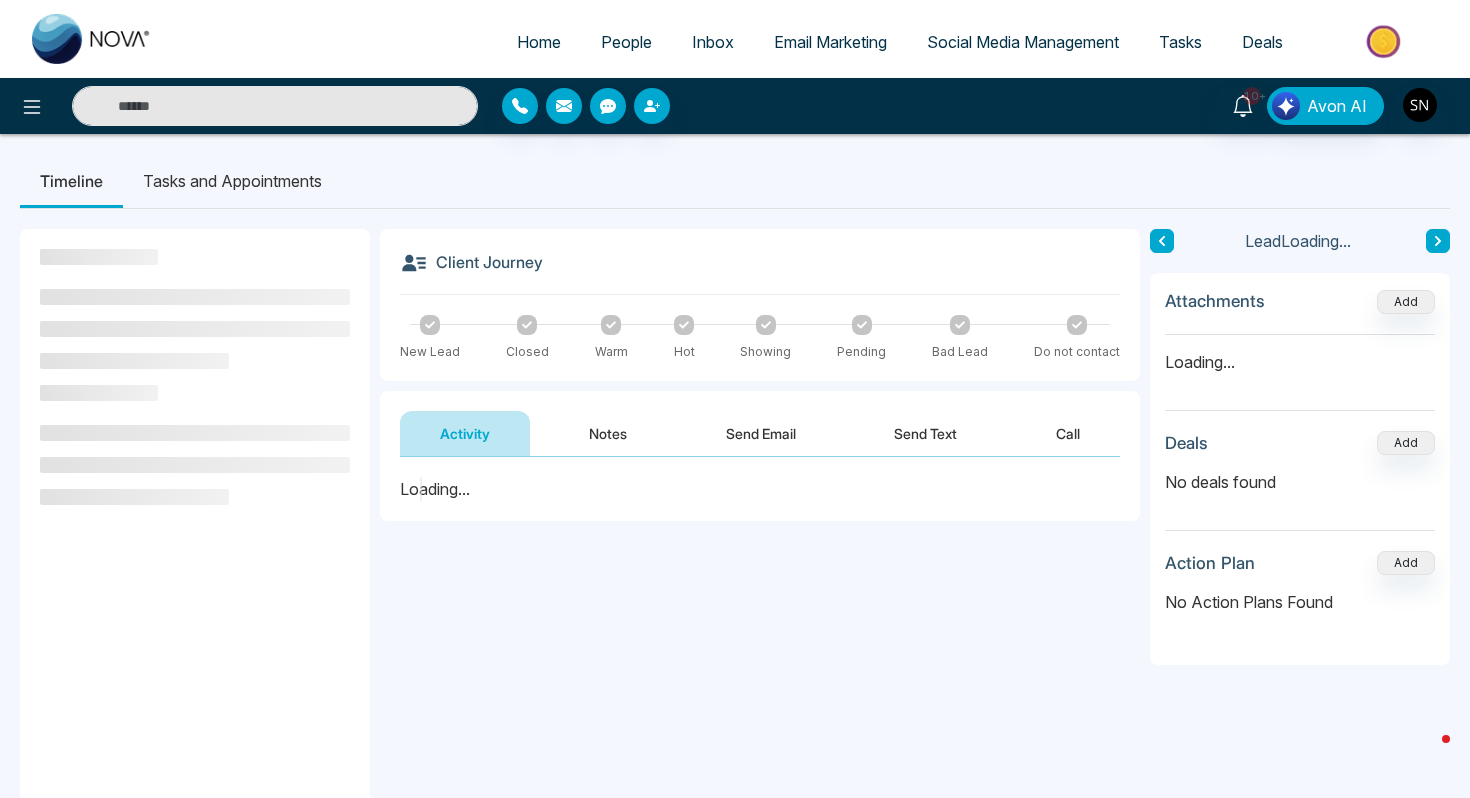 click at bounding box center [275, 106] 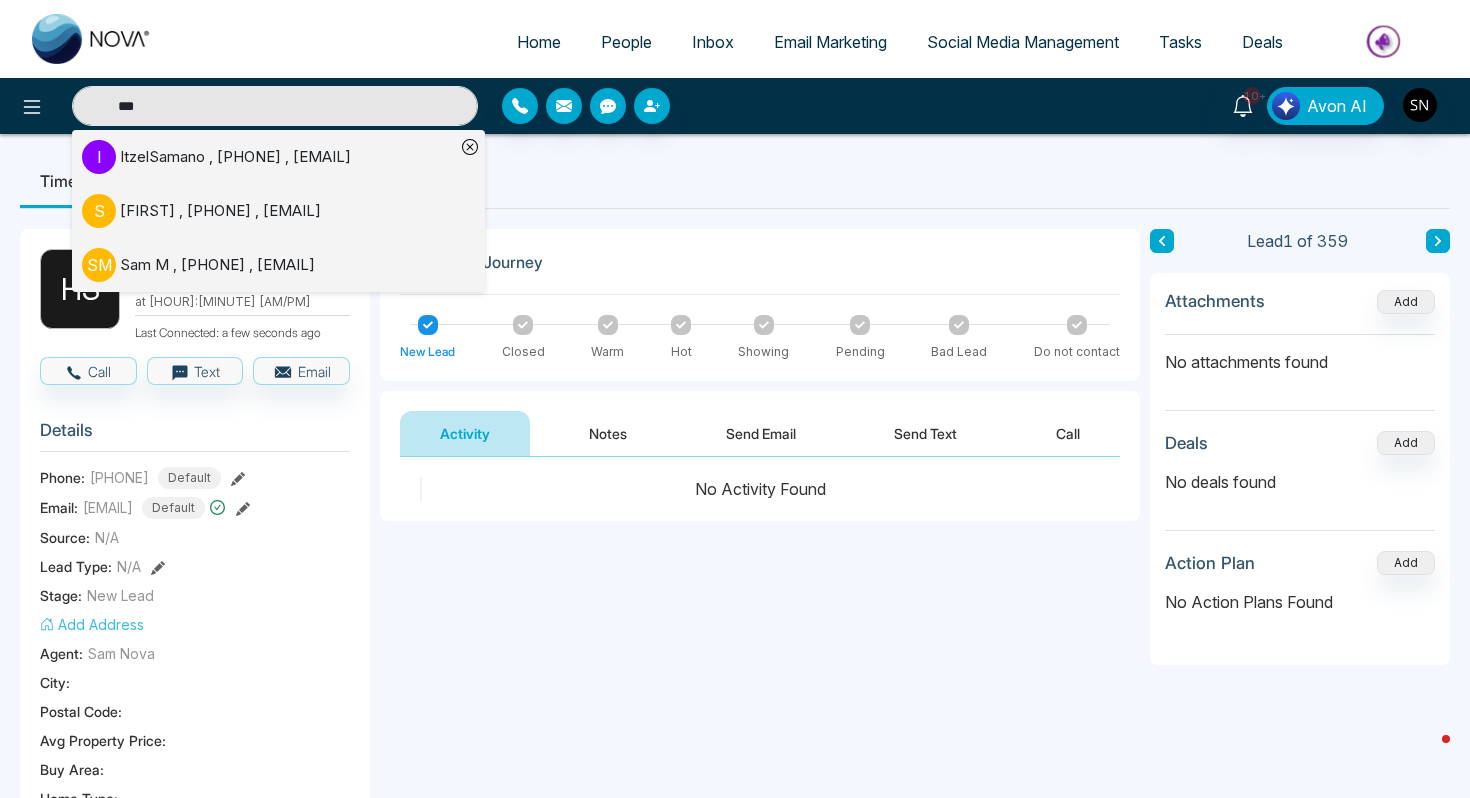type on "***" 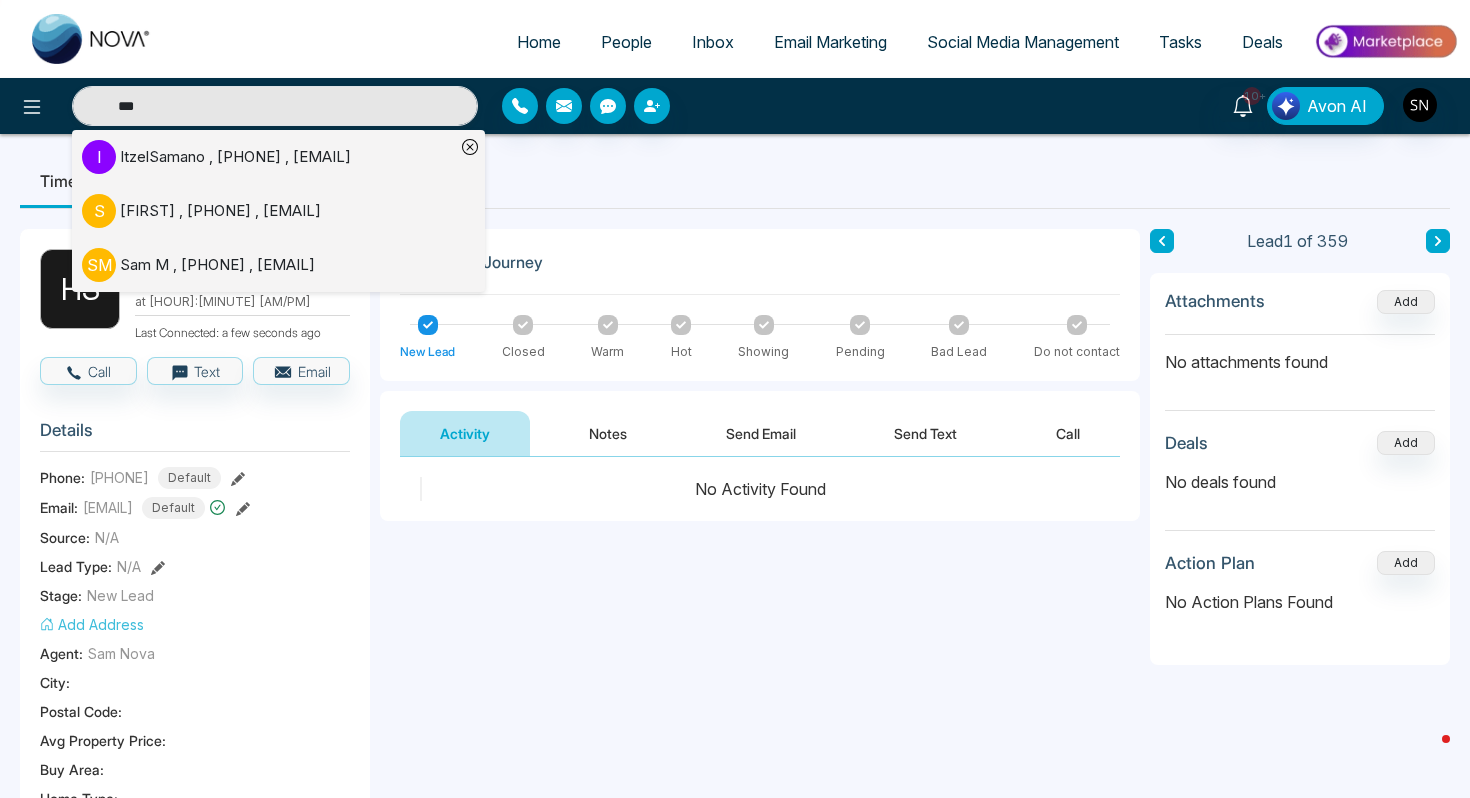 click on "Sam   M   , [PHONE]   , [EMAIL]" at bounding box center [217, 265] 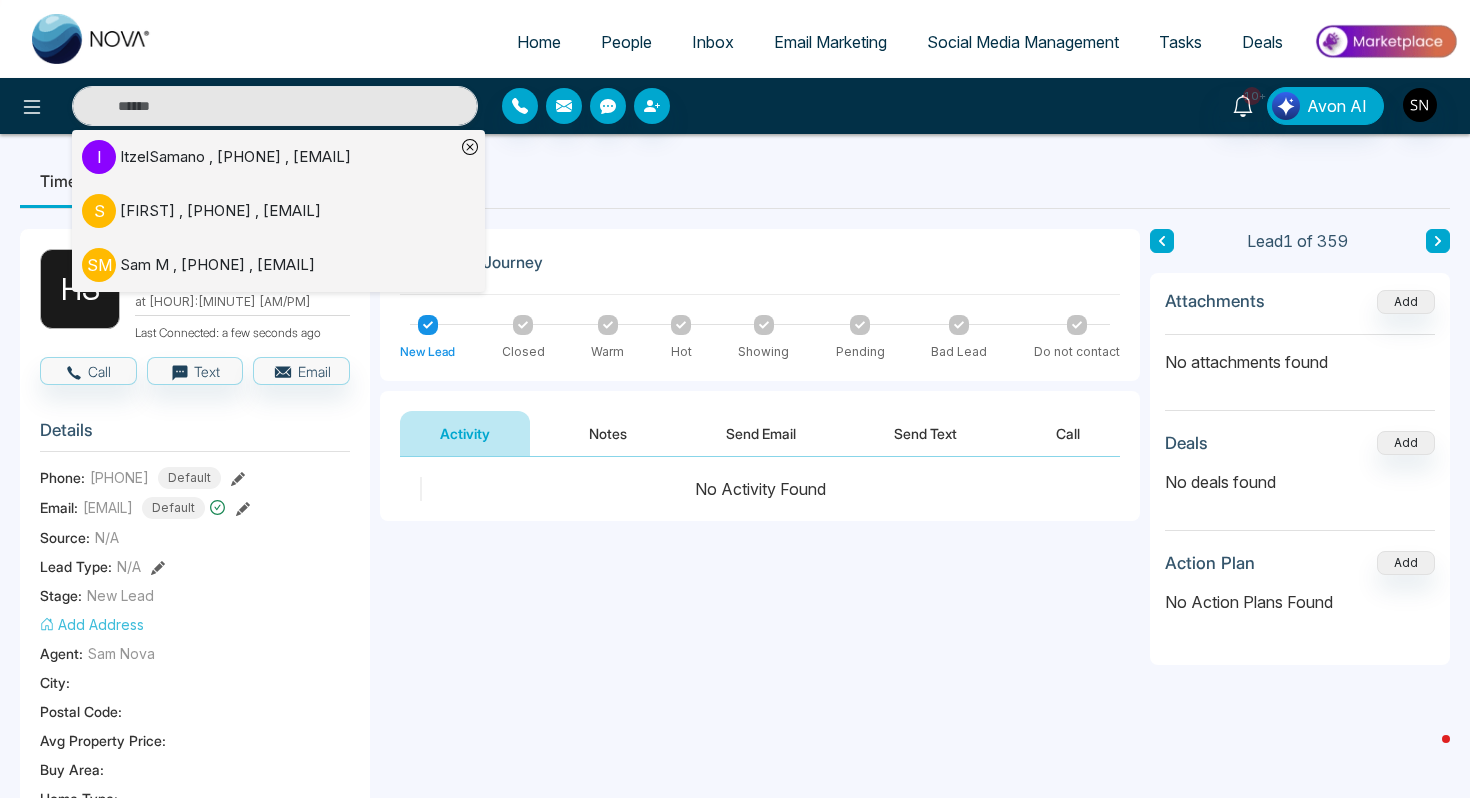 type on "***" 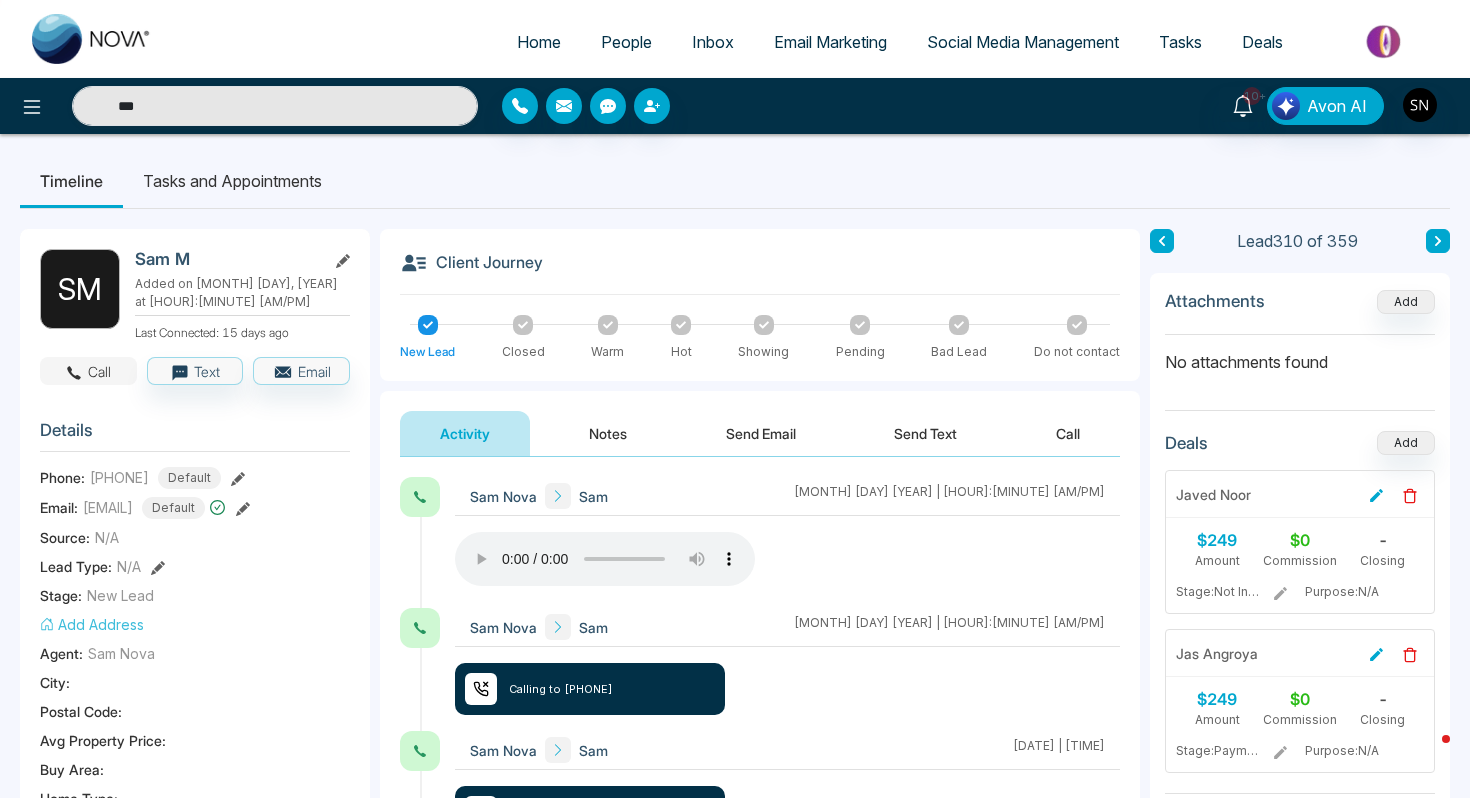 click on "Call" at bounding box center (88, 371) 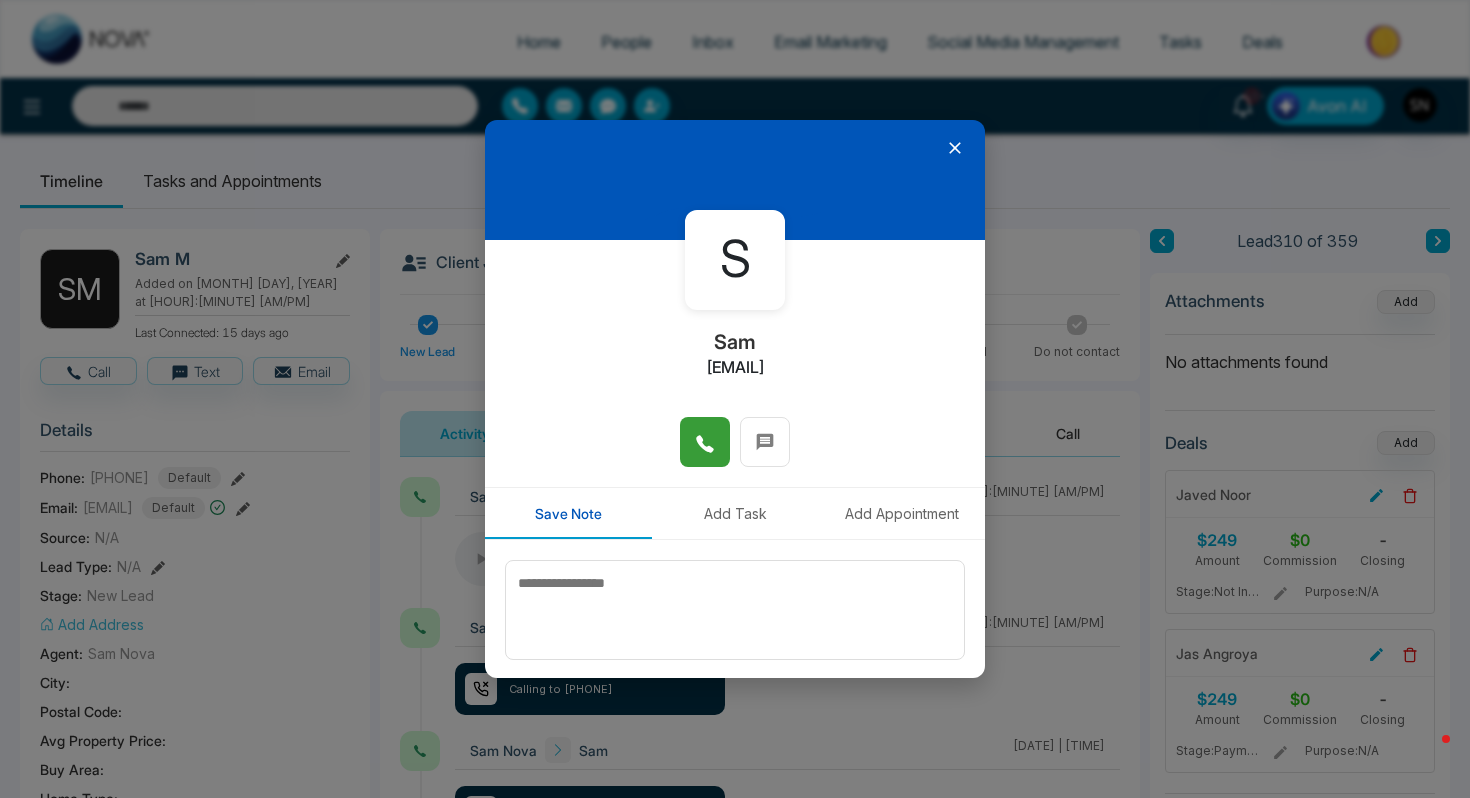 click 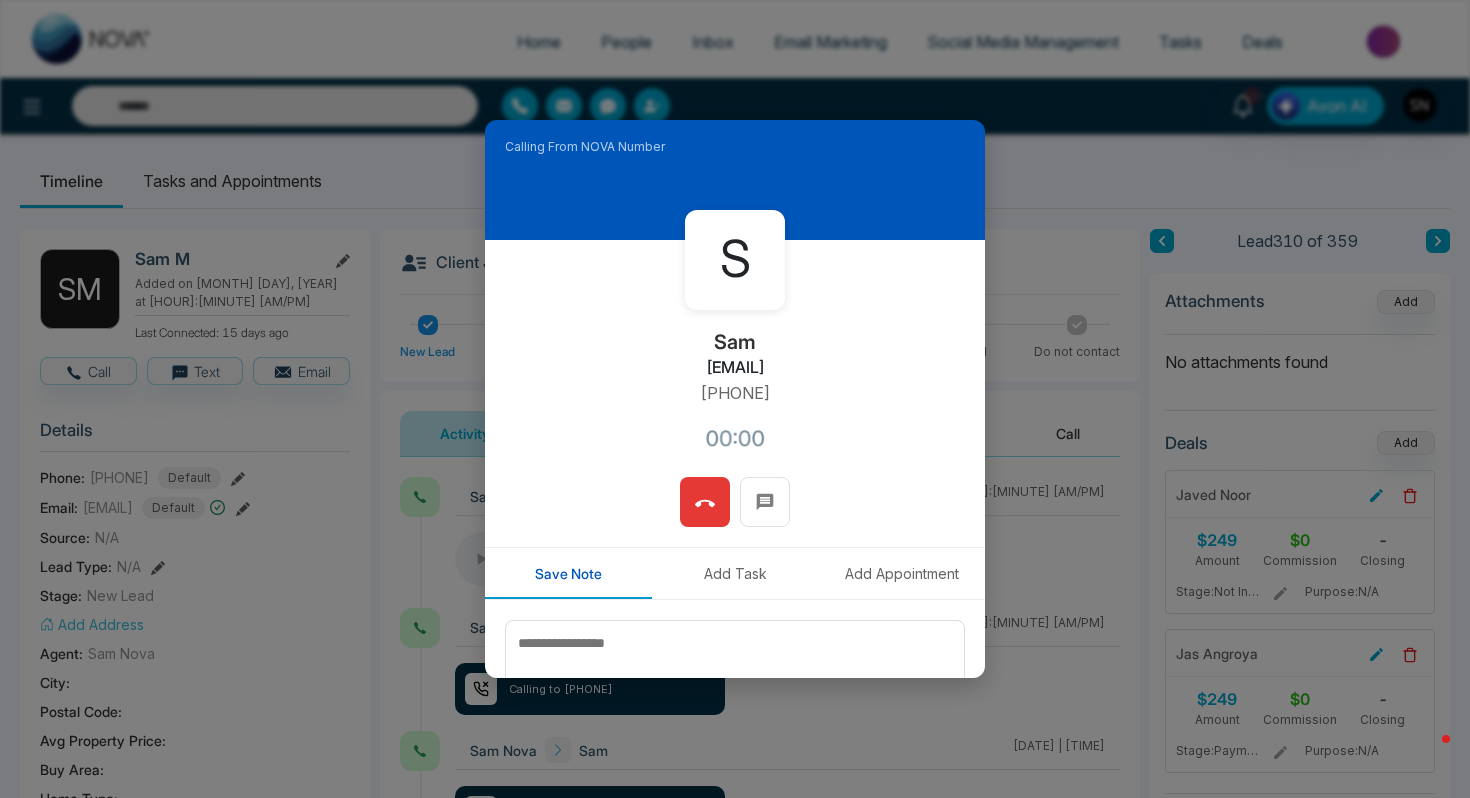 type on "***" 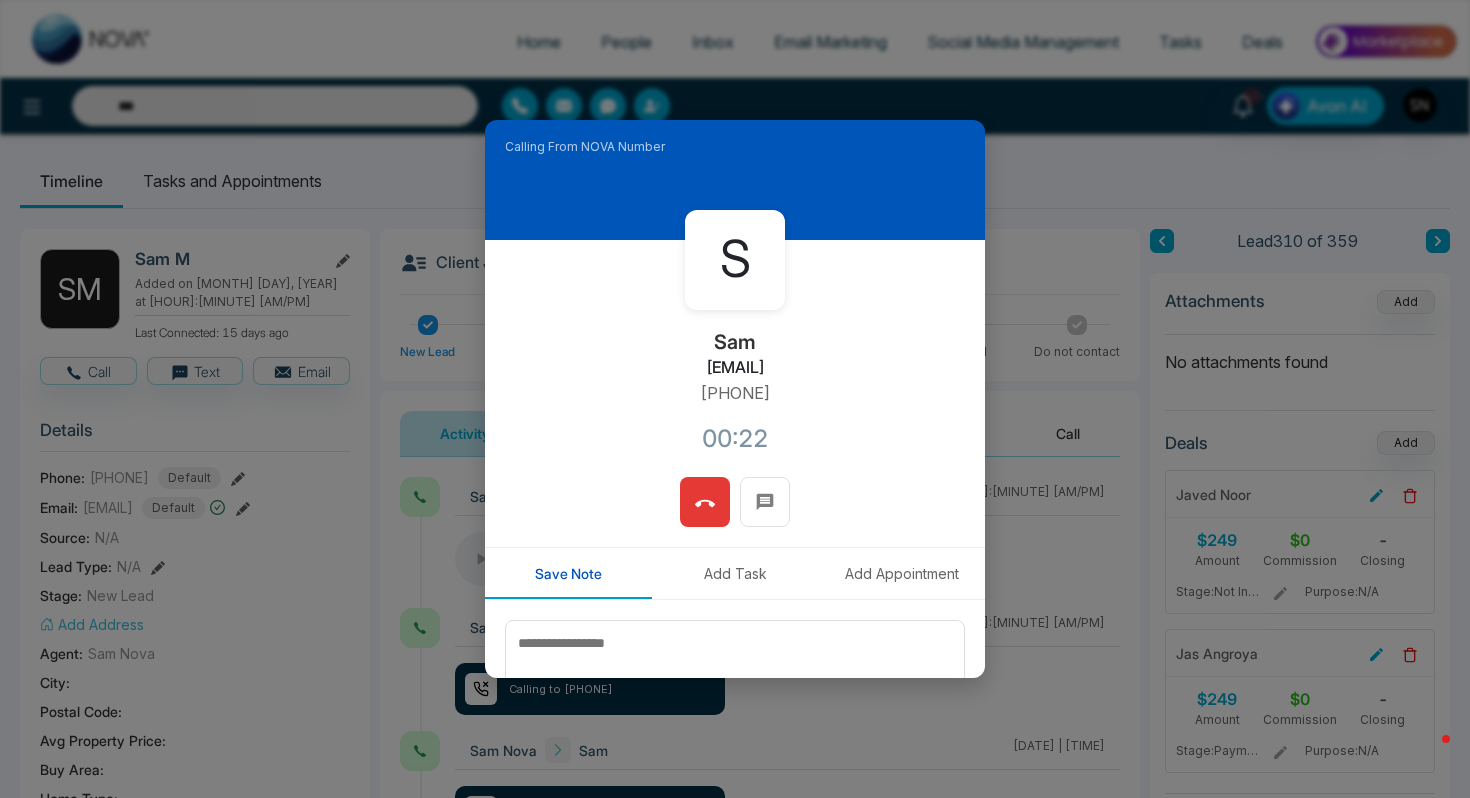 click at bounding box center (705, 502) 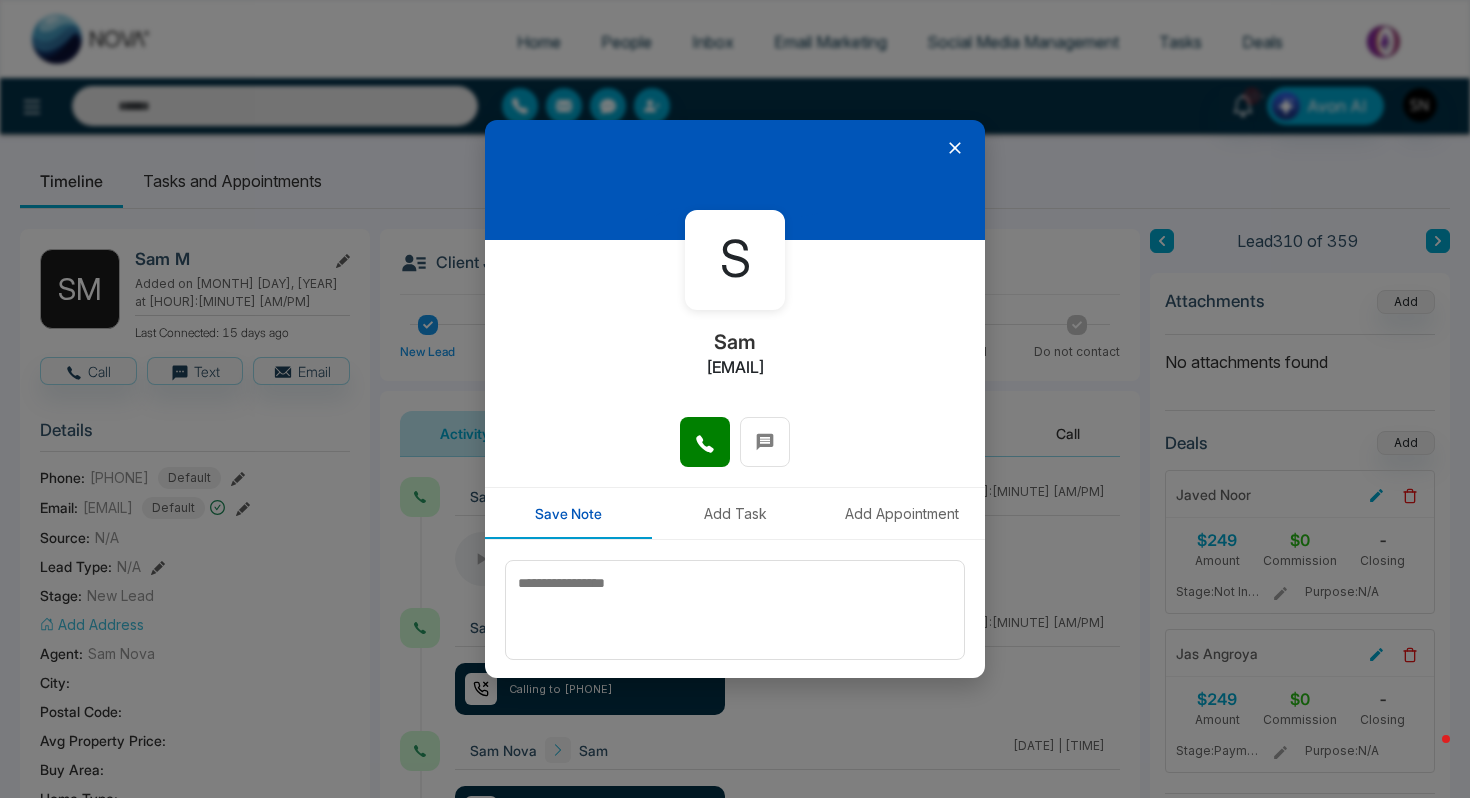 click 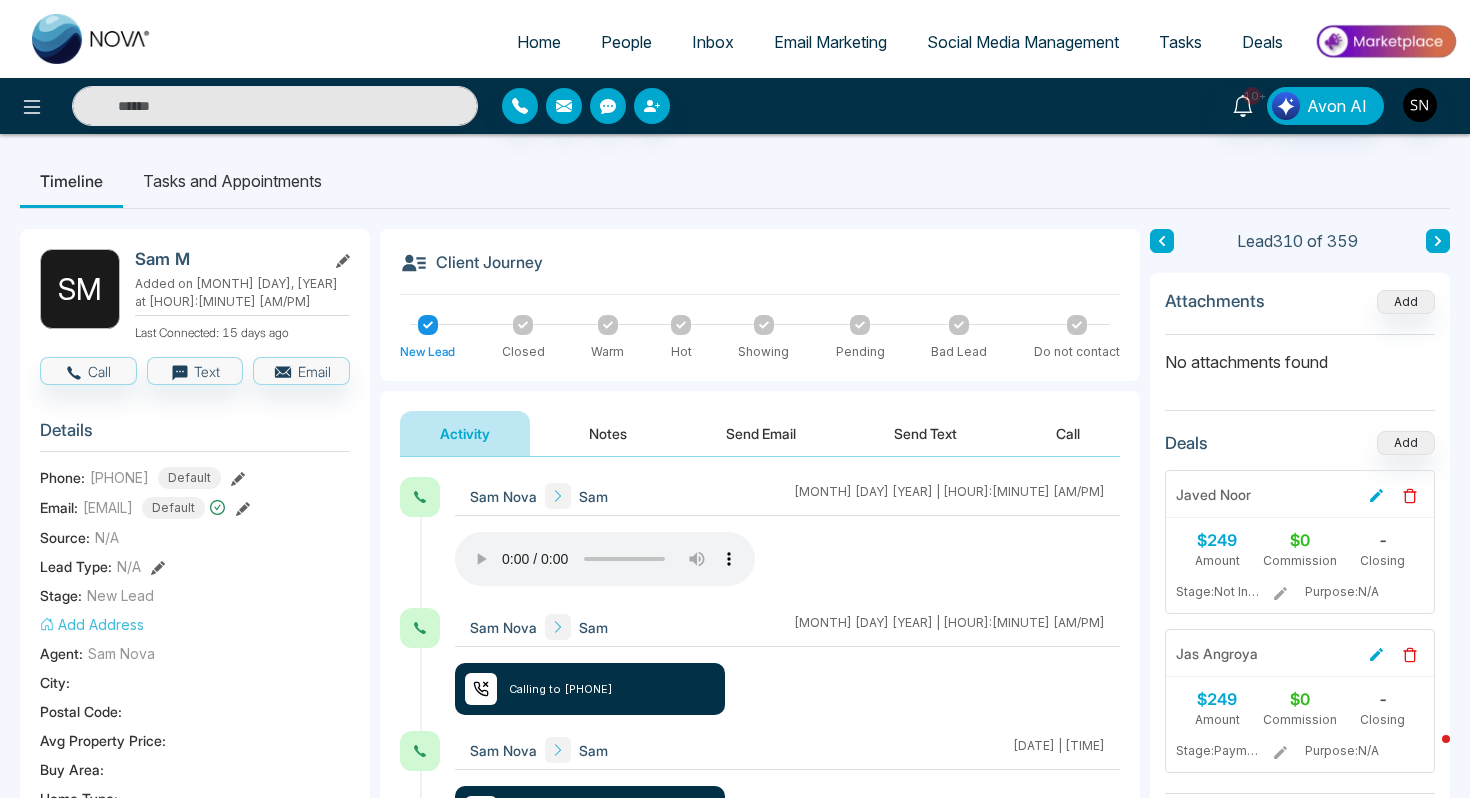 type on "***" 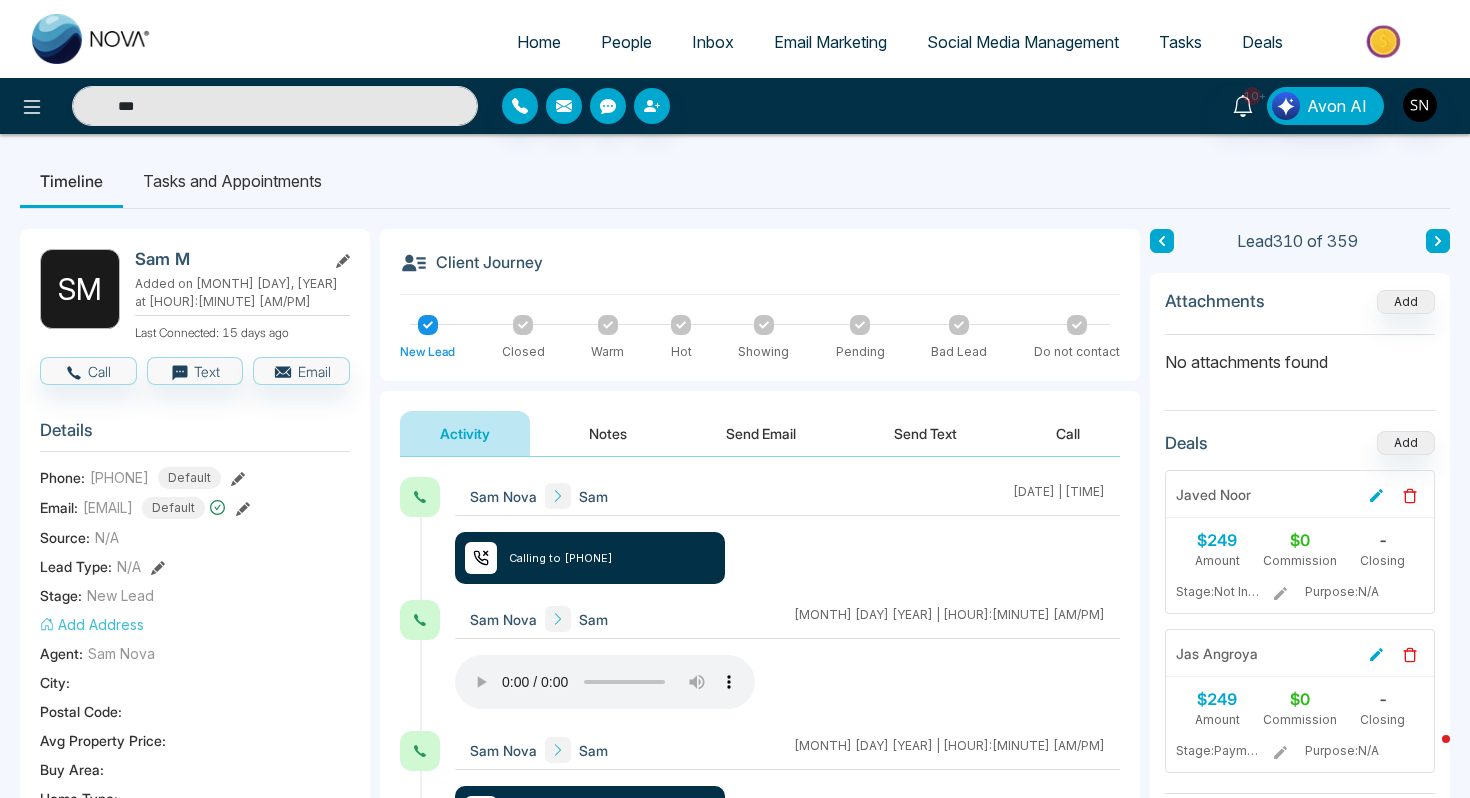 click on "People" at bounding box center [626, 42] 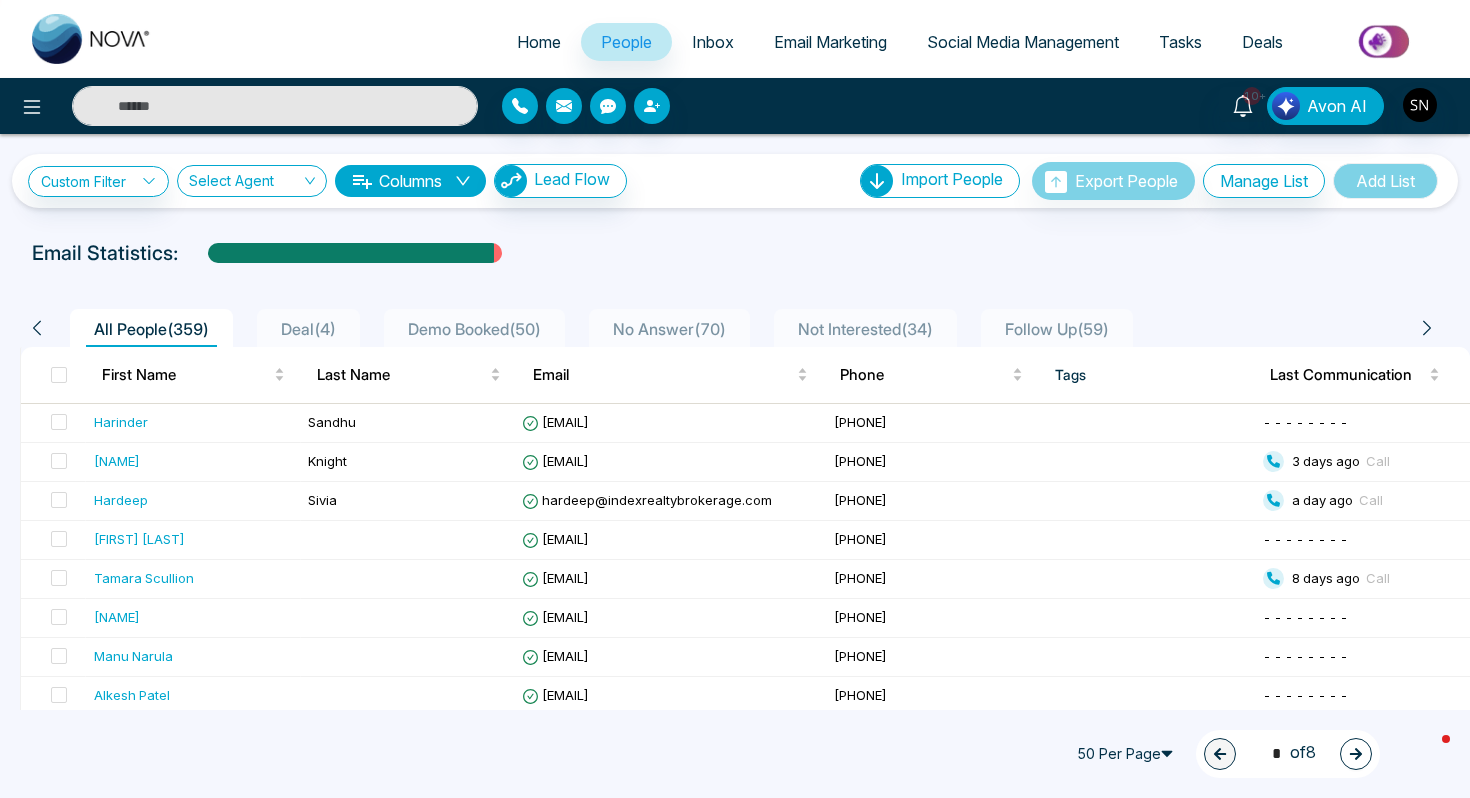 click at bounding box center (275, 106) 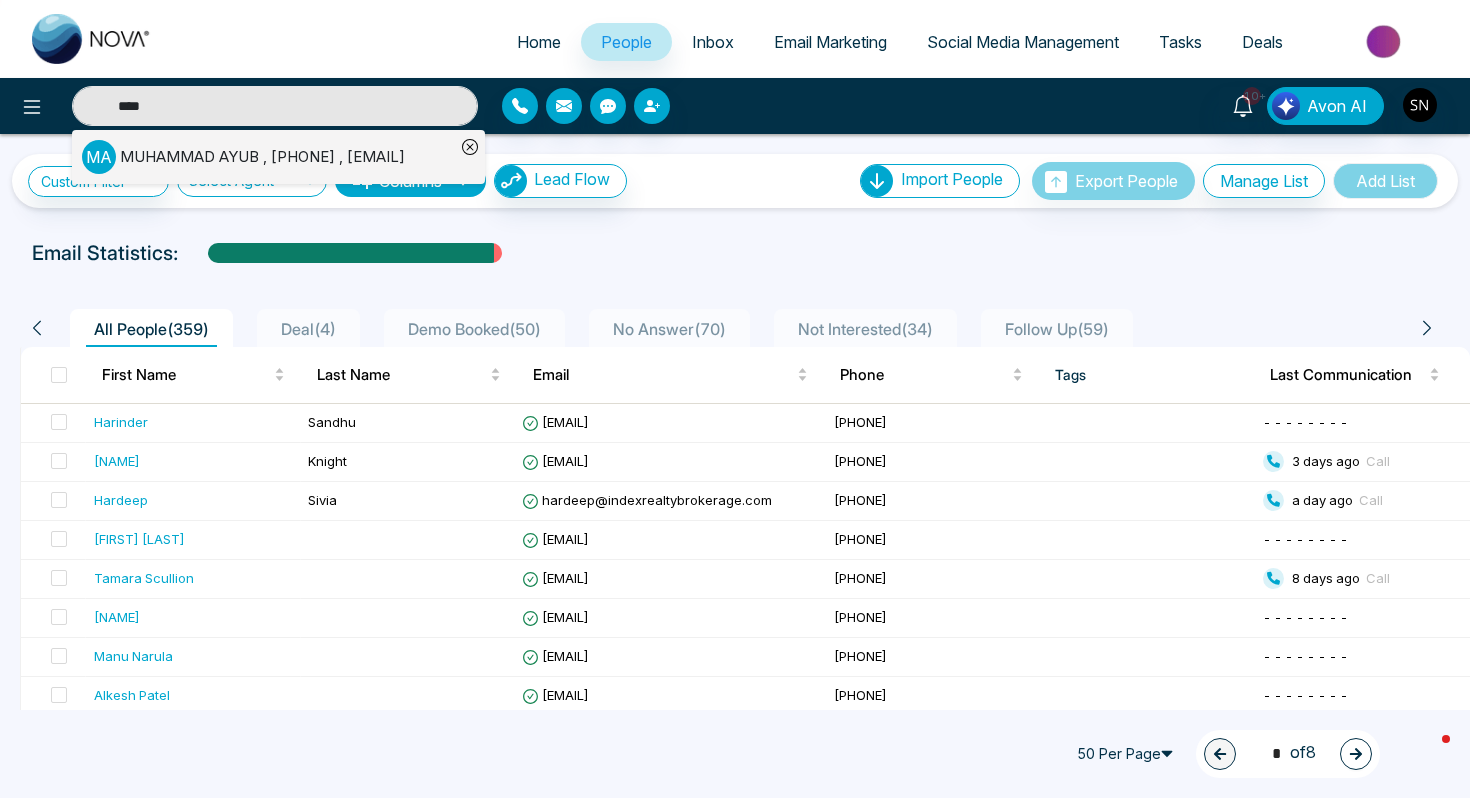 type on "****" 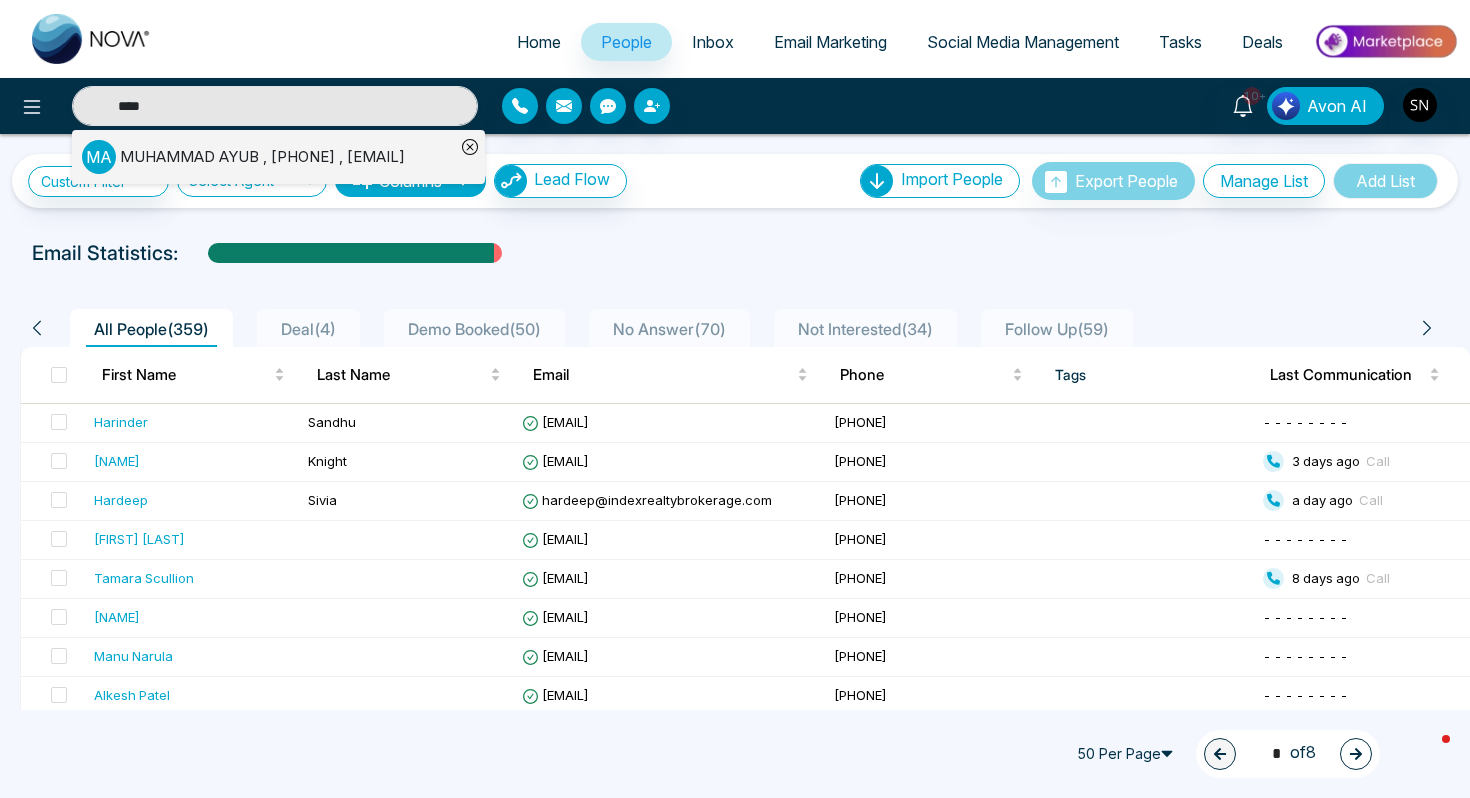 click on "MUHAMMAD   AYUB   , [PHONE]   , [EMAIL]" at bounding box center [262, 157] 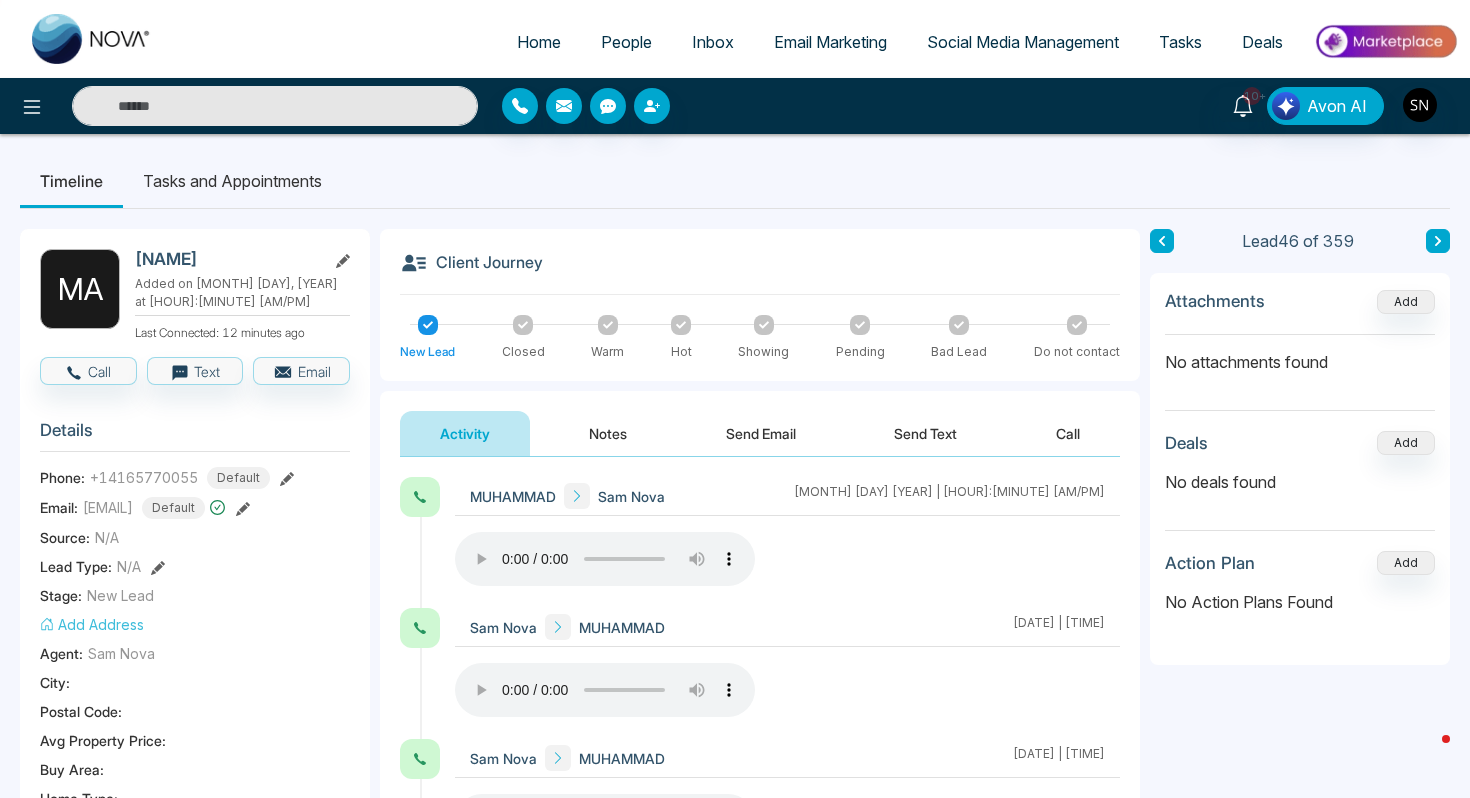 click at bounding box center [275, 106] 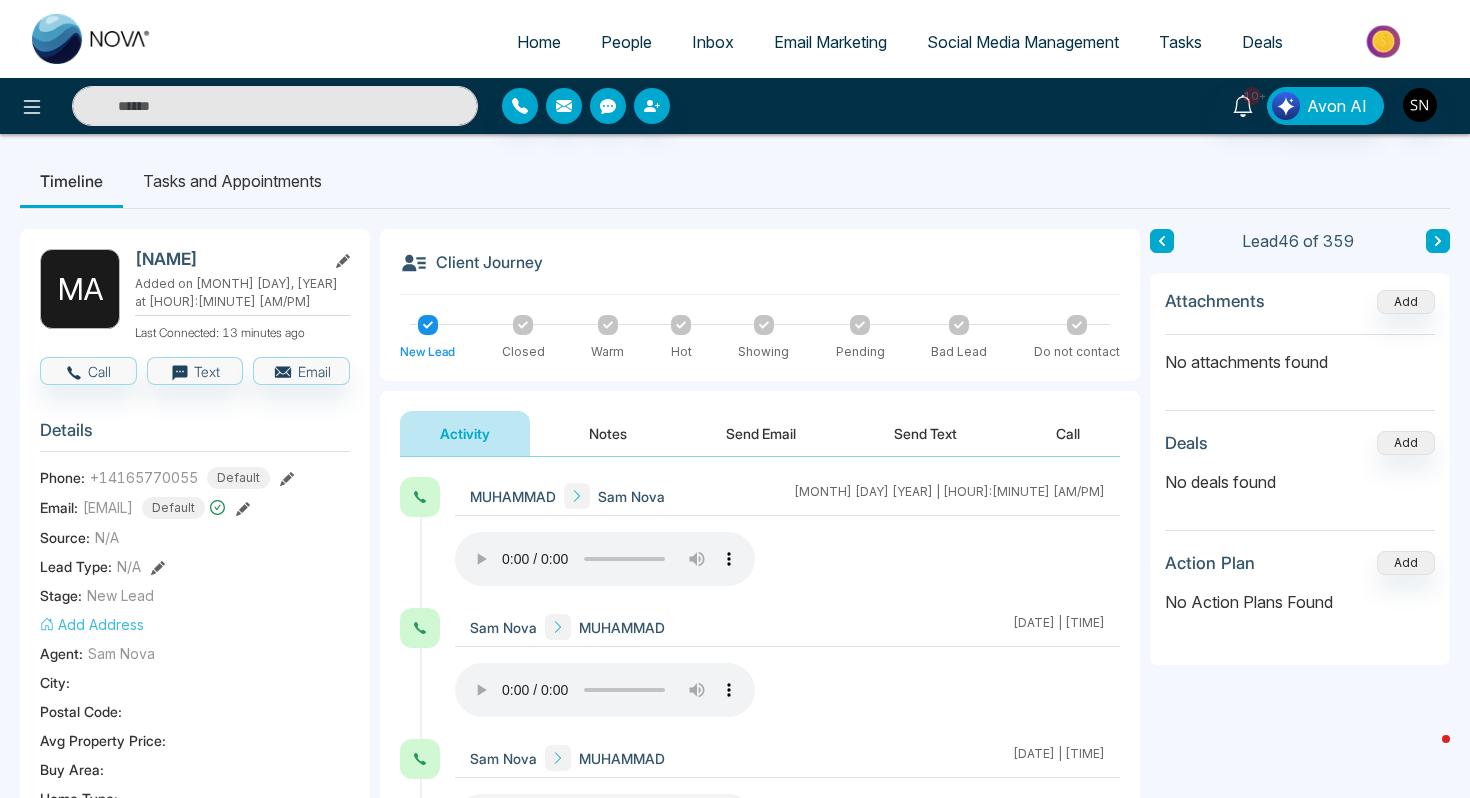 drag, startPoint x: 248, startPoint y: 255, endPoint x: 295, endPoint y: 255, distance: 47 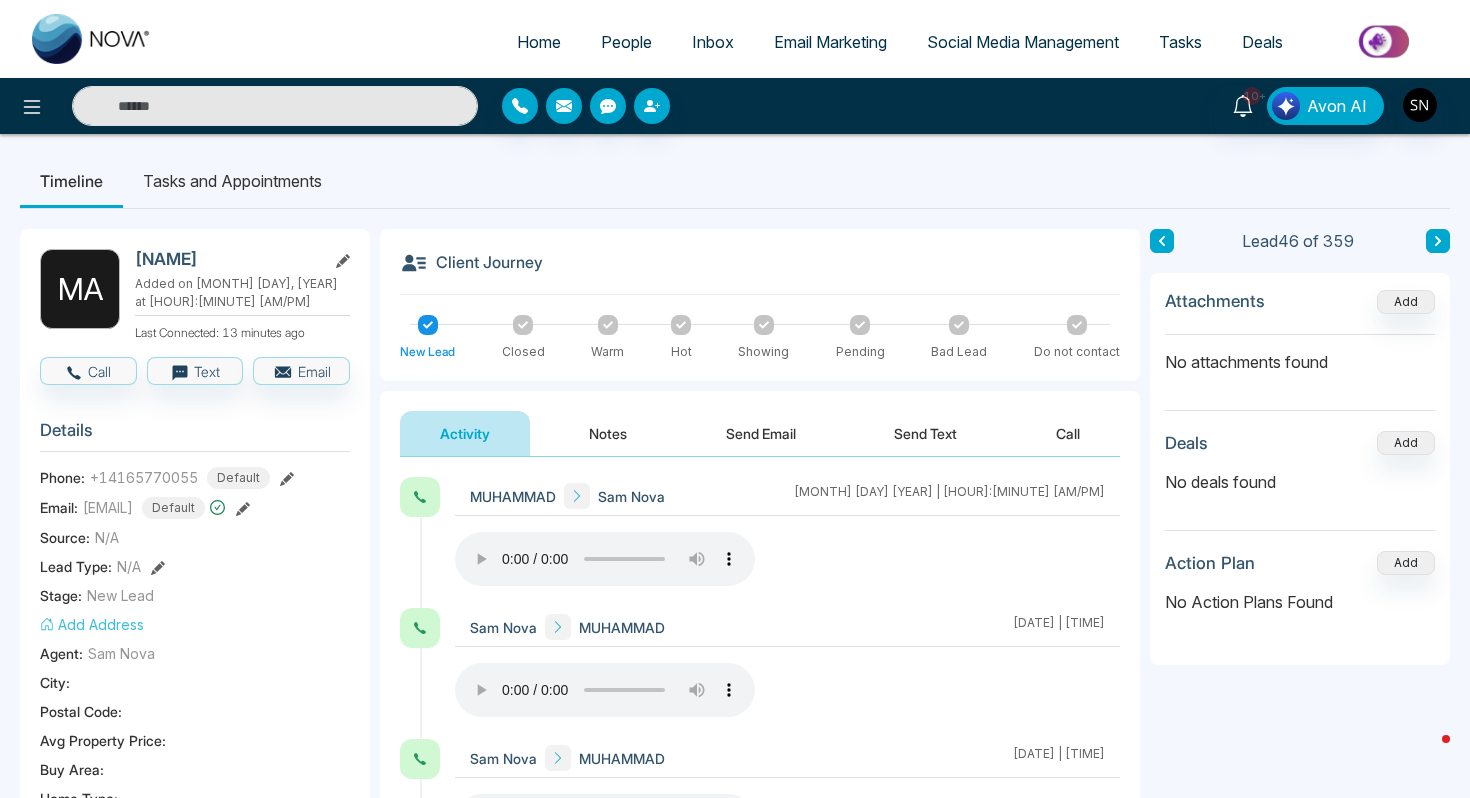 click on "[NAME]" at bounding box center (226, 259) 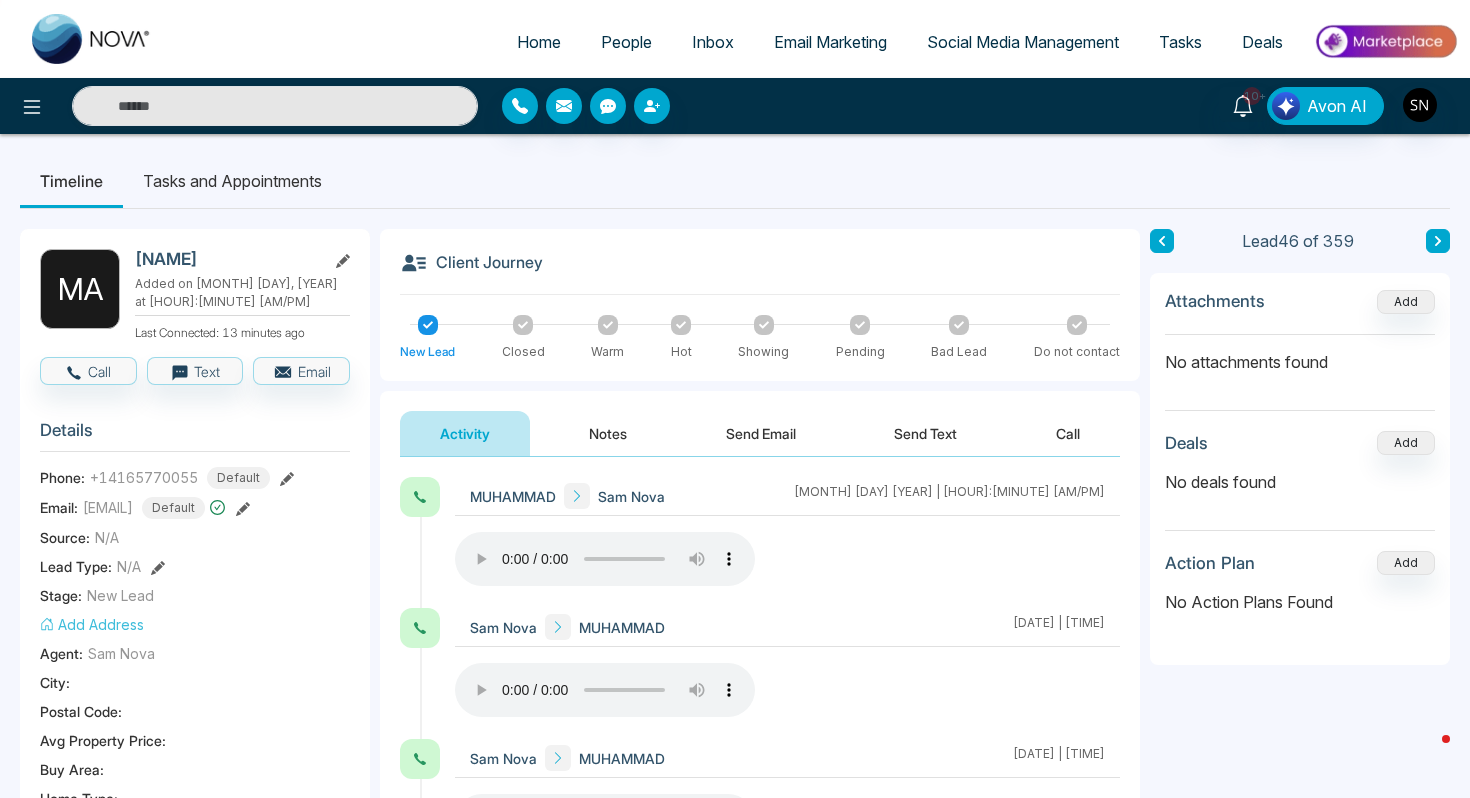 copy on "AYUB" 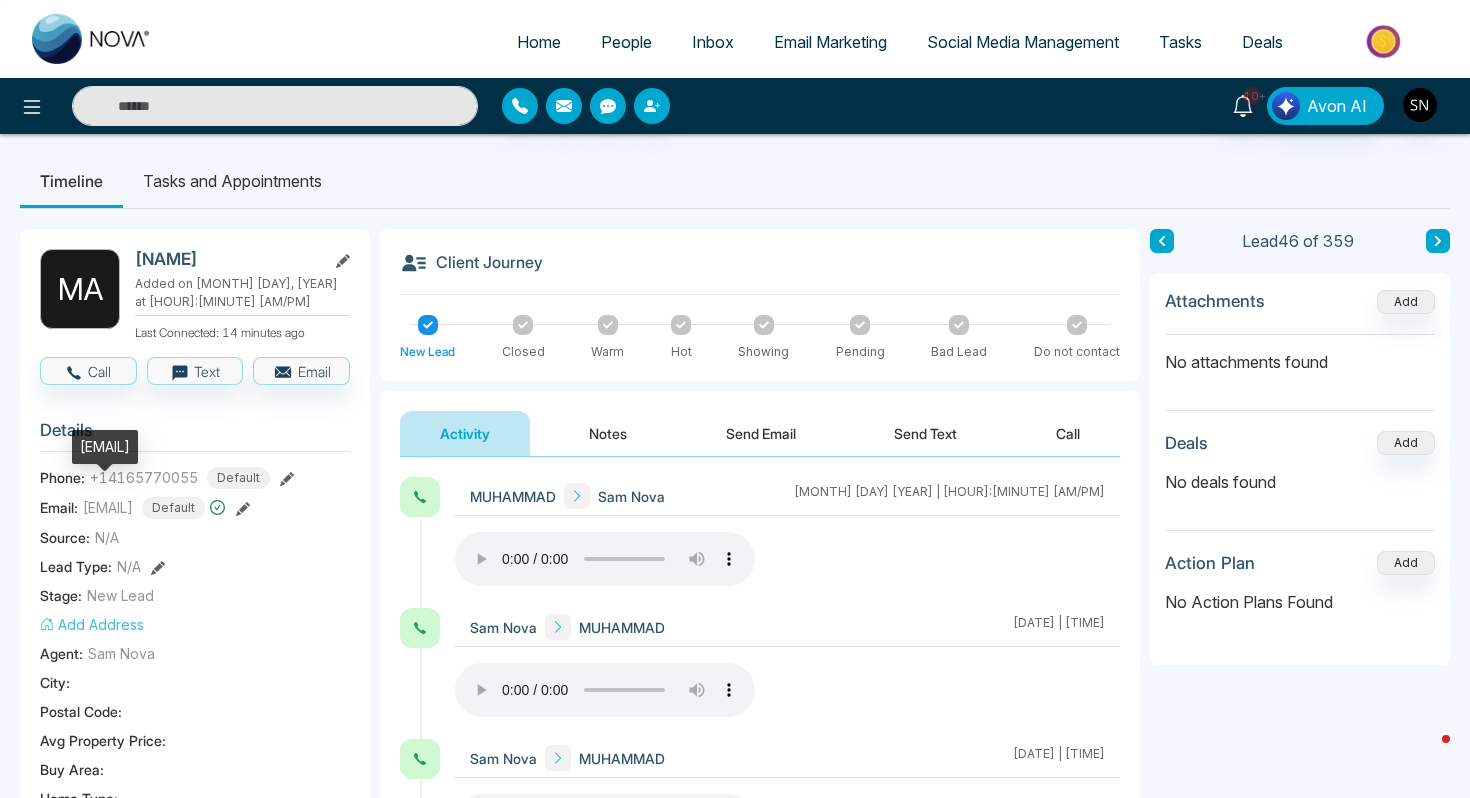 click on "[EMAIL]" at bounding box center [108, 507] 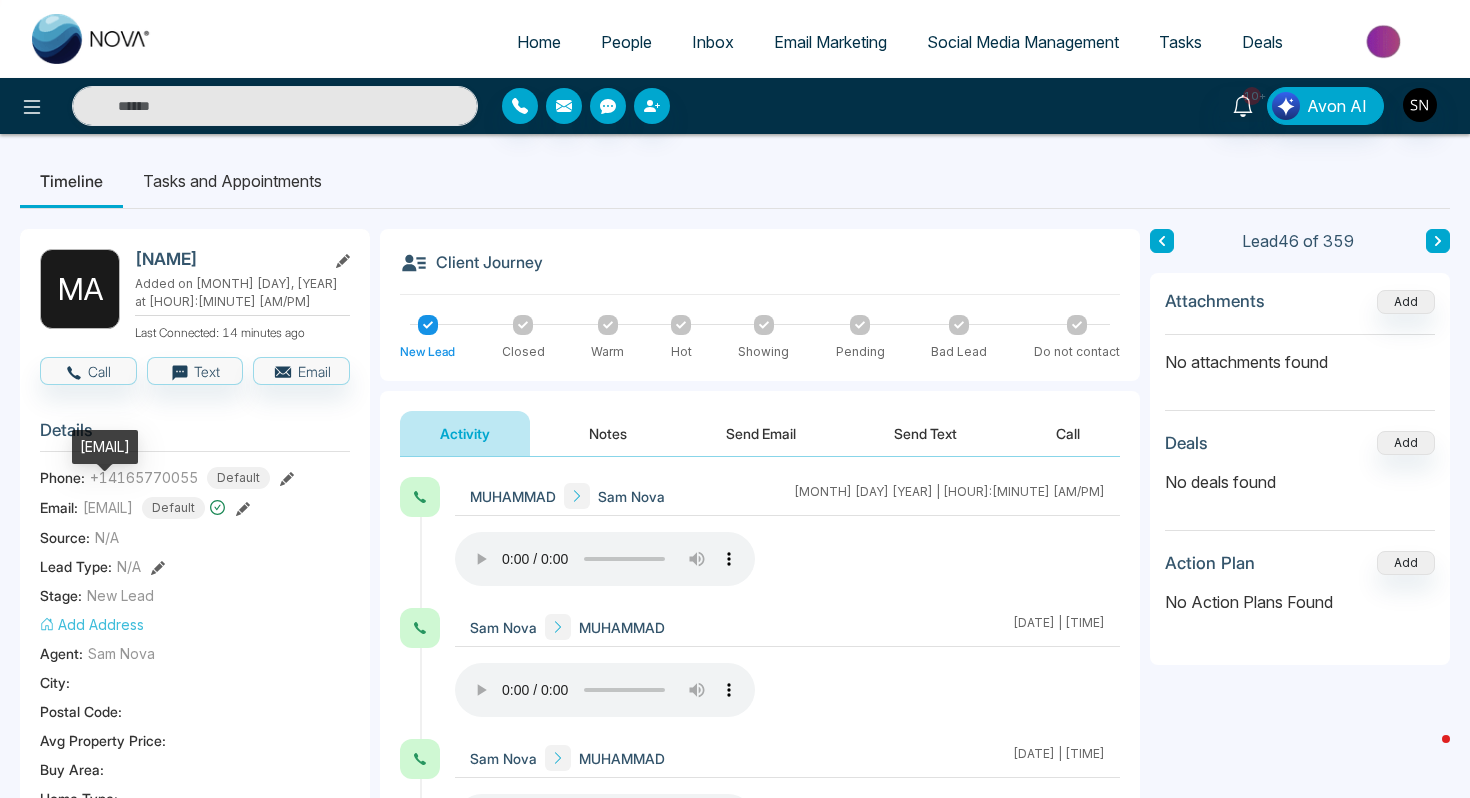 drag, startPoint x: 77, startPoint y: 446, endPoint x: 233, endPoint y: 447, distance: 156.0032 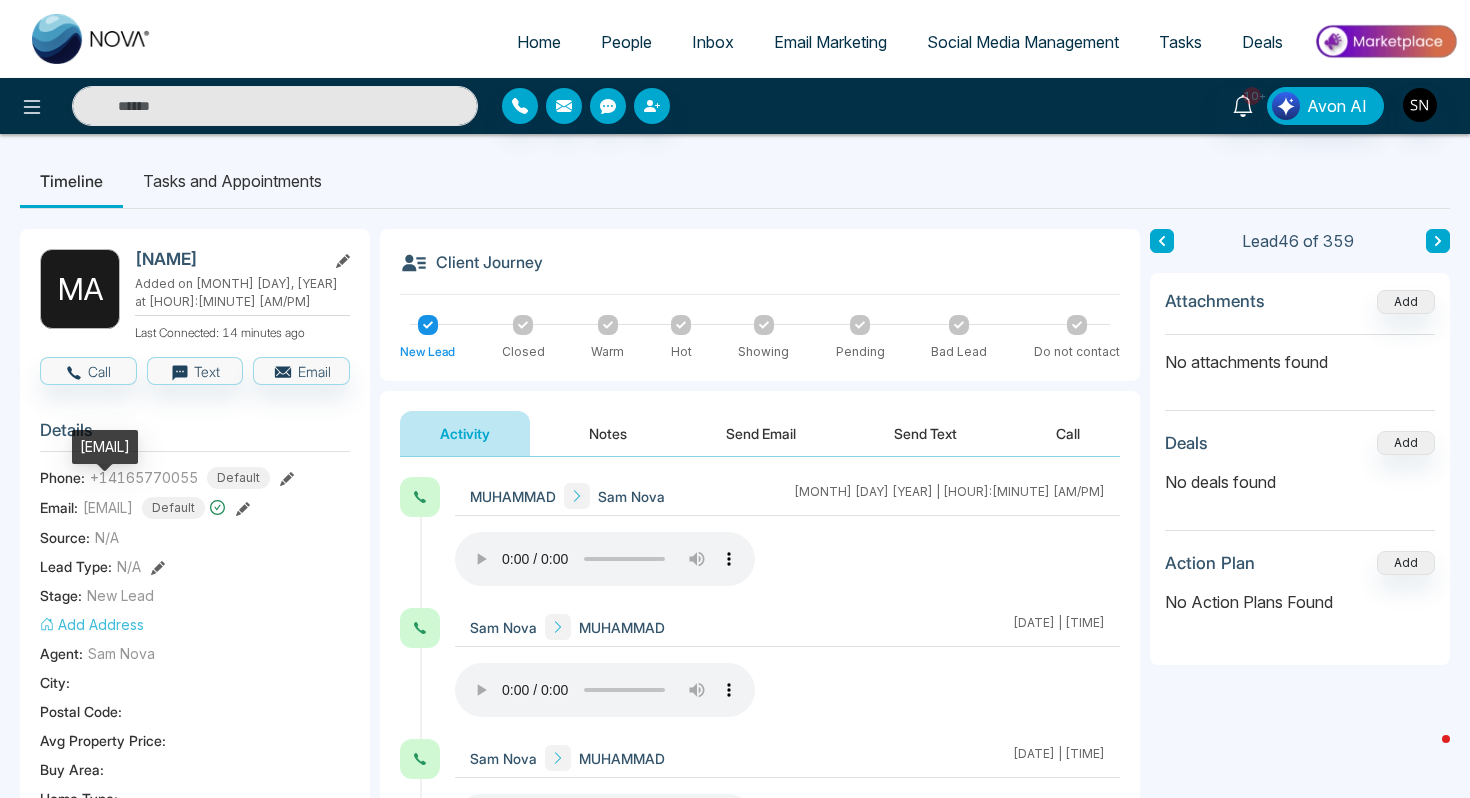 click on "[EMAIL]" at bounding box center (105, 447) 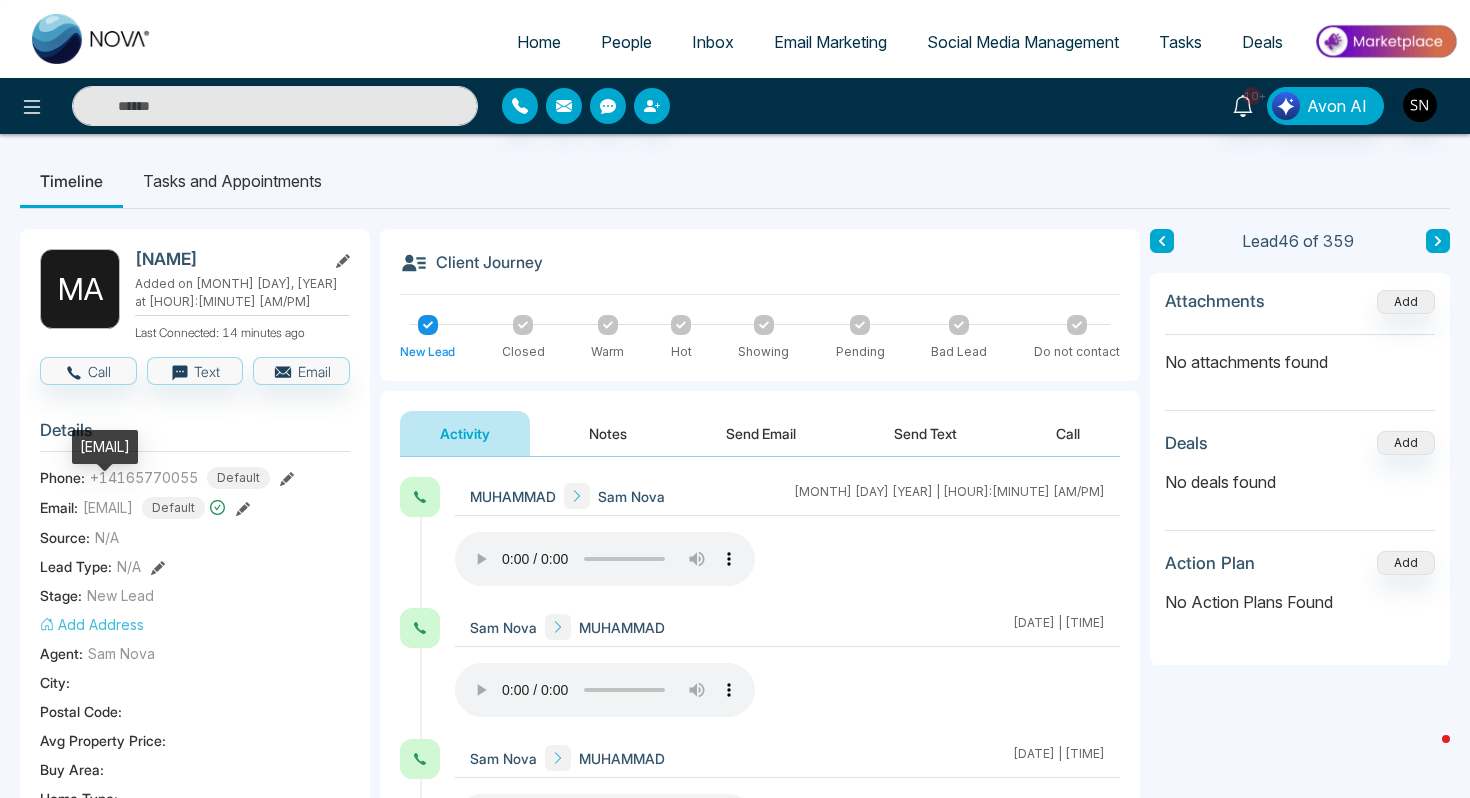 copy on "[EMAIL]" 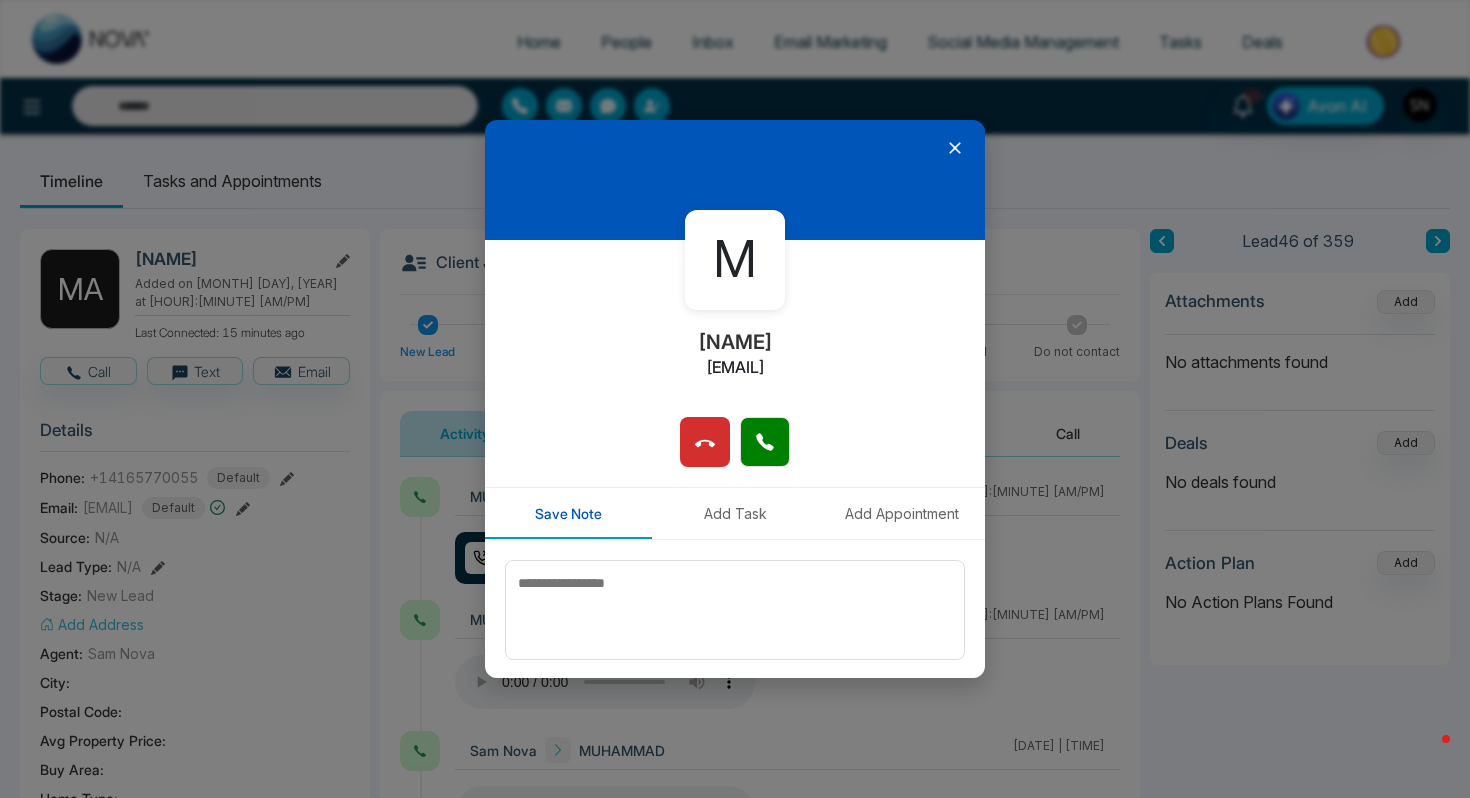 click 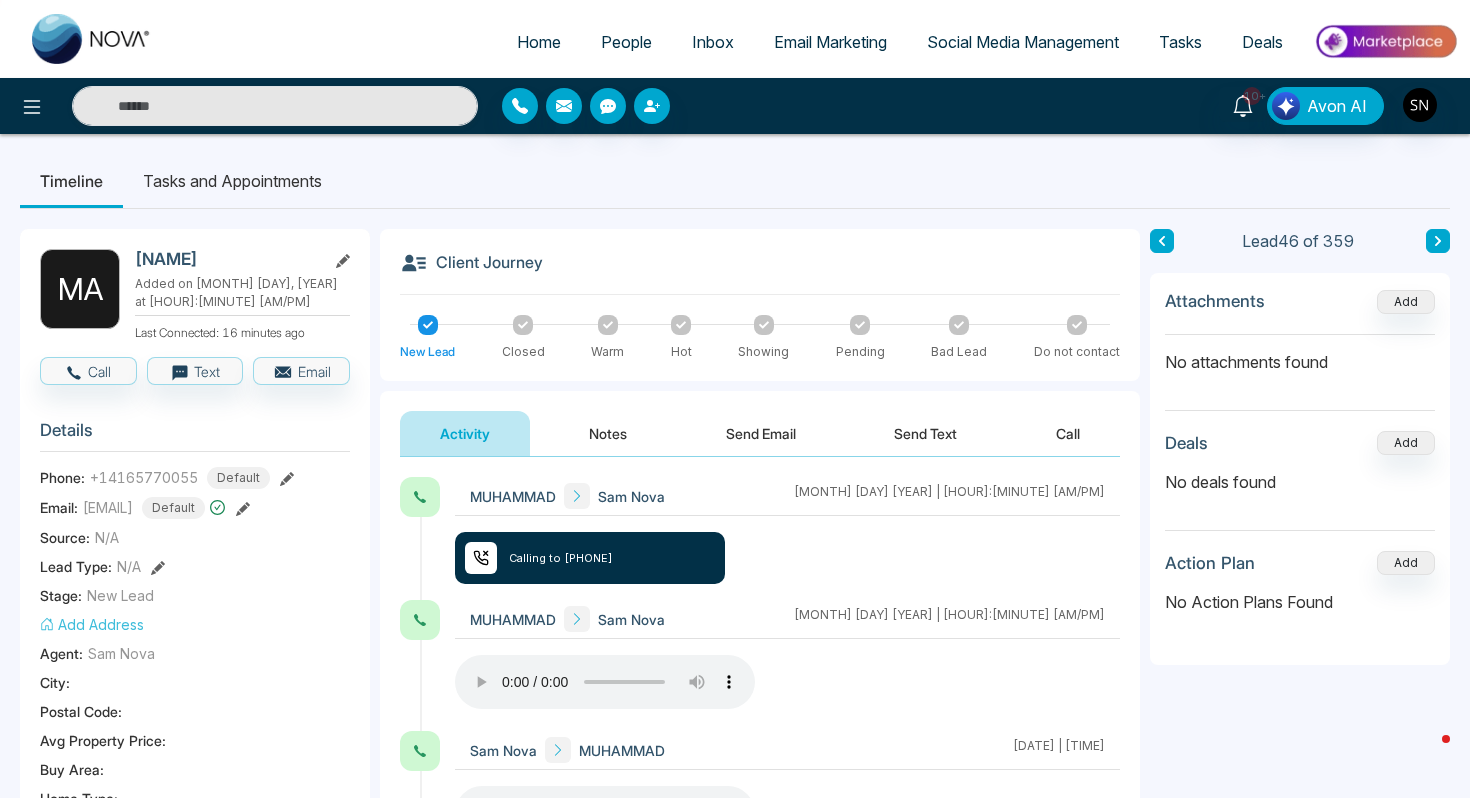 drag, startPoint x: 135, startPoint y: 248, endPoint x: 299, endPoint y: 255, distance: 164.14932 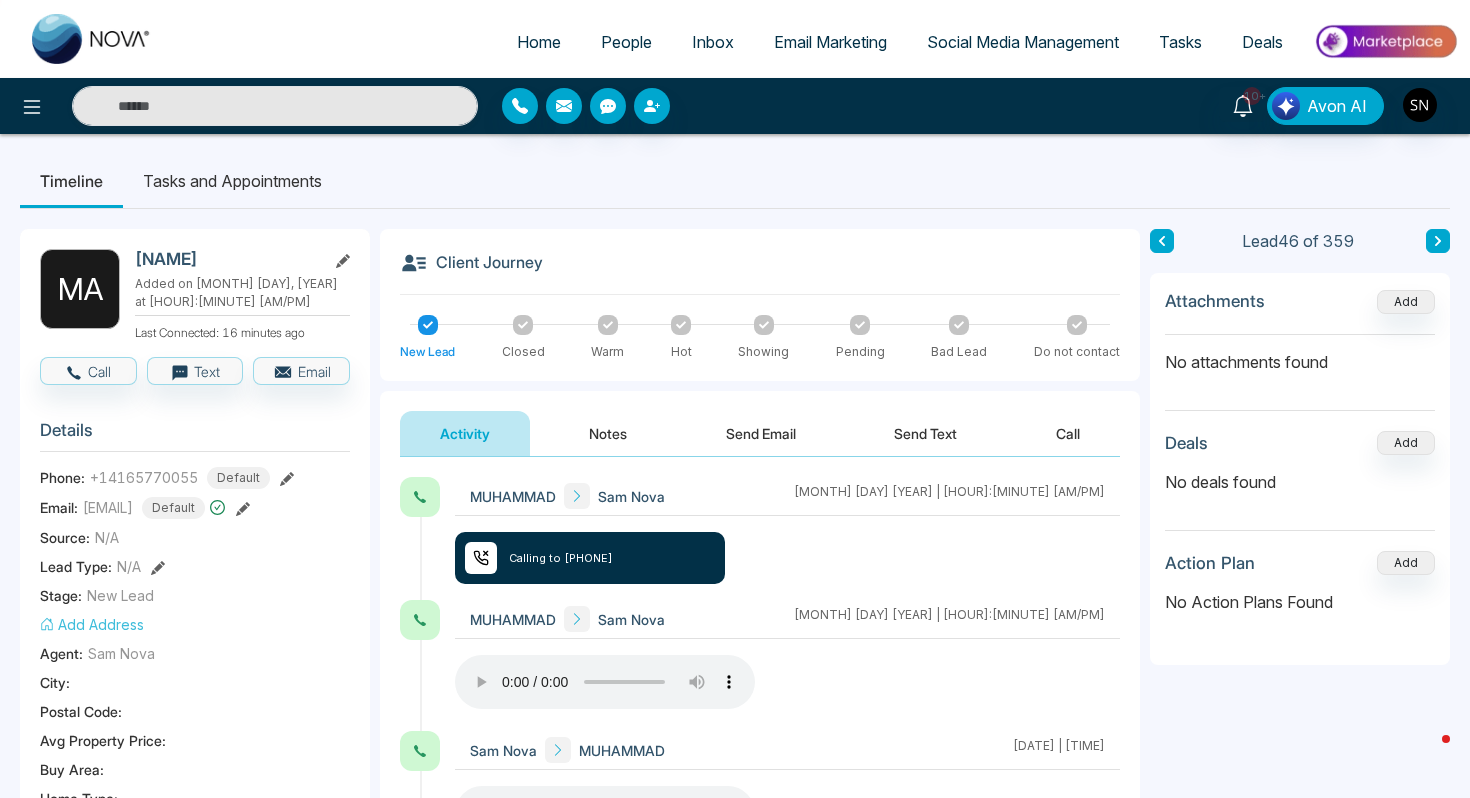 click on "[FIRST] [LAST] Added on   [DATE] at [TIME] Last Connected:   [TIME_AGO]   Call   Text   Email Details Phone: [PHONE] Default Email: [EMAIL] Default Source: N/A Lead Type: N/A Stage: New Lead Add Address Agent: [FIRST] [LAST] City : Postal Code : Avg Property Price : Buy Area : Home Type : Start Date : Last Contact Date : Province : Timeframe : Urgency : Tags Deal   × Is this lead a Realtor? Lead Summary 8 Calls 0 Texts 0 Emails Social Profile   Not found Not found Not found Custom Lead Data Delete lead" at bounding box center (195, 930) 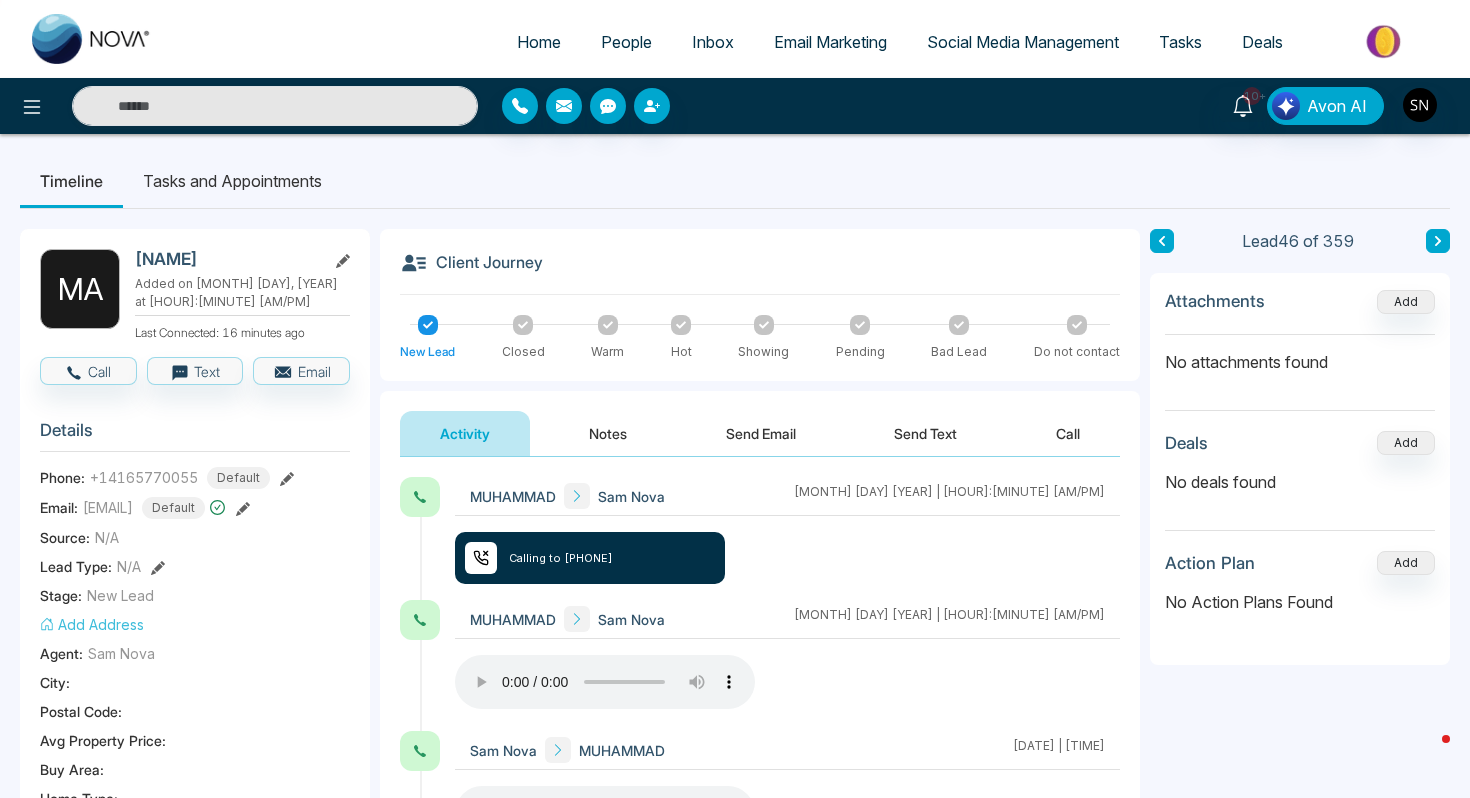 copy on "[NAME]" 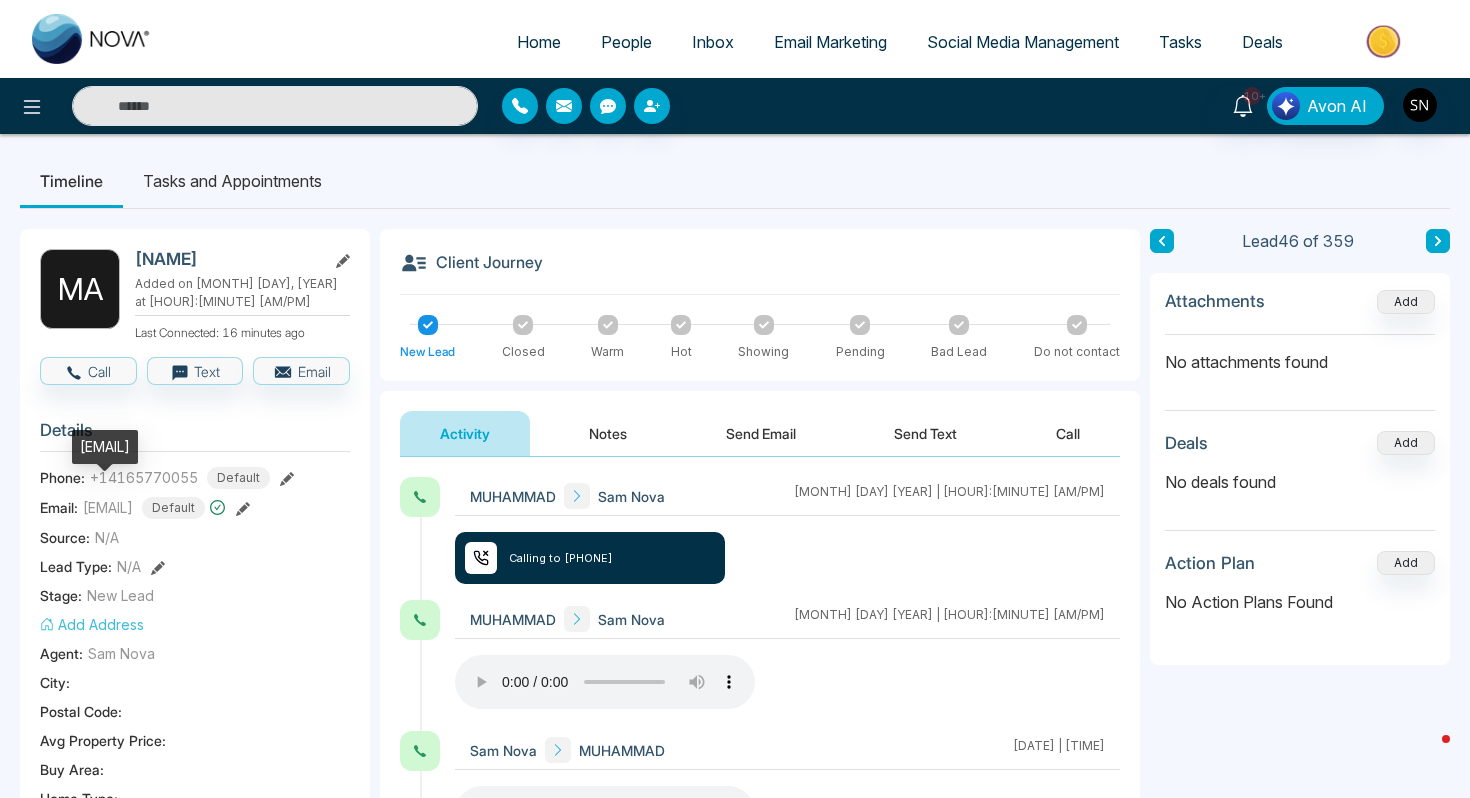 drag, startPoint x: 87, startPoint y: 489, endPoint x: 217, endPoint y: 482, distance: 130.18832 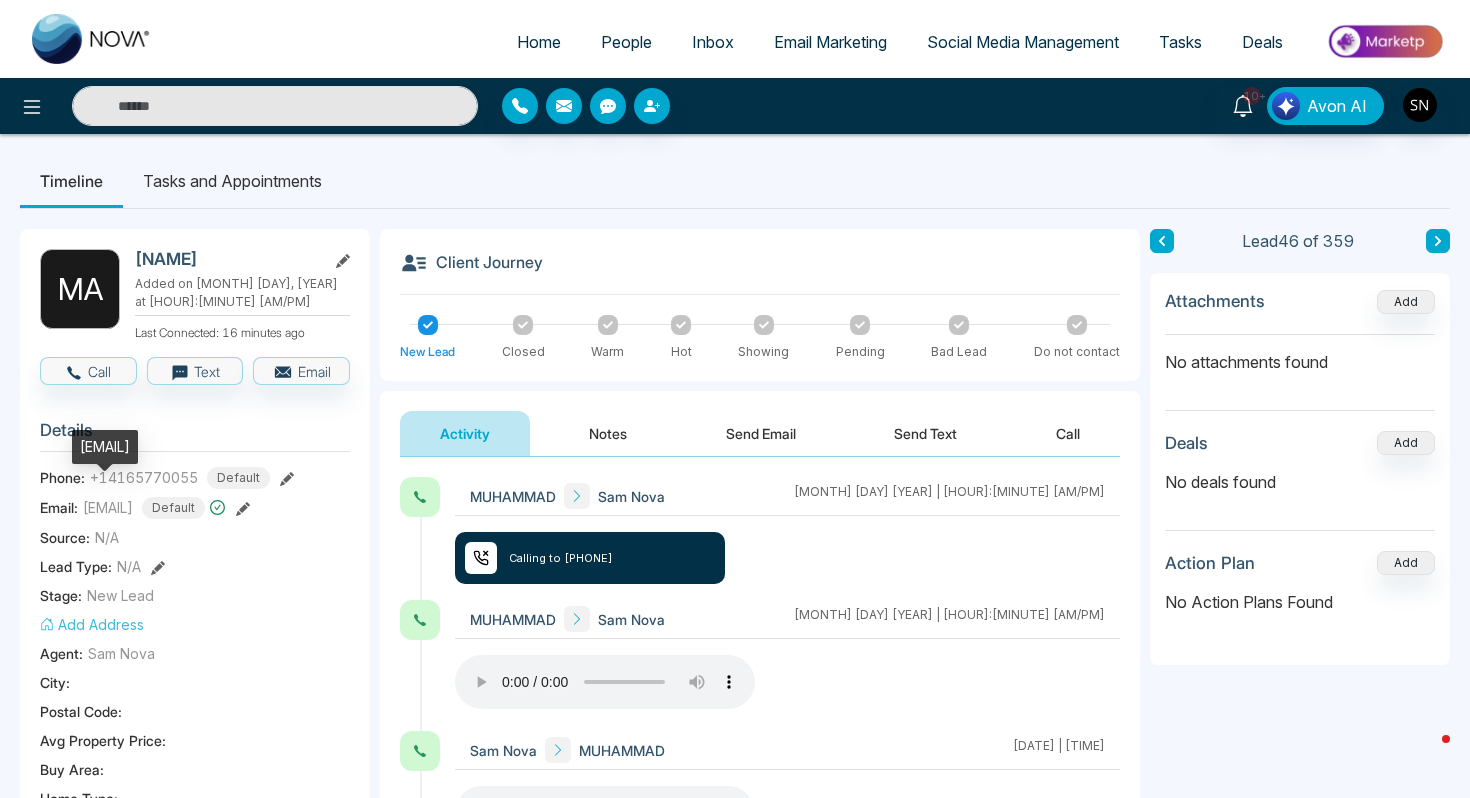 click on "[EMAIL]" at bounding box center (108, 507) 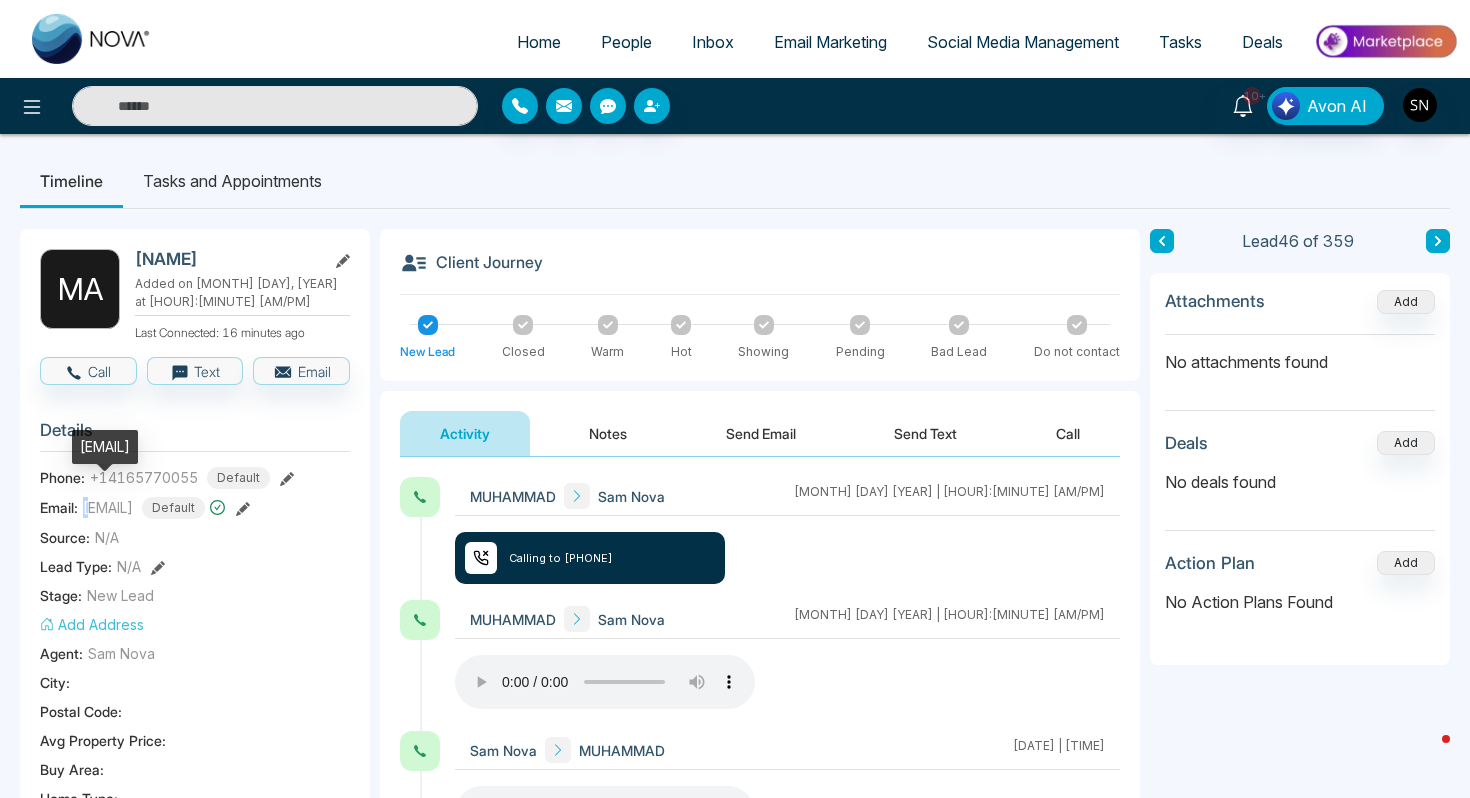 drag, startPoint x: 79, startPoint y: 449, endPoint x: 236, endPoint y: 450, distance: 157.00319 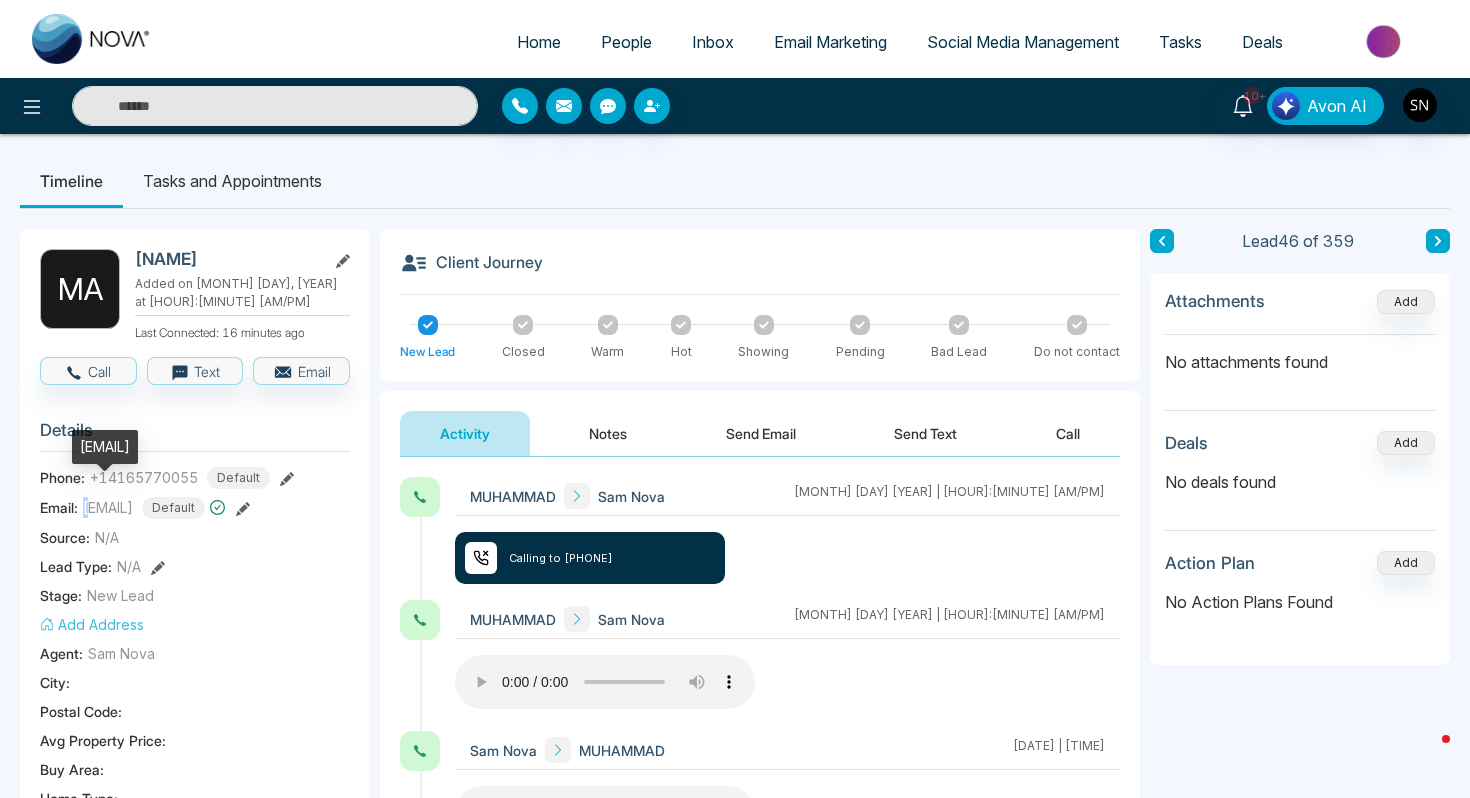 click on "[EMAIL]" at bounding box center [105, 447] 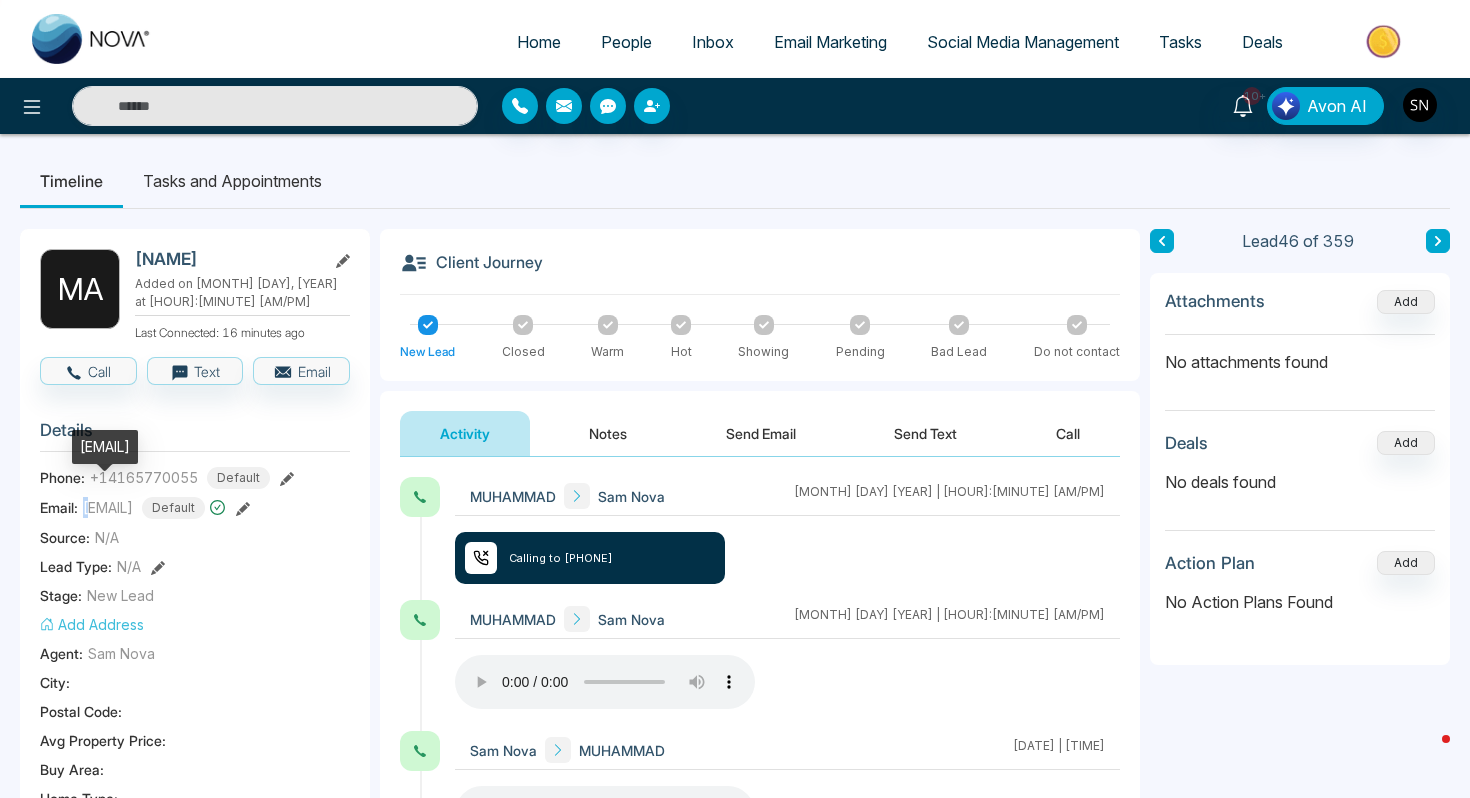 copy on "[EMAIL]" 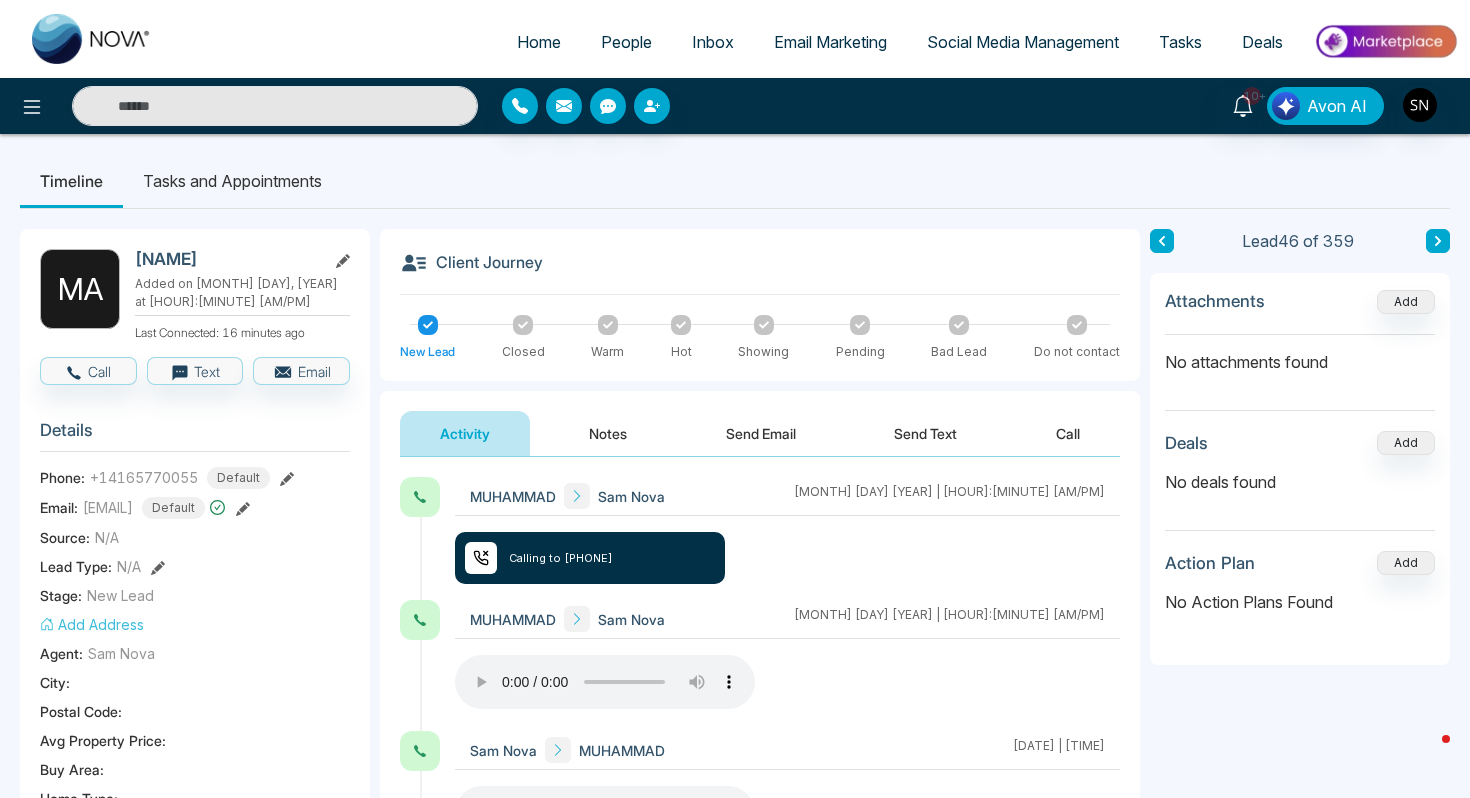 click on "+14165770055" at bounding box center (144, 477) 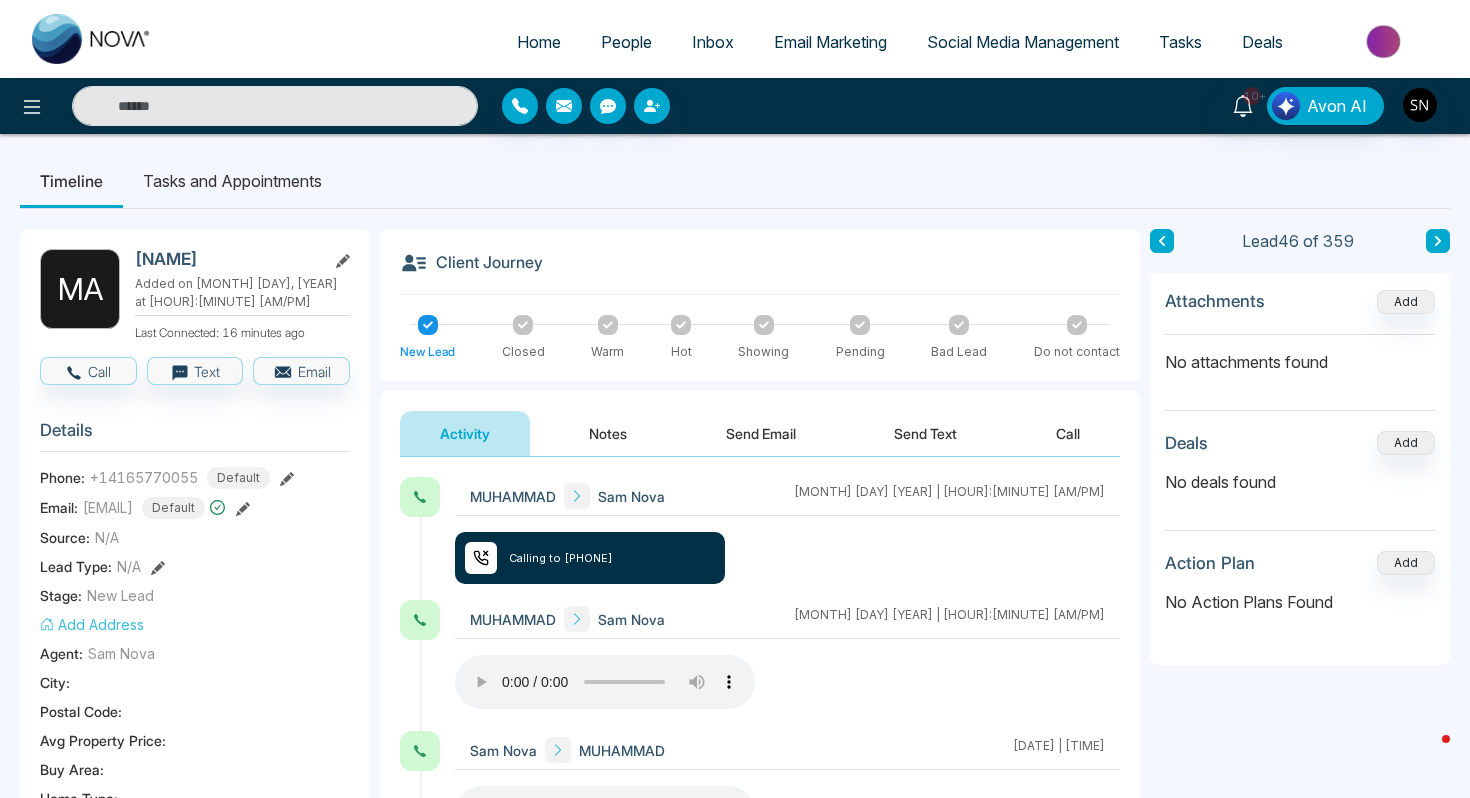 click on "+14165770055" at bounding box center [144, 477] 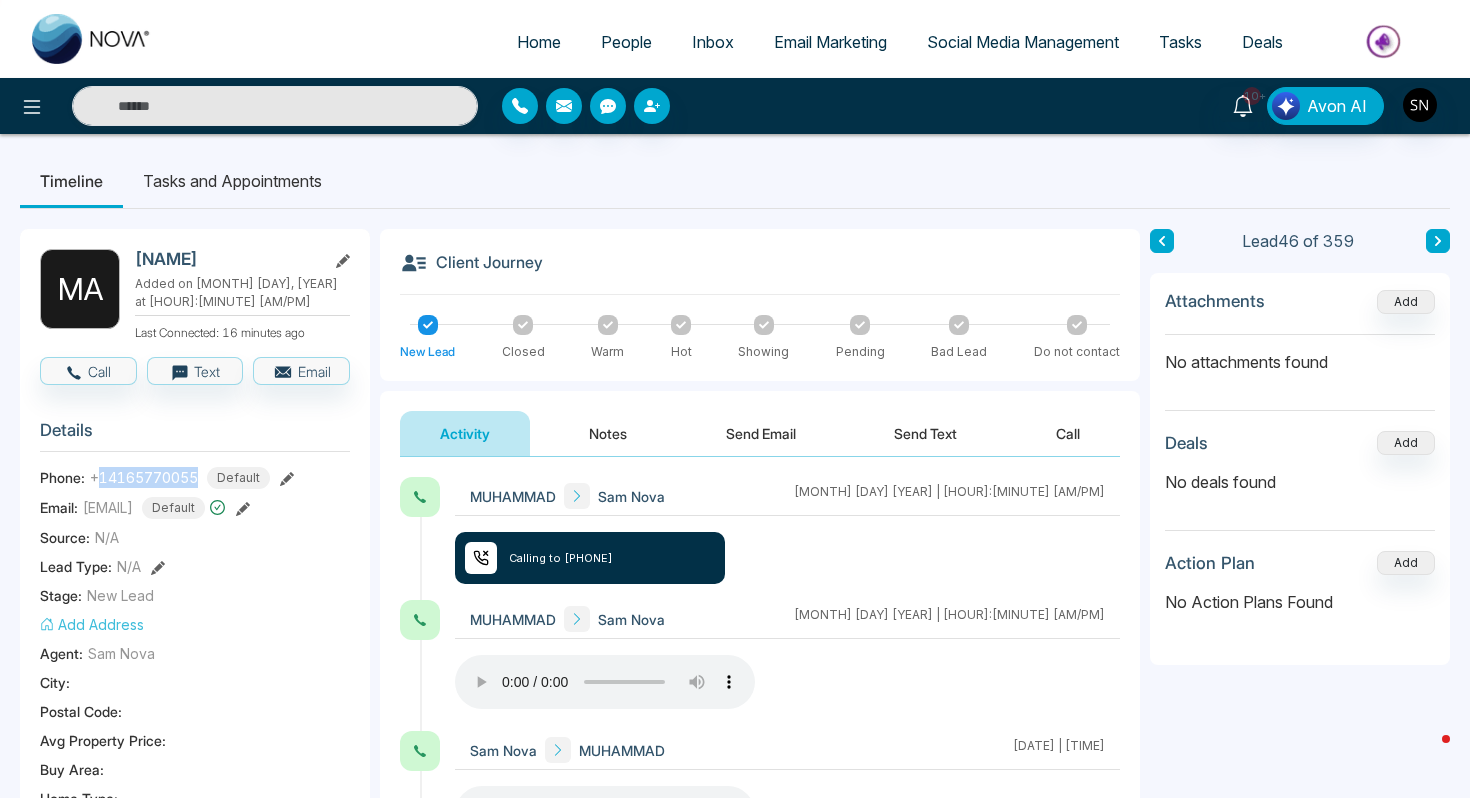 drag, startPoint x: 98, startPoint y: 464, endPoint x: 200, endPoint y: 463, distance: 102.0049 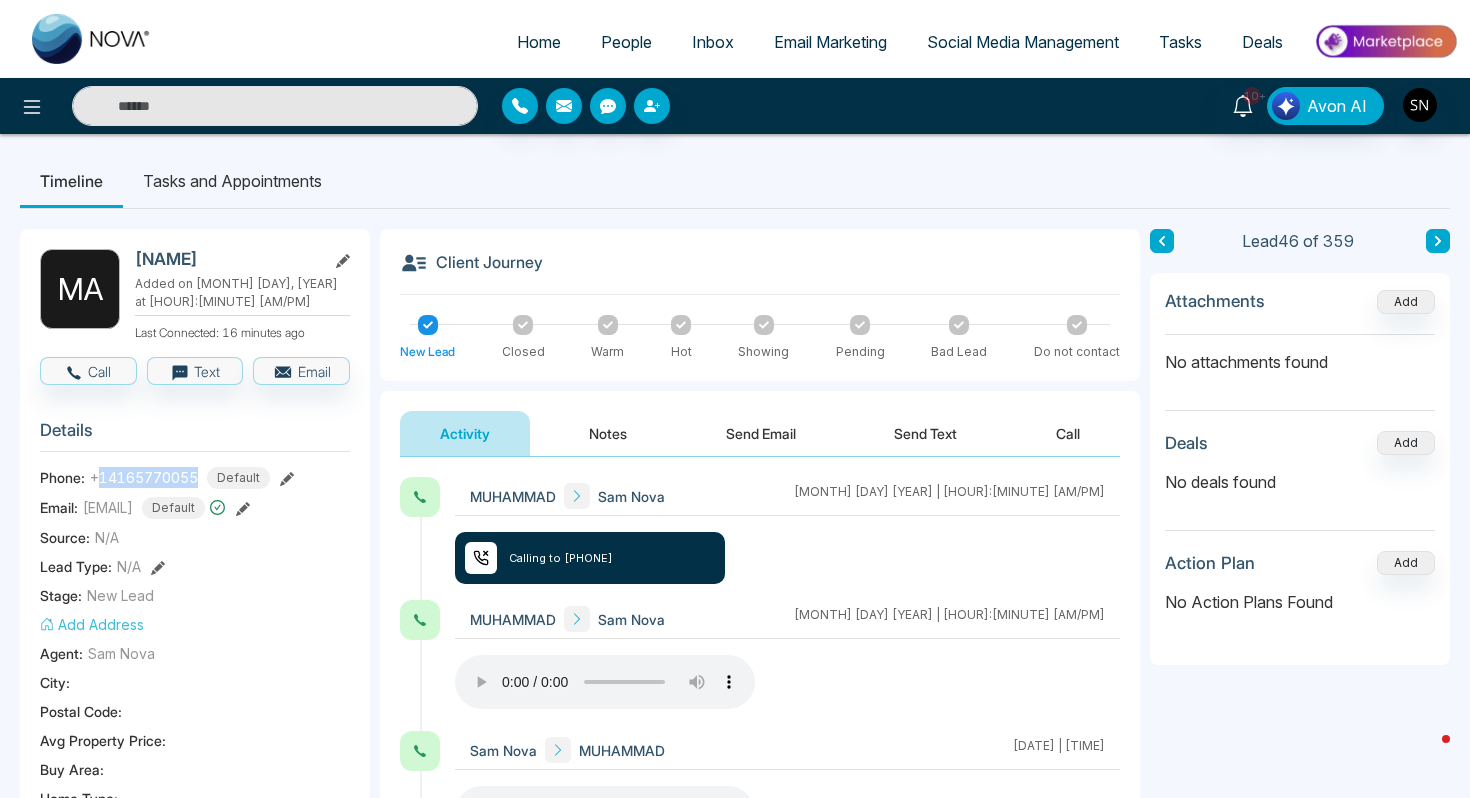 click on "[PHONE] Default" at bounding box center [180, 478] 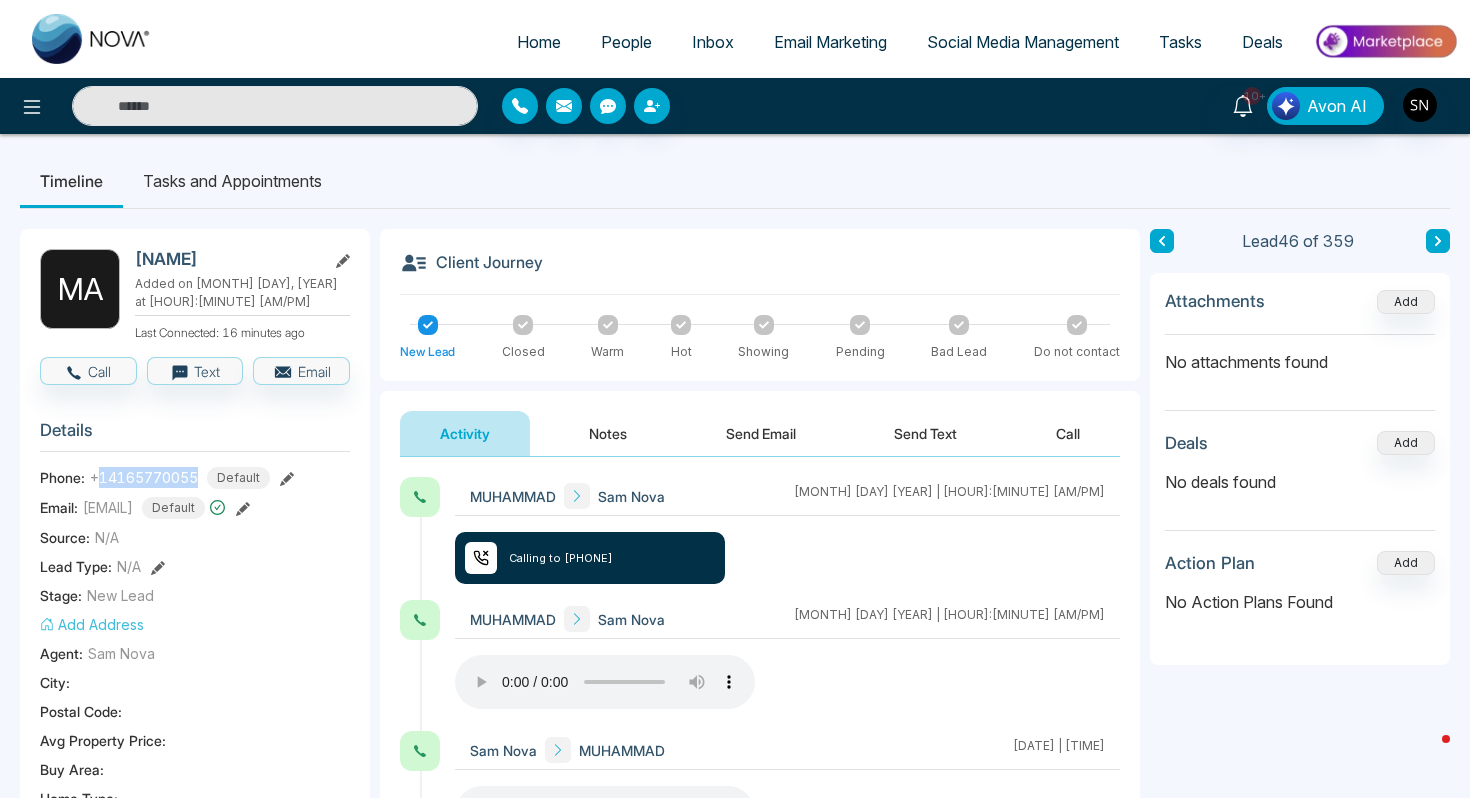 copy on "[PHONE]" 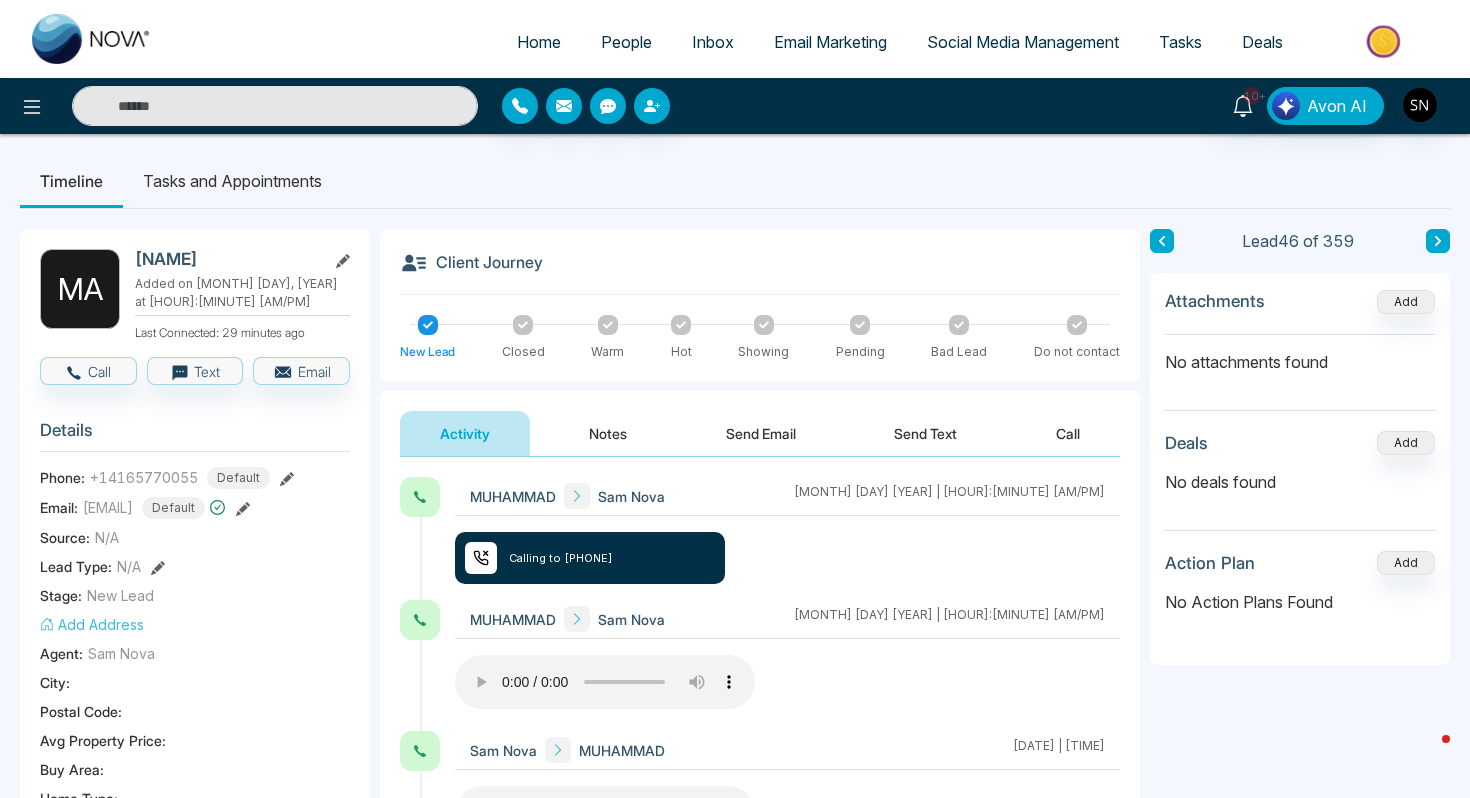 click on "10+ Avon AI" at bounding box center [735, 106] 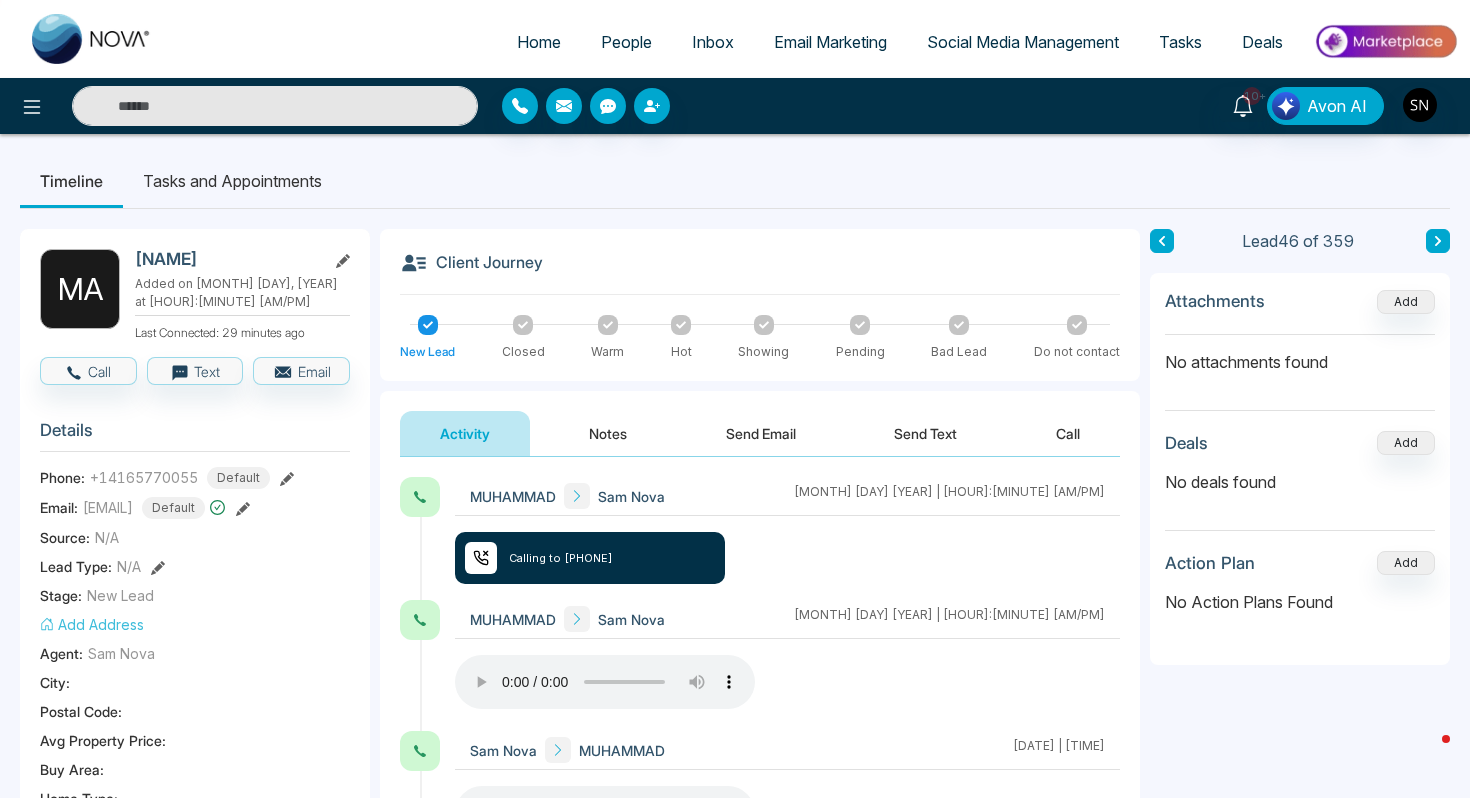 click at bounding box center (275, 106) 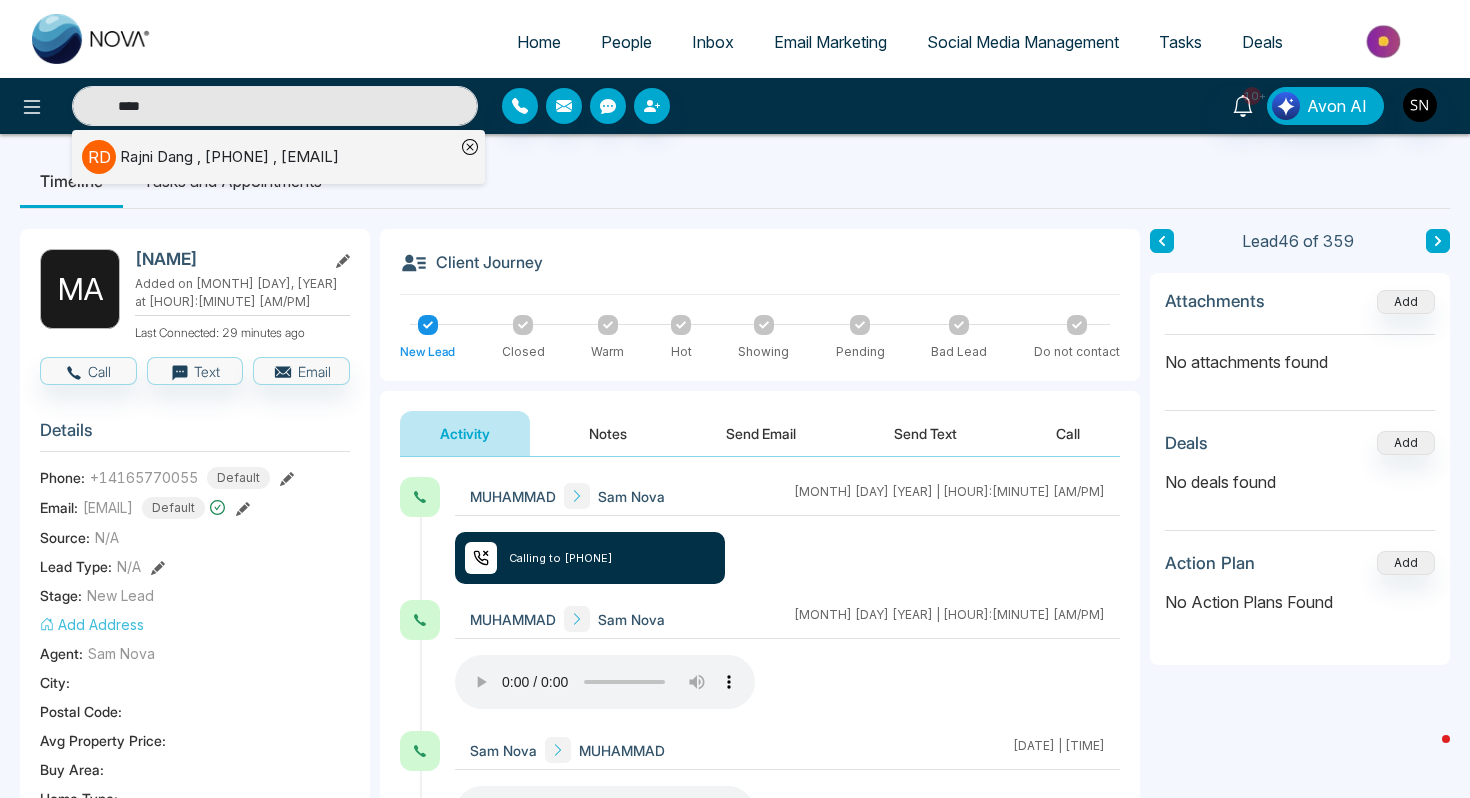 click on "[NAME]" at bounding box center (101, 157) 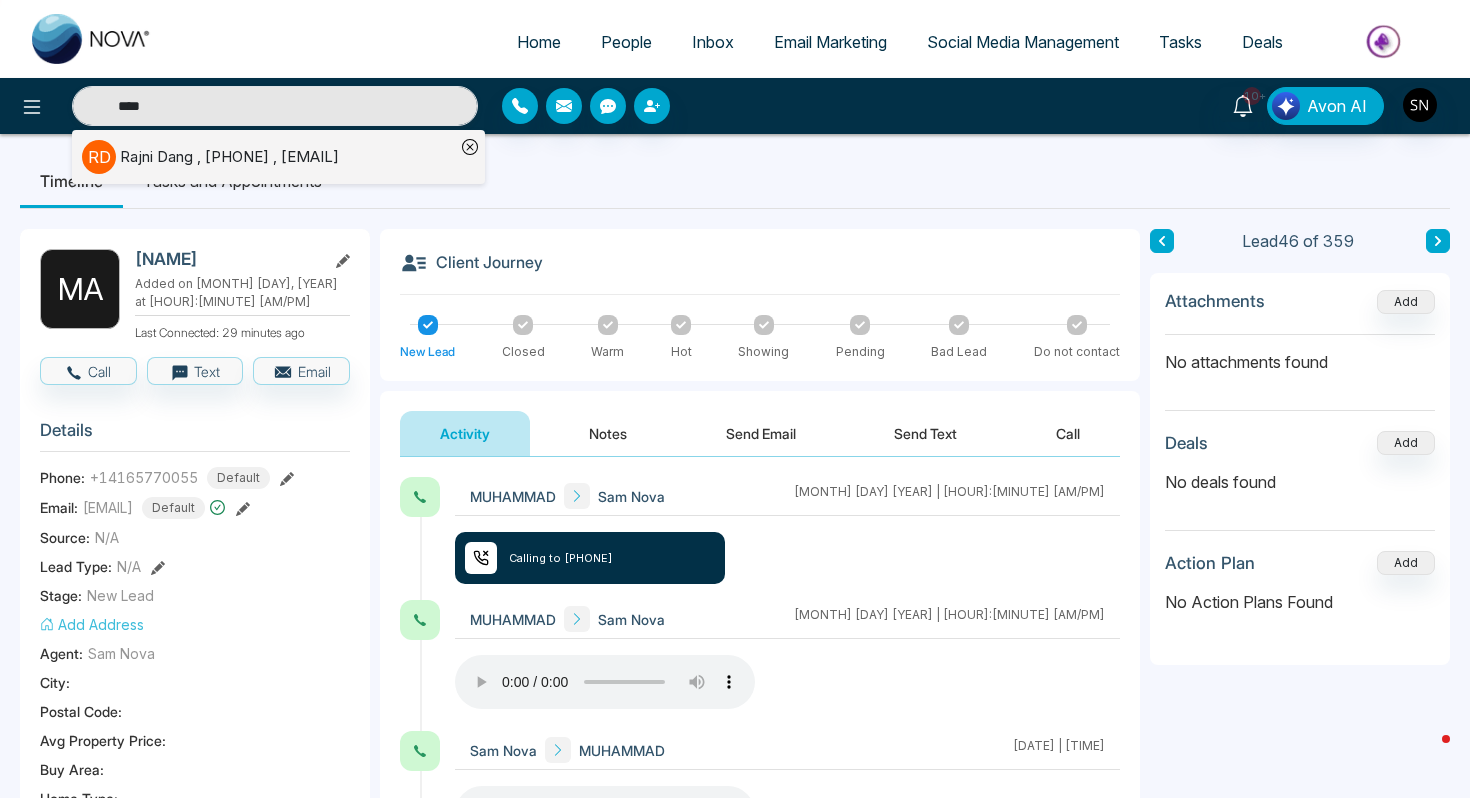 type on "****" 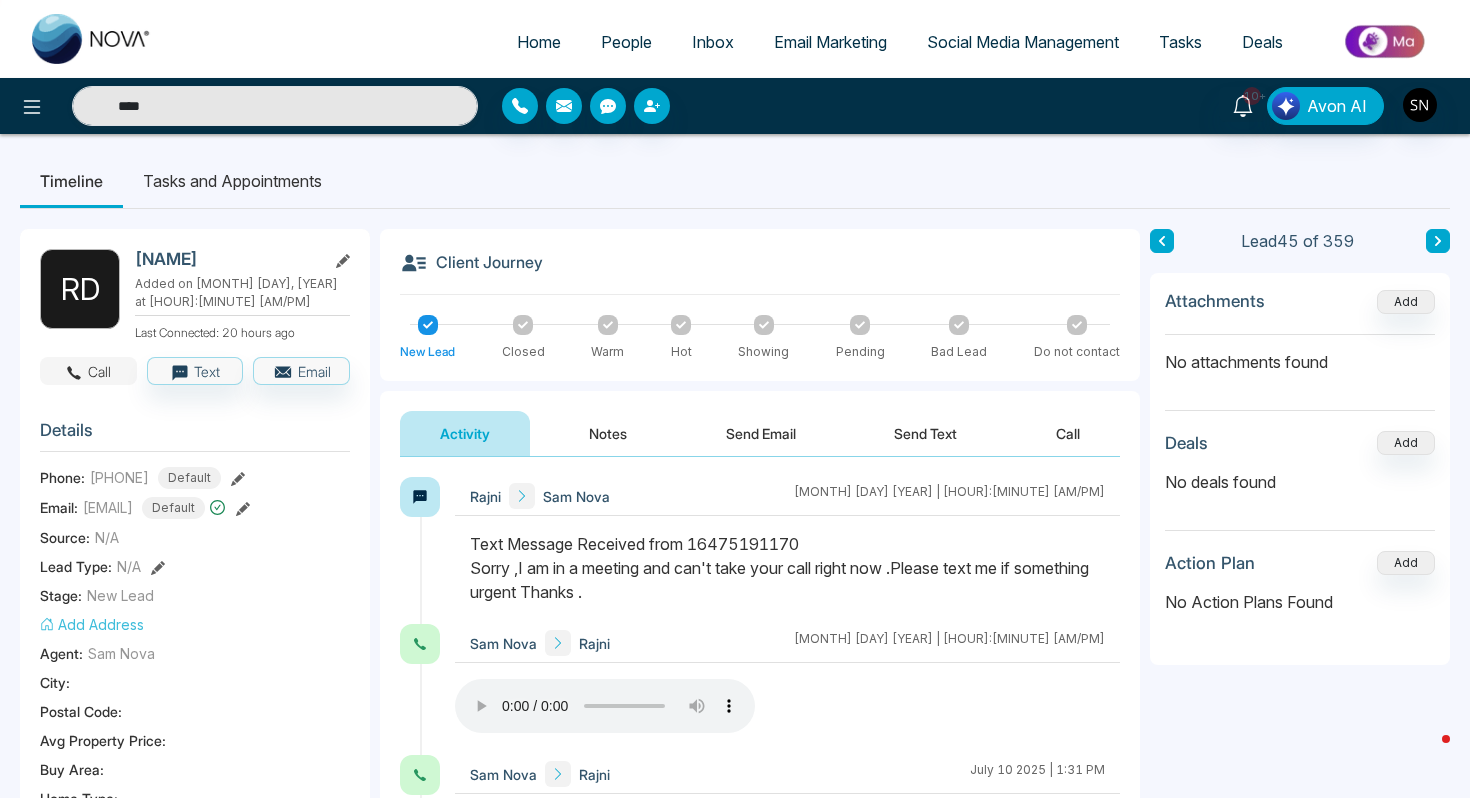 click on "Call" at bounding box center [88, 371] 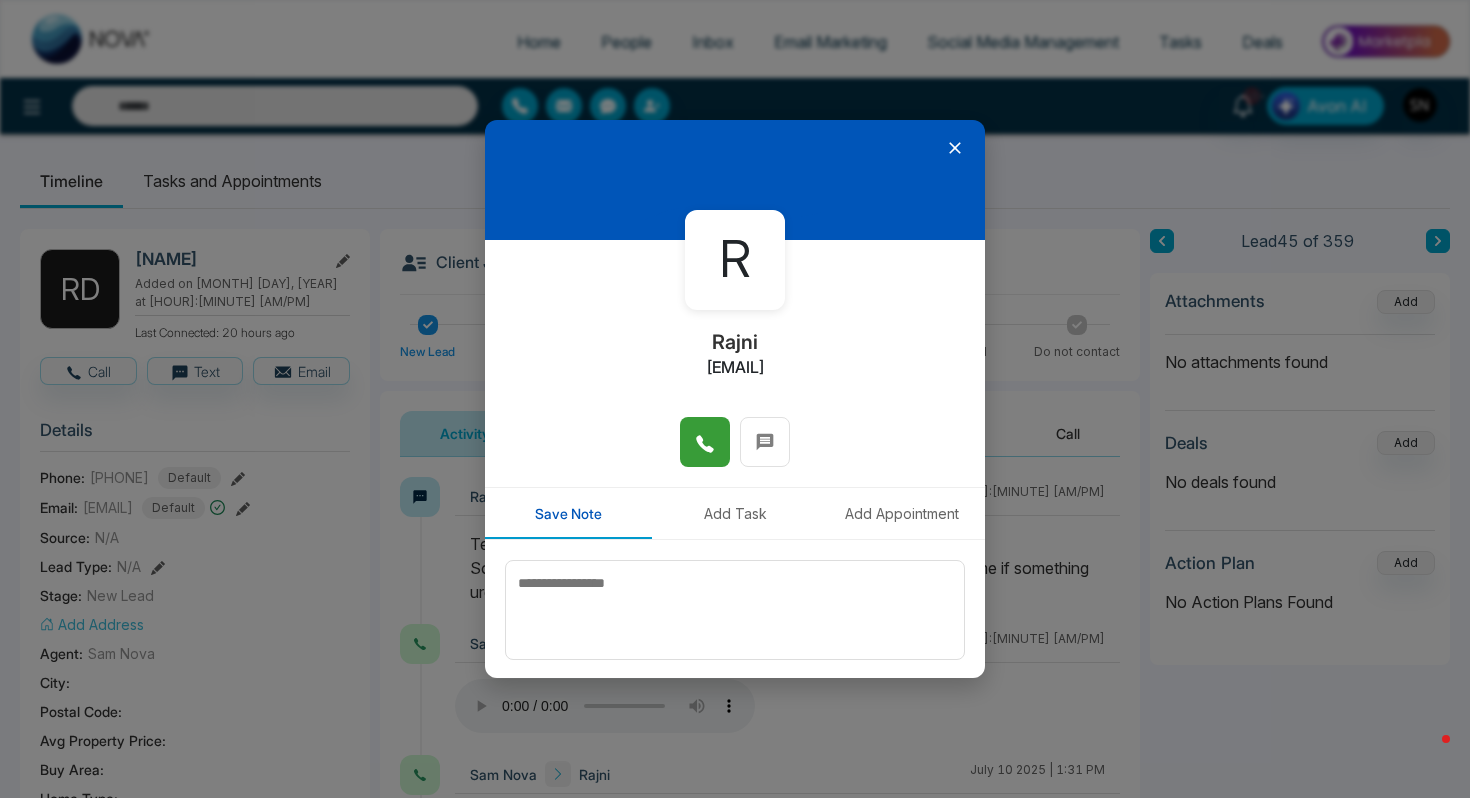 click 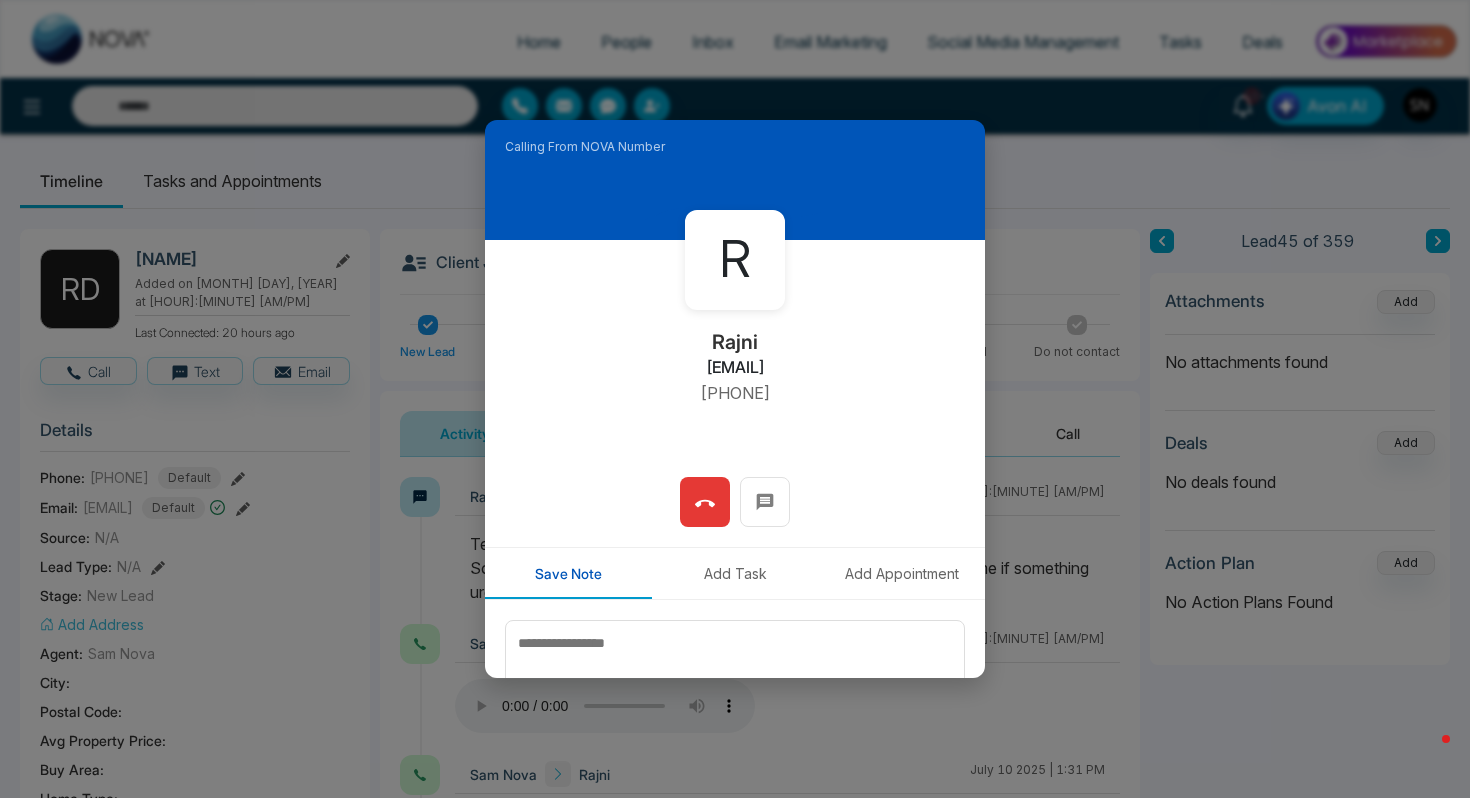 type on "****" 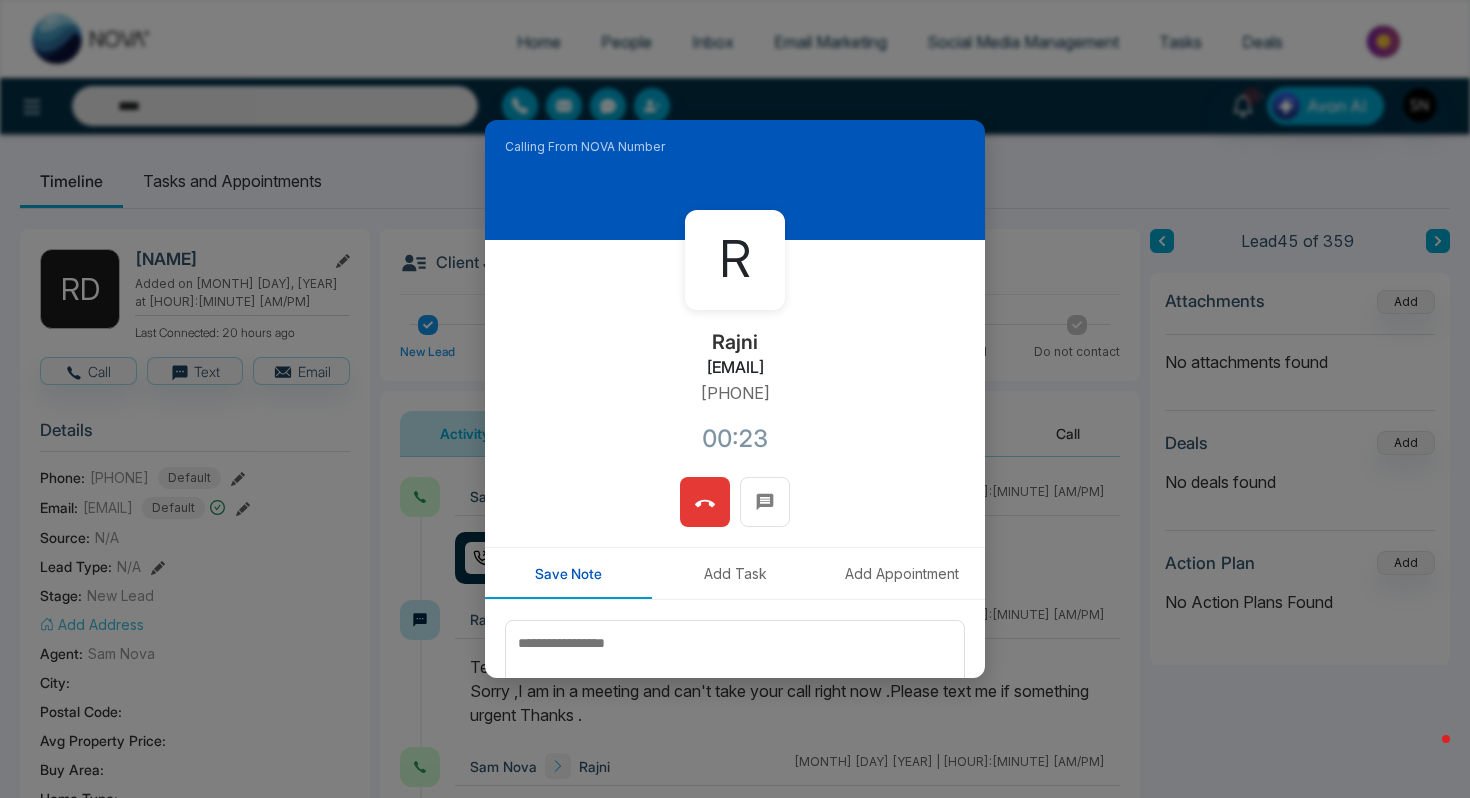 click at bounding box center [705, 502] 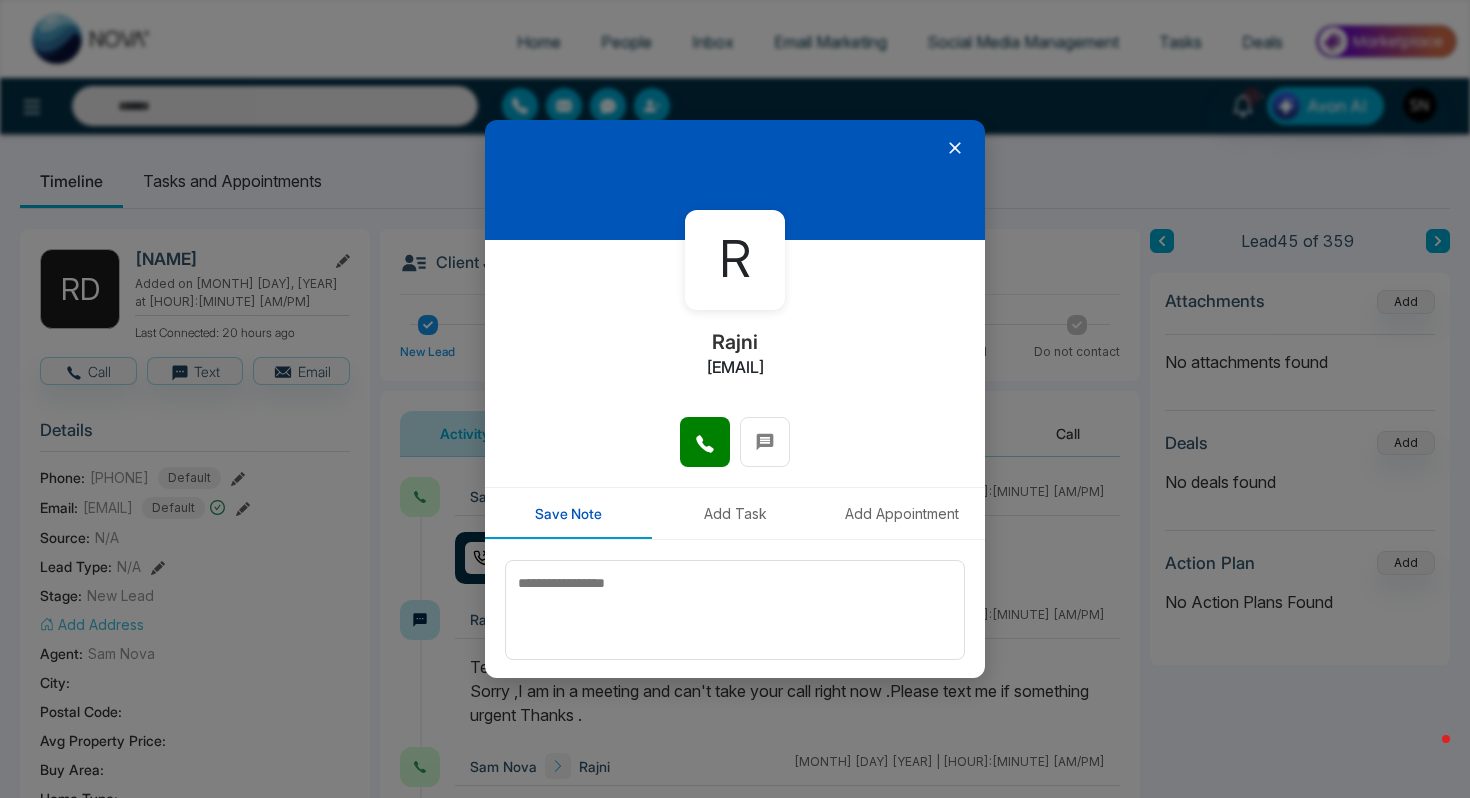 click 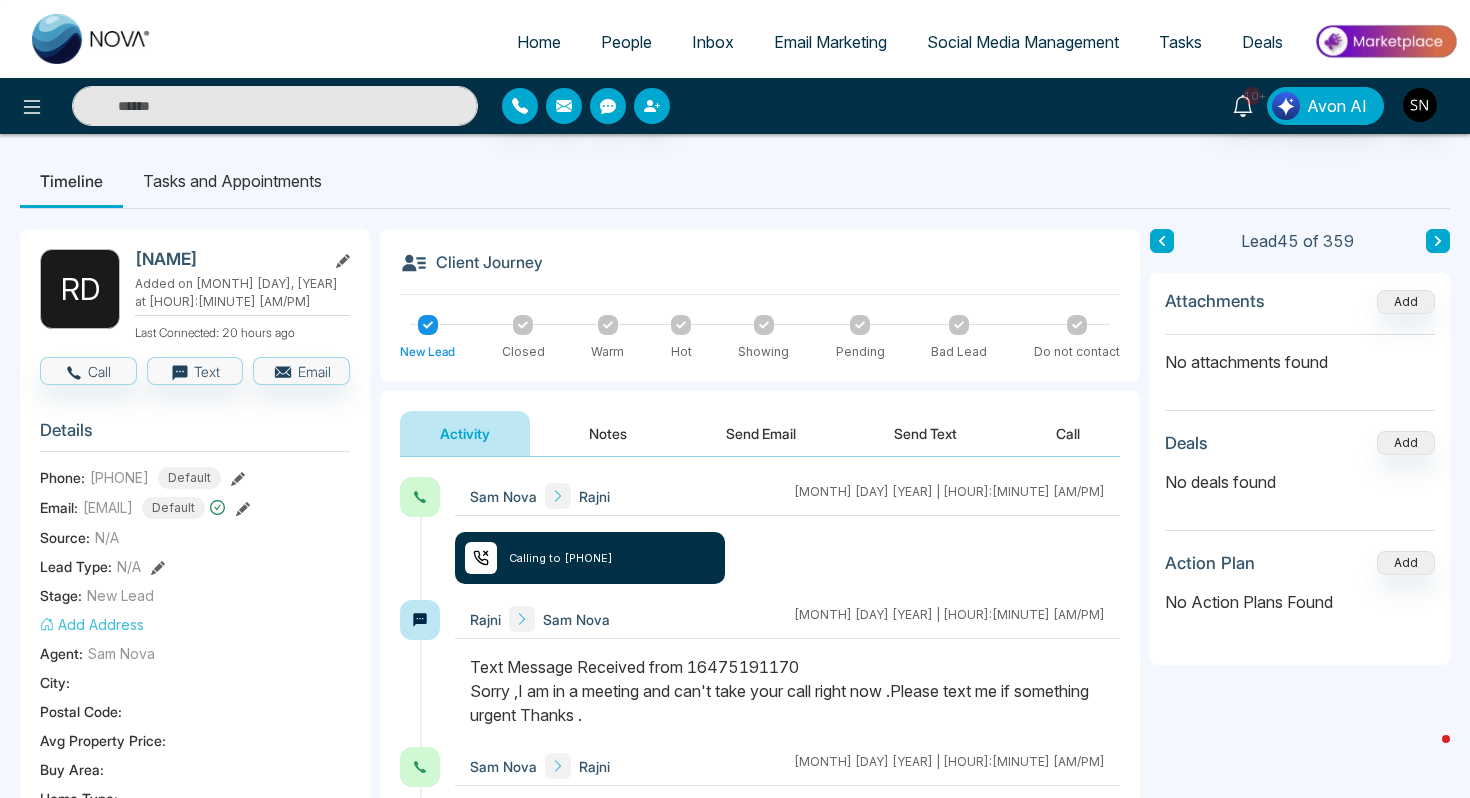 type on "****" 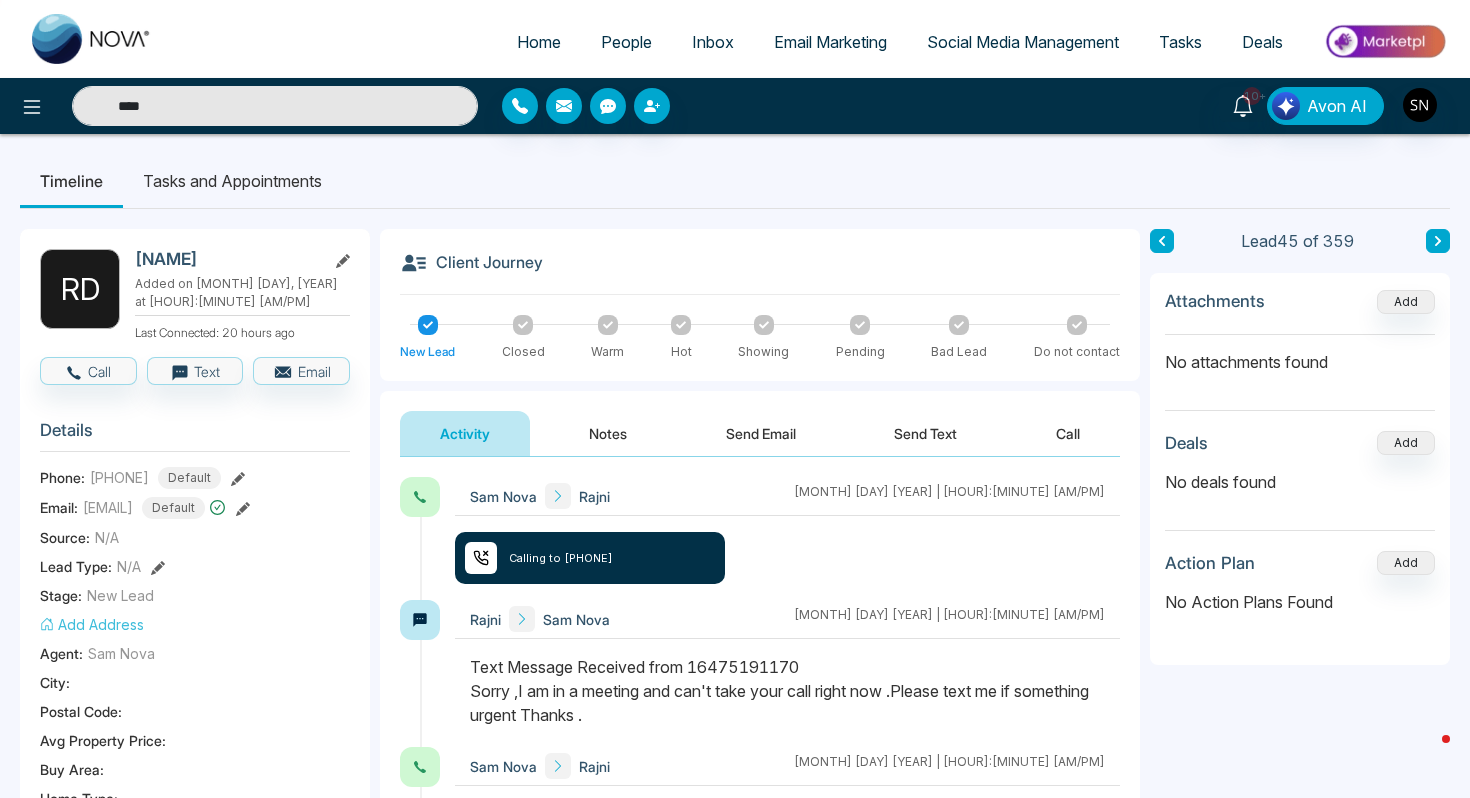 click on "****" at bounding box center (275, 106) 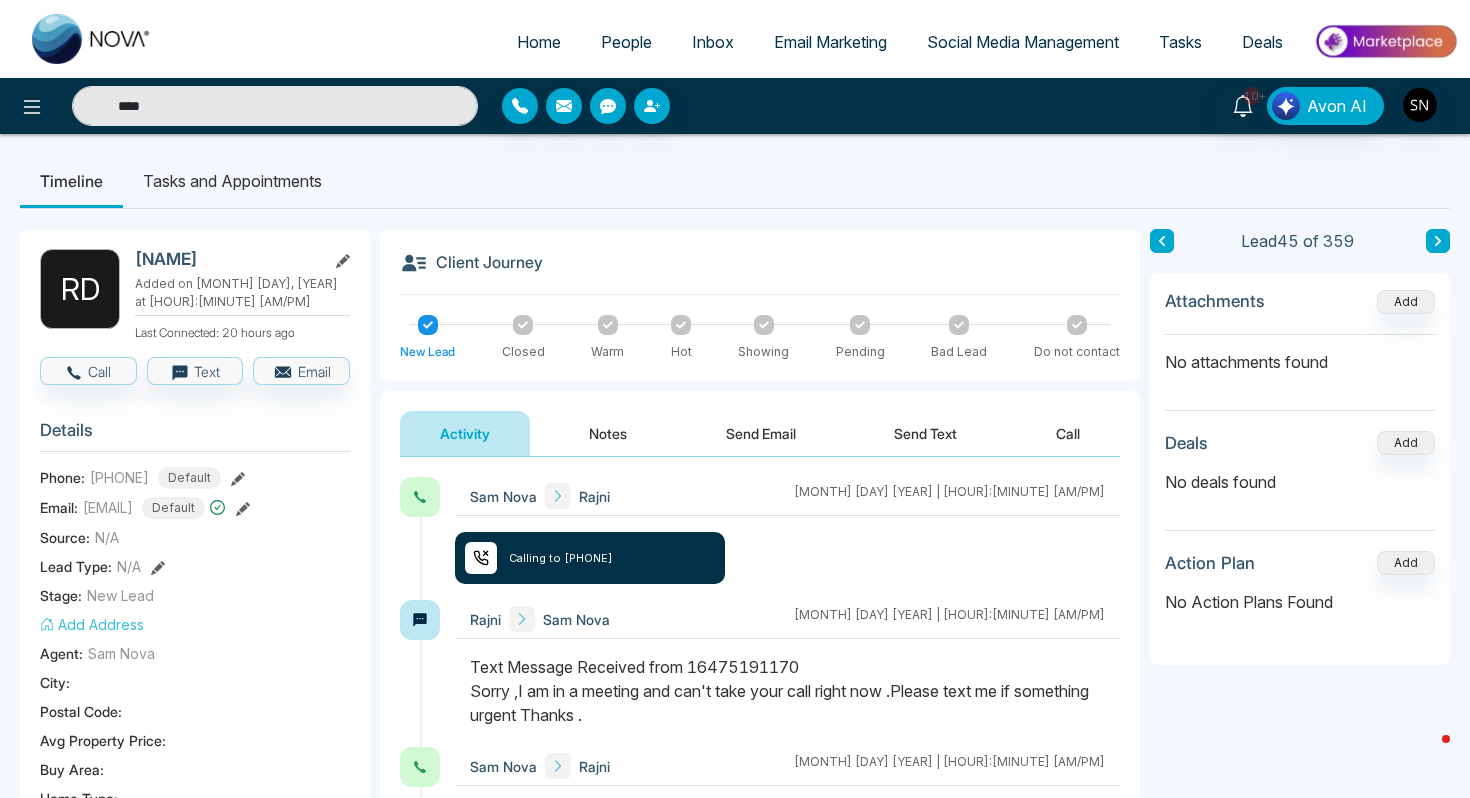 type on "*****" 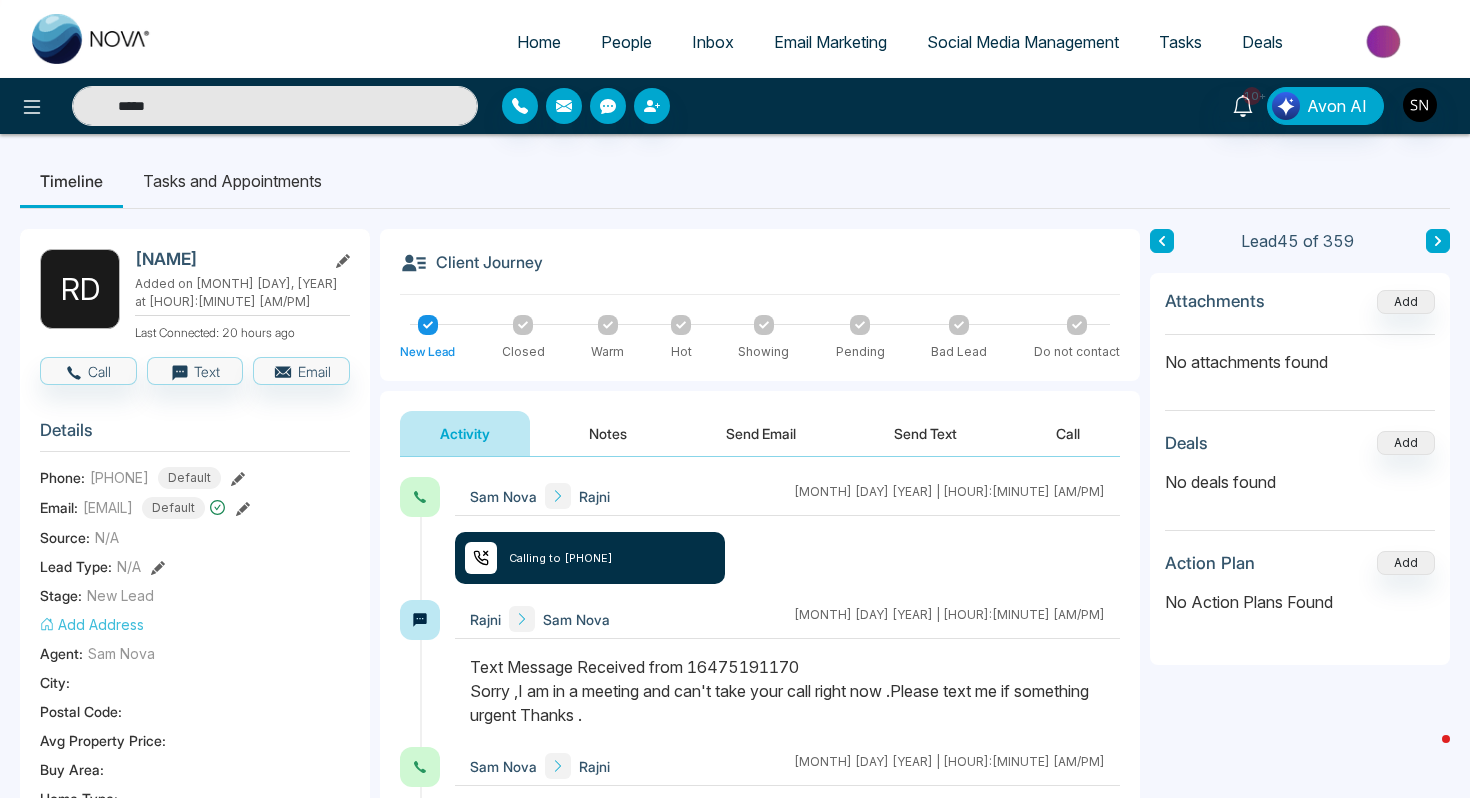 click on "*****" at bounding box center [275, 106] 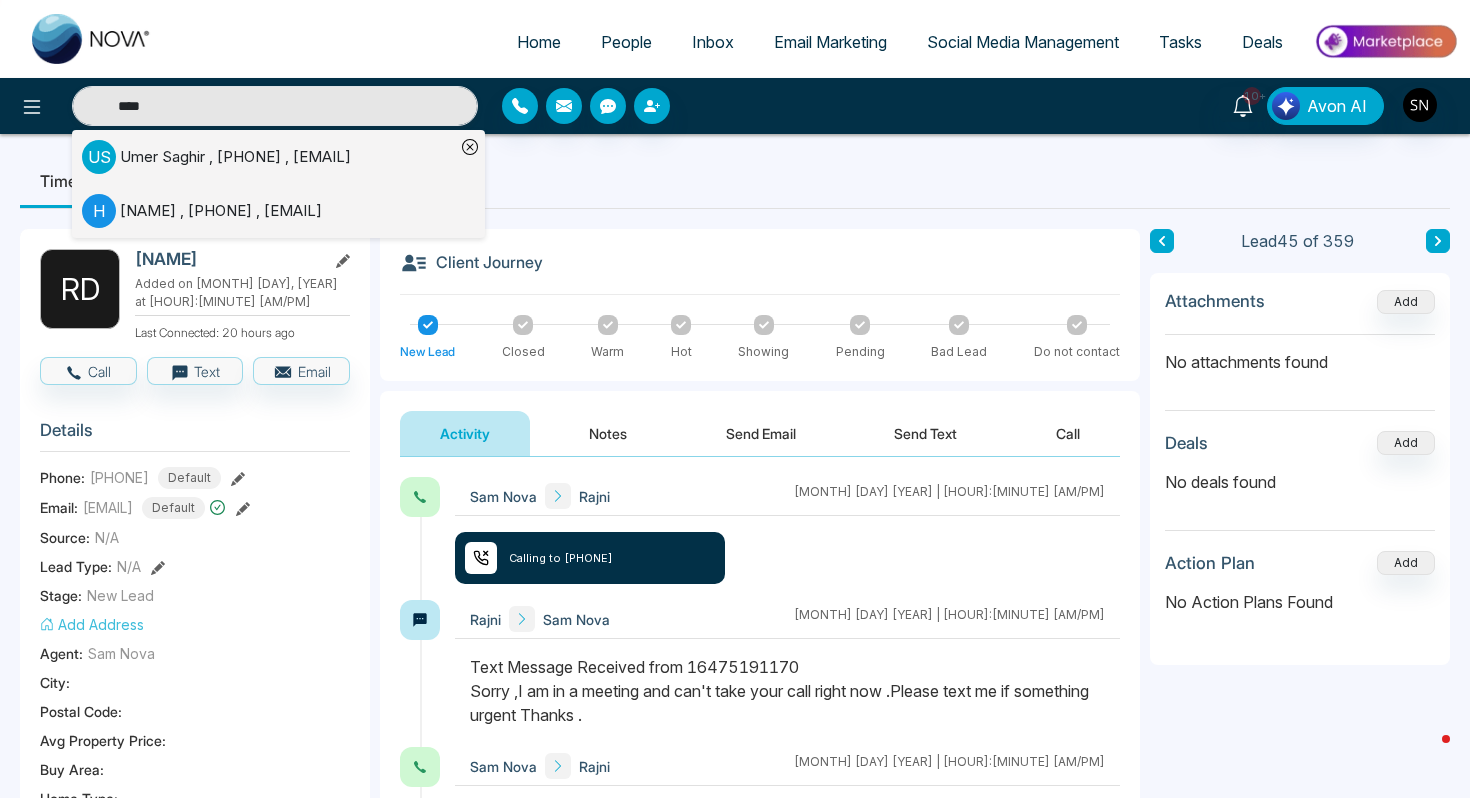 click on "[NAME] , [PHONE] , [EMAIL]" at bounding box center [235, 157] 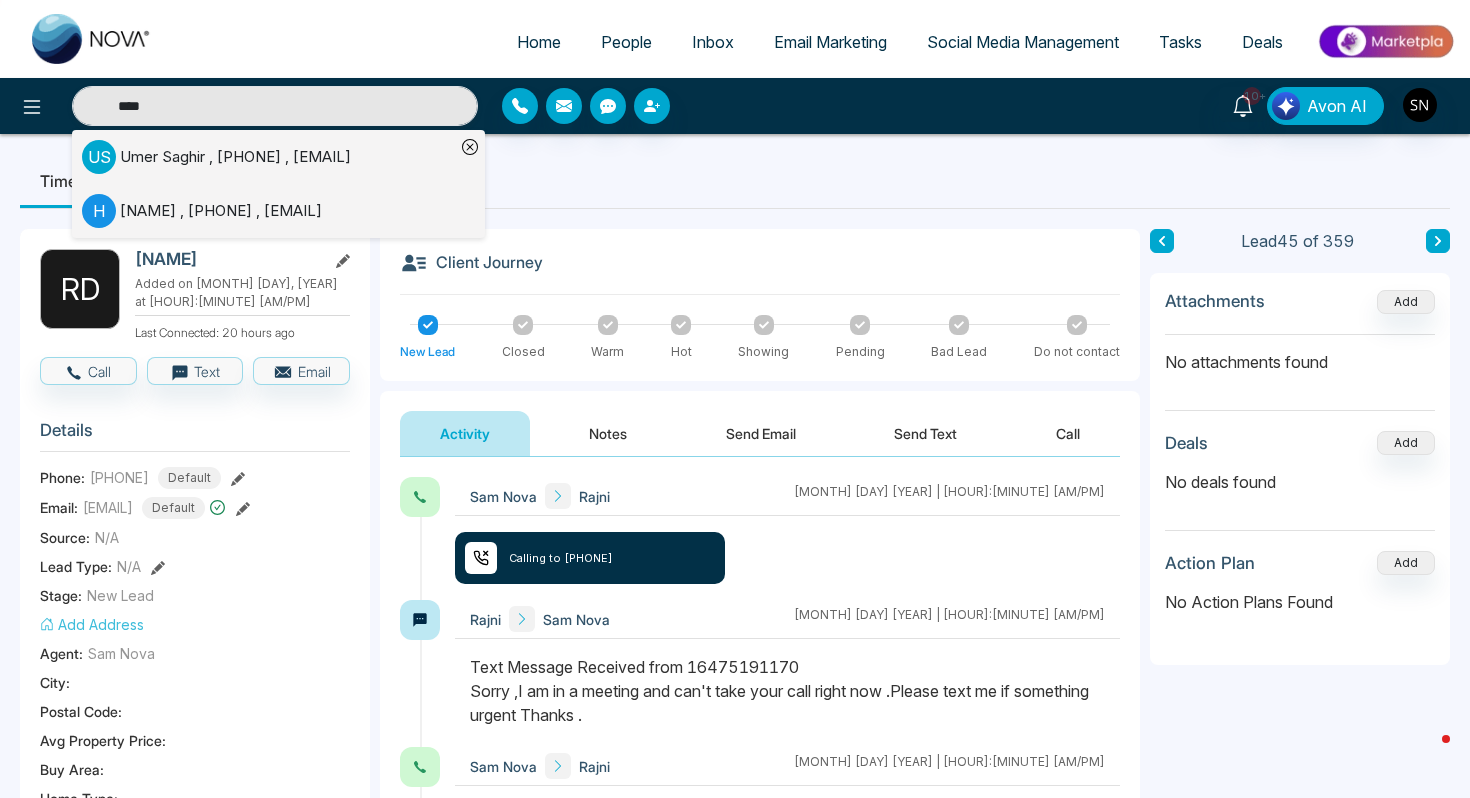 type on "****" 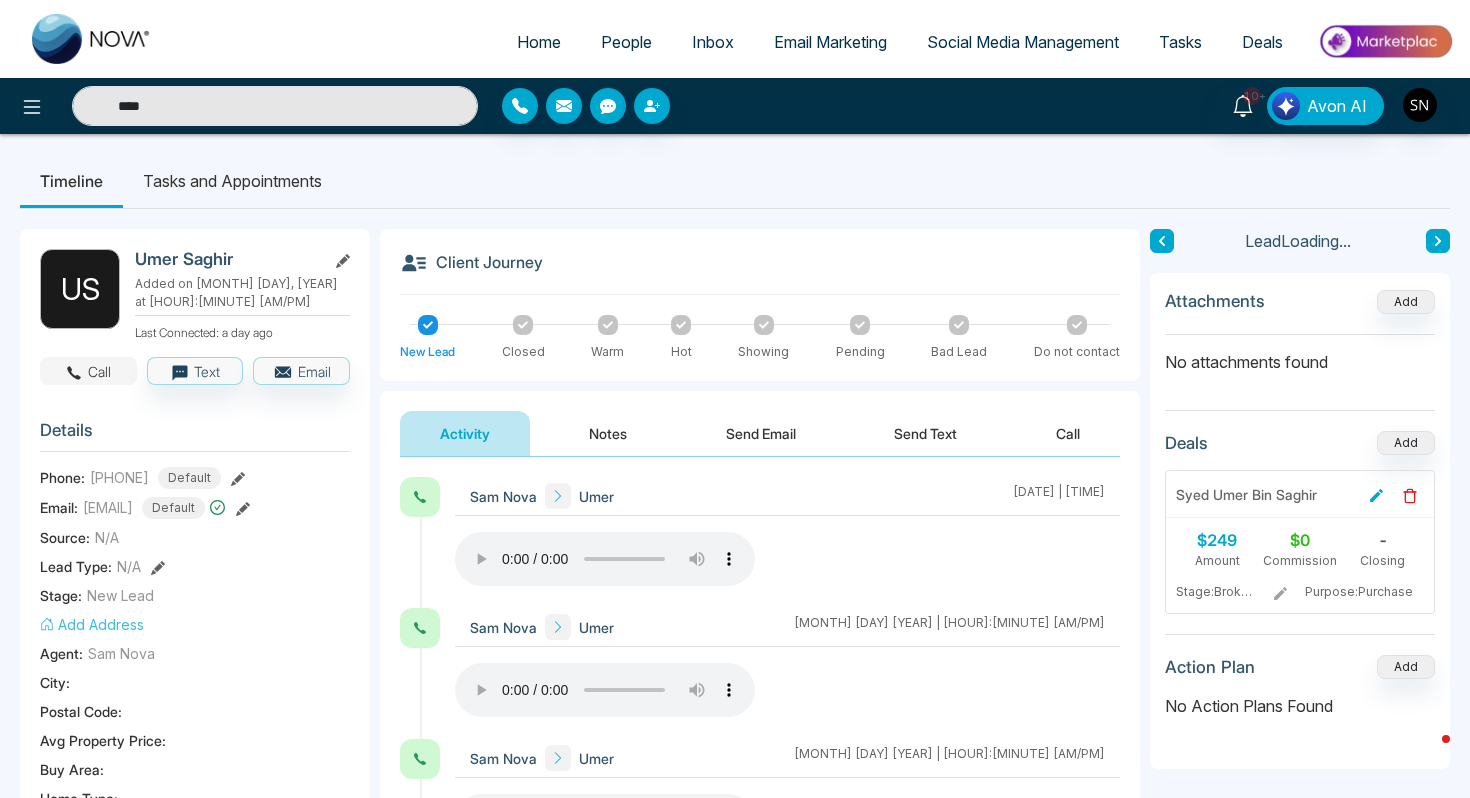 click 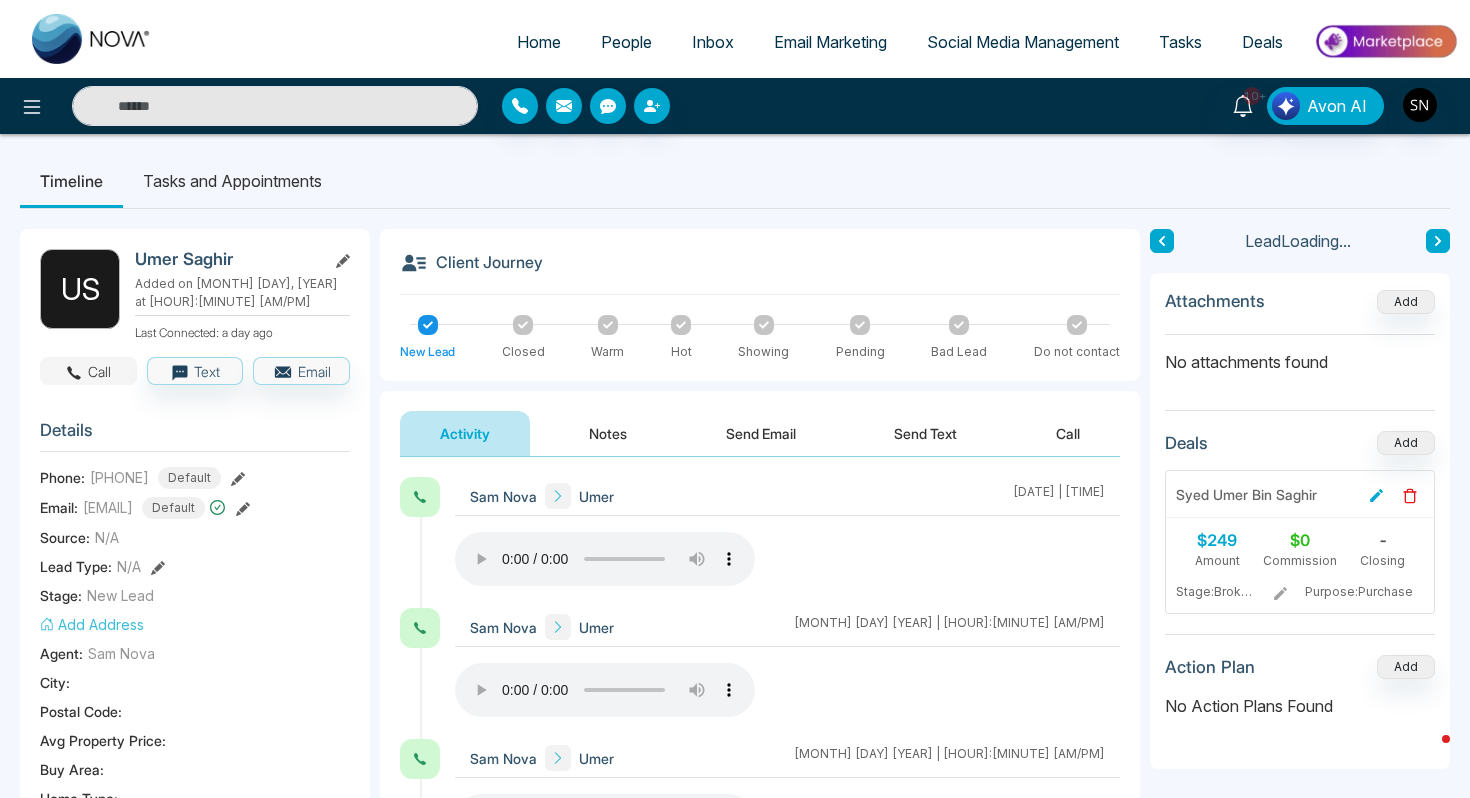 type on "****" 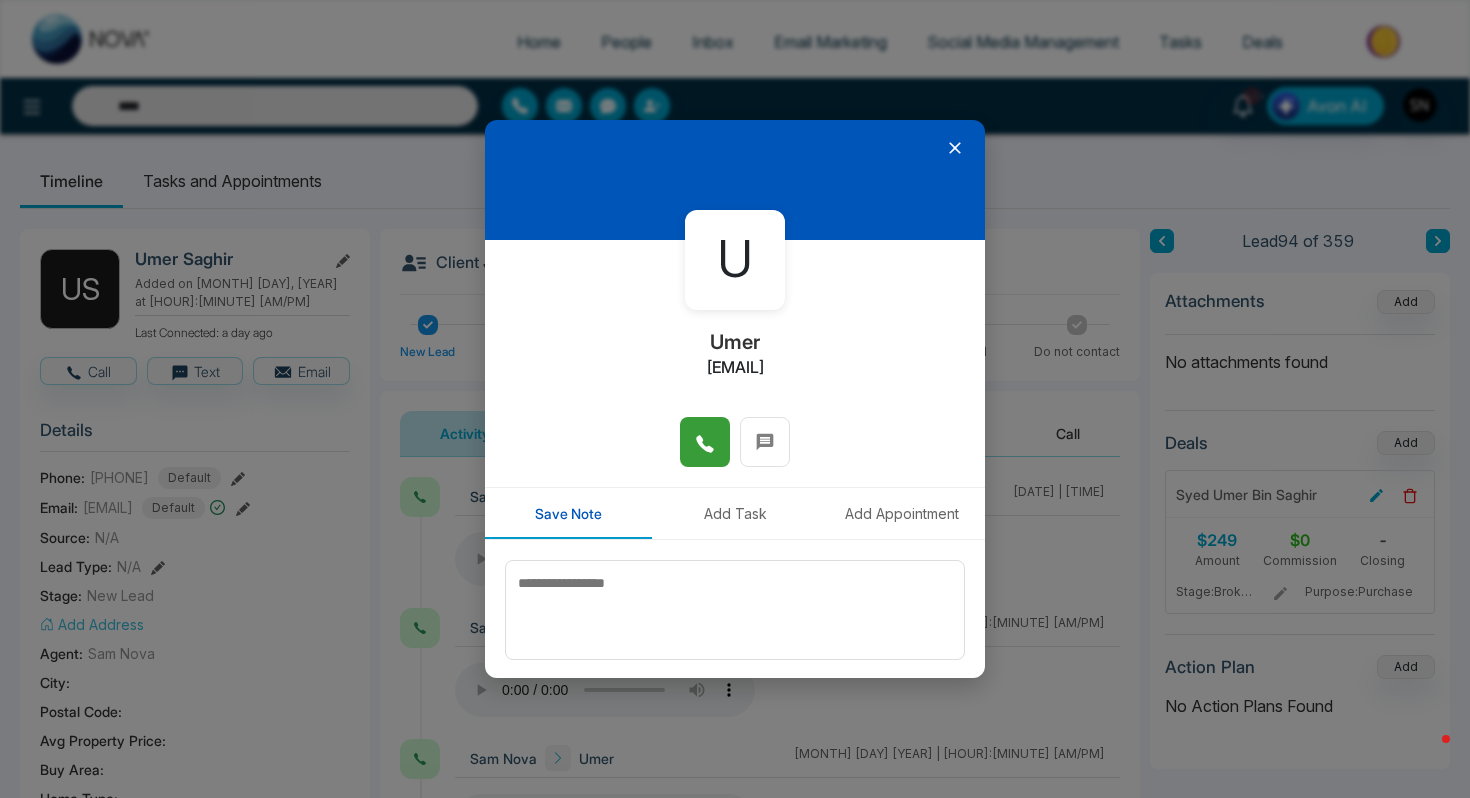 click at bounding box center [705, 442] 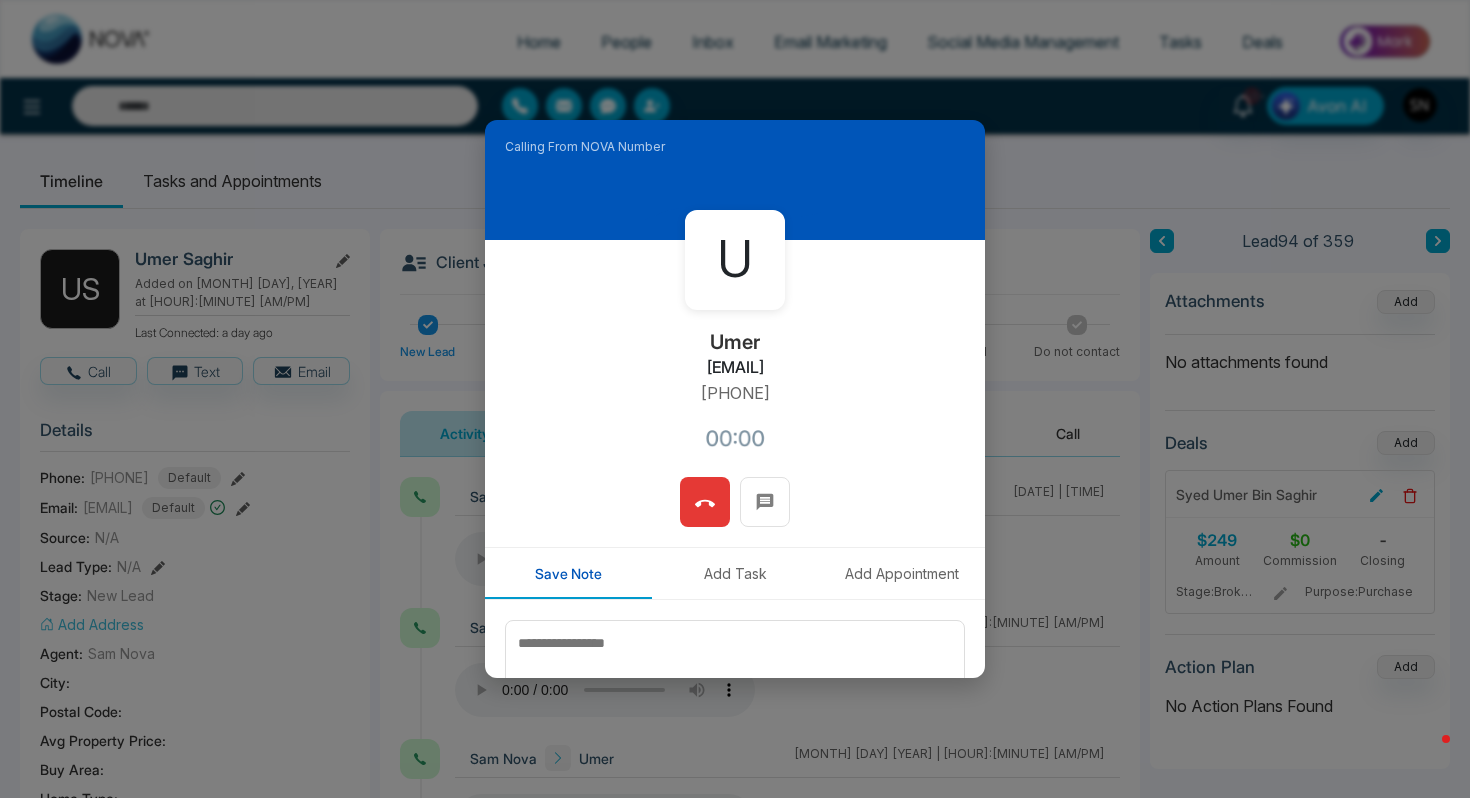 type on "****" 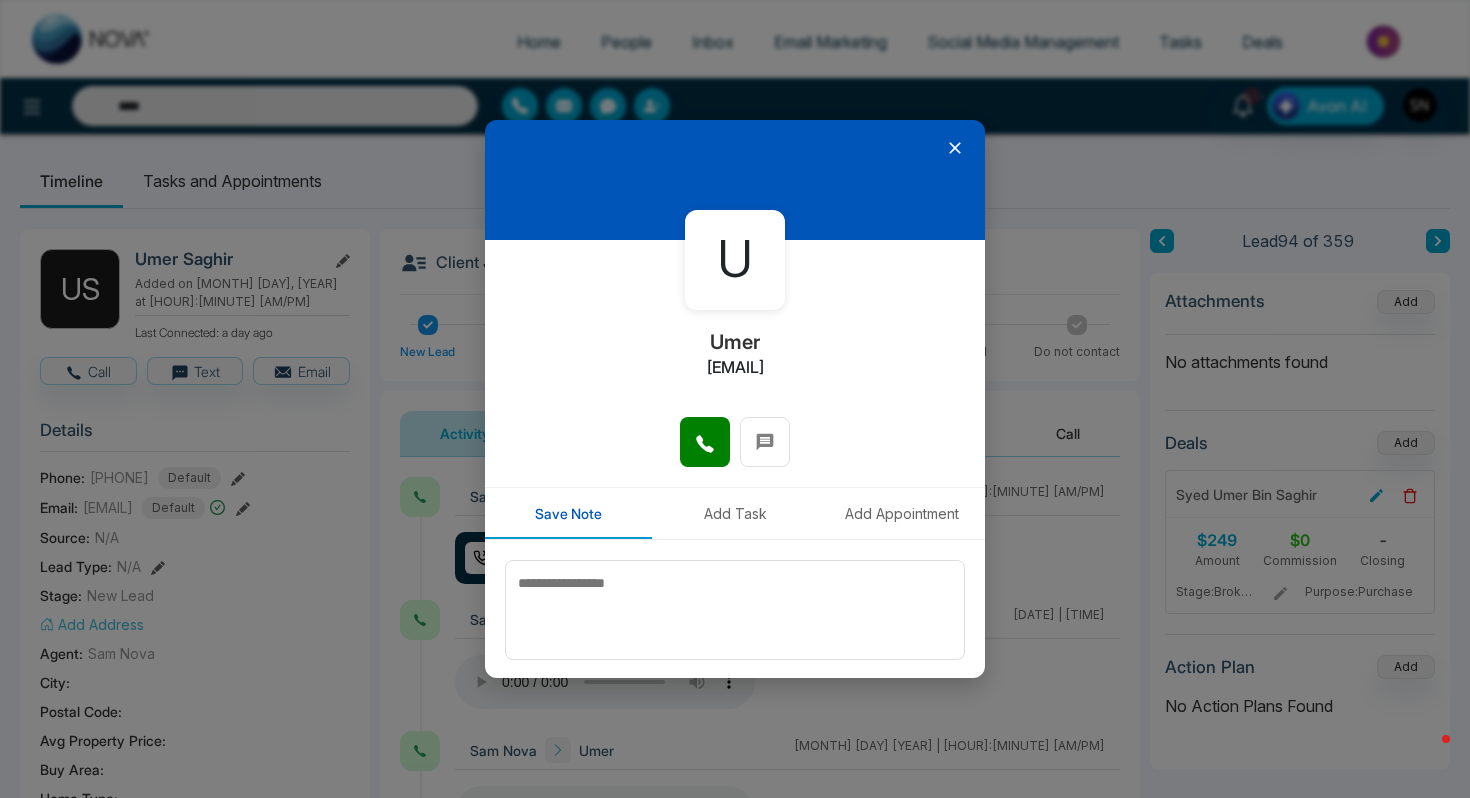 click 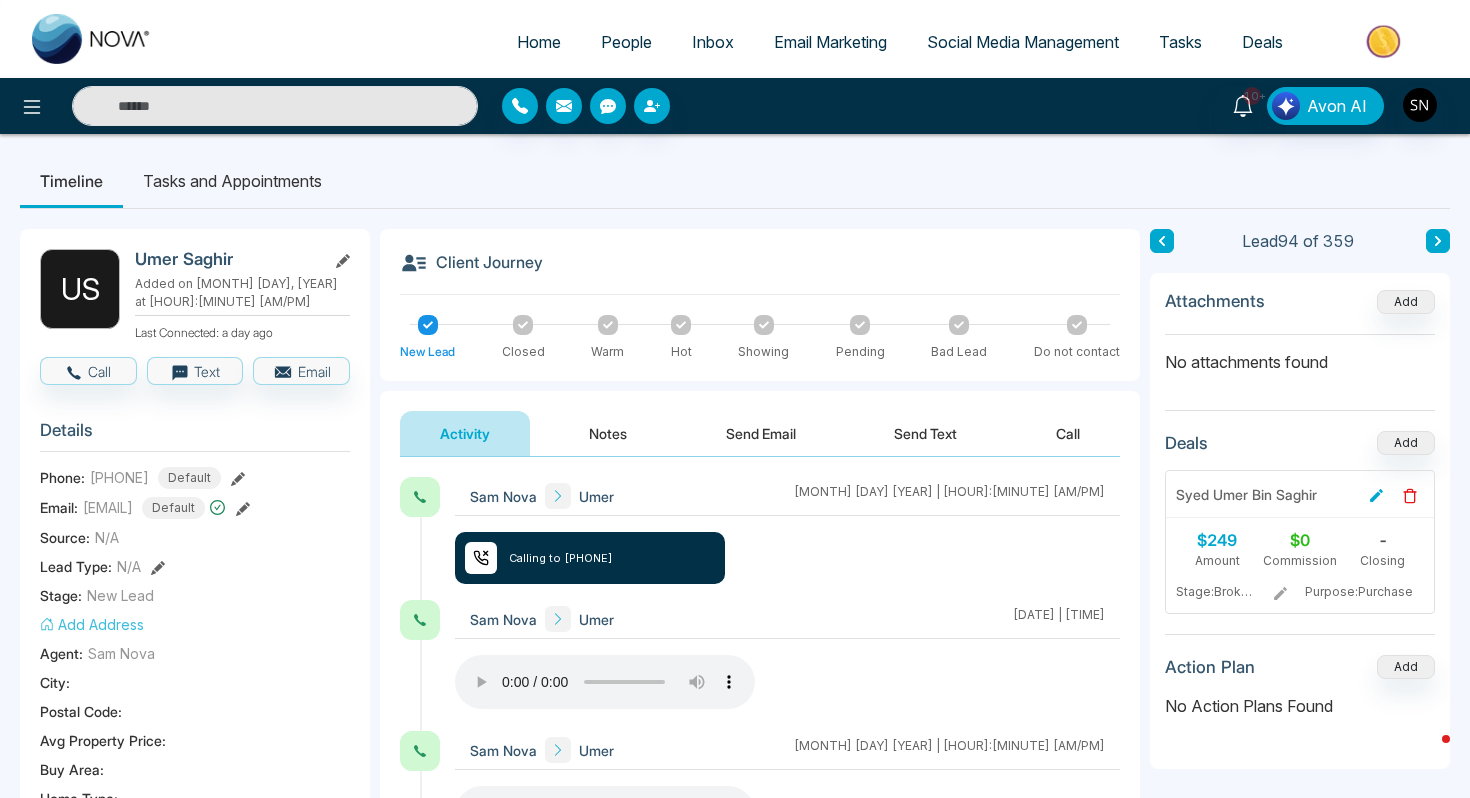 type on "****" 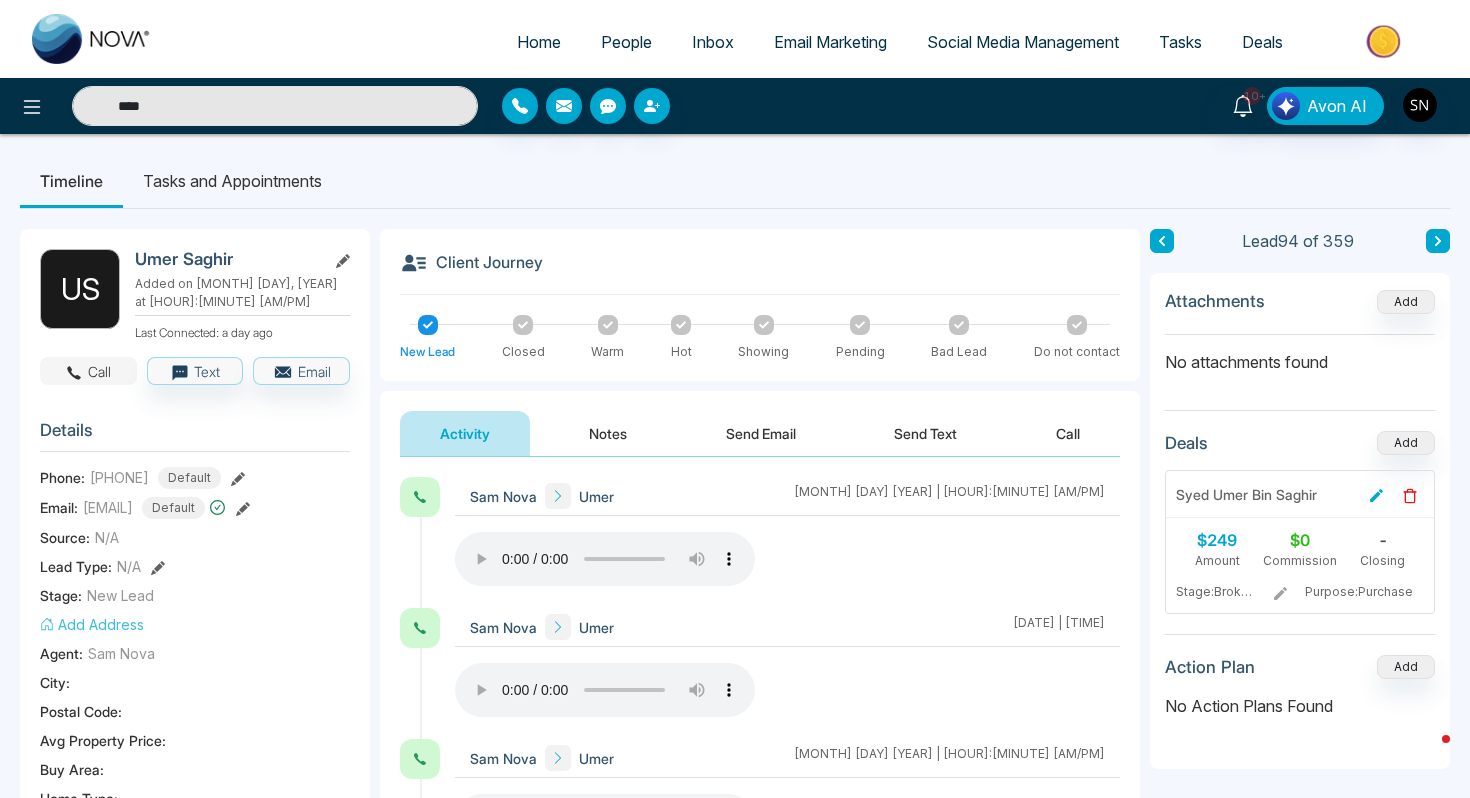 click 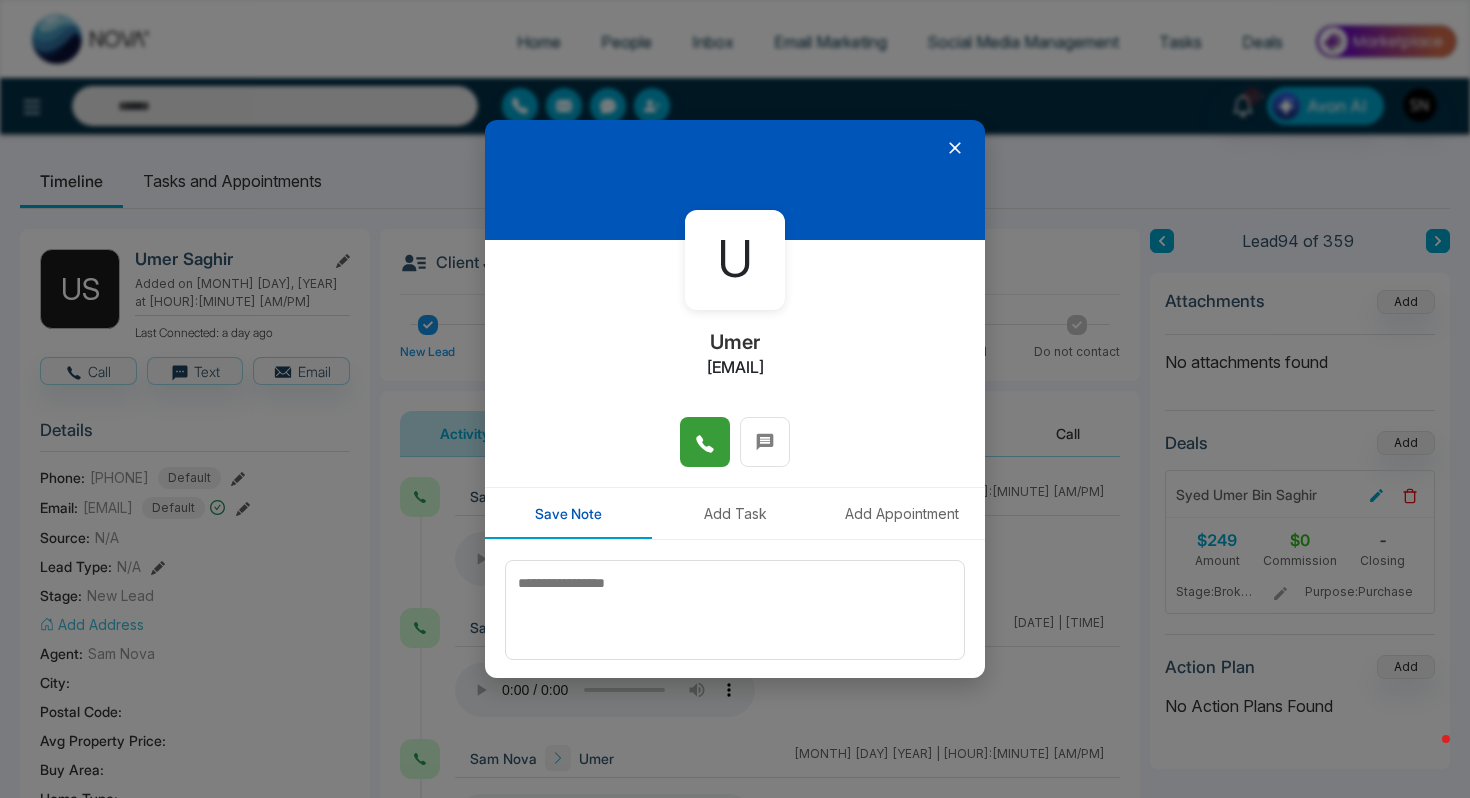 click at bounding box center [705, 442] 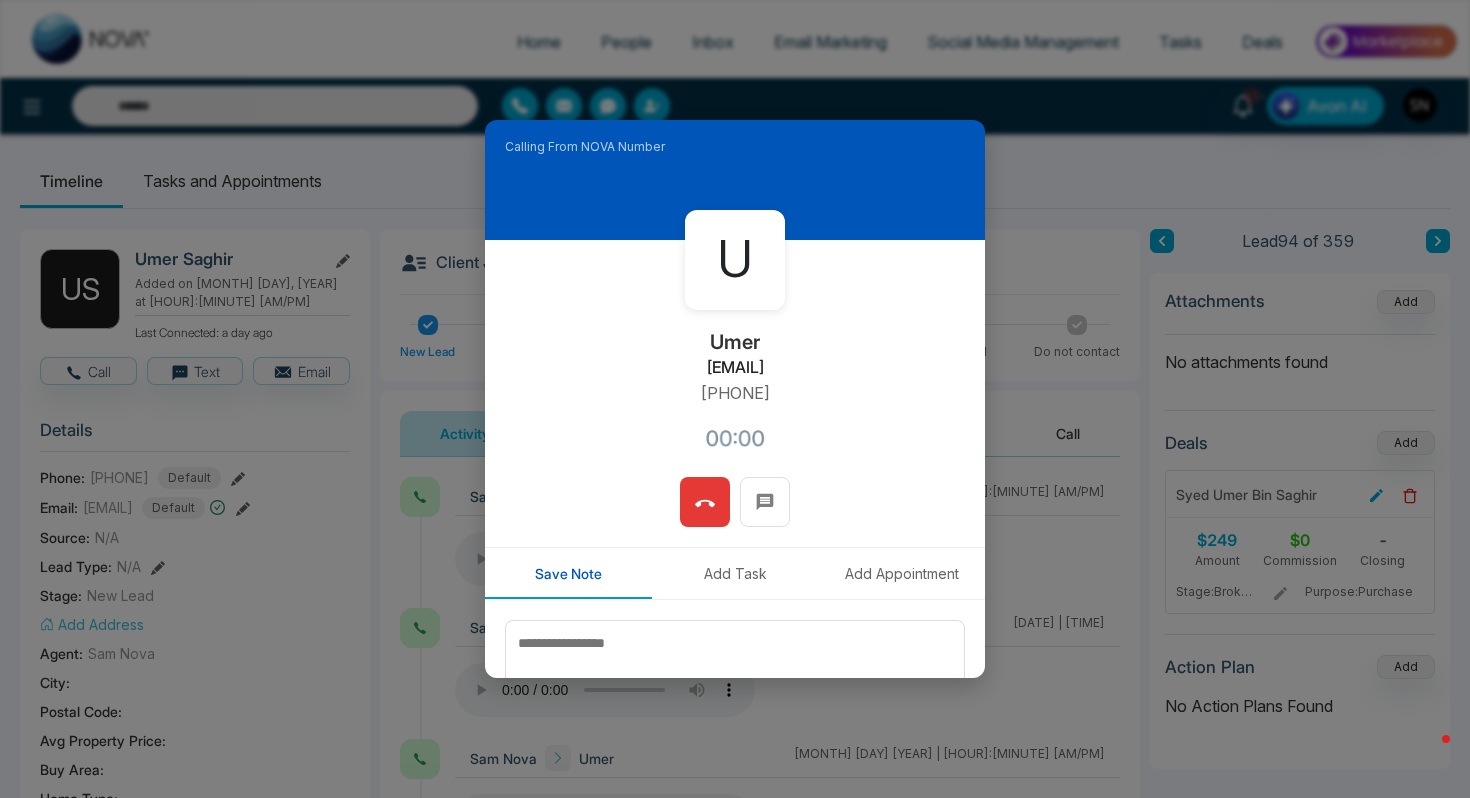 type on "****" 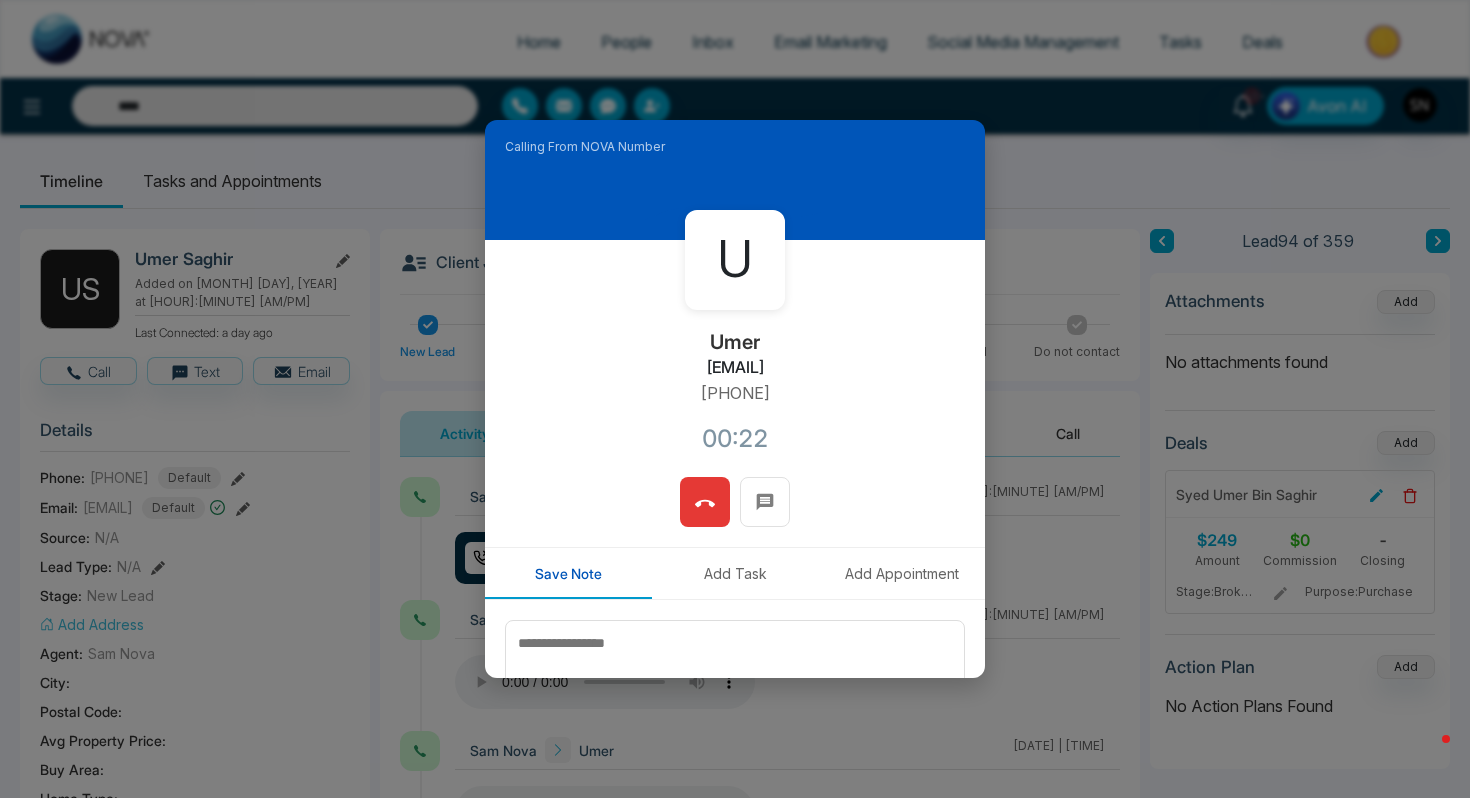 click at bounding box center (705, 502) 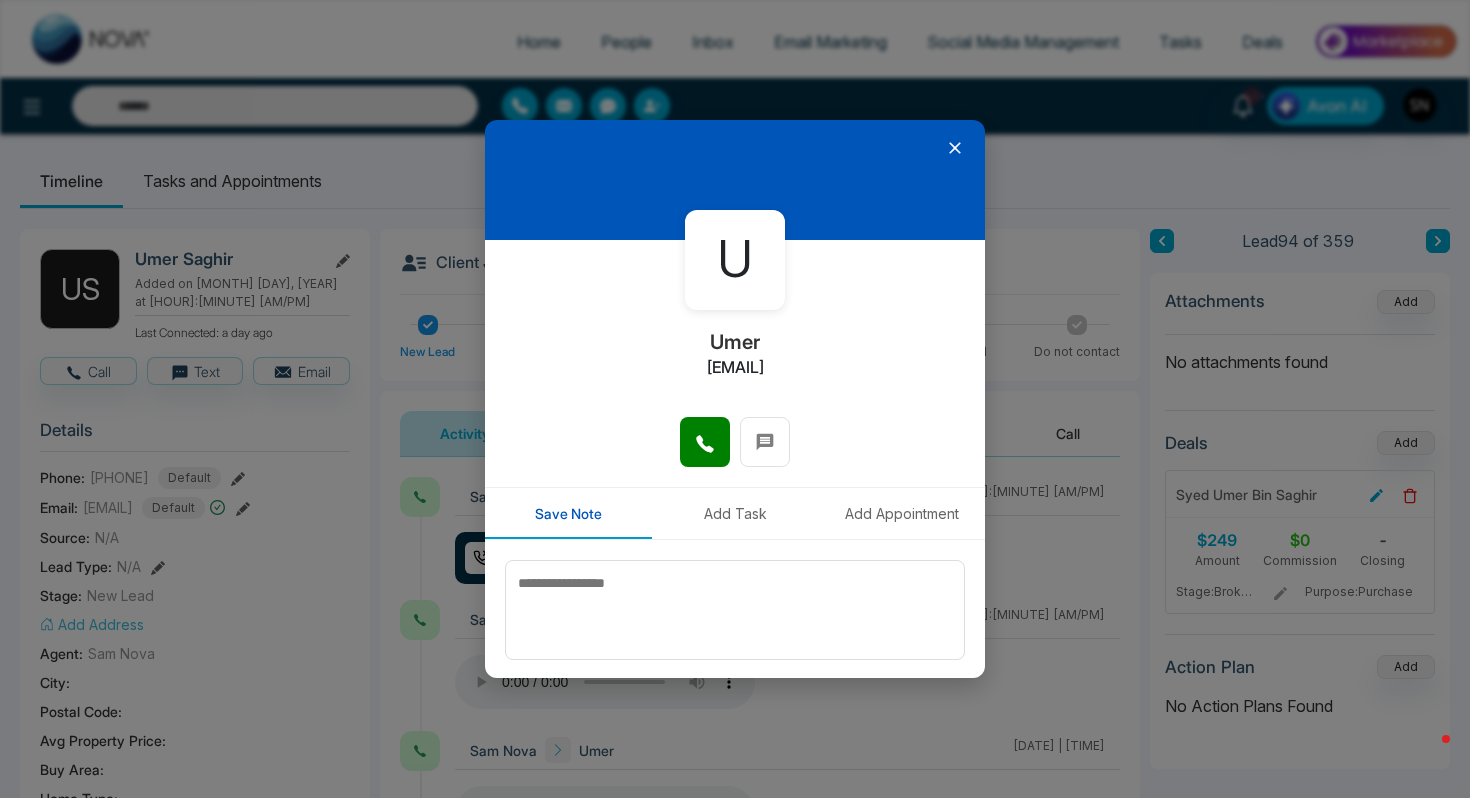 click 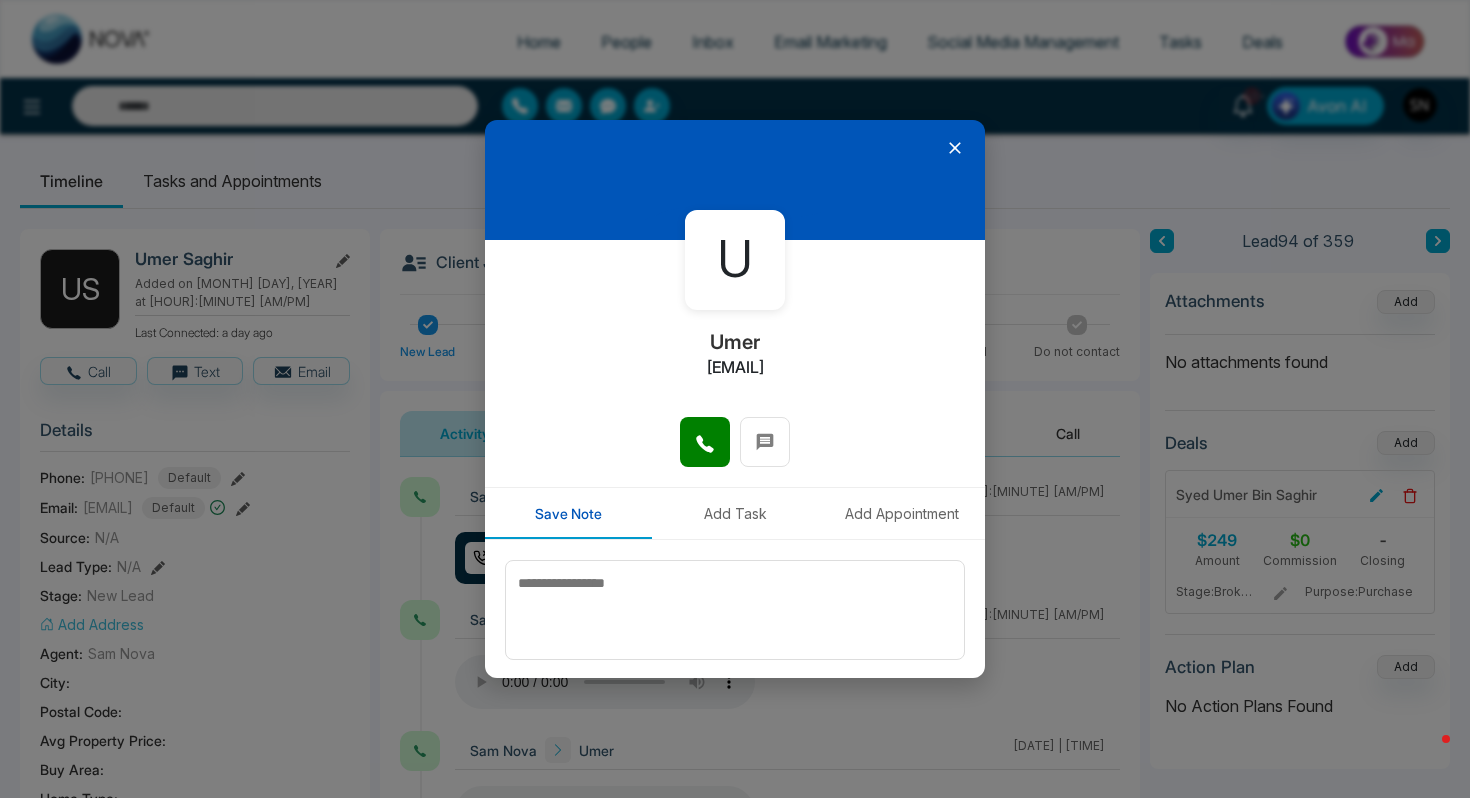 type 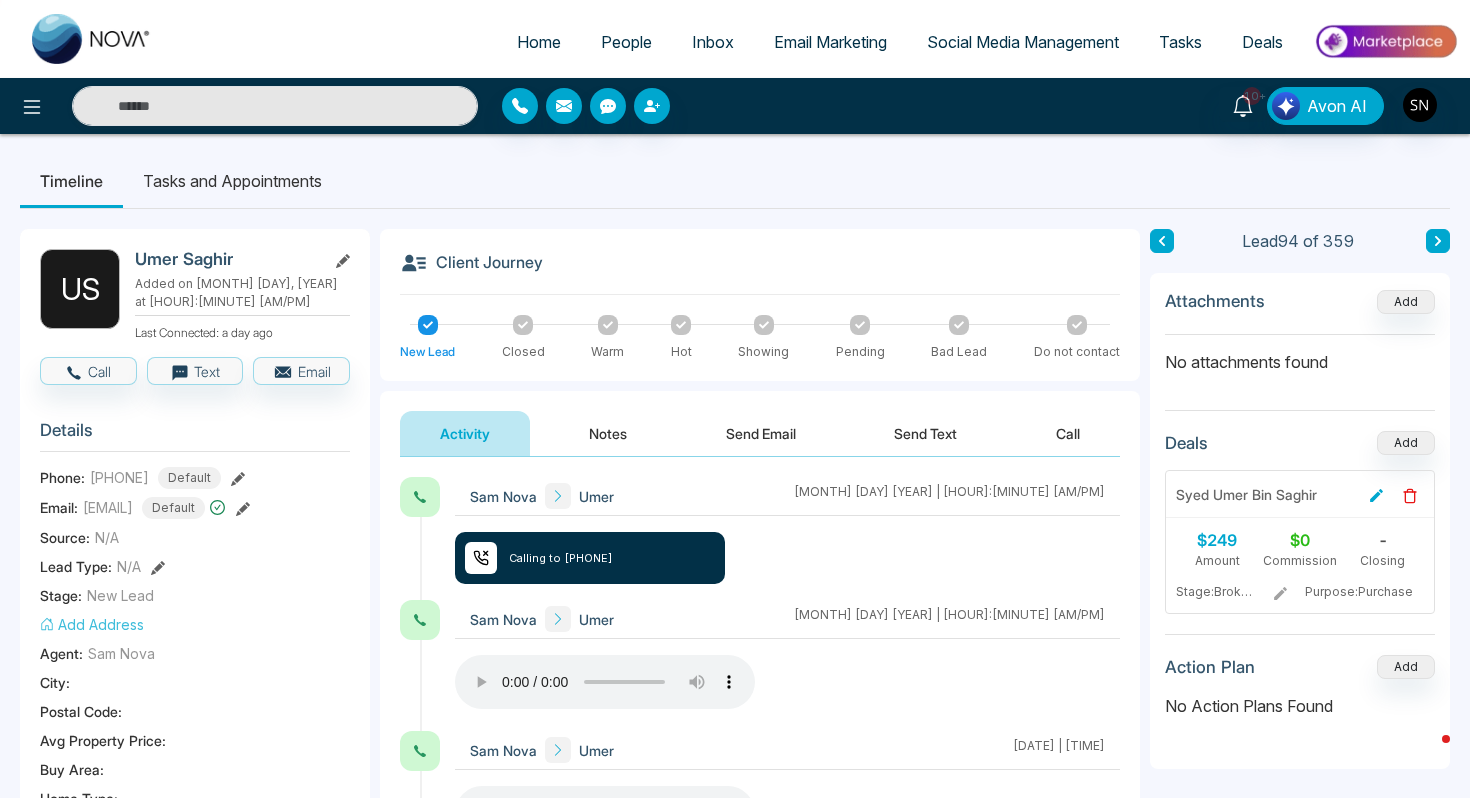 click on "People" at bounding box center [626, 42] 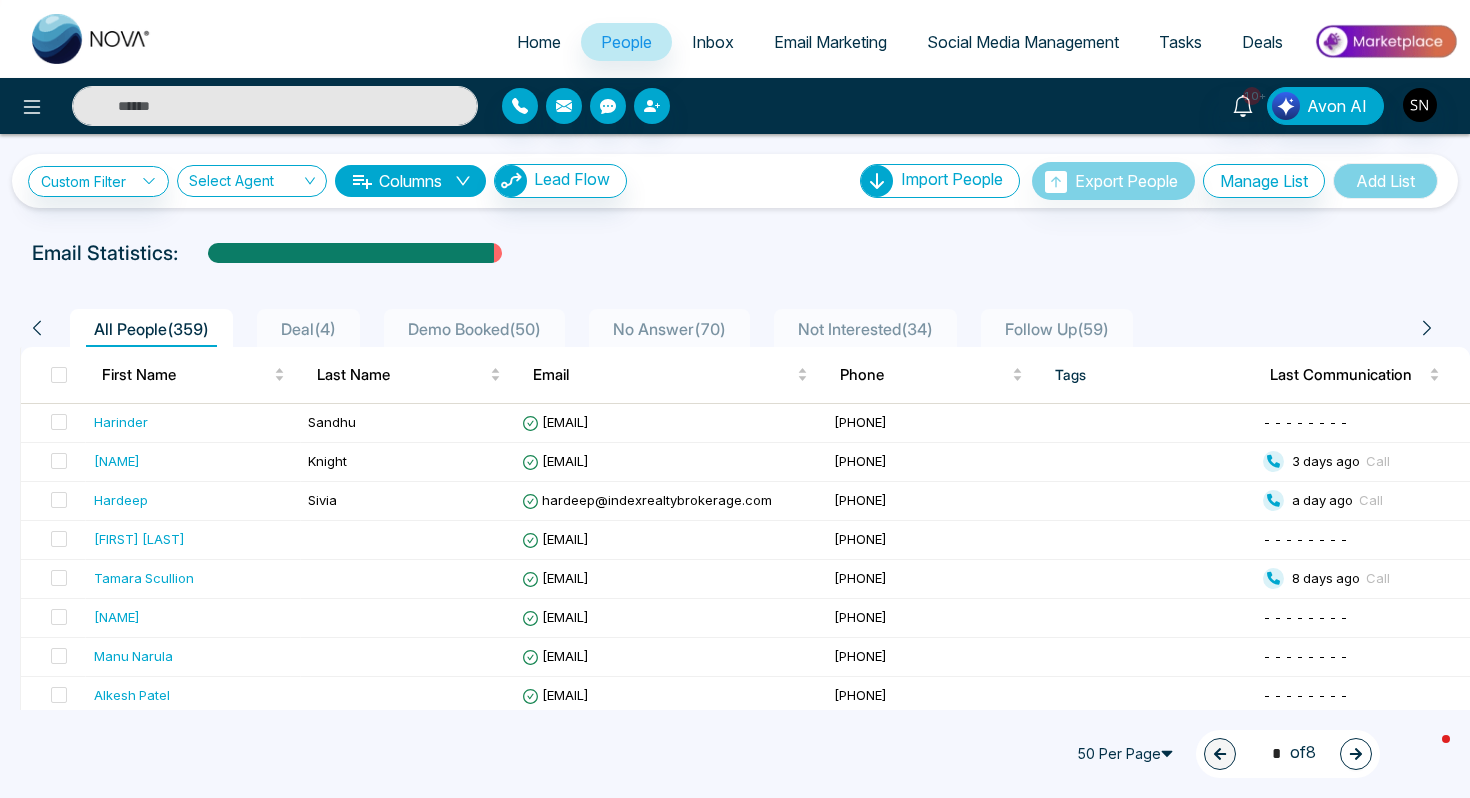 click at bounding box center (275, 106) 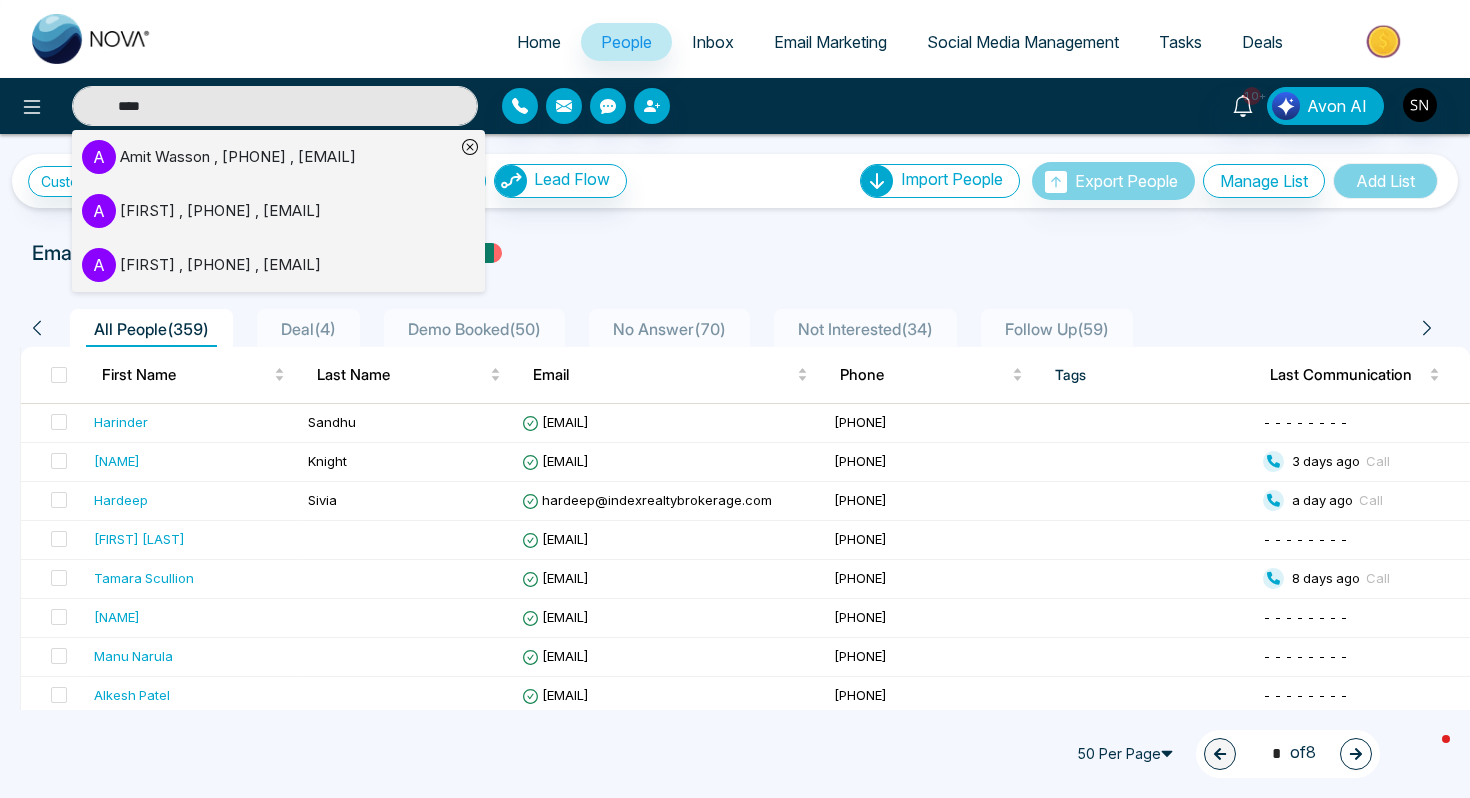type on "****" 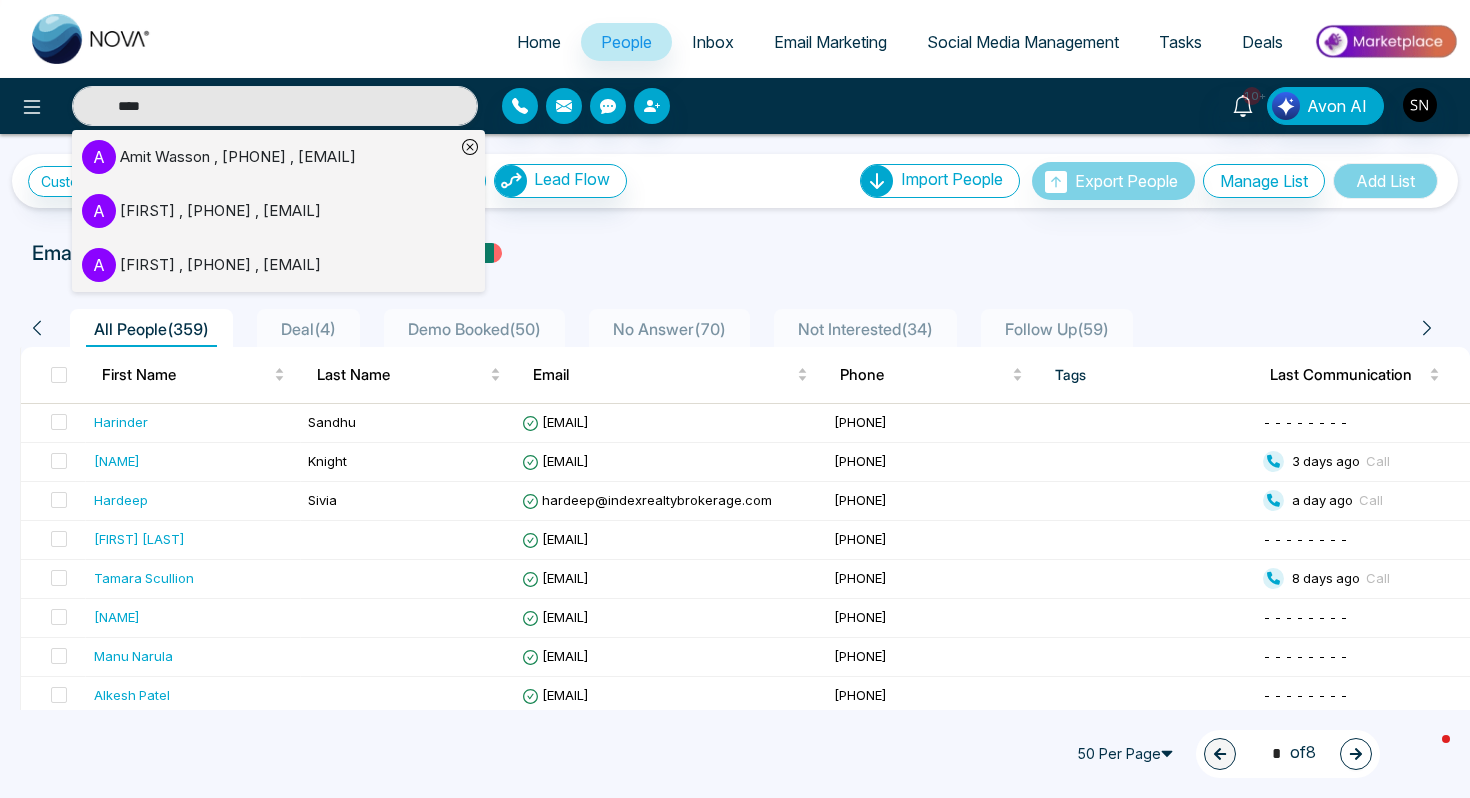 click on "[FIRST] [LAST]     , [PHONE]   , [EMAIL]" at bounding box center [238, 157] 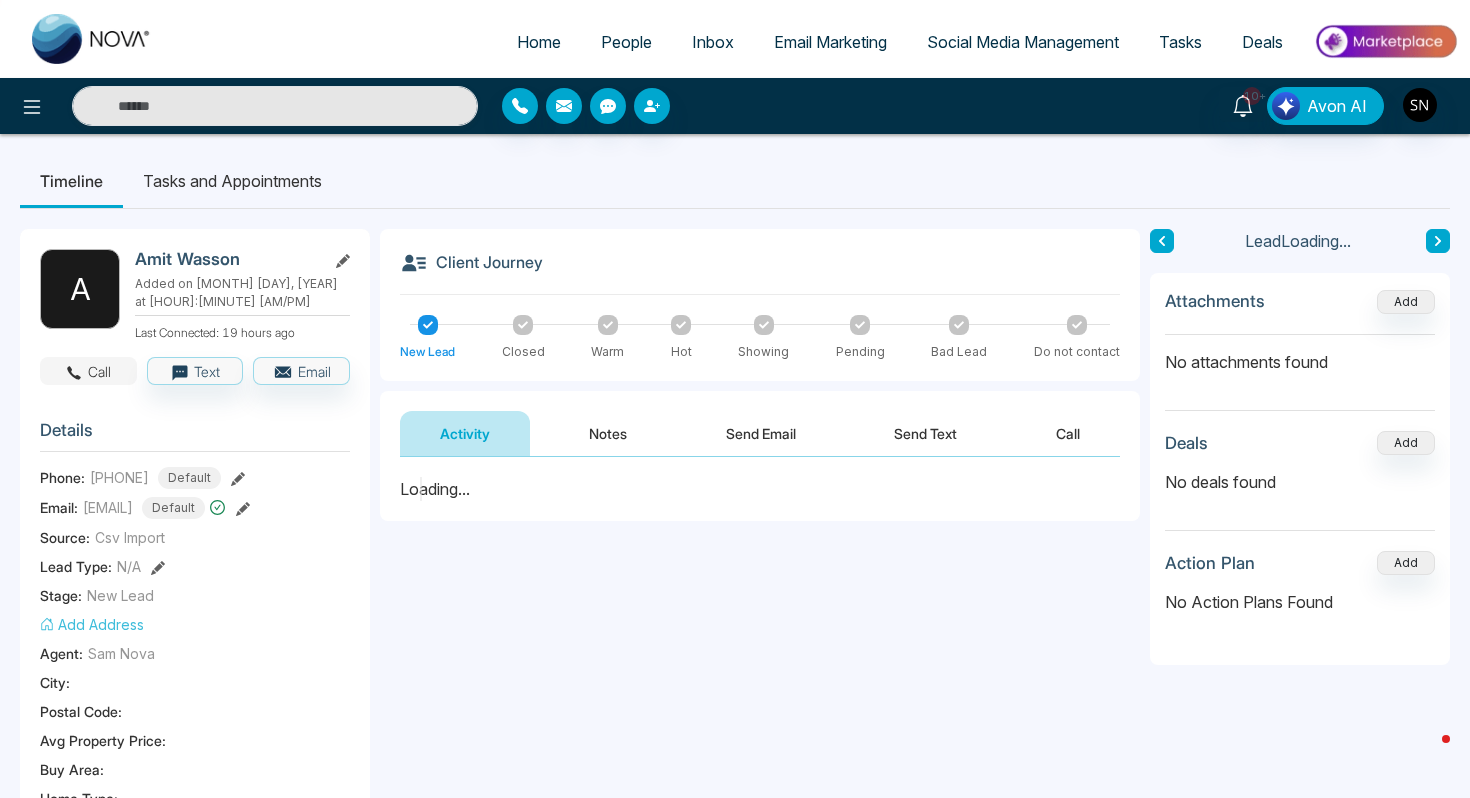click on "Call" at bounding box center (88, 371) 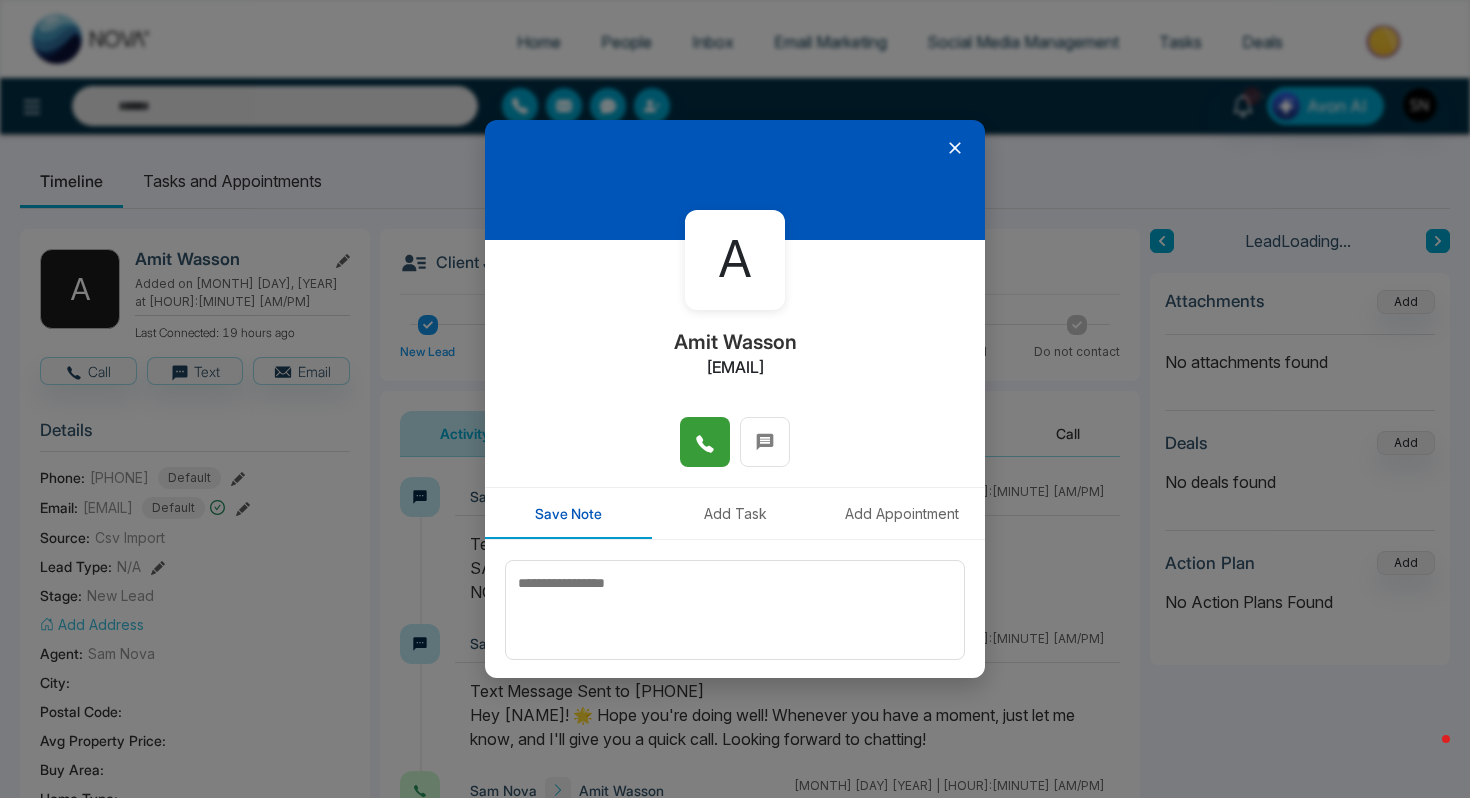 click at bounding box center (705, 442) 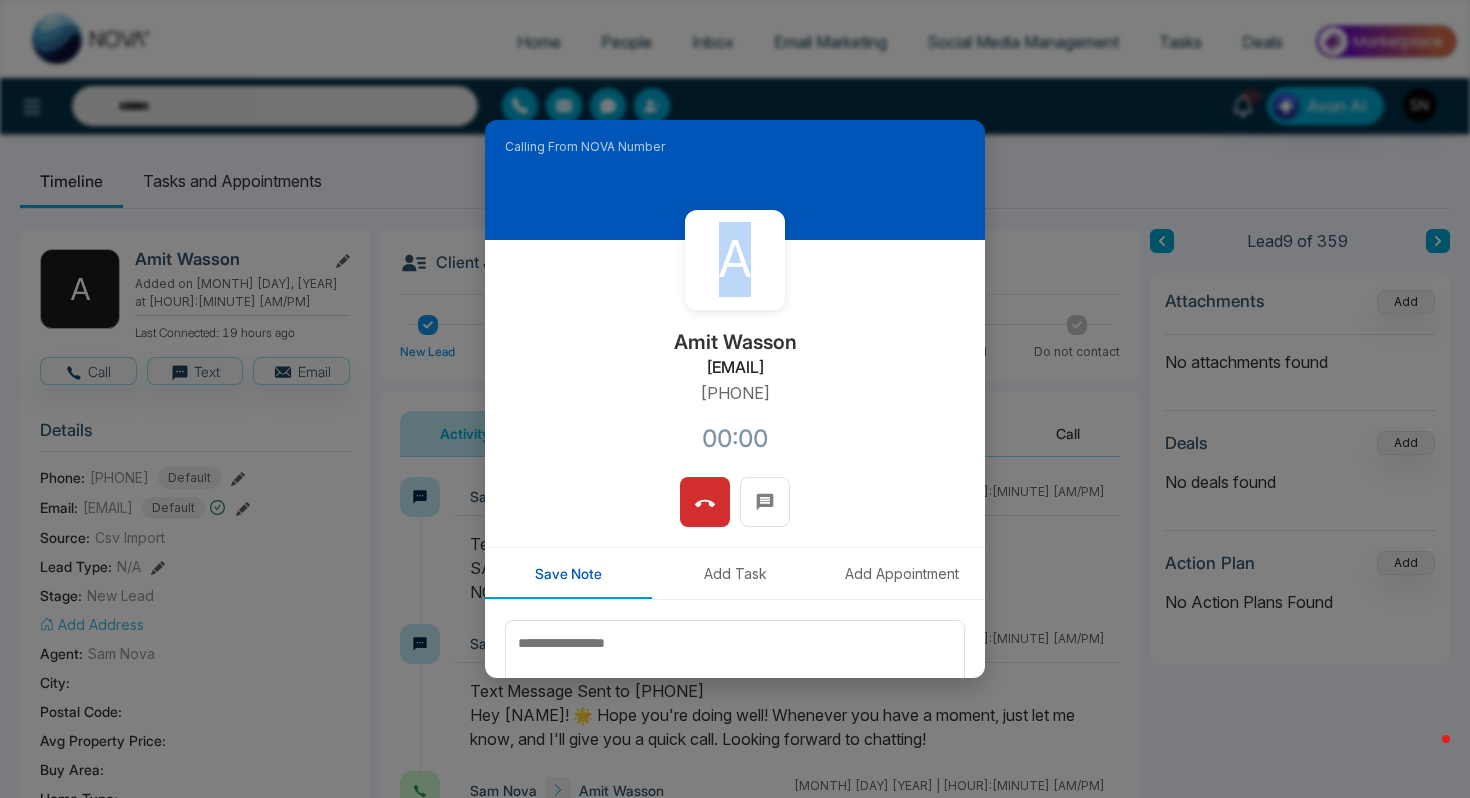 drag, startPoint x: 633, startPoint y: 190, endPoint x: 824, endPoint y: 275, distance: 209.0598 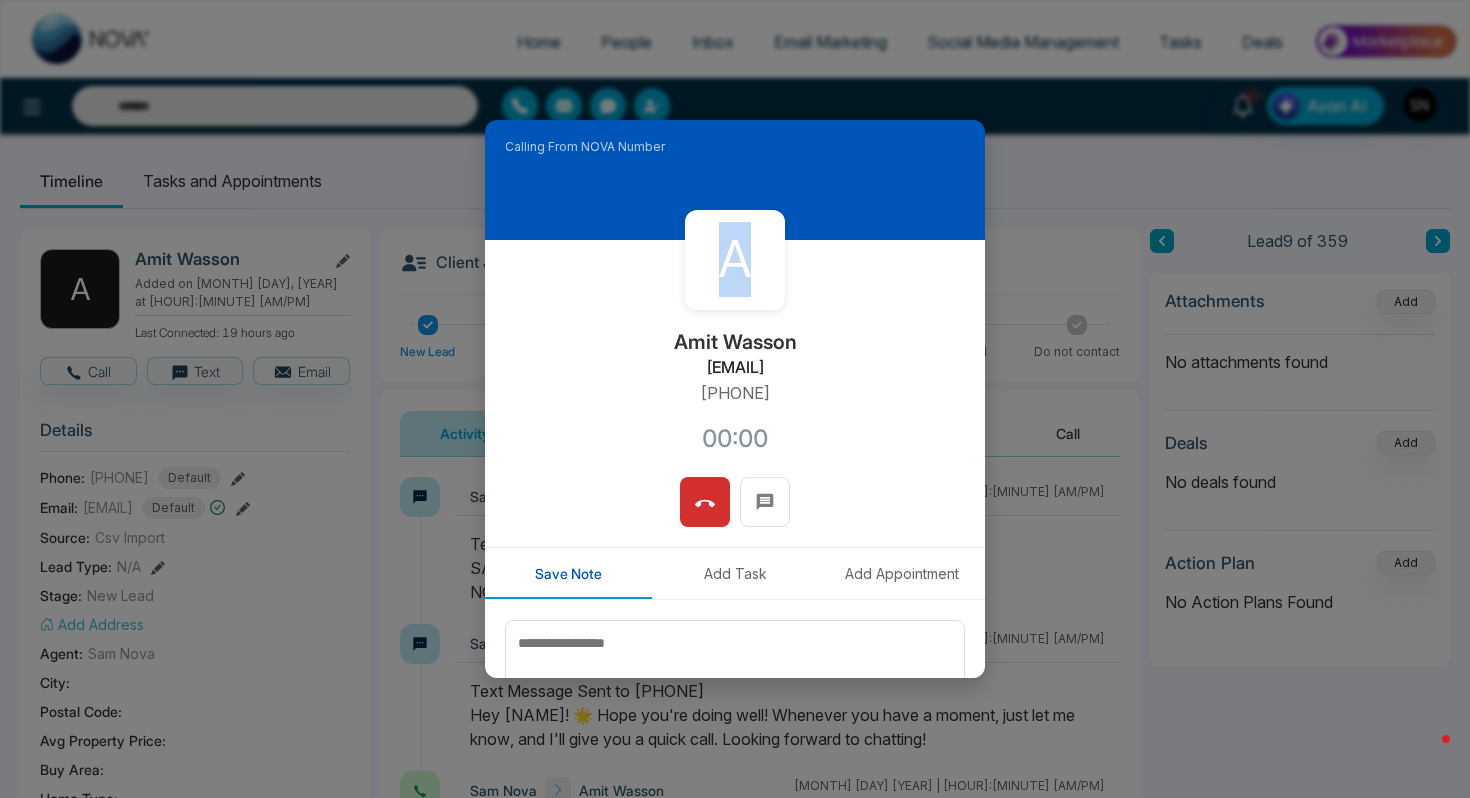 click on "Calling From NOVA Number A [NAME] [NAME] [EMAIL] [PHONE] 00:00 Save Note Add Task Add Appointment Save Note" at bounding box center (735, 399) 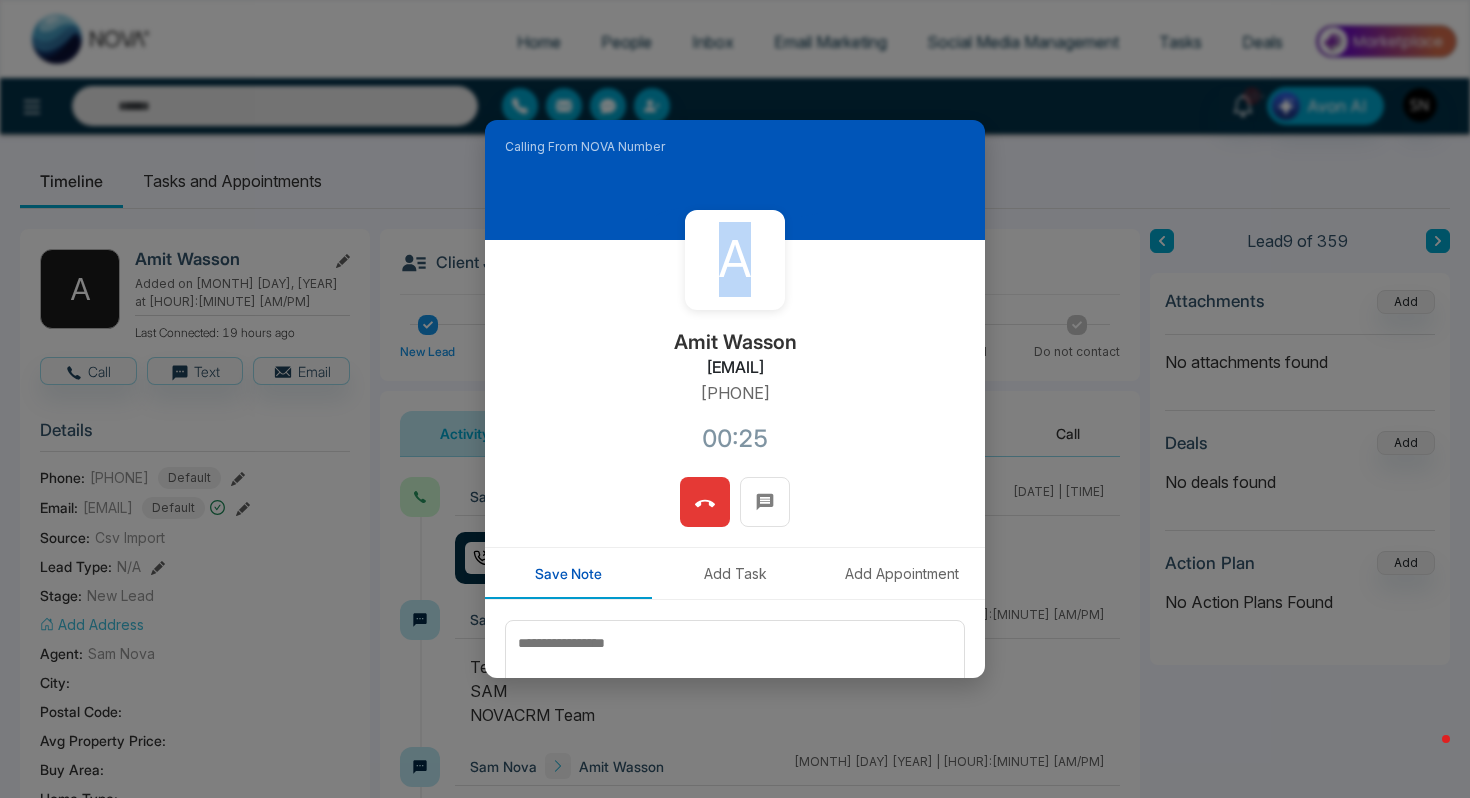 click 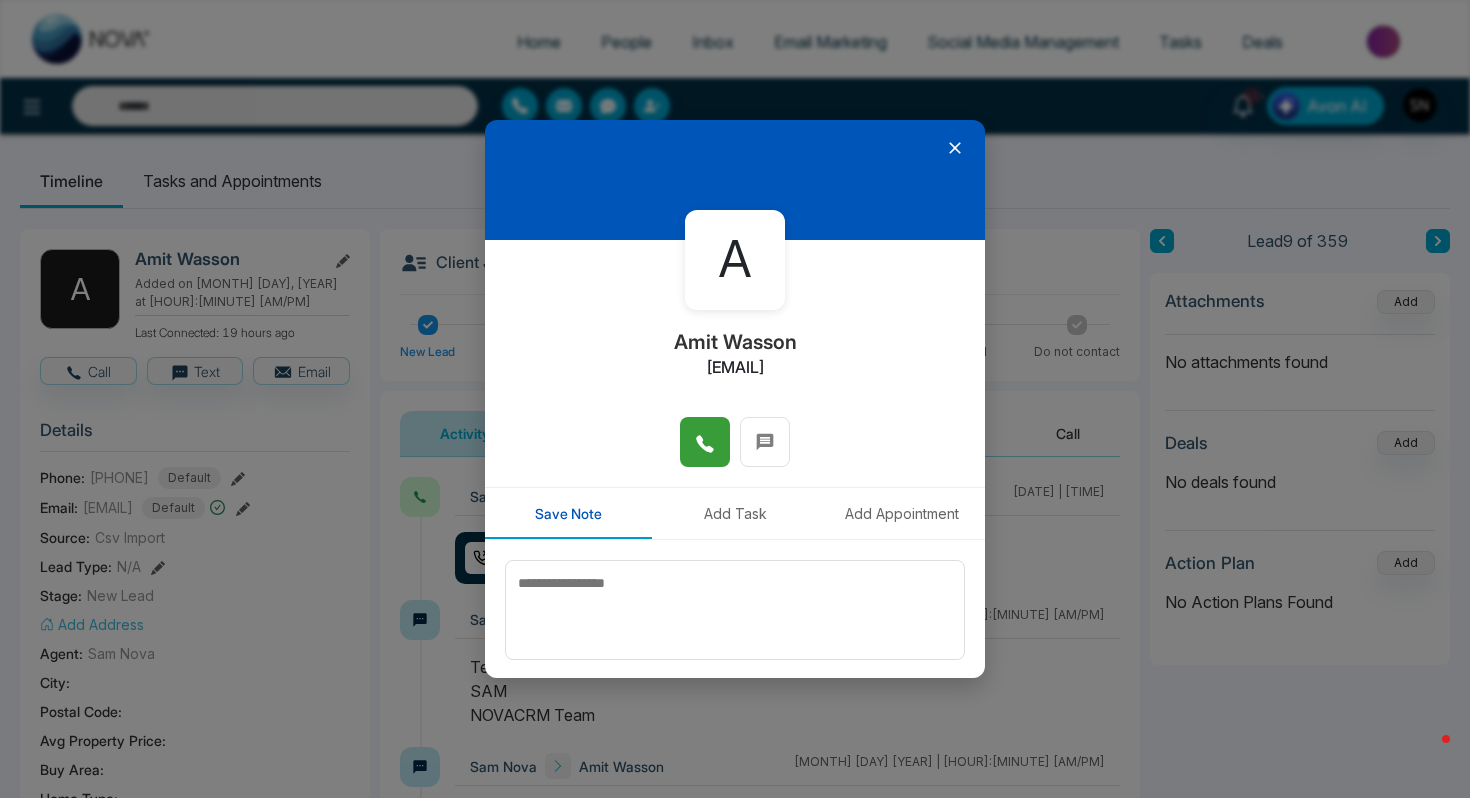 click 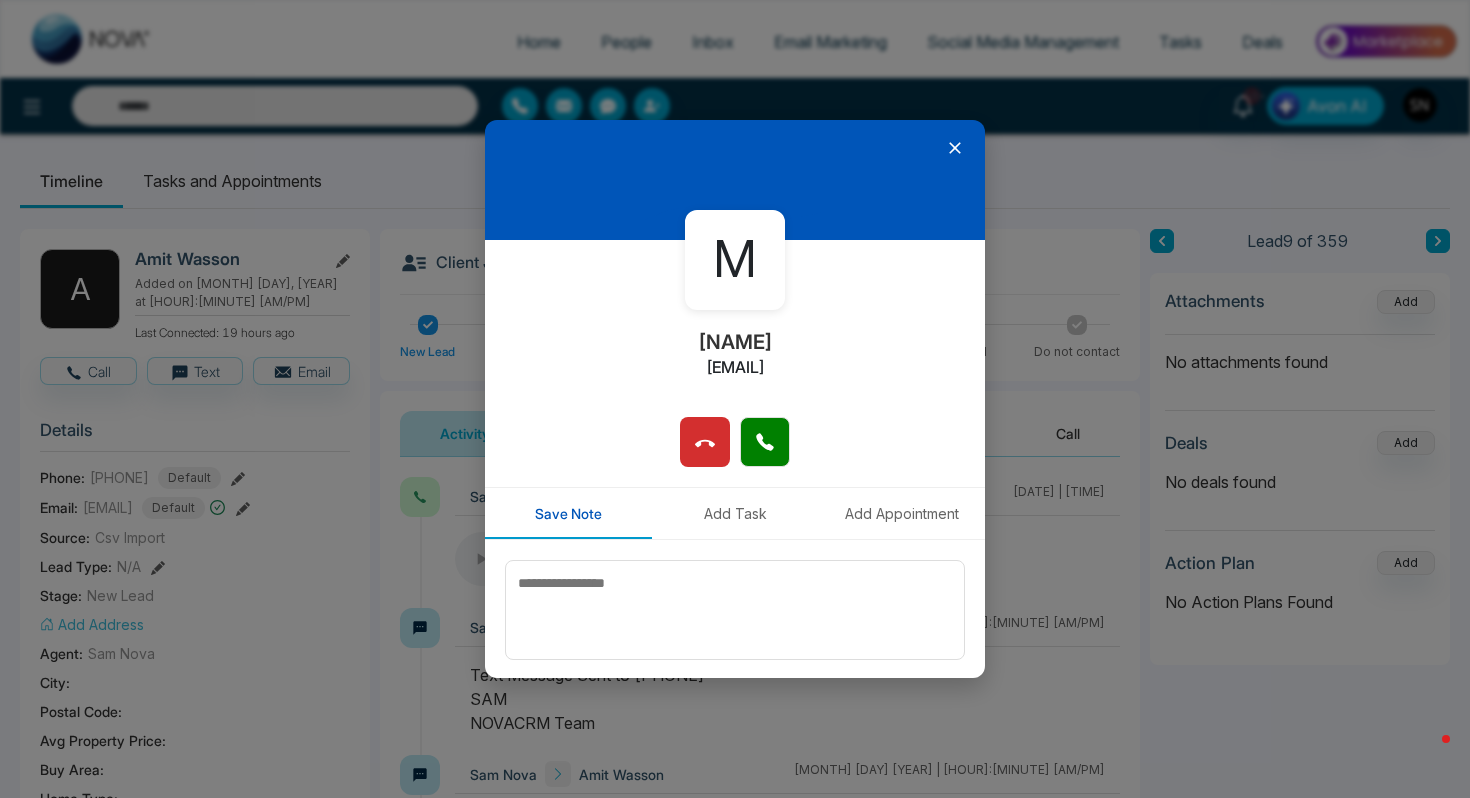 click 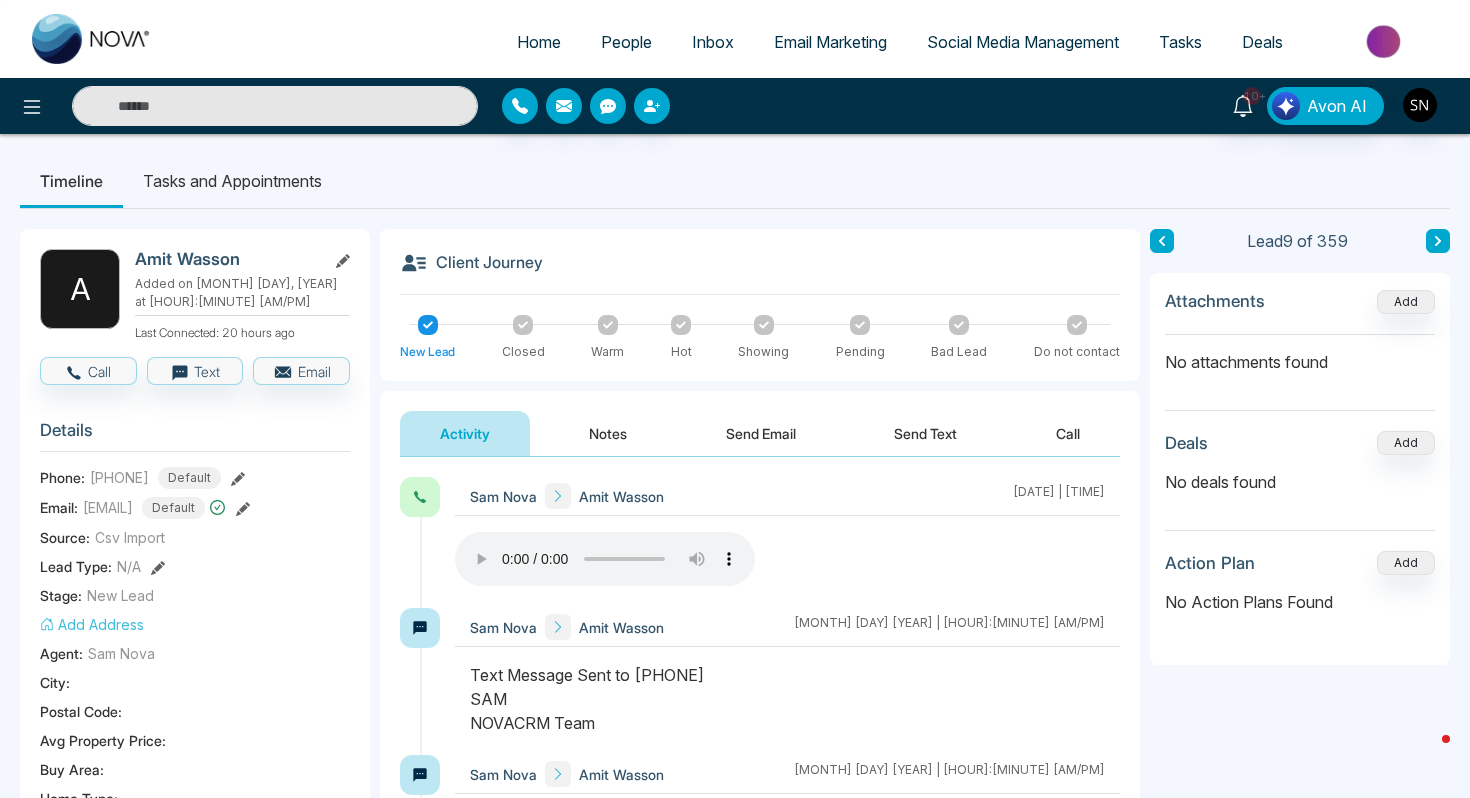 click at bounding box center (275, 106) 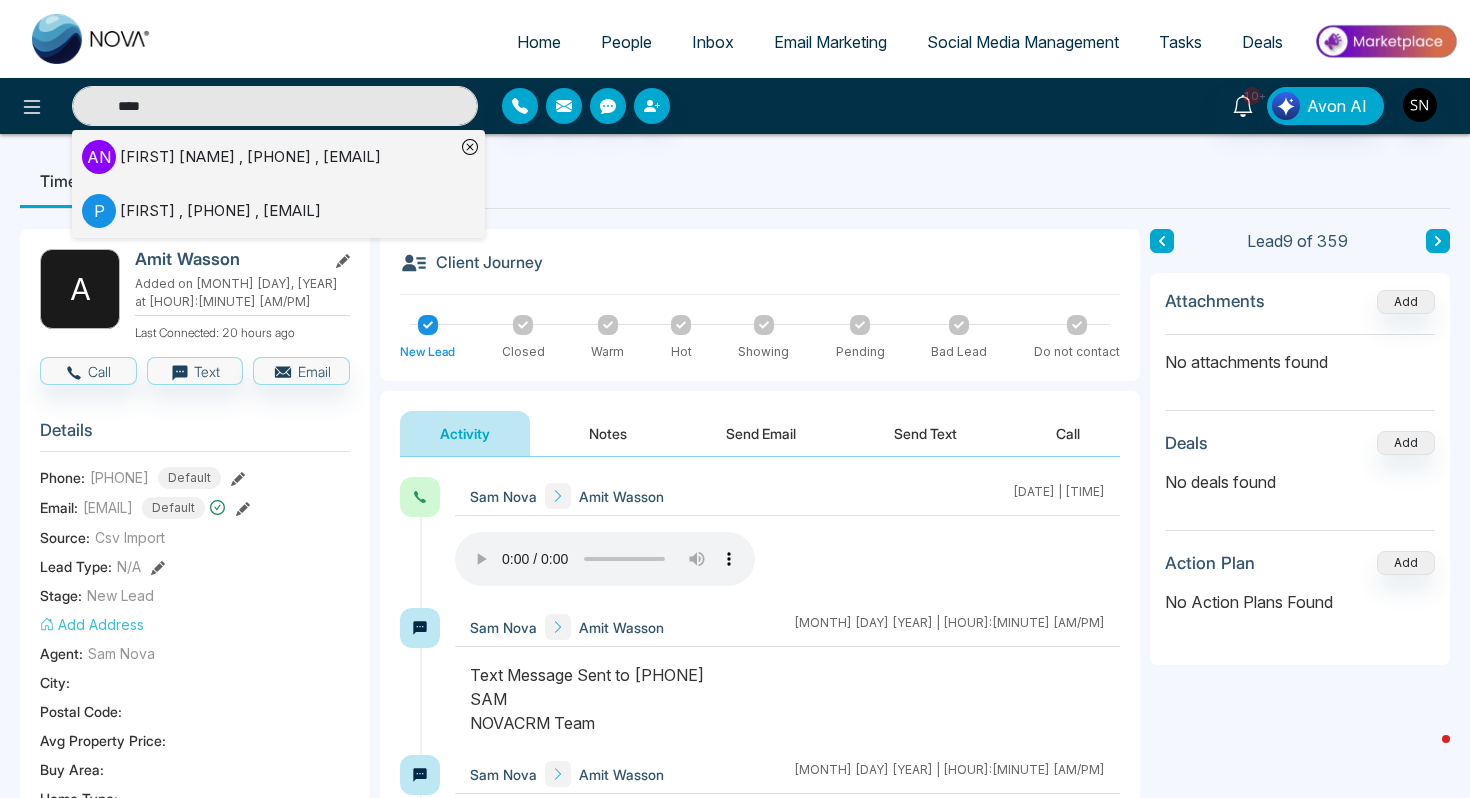 type on "****" 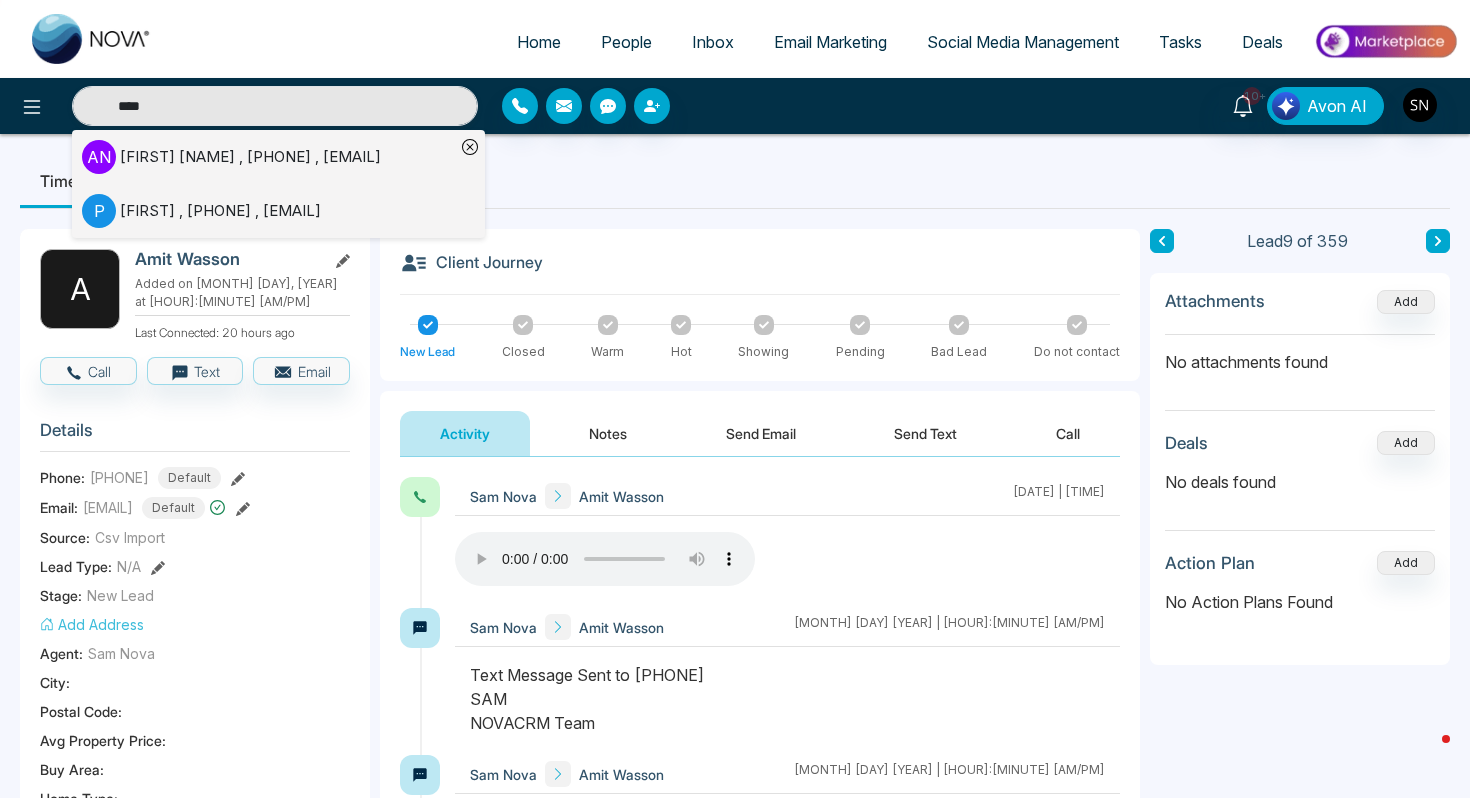 click on "[FIRST]   [LAST]   , [PHONE]   , [EMAIL]" at bounding box center (250, 157) 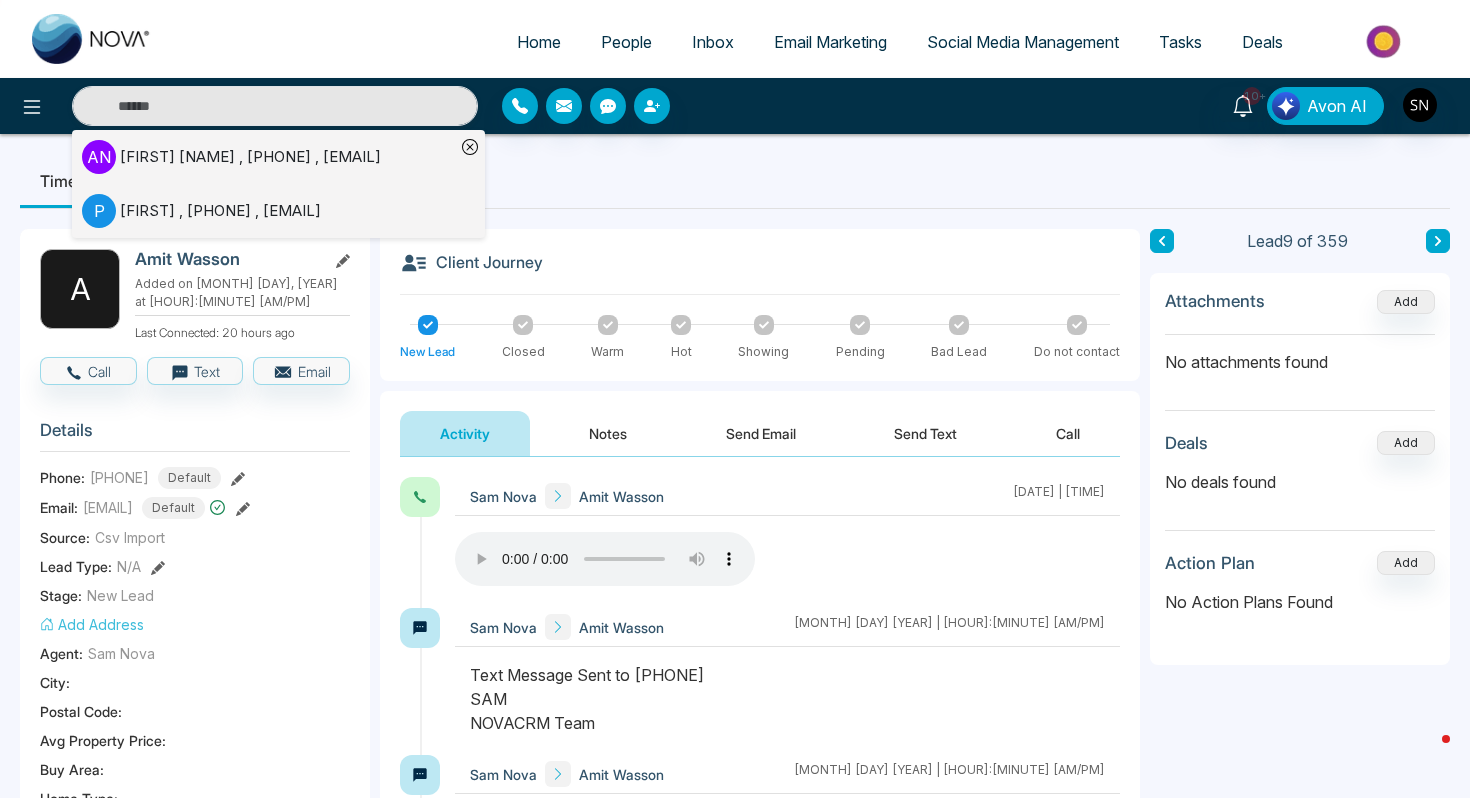type on "****" 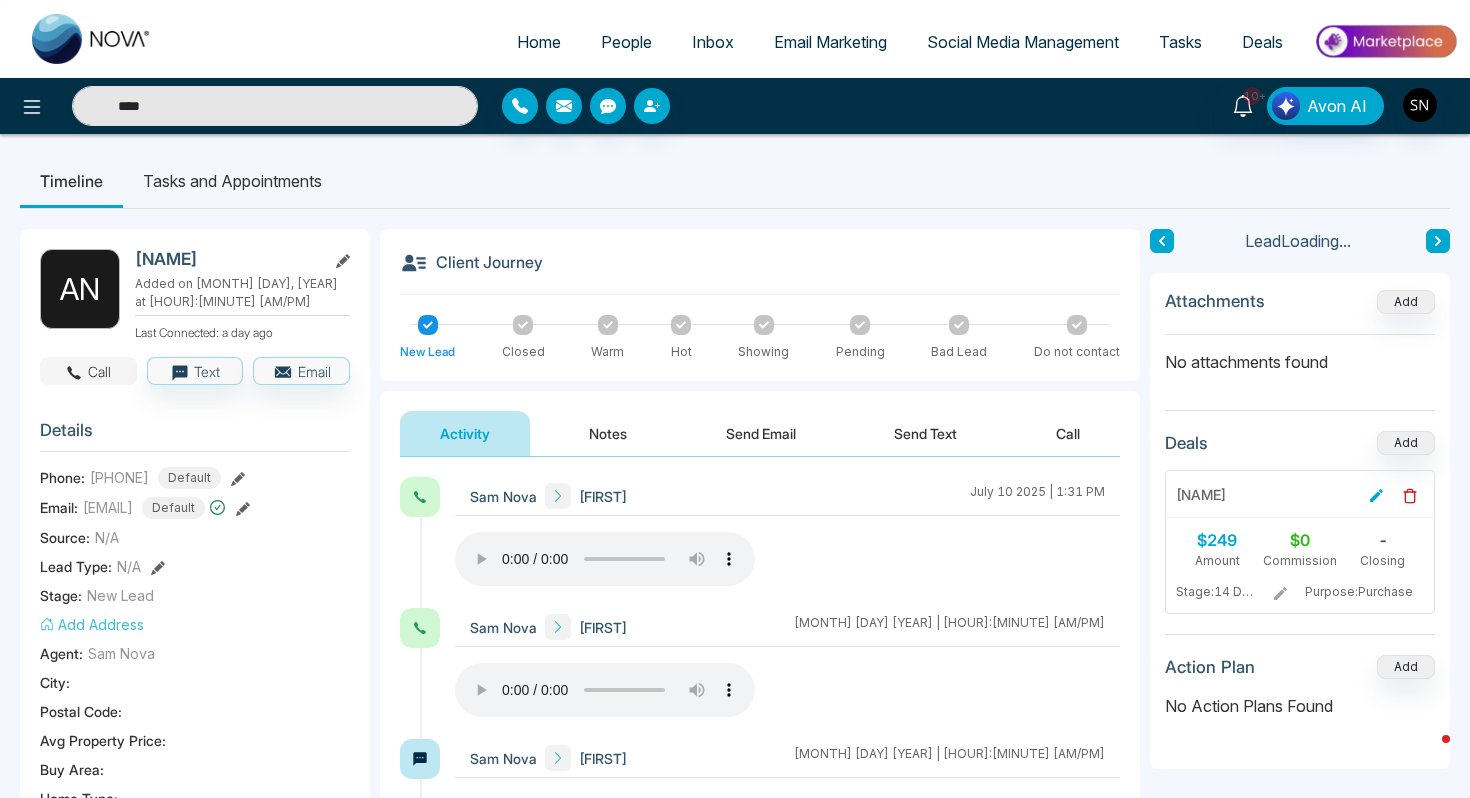 click on "Call" at bounding box center [88, 371] 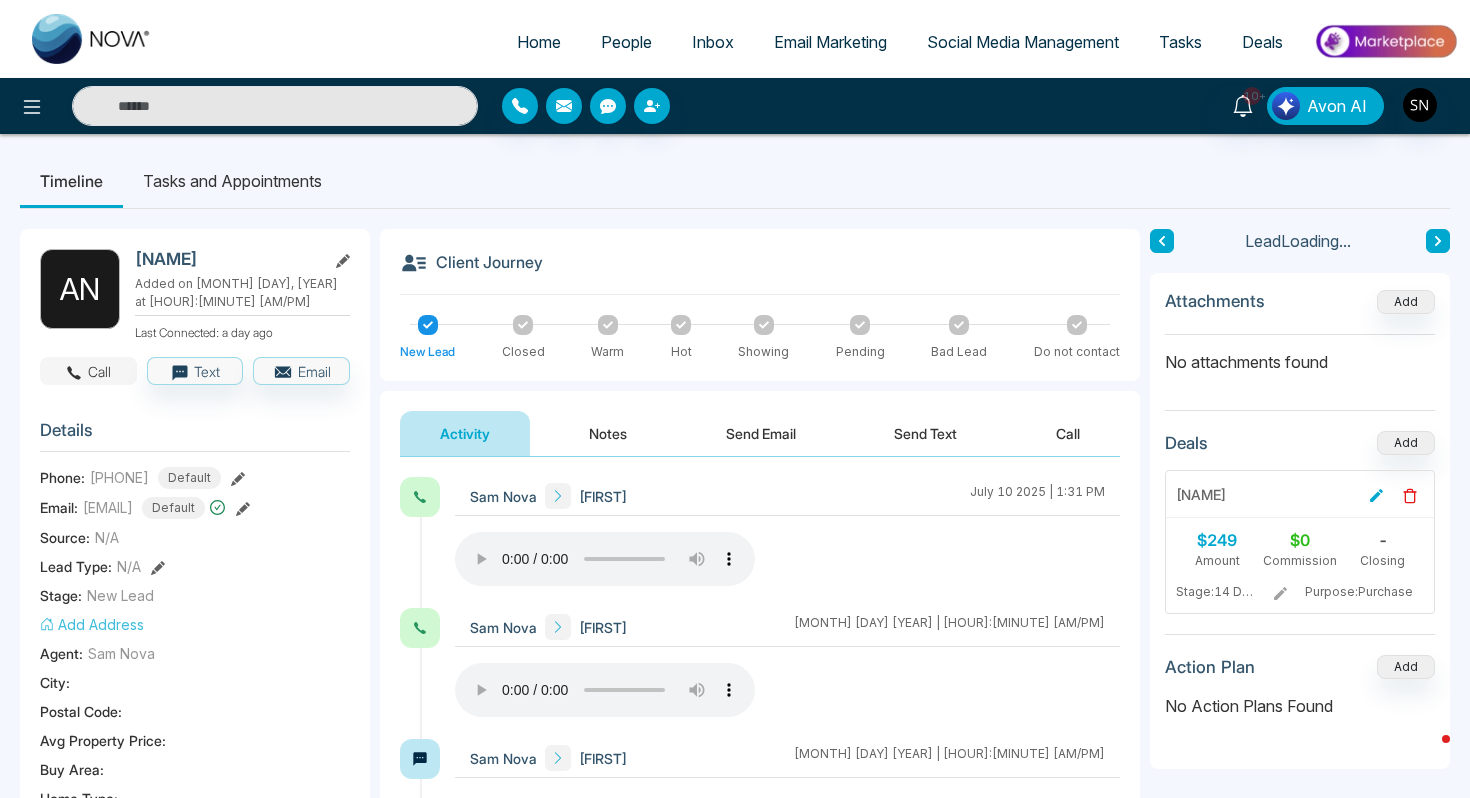 type on "****" 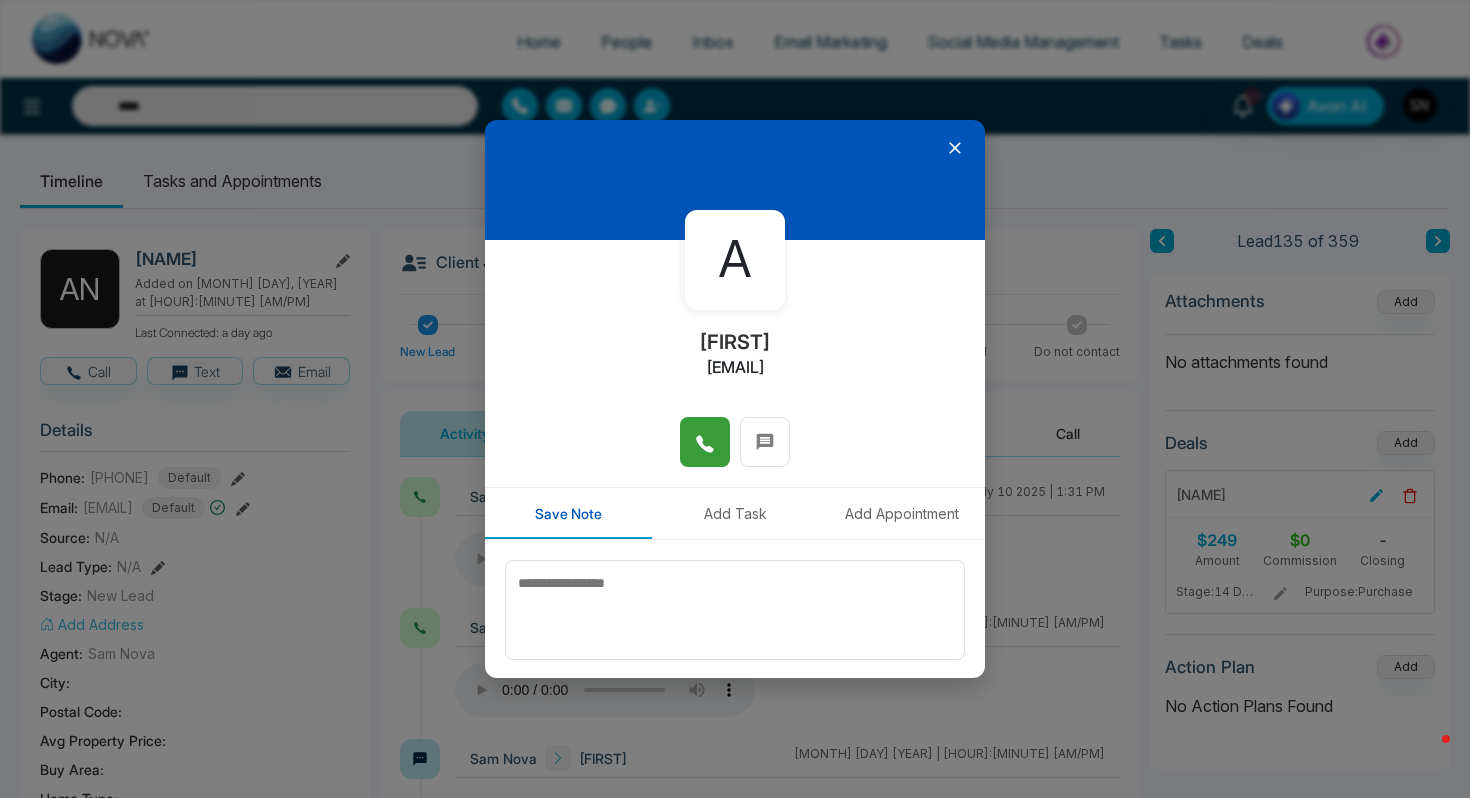 click at bounding box center [705, 442] 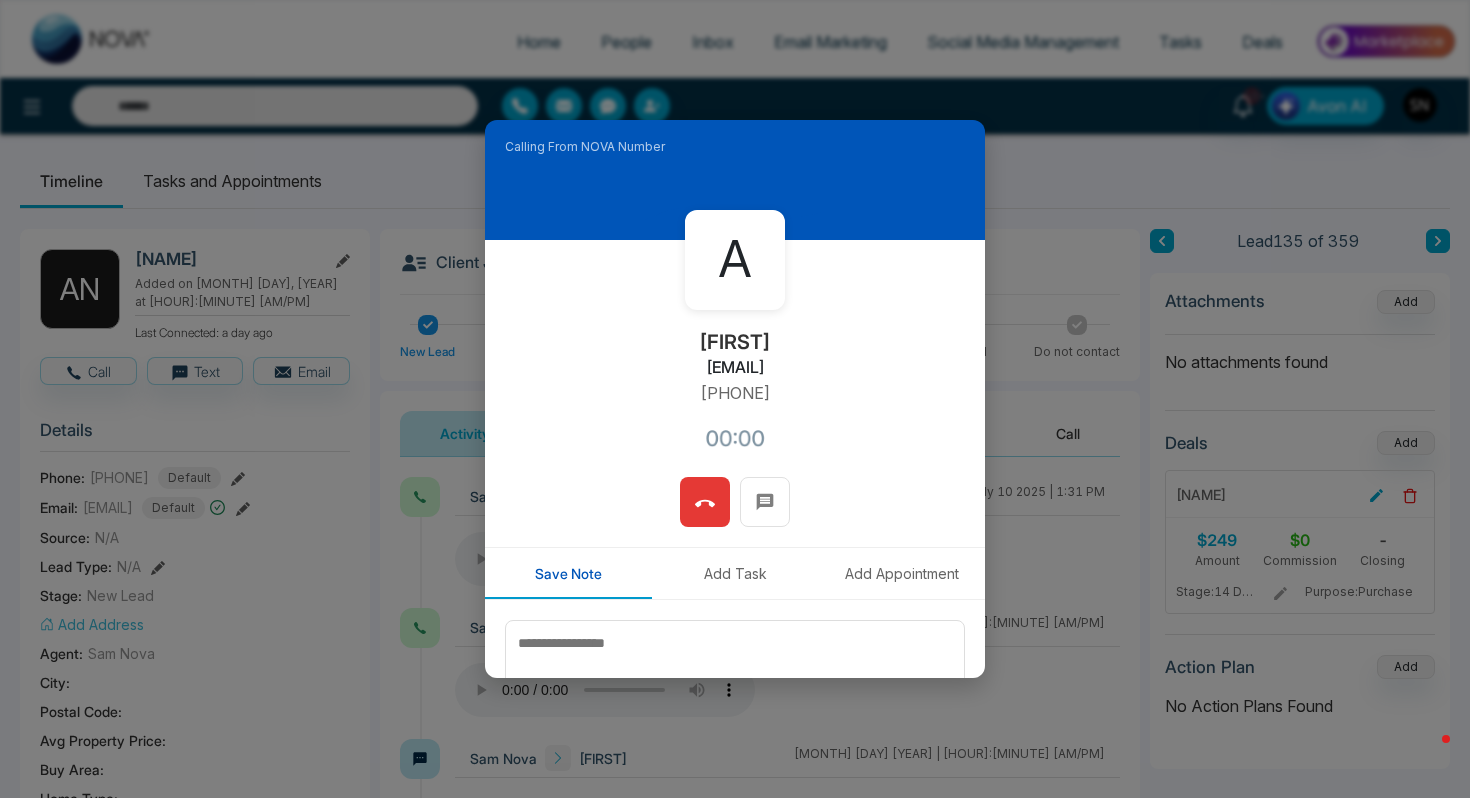 type on "****" 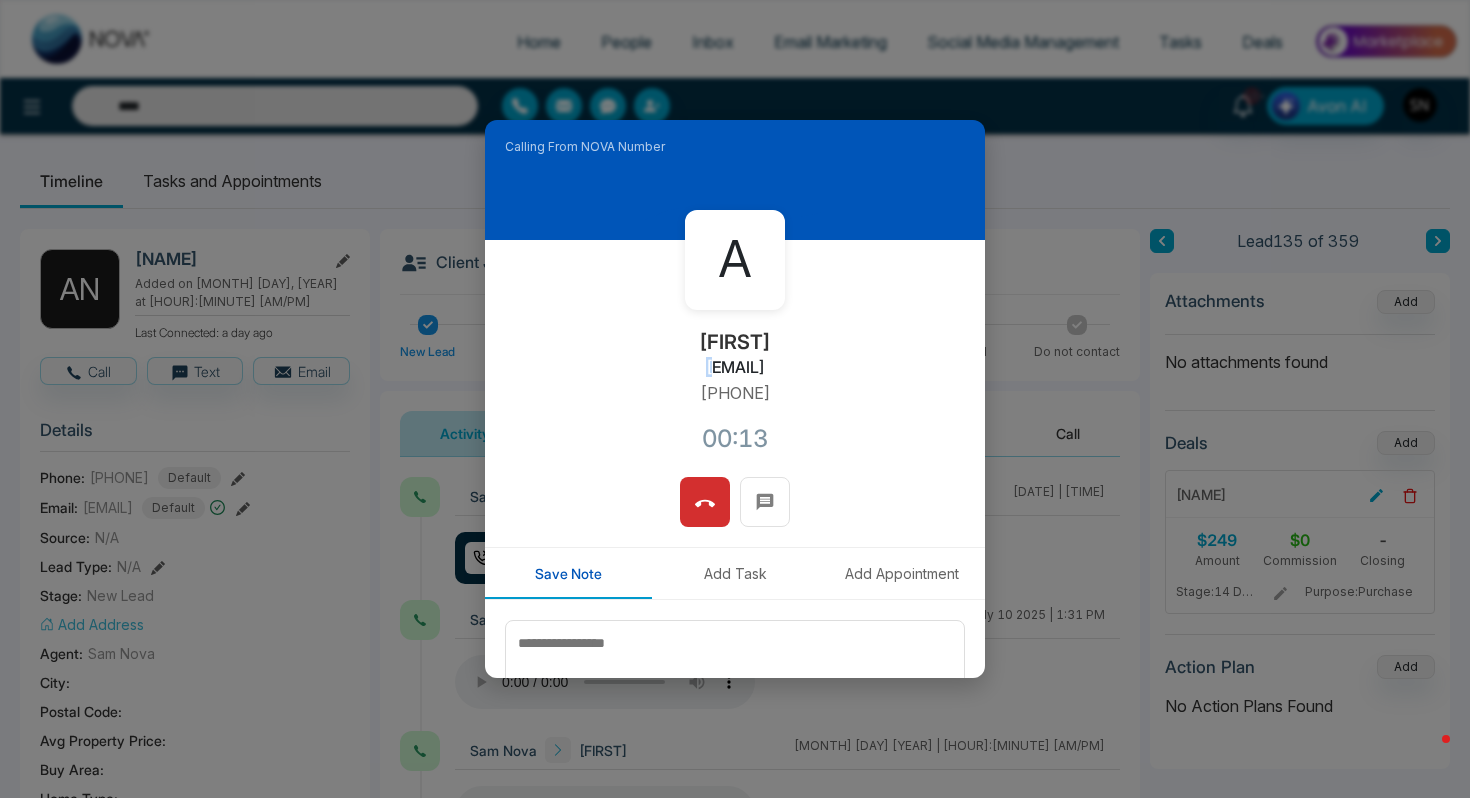 drag, startPoint x: 629, startPoint y: 360, endPoint x: 836, endPoint y: 352, distance: 207.15453 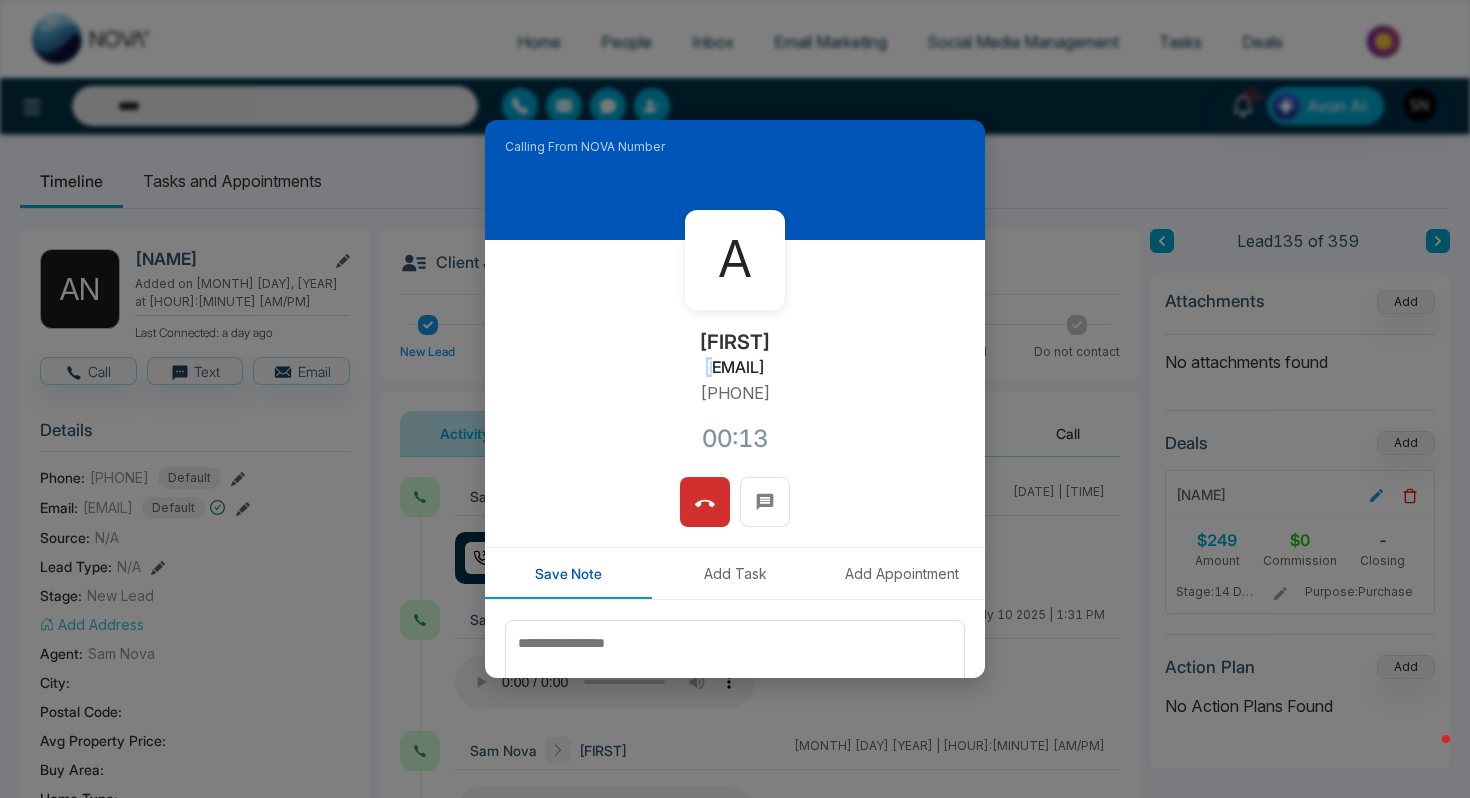 click on "A [NAME] [EMAIL] [PHONE] 00:13" at bounding box center [735, 358] 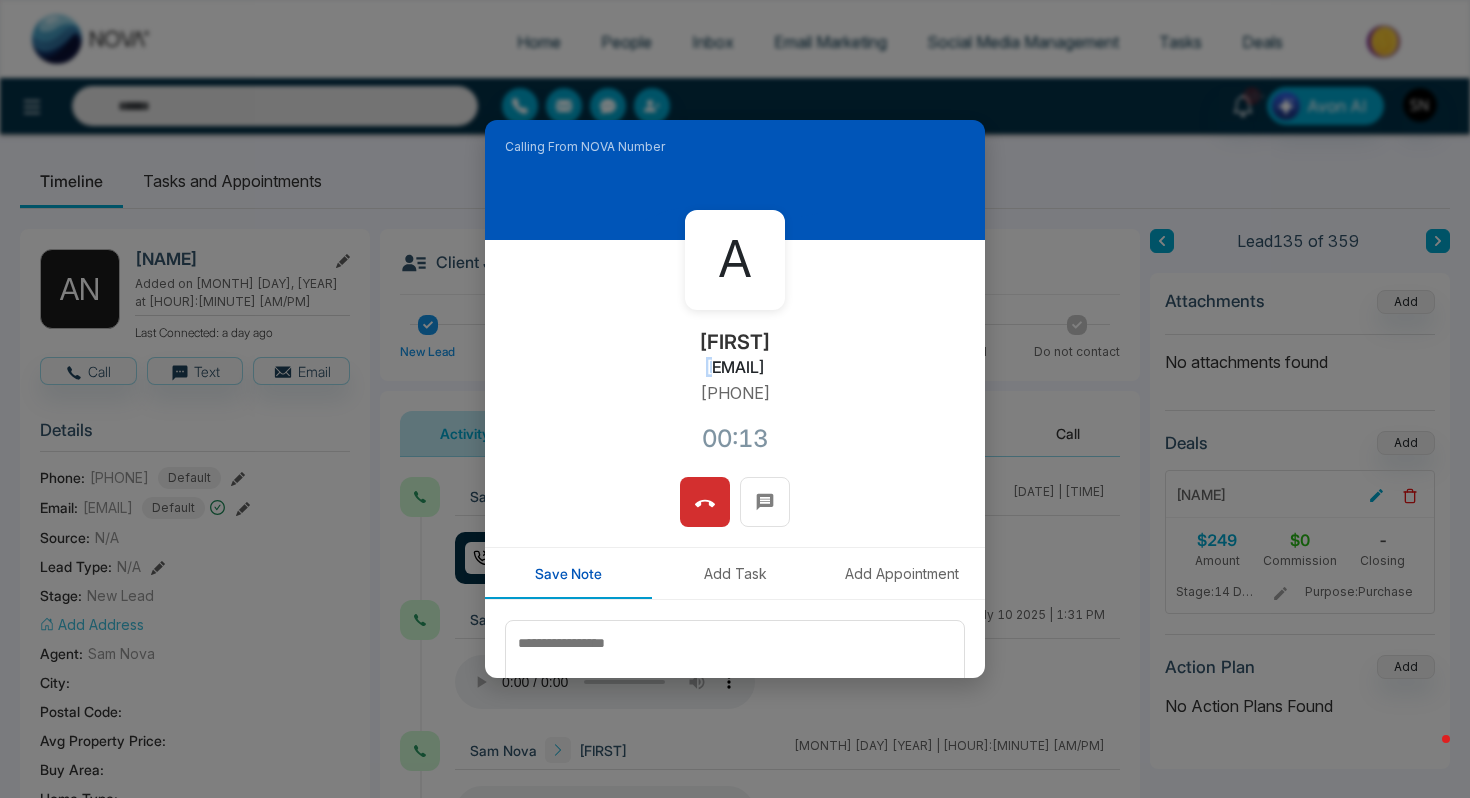type on "****" 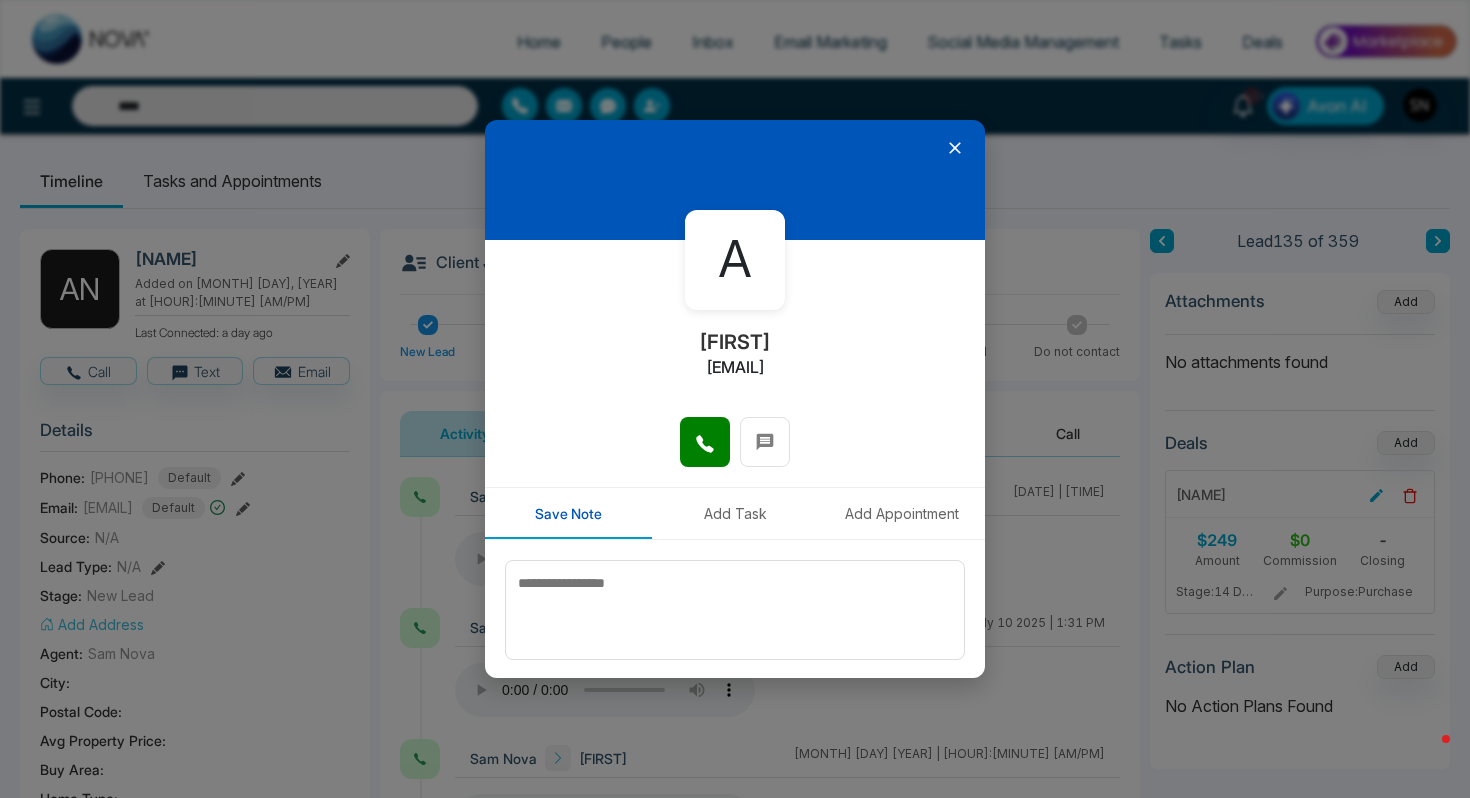 click 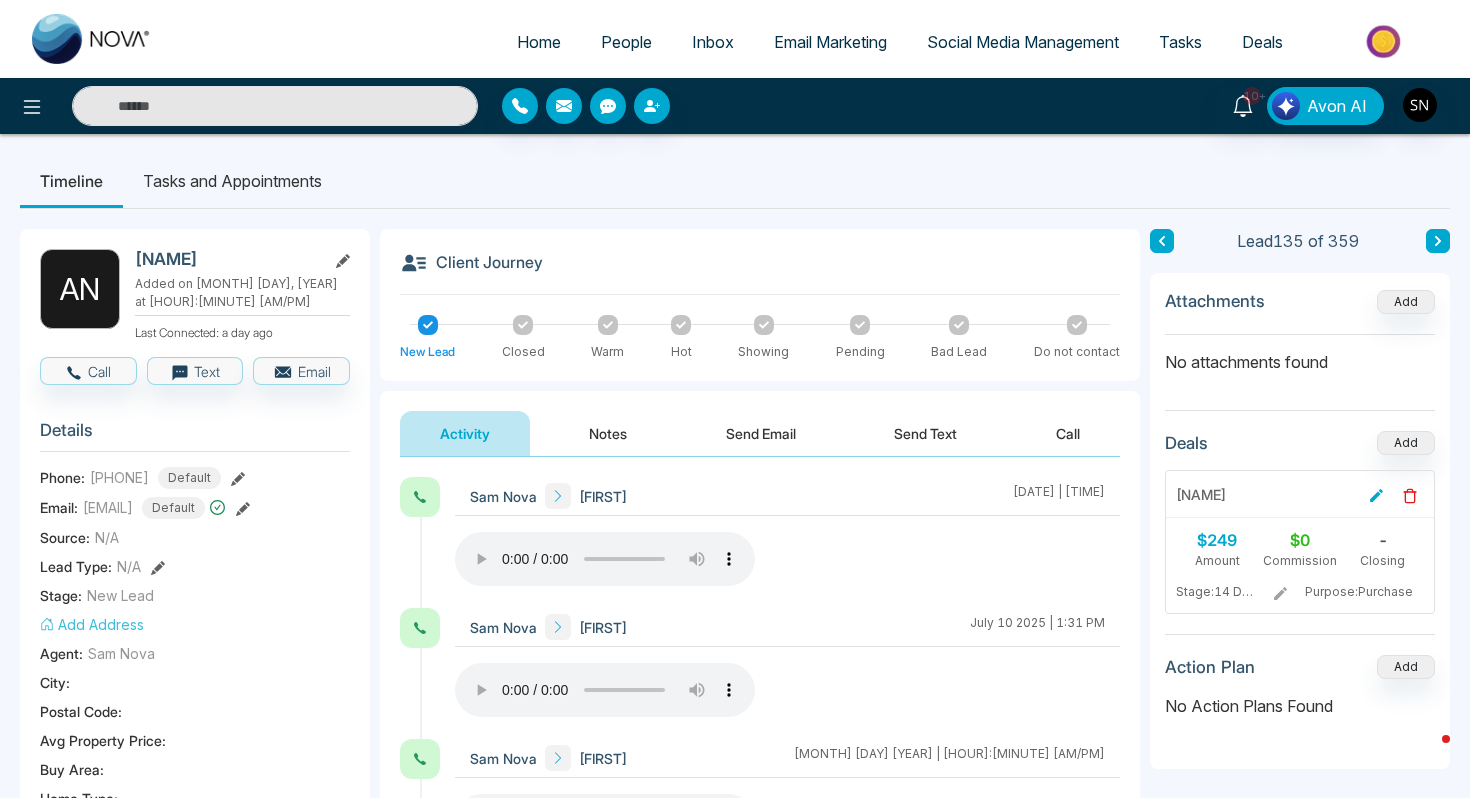 type on "****" 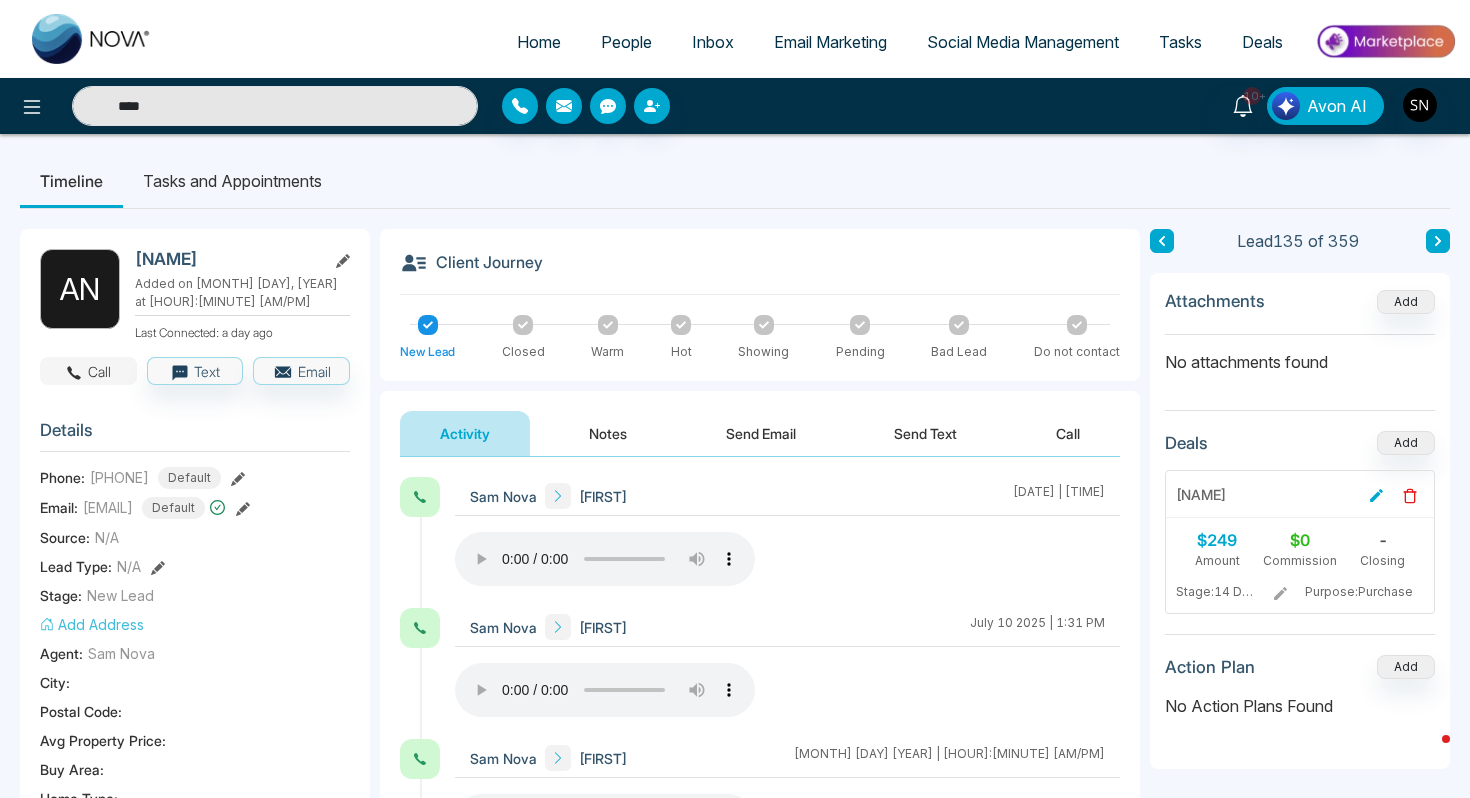 click on "Call" at bounding box center [88, 371] 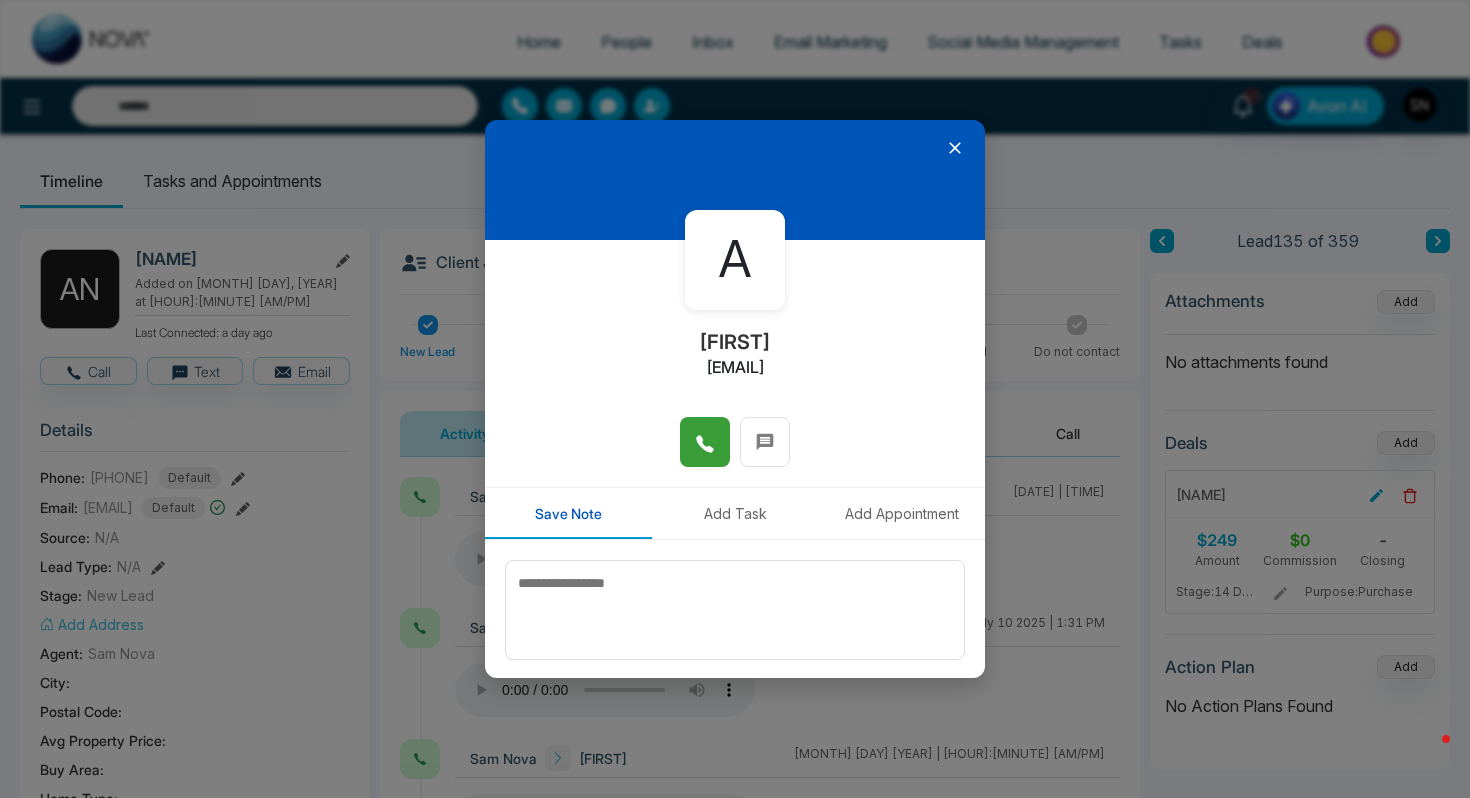 click at bounding box center [705, 442] 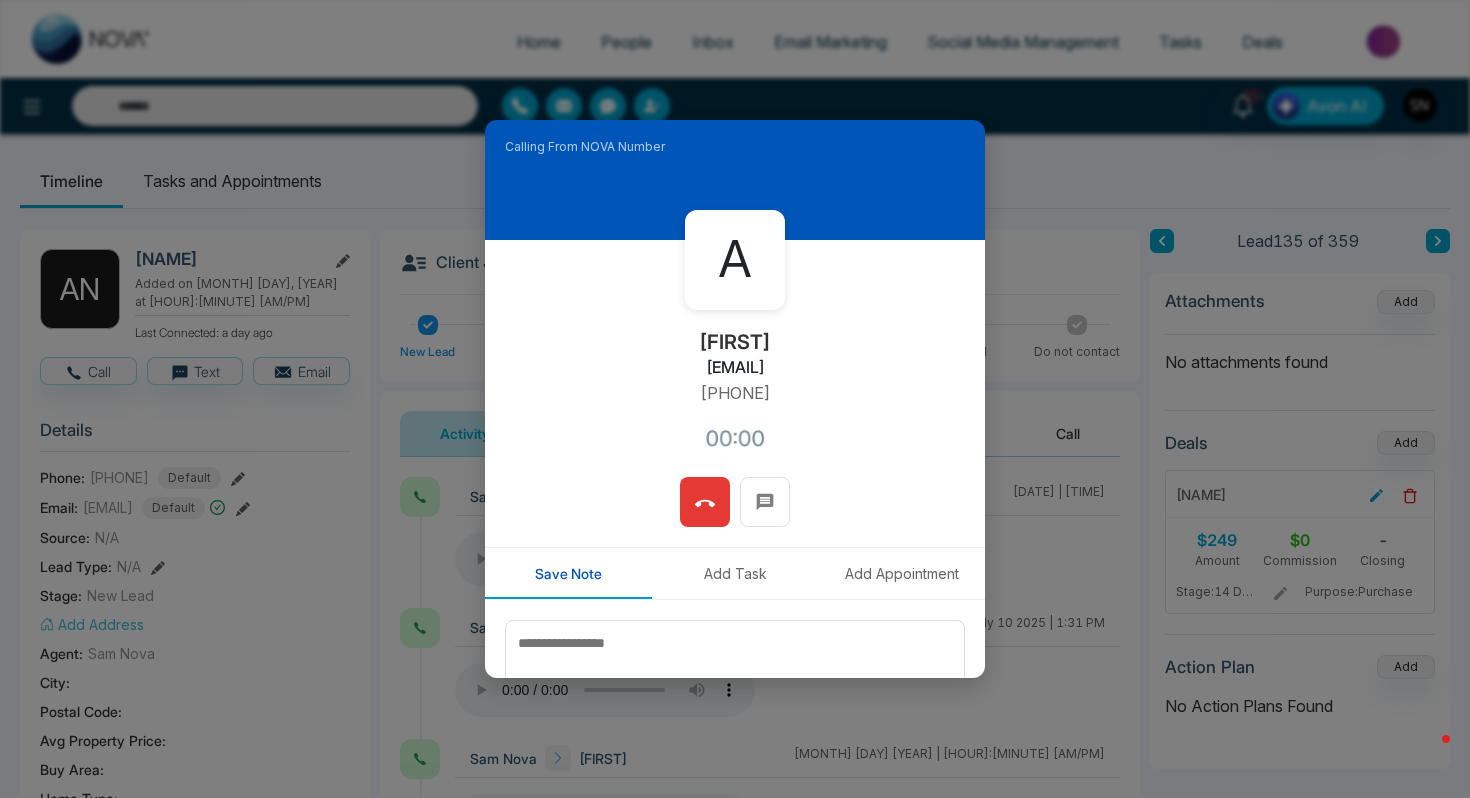 type on "****" 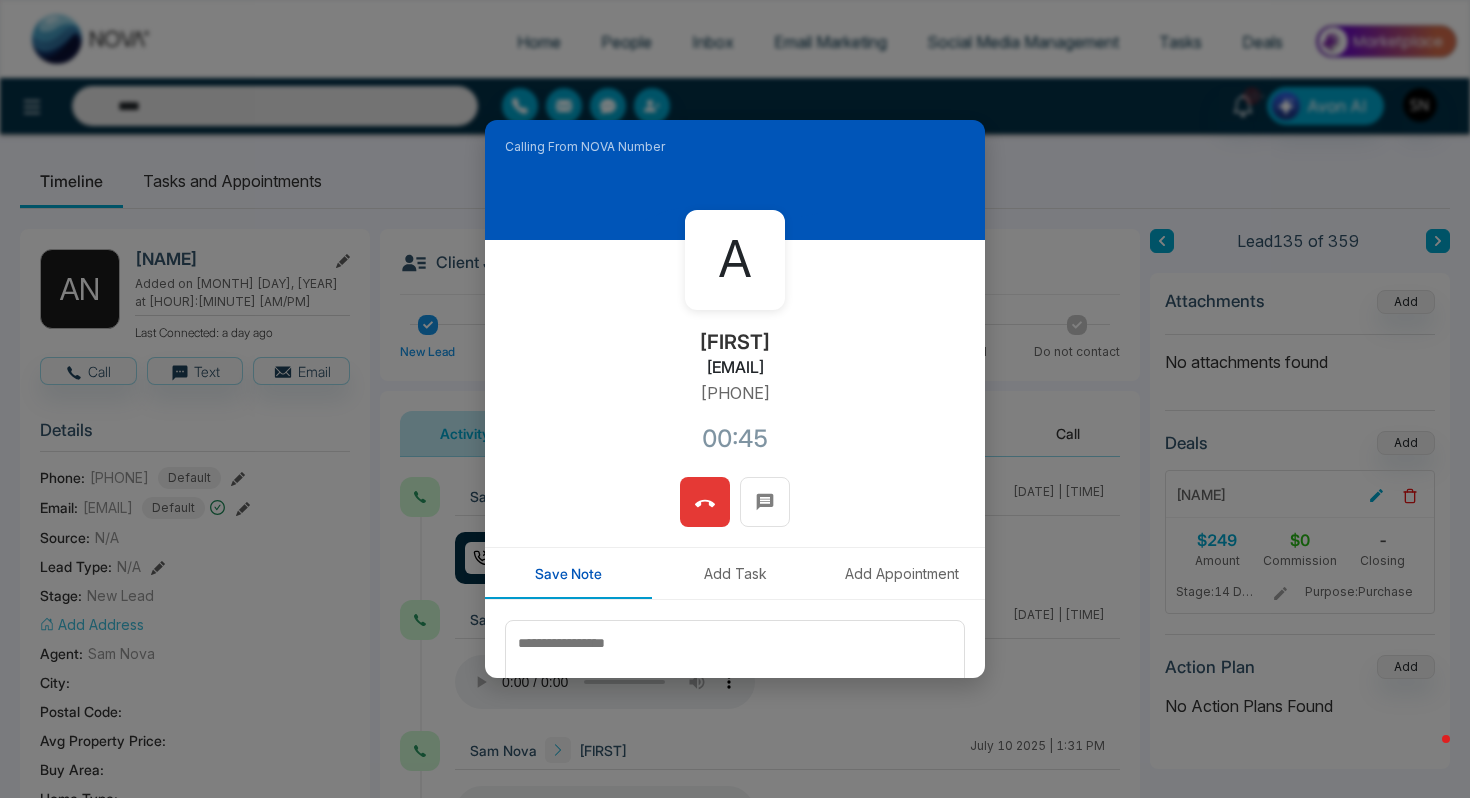 click 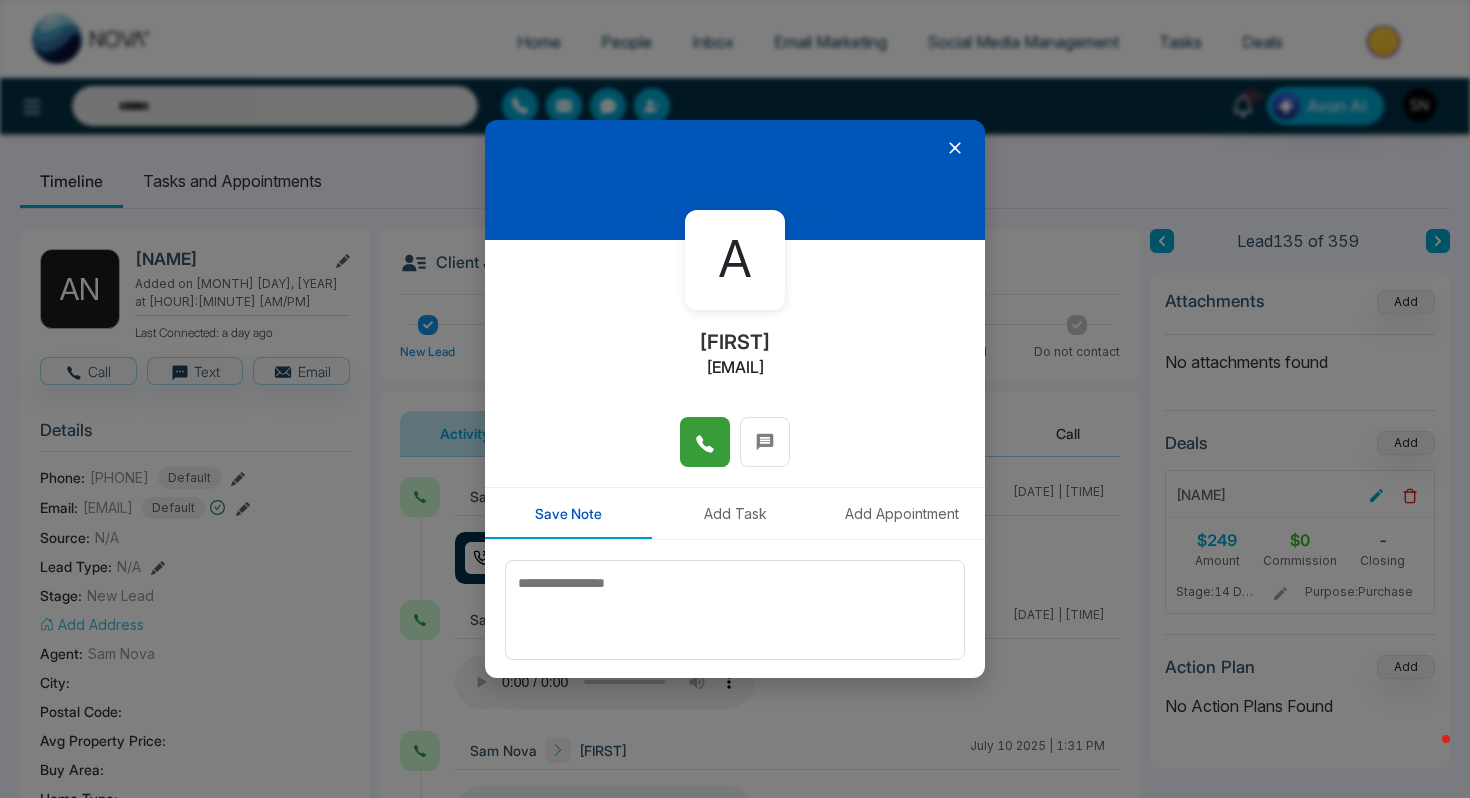 click 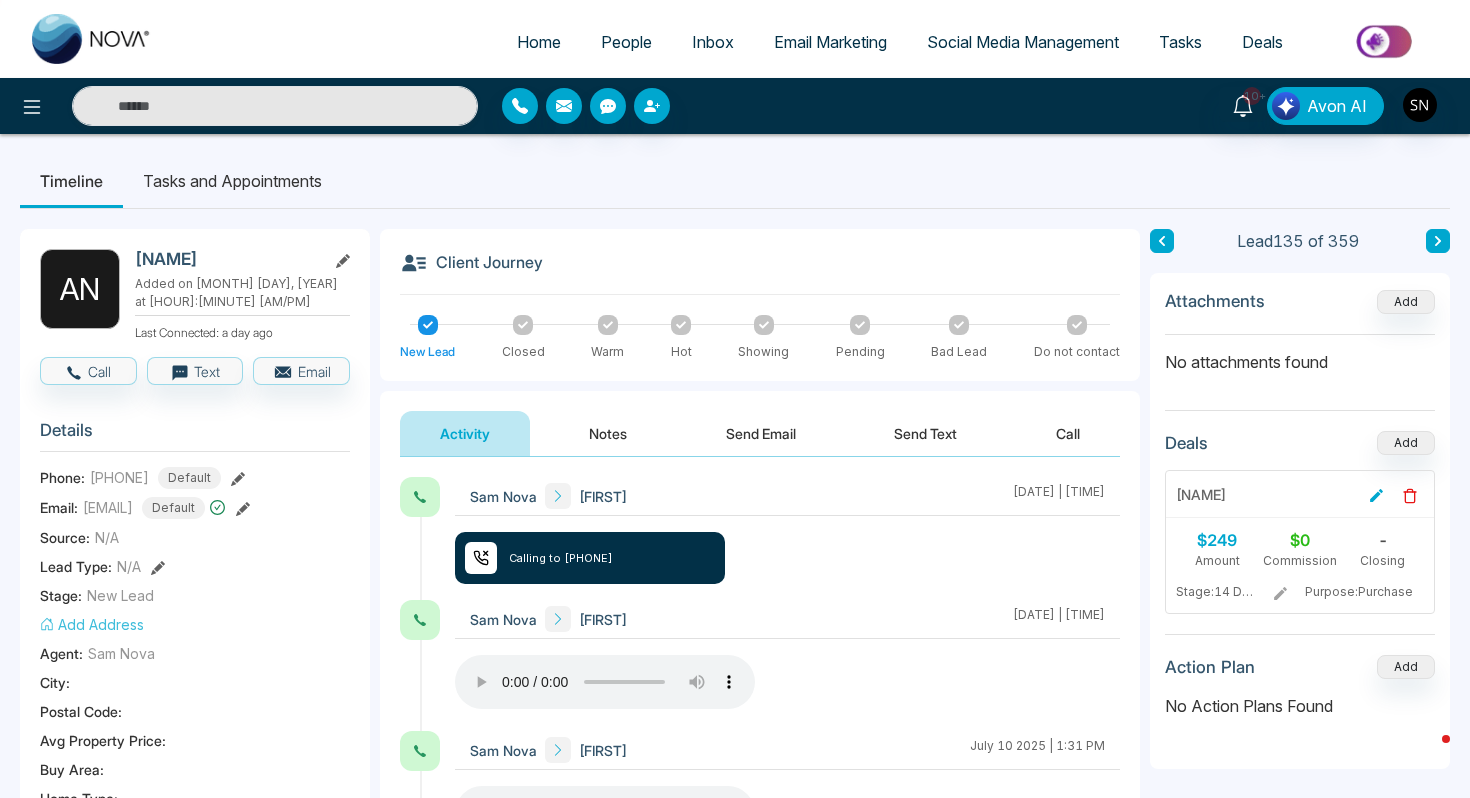 type on "****" 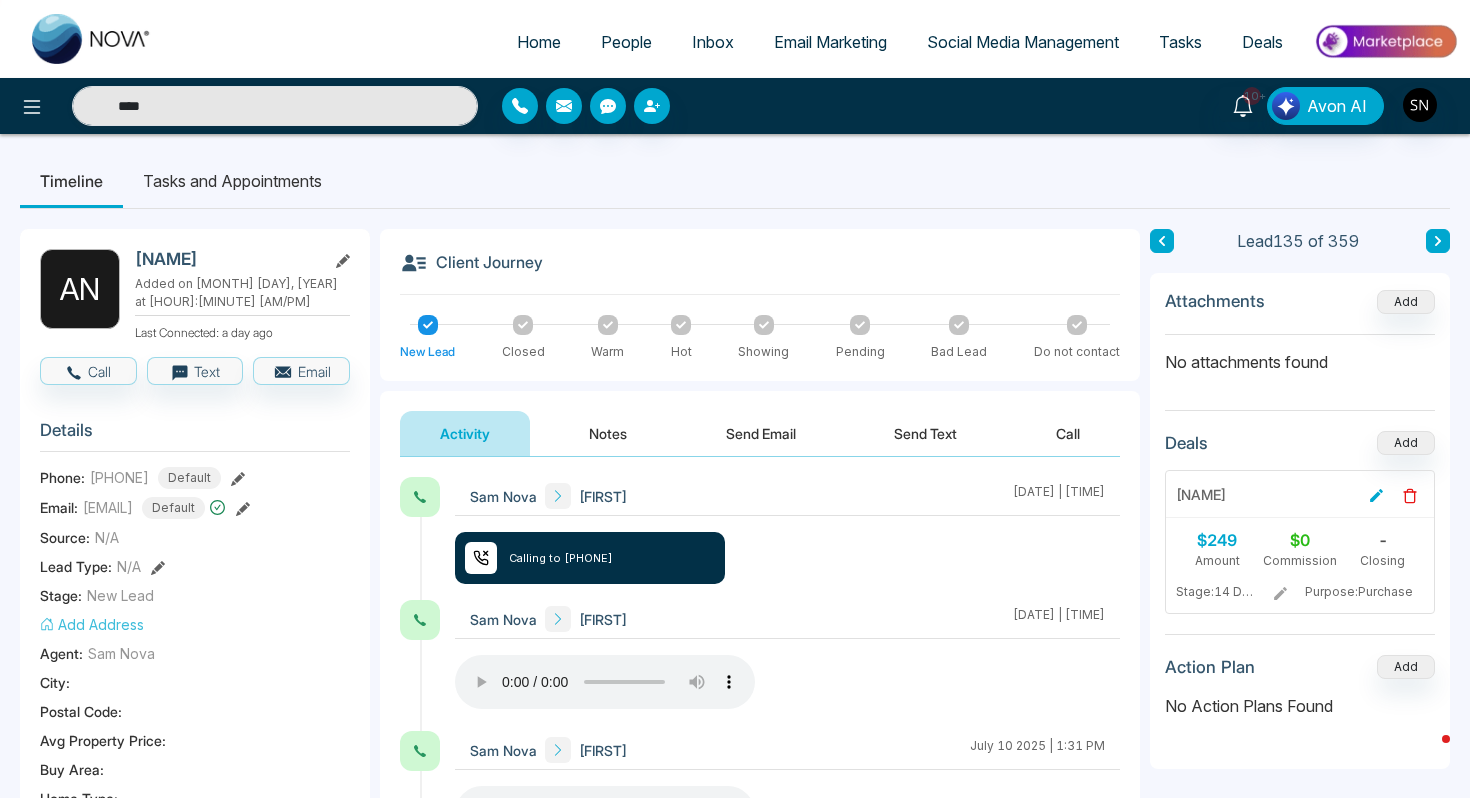 click on "Tasks and Appointments" at bounding box center [232, 181] 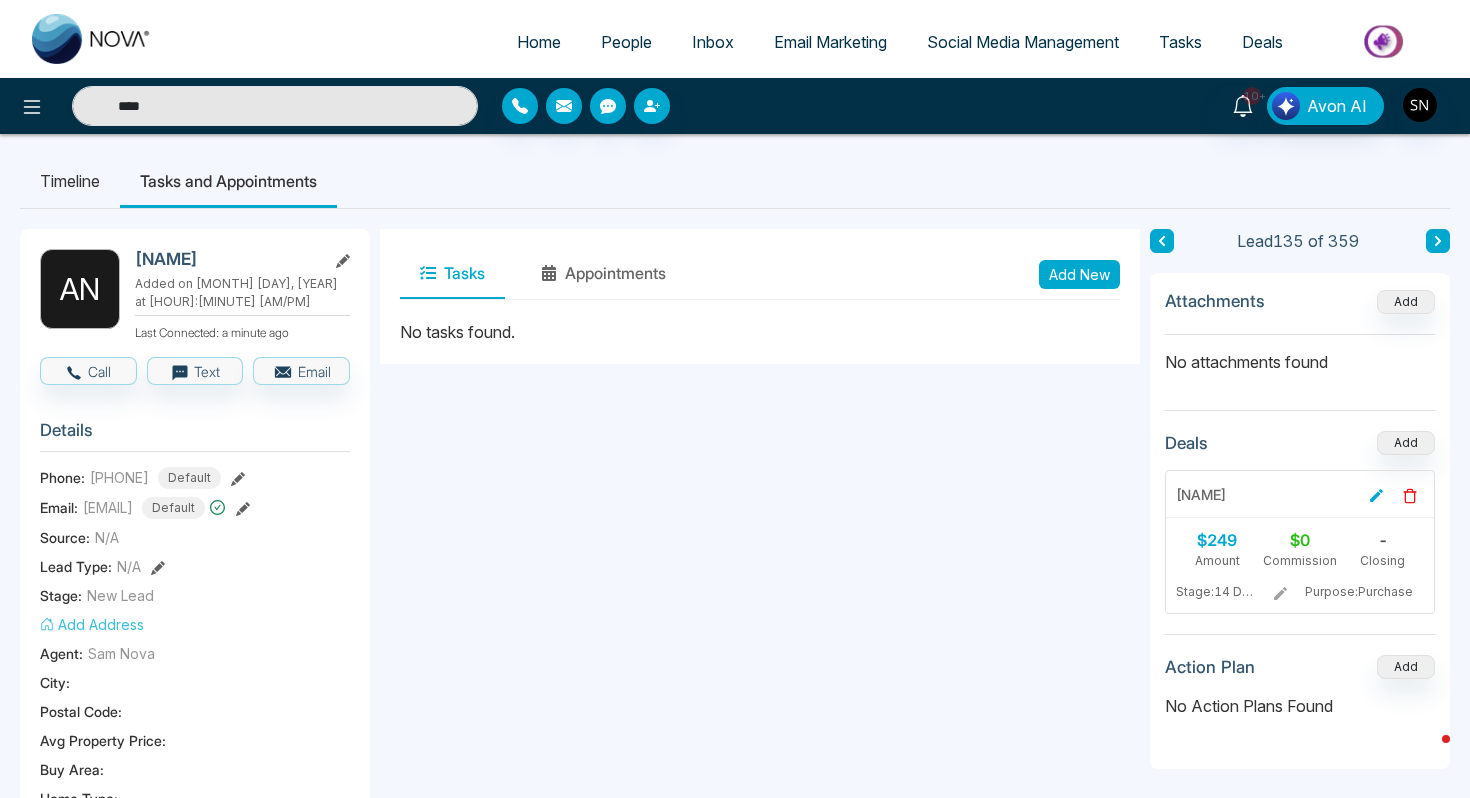 click on "Add New" at bounding box center (1079, 274) 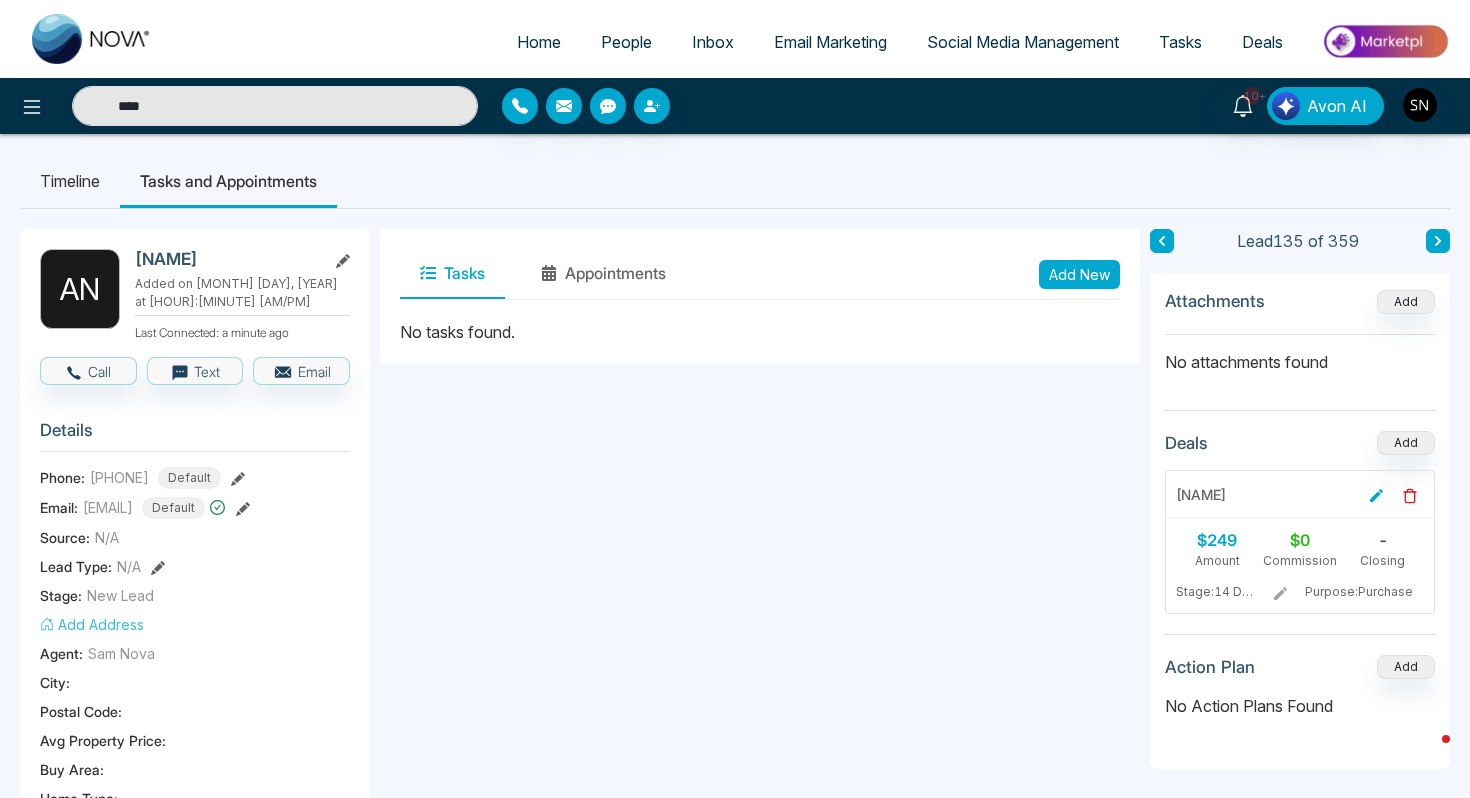 type on "****" 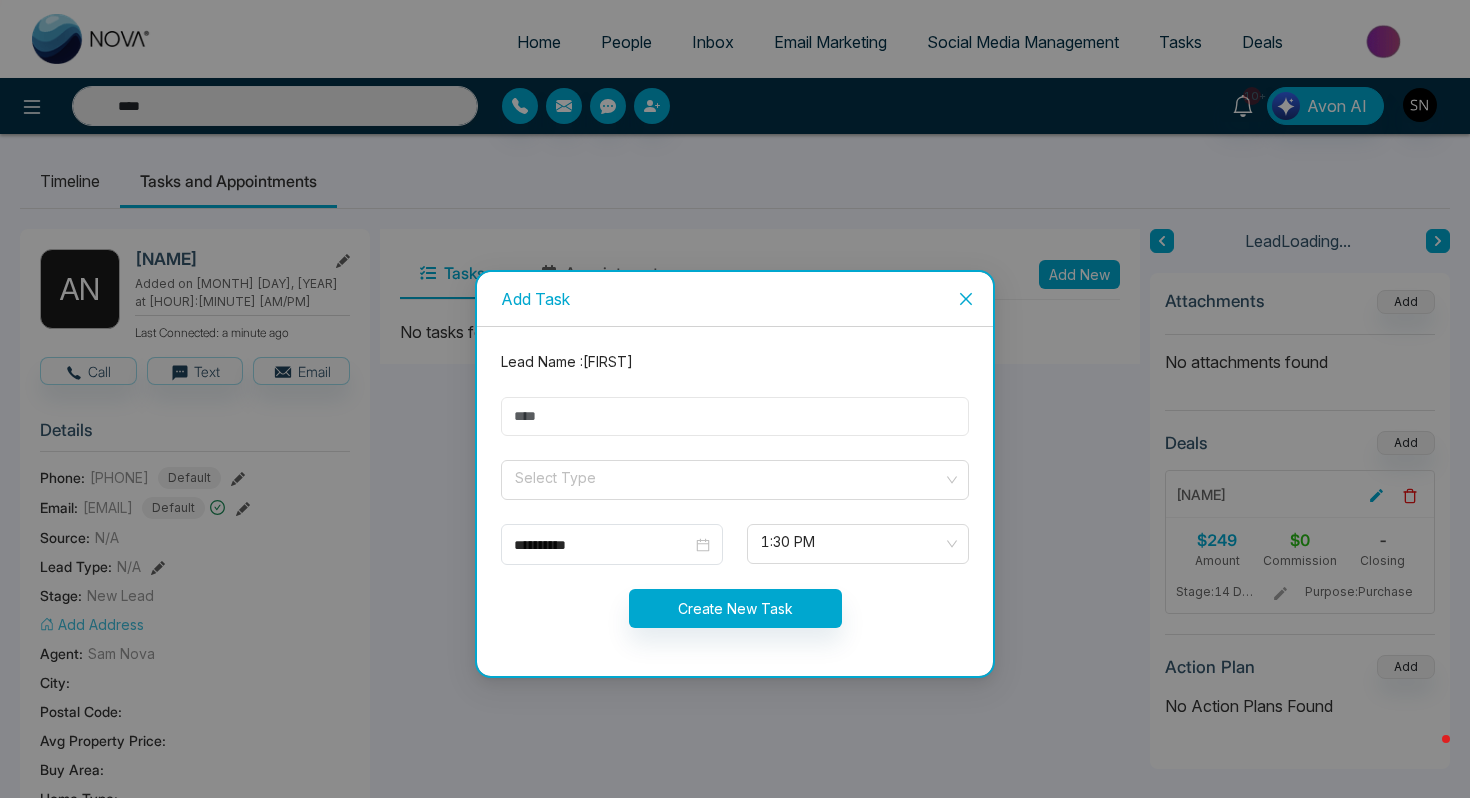 click at bounding box center [735, 416] 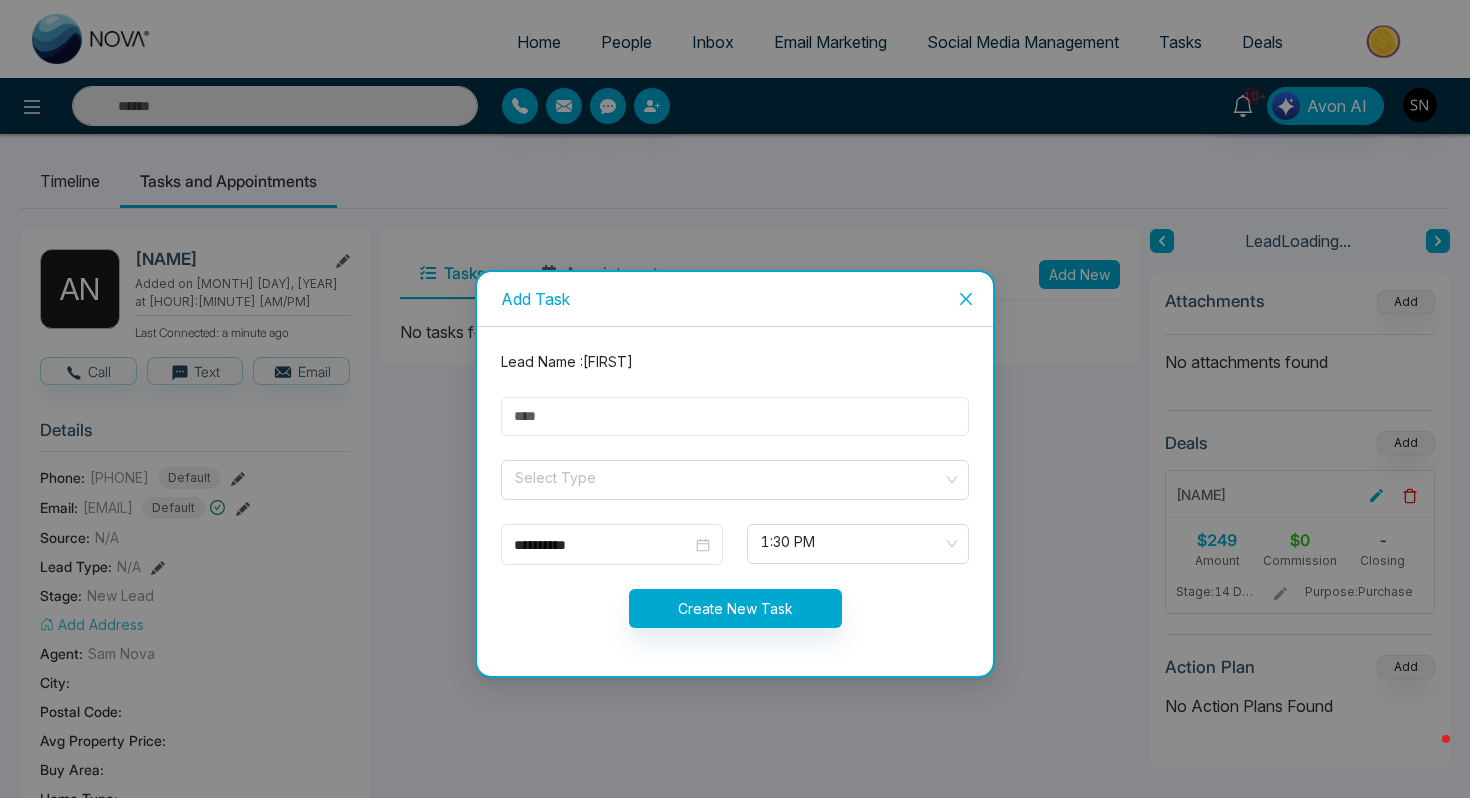 type on "****" 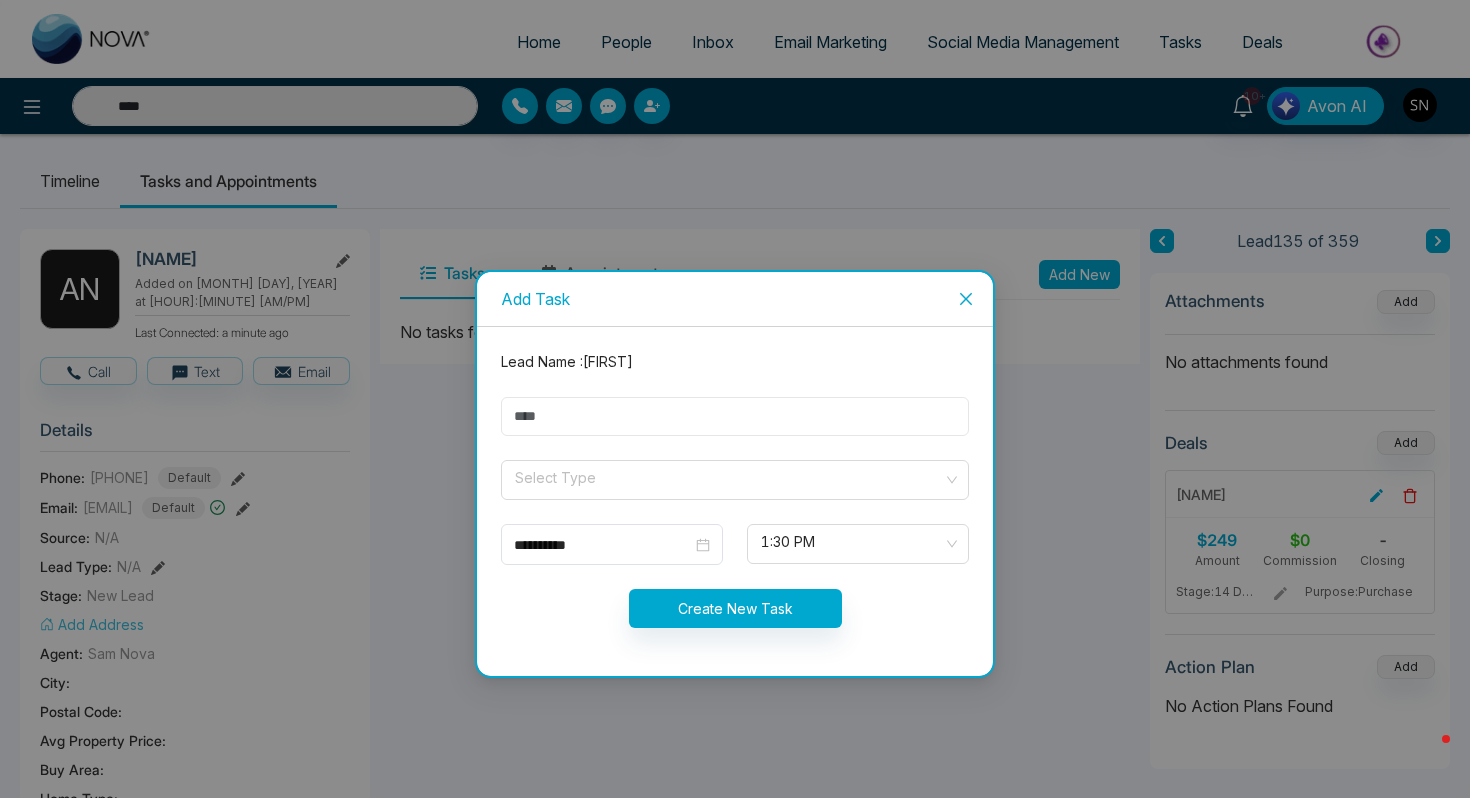 type on "**********" 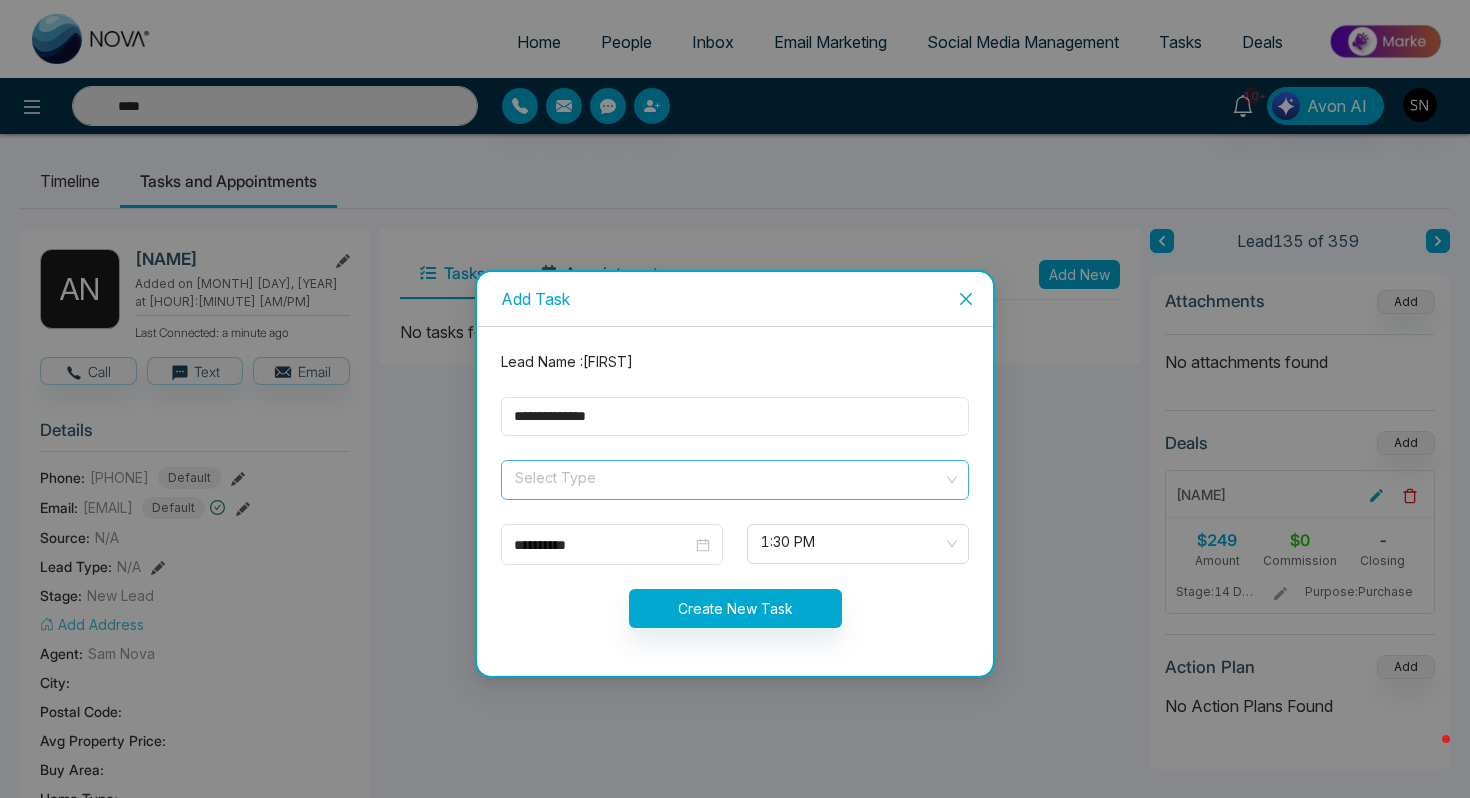 click at bounding box center [728, 476] 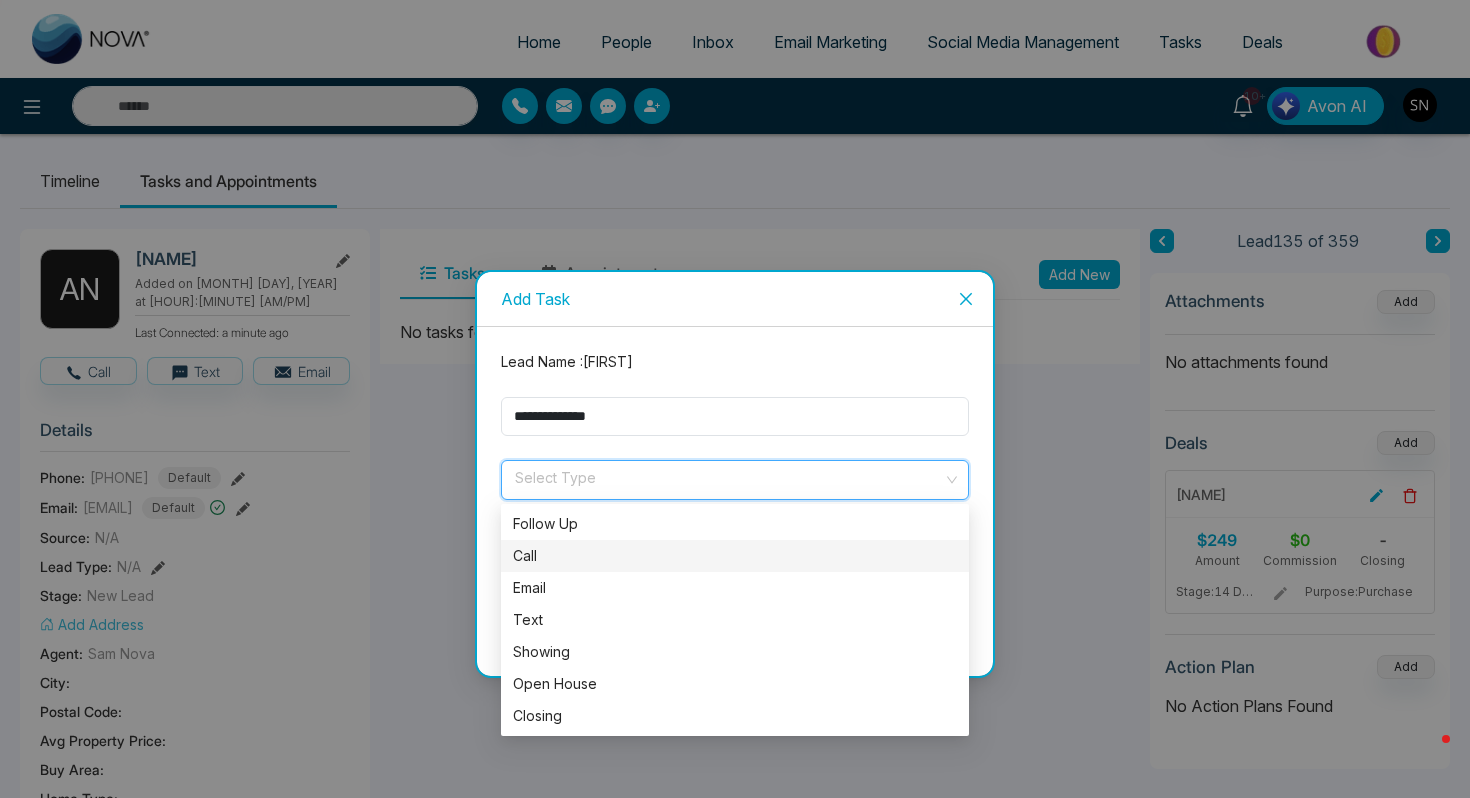 click on "Call" at bounding box center (735, 556) 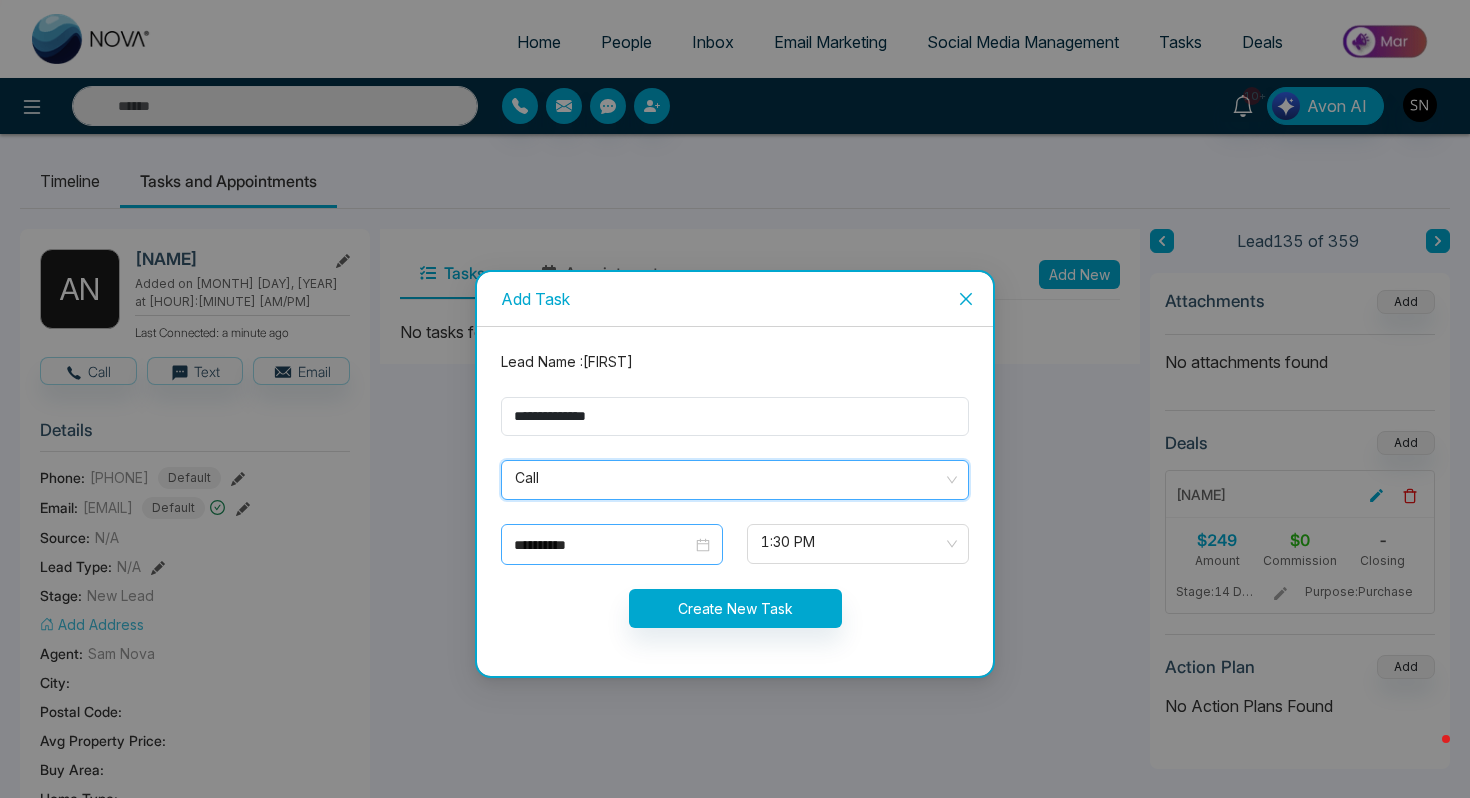 type on "****" 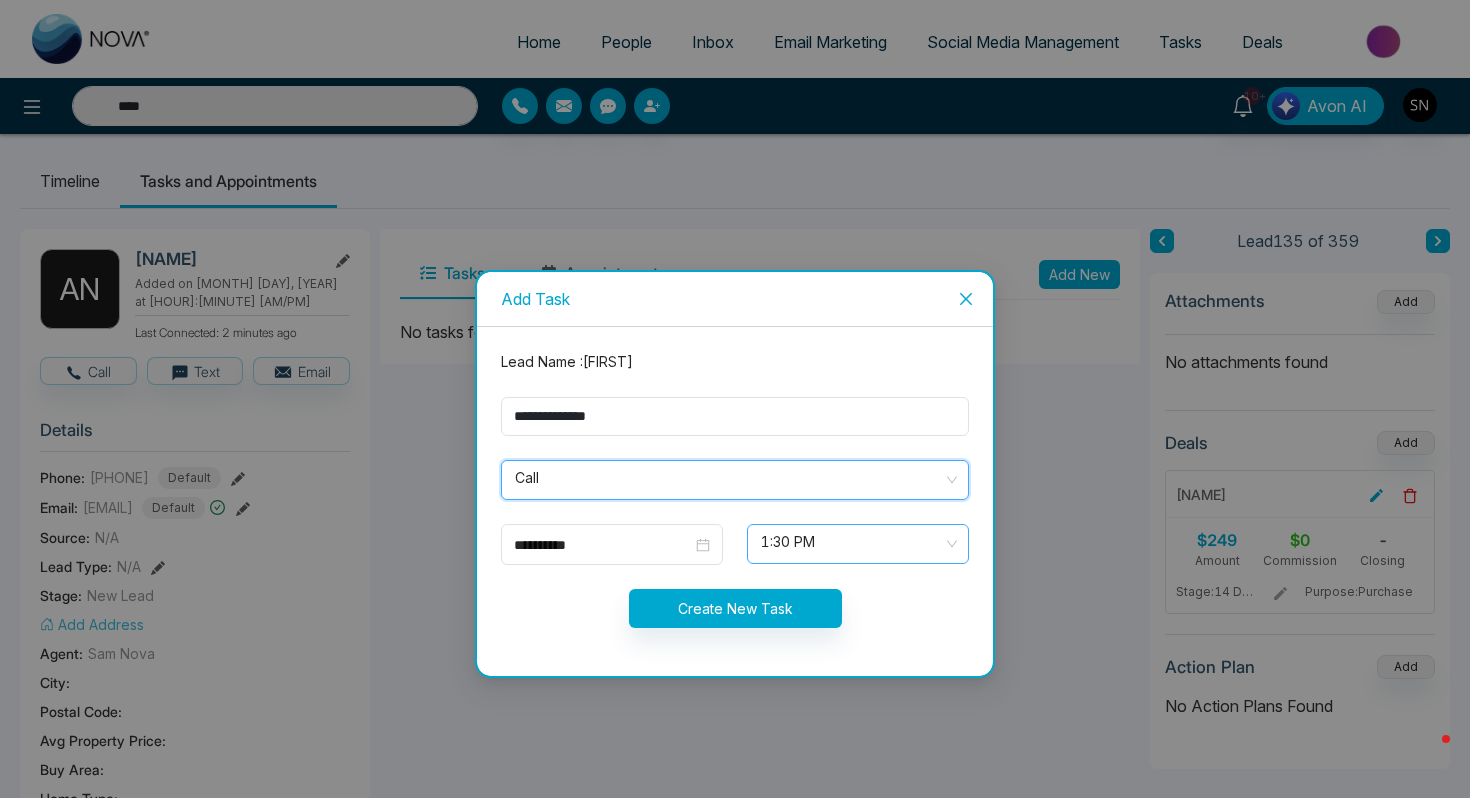 click on "1:30 PM" at bounding box center (858, 544) 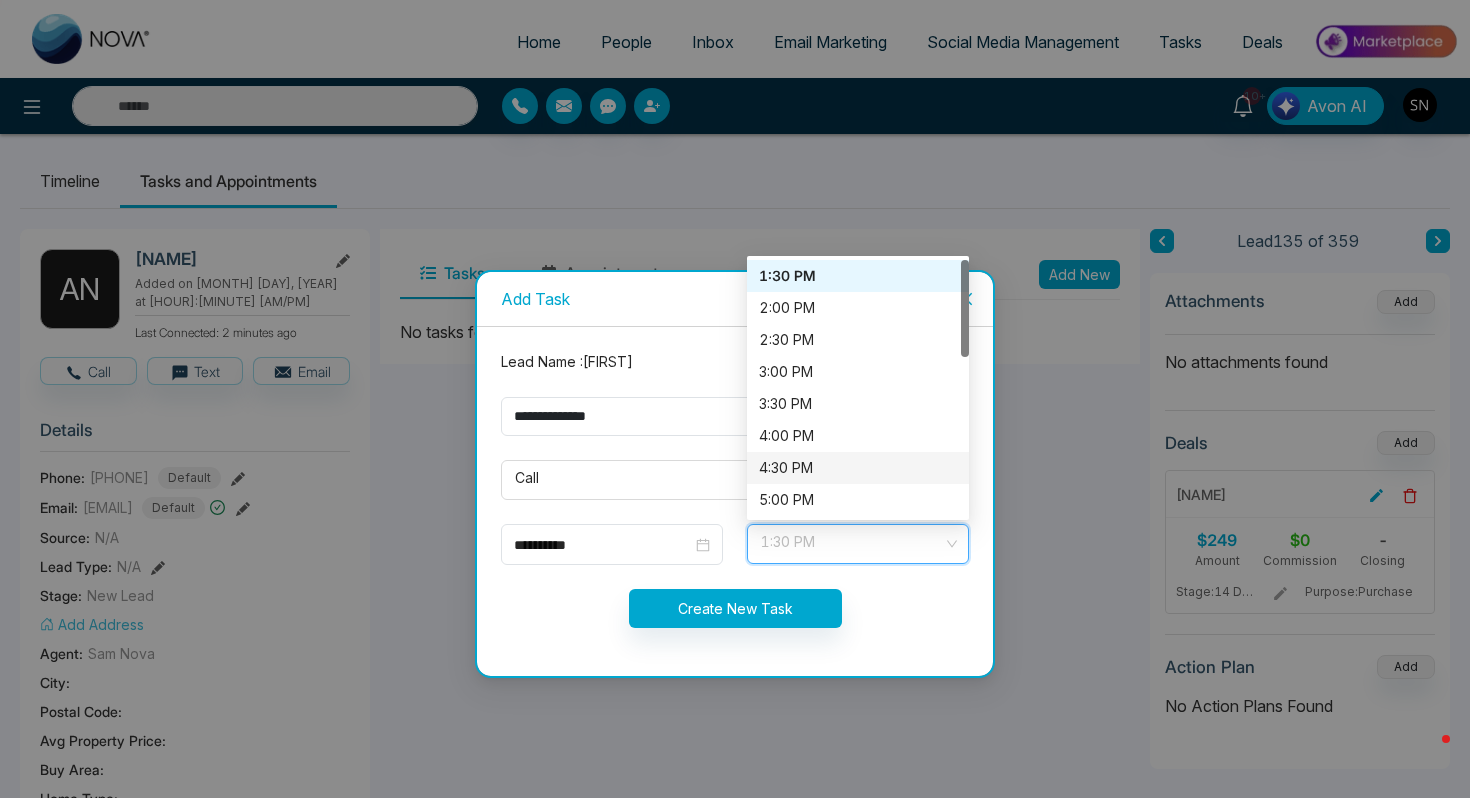 click on "4:30 PM" at bounding box center [858, 468] 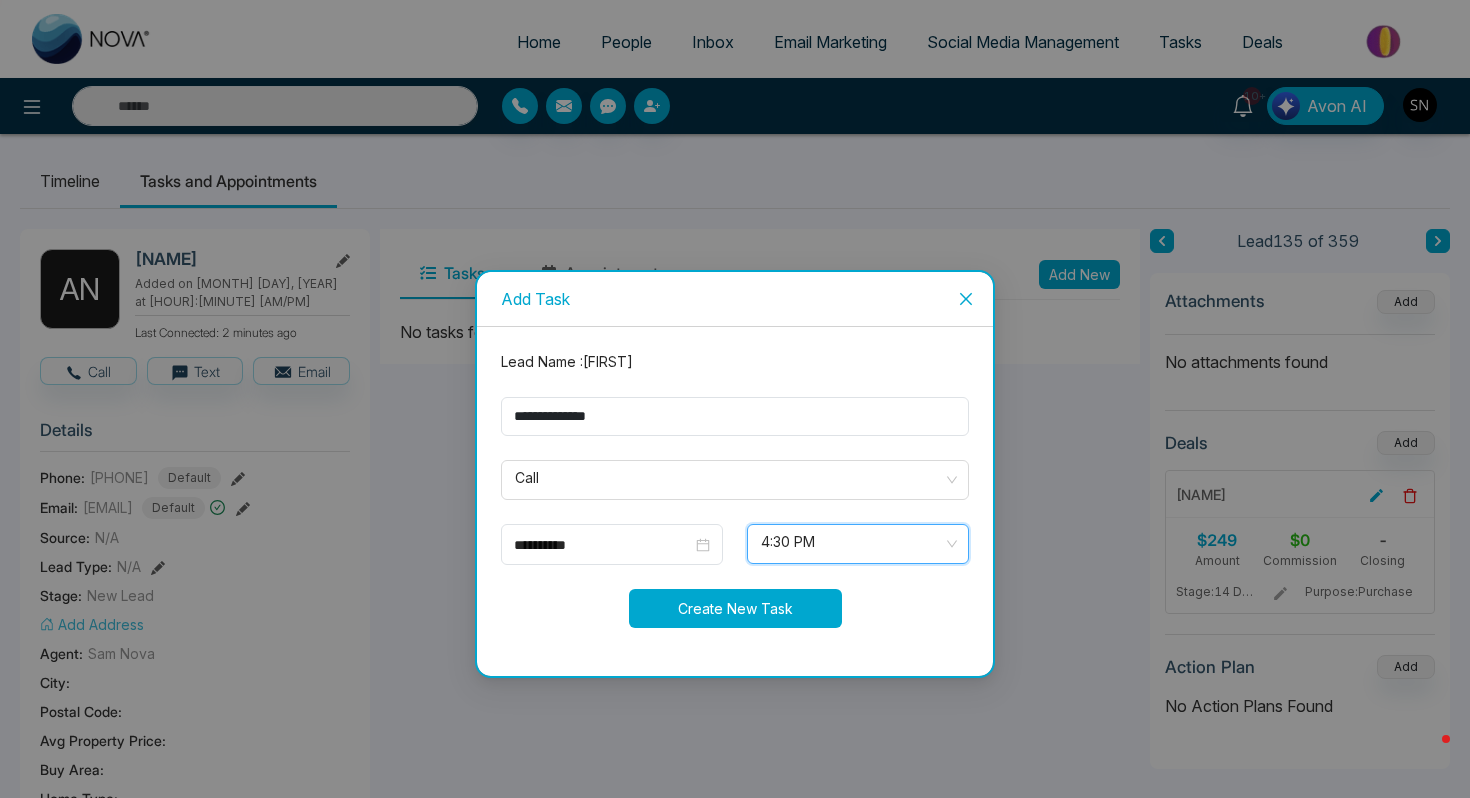 click on "Create New Task" at bounding box center (735, 608) 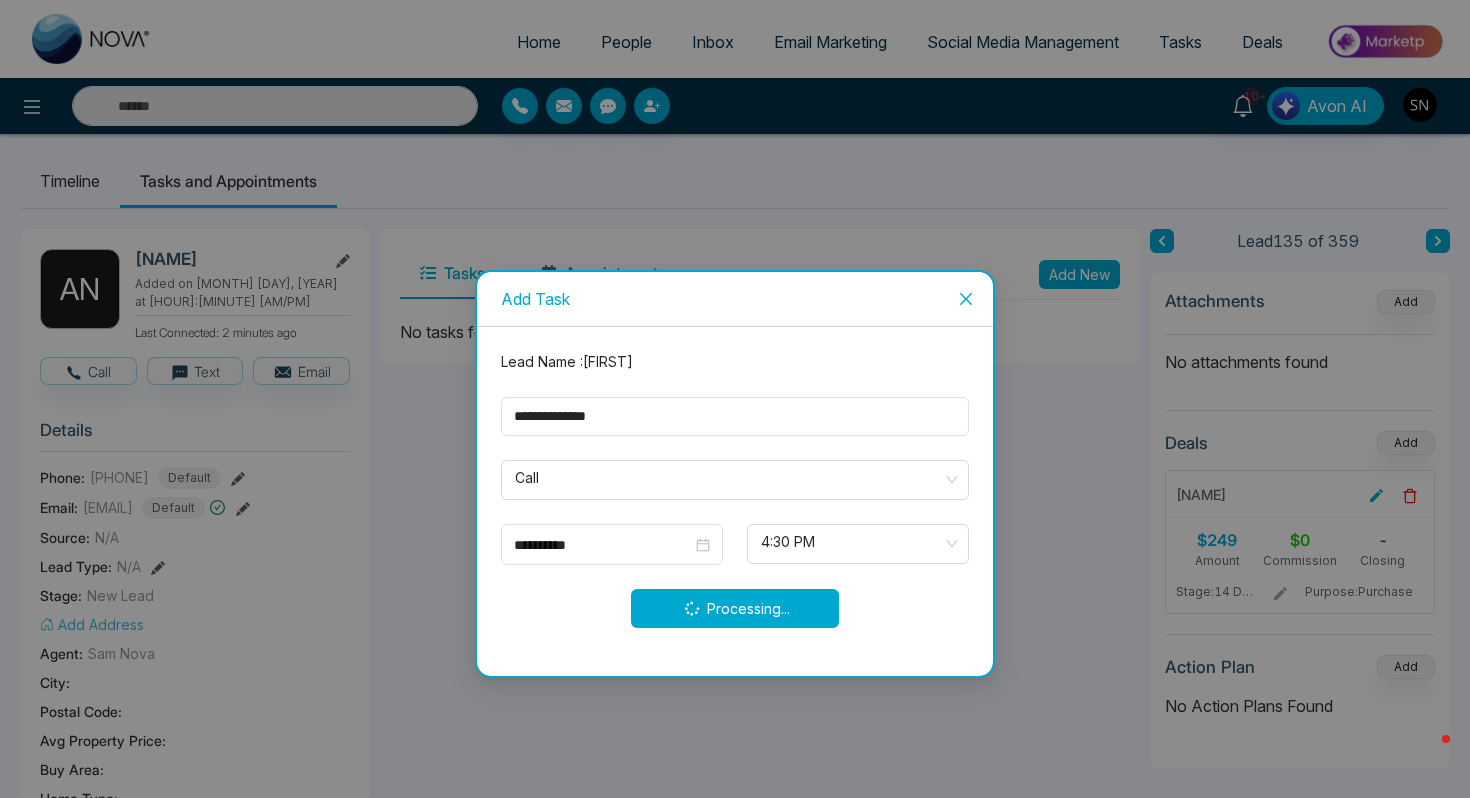 type on "****" 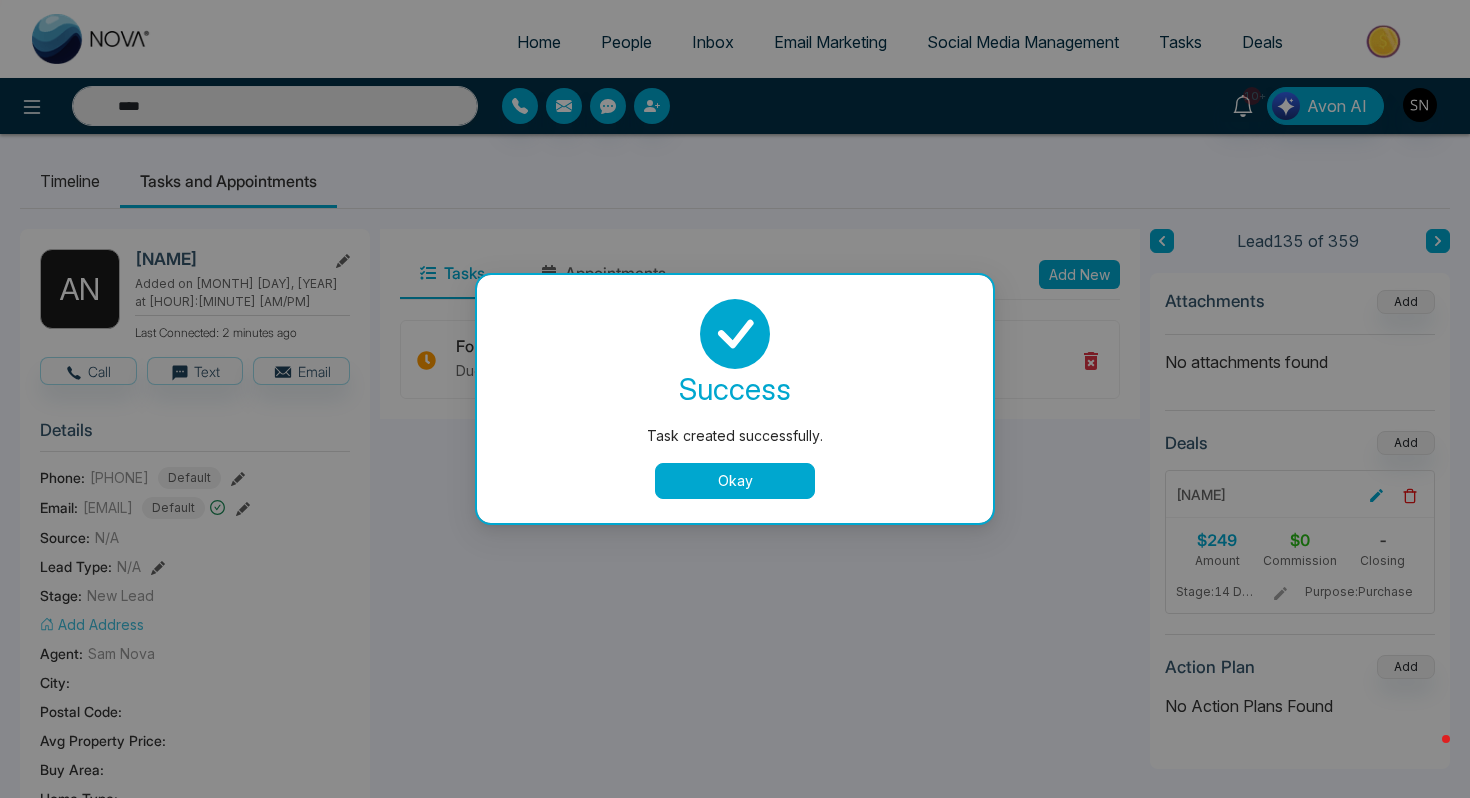 click on "Okay" at bounding box center (735, 481) 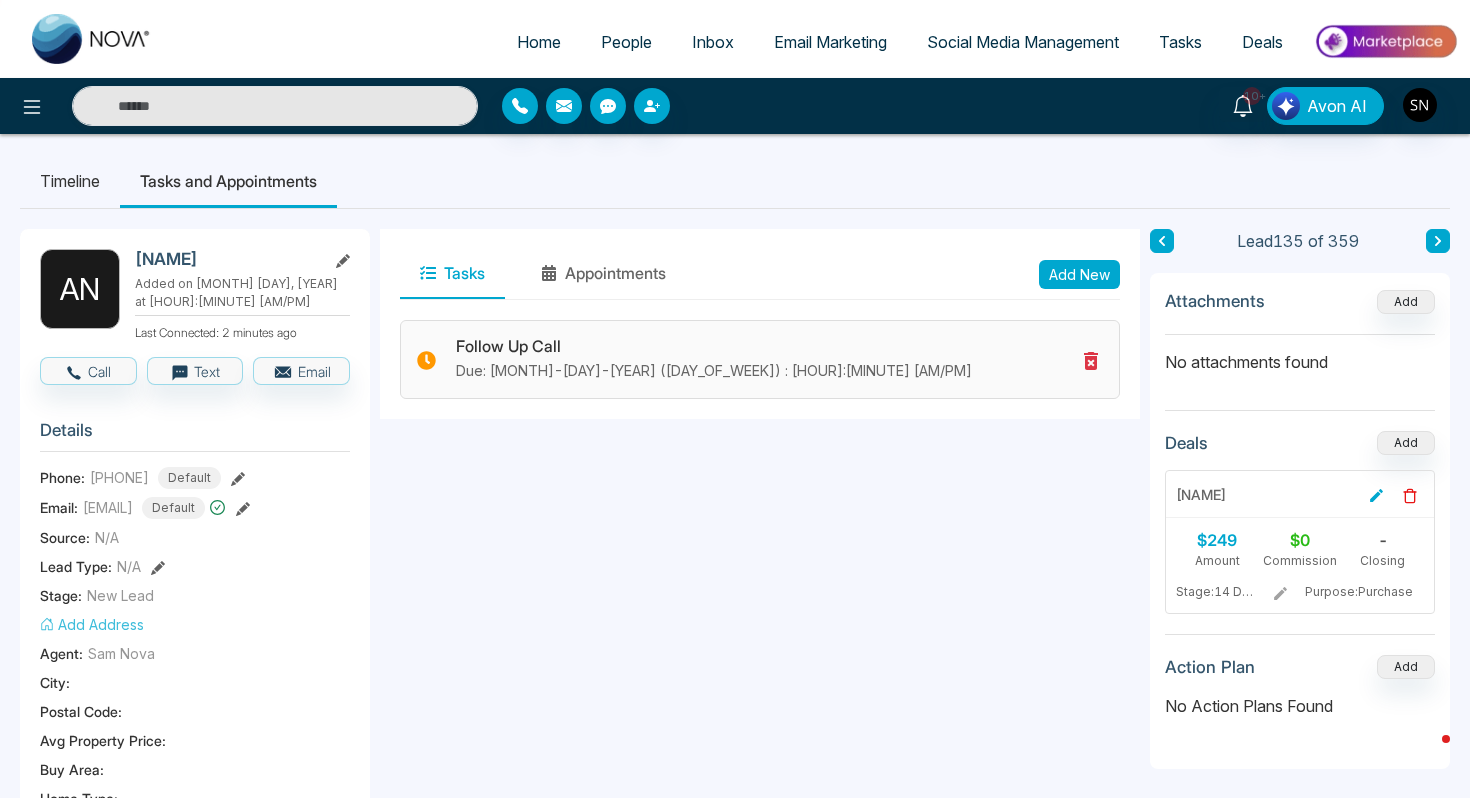 click 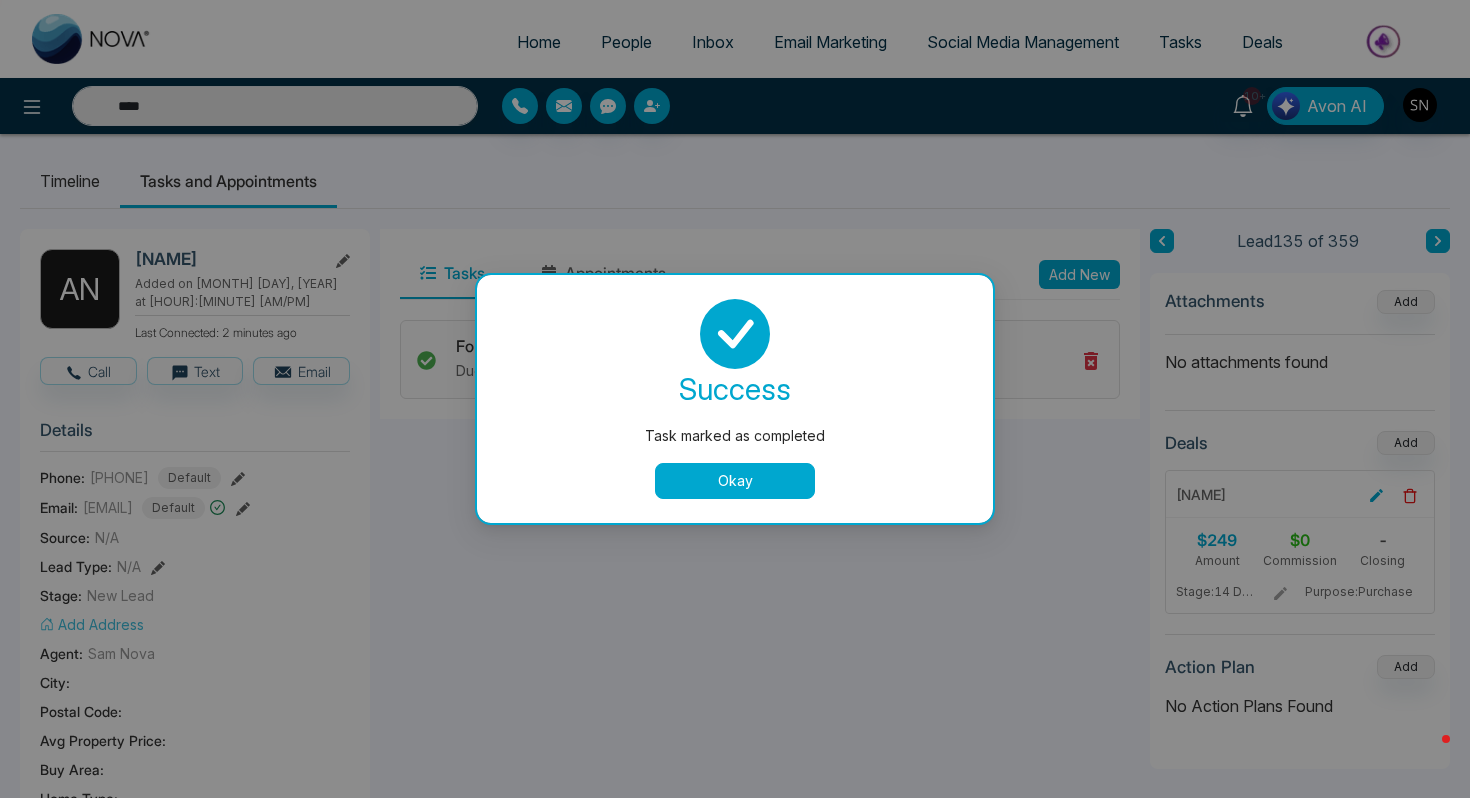 click on "Okay" at bounding box center (735, 481) 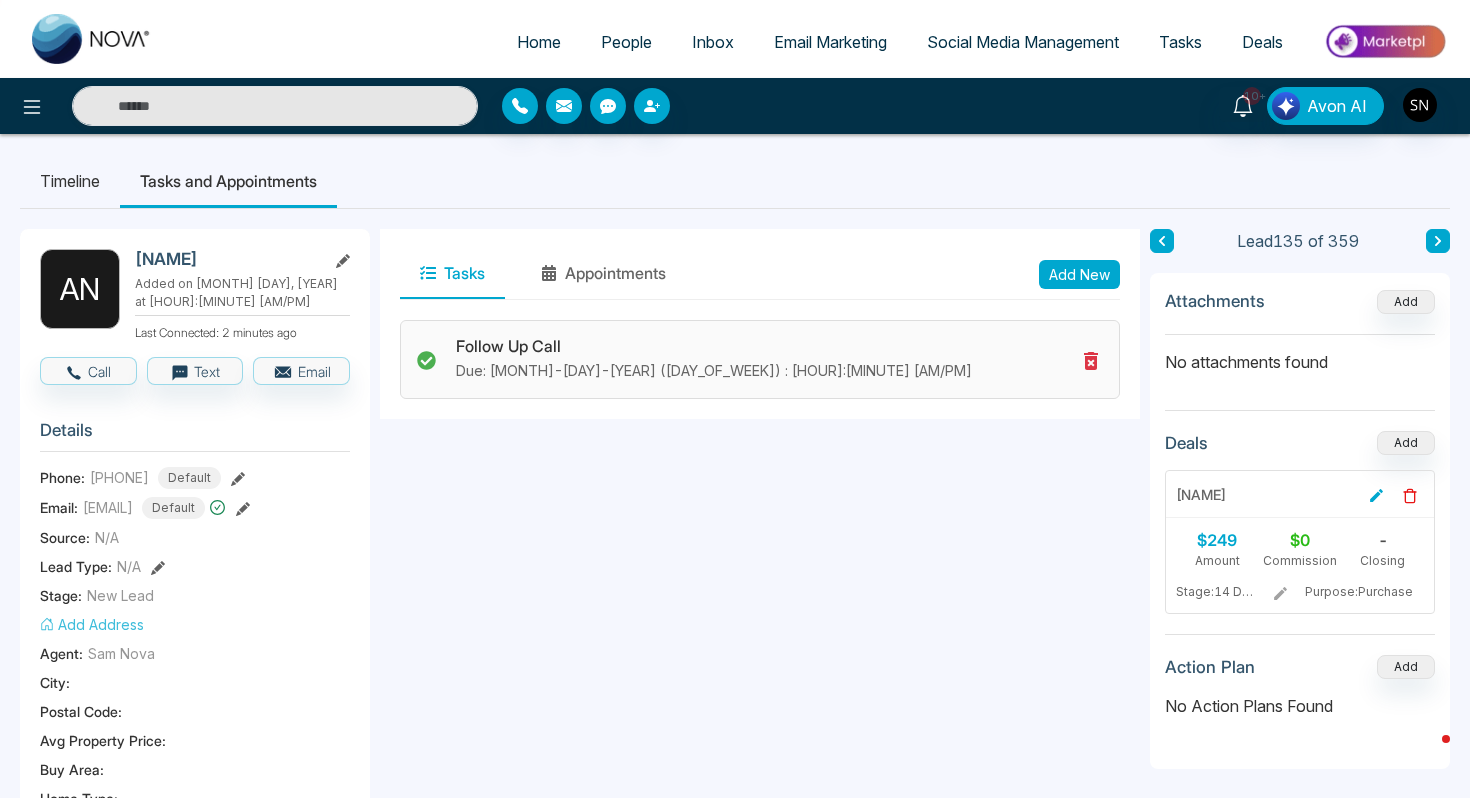 type on "****" 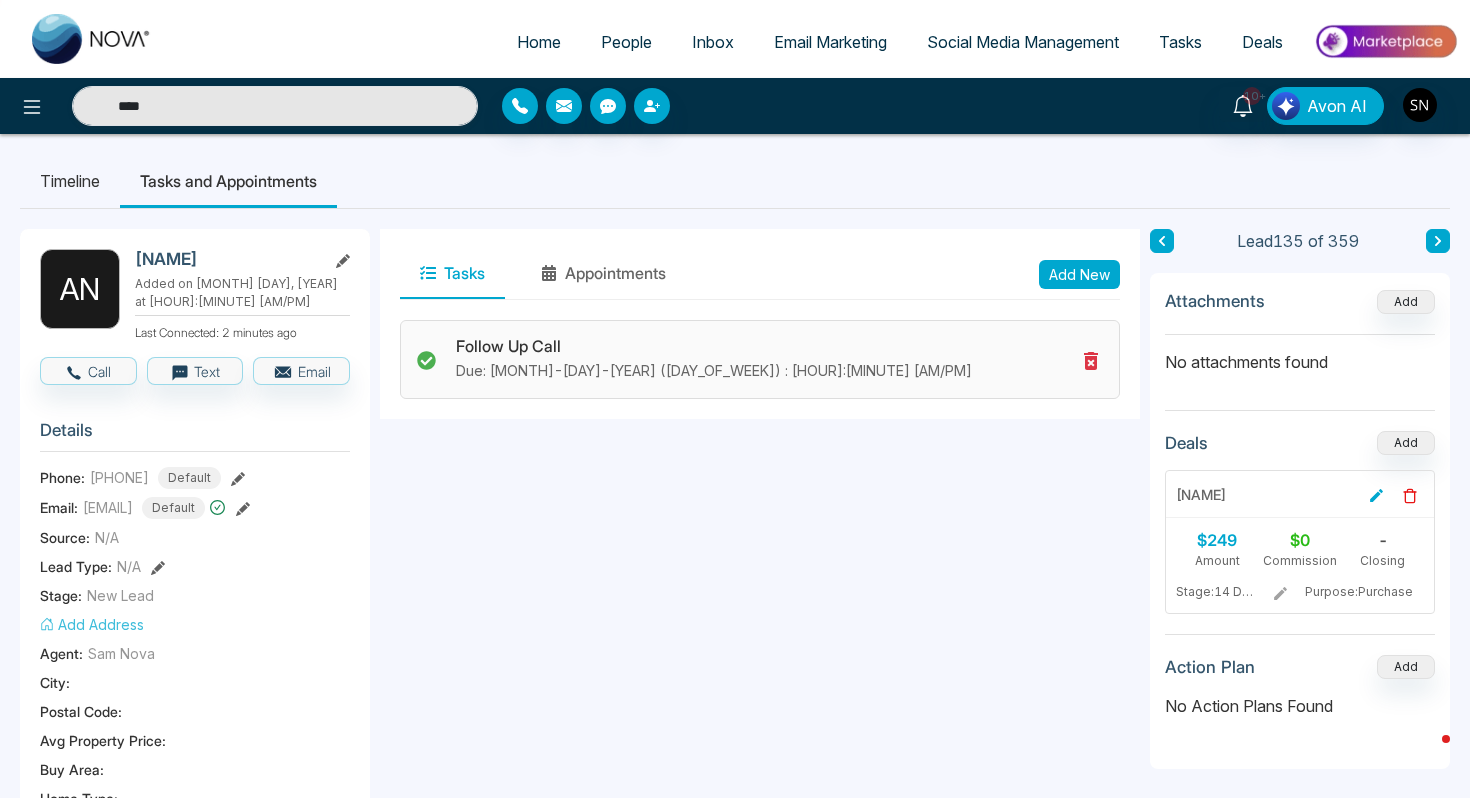 click 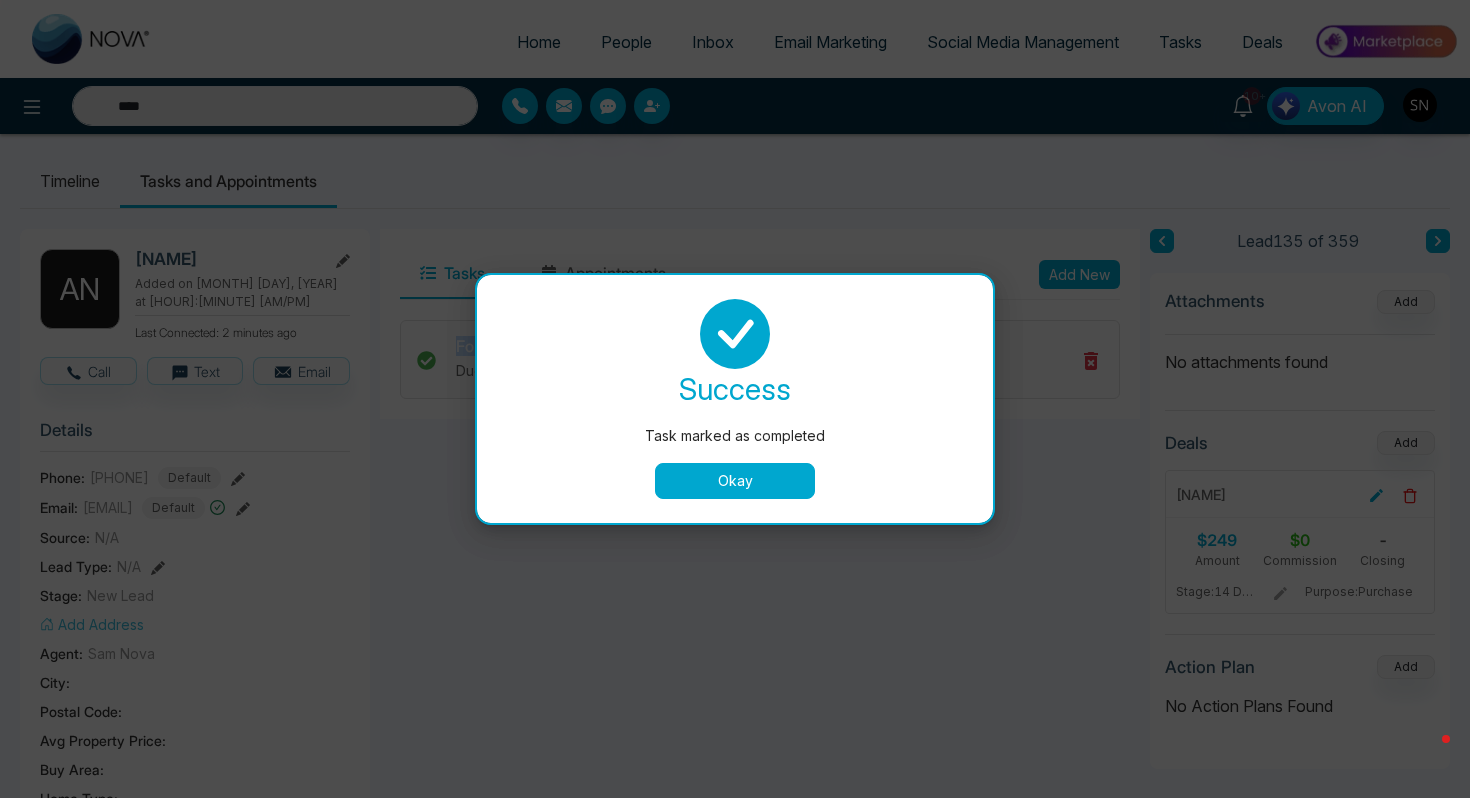 click on "Okay" at bounding box center [735, 481] 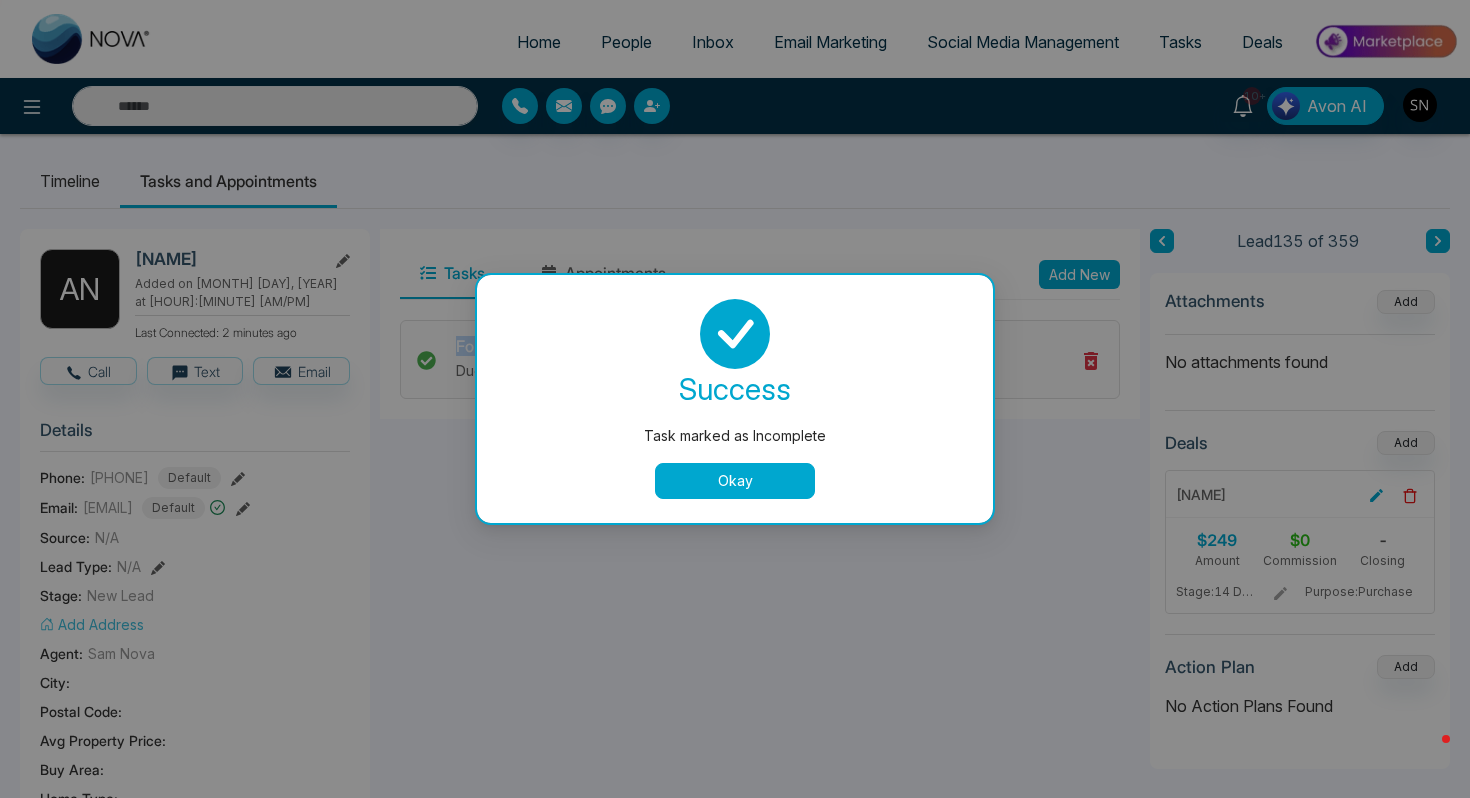 type on "****" 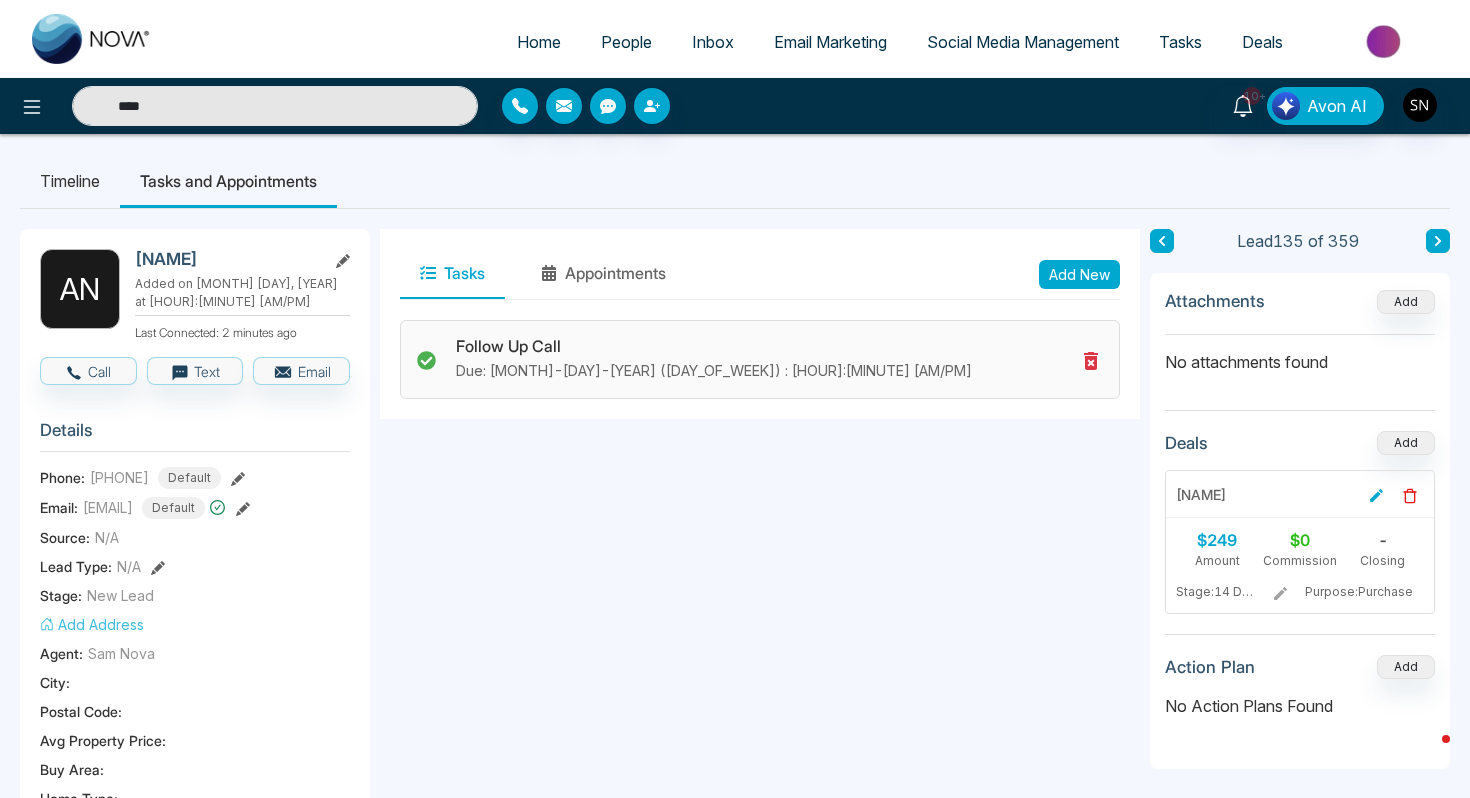 click on "Tasks Appointments Add New Follow Up Call Due:   [MONTH]-[DAY]-[YEAR] ([DAY_OF_WEEK]) : [HOUR]:[MINUTE] [AM/PM]" at bounding box center [760, 922] 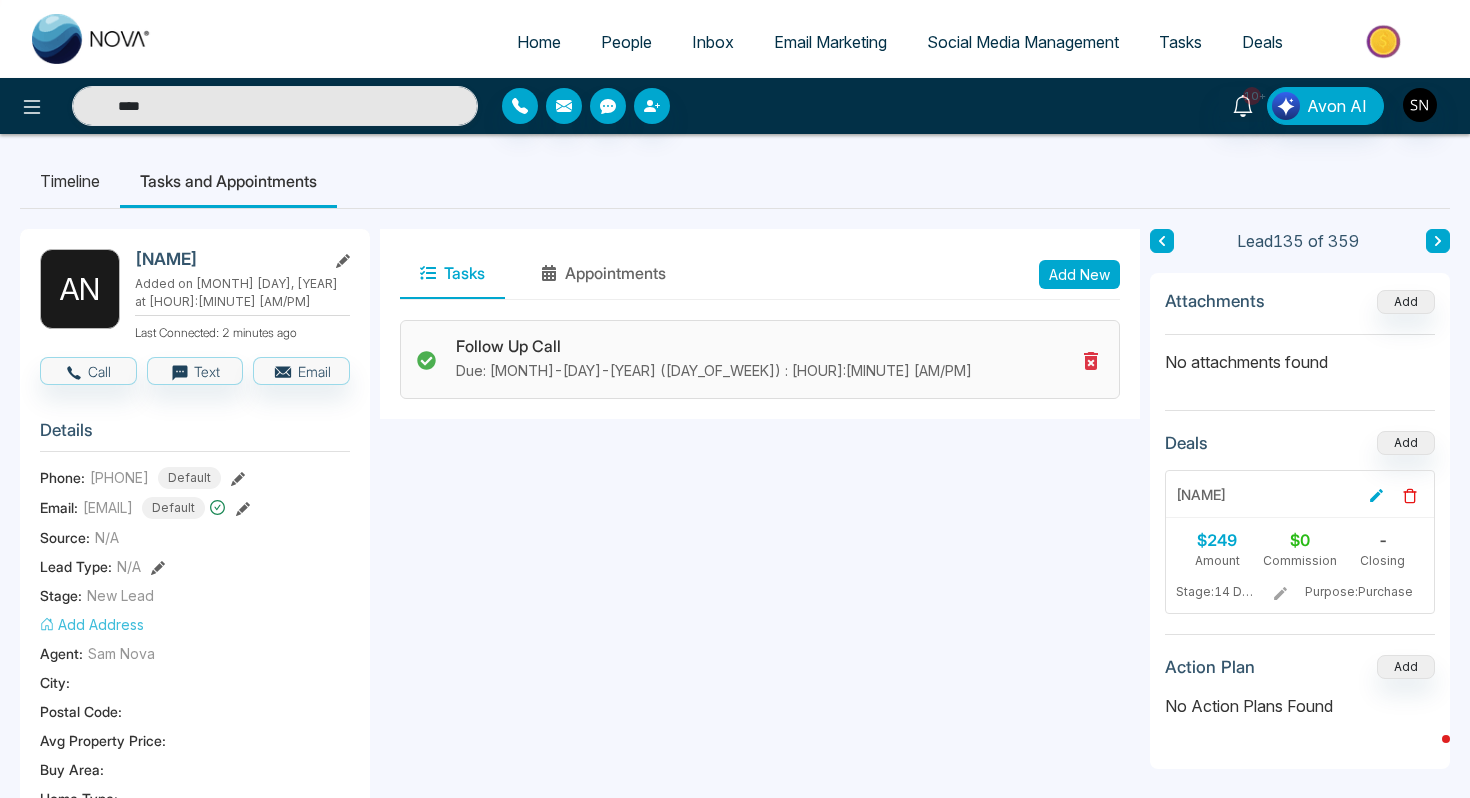 type 